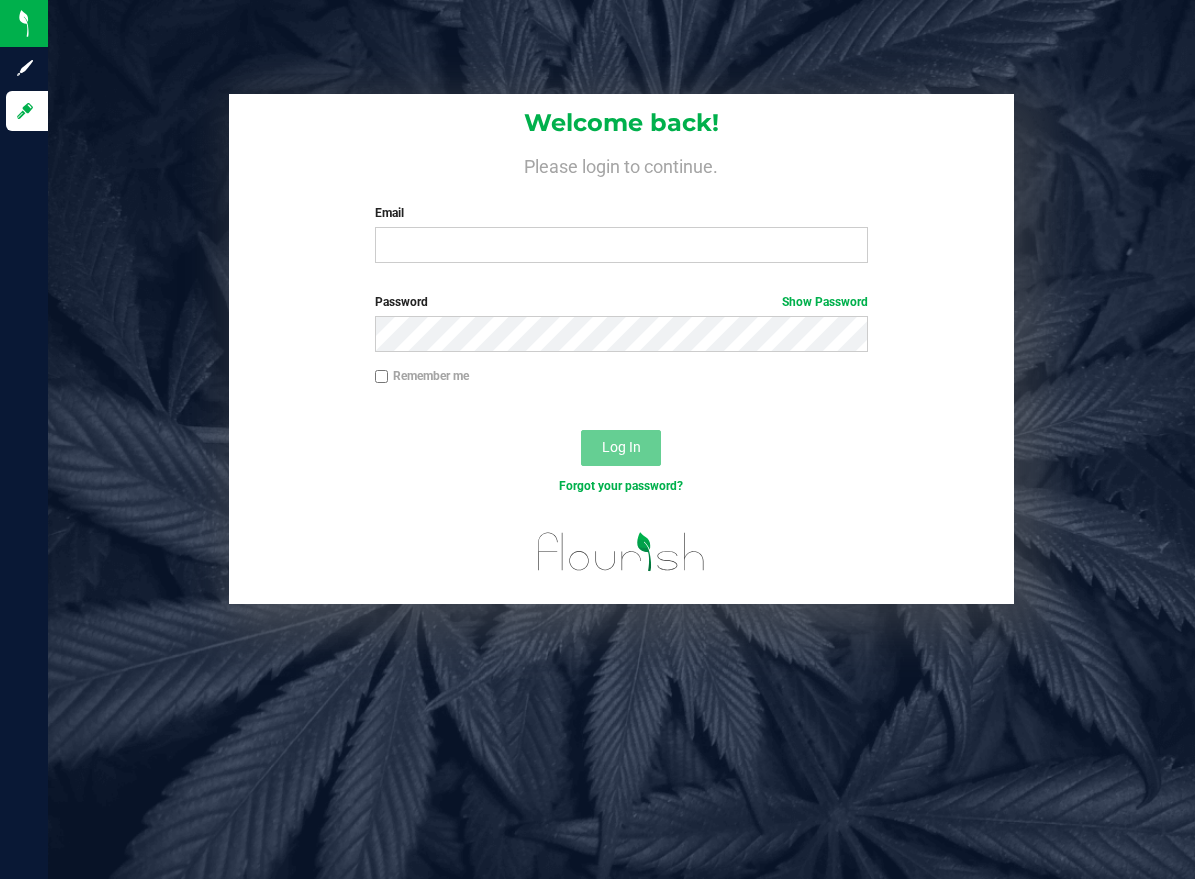 scroll, scrollTop: 0, scrollLeft: 0, axis: both 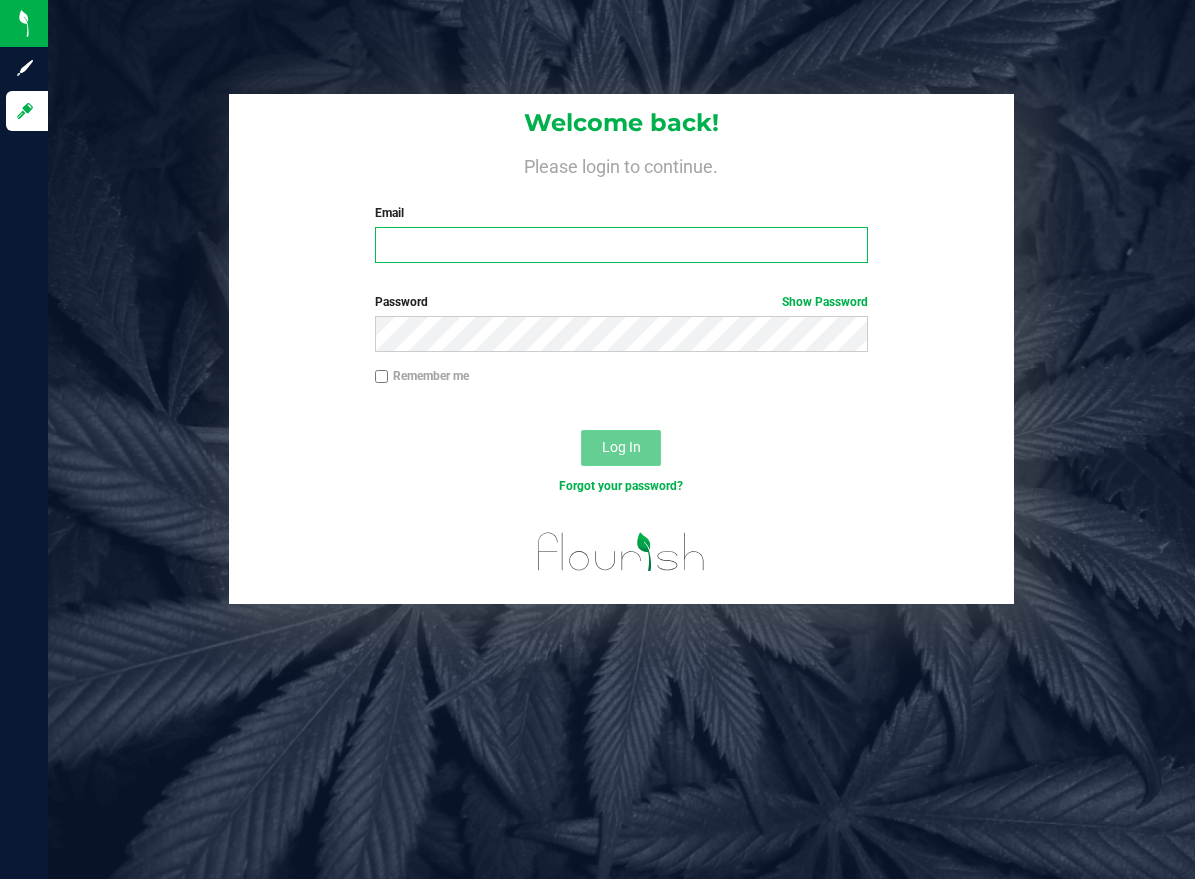type on "[PERSON_NAME][EMAIL_ADDRESS][DOMAIN_NAME]" 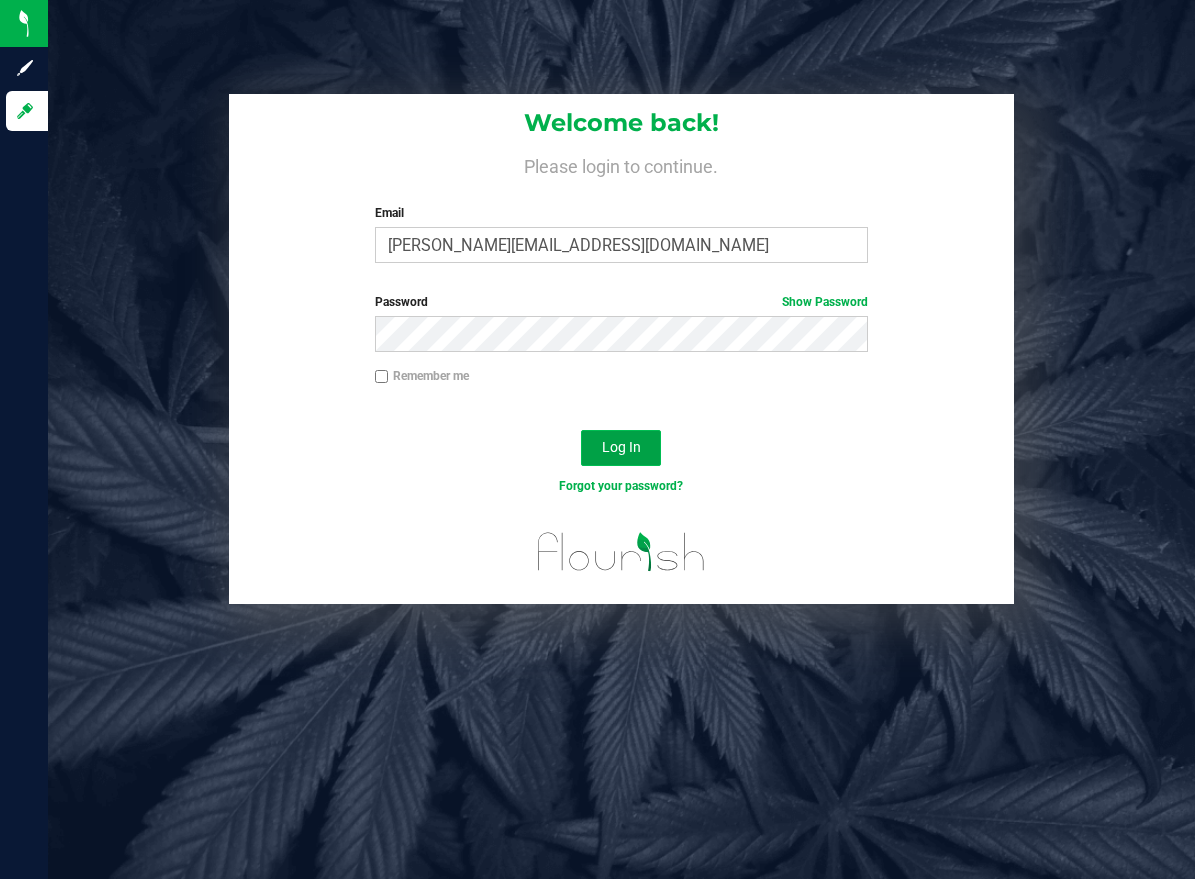 click on "Log In" at bounding box center [621, 447] 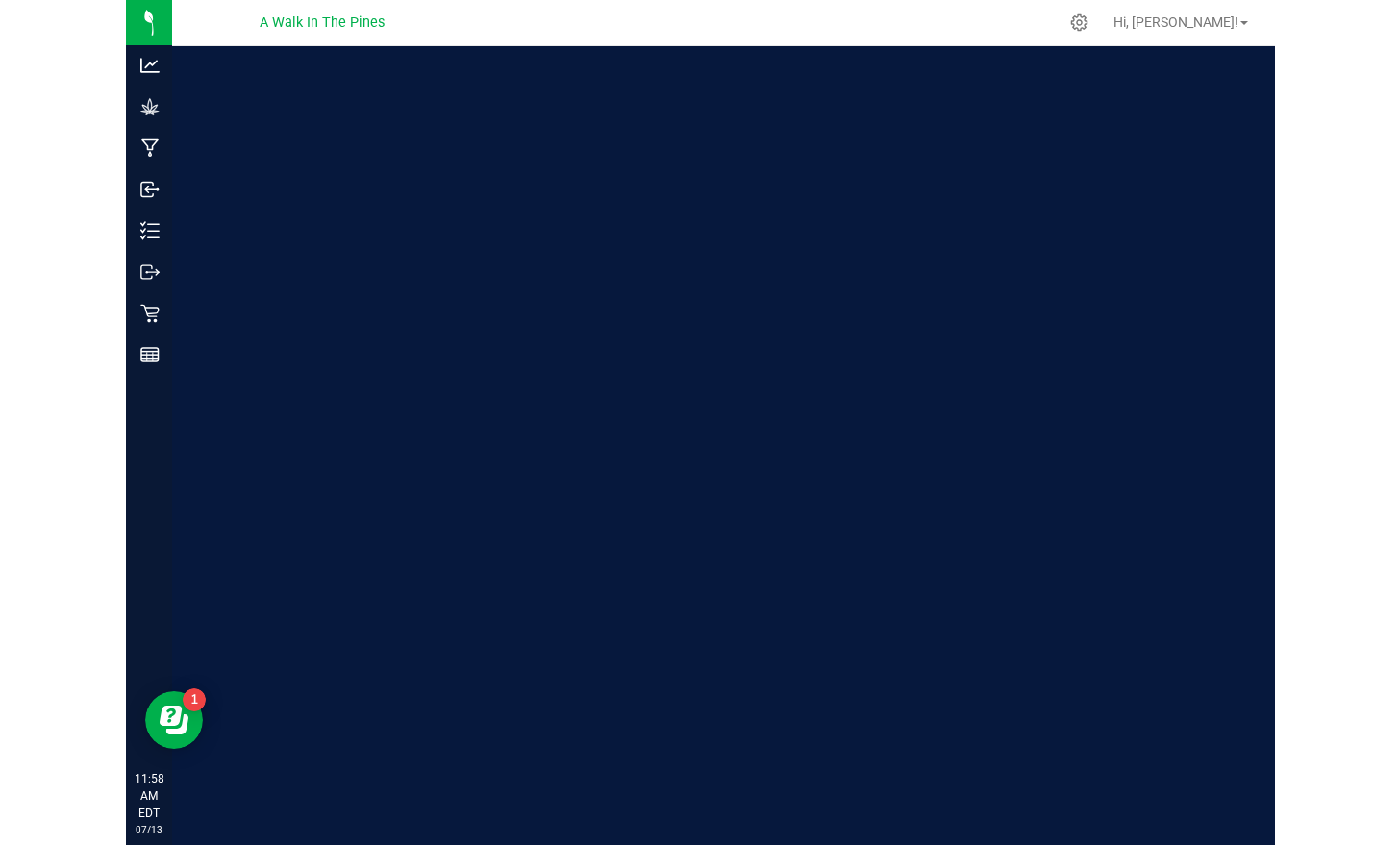 scroll, scrollTop: 0, scrollLeft: 0, axis: both 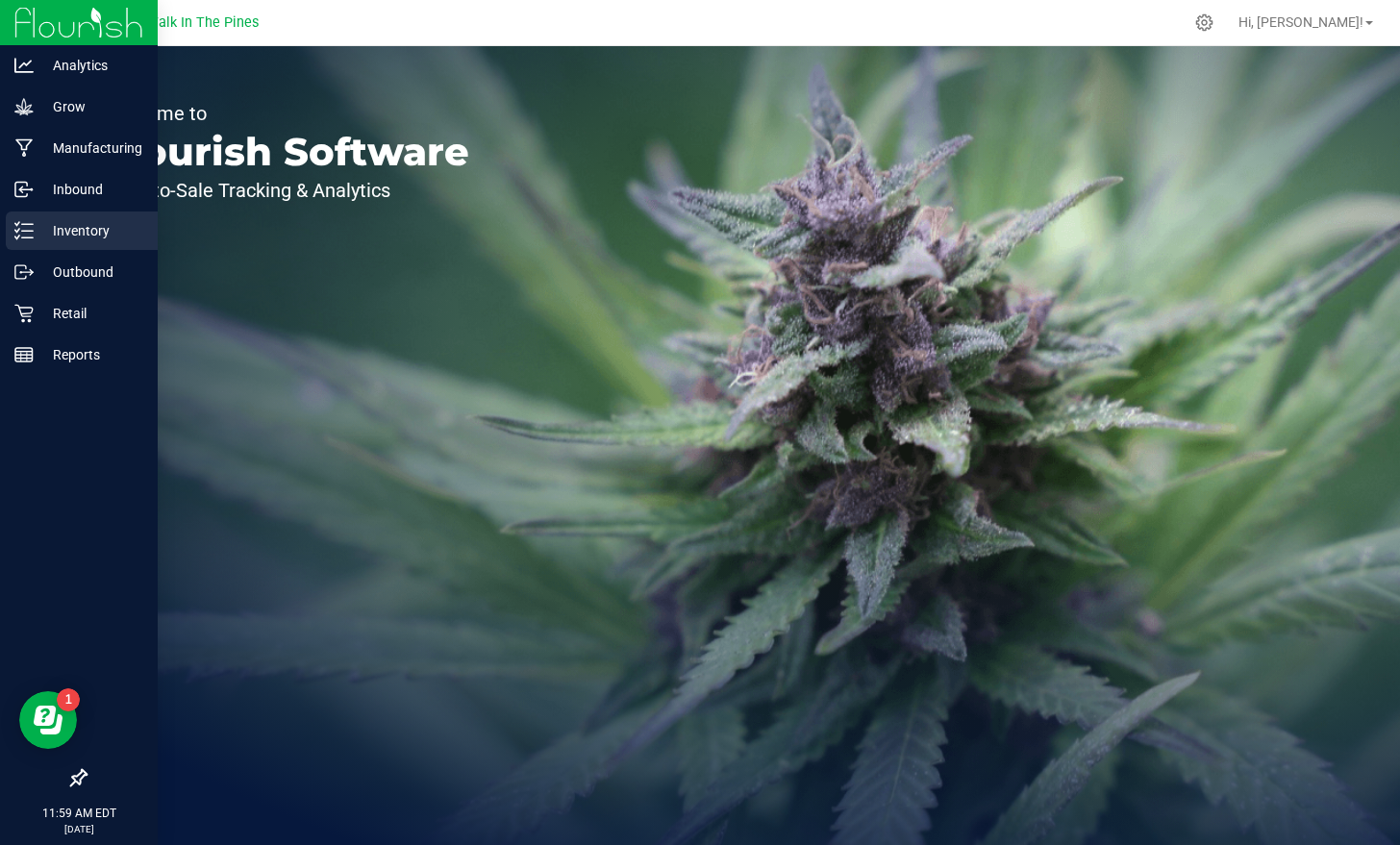 click on "Inventory" at bounding box center (91, 231) 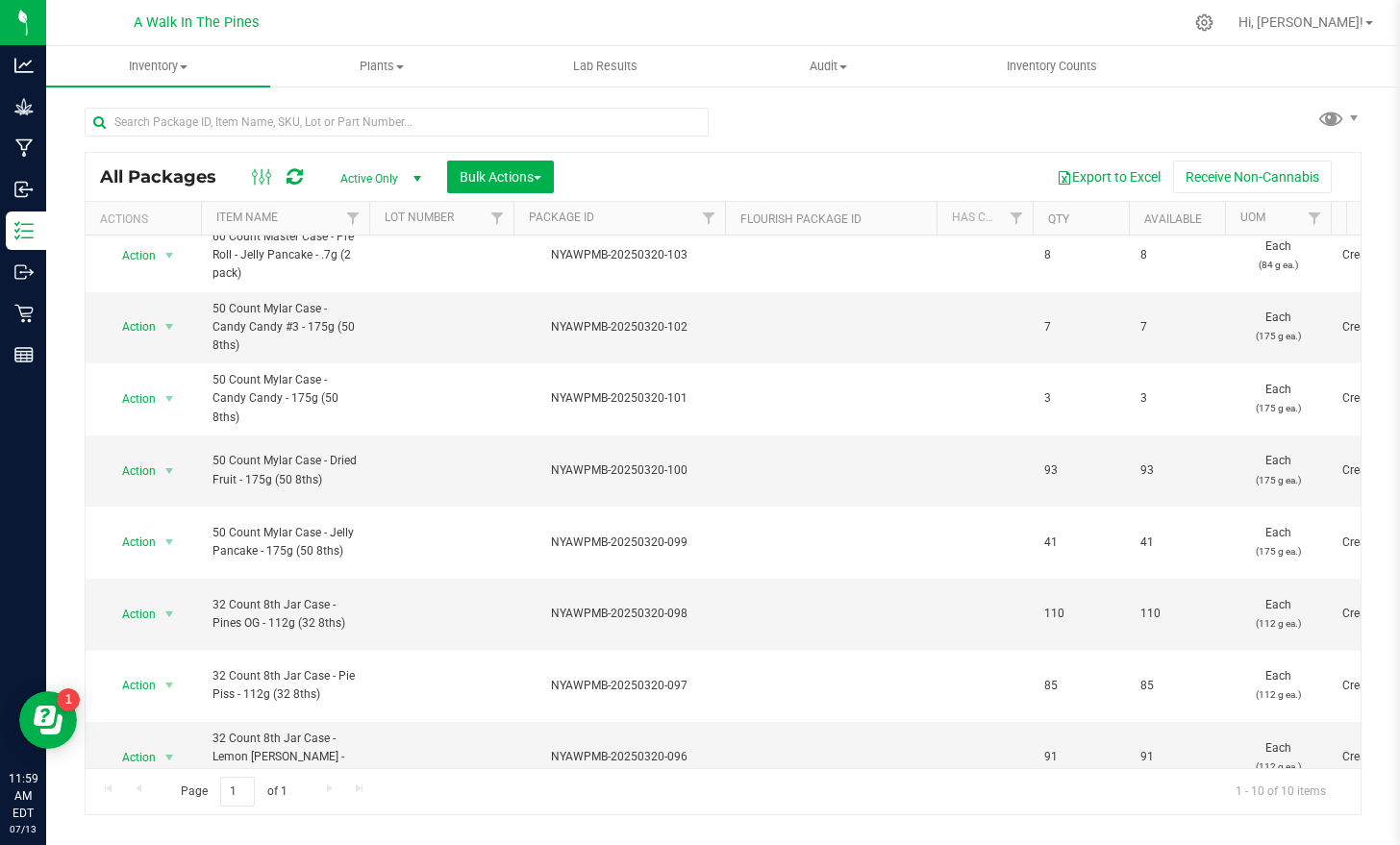 scroll, scrollTop: 0, scrollLeft: 0, axis: both 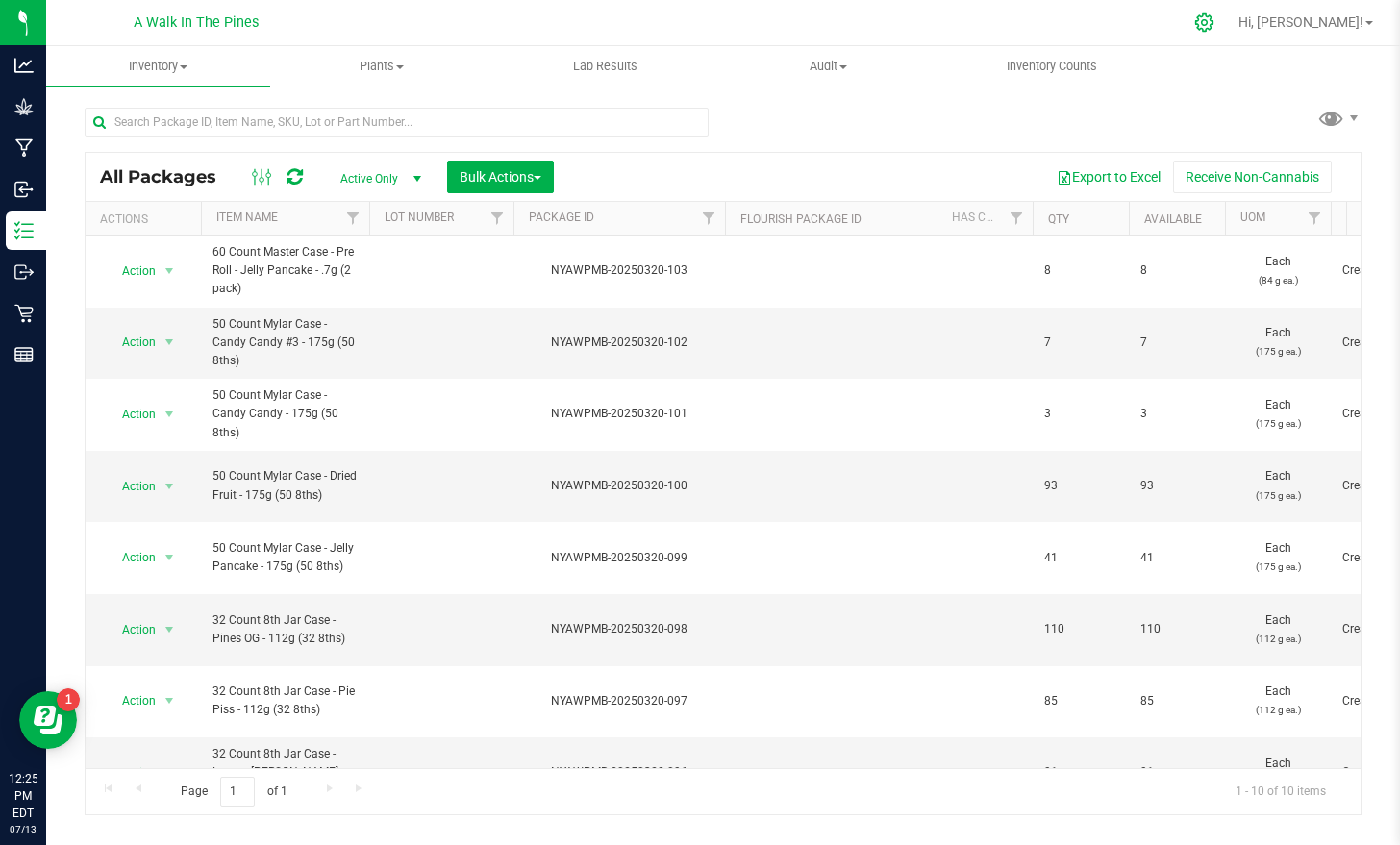 click 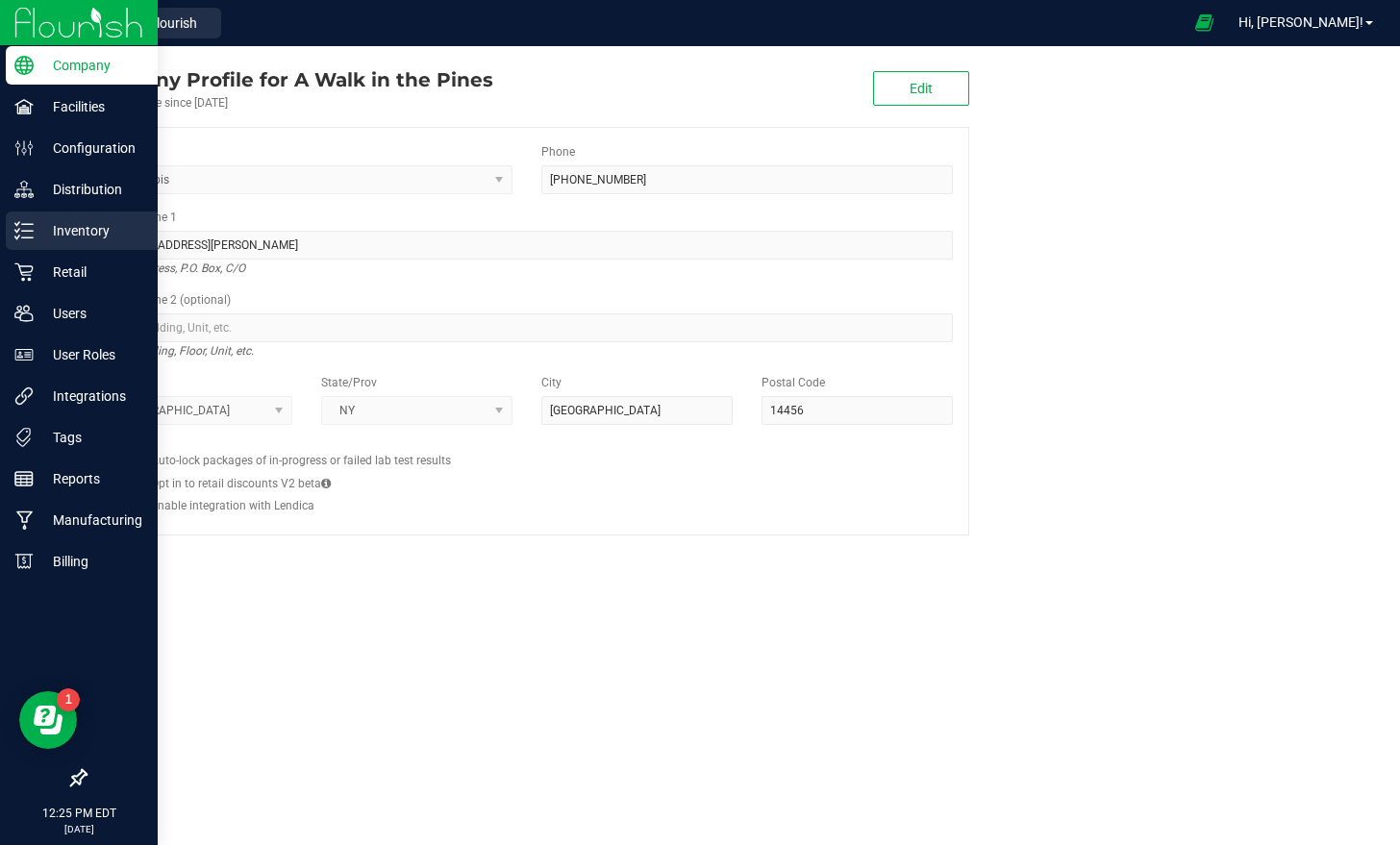 click on "Inventory" at bounding box center [91, 231] 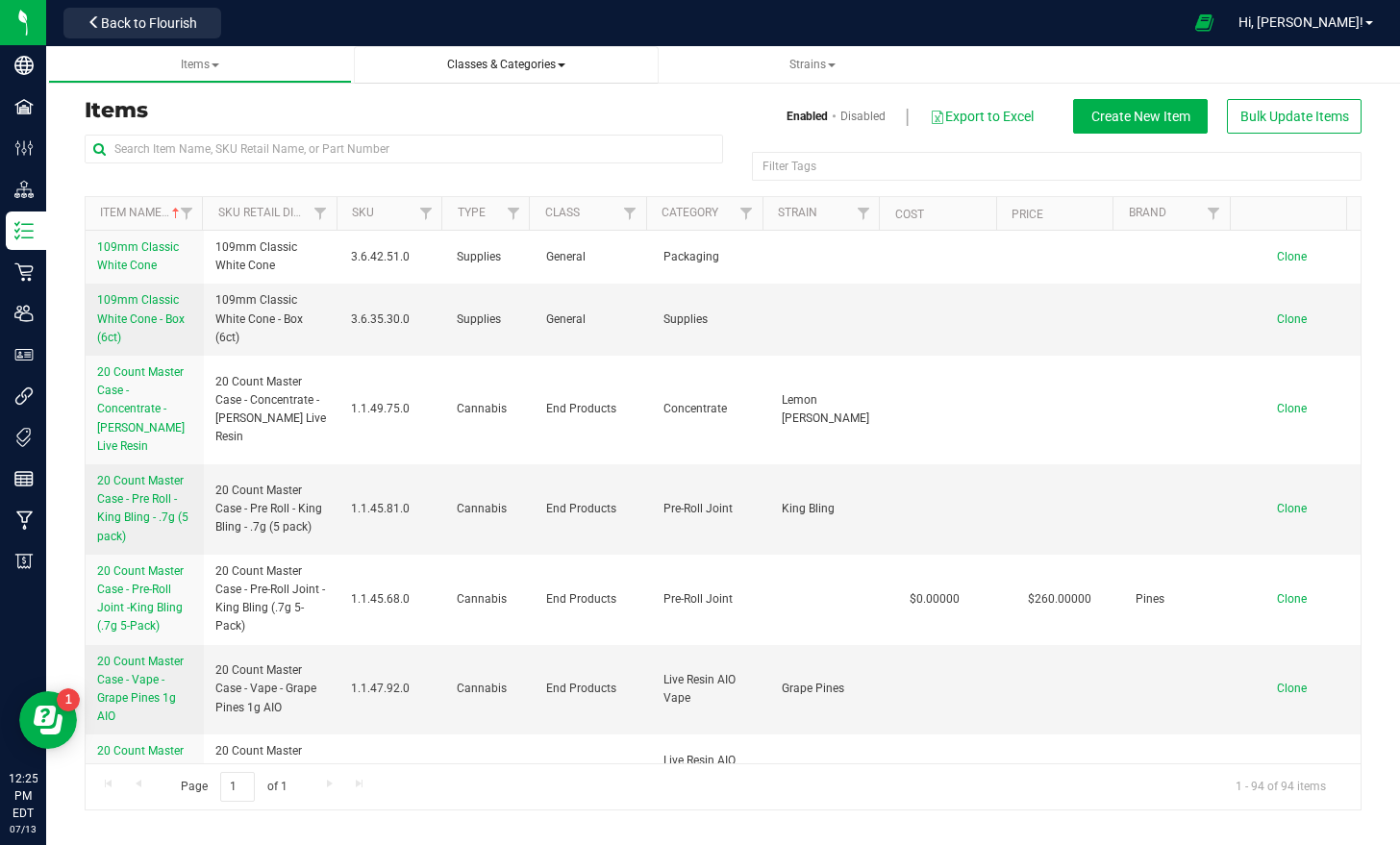 click on "Classes & Categories" at bounding box center [506, 64] 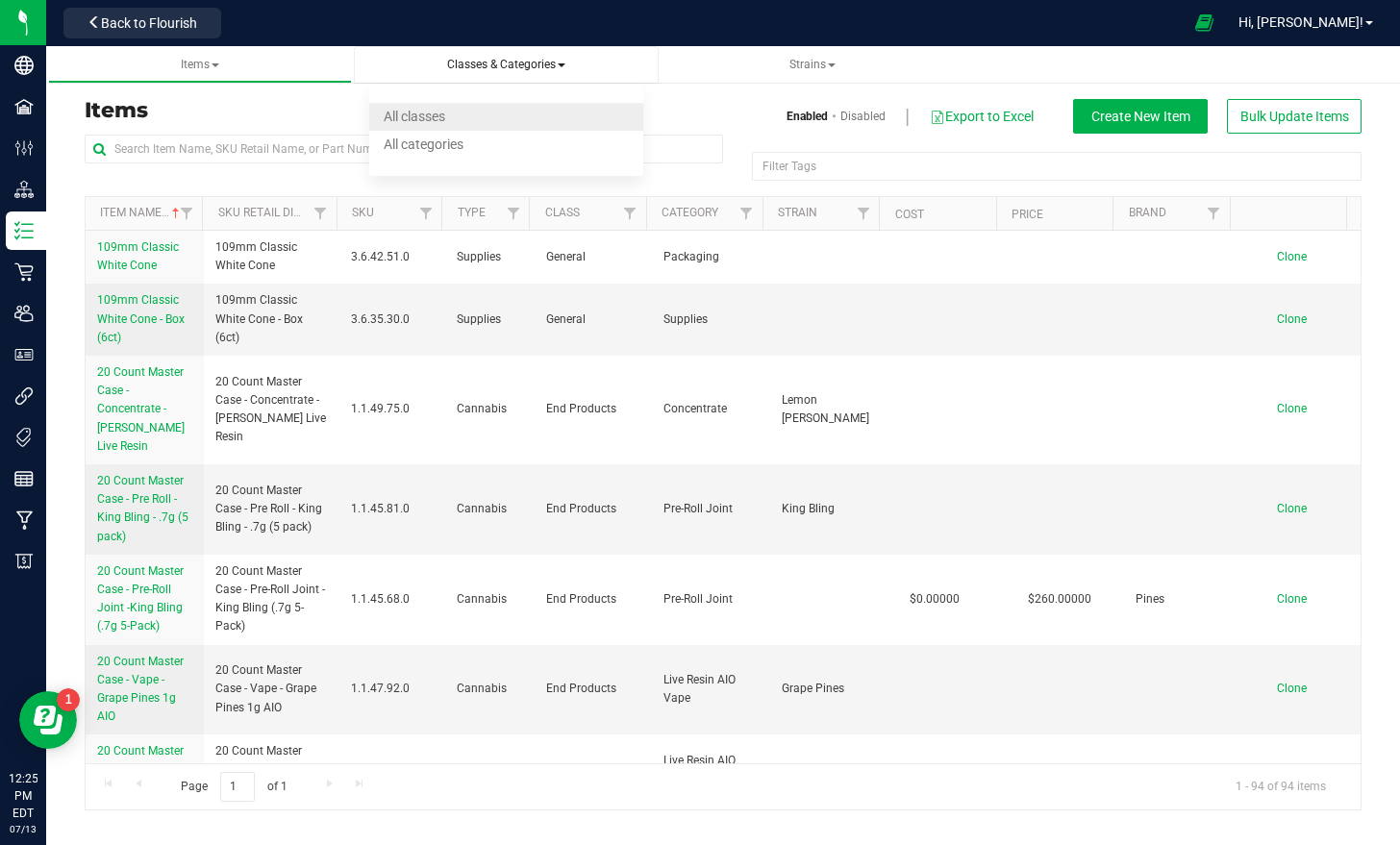 click on "All classes" at bounding box center (414, 116) 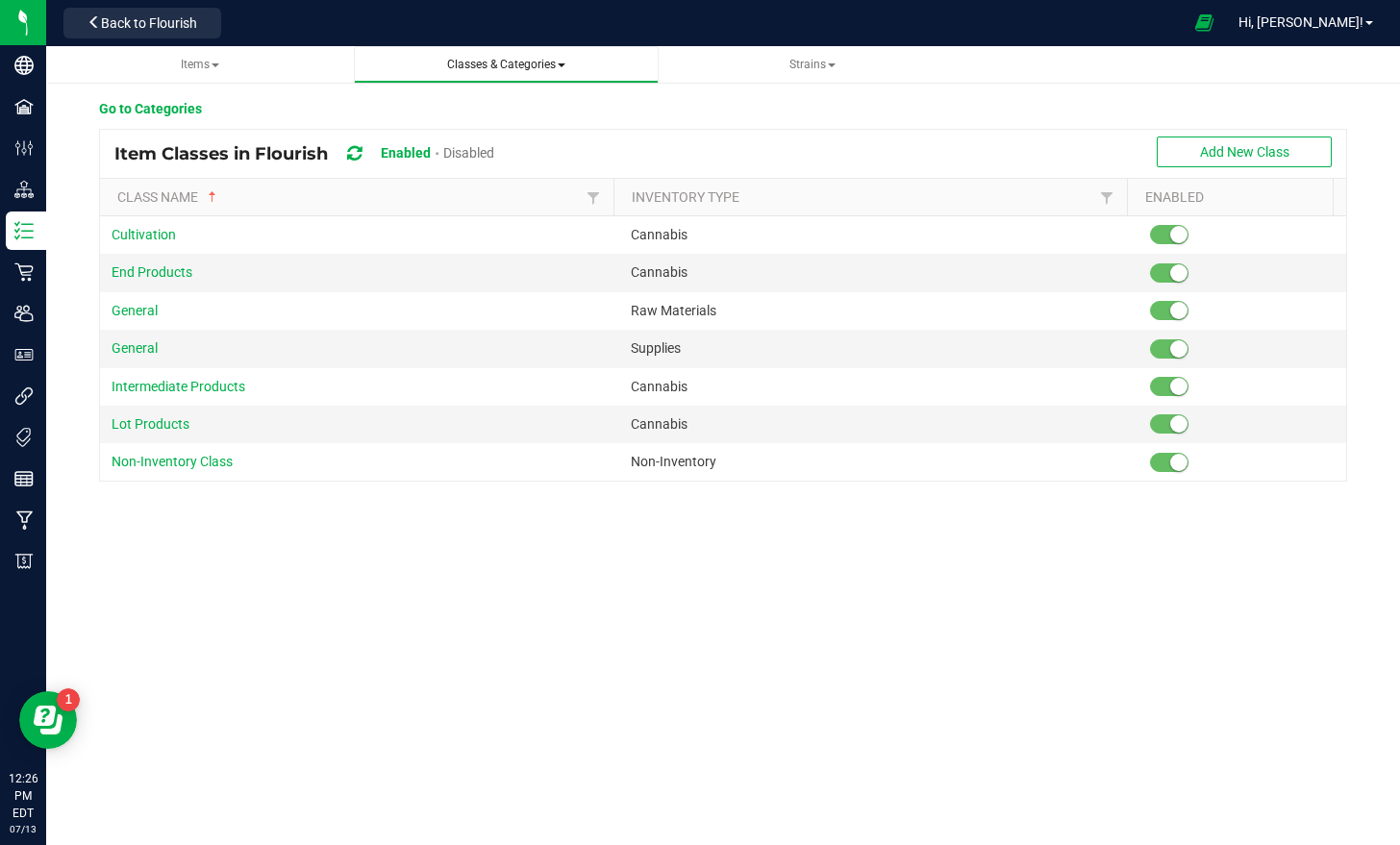 click on "Classes & Categories" at bounding box center (506, 64) 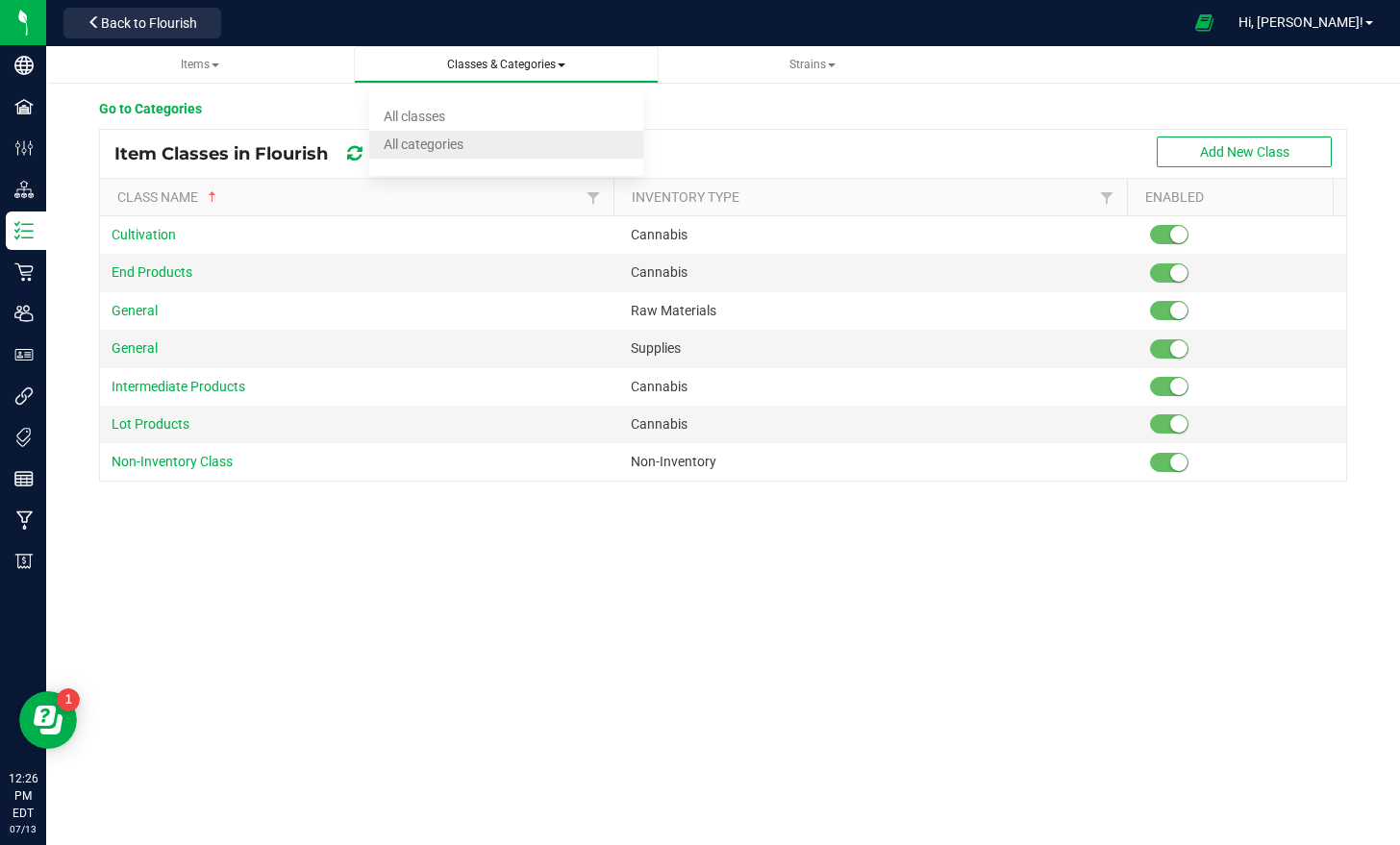 click on "All categories" at bounding box center [506, 144] 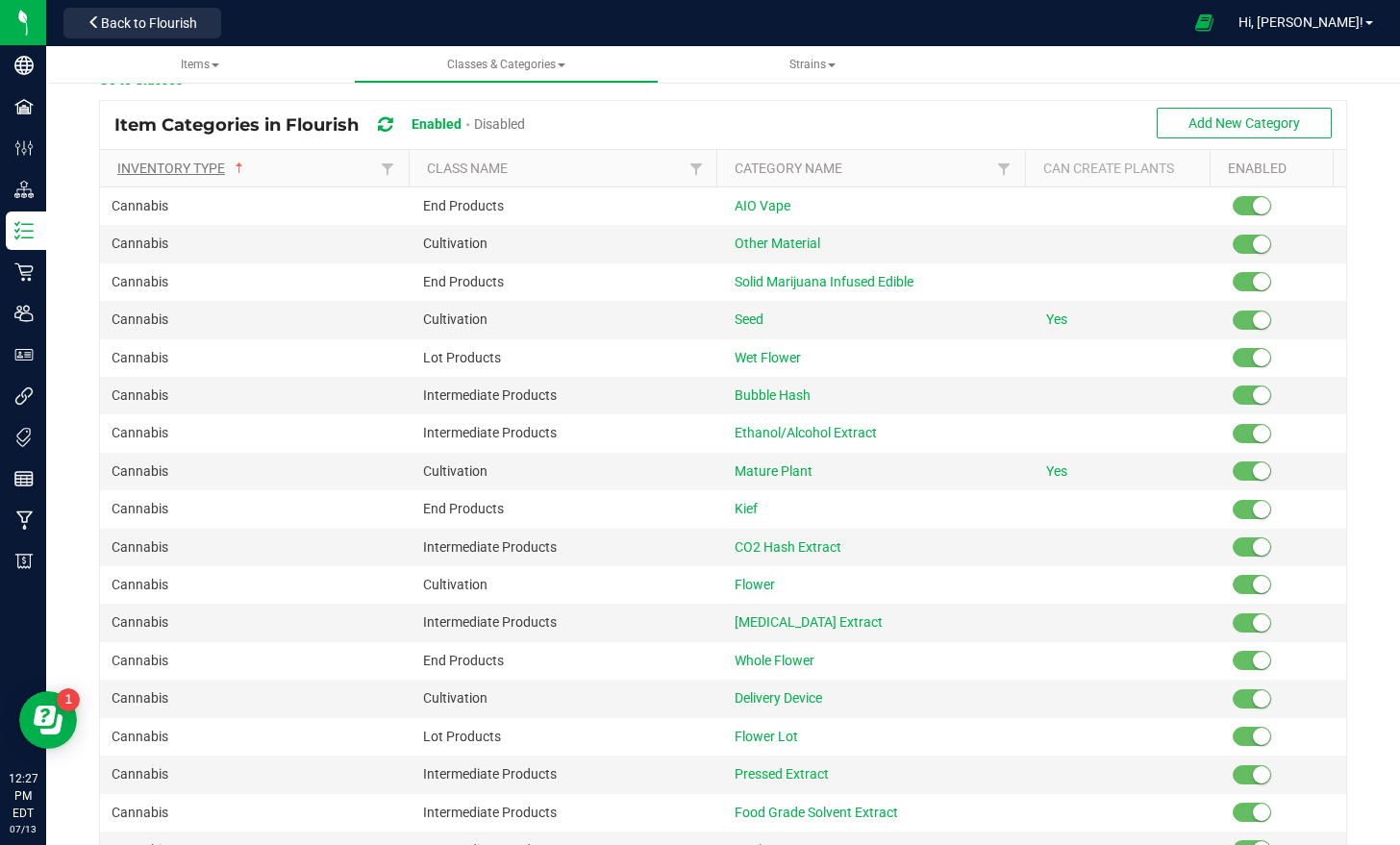 scroll, scrollTop: 0, scrollLeft: 0, axis: both 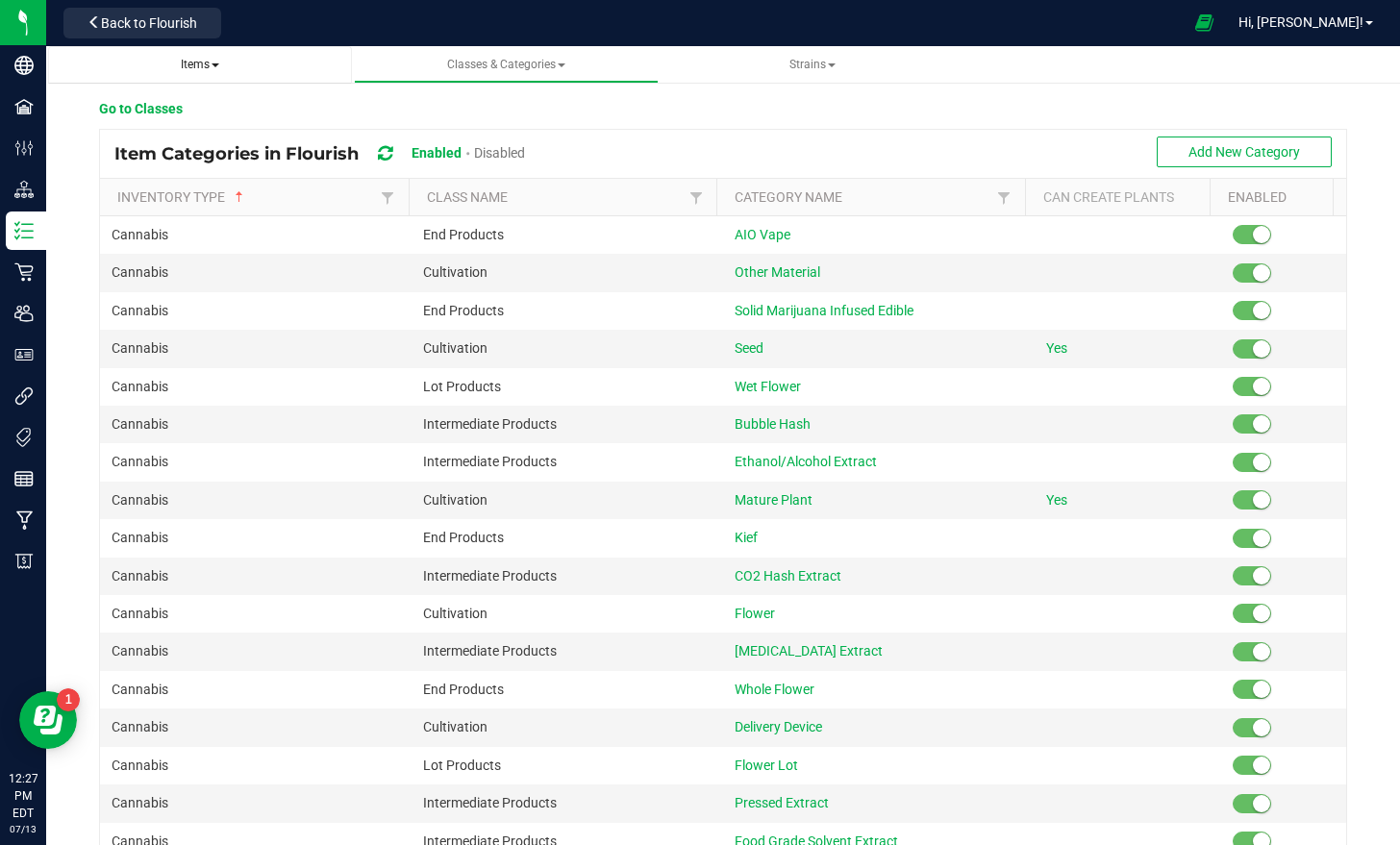 click on "Items" at bounding box center [200, 64] 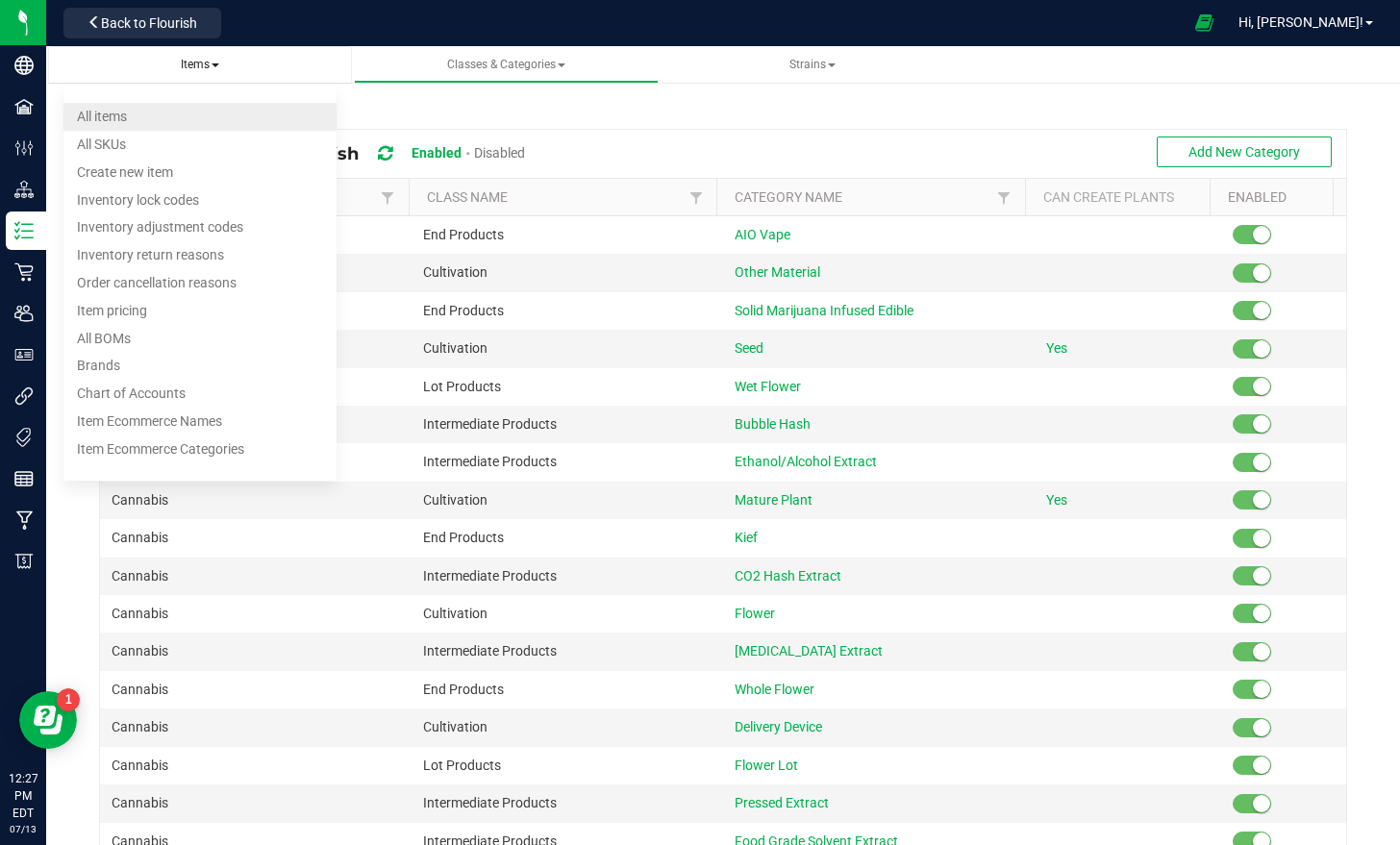 click on "All items" at bounding box center (200, 116) 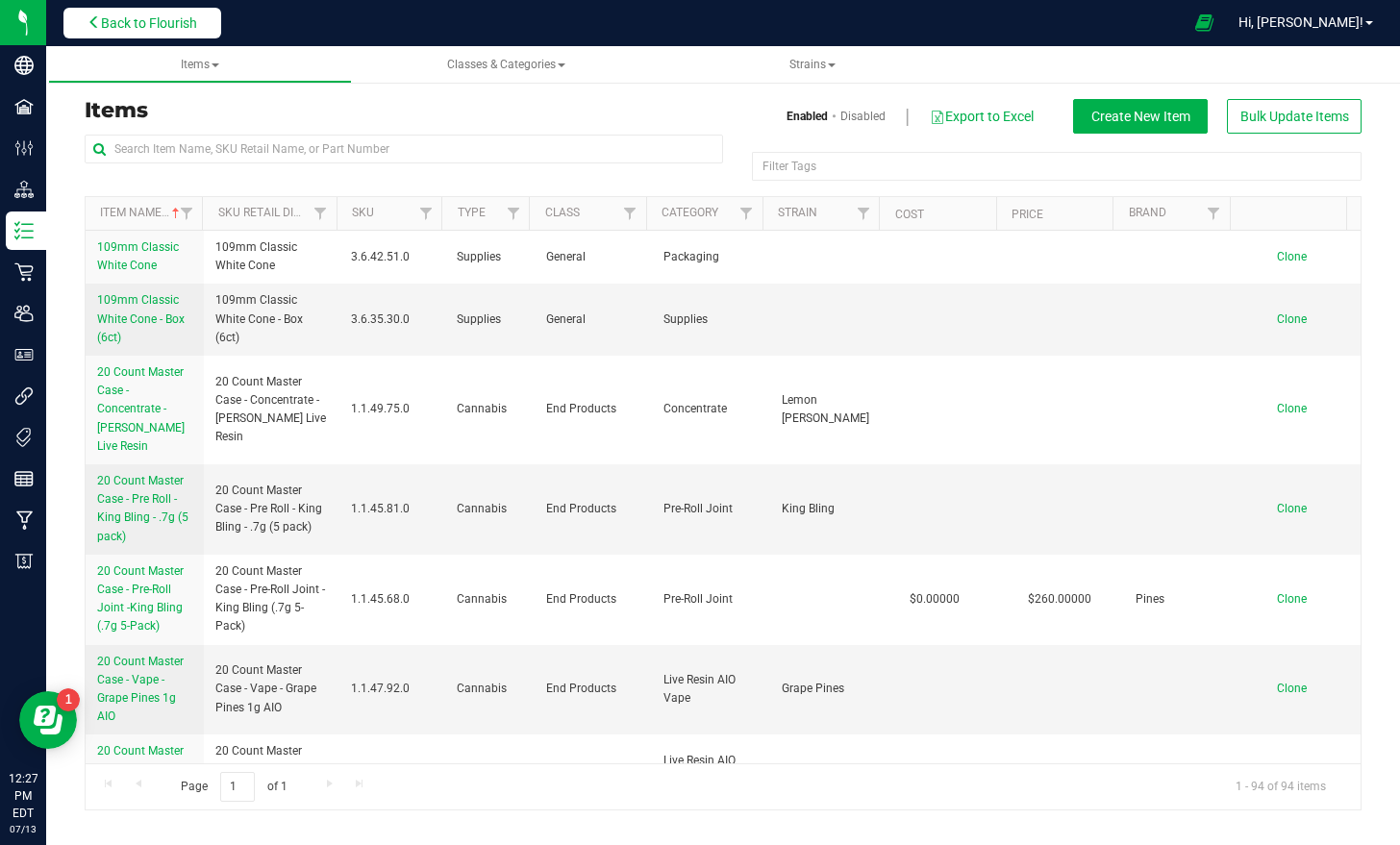 click on "Back to Flourish" at bounding box center (149, 23) 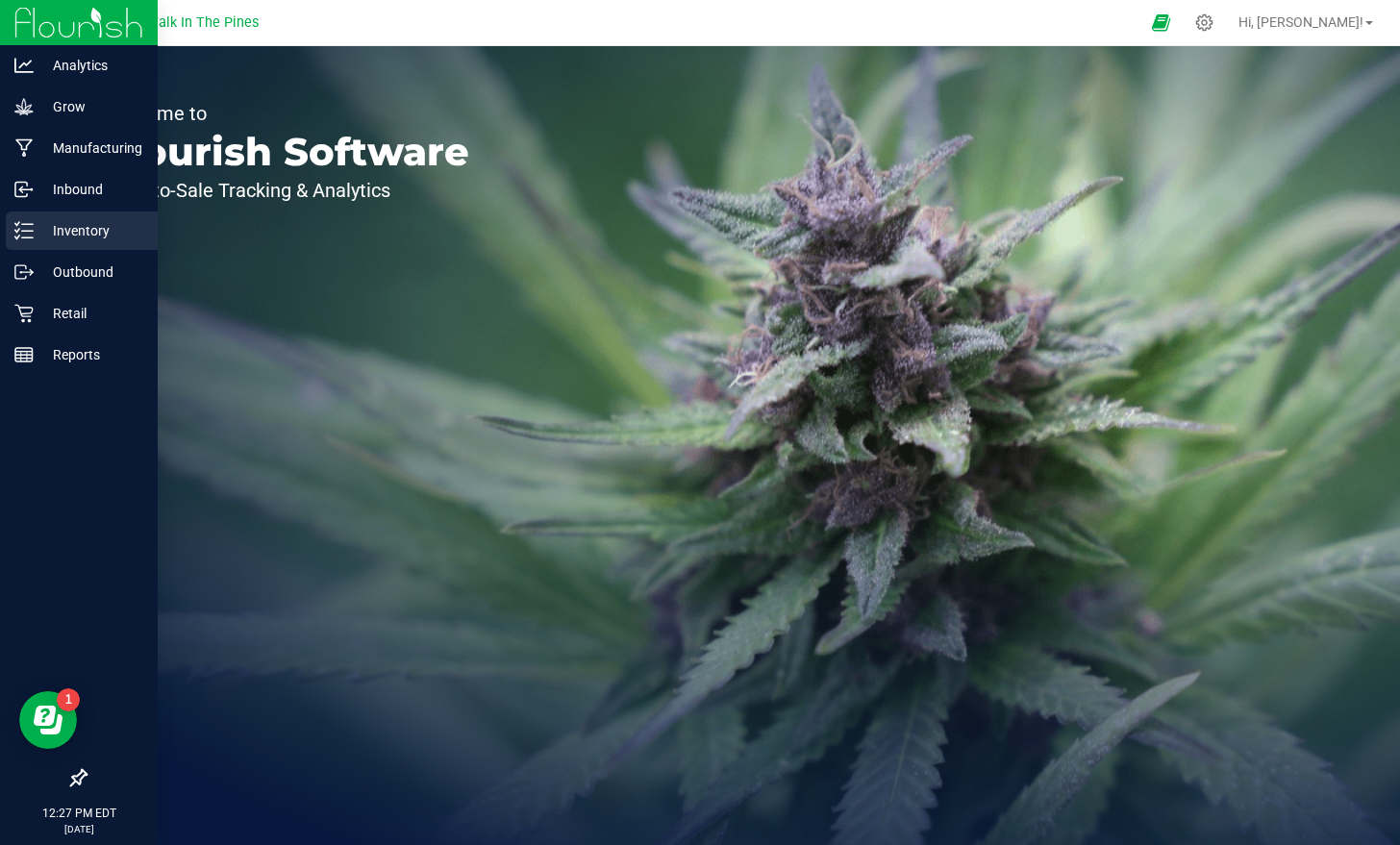 click on "Inventory" at bounding box center (91, 231) 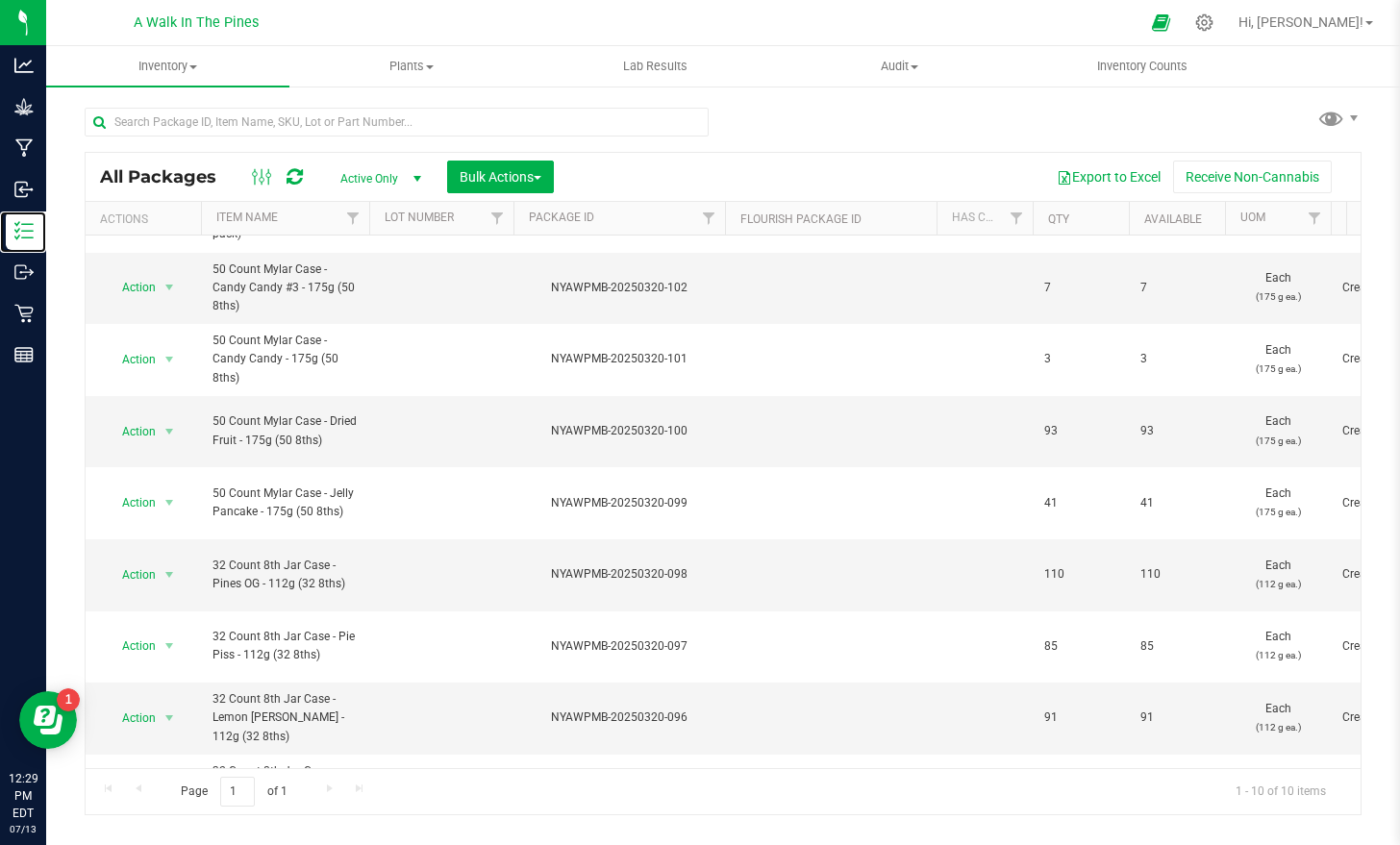 scroll, scrollTop: 106, scrollLeft: 0, axis: vertical 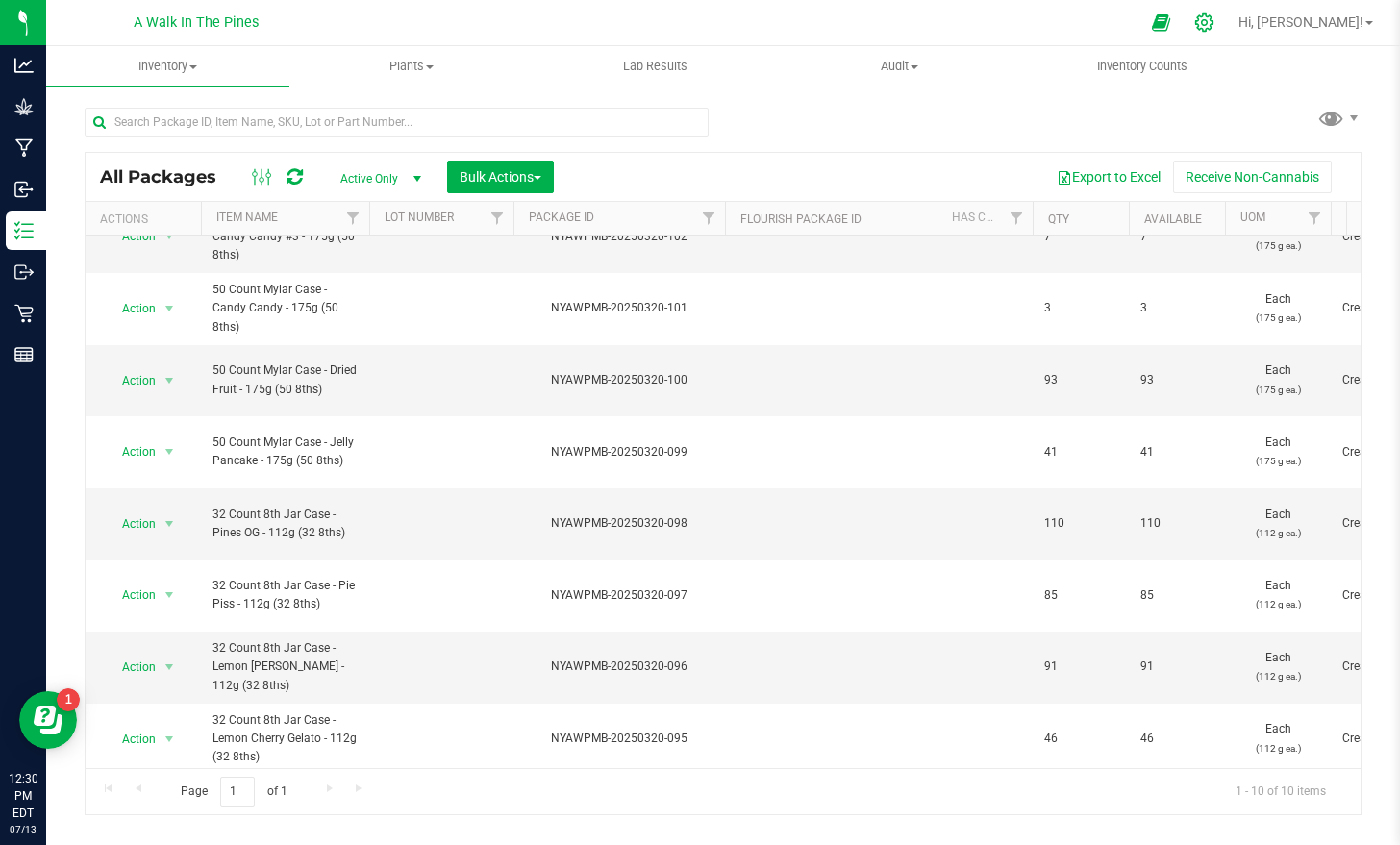 click 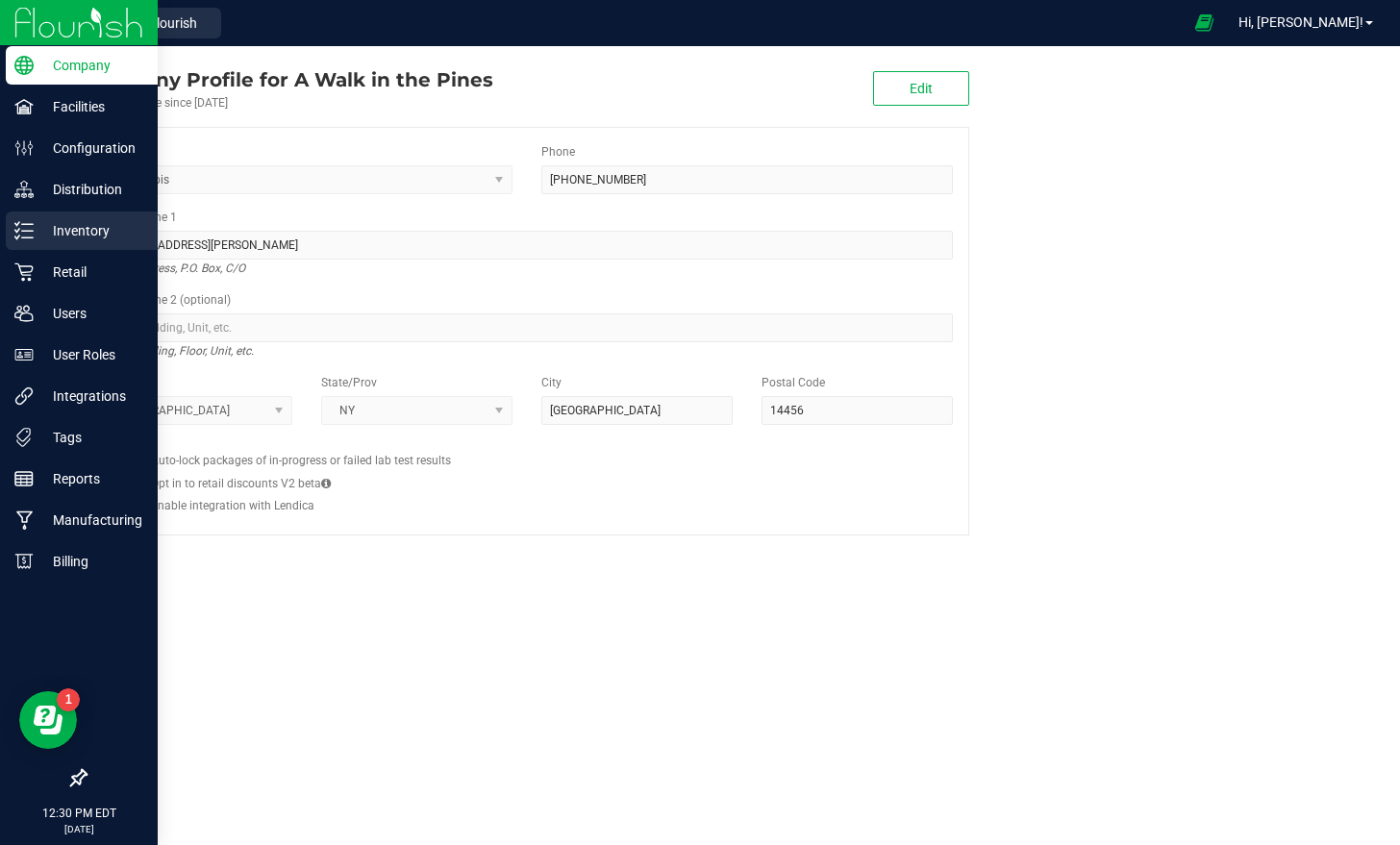 click on "Inventory" at bounding box center (91, 231) 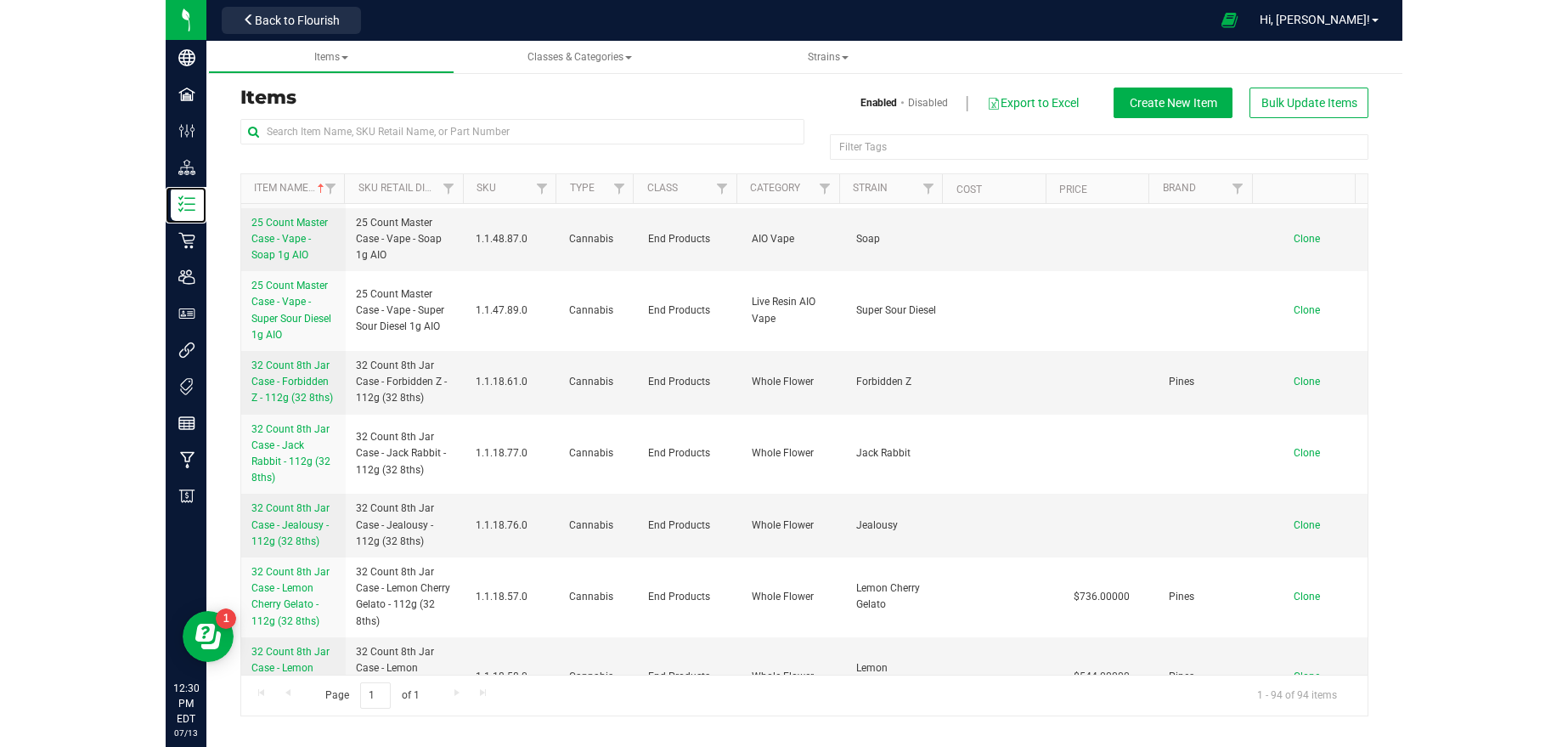 scroll, scrollTop: 0, scrollLeft: 0, axis: both 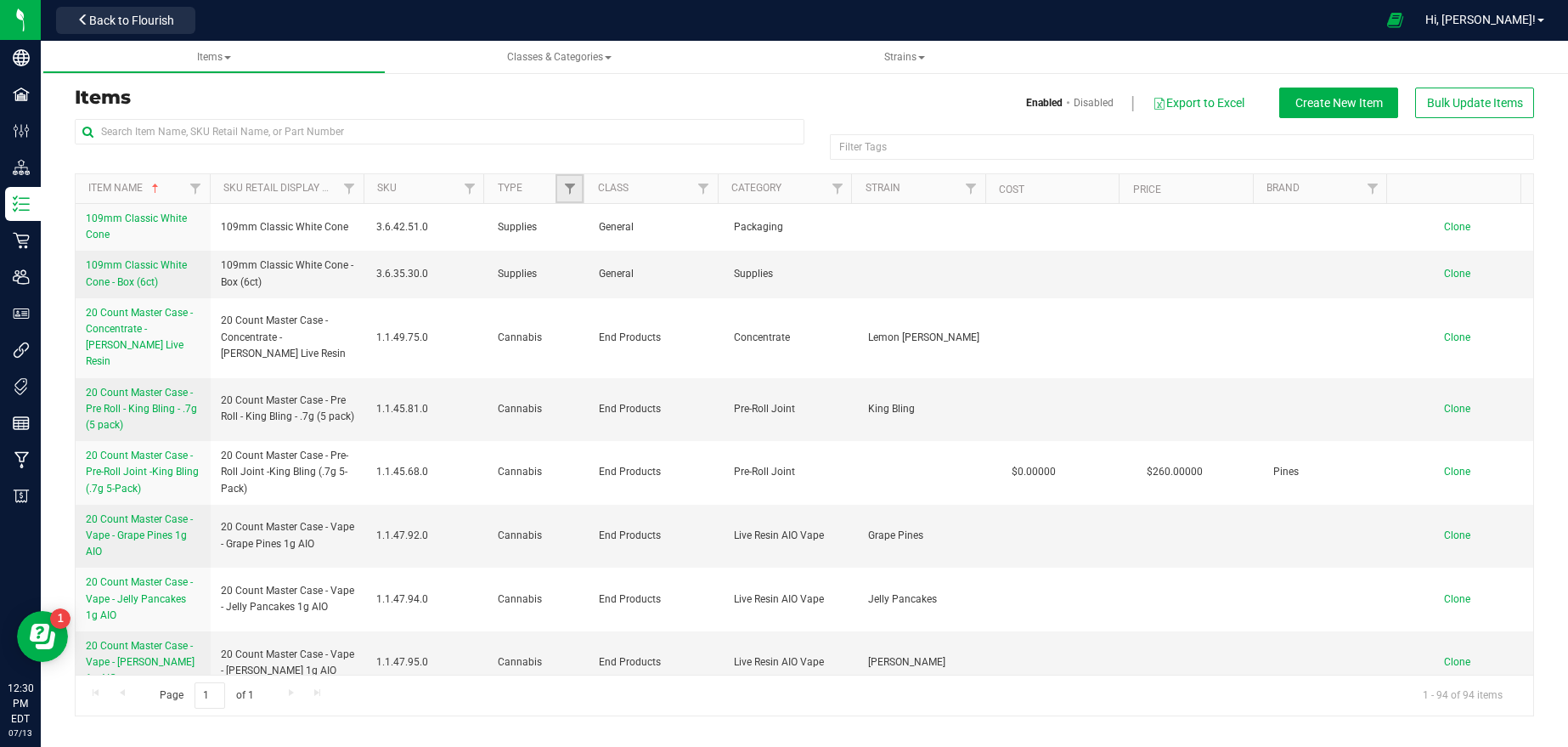 click at bounding box center [569, 189] 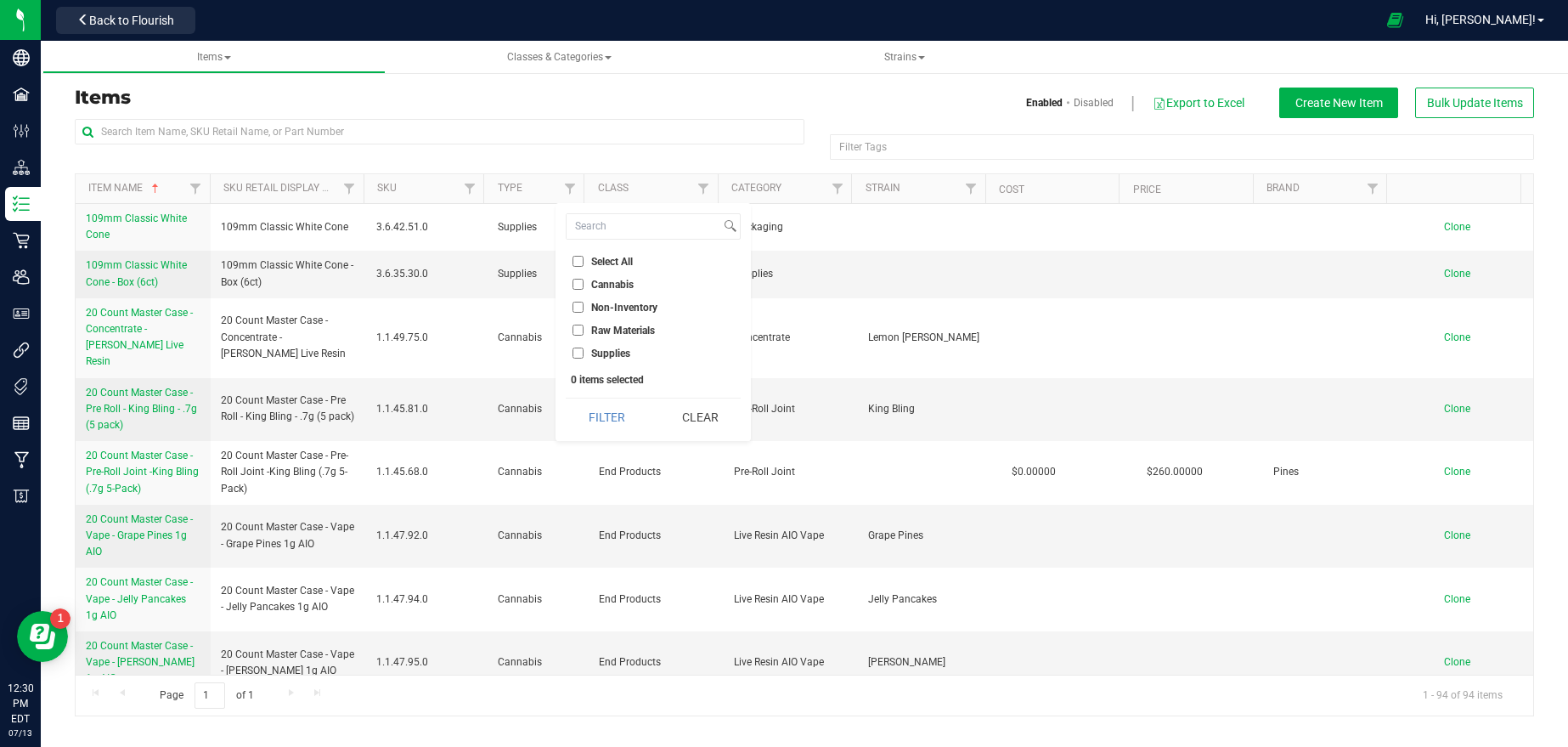click on "Cannabis" at bounding box center [578, 284] 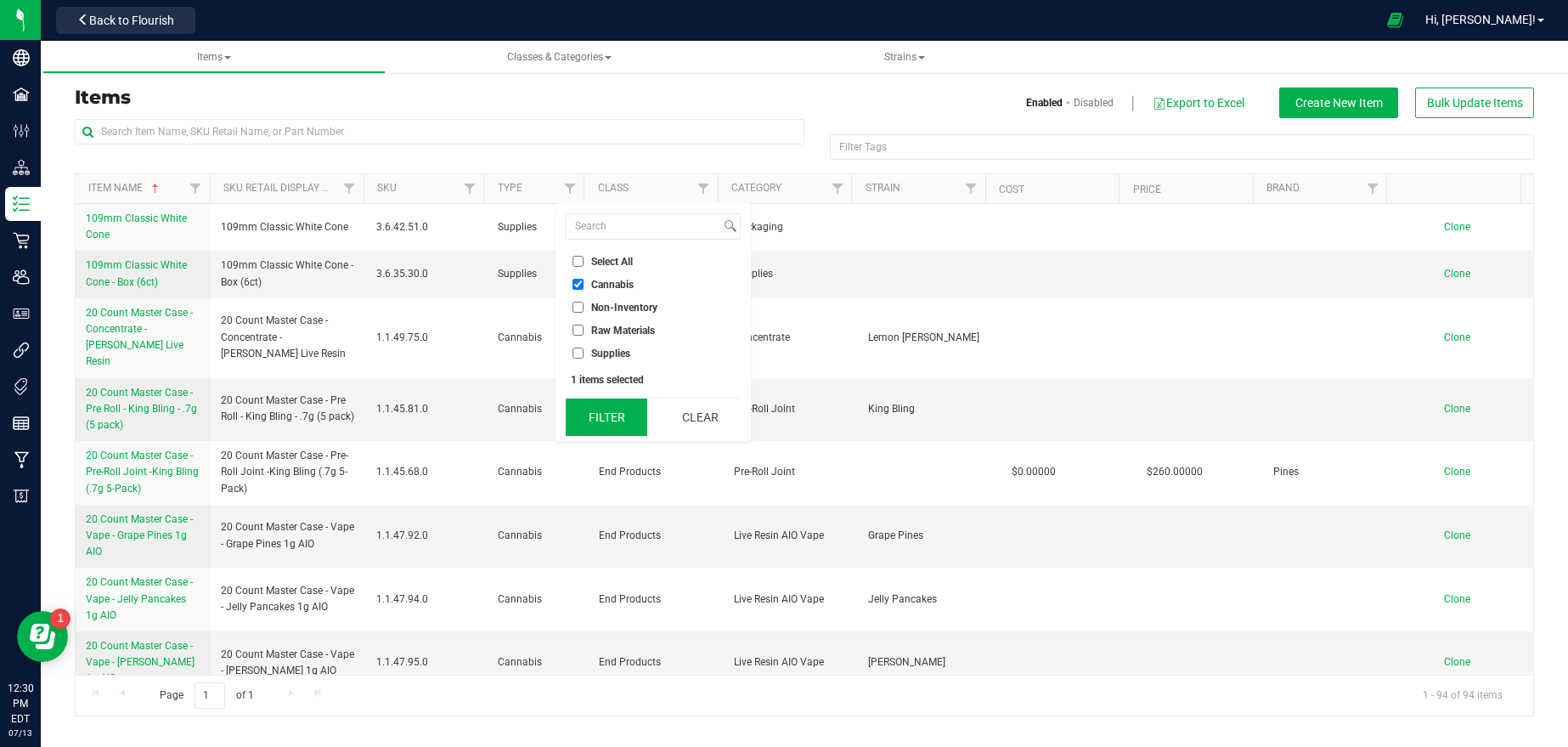 click on "Filter" at bounding box center [606, 417] 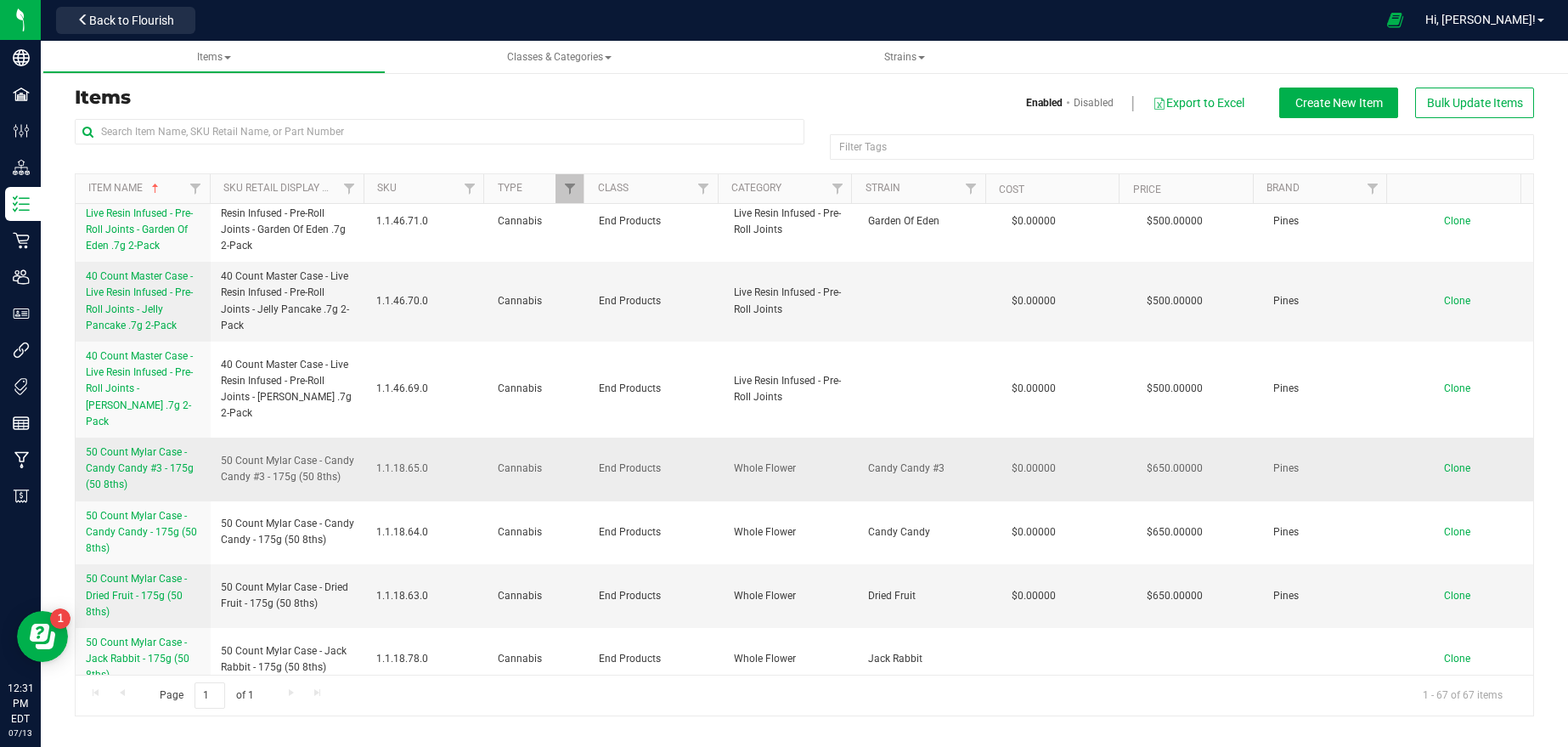 scroll, scrollTop: 1540, scrollLeft: 0, axis: vertical 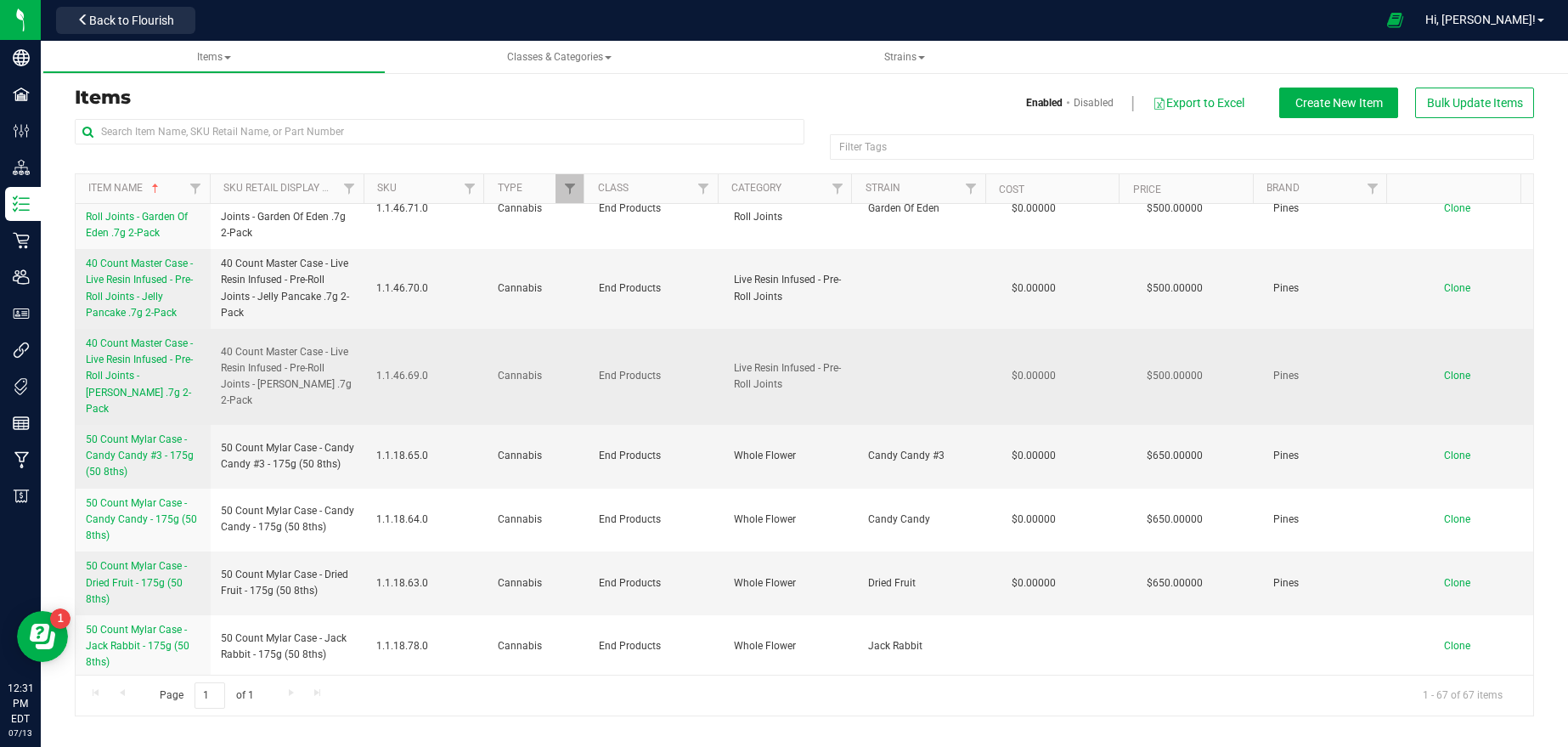 click on "40 Count Master Case - Live Resin Infused - Pre-Roll Joints - King Sherb .7g 2-Pack" at bounding box center [143, 376] 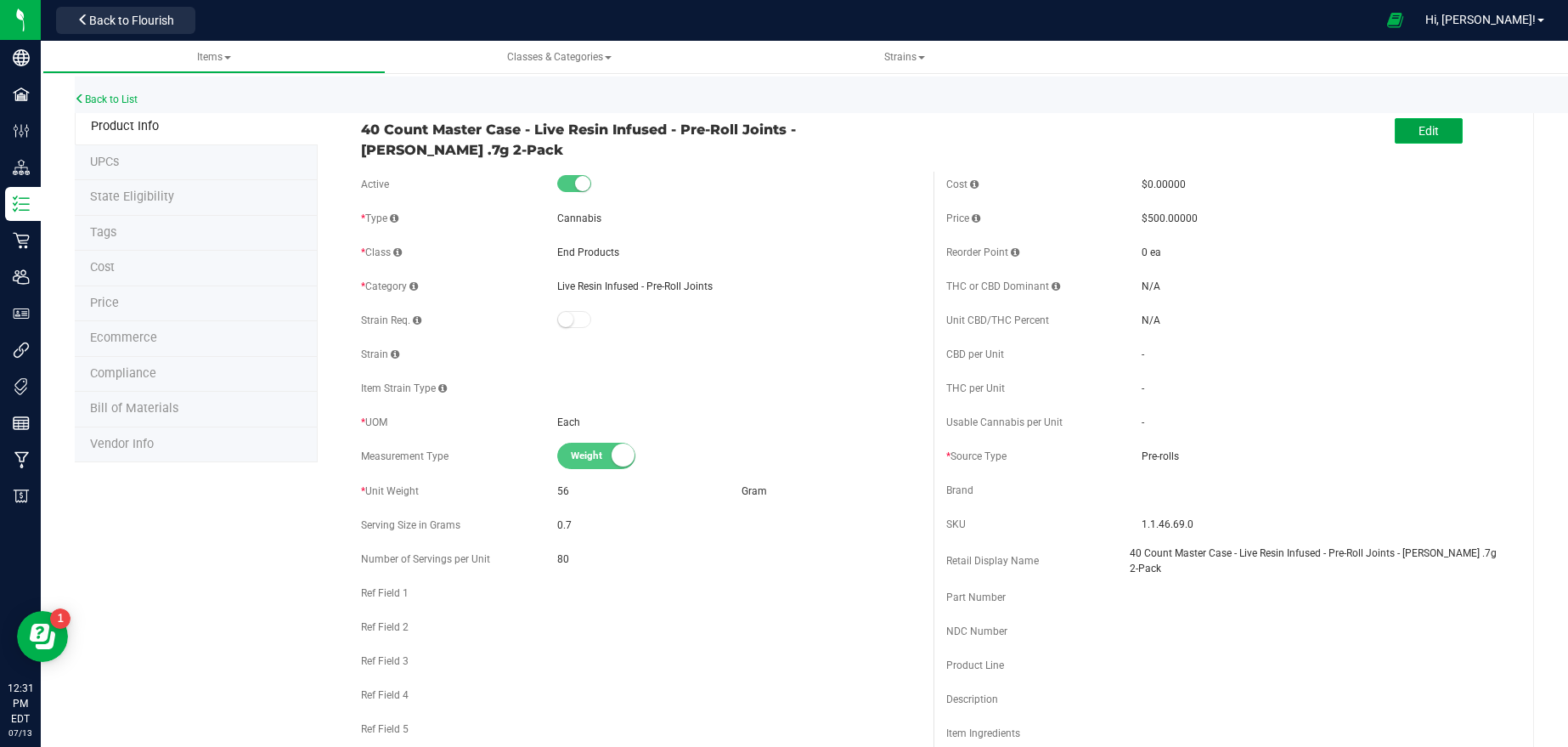 click on "Edit" at bounding box center [1429, 131] 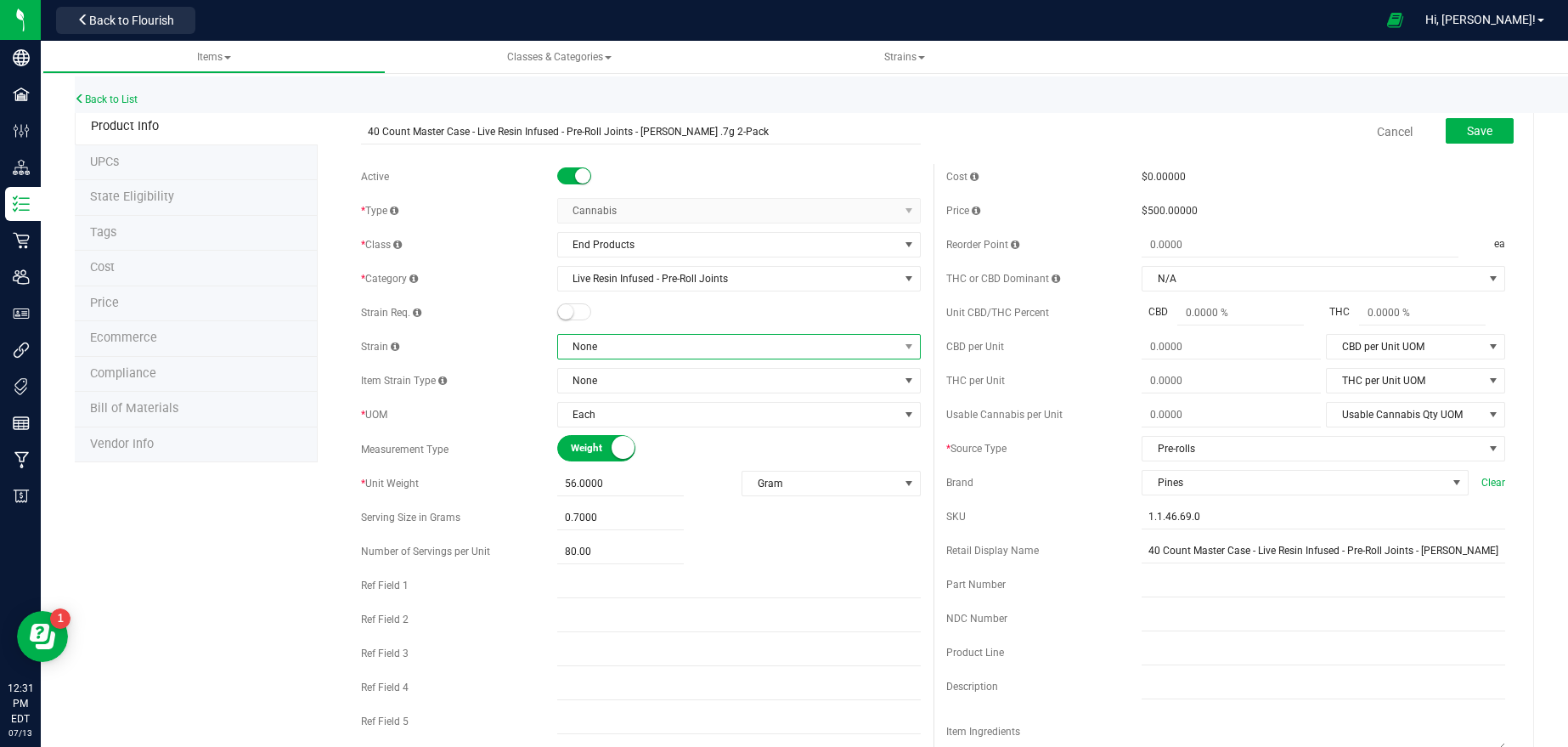 click on "None" at bounding box center (728, 347) 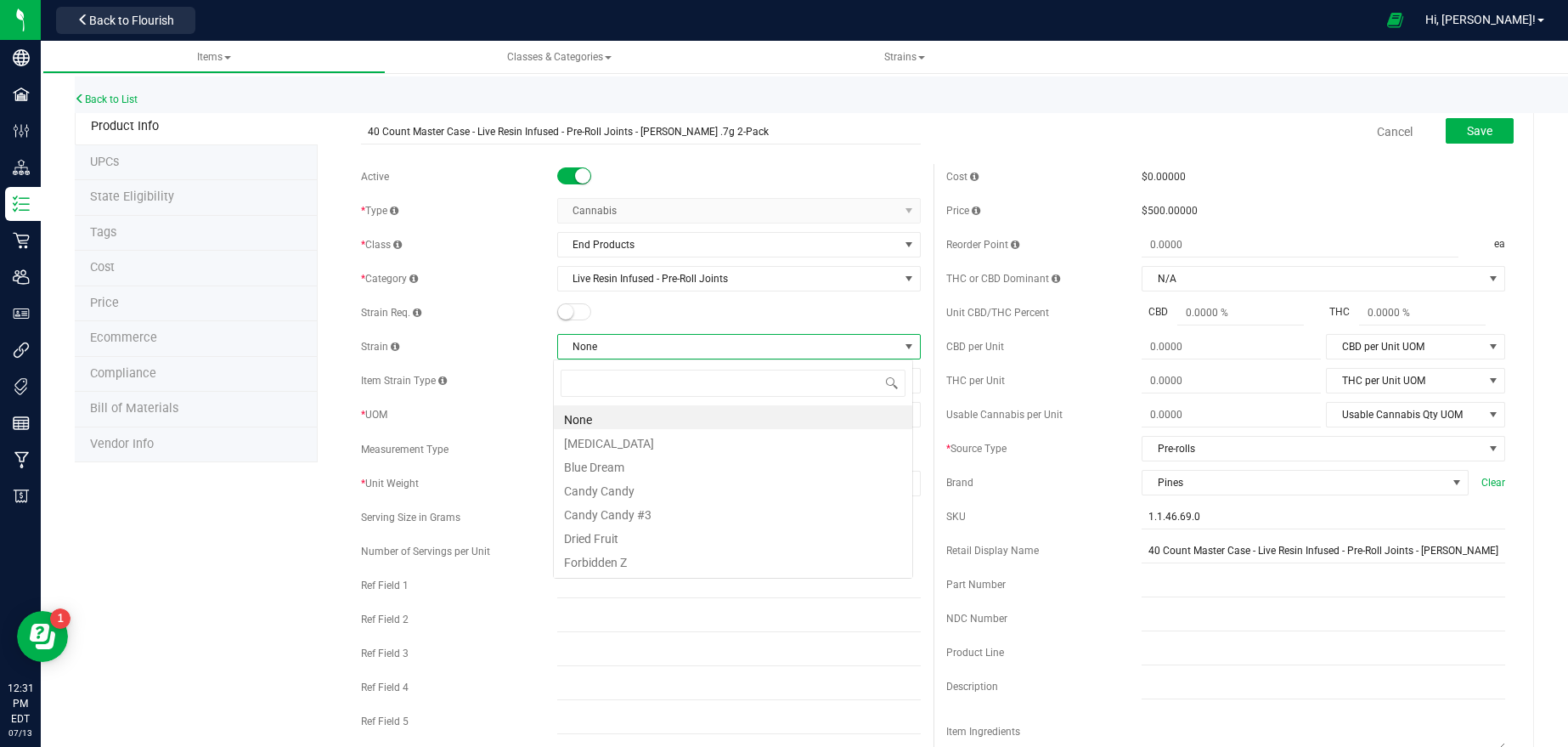 scroll, scrollTop: 84957, scrollLeft: 84580, axis: both 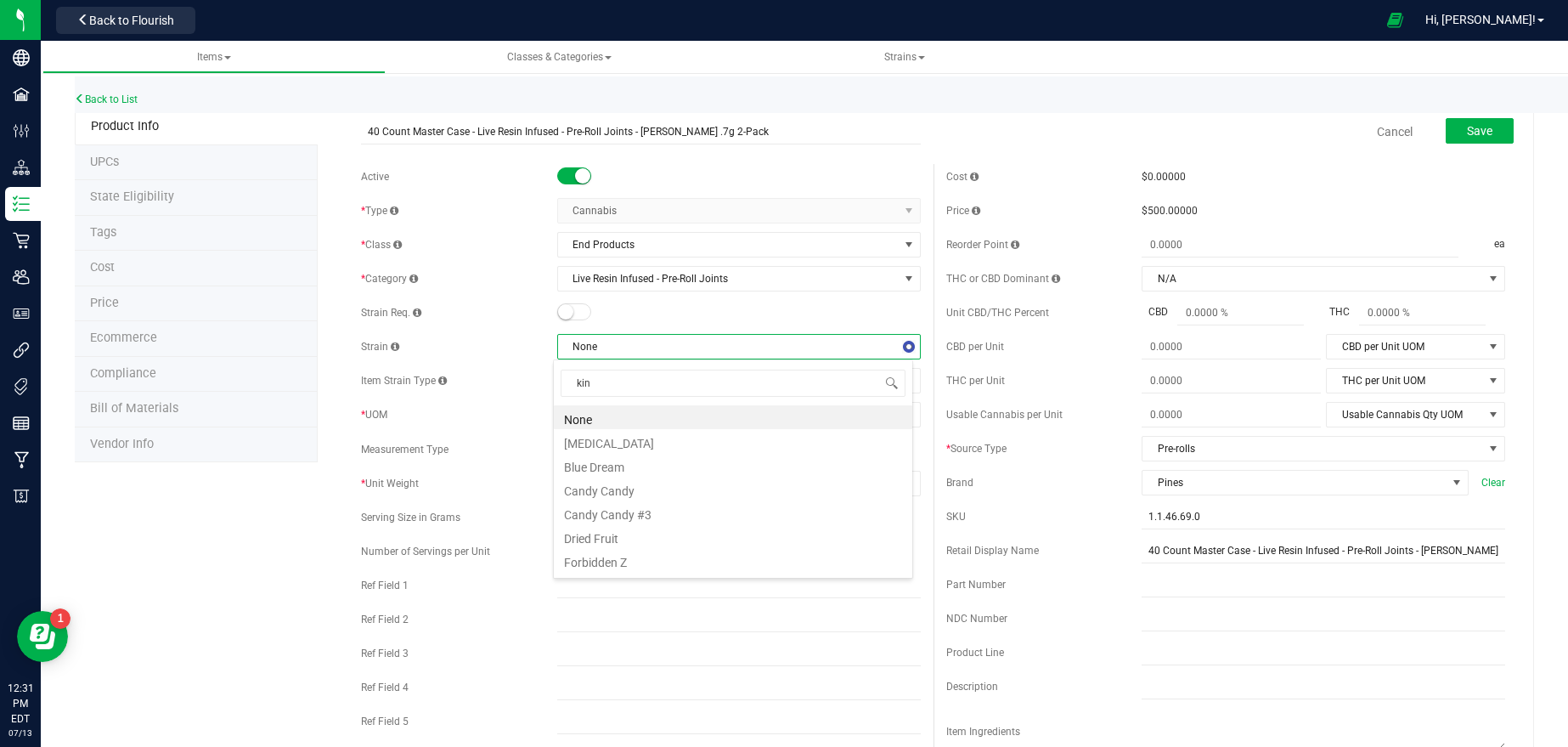 type on "king" 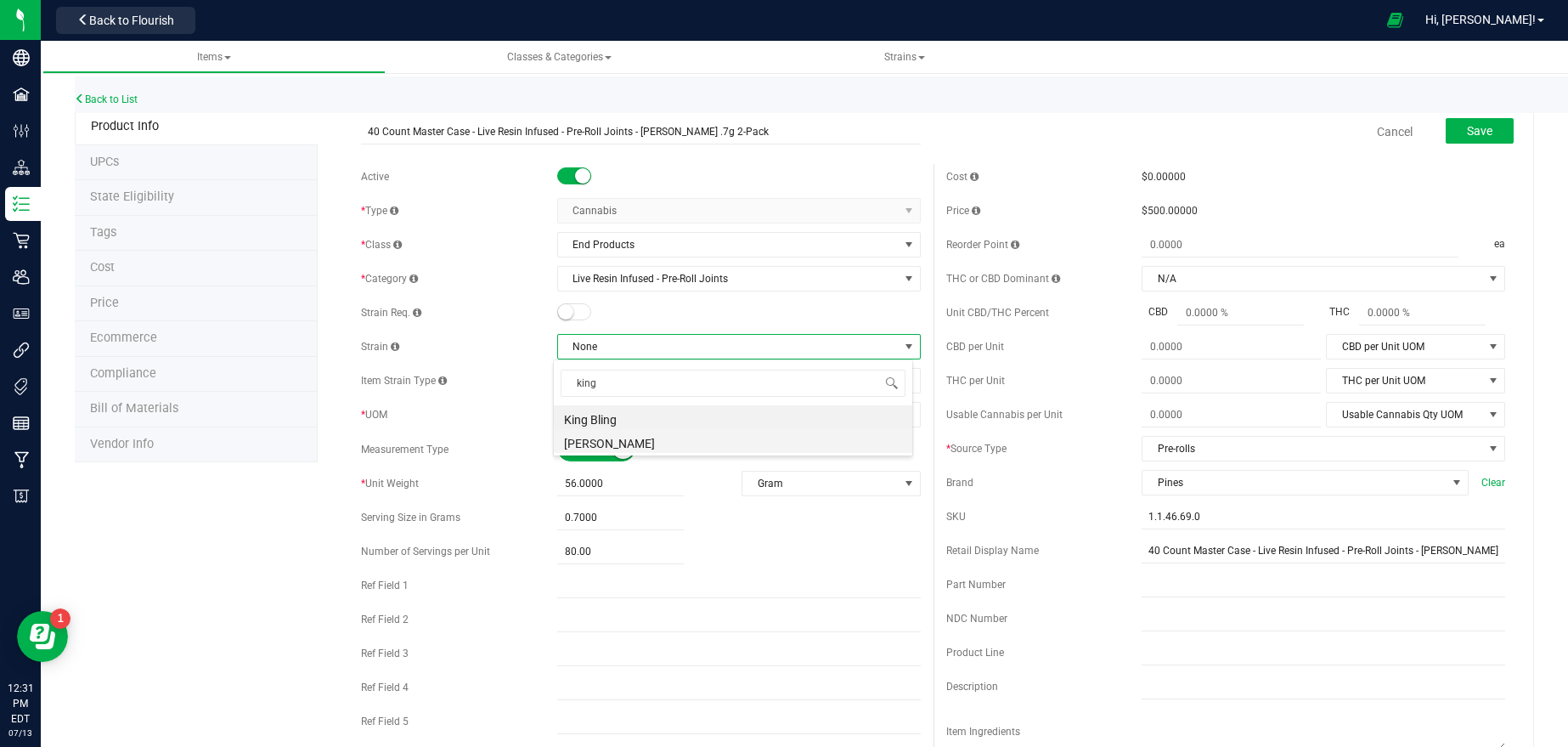 click on "King Sherb" at bounding box center [733, 441] 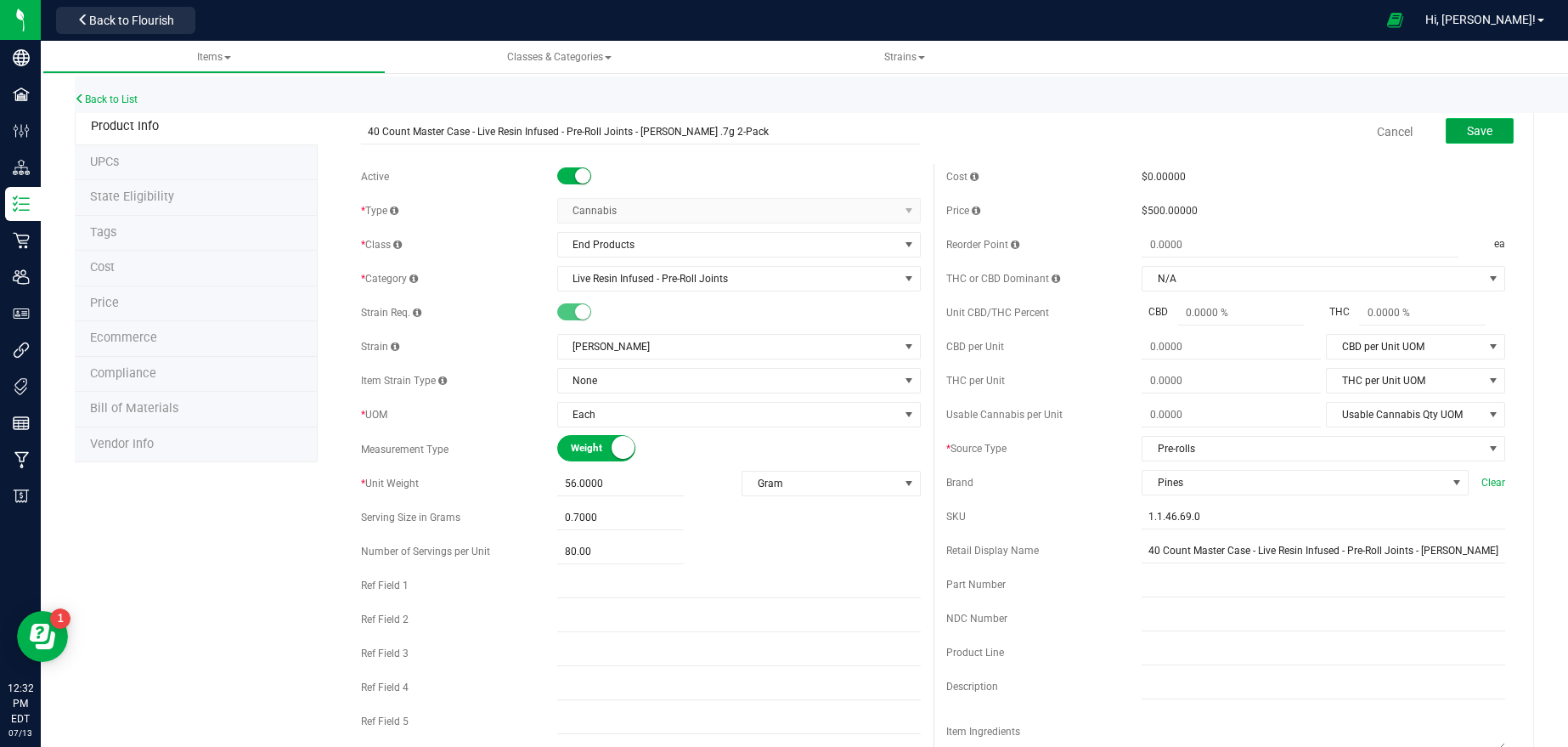 click on "Save" at bounding box center (1480, 131) 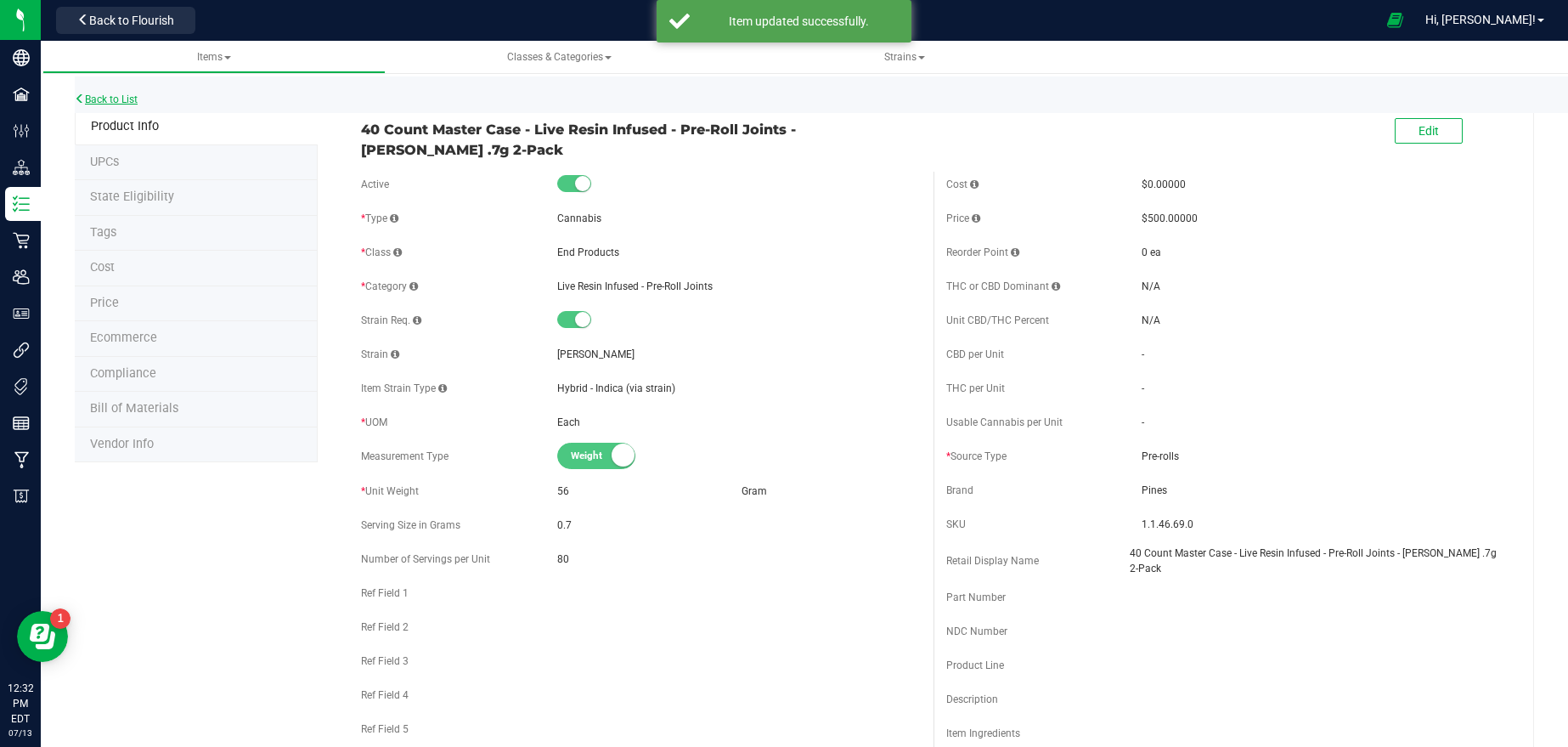 click on "Back to List" at bounding box center (106, 99) 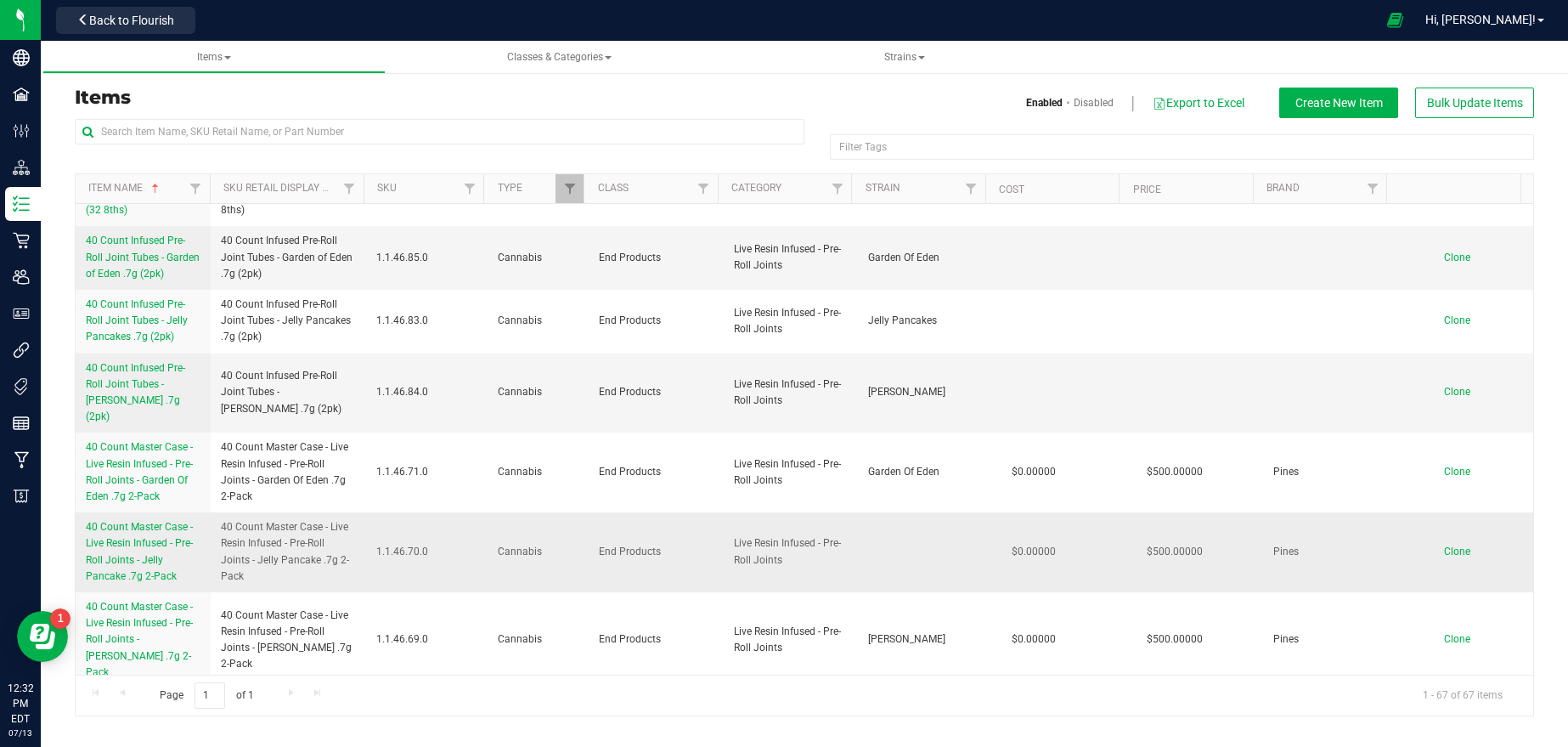 scroll, scrollTop: 1273, scrollLeft: 0, axis: vertical 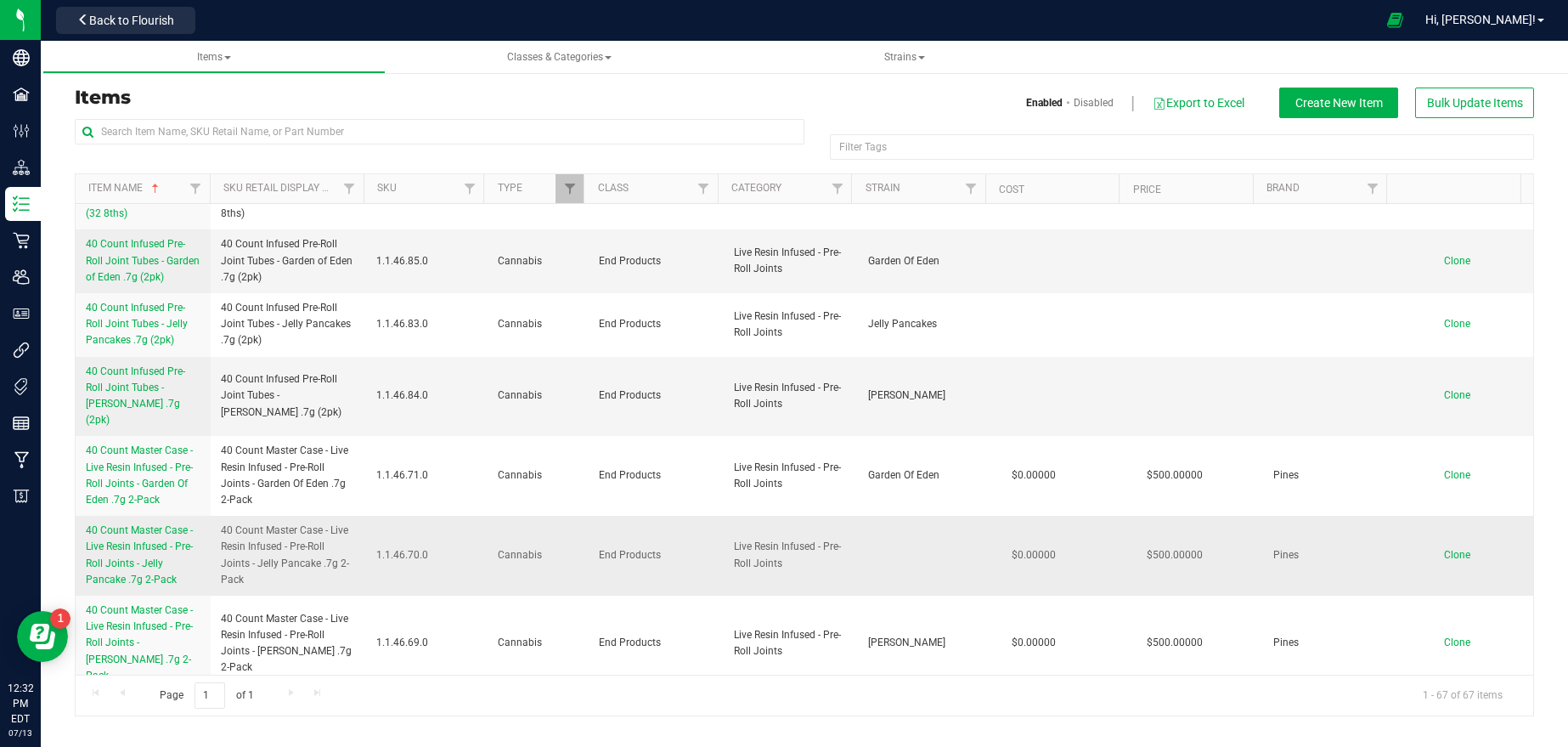 click on "40 Count Master Case - Live Resin Infused - Pre-Roll Joints - Jelly Pancake .7g 2-Pack" at bounding box center (139, 555) 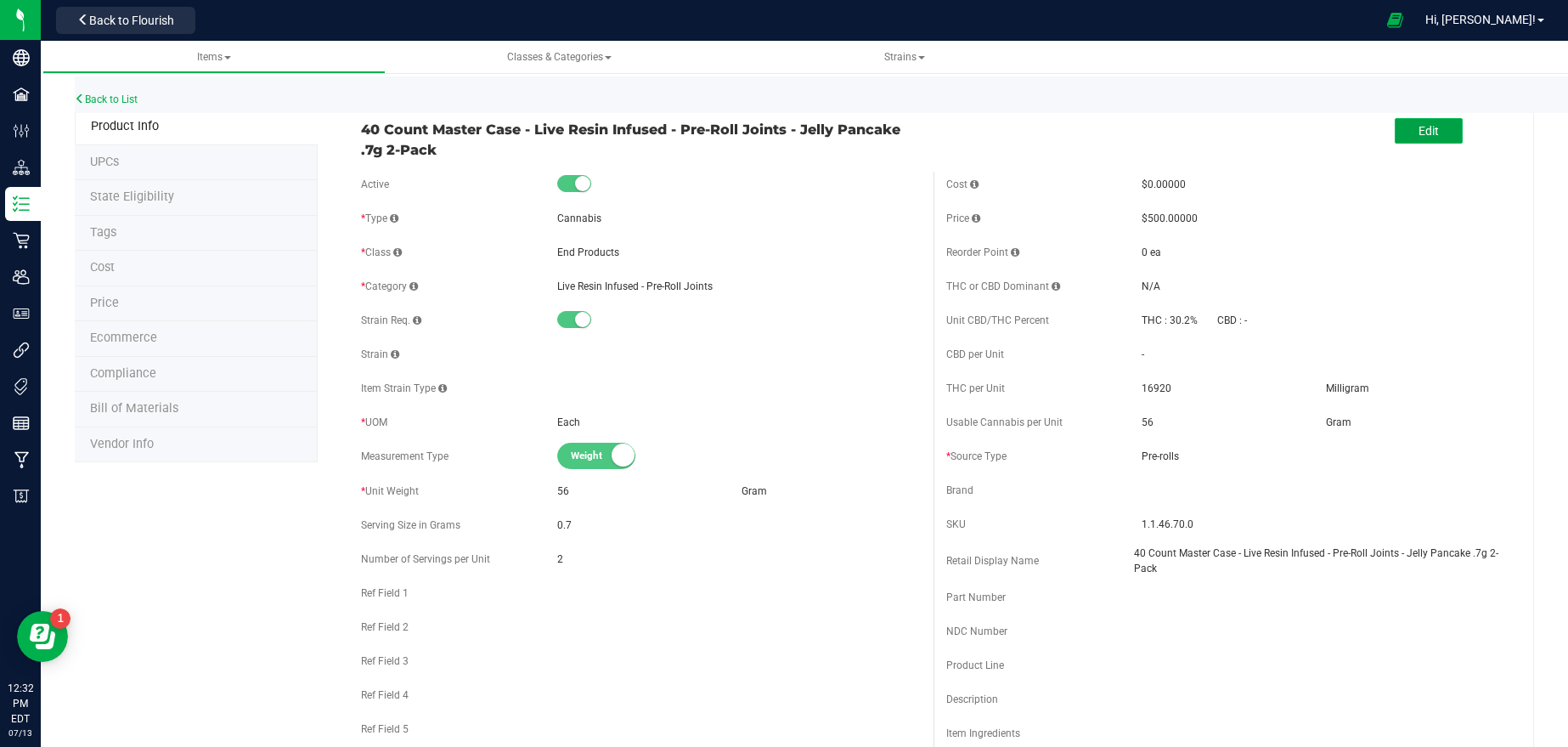 click on "Edit" at bounding box center (1429, 131) 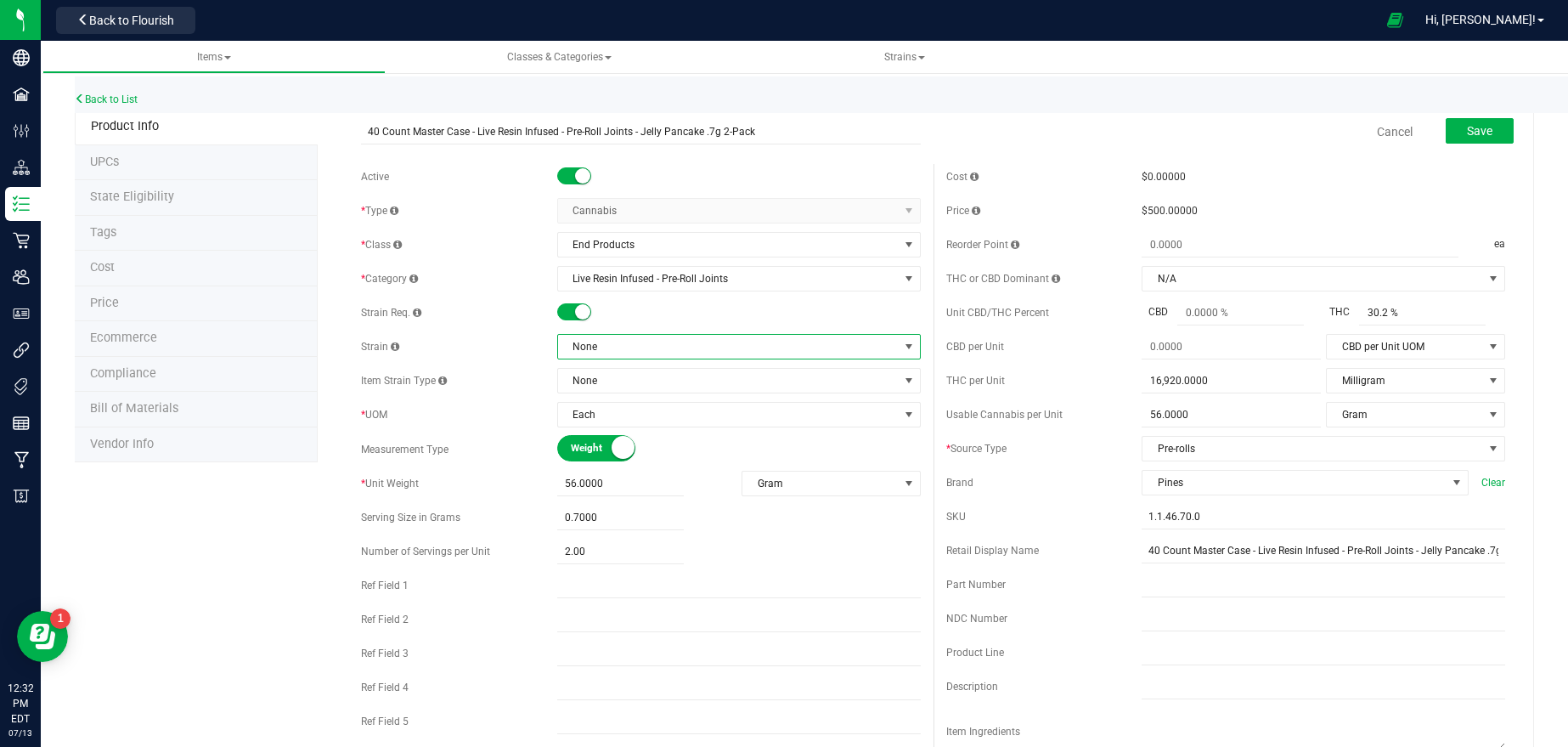 click on "None" at bounding box center [728, 347] 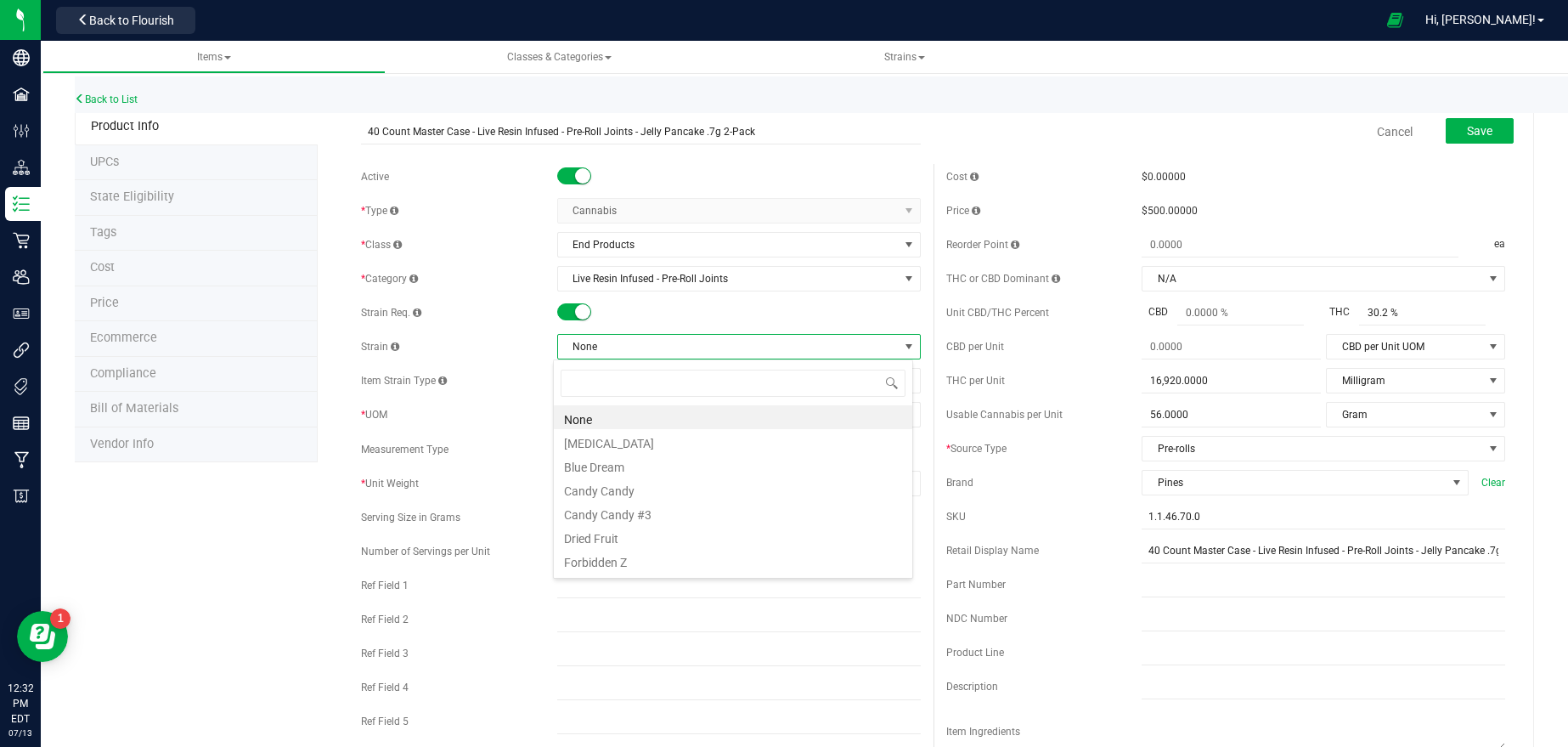 scroll, scrollTop: 84957, scrollLeft: 84580, axis: both 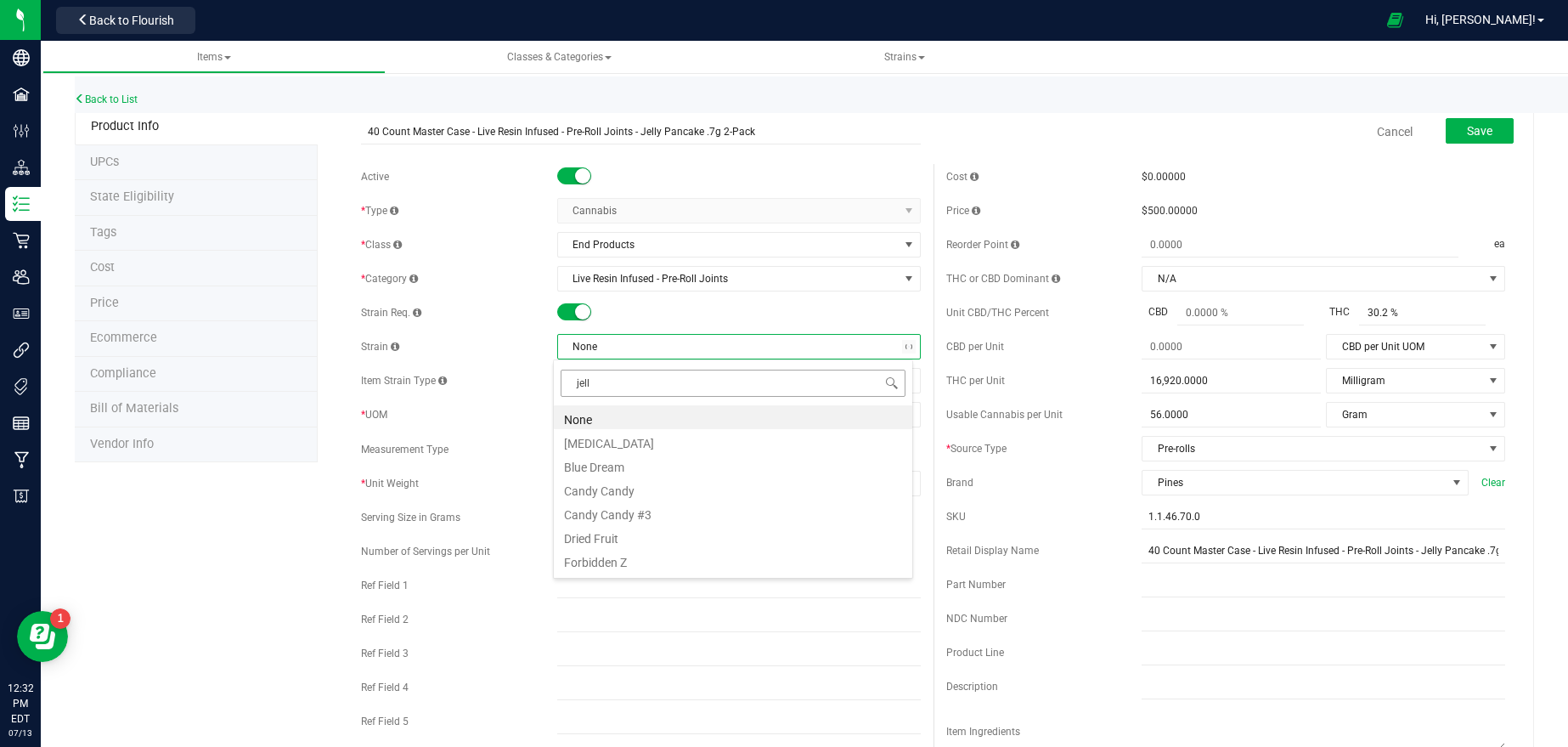 type on "jelly" 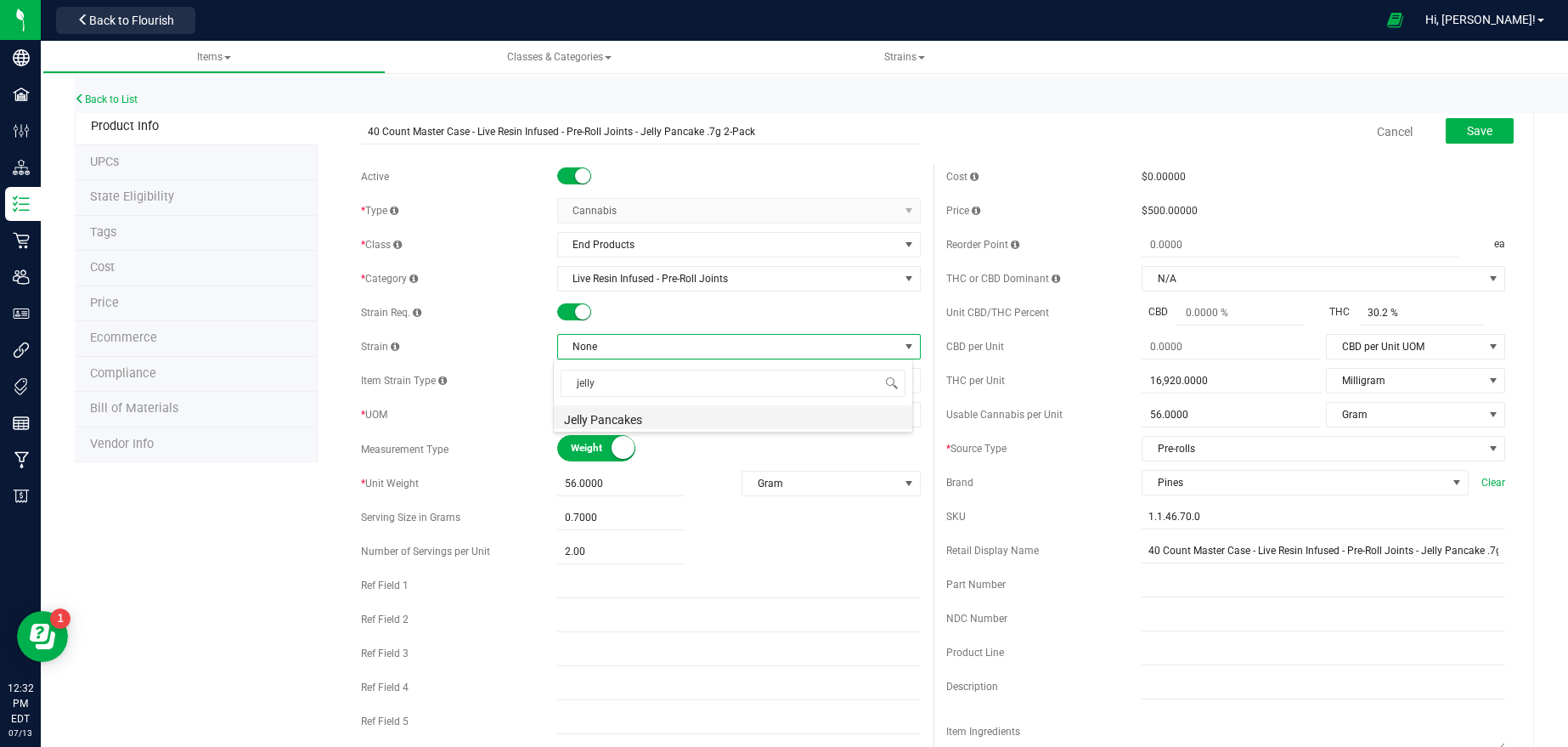 click on "Jelly Pancakes" at bounding box center (733, 417) 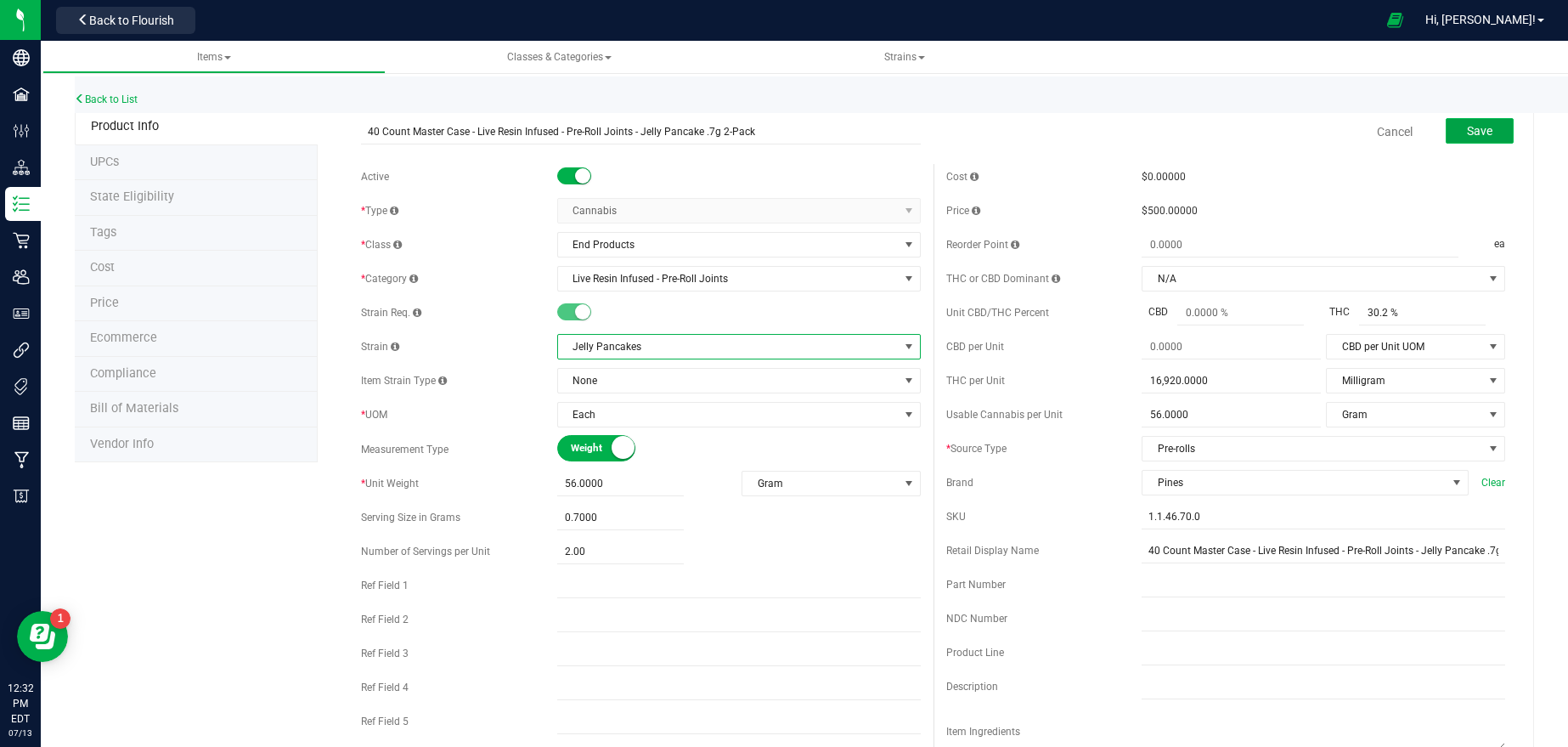 click on "Save" at bounding box center [1480, 131] 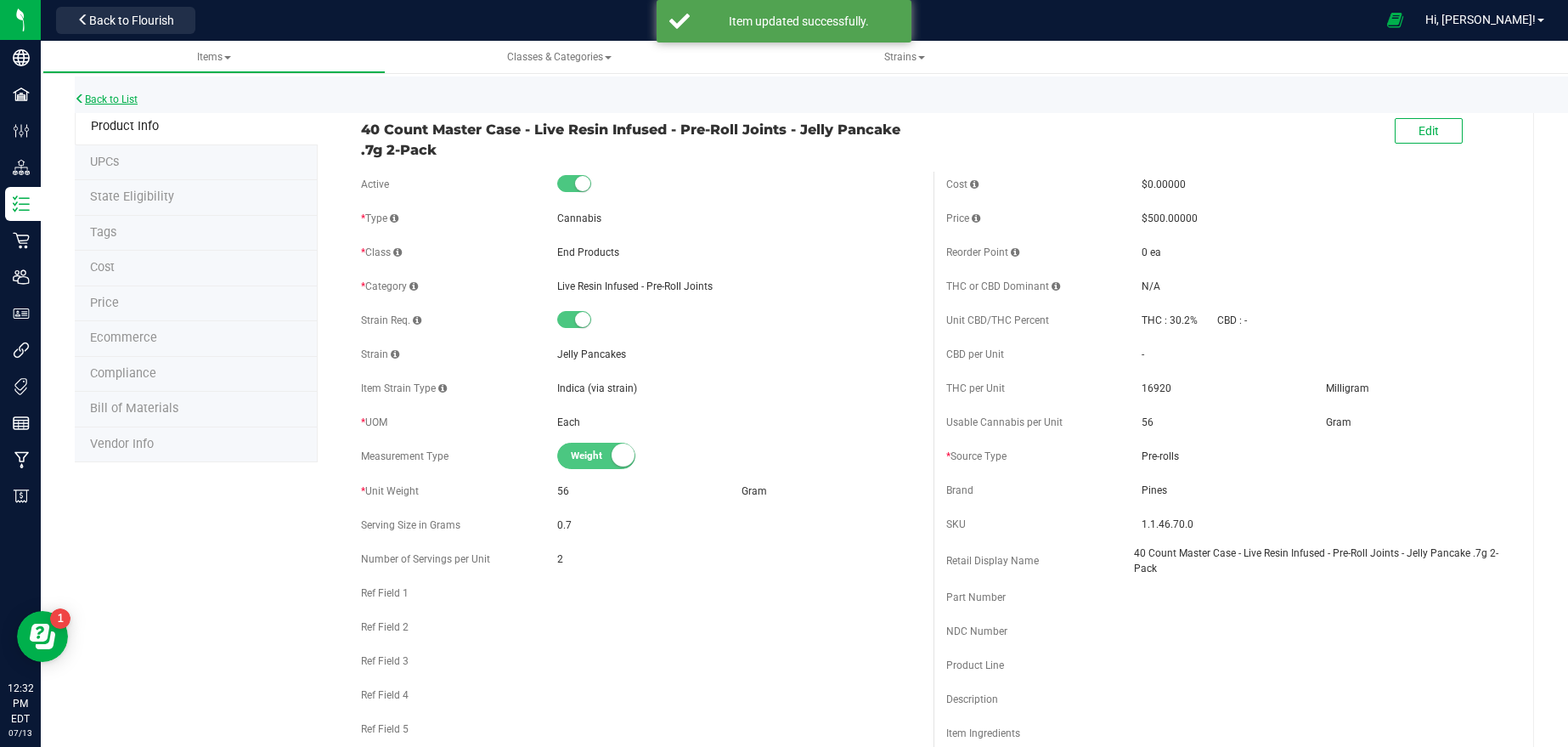 click on "Back to List" at bounding box center [106, 99] 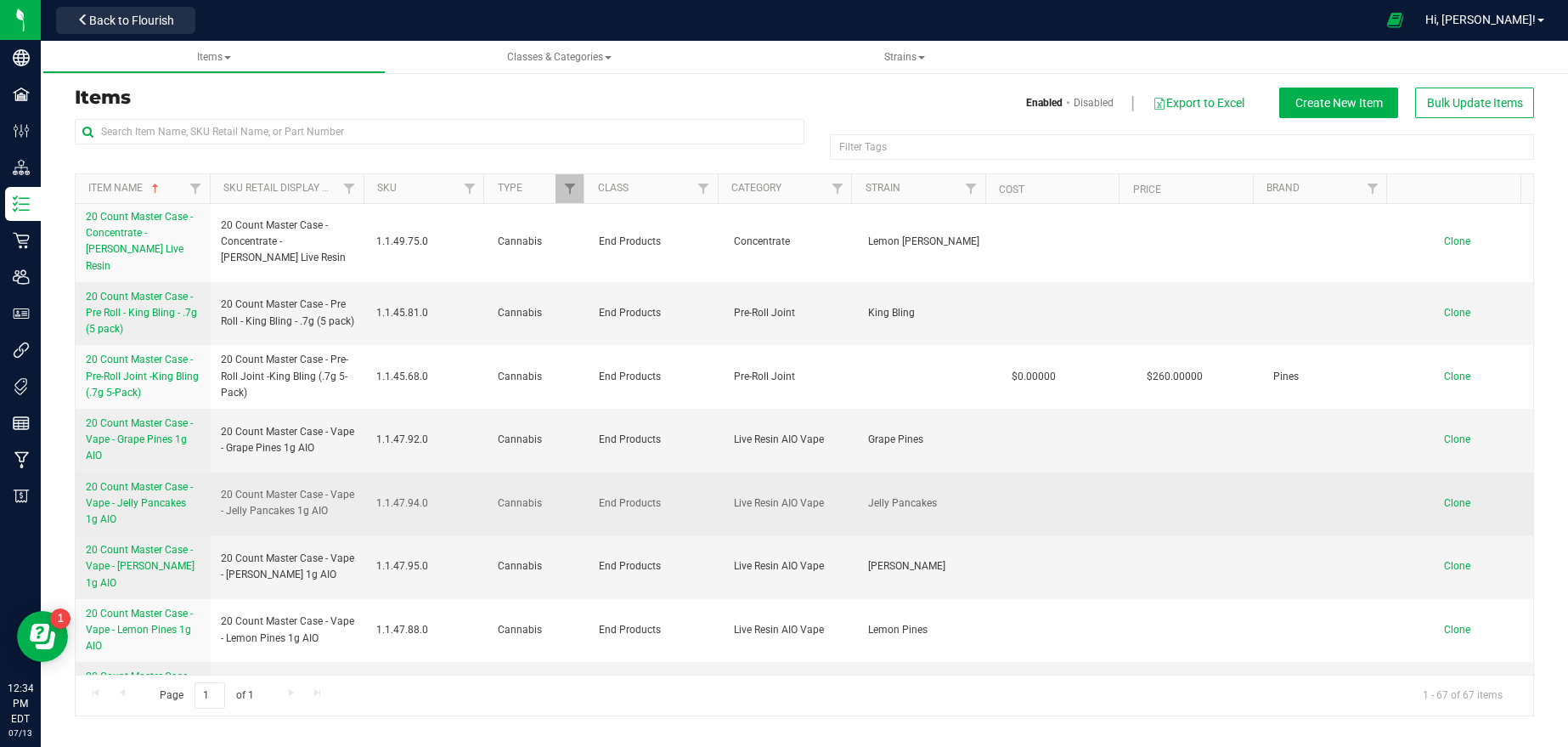 scroll, scrollTop: 0, scrollLeft: 0, axis: both 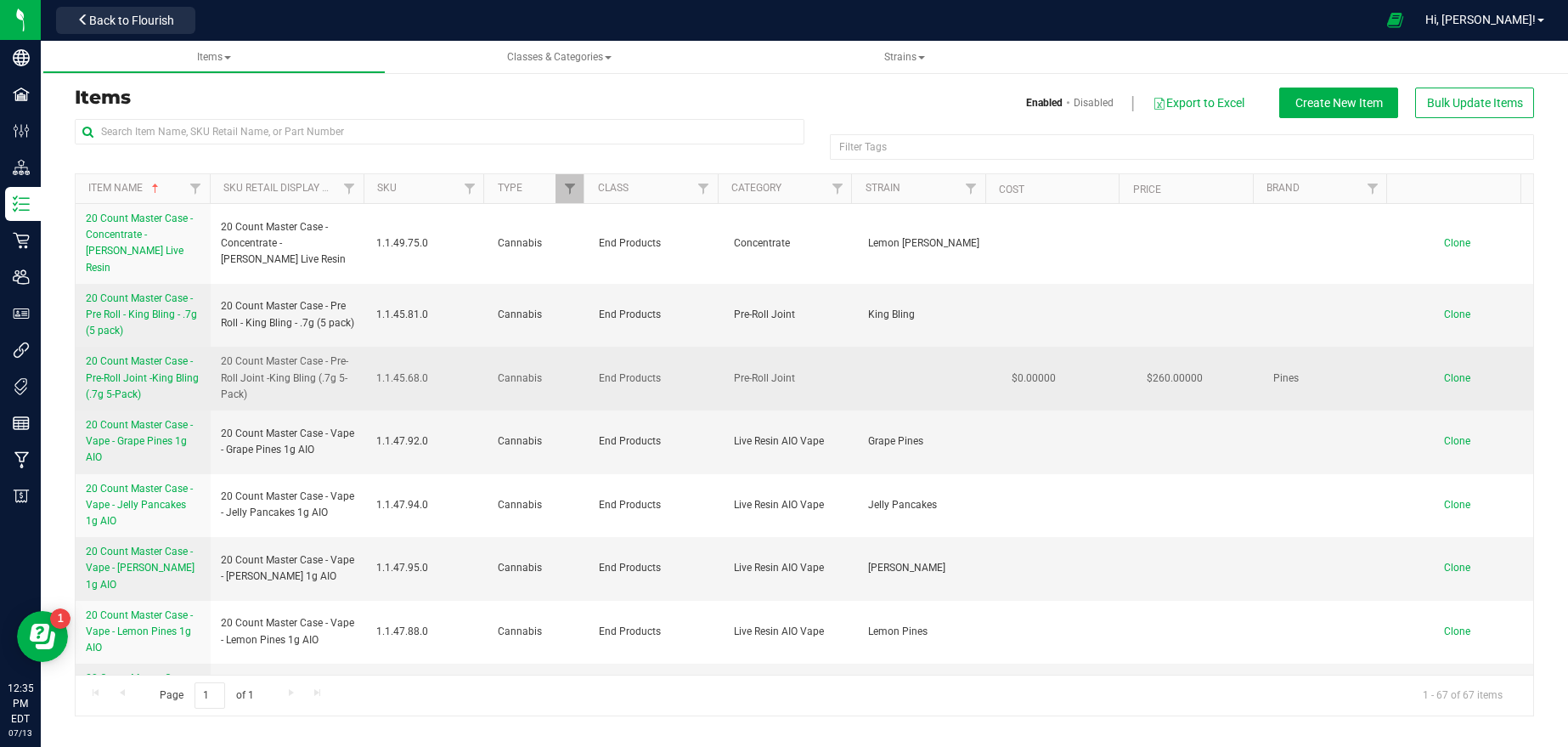 click on "20 Count Master Case - Pre-Roll Joint -King Bling (.7g 5-Pack)" at bounding box center [142, 377] 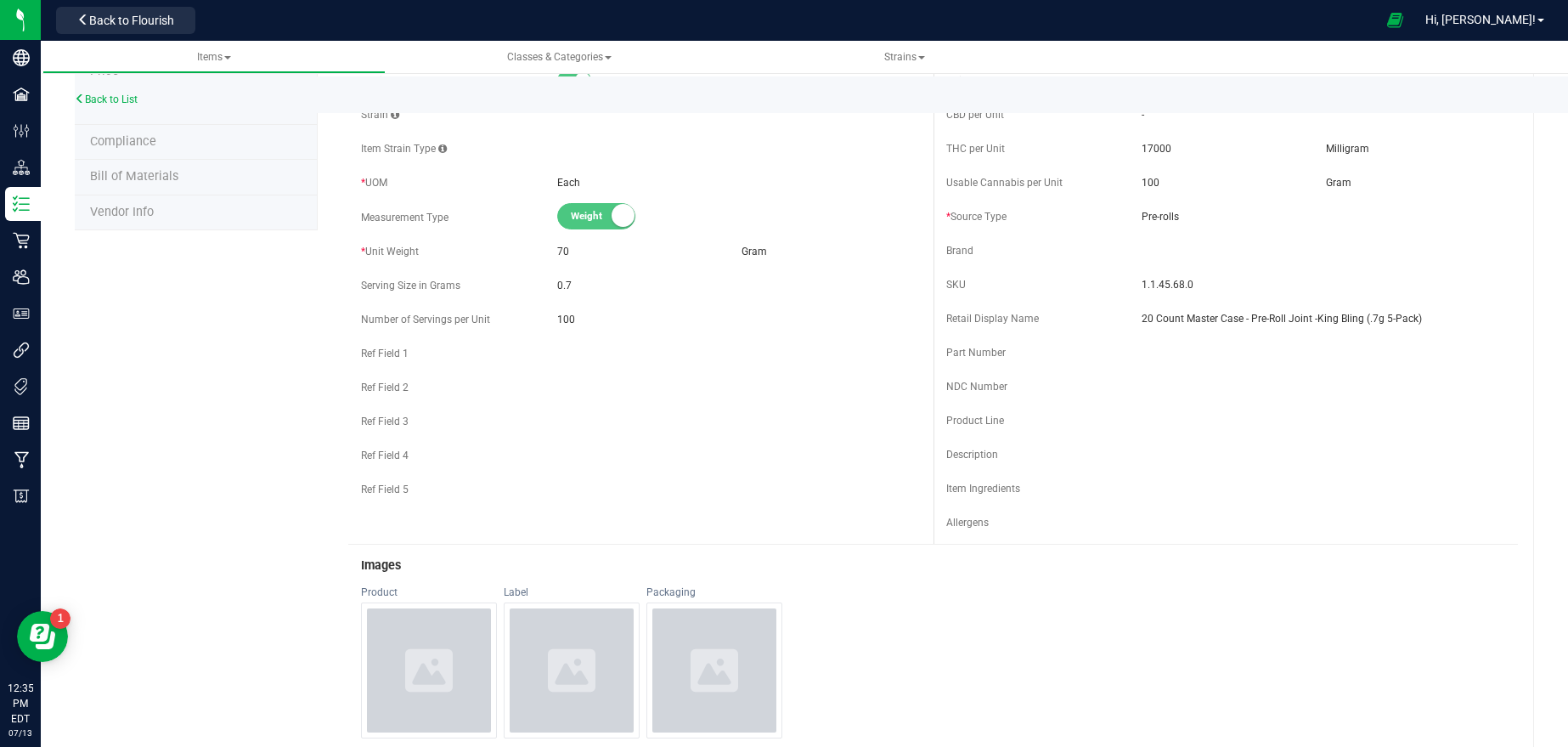 scroll, scrollTop: 0, scrollLeft: 0, axis: both 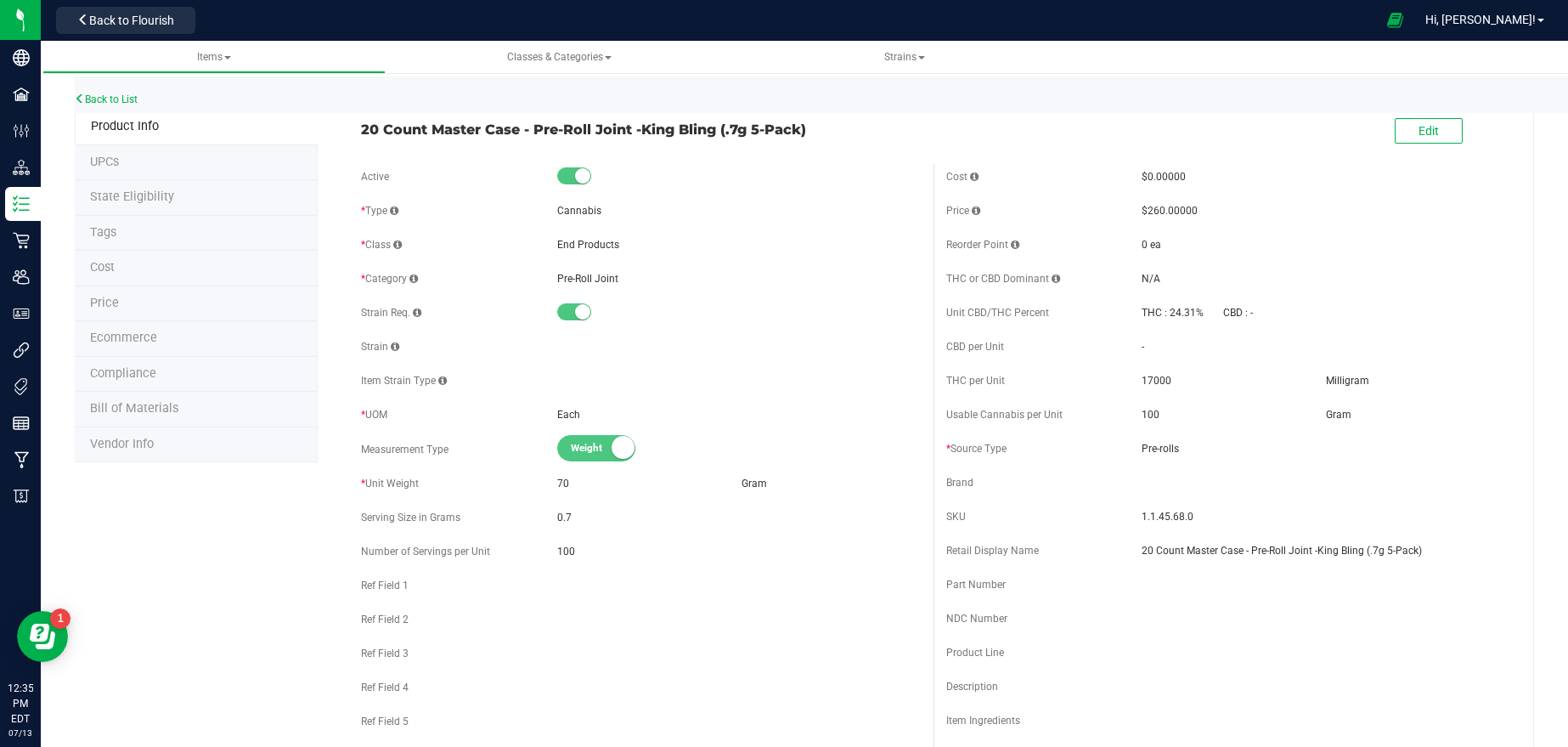 click at bounding box center [583, 176] 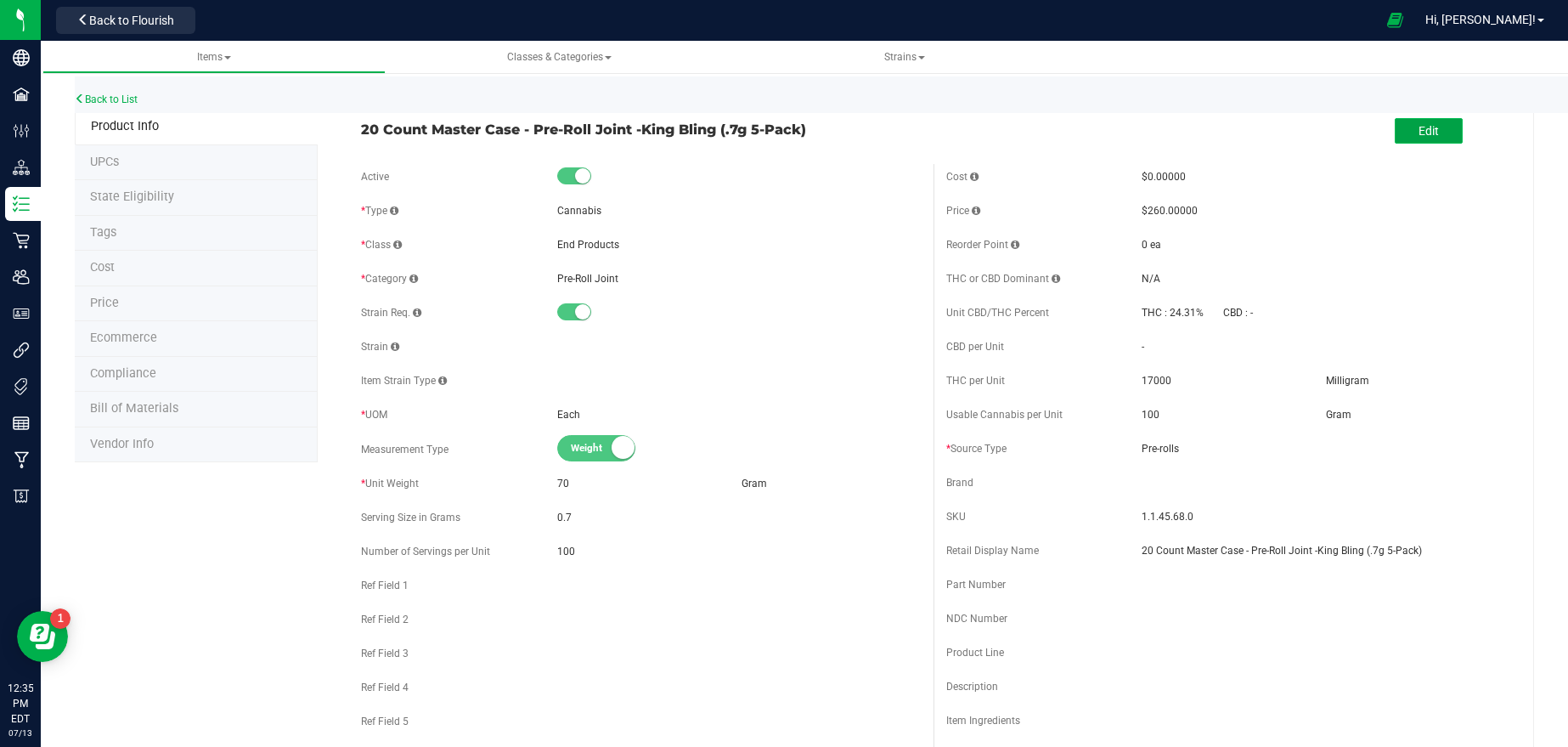 click on "Edit" at bounding box center [1429, 131] 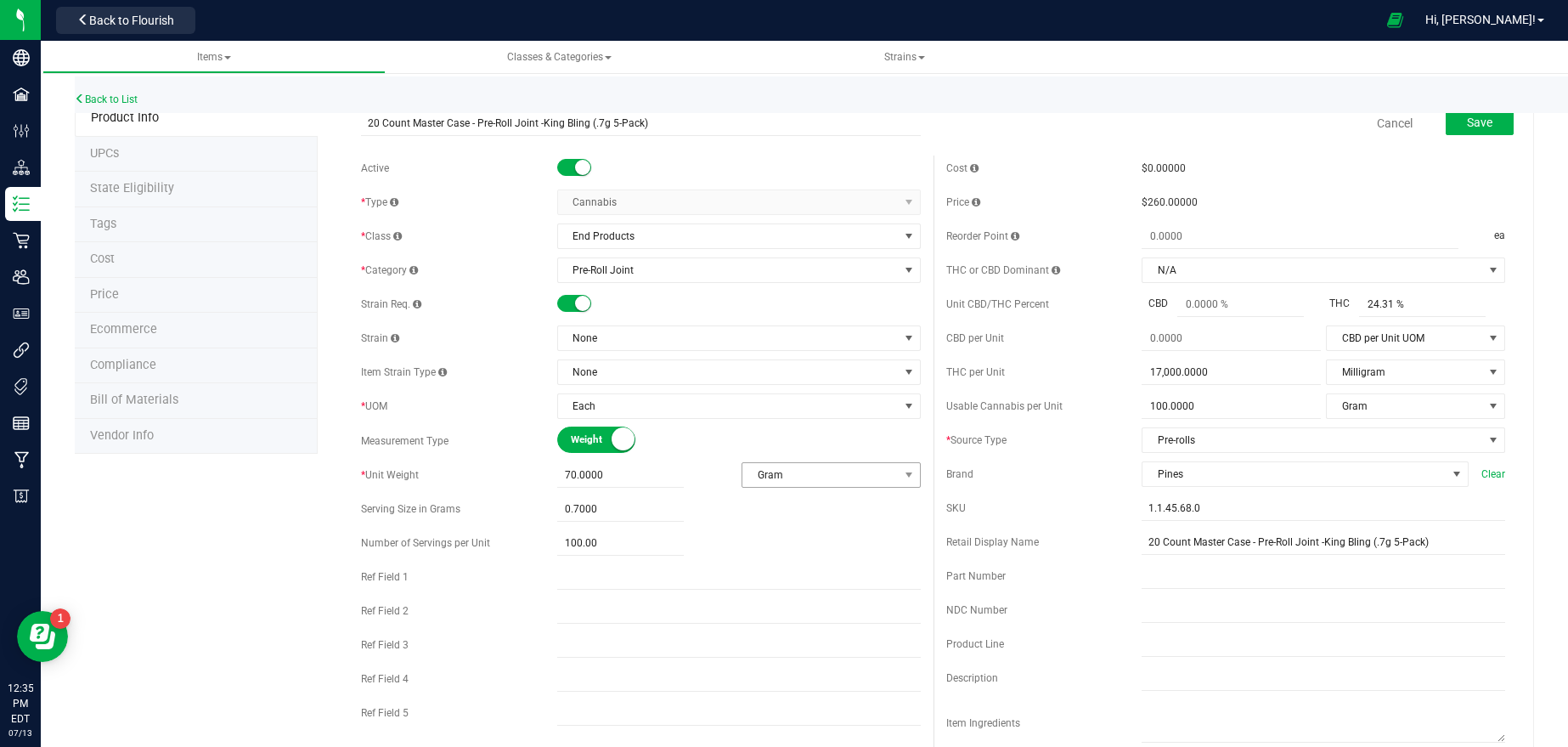 scroll, scrollTop: 0, scrollLeft: 0, axis: both 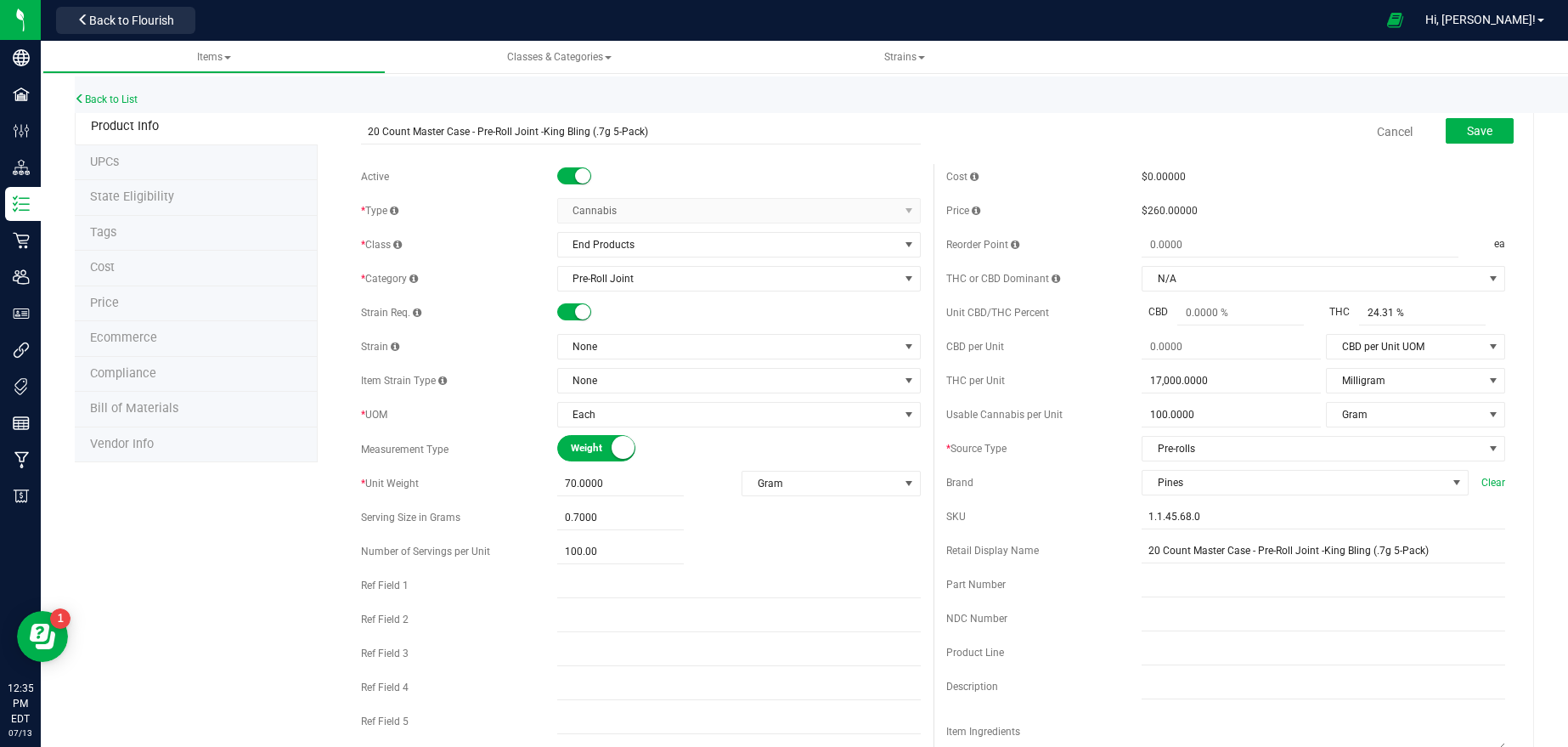 click at bounding box center (583, 176) 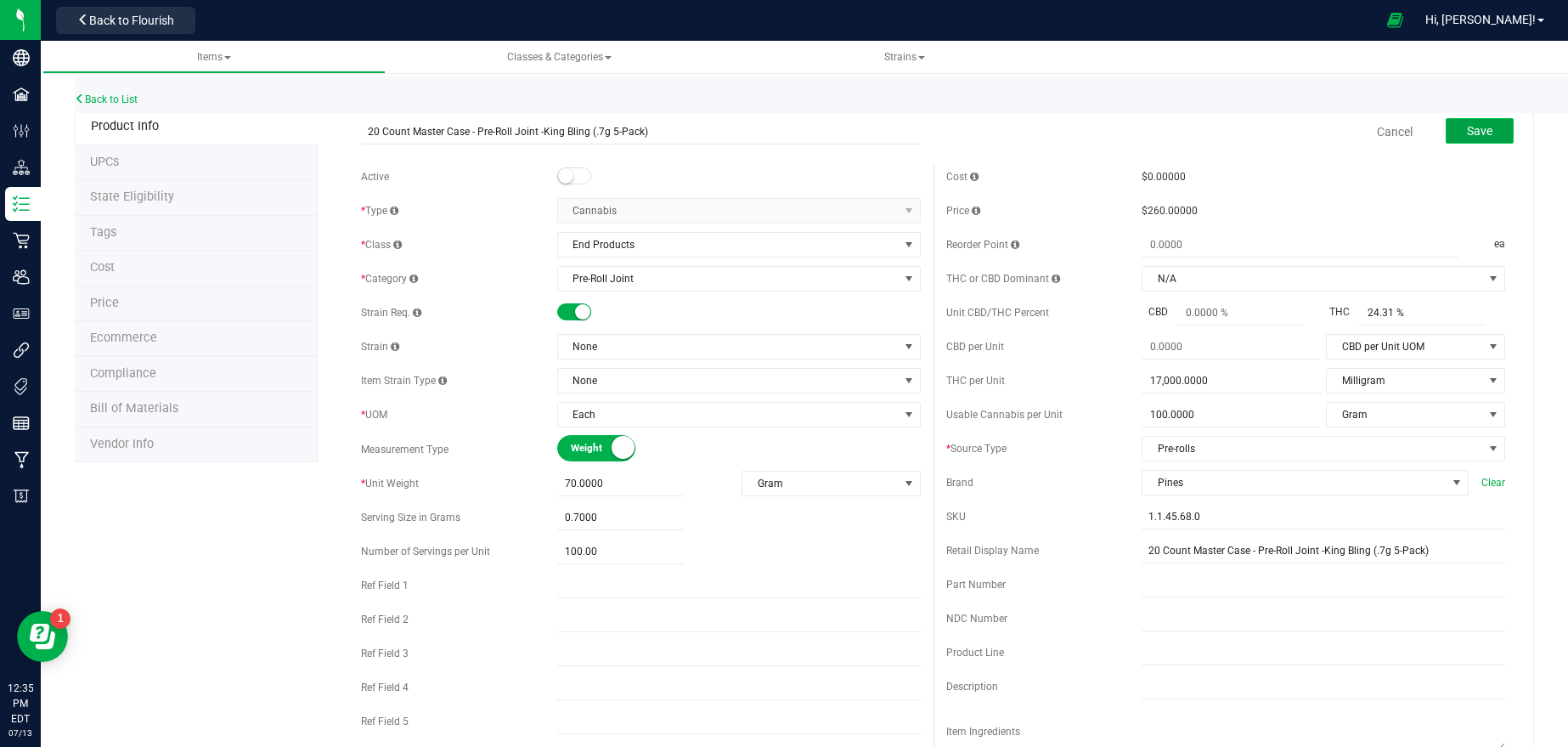 click on "Save" at bounding box center [1480, 131] 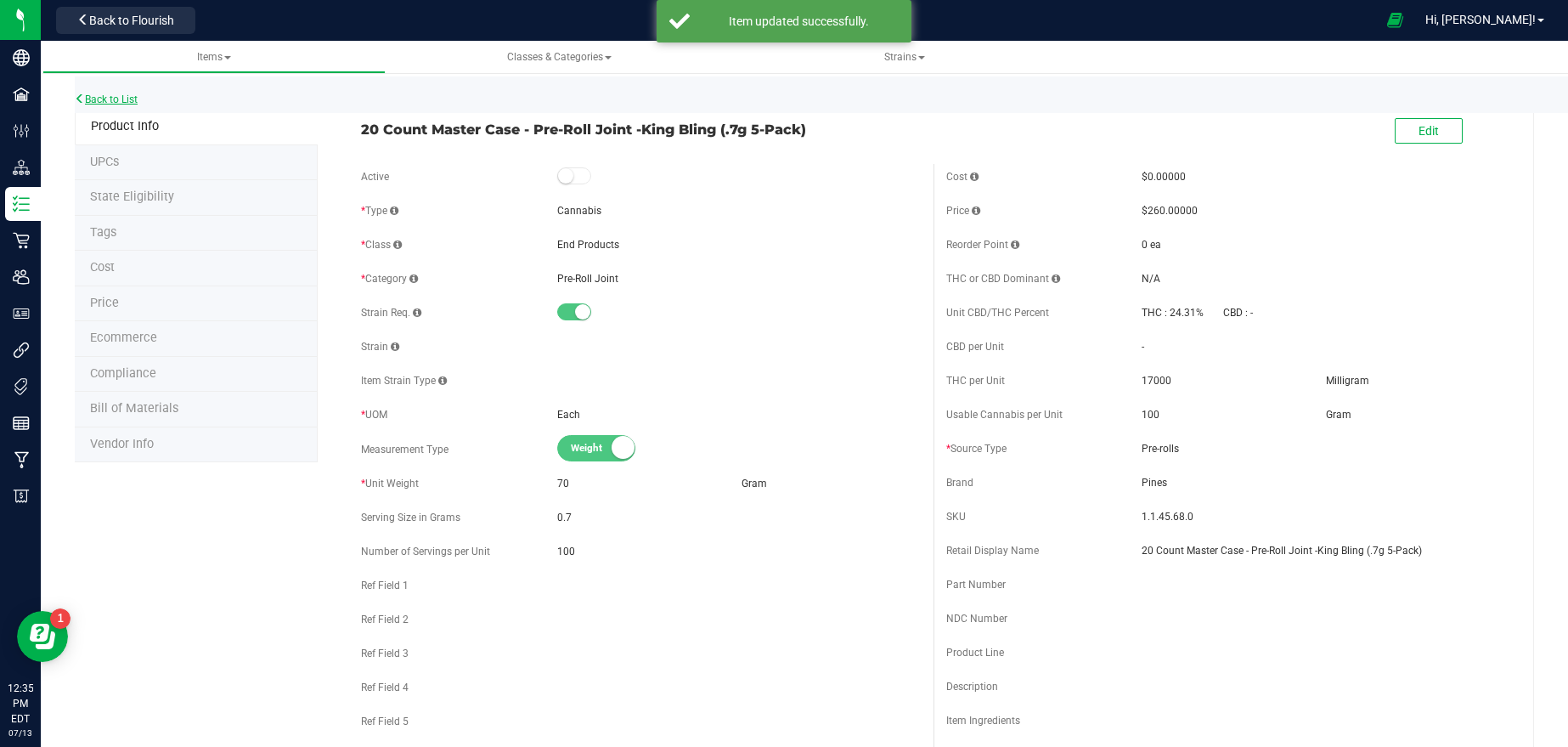 click on "Back to List" at bounding box center (106, 99) 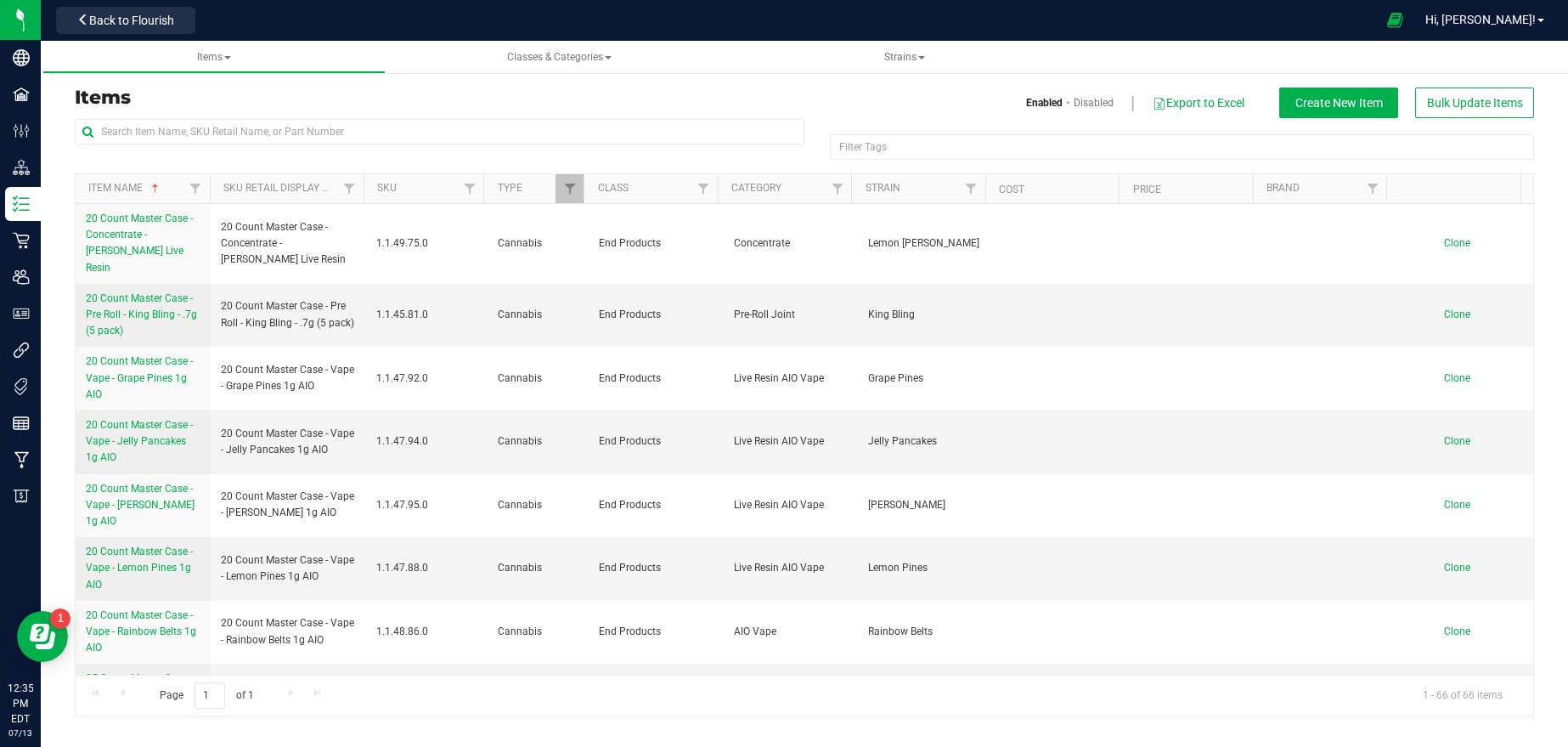 click on "Disabled" at bounding box center [1093, 103] 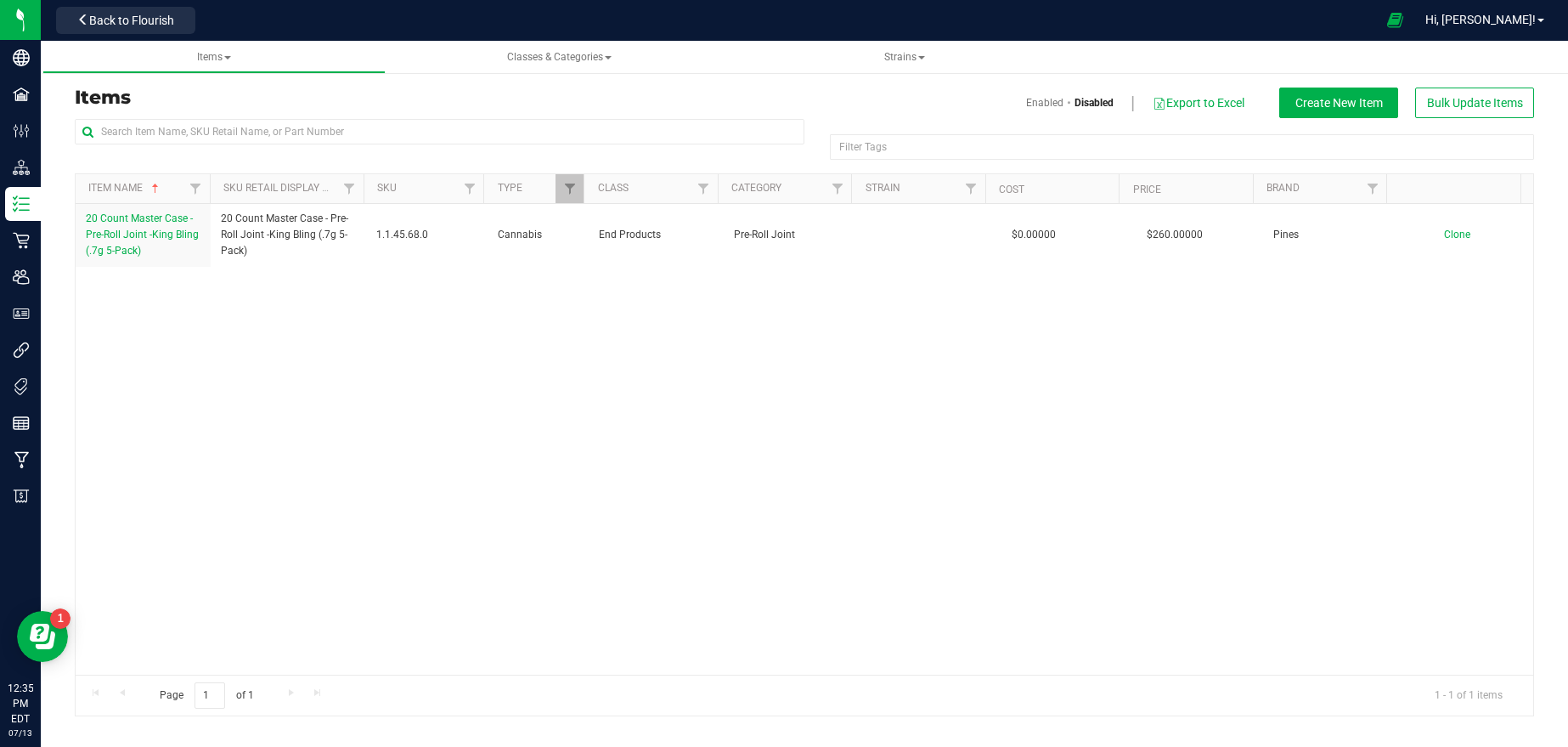 click on "Enabled" at bounding box center (1045, 103) 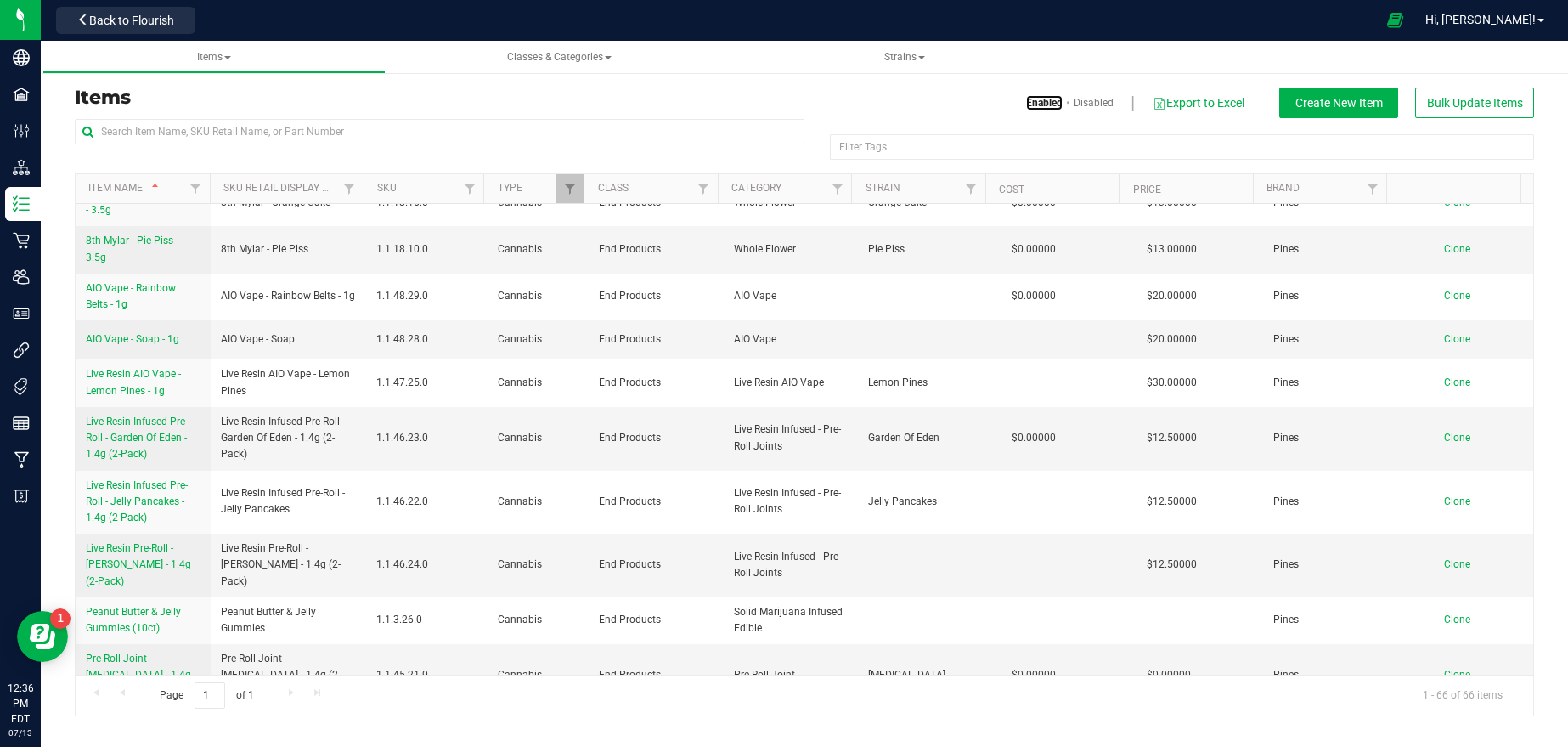 scroll, scrollTop: 3217, scrollLeft: 0, axis: vertical 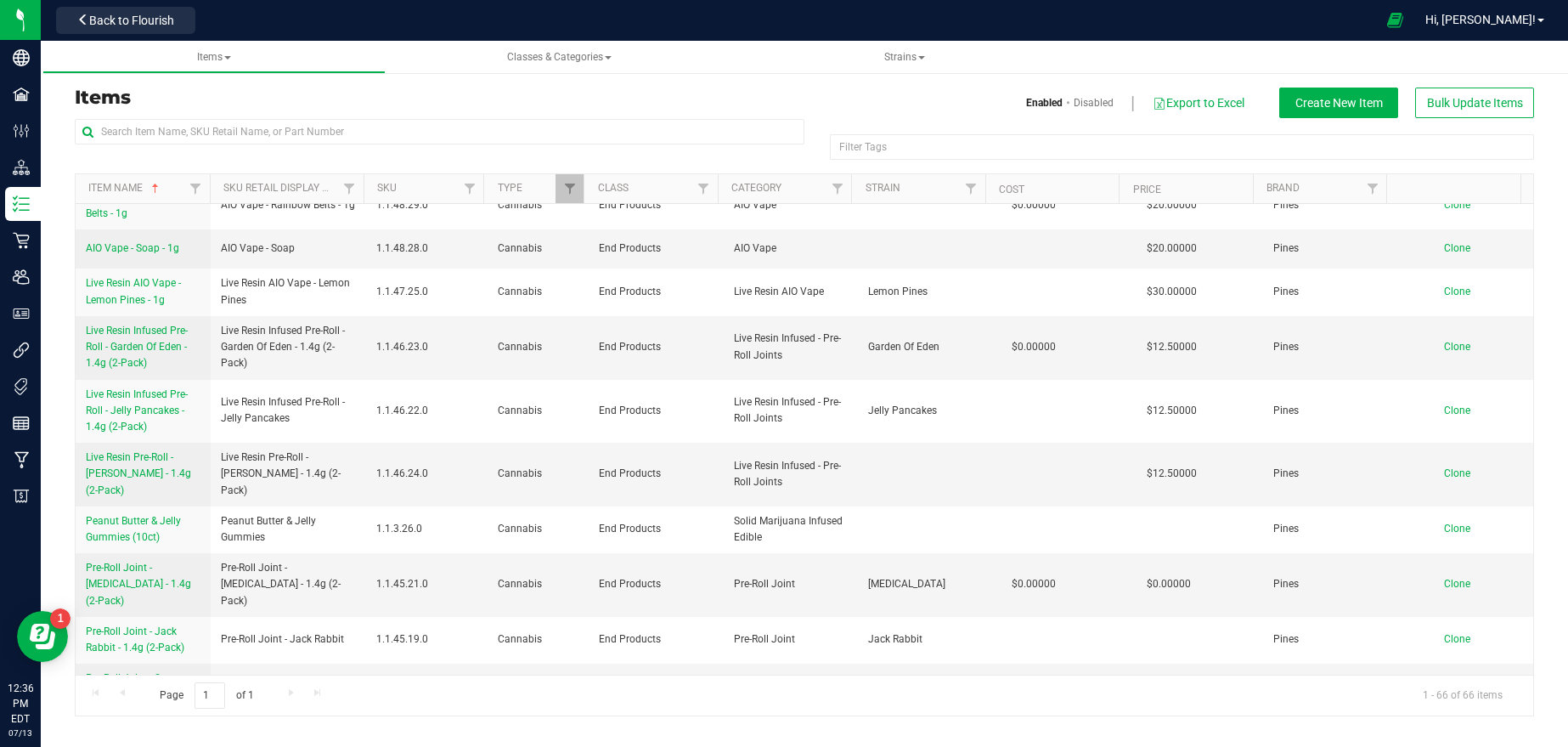 click on "Pre-Roll Joint- King Bling - 3.5g (5-Pack)" at bounding box center [143, 781] 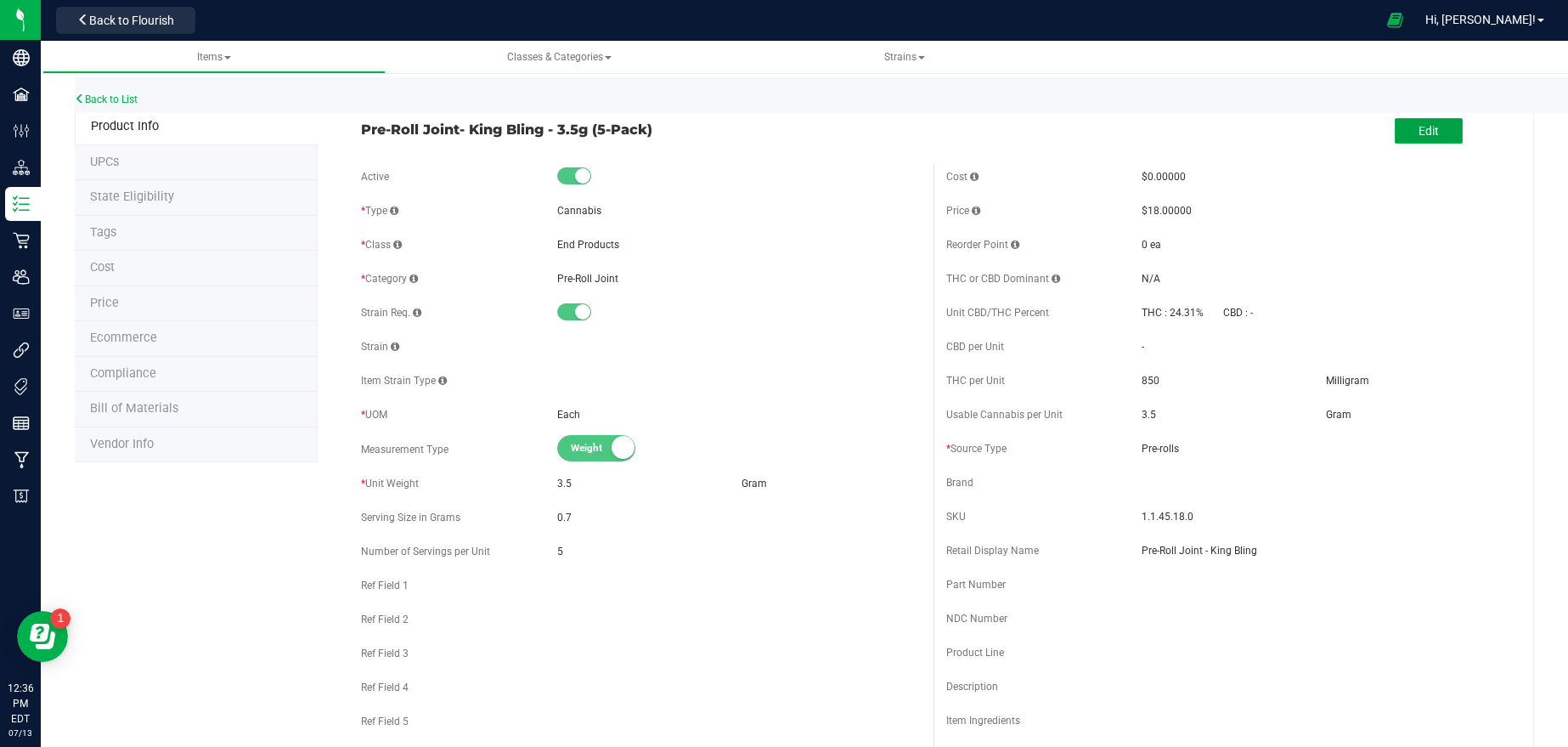 click on "Edit" at bounding box center [1429, 131] 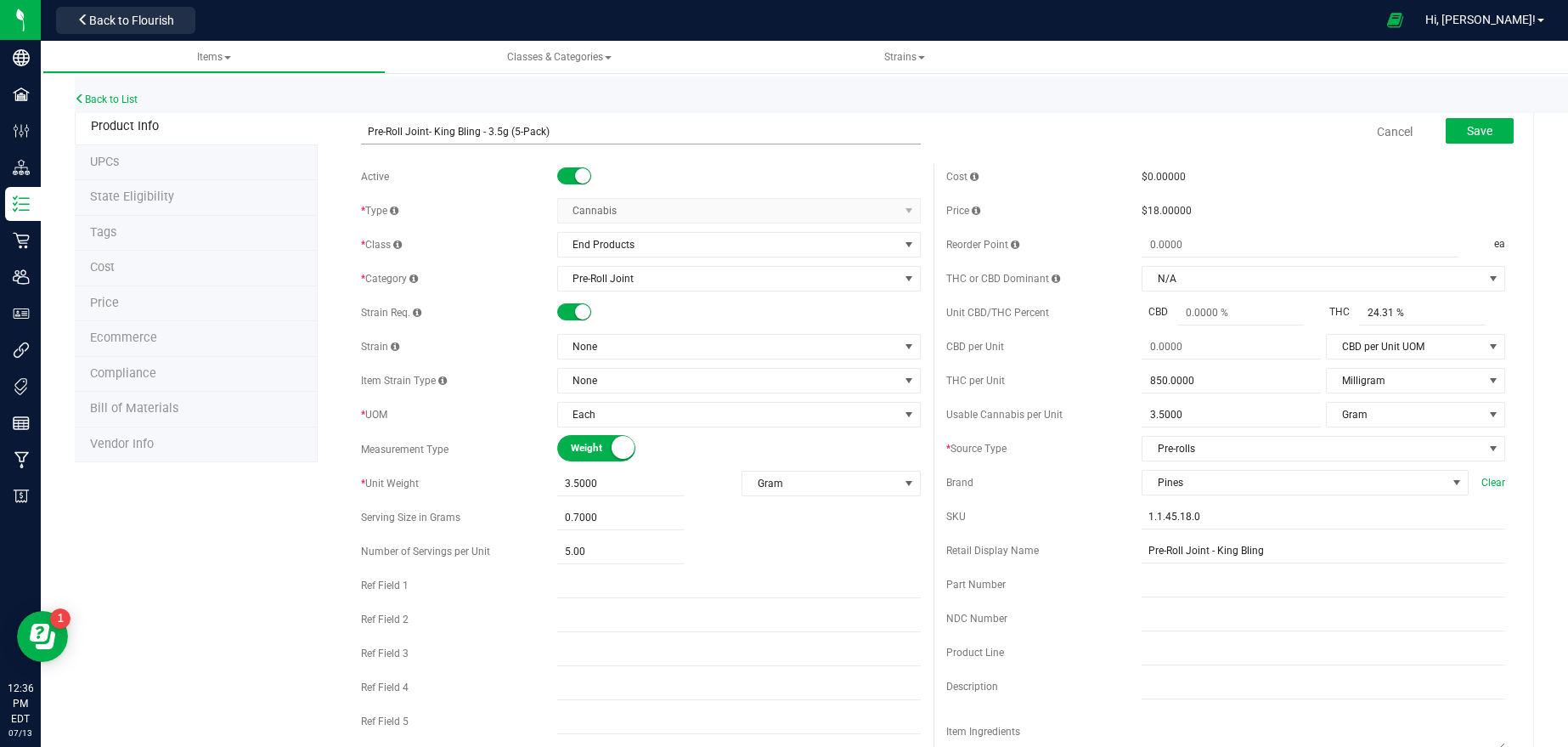 click on "Pre-Roll Joint- King Bling - 3.5g (5-Pack)" at bounding box center [640, 132] 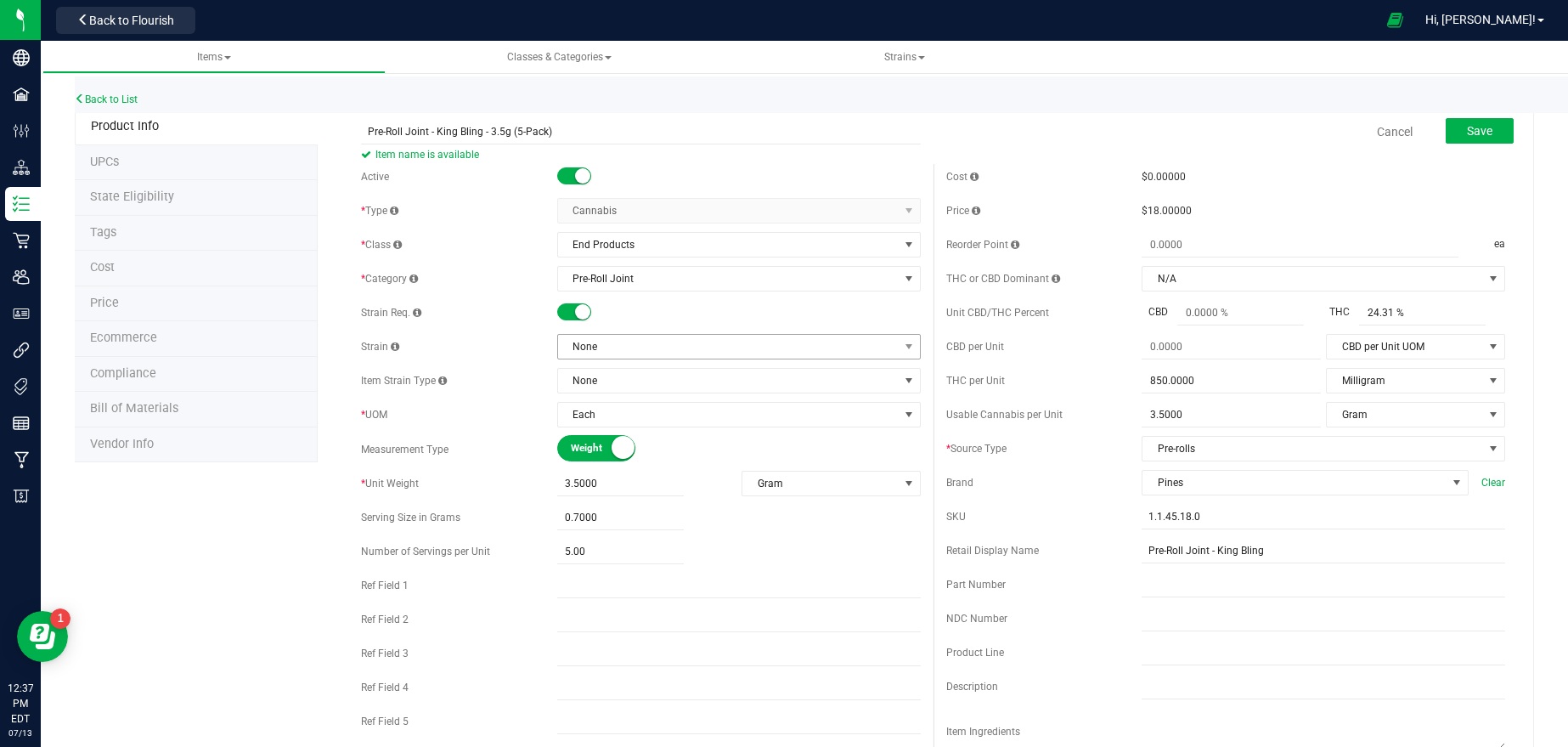 type on "Pre-Roll Joint - King Bling - 3.5g (5-Pack)" 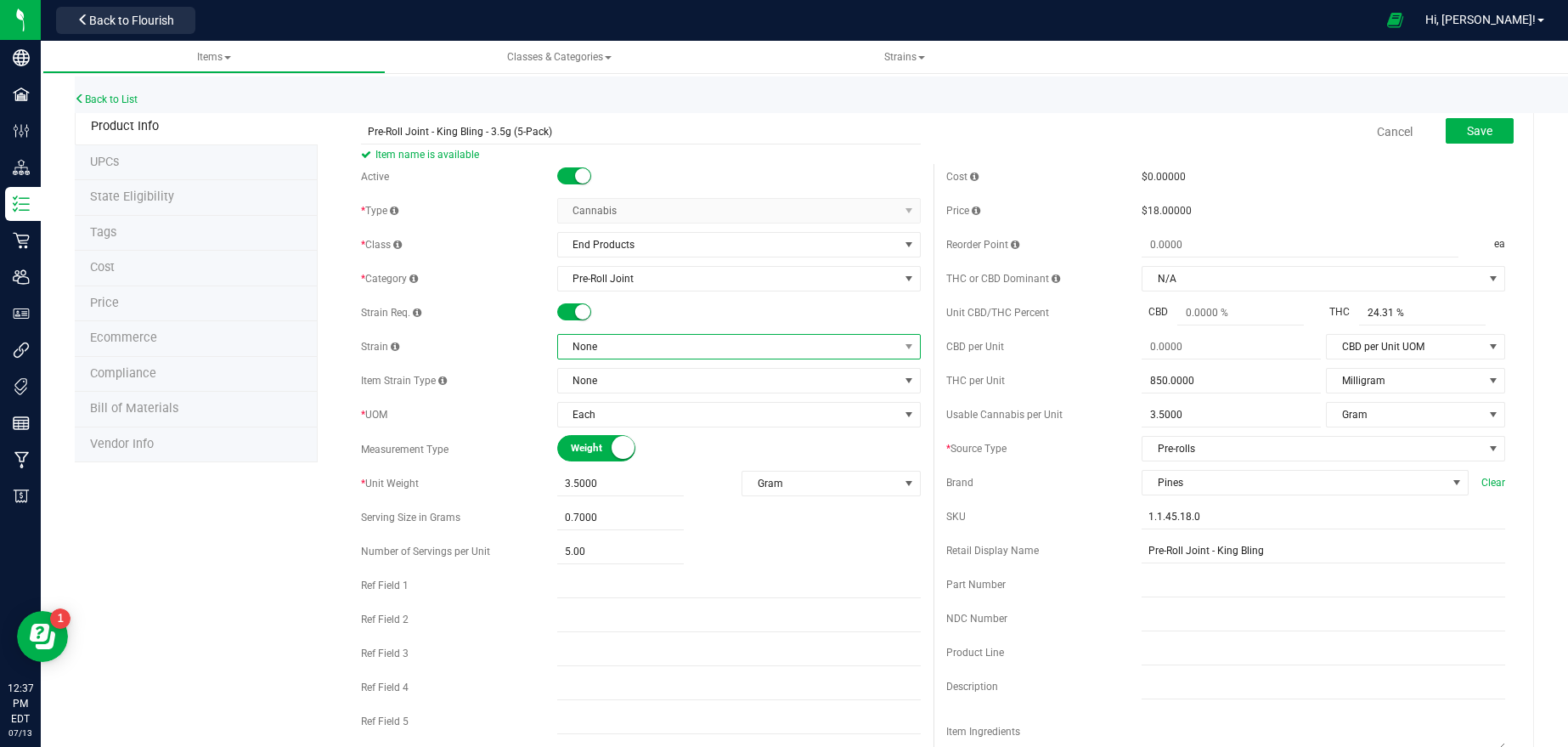 click on "None" at bounding box center [728, 347] 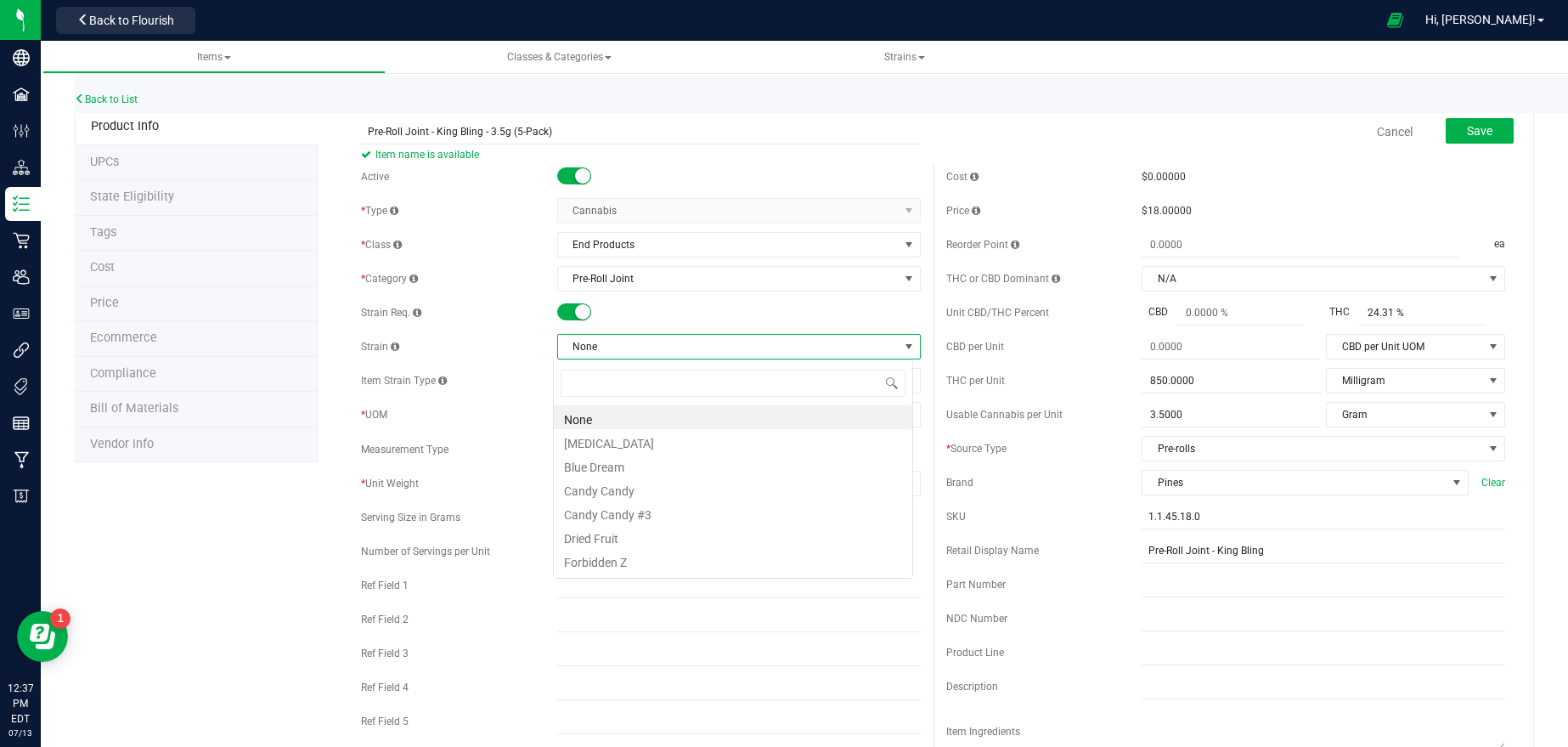 scroll, scrollTop: 84957, scrollLeft: 84580, axis: both 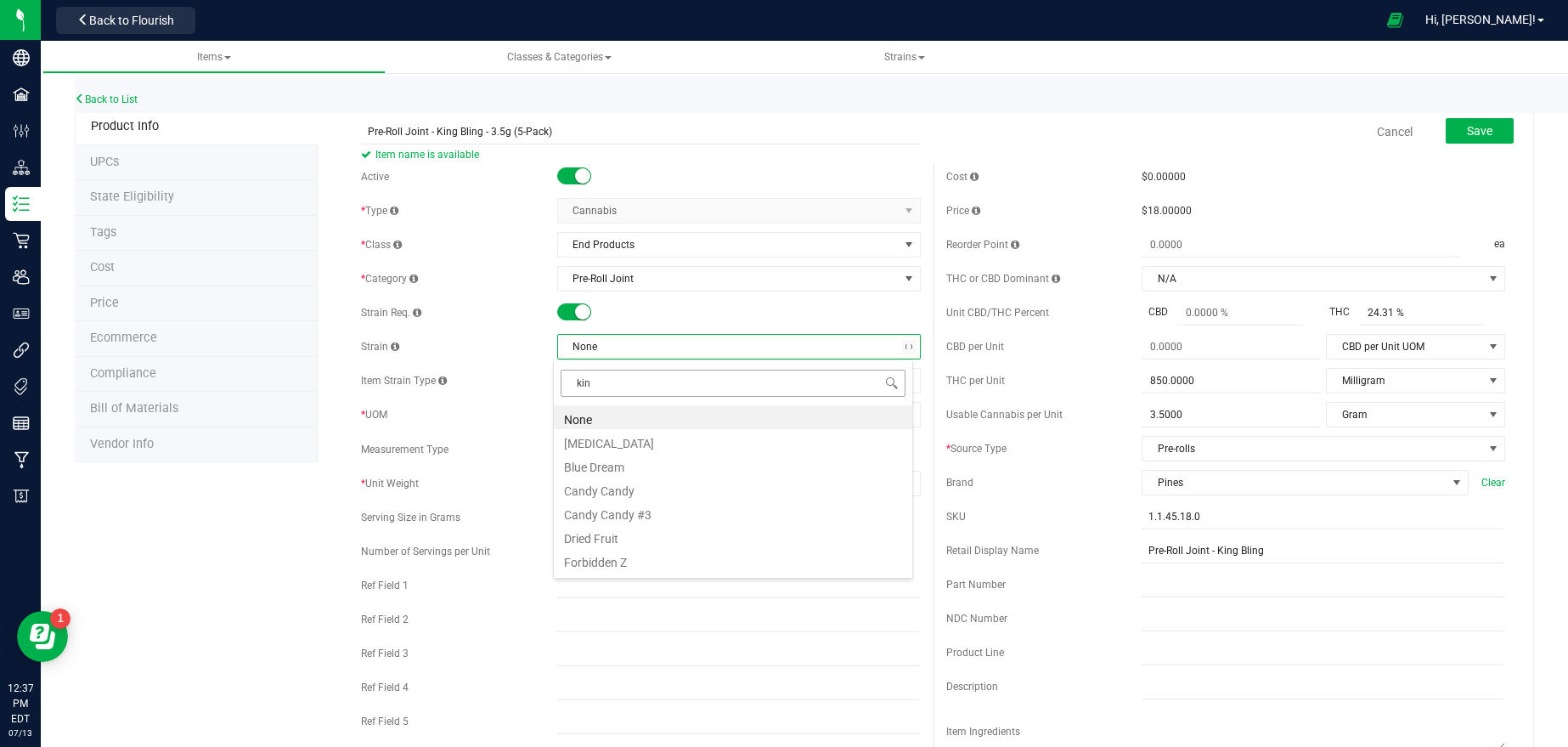 type on "king" 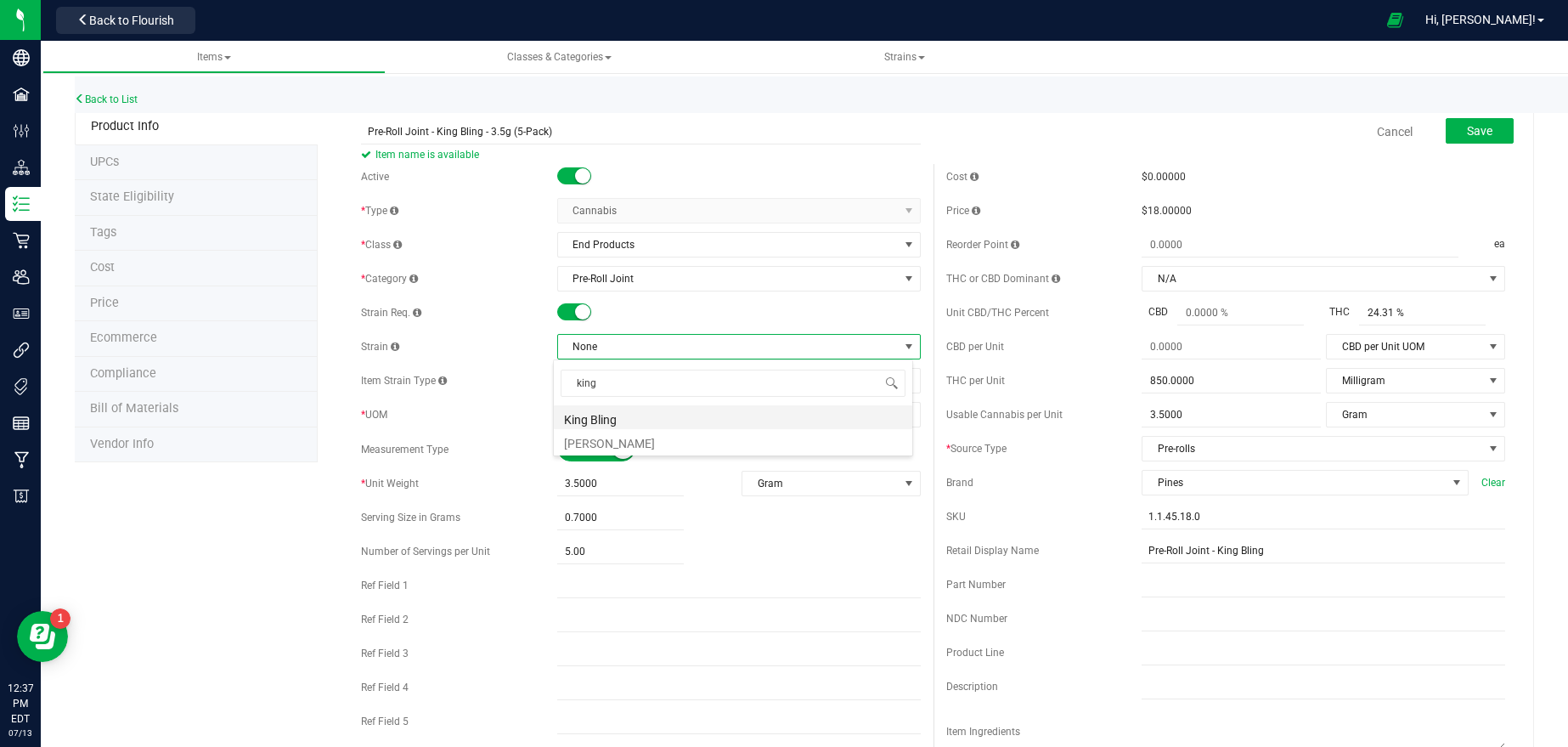 click on "King Bling" at bounding box center (733, 417) 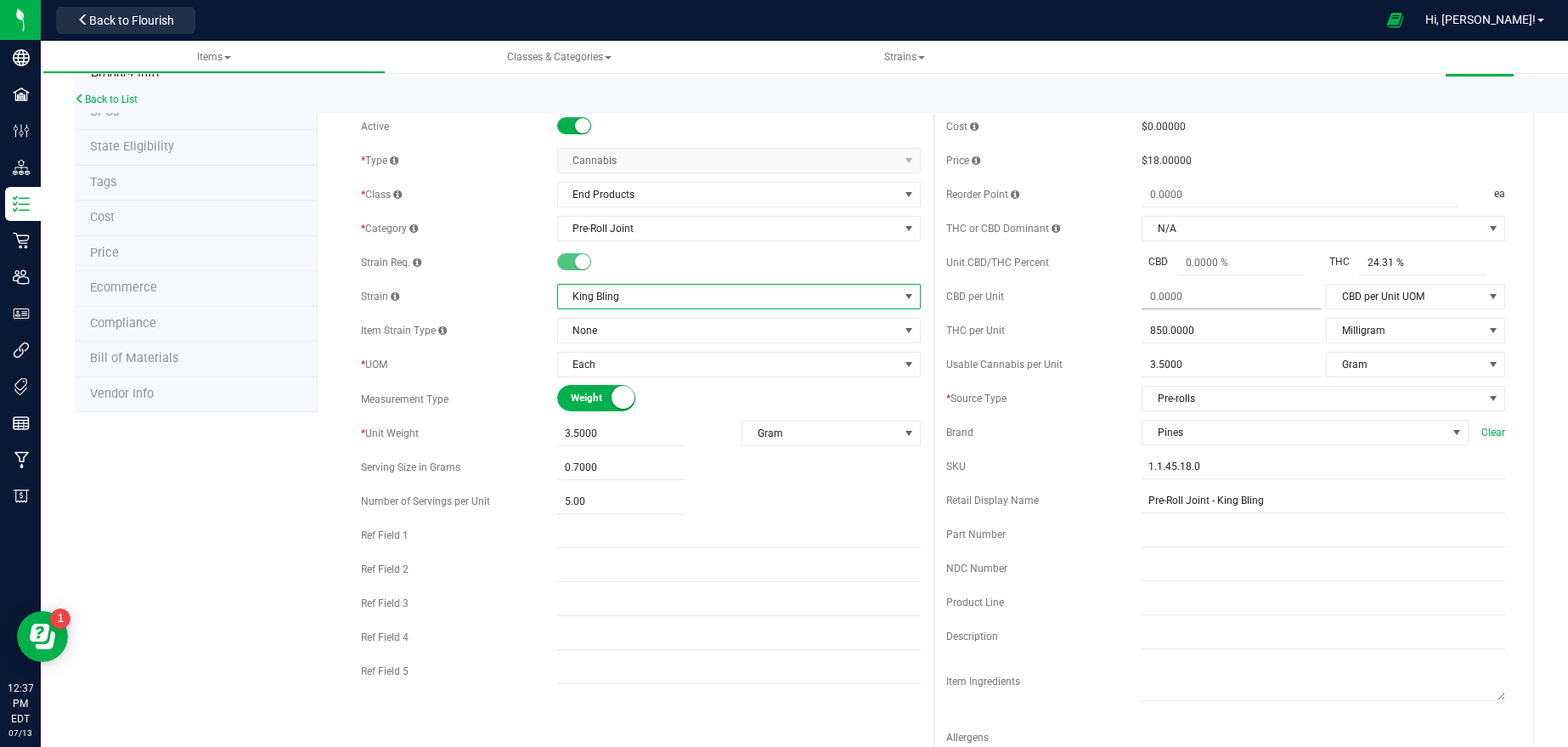 scroll, scrollTop: 0, scrollLeft: 0, axis: both 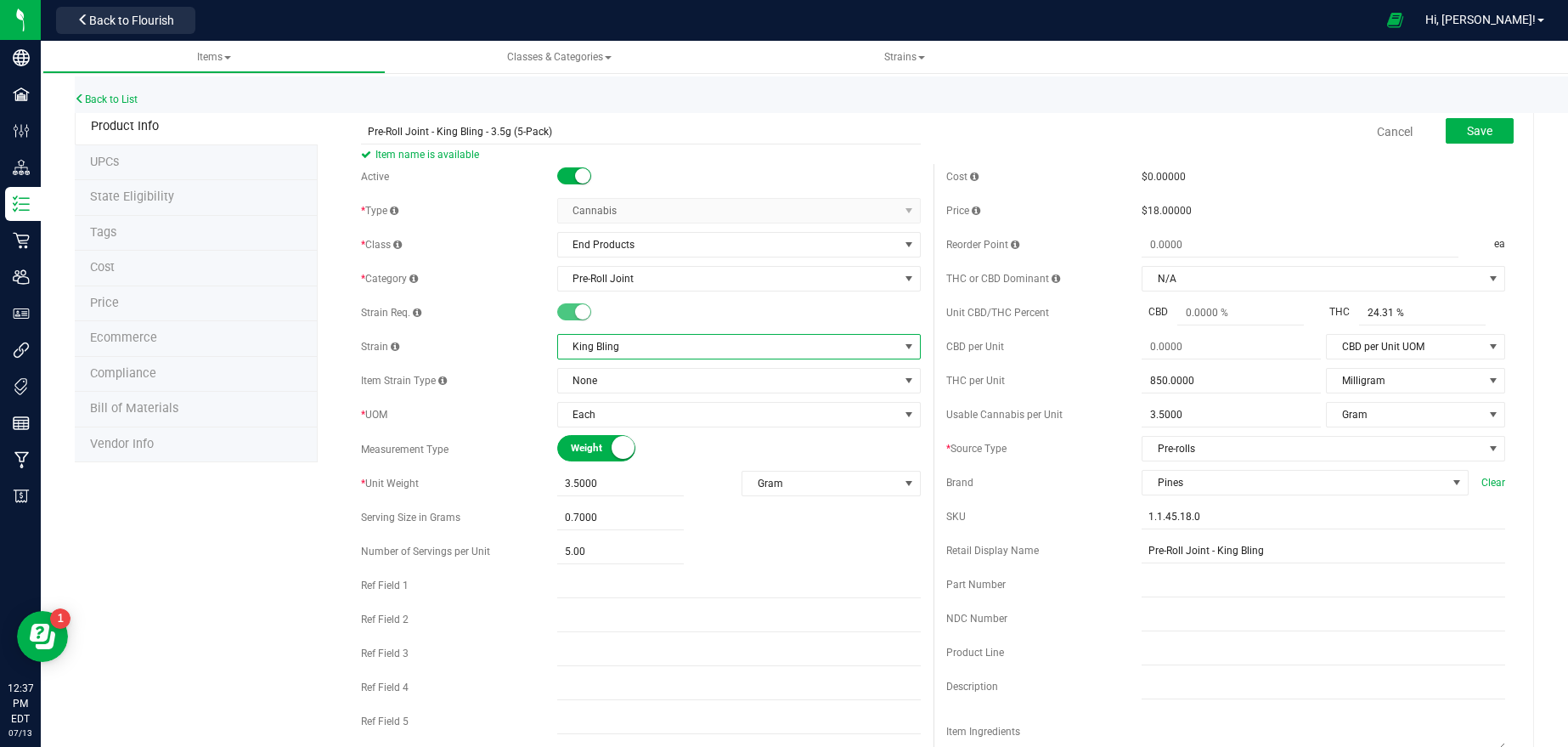 click on "$18.00000" at bounding box center (1166, 211) 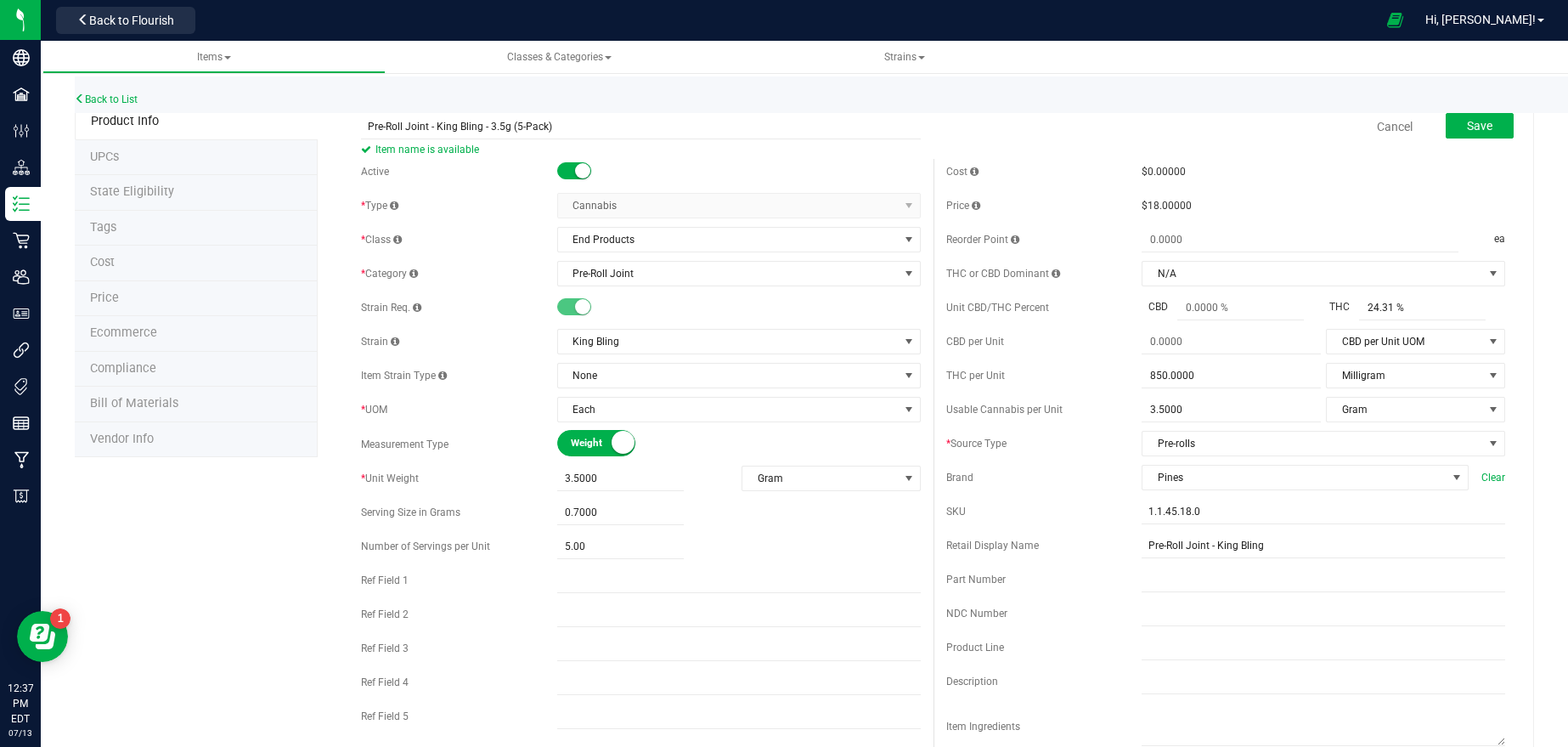 scroll, scrollTop: 0, scrollLeft: 0, axis: both 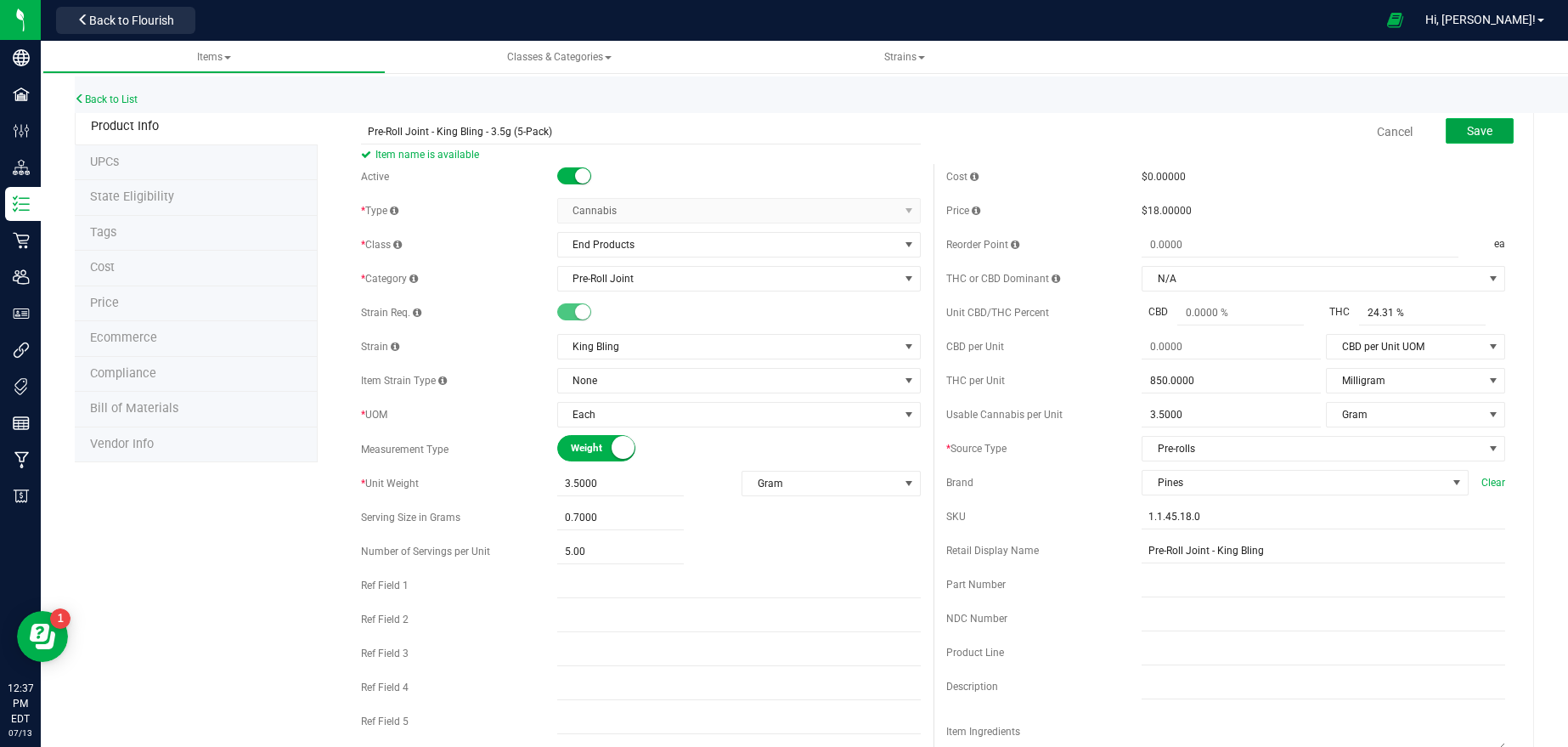 click on "Save" at bounding box center [1480, 131] 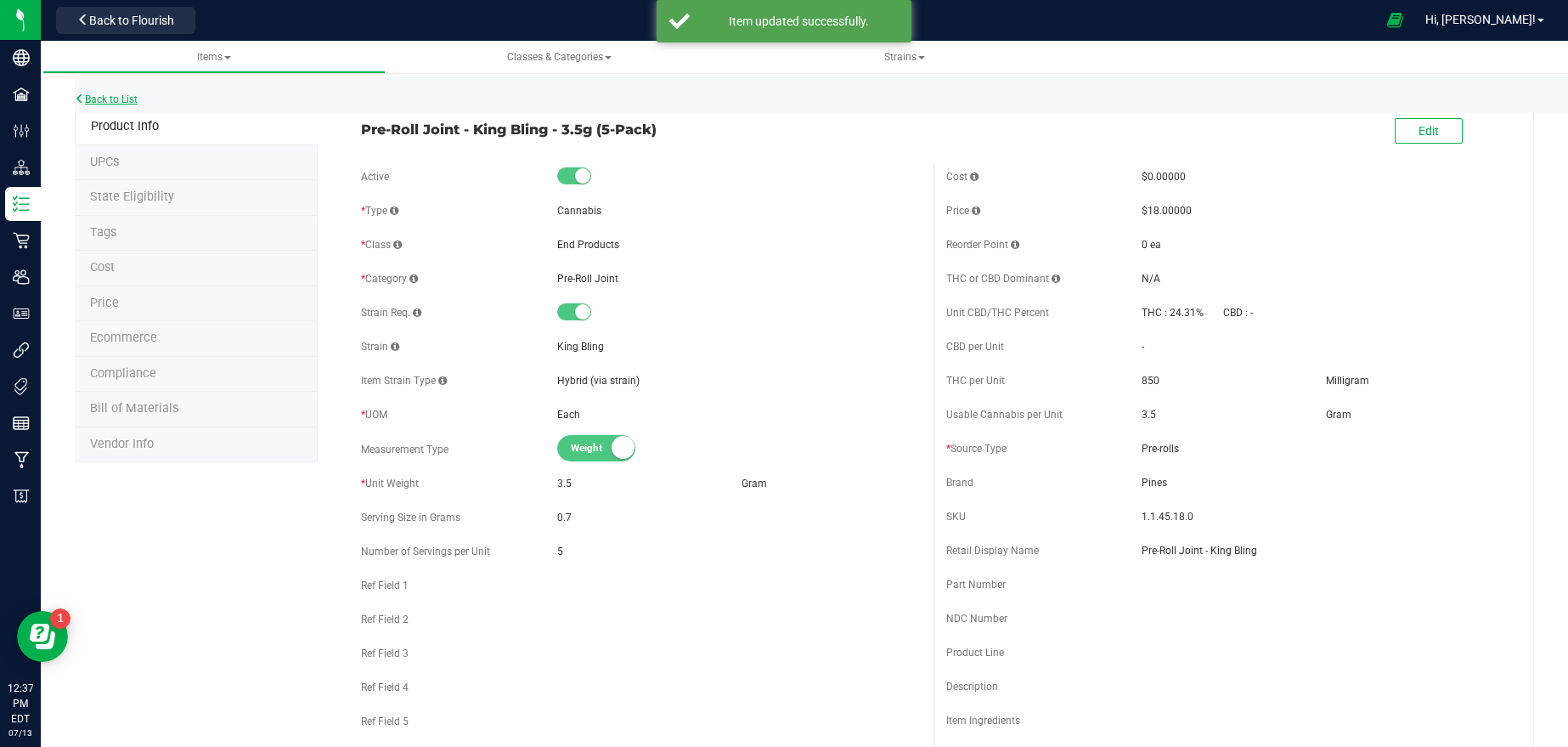 click on "Back to List" at bounding box center [106, 99] 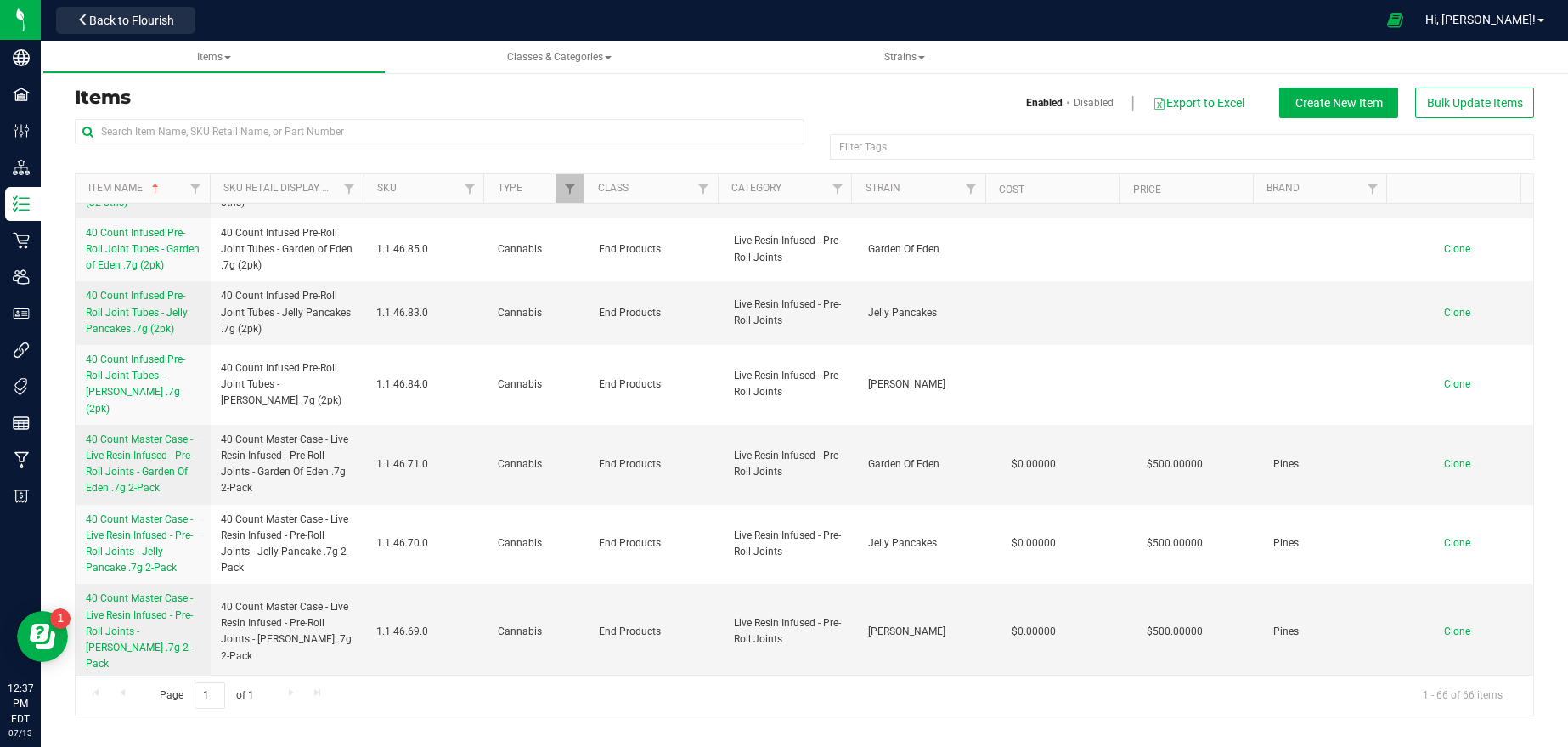 scroll, scrollTop: 3217, scrollLeft: 0, axis: vertical 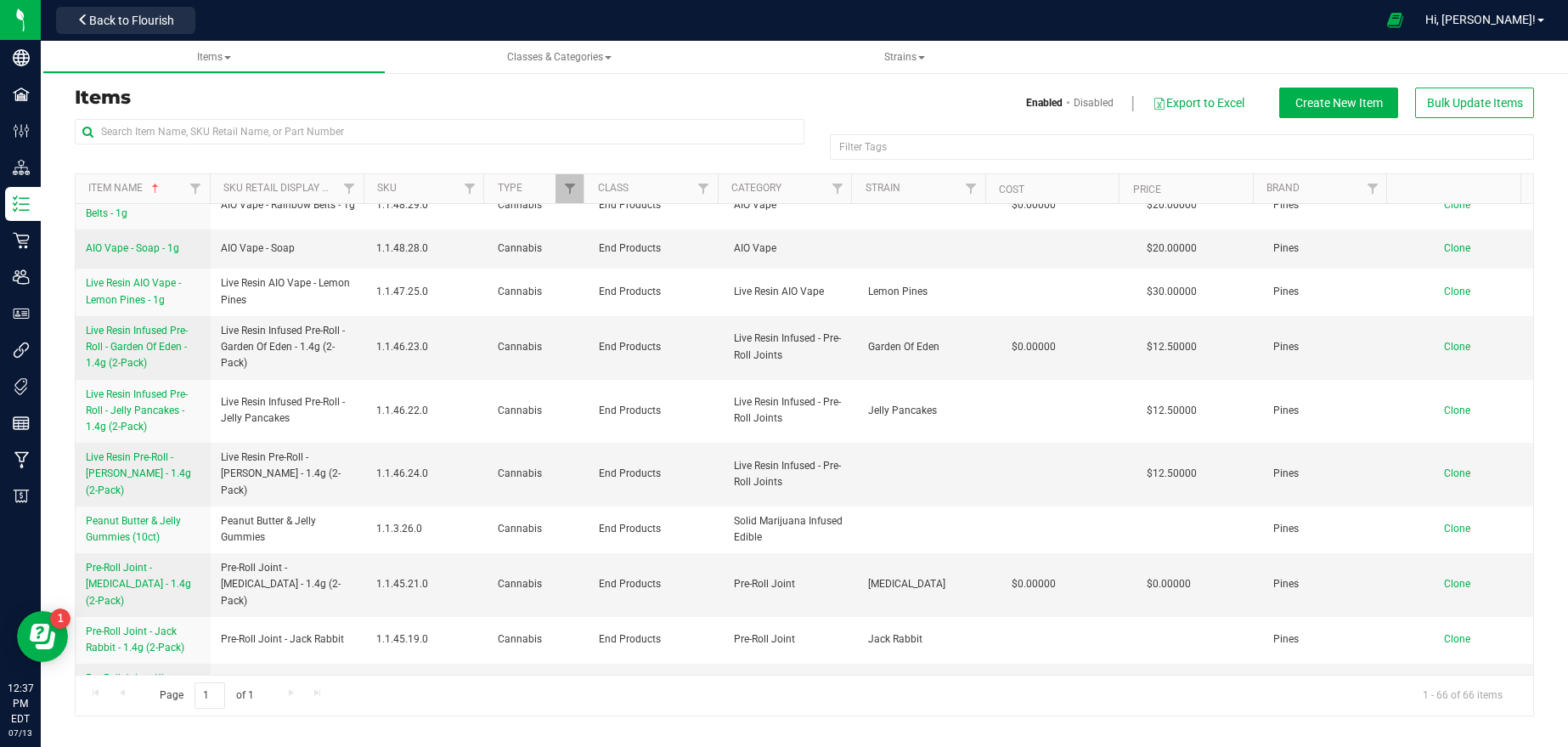 click on "Pre-Roll Joint- Jelly Pancake - 1.4g (2-Pack)" at bounding box center (140, 780) 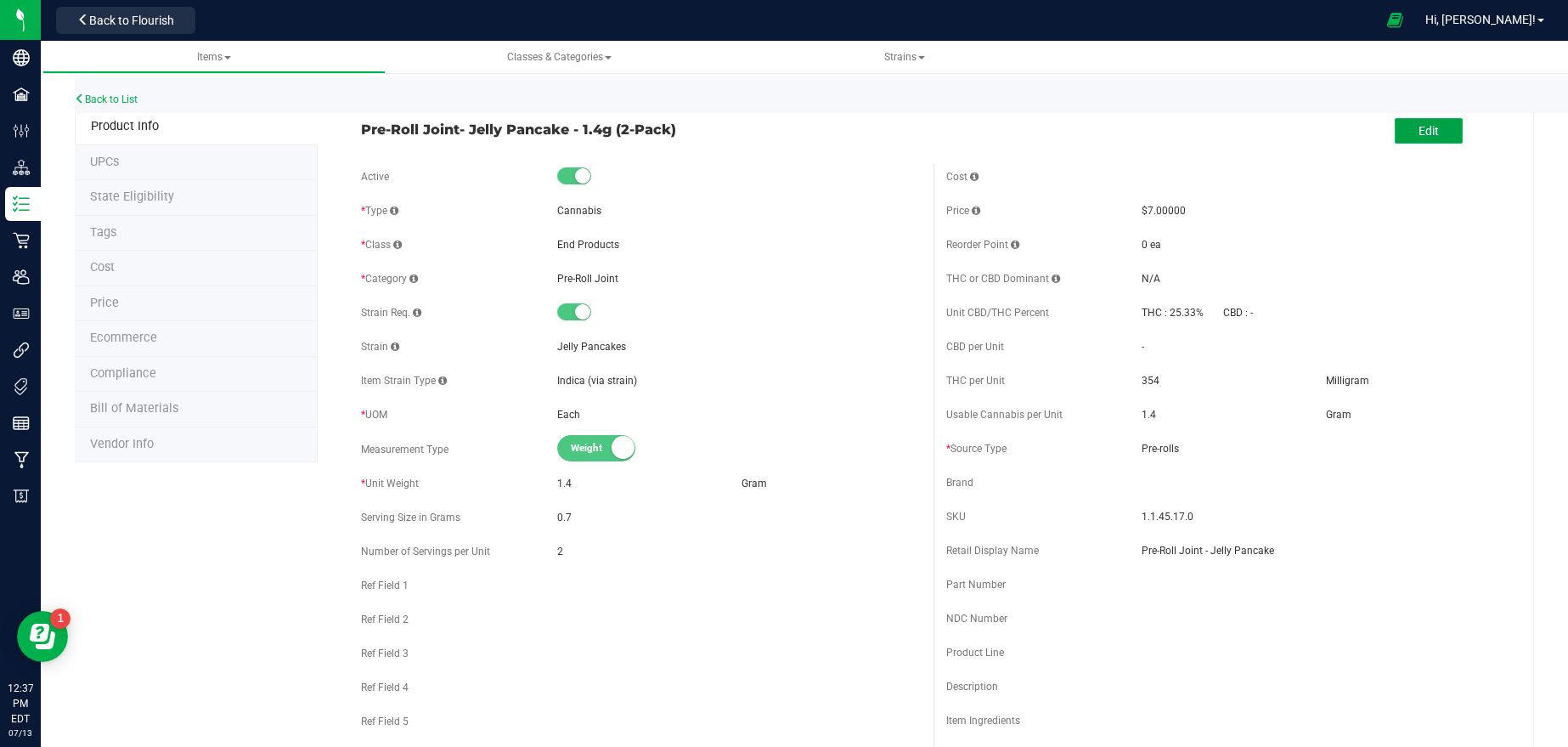 click on "Edit" at bounding box center (1429, 131) 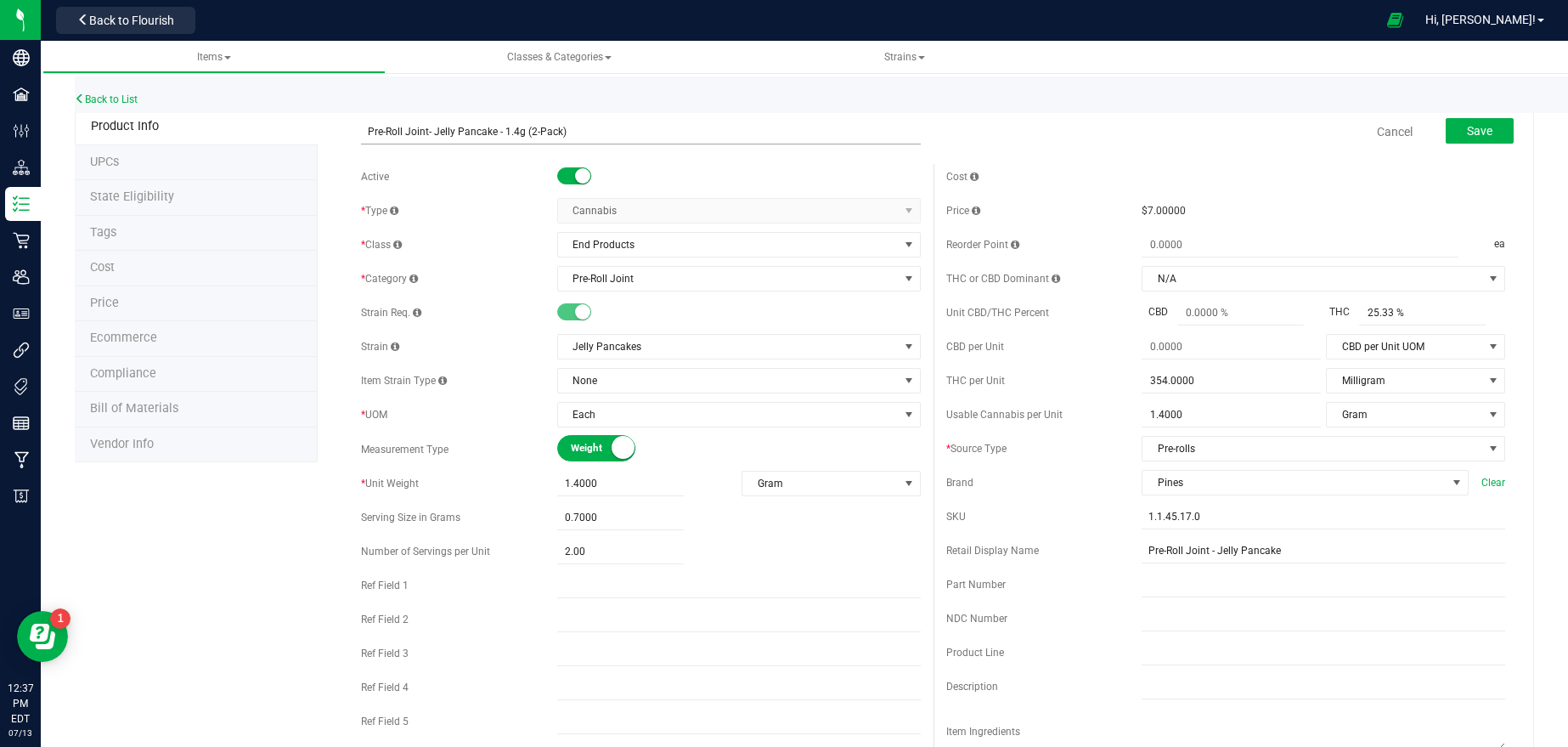 click on "Pre-Roll Joint- Jelly Pancake - 1.4g (2-Pack)" at bounding box center [640, 132] 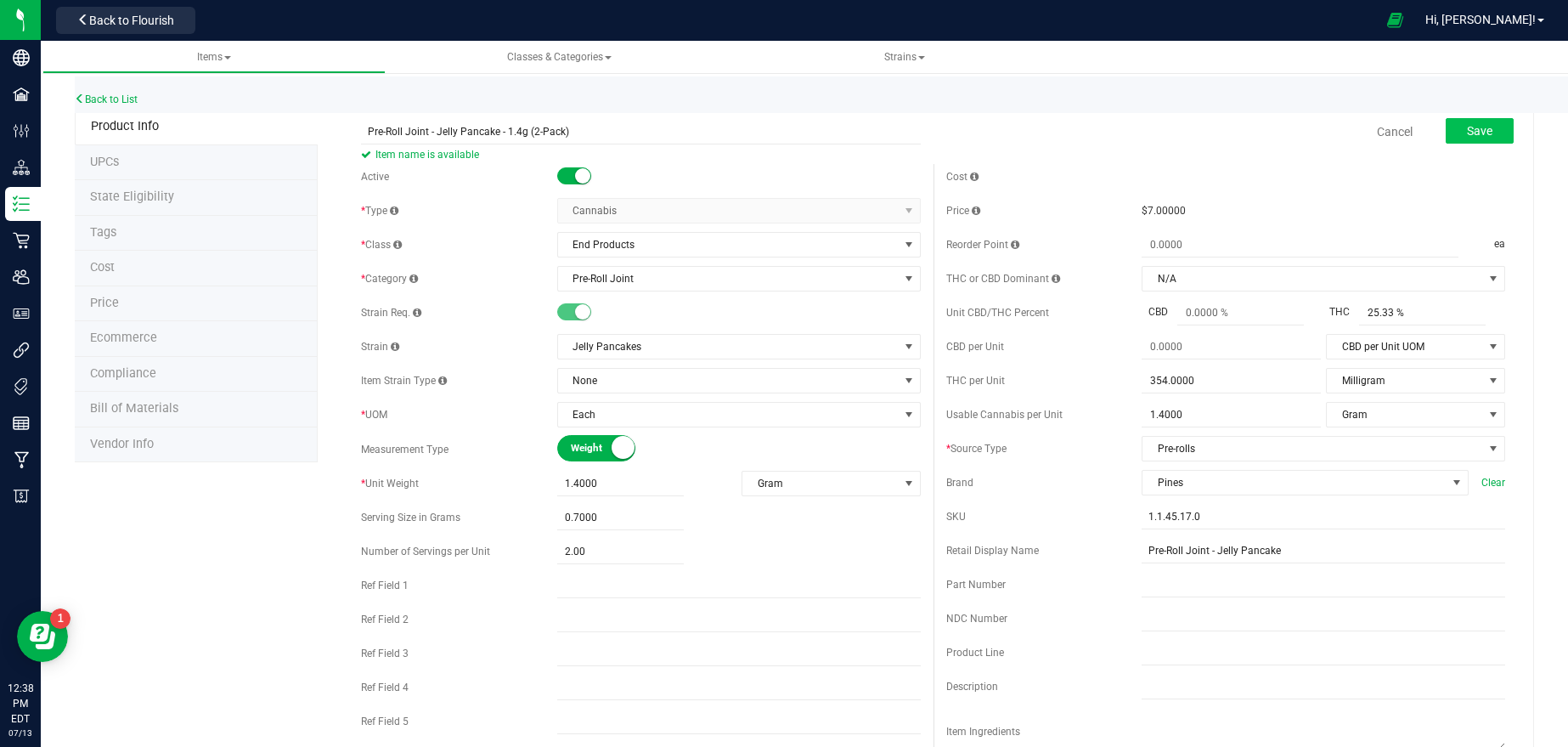 type on "Pre-Roll Joint - Jelly Pancake - 1.4g (2-Pack)" 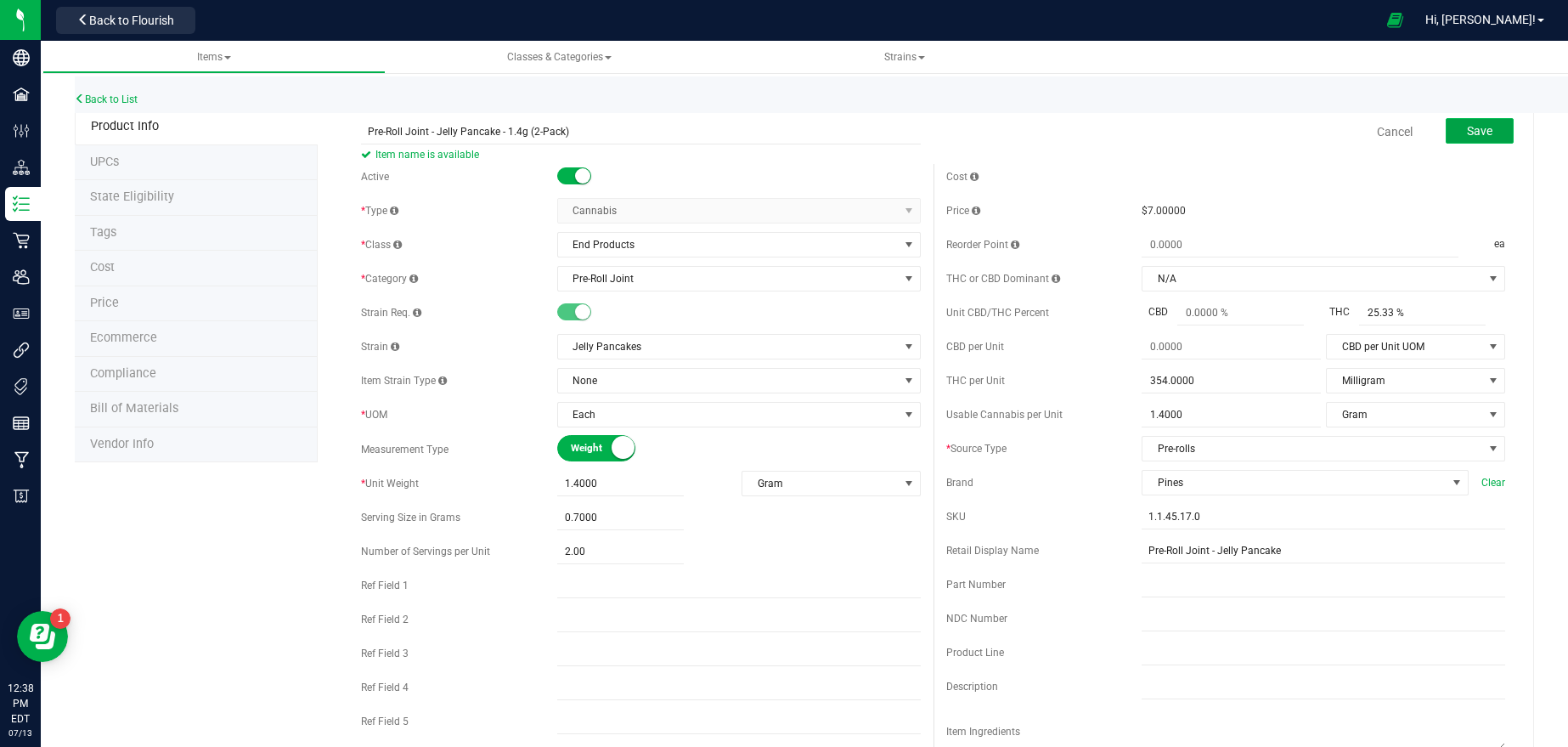click on "Save" at bounding box center [1480, 131] 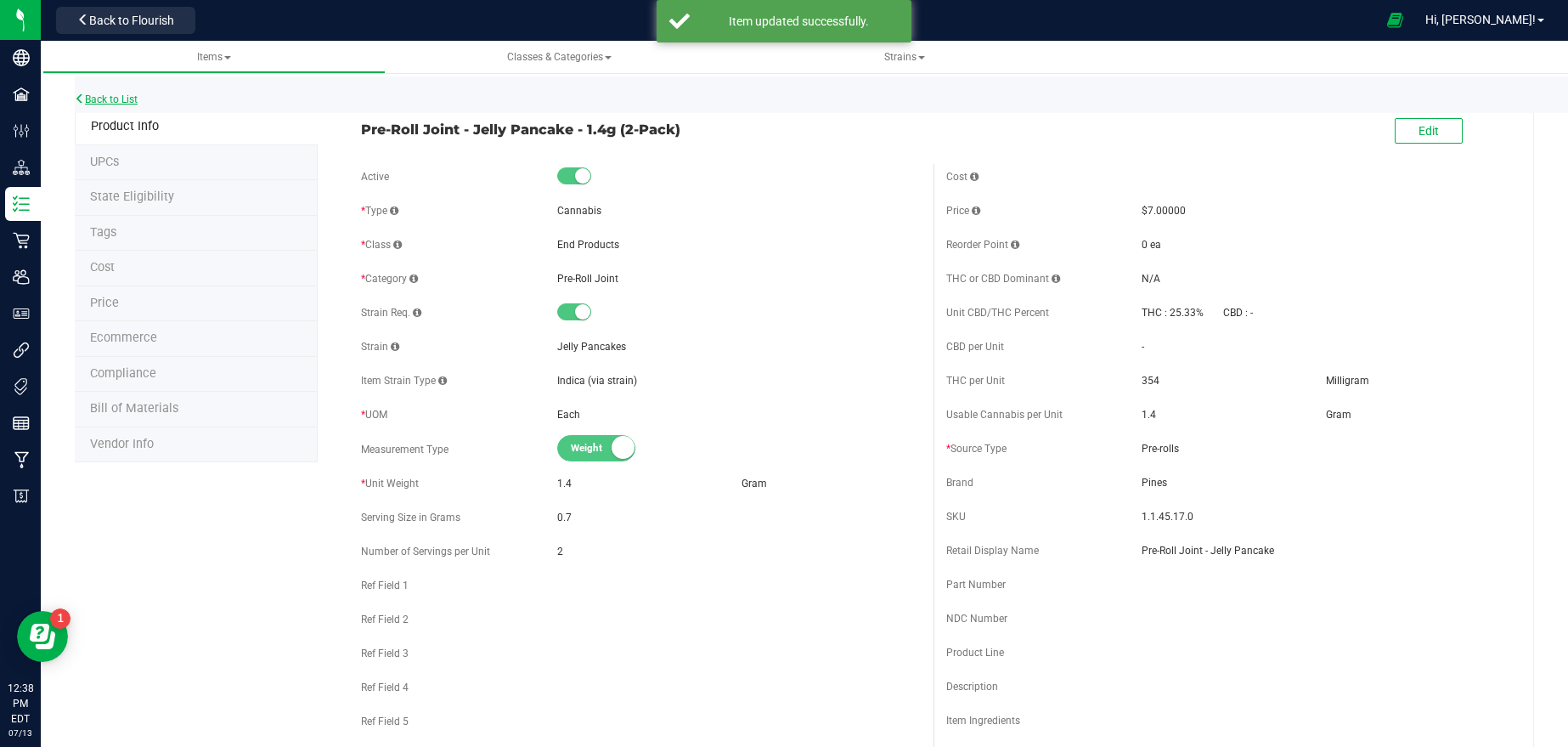 click on "Back to List" at bounding box center (106, 99) 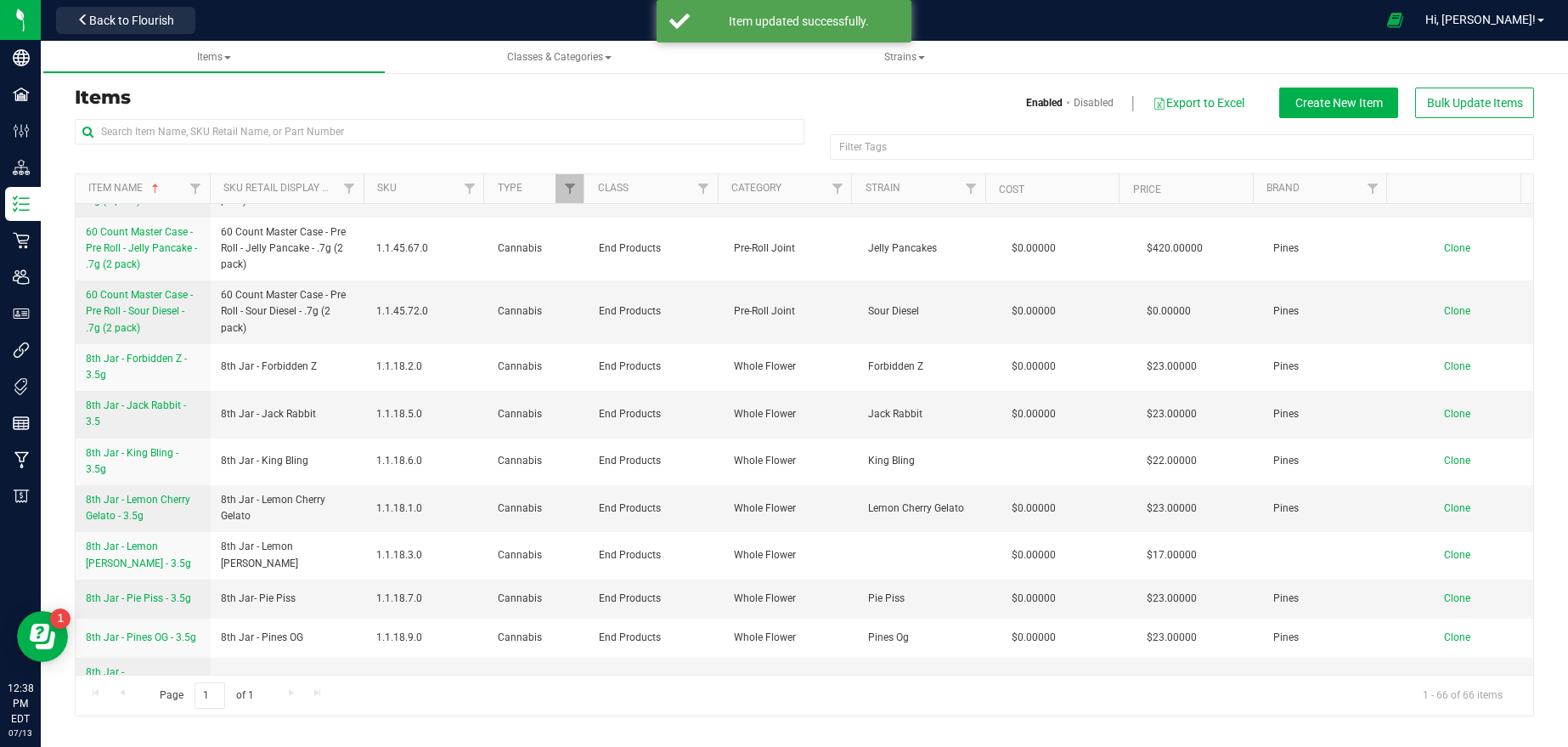 scroll, scrollTop: 3217, scrollLeft: 0, axis: vertical 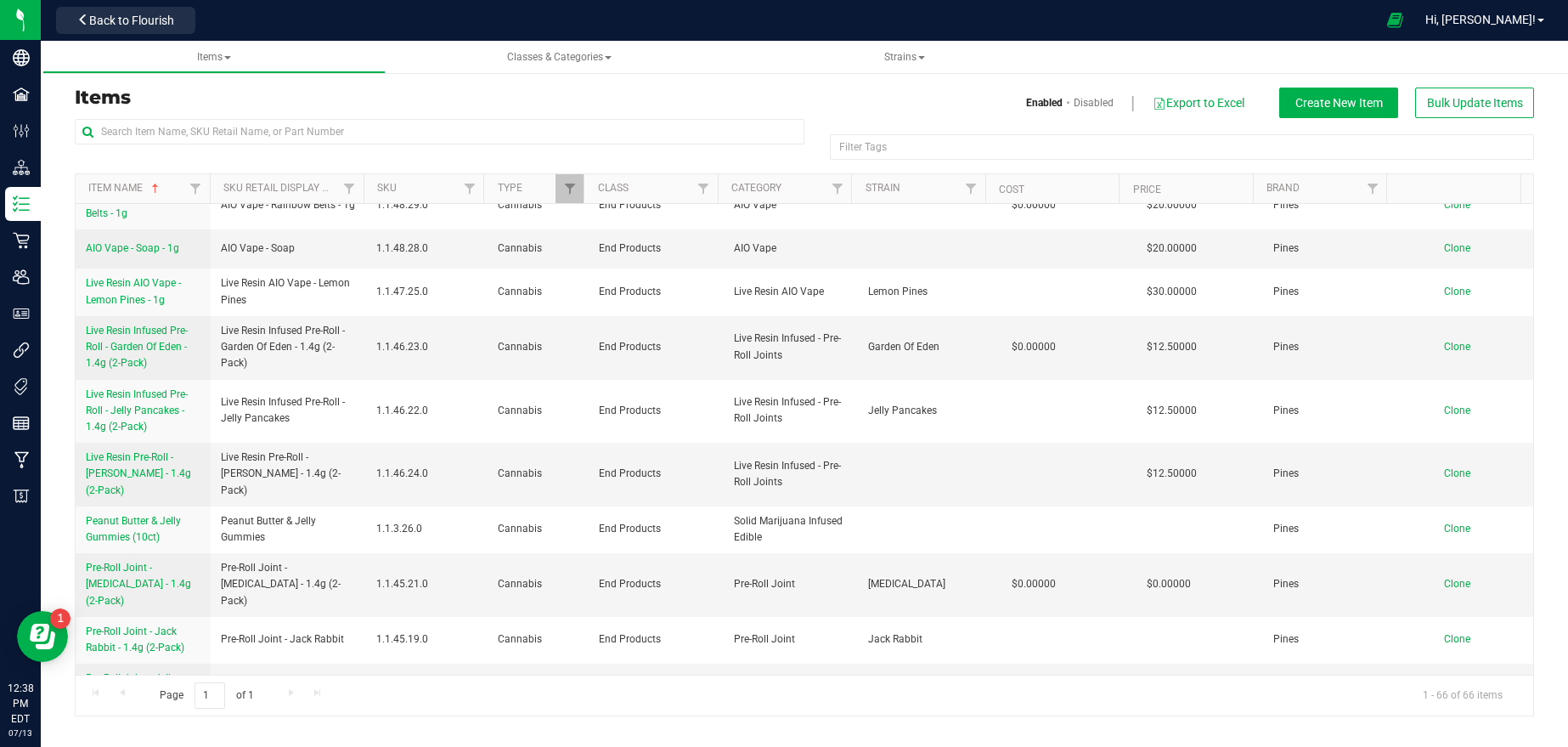 click on "Pre-Roll Joint - Sour Diesel - 1.4g (2-Pack)" at bounding box center [143, 781] 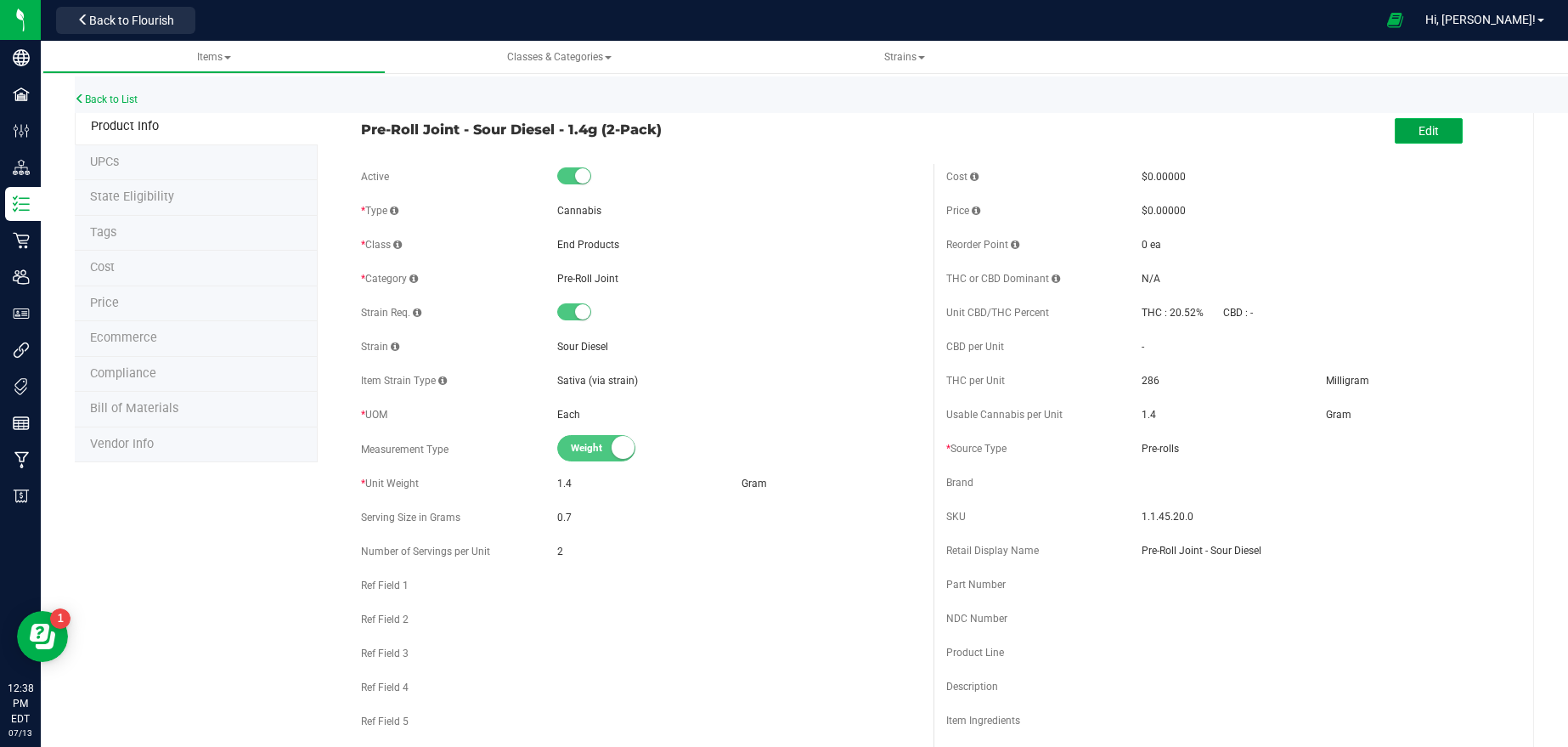 click on "Edit" at bounding box center [1429, 131] 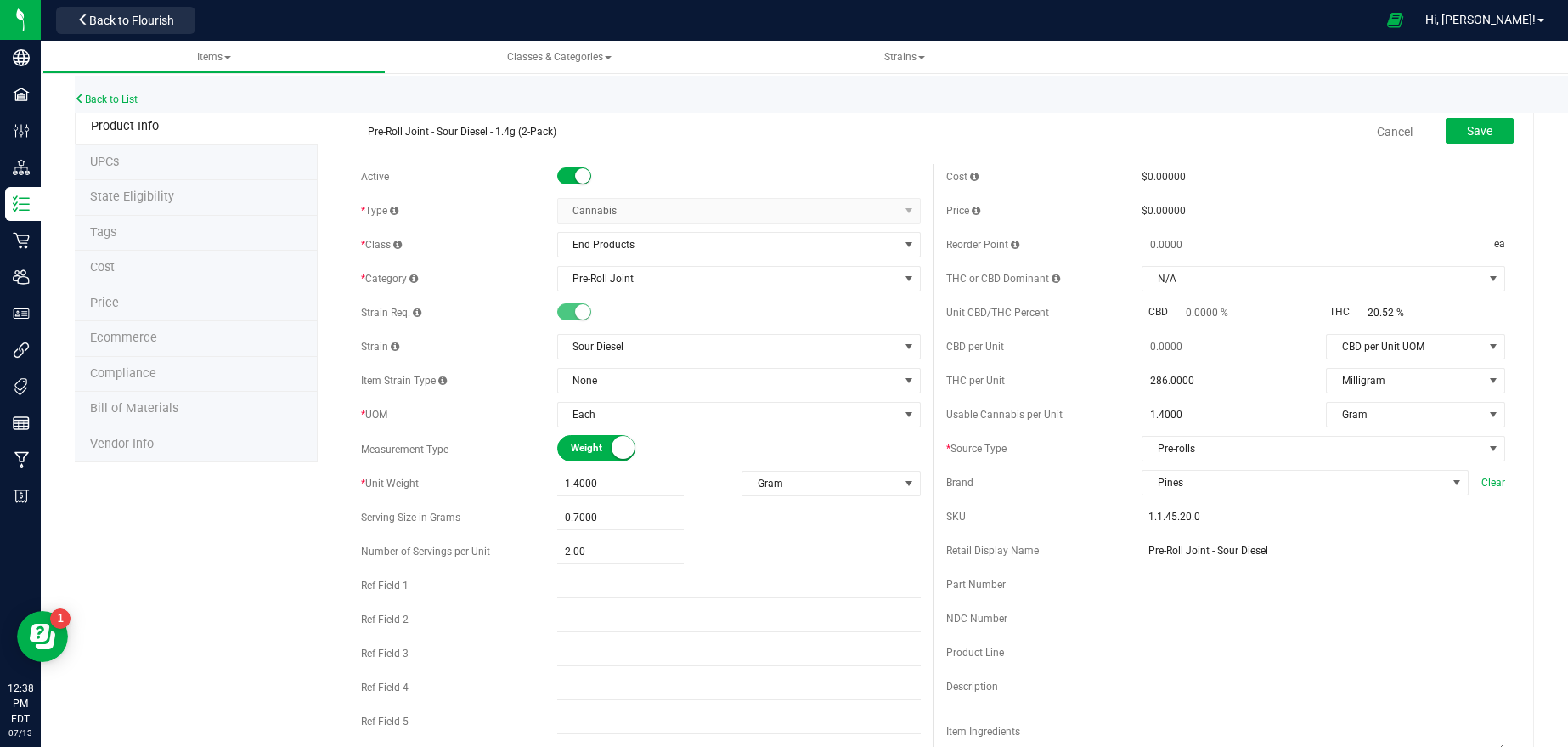 click on "Price
$0.00000" at bounding box center (1226, 211) 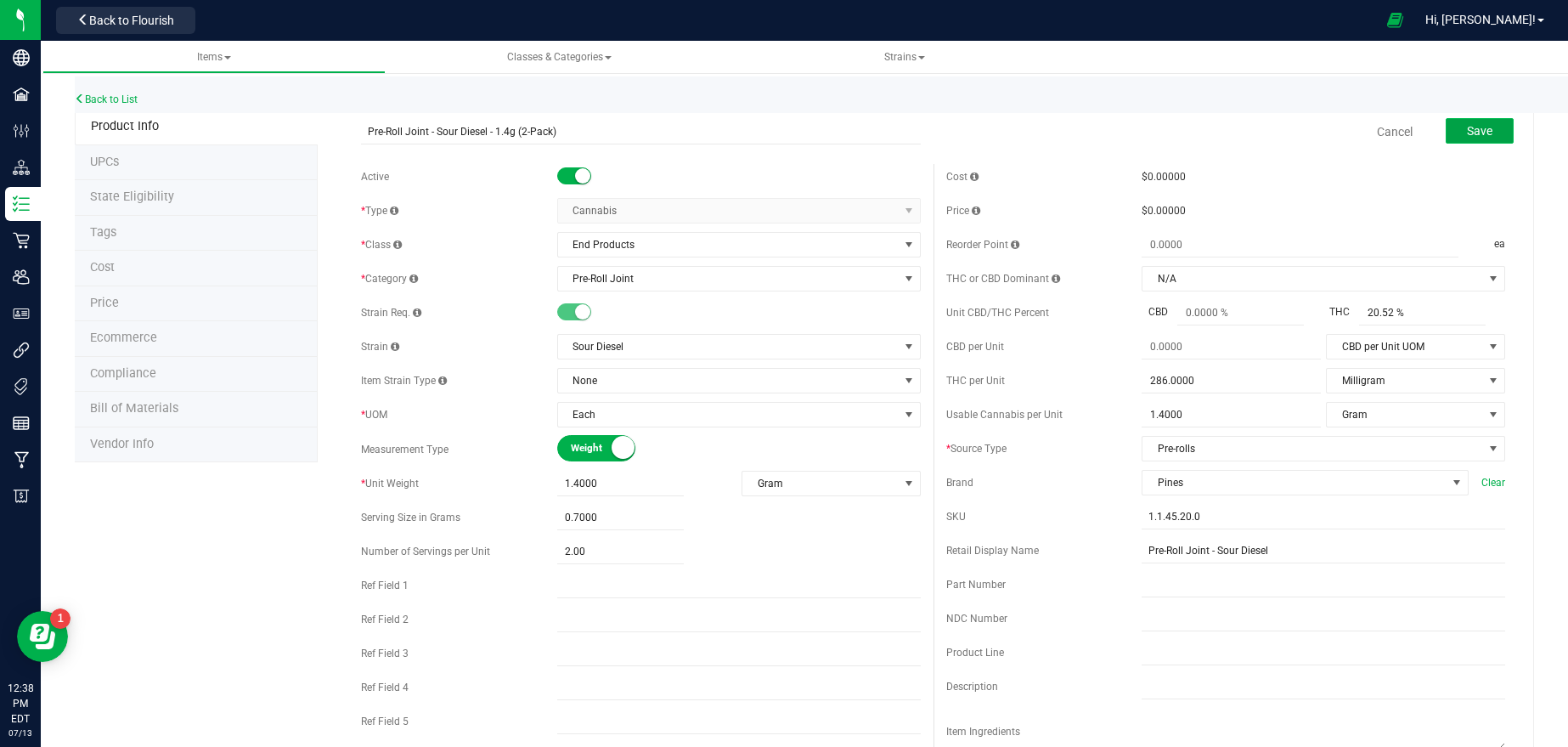 click on "Save" at bounding box center (1480, 131) 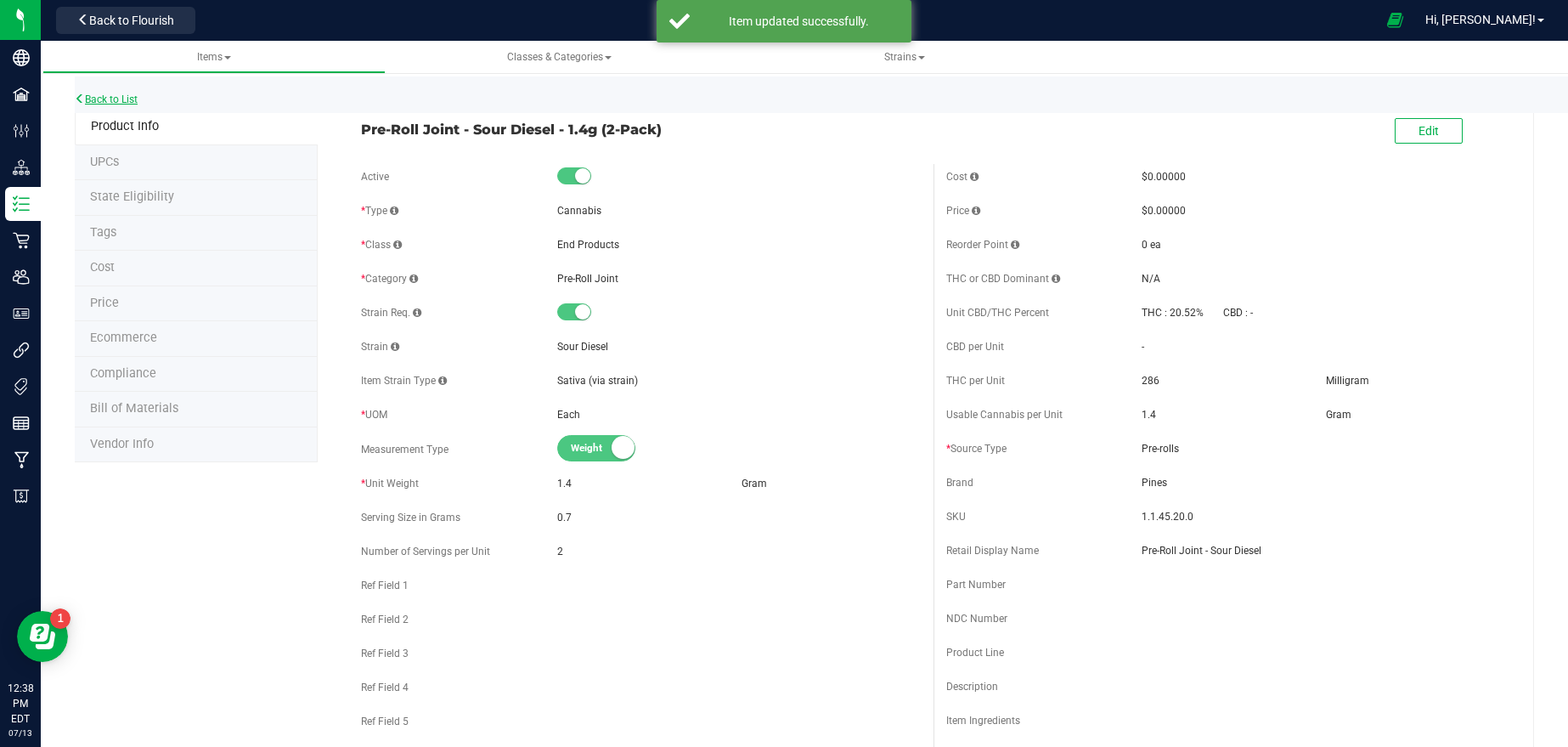 click on "Back to List" at bounding box center (106, 99) 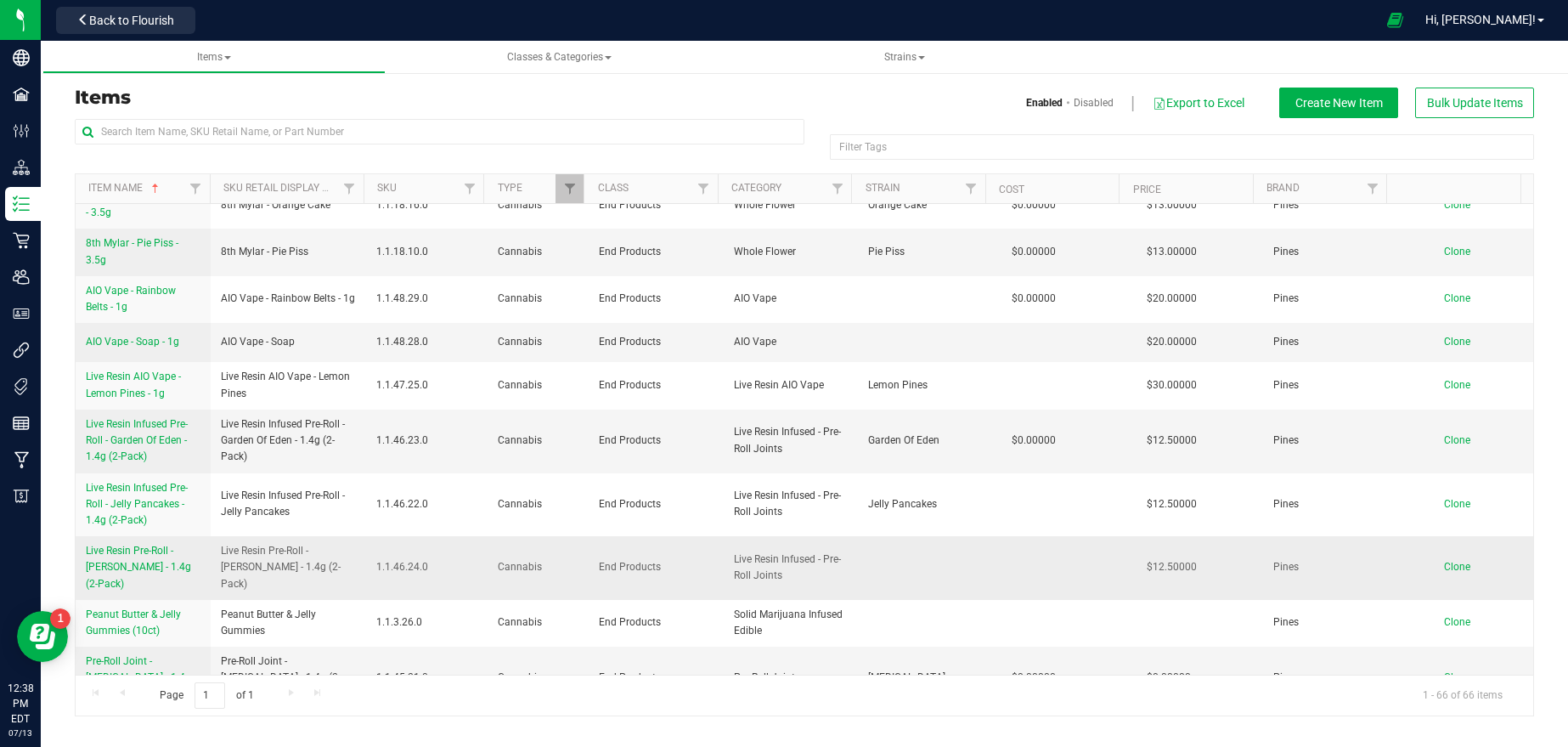 scroll, scrollTop: 3102, scrollLeft: 0, axis: vertical 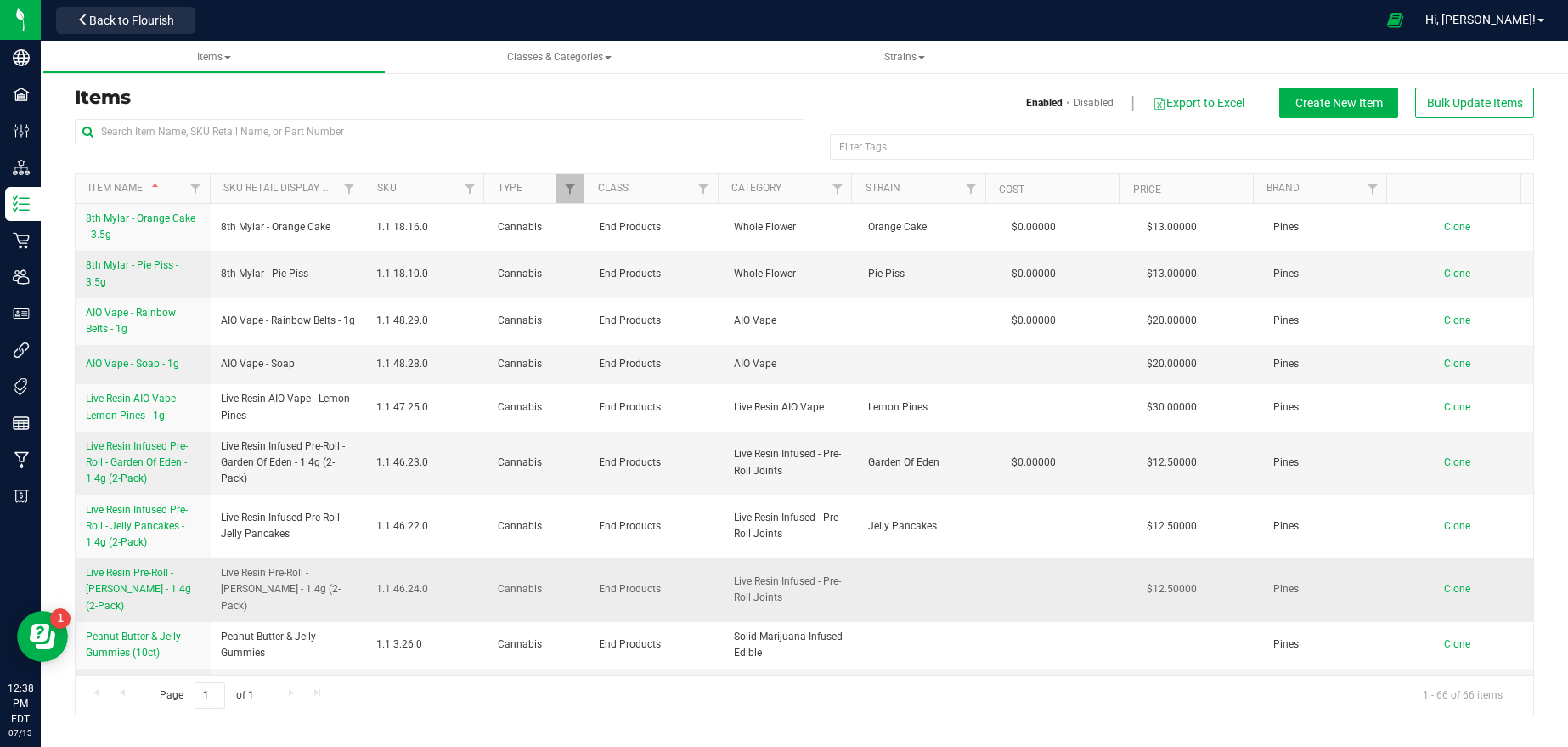 click on "Live Resin Pre-Roll - King Sherb - 1.4g (2-Pack)" at bounding box center (138, 589) 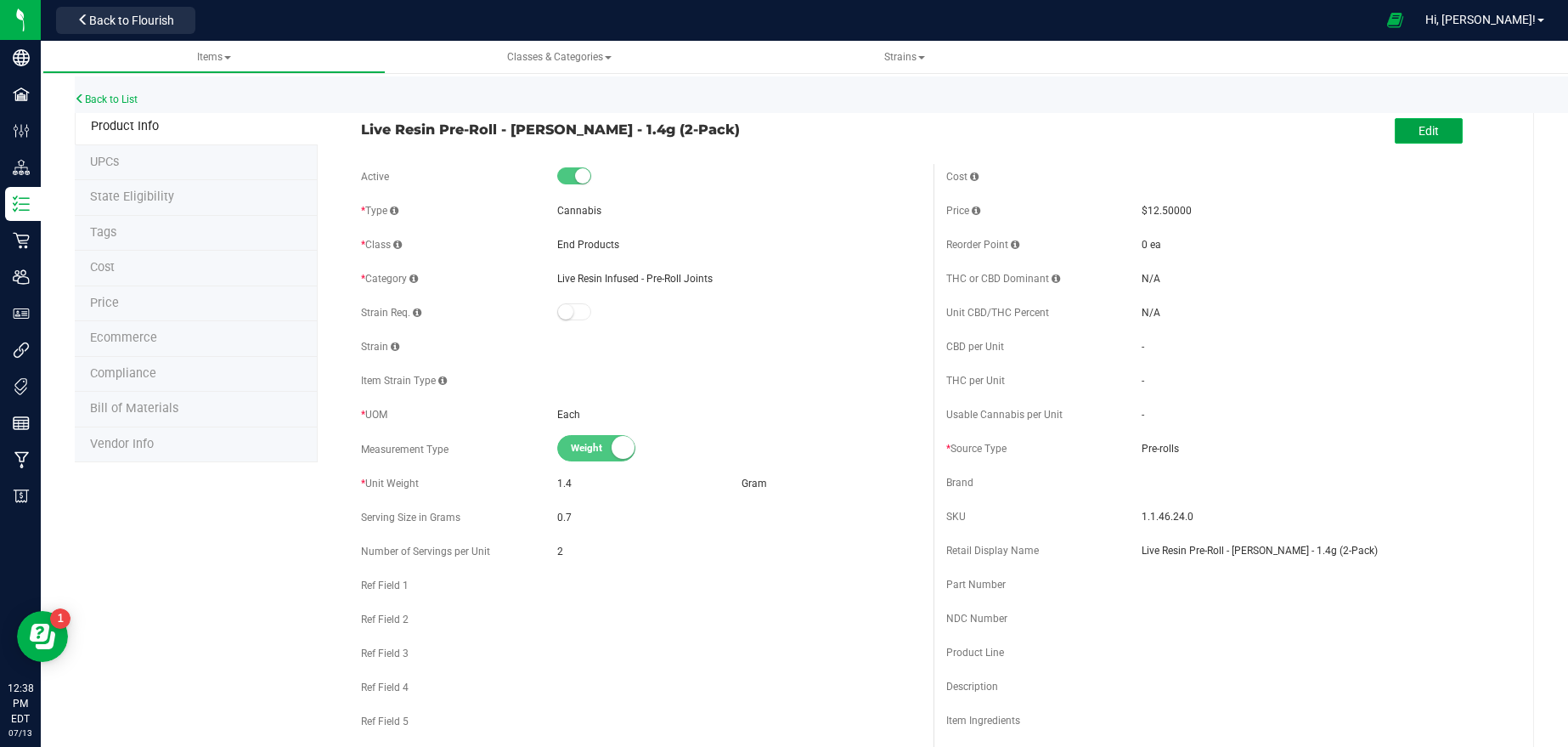 click on "Edit" at bounding box center [1429, 131] 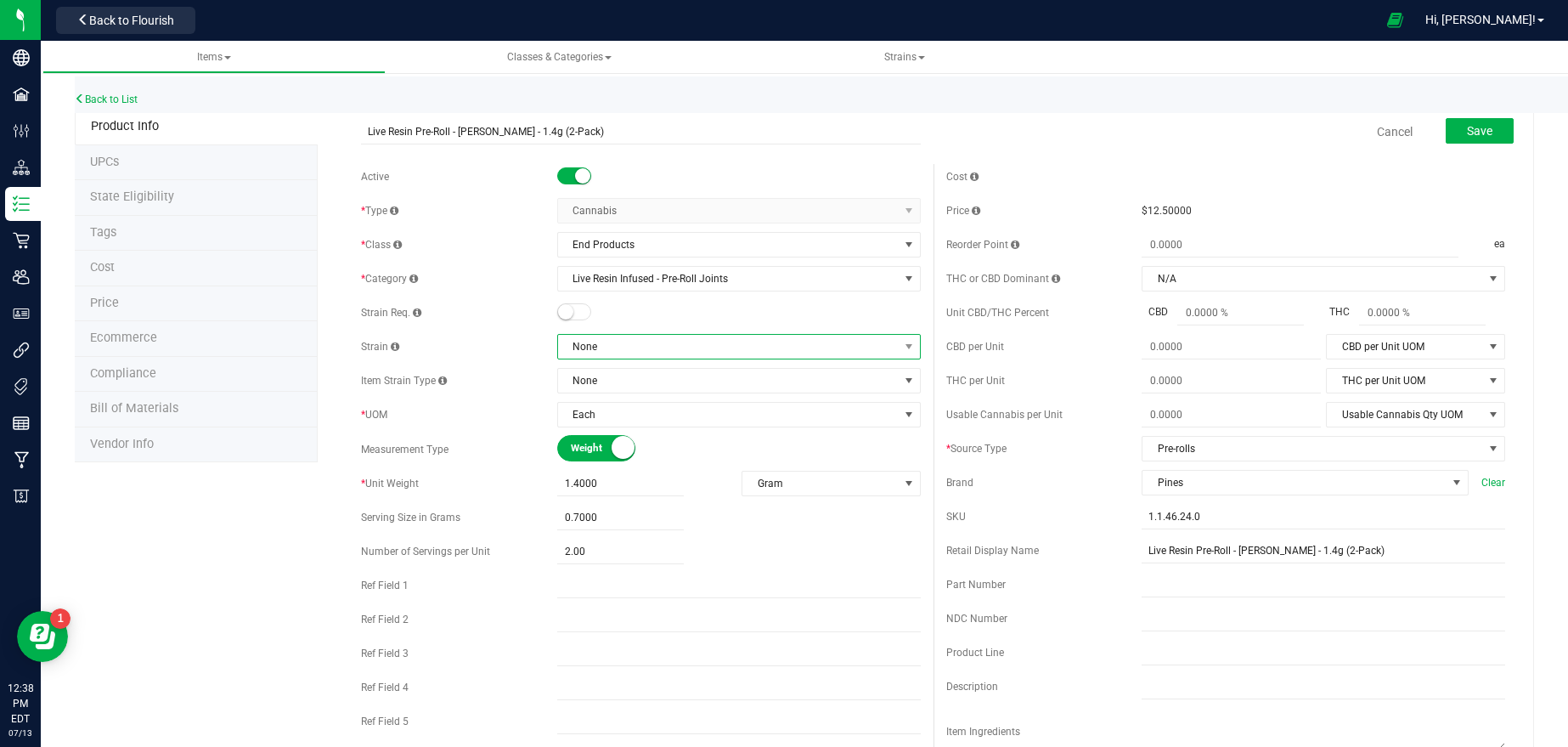 click on "None" at bounding box center [728, 347] 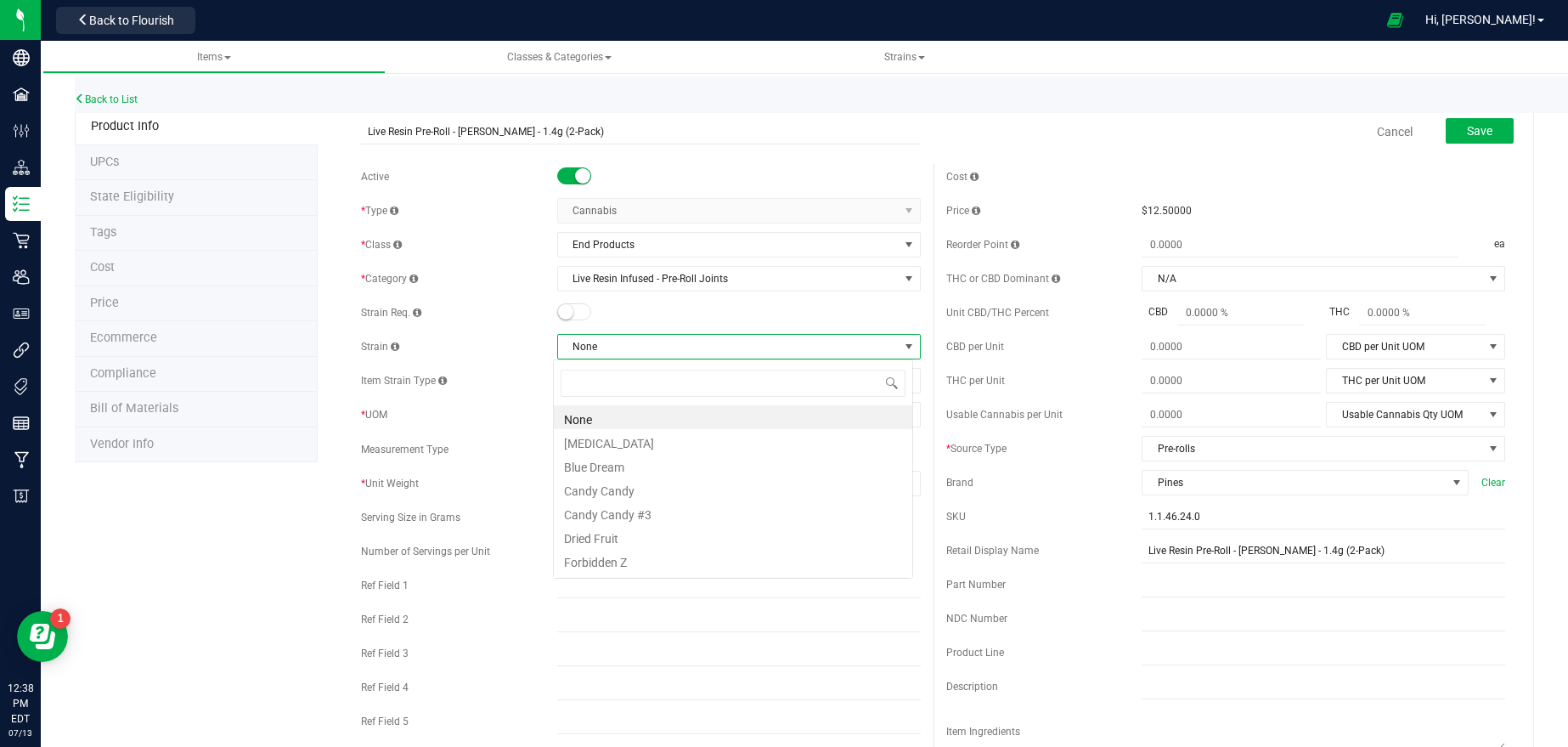 scroll, scrollTop: 84957, scrollLeft: 84580, axis: both 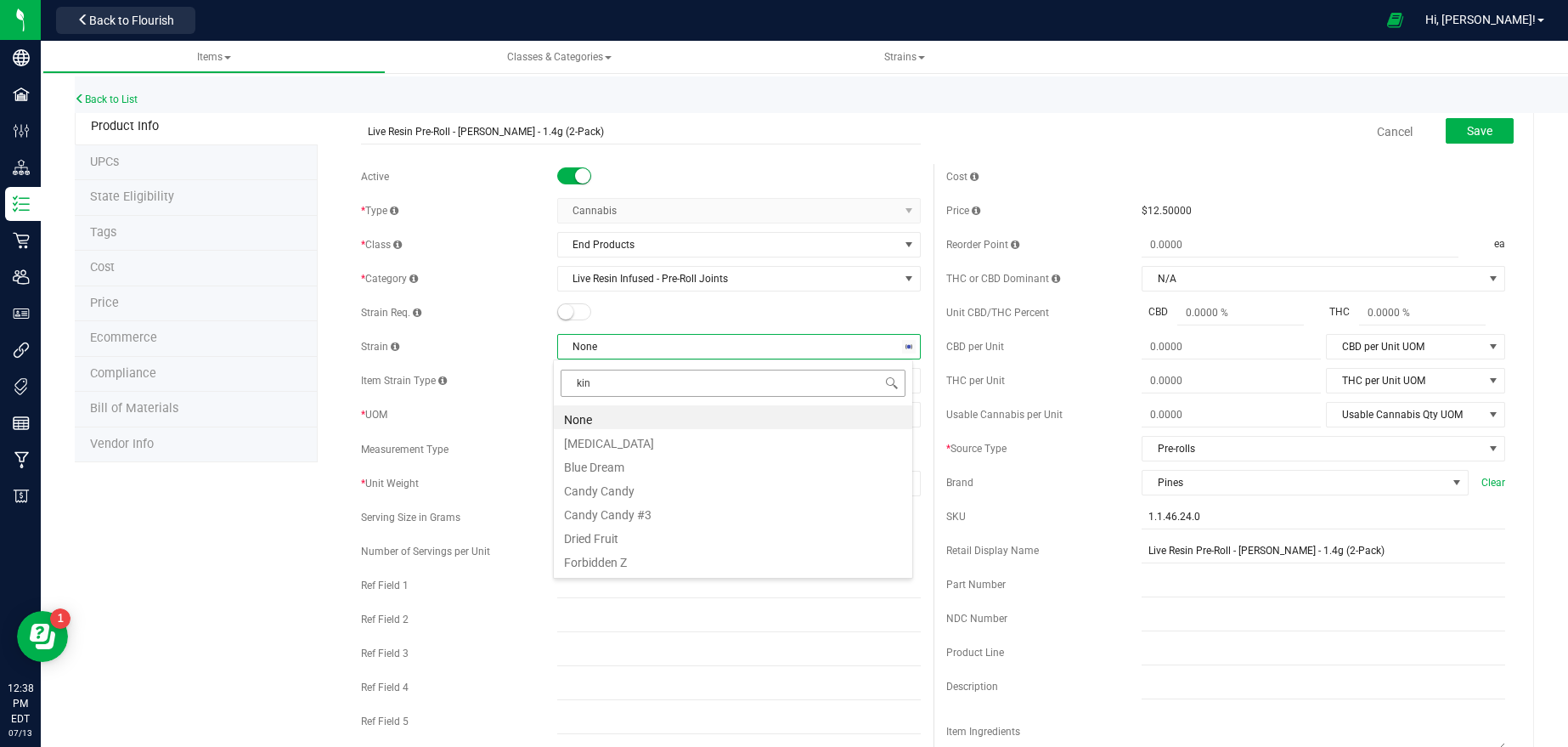 type on "king" 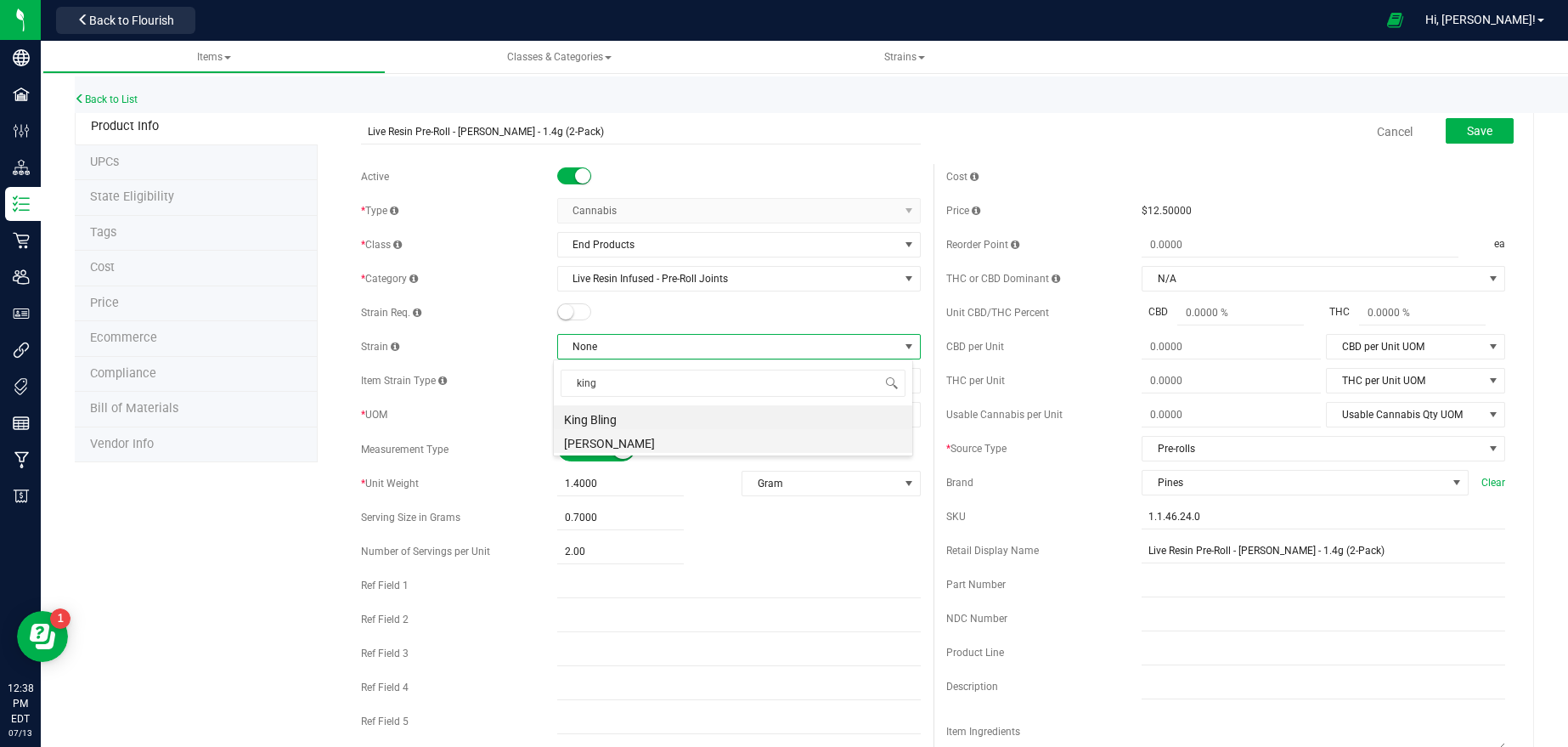 click on "King Sherb" at bounding box center [733, 441] 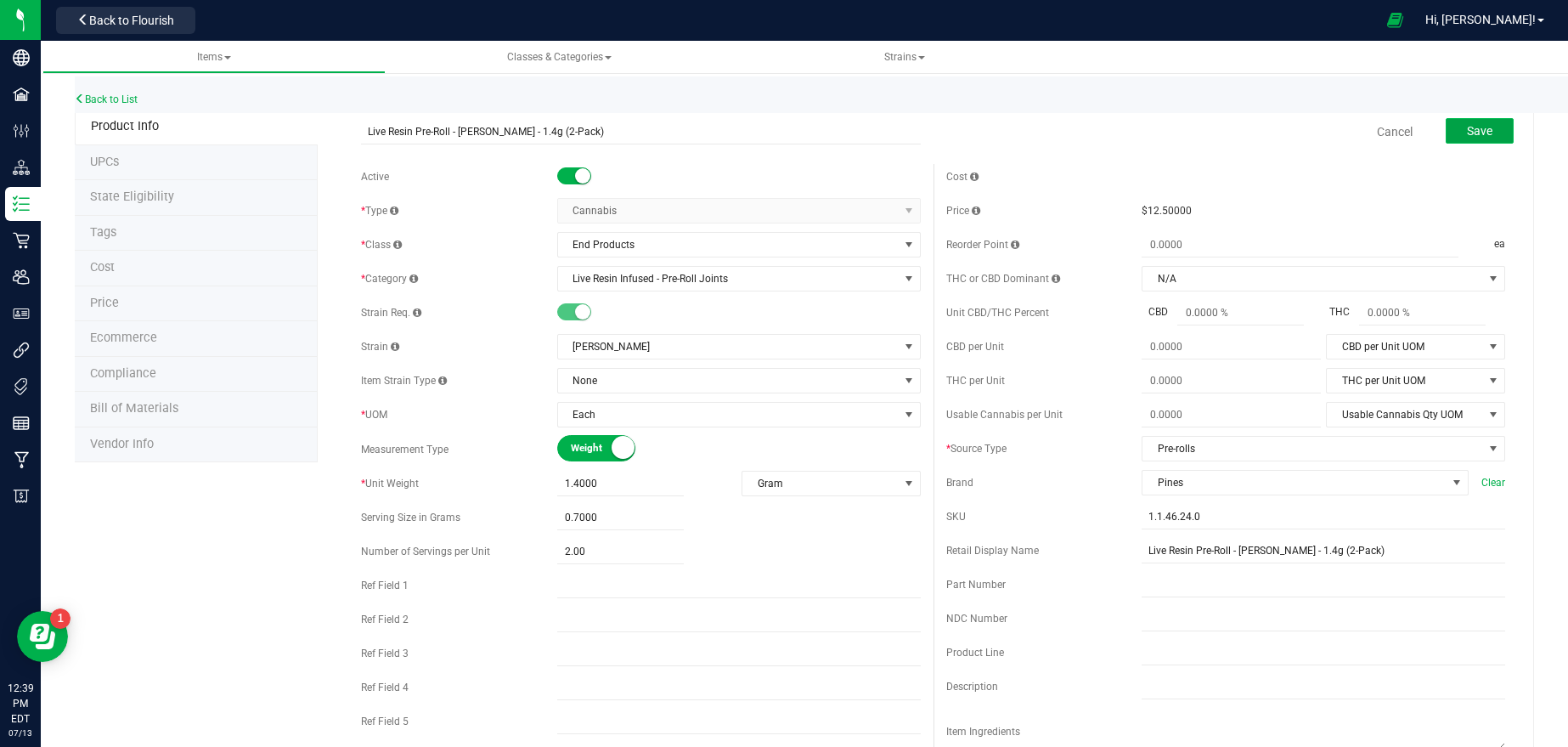 click on "Save" at bounding box center (1480, 131) 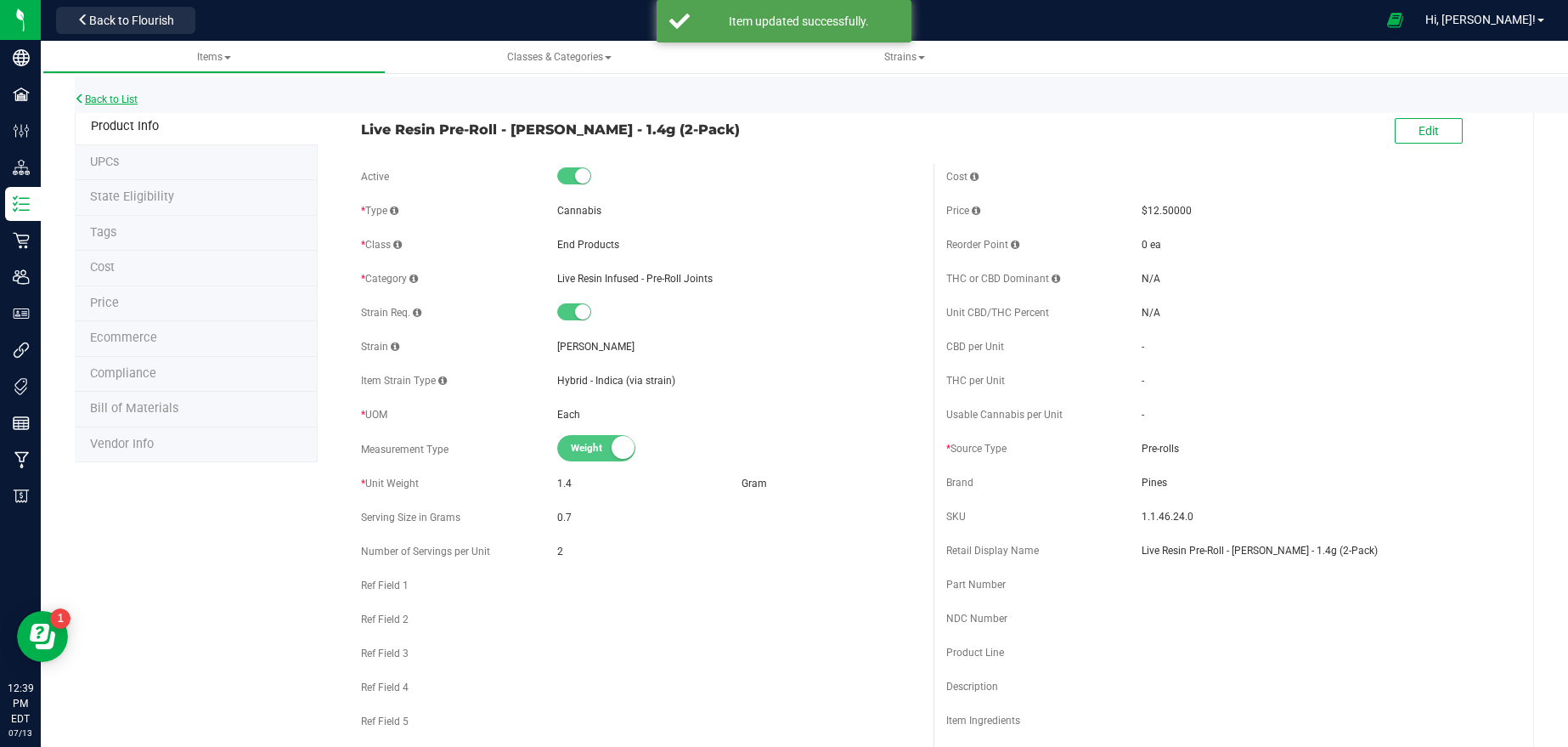 click on "Back to List" at bounding box center [106, 99] 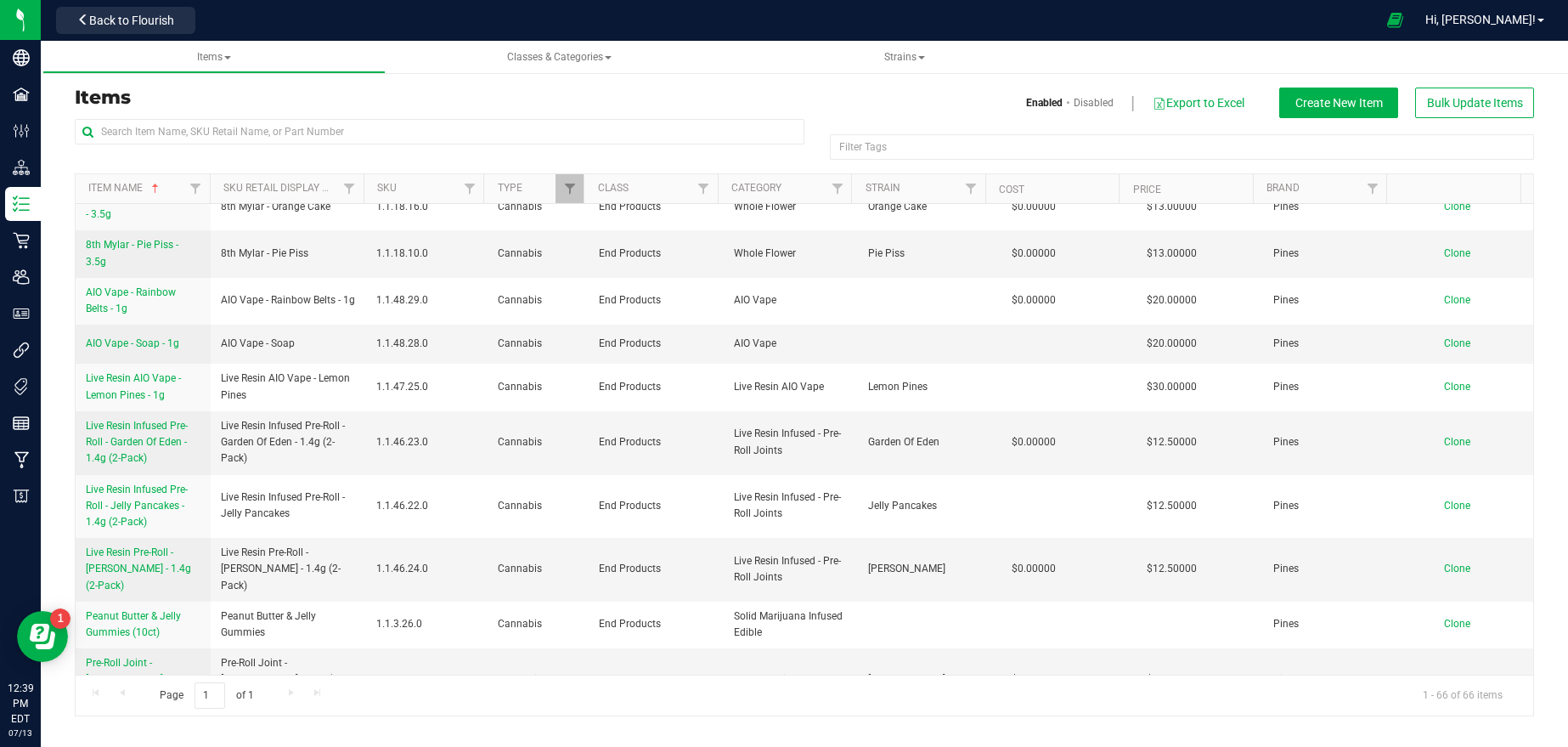 scroll, scrollTop: 3217, scrollLeft: 0, axis: vertical 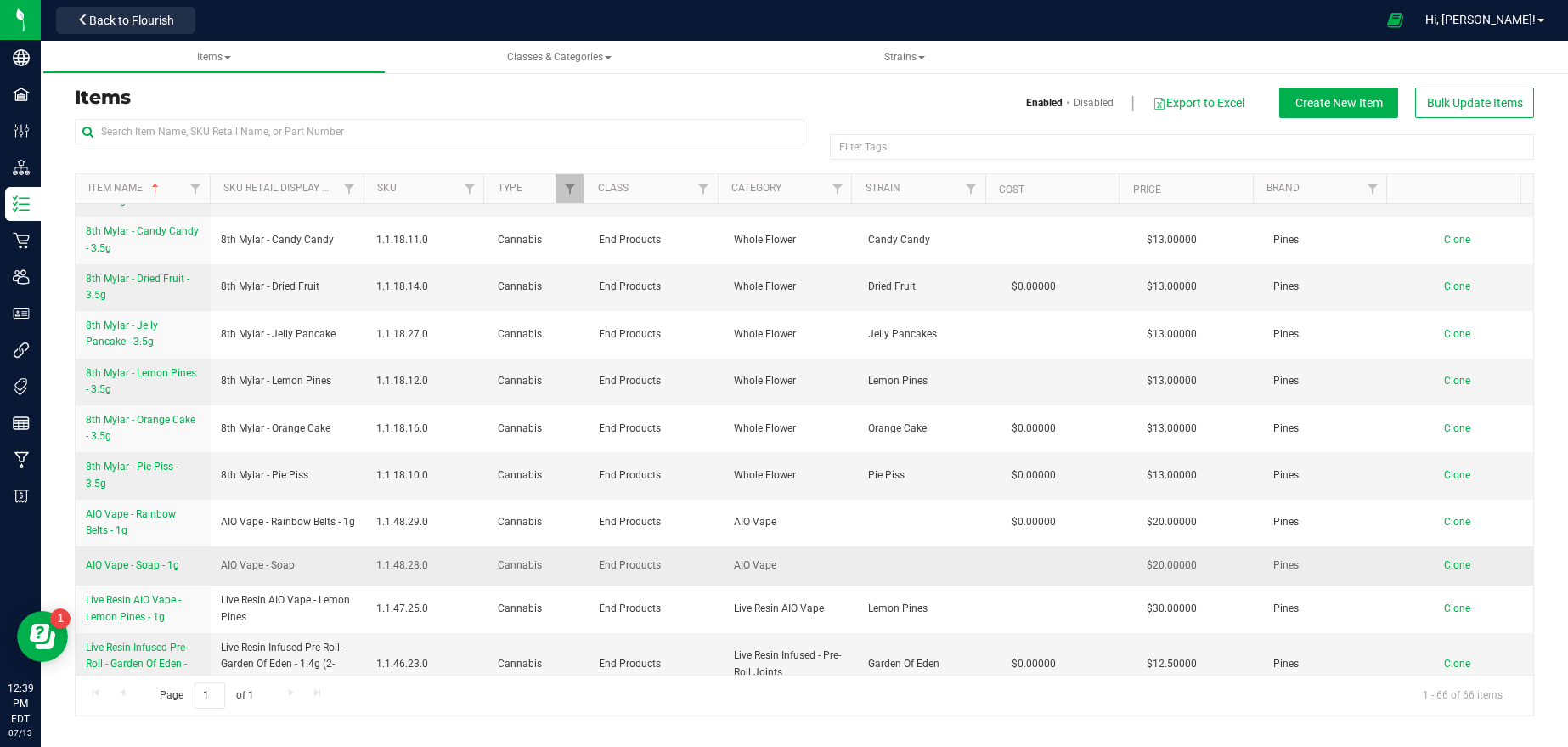 click on "AIO Vape - Soap - 1g" at bounding box center (133, 565) 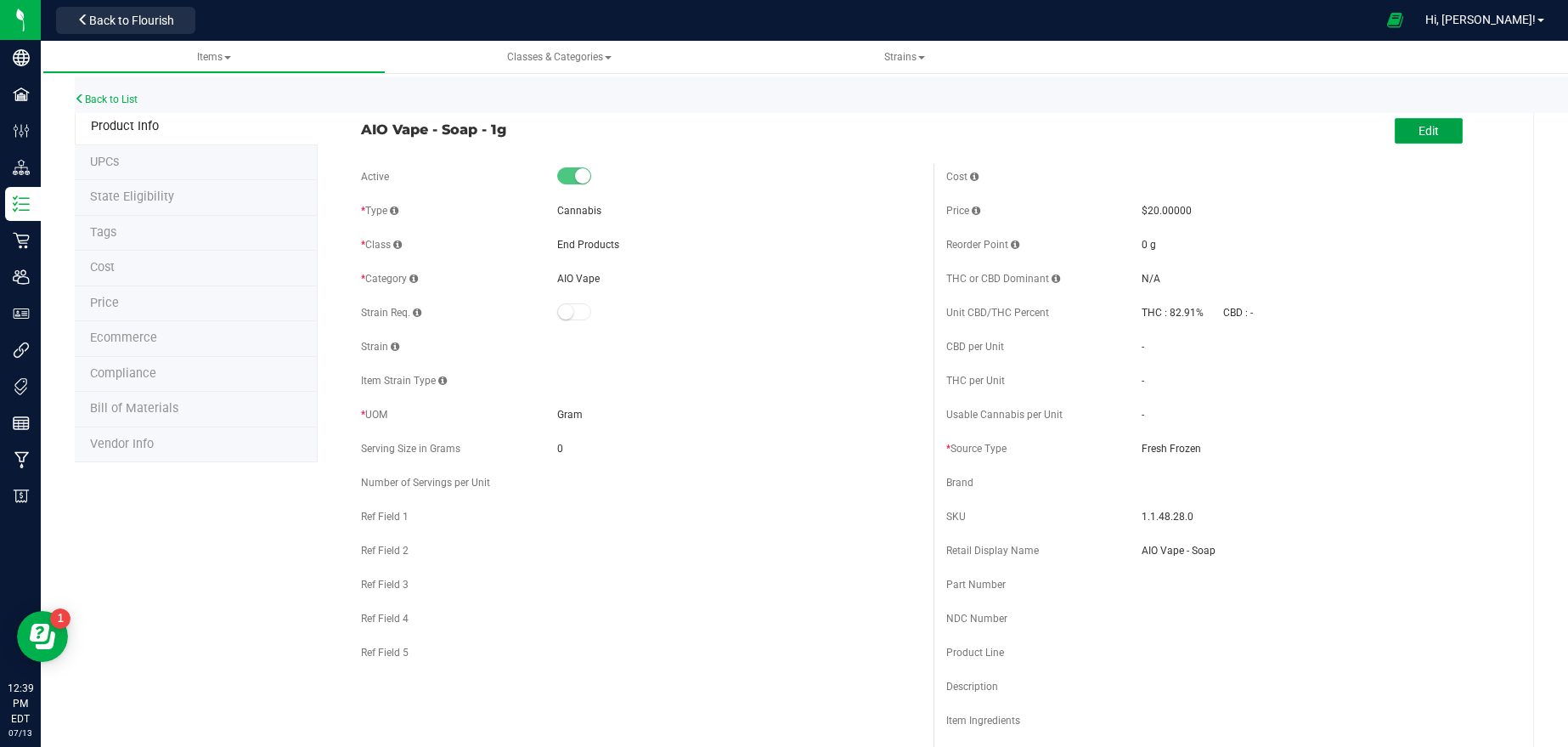 click on "Edit" at bounding box center (1429, 131) 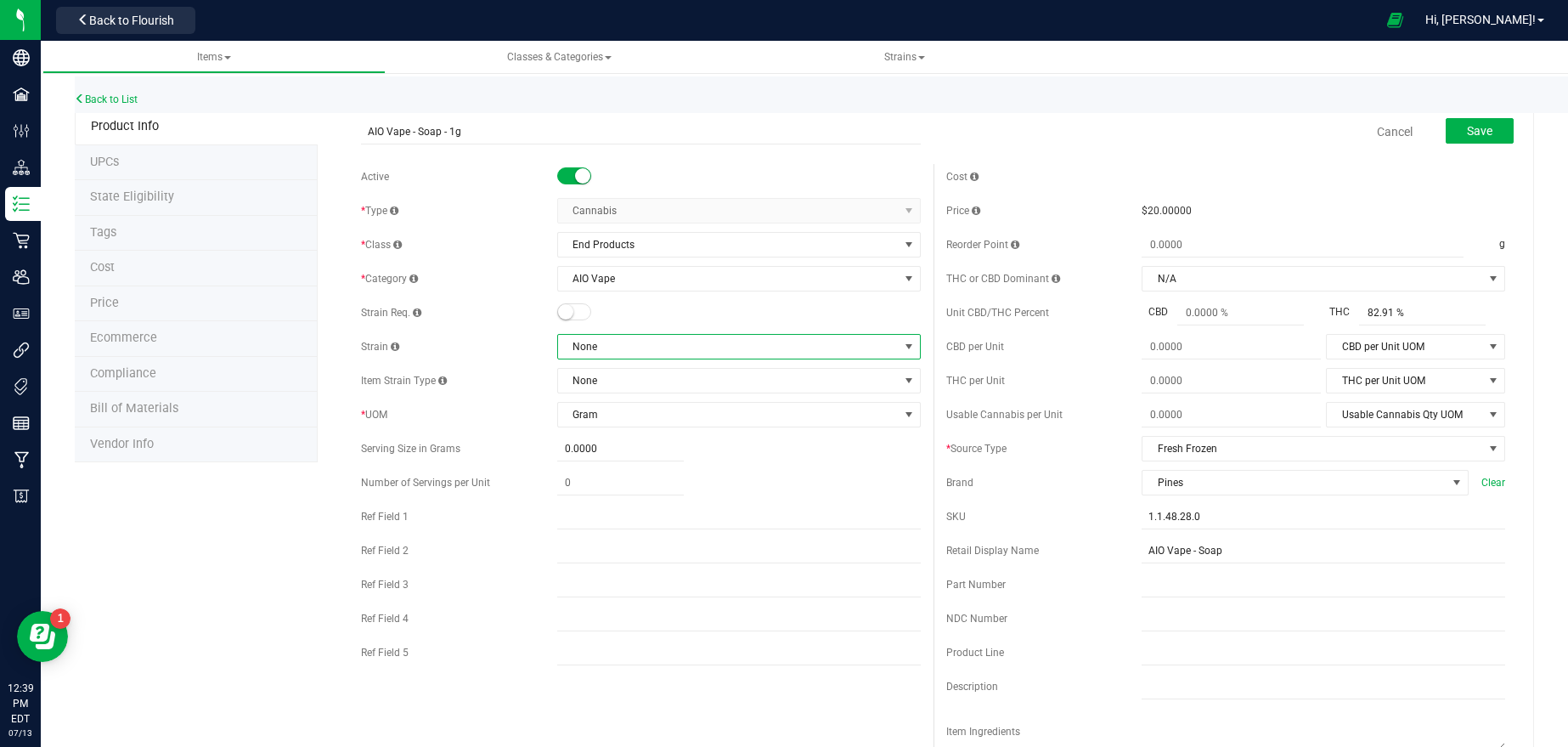 click on "None" at bounding box center (728, 347) 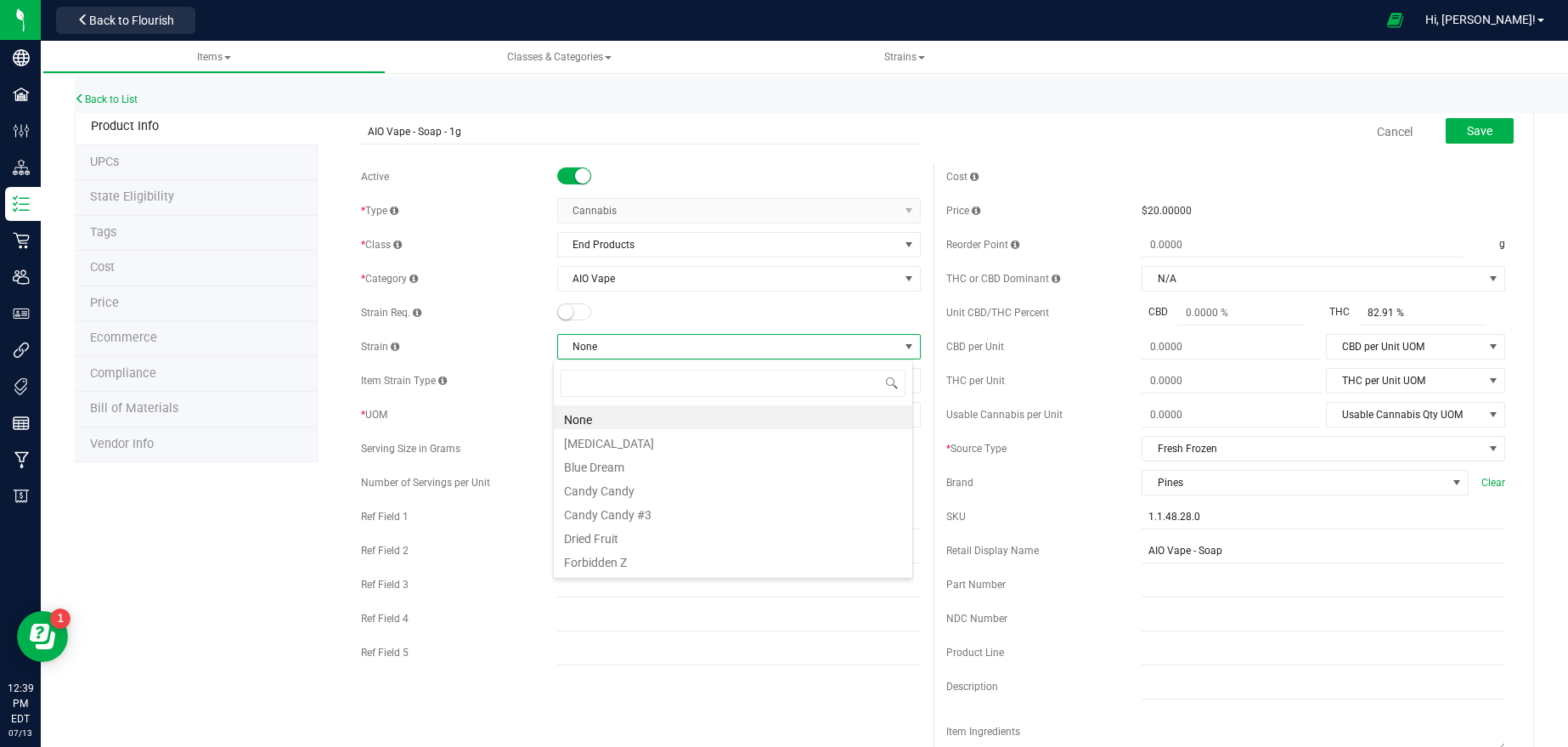 scroll, scrollTop: 84957, scrollLeft: 84580, axis: both 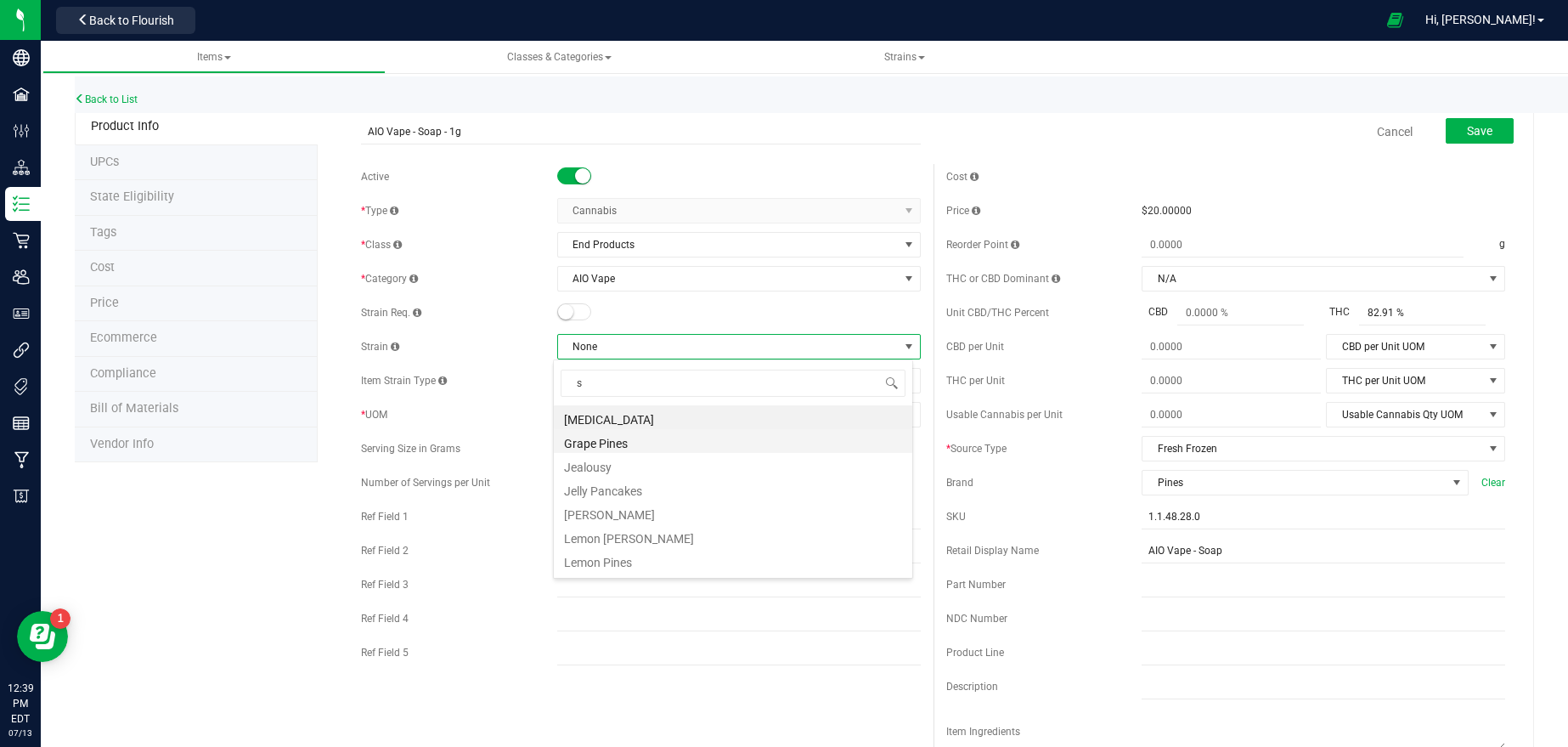 type on "so" 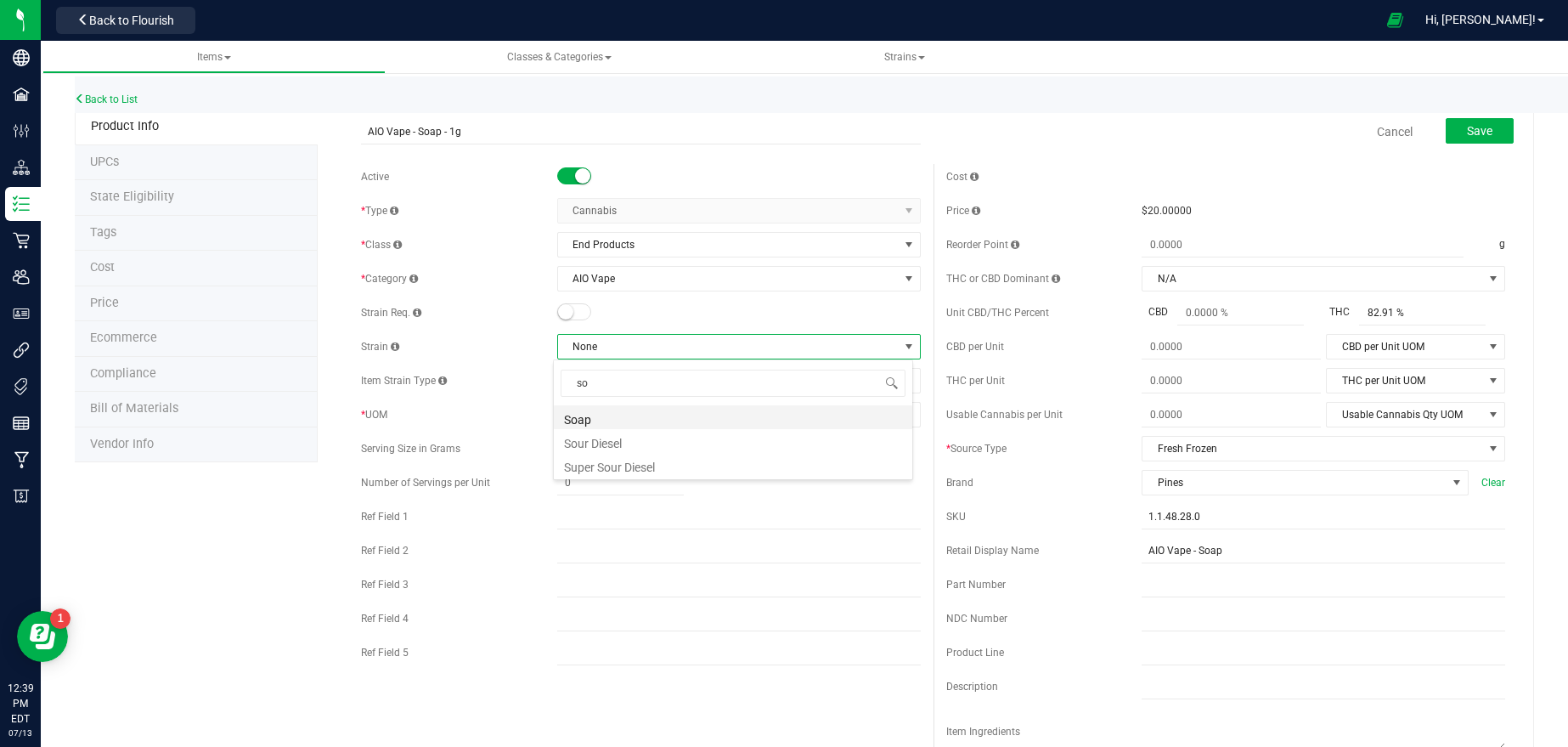 click on "Soap" at bounding box center (733, 417) 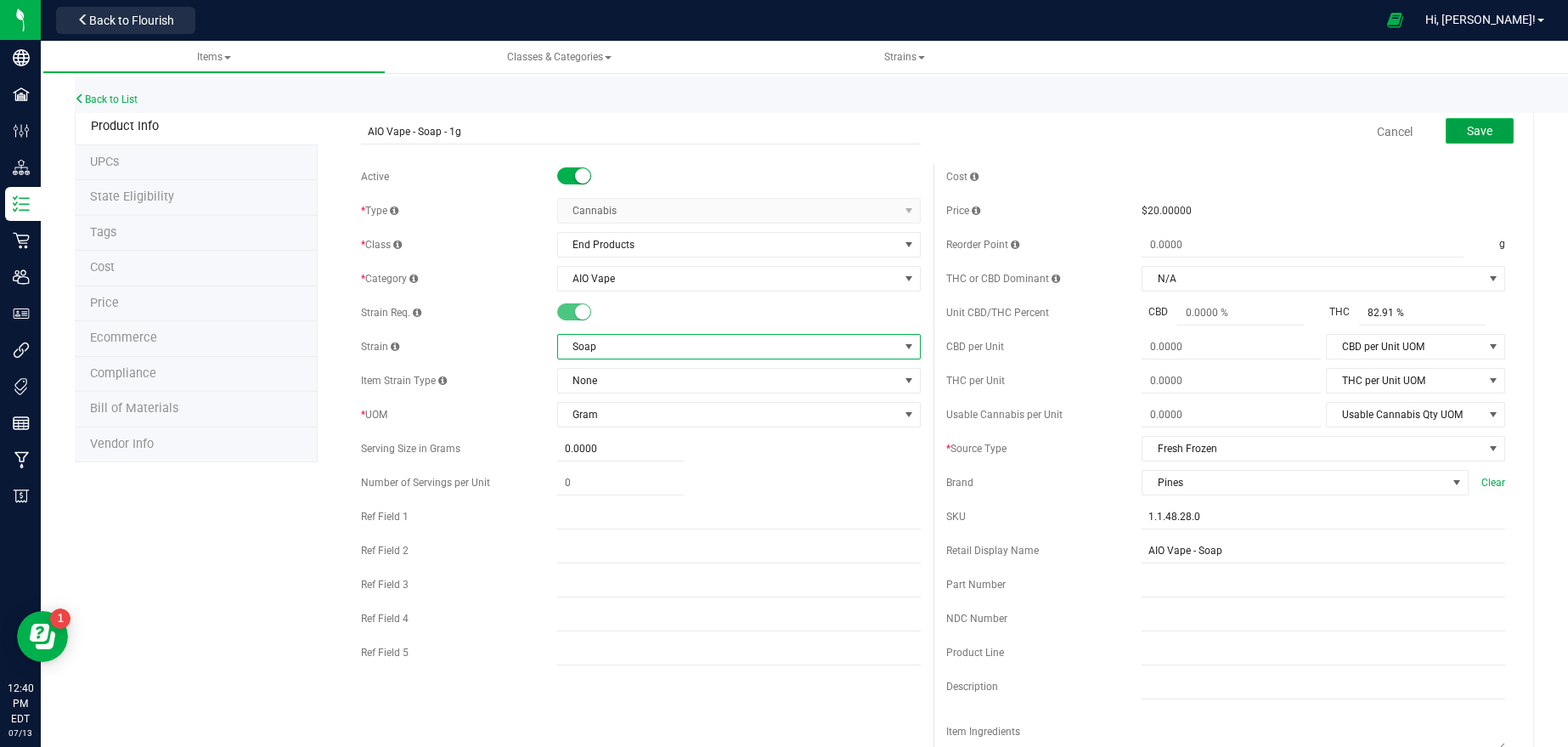click on "Save" at bounding box center (1480, 131) 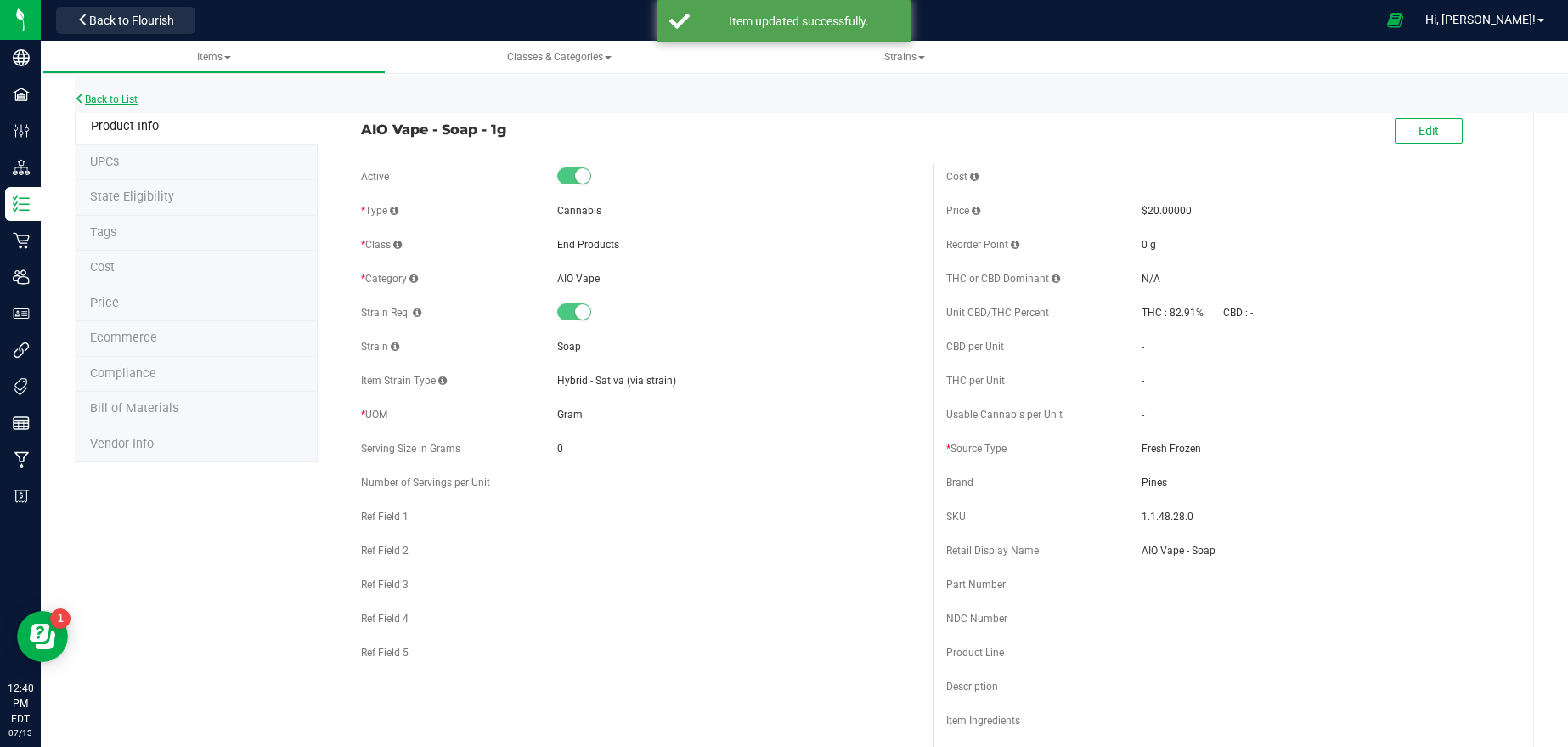 click on "Back to List" at bounding box center (106, 99) 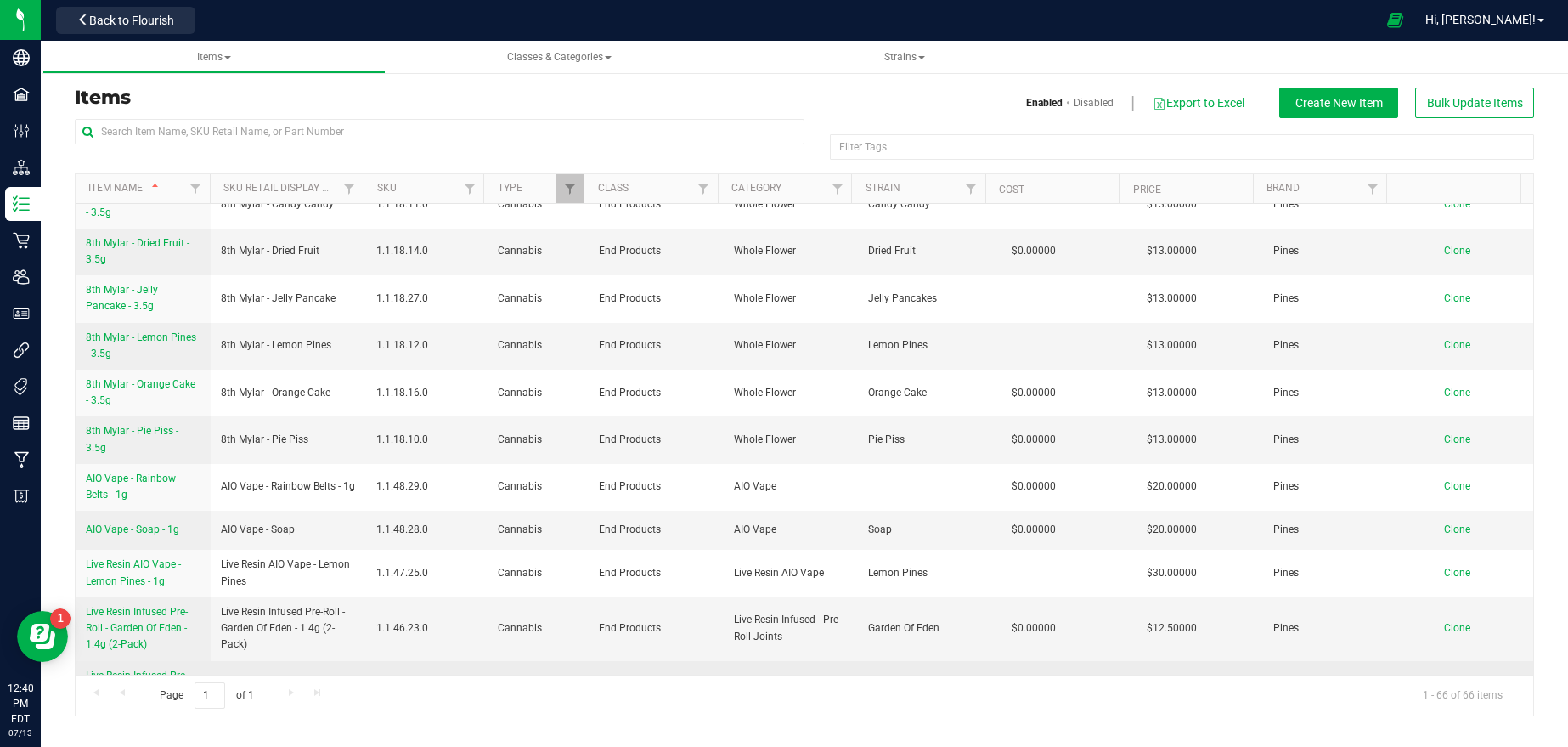 scroll, scrollTop: 2890, scrollLeft: 0, axis: vertical 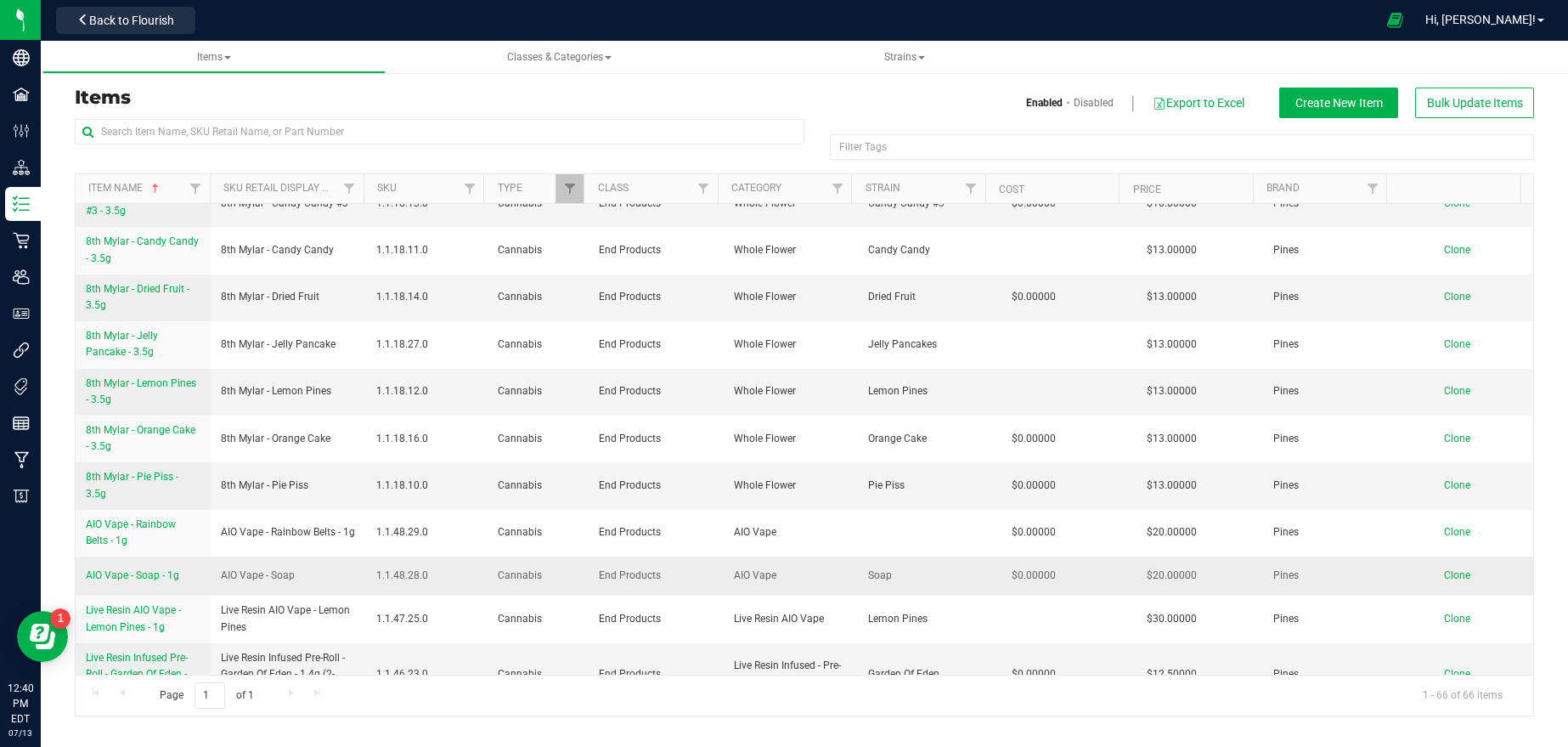 click on "AIO Vape - Soap" at bounding box center (257, 575) 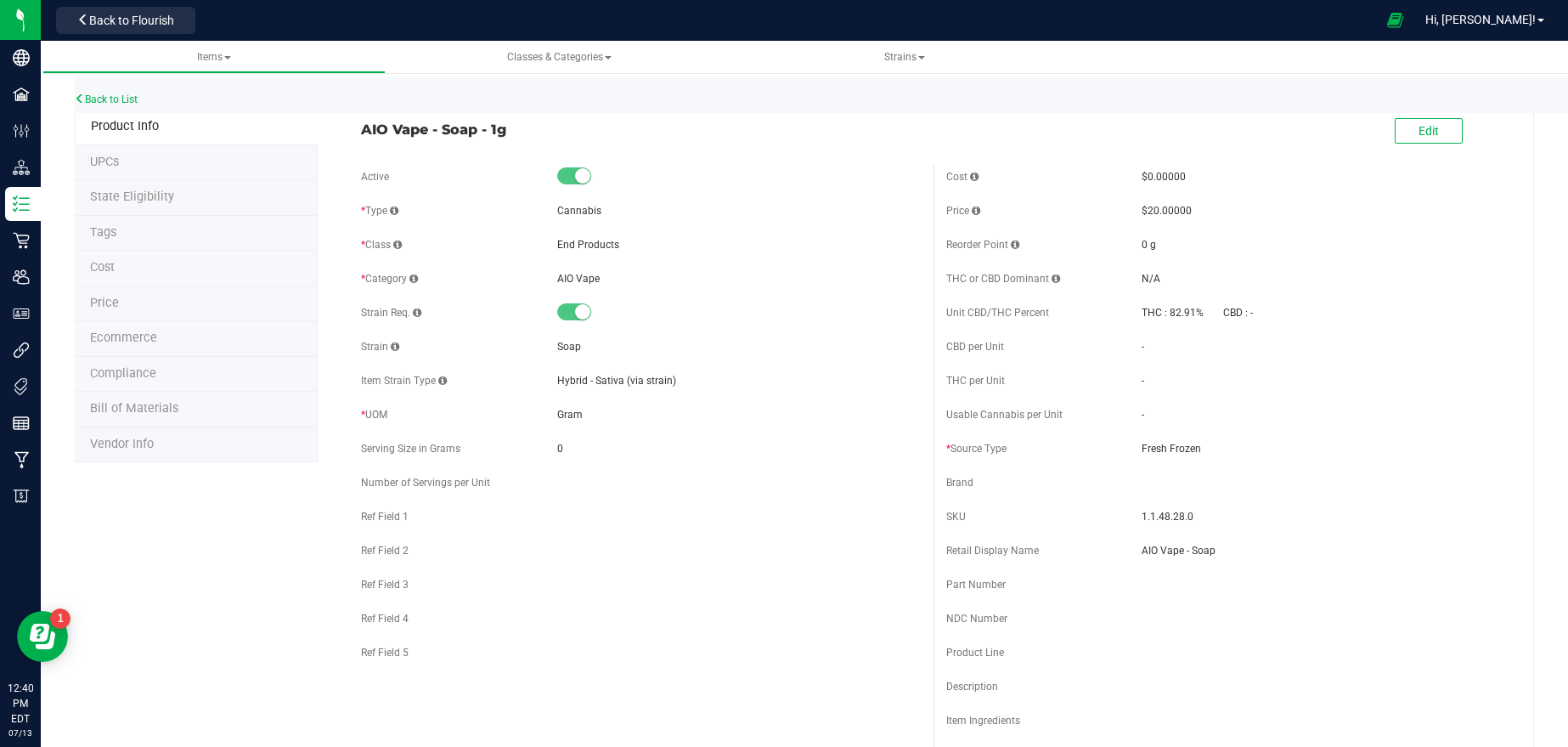 click on "Edit" at bounding box center [1429, 132] 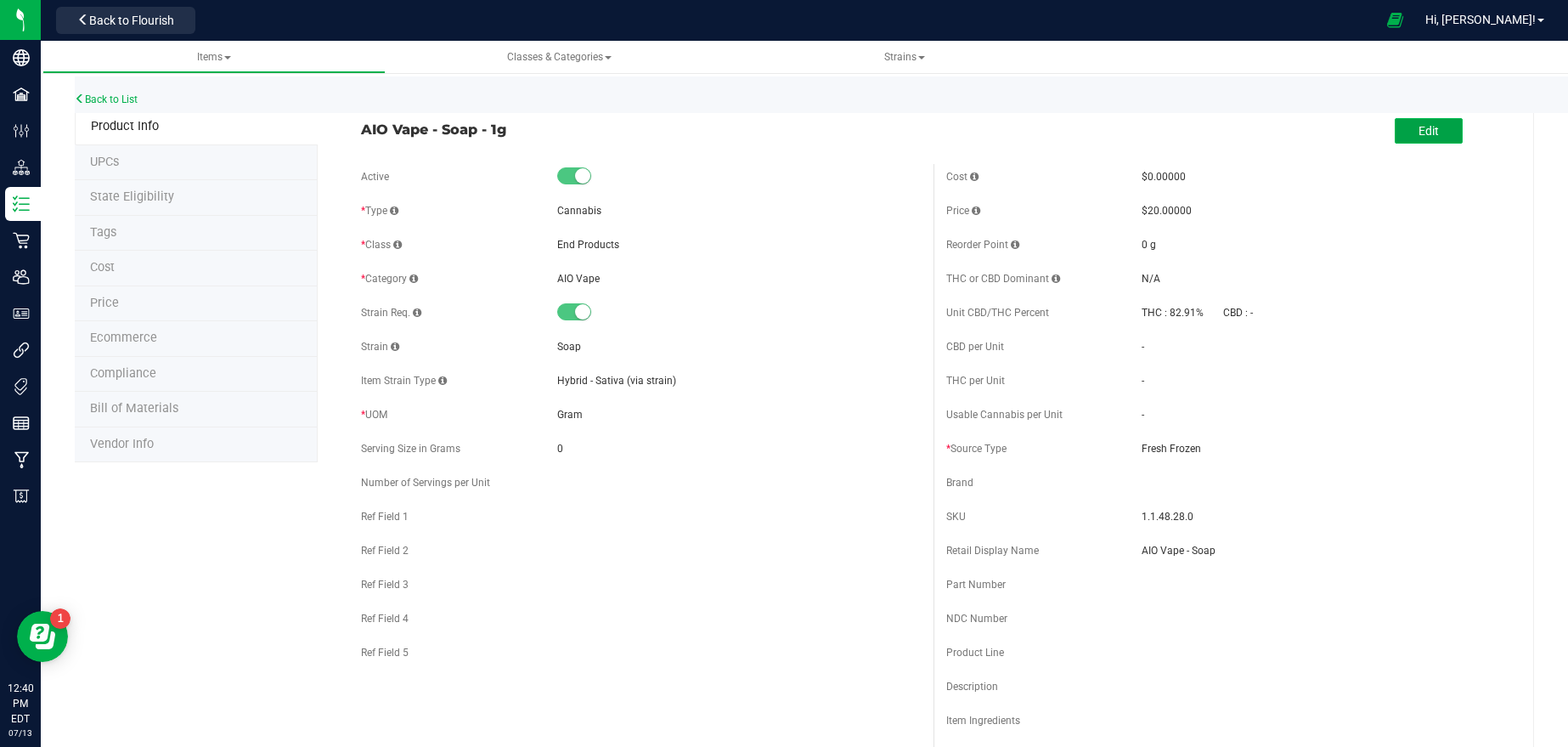 click on "Edit" at bounding box center [1429, 131] 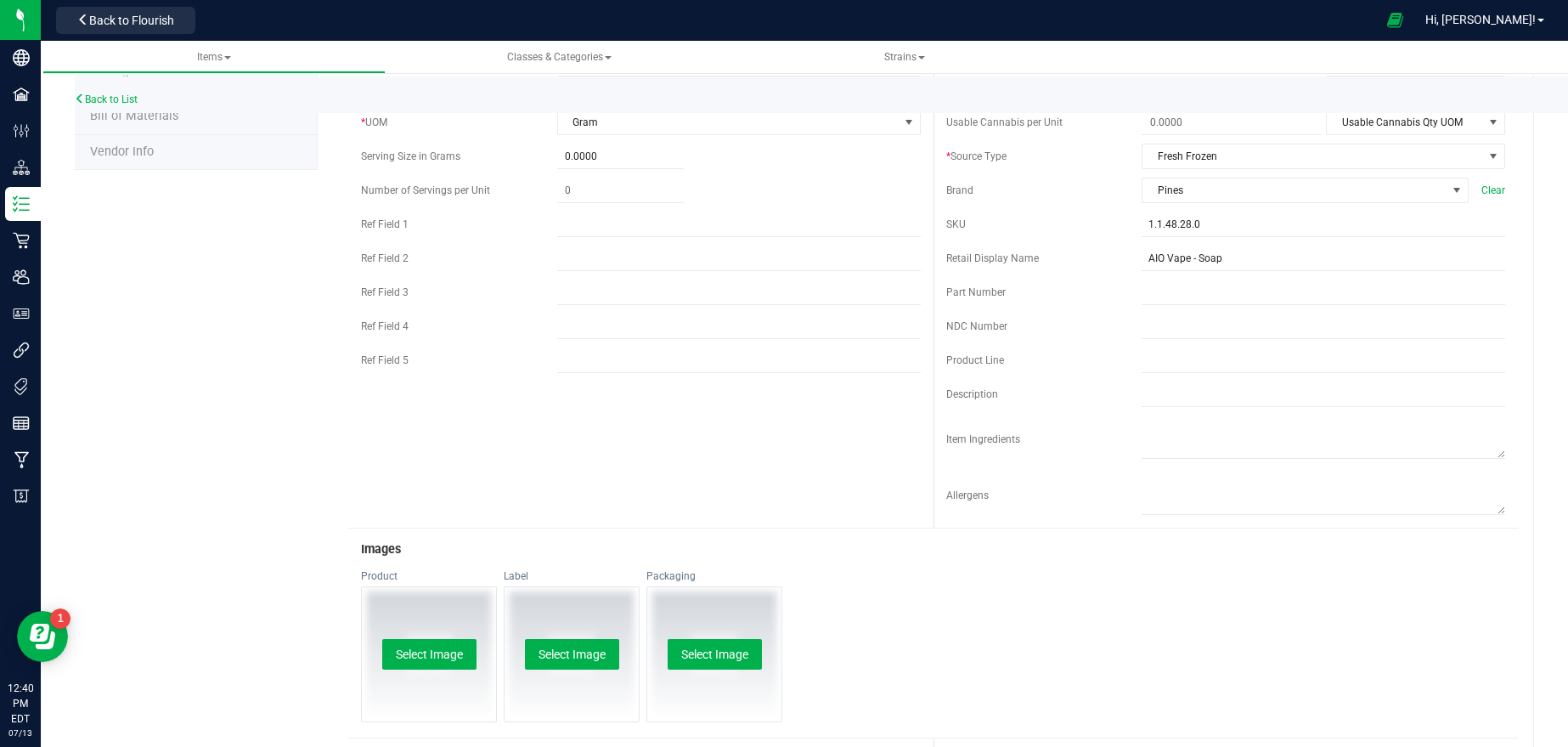 scroll, scrollTop: 137, scrollLeft: 0, axis: vertical 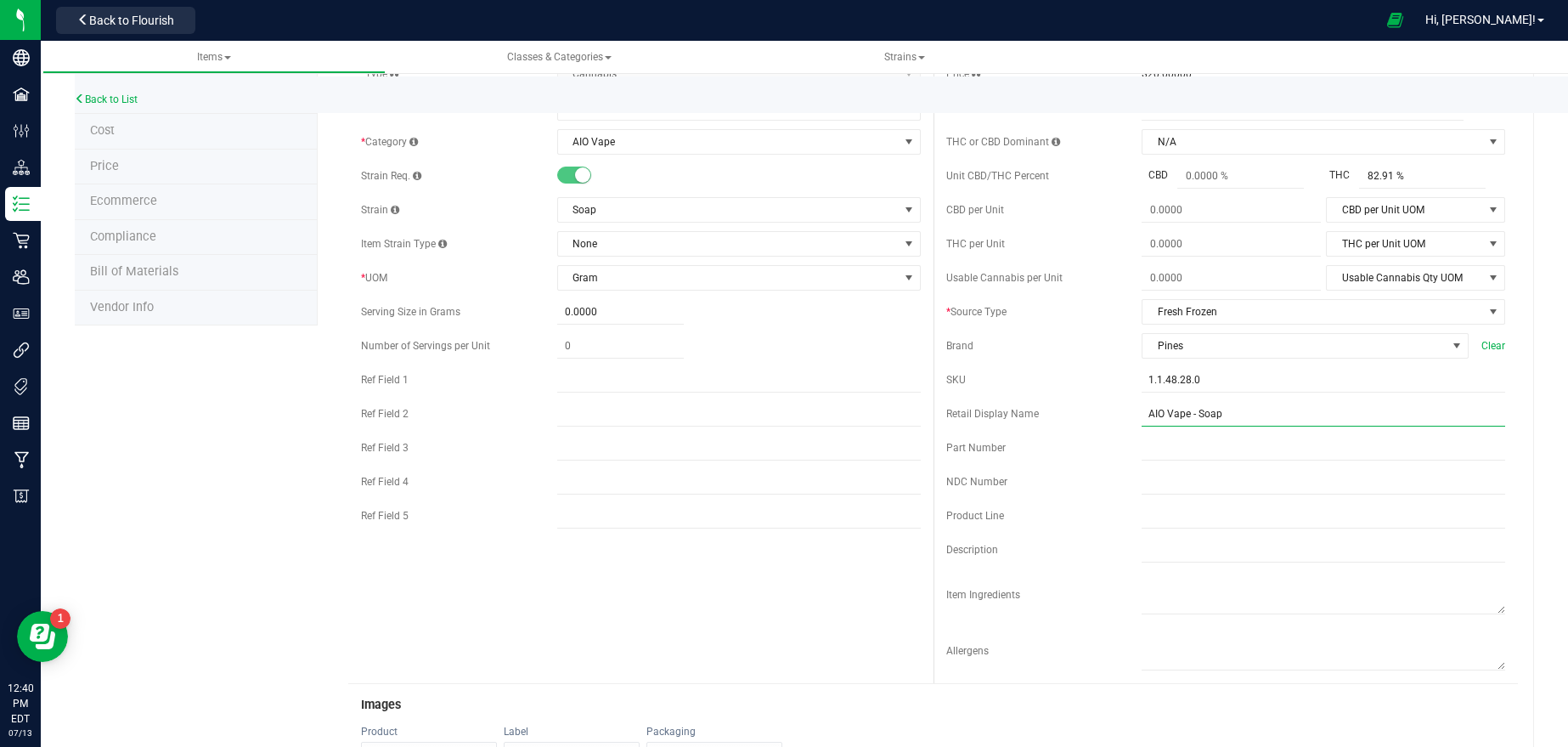 click on "AIO Vape - Soap" at bounding box center [1323, 414] 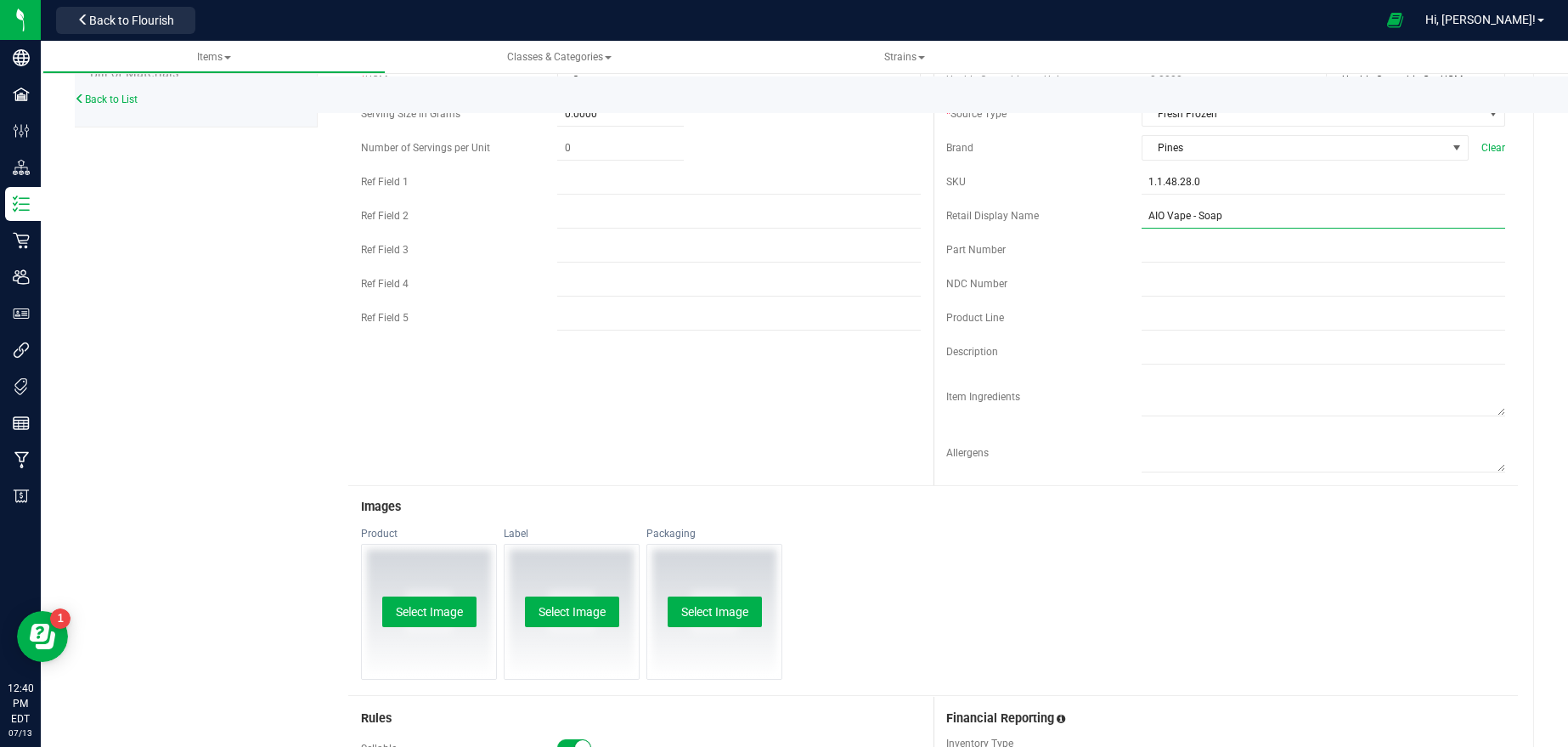scroll, scrollTop: 0, scrollLeft: 0, axis: both 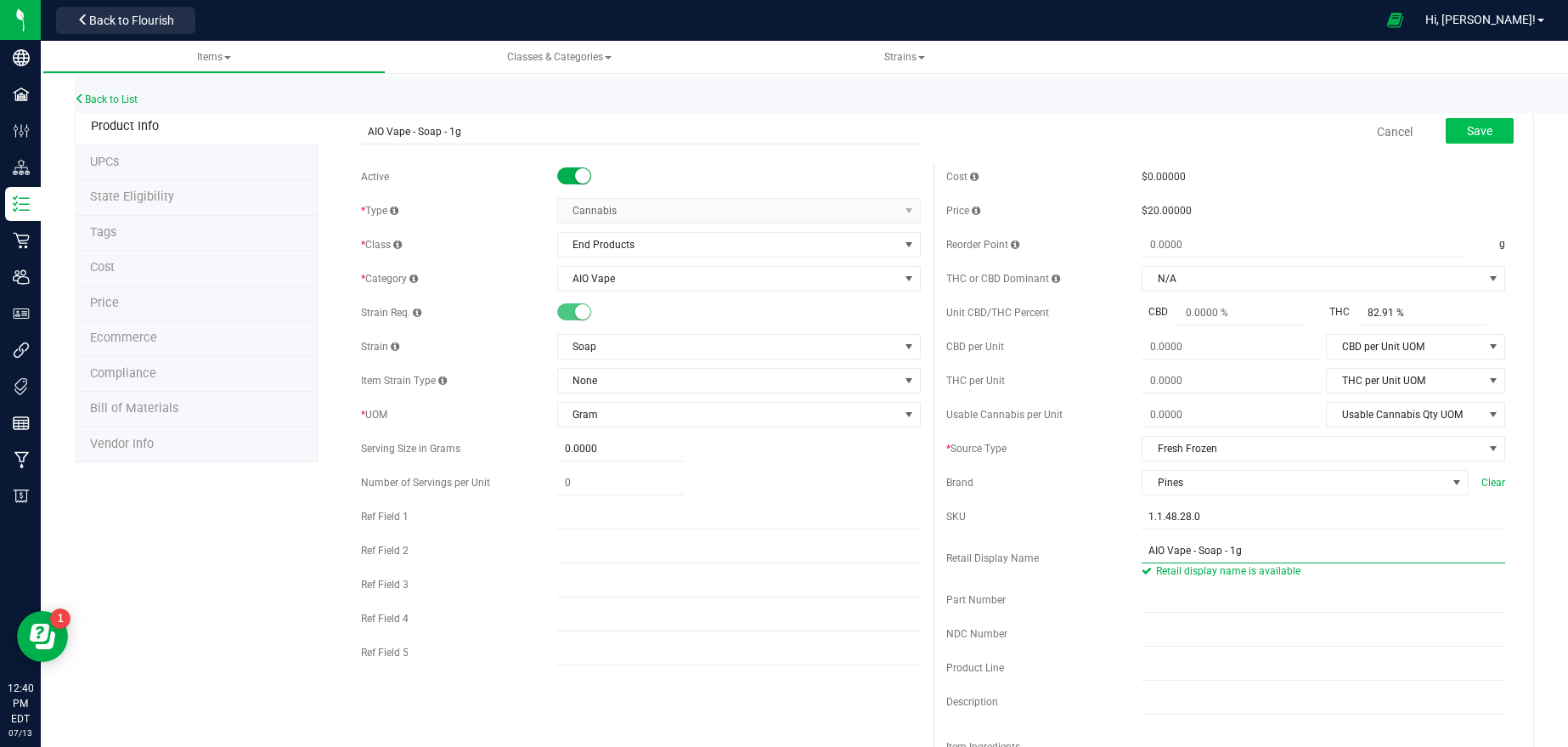type on "AIO Vape - Soap - 1g" 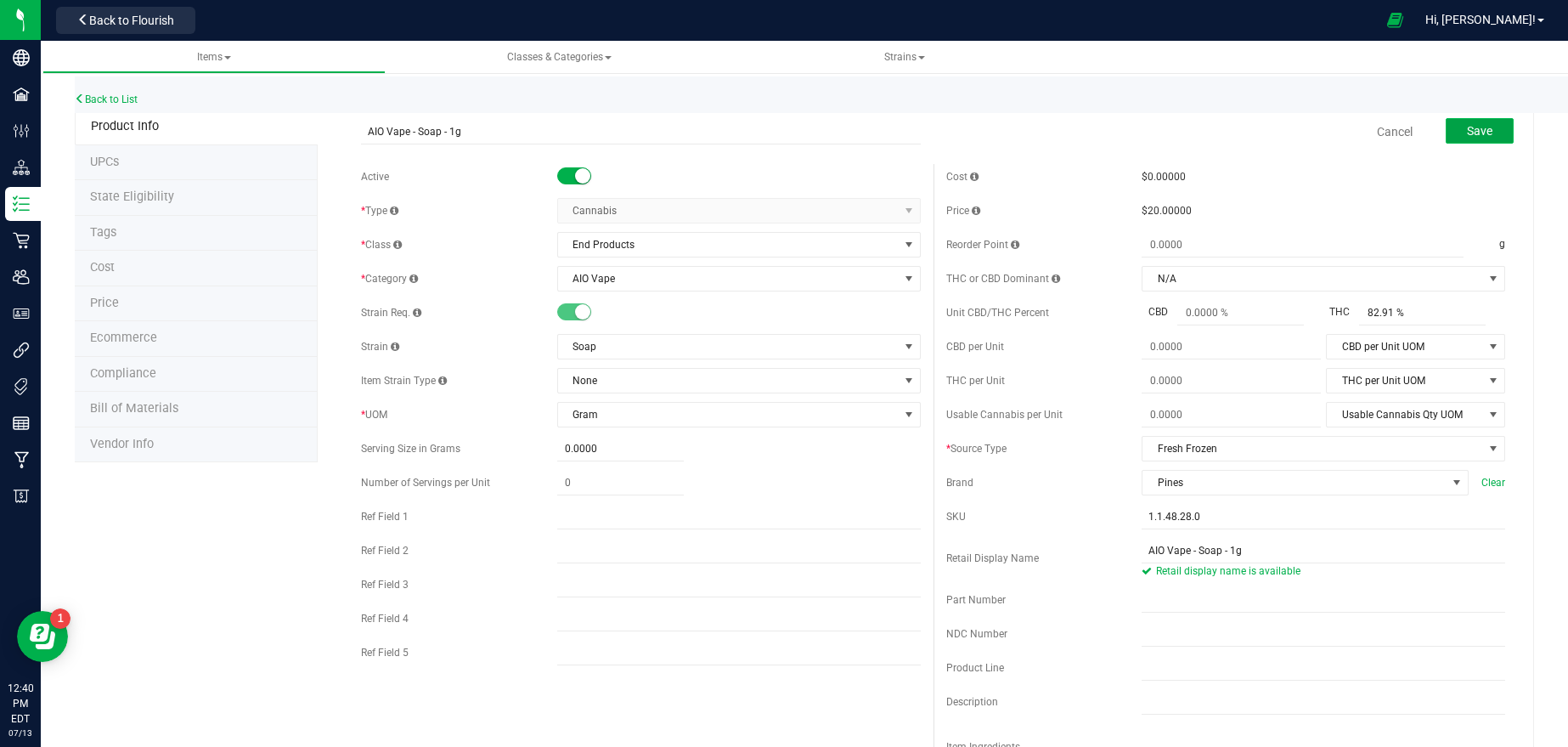 click on "Save" at bounding box center [1480, 131] 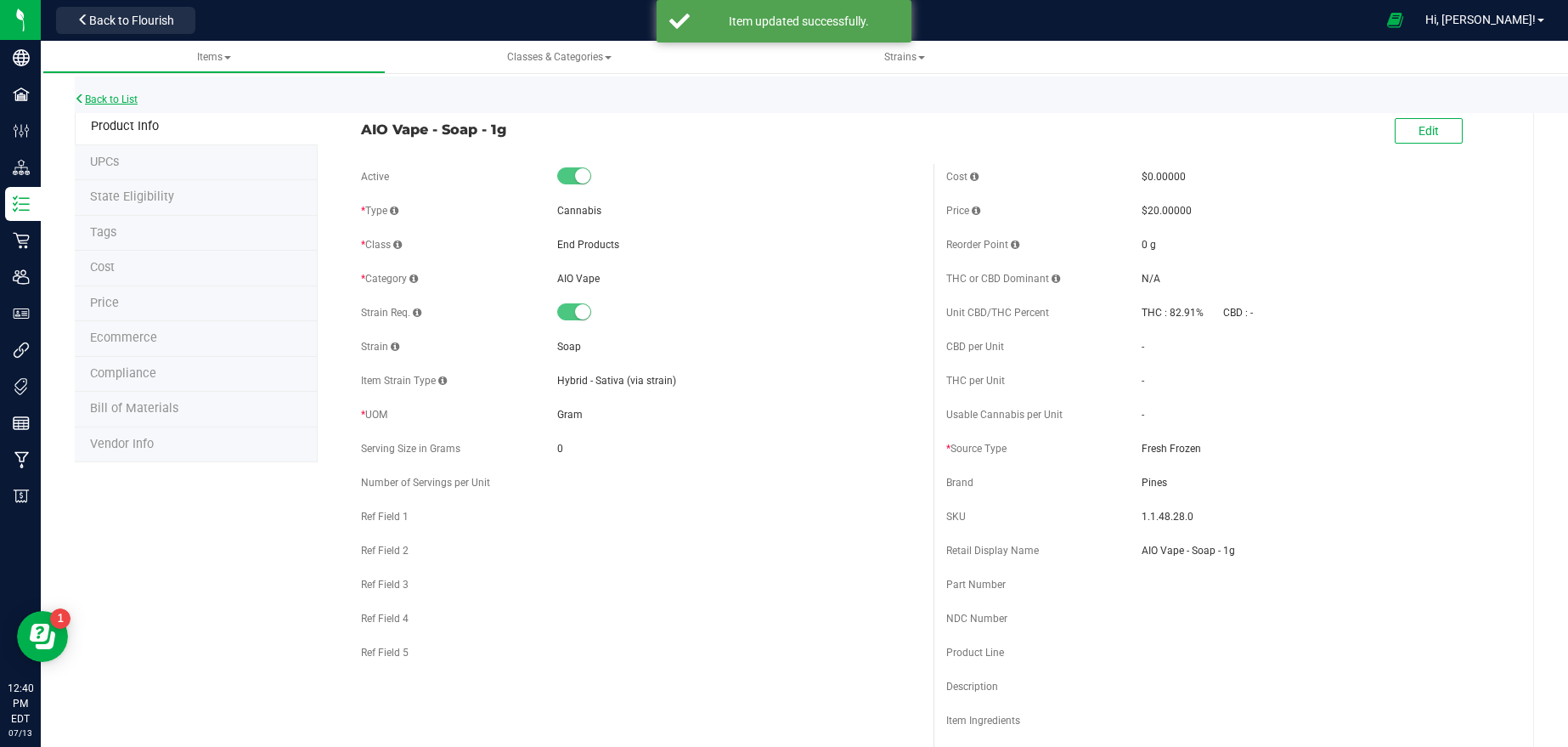 click on "Back to List" at bounding box center [106, 99] 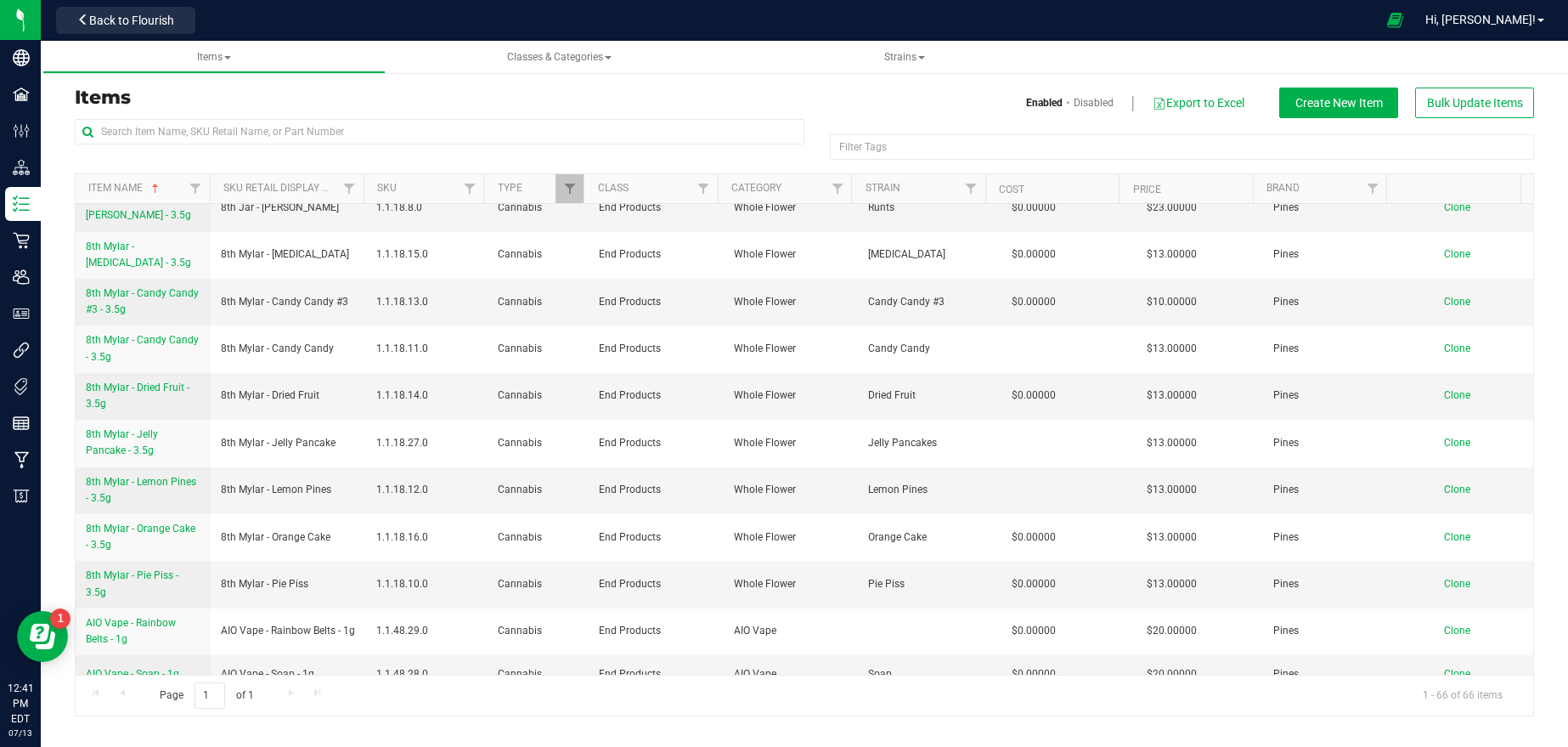 scroll, scrollTop: 2788, scrollLeft: 0, axis: vertical 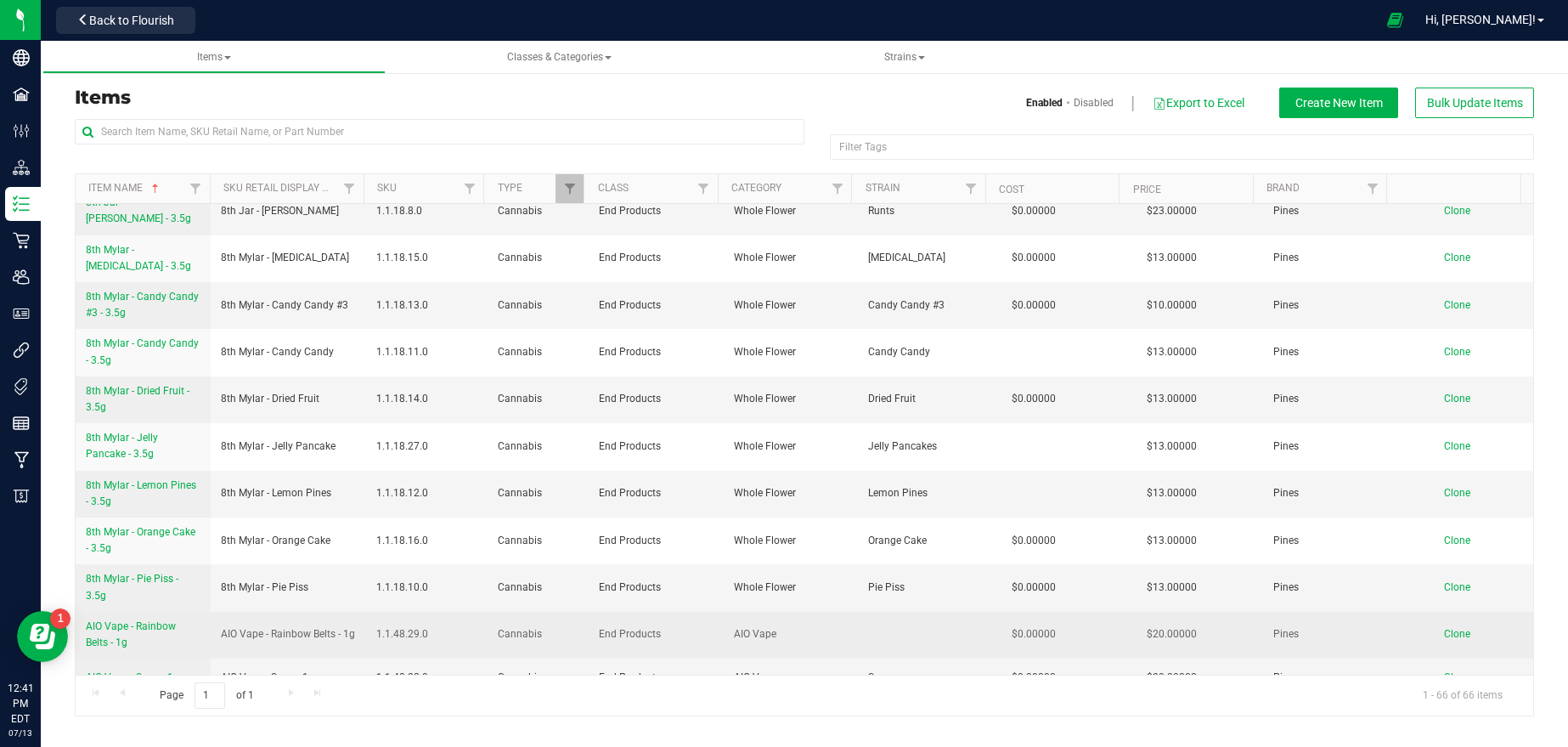 click on "AIO Vape - Rainbow Belts - 1g" at bounding box center (131, 634) 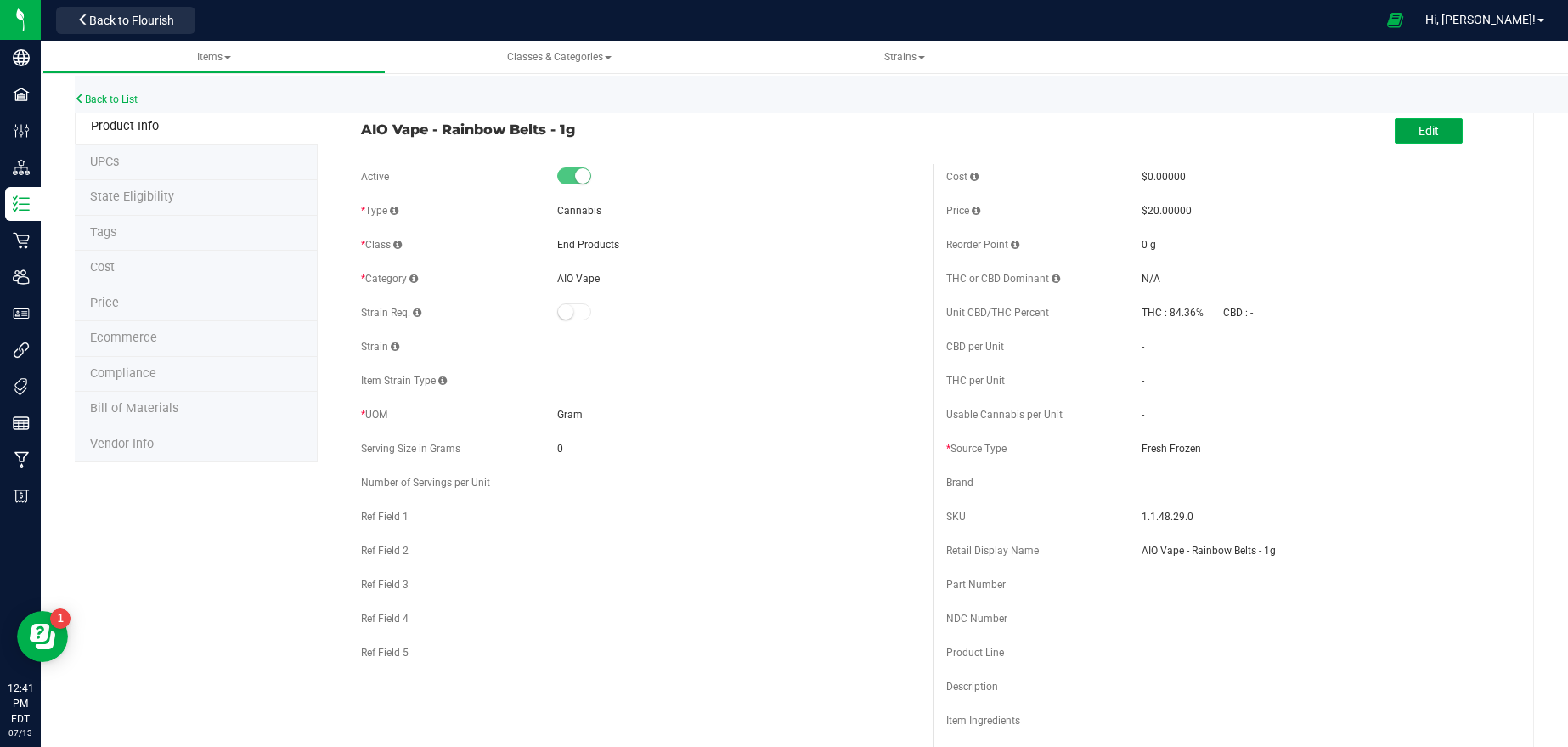 click on "Edit" at bounding box center [1429, 131] 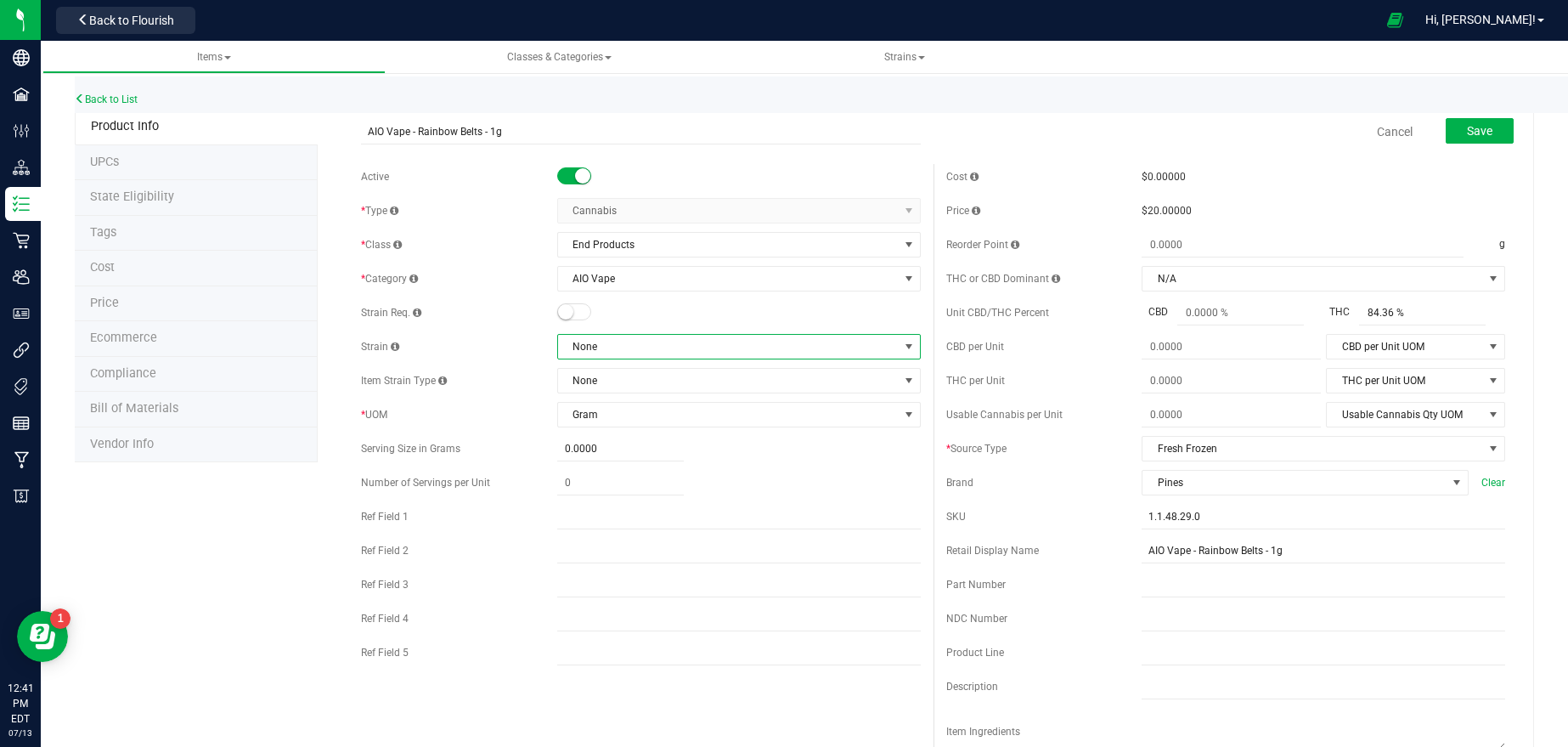 click on "None" at bounding box center [728, 347] 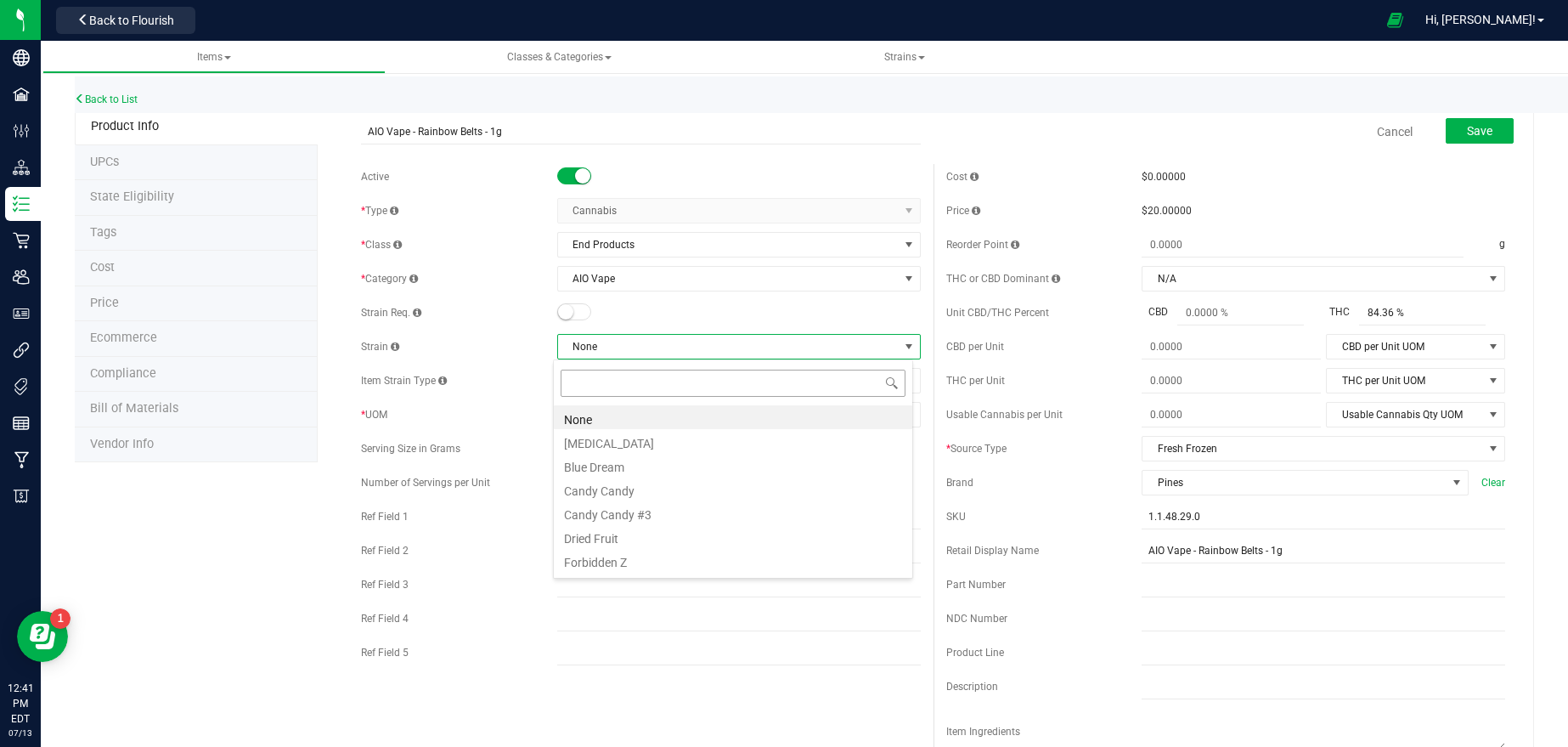 scroll, scrollTop: 84957, scrollLeft: 84580, axis: both 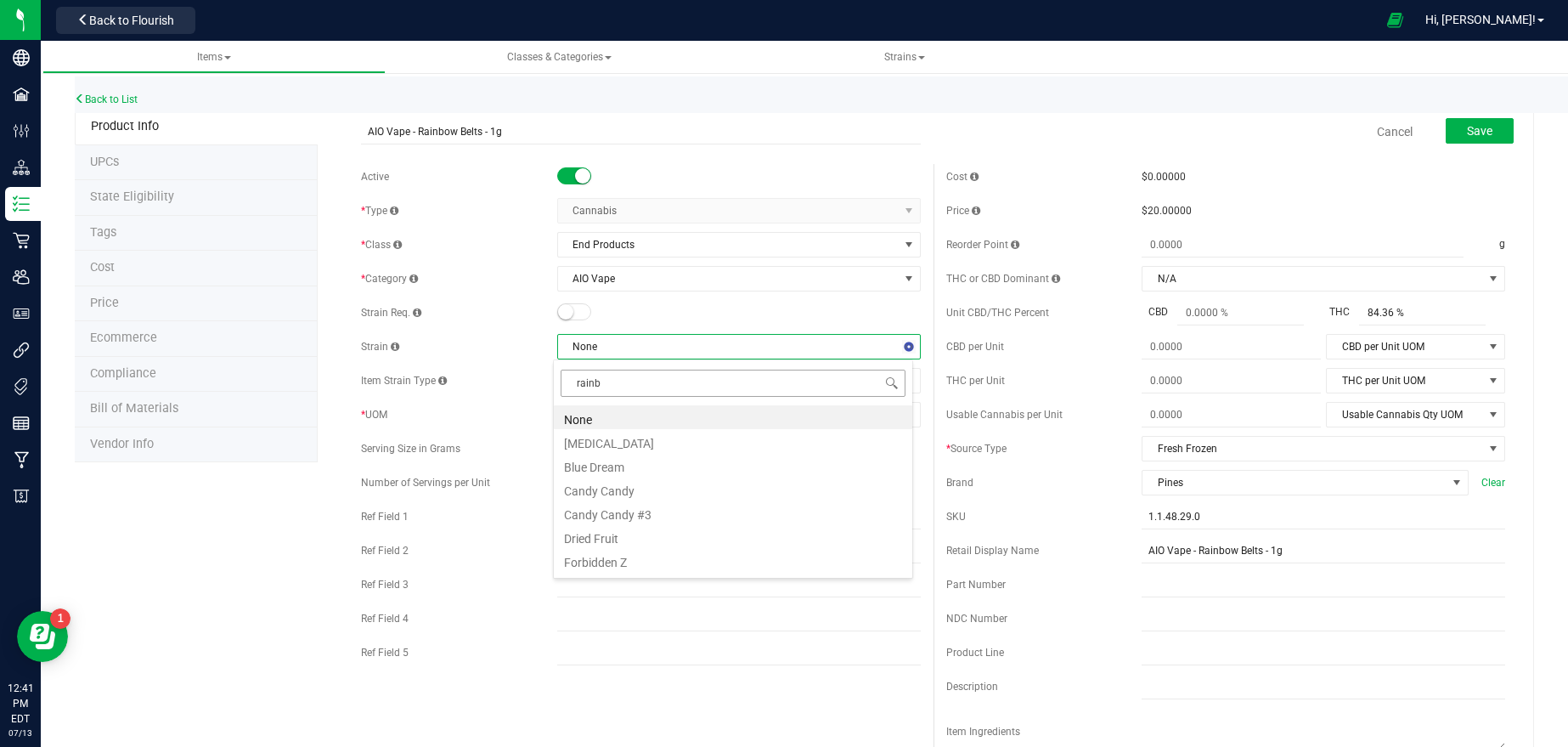 type on "rainbo" 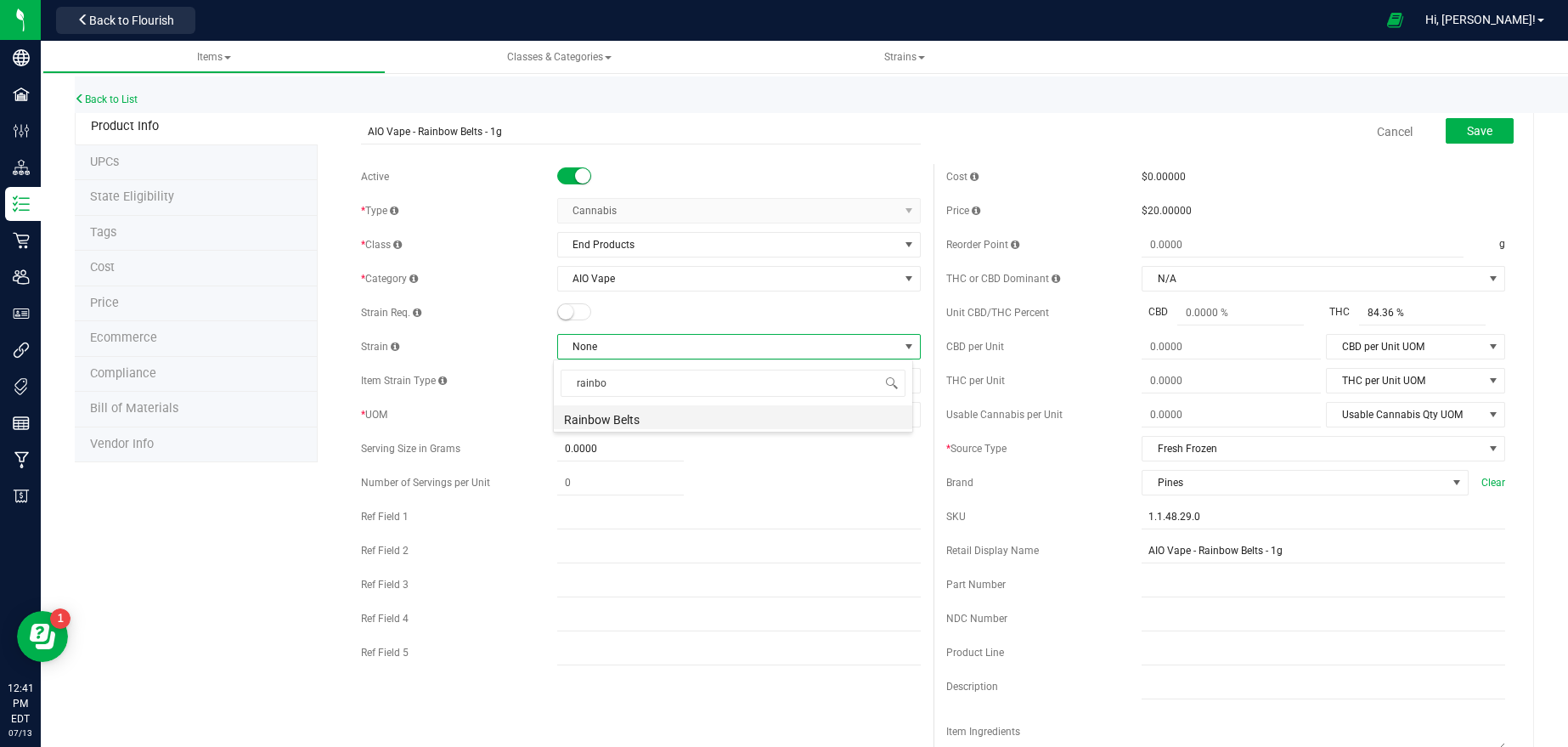 click on "Rainbow Belts" at bounding box center [733, 417] 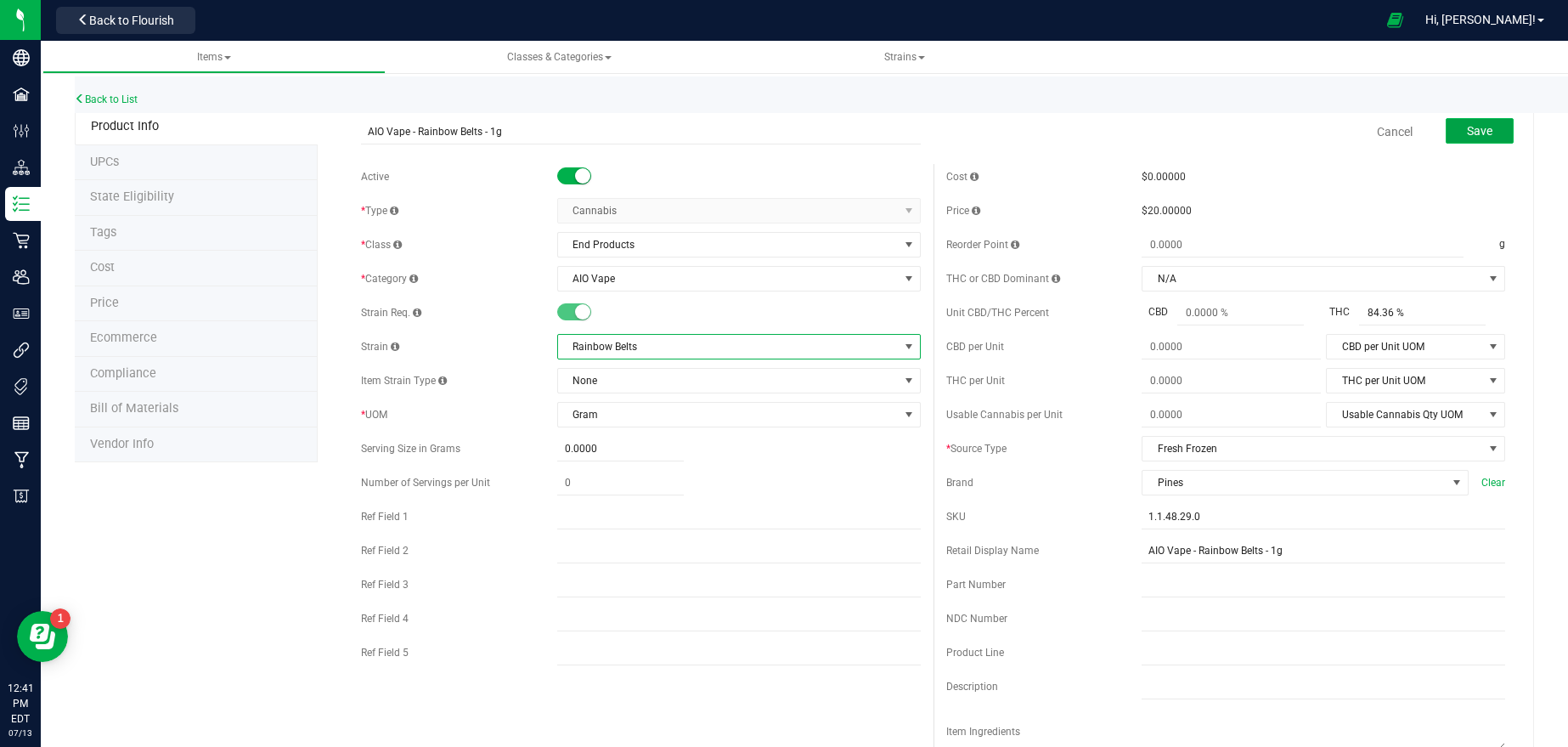 click on "Save" at bounding box center (1480, 131) 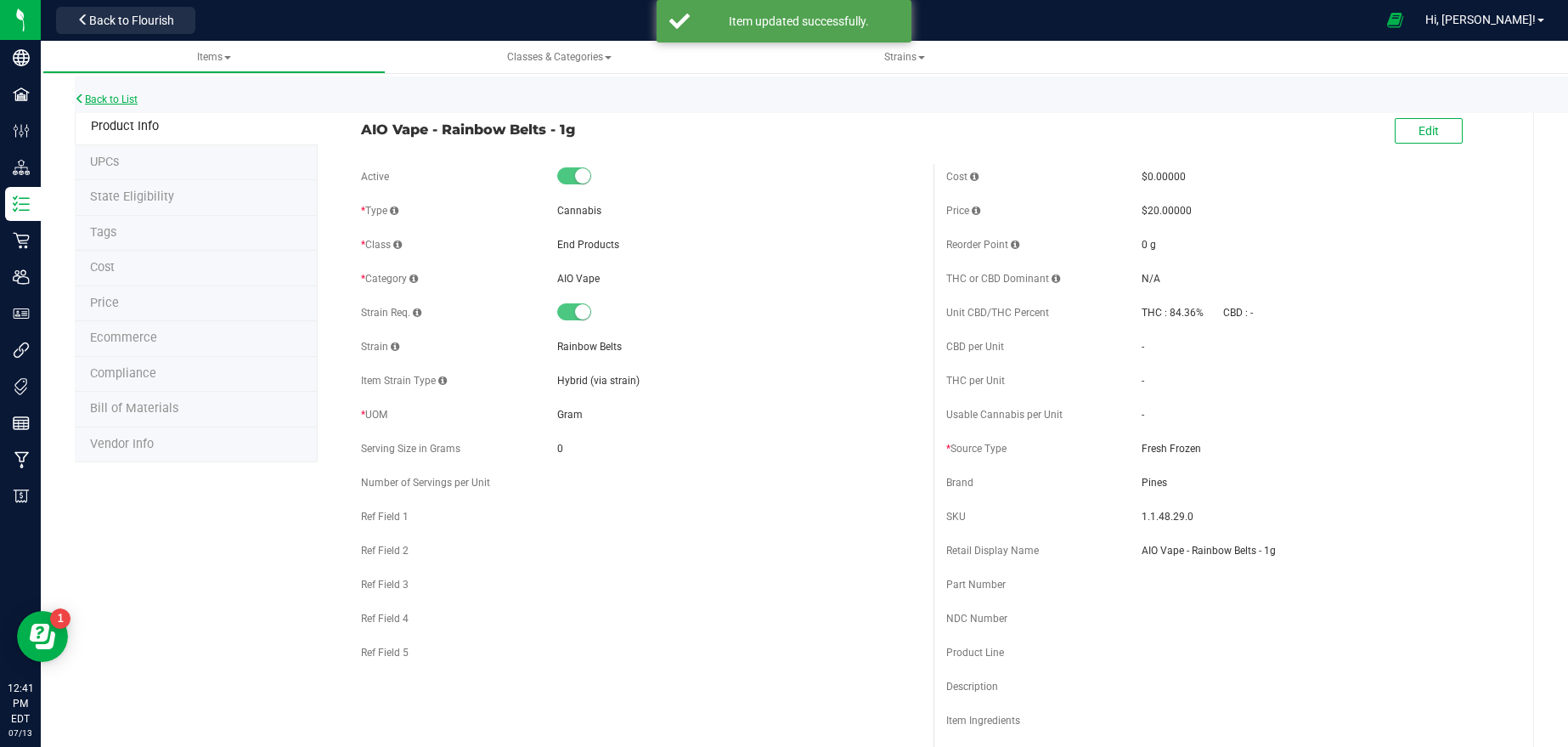click on "Back to List" at bounding box center [106, 99] 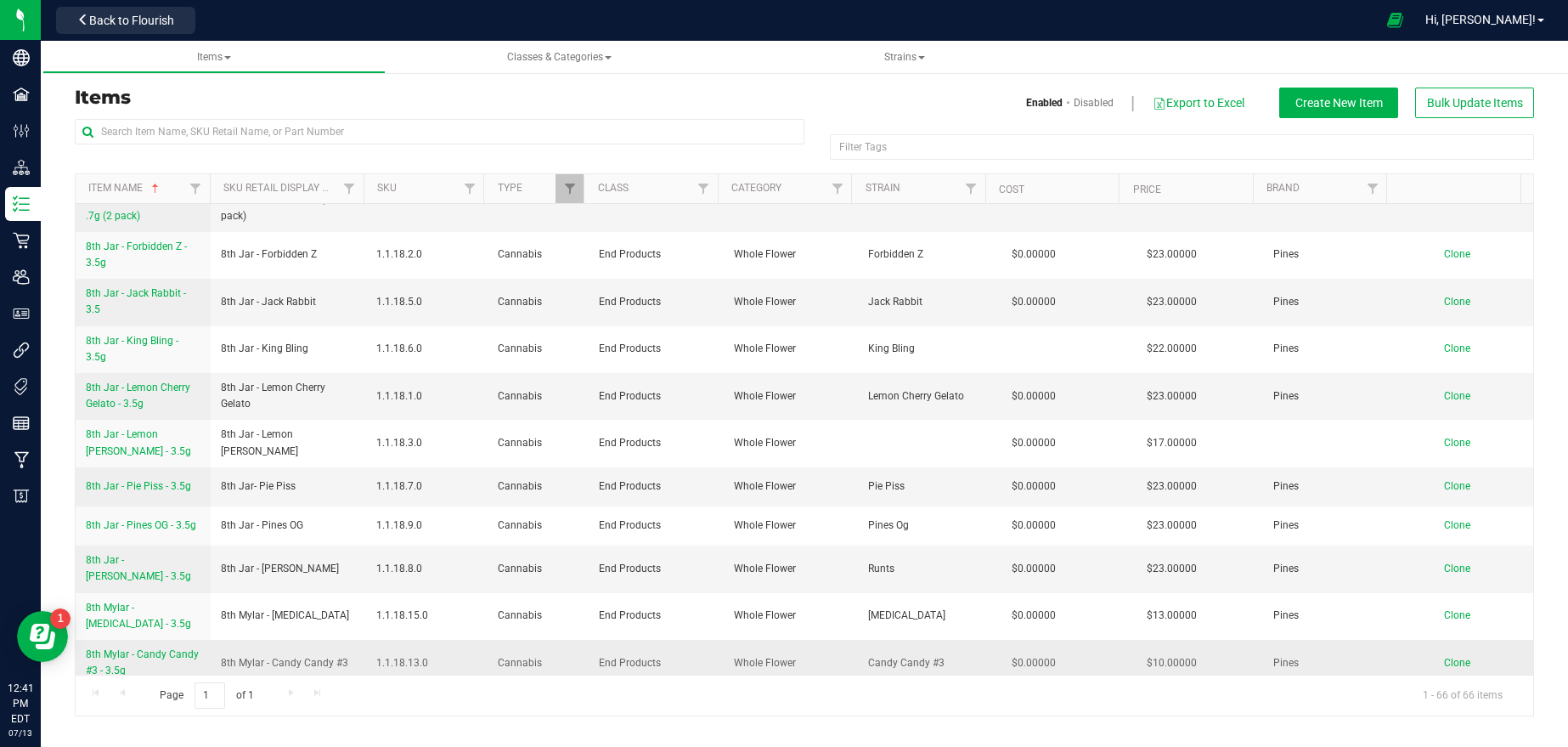 scroll, scrollTop: 2356, scrollLeft: 0, axis: vertical 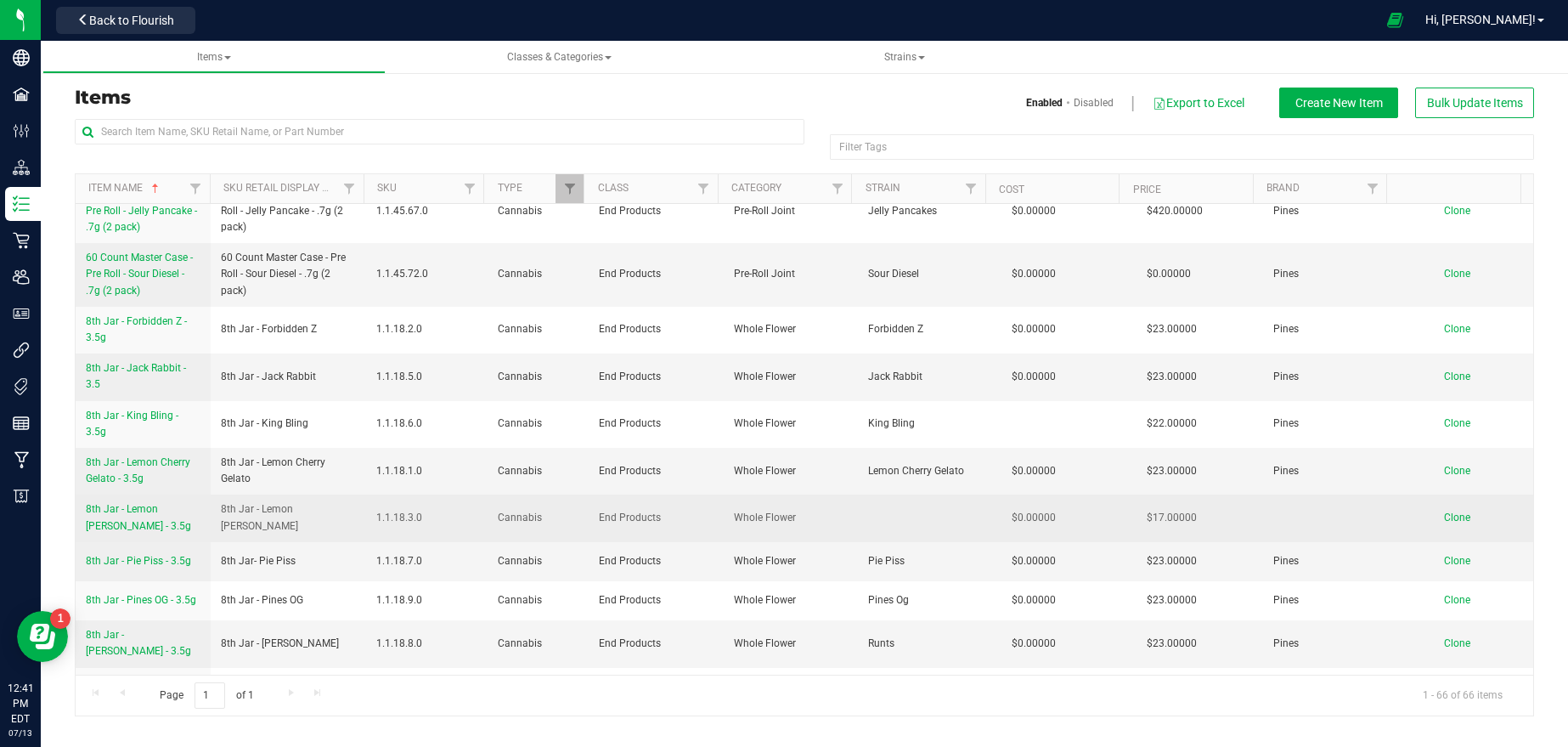 click on "8th Jar - Lemon Cherry Sherb - 3.5g" at bounding box center [138, 517] 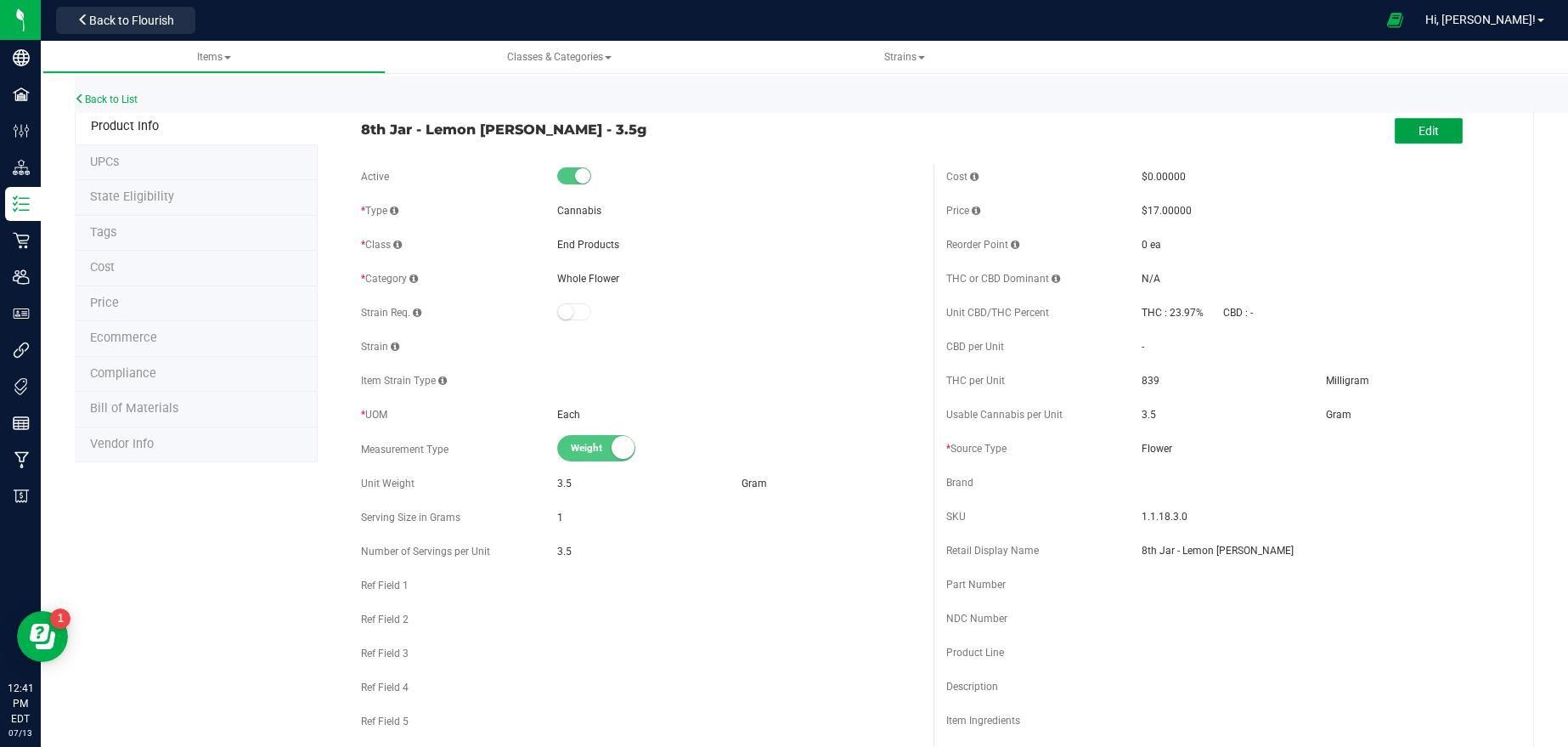 click on "Edit" at bounding box center (1429, 131) 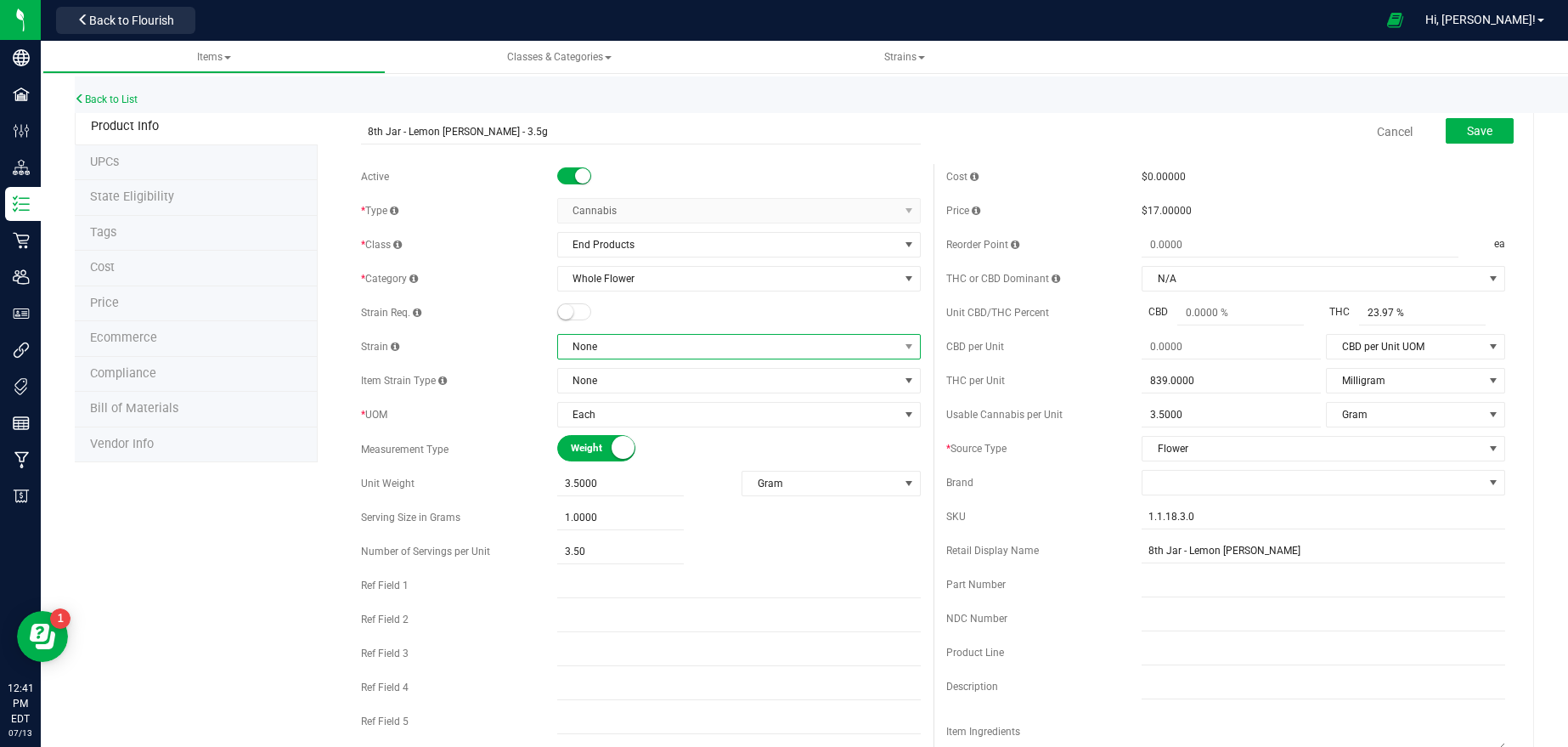 click on "None" at bounding box center (728, 347) 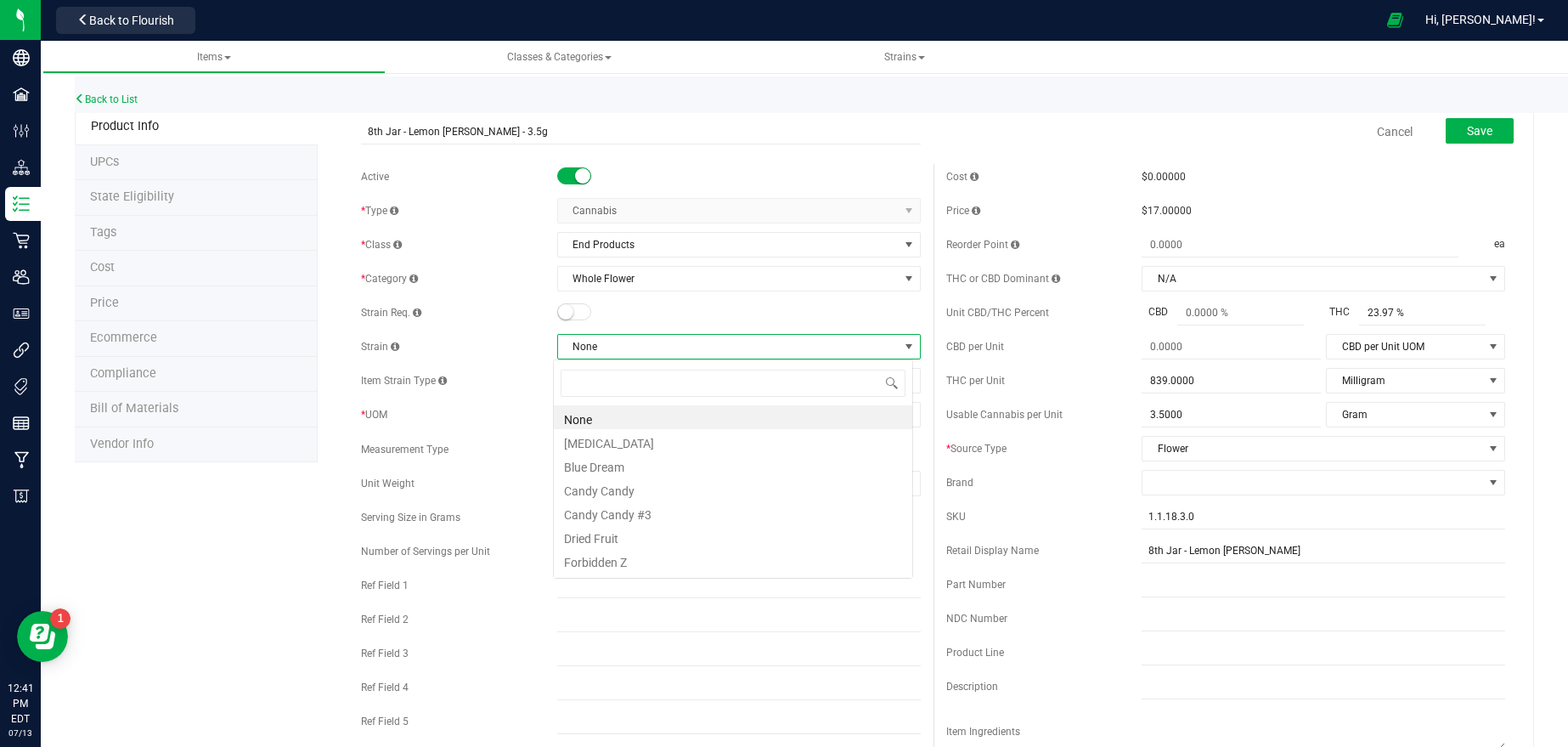 scroll, scrollTop: 84957, scrollLeft: 84580, axis: both 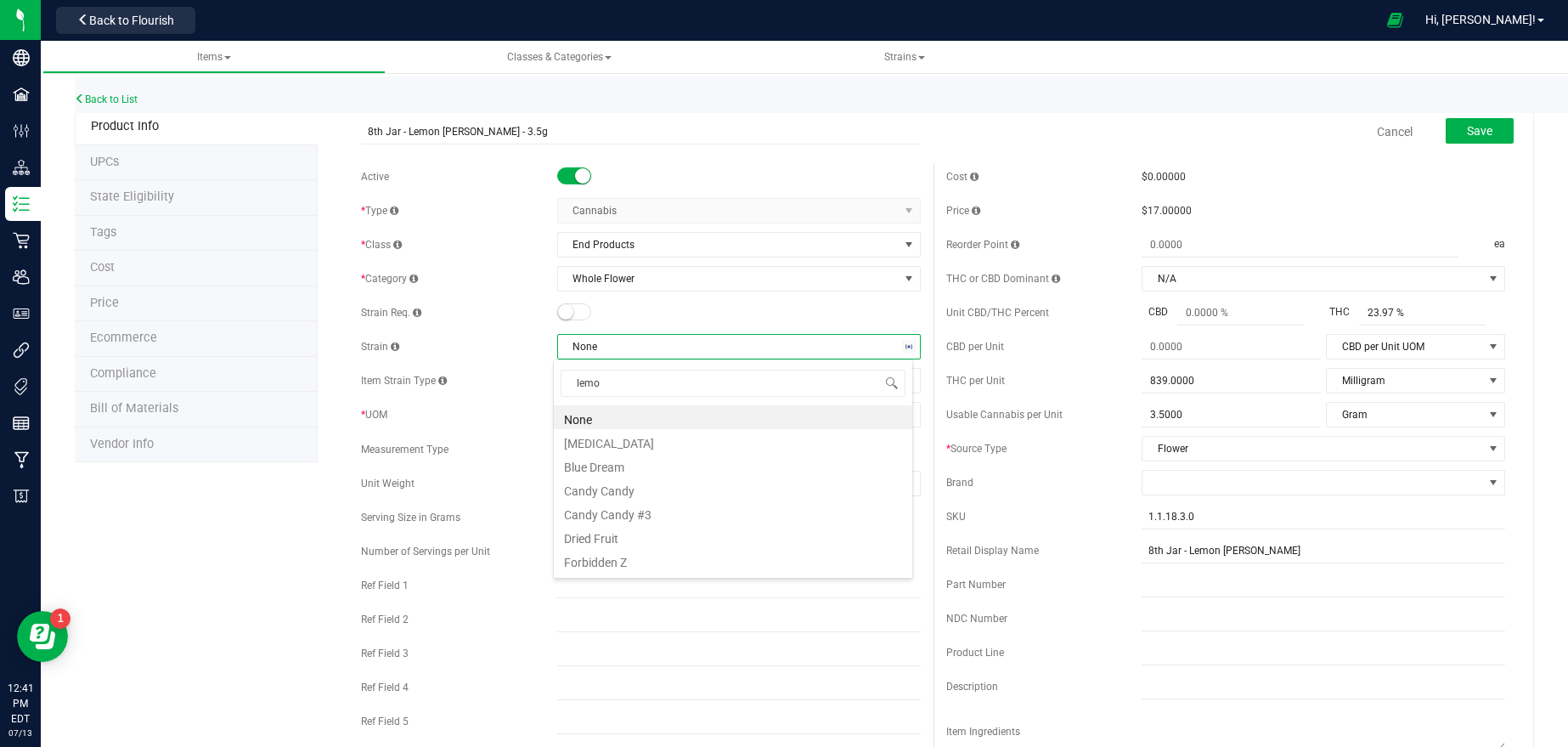 type on "lemon" 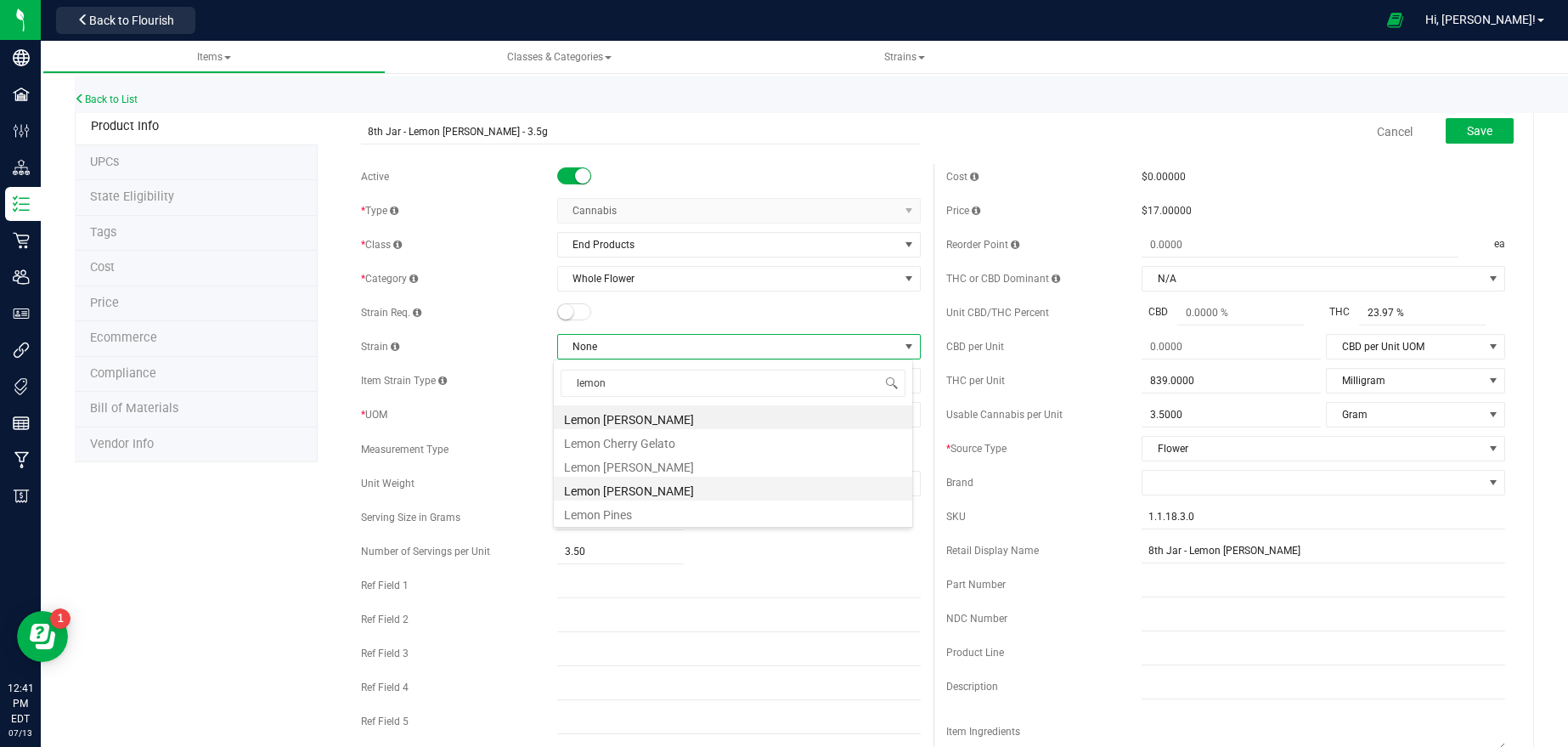 click on "Lemon [PERSON_NAME]" at bounding box center (733, 489) 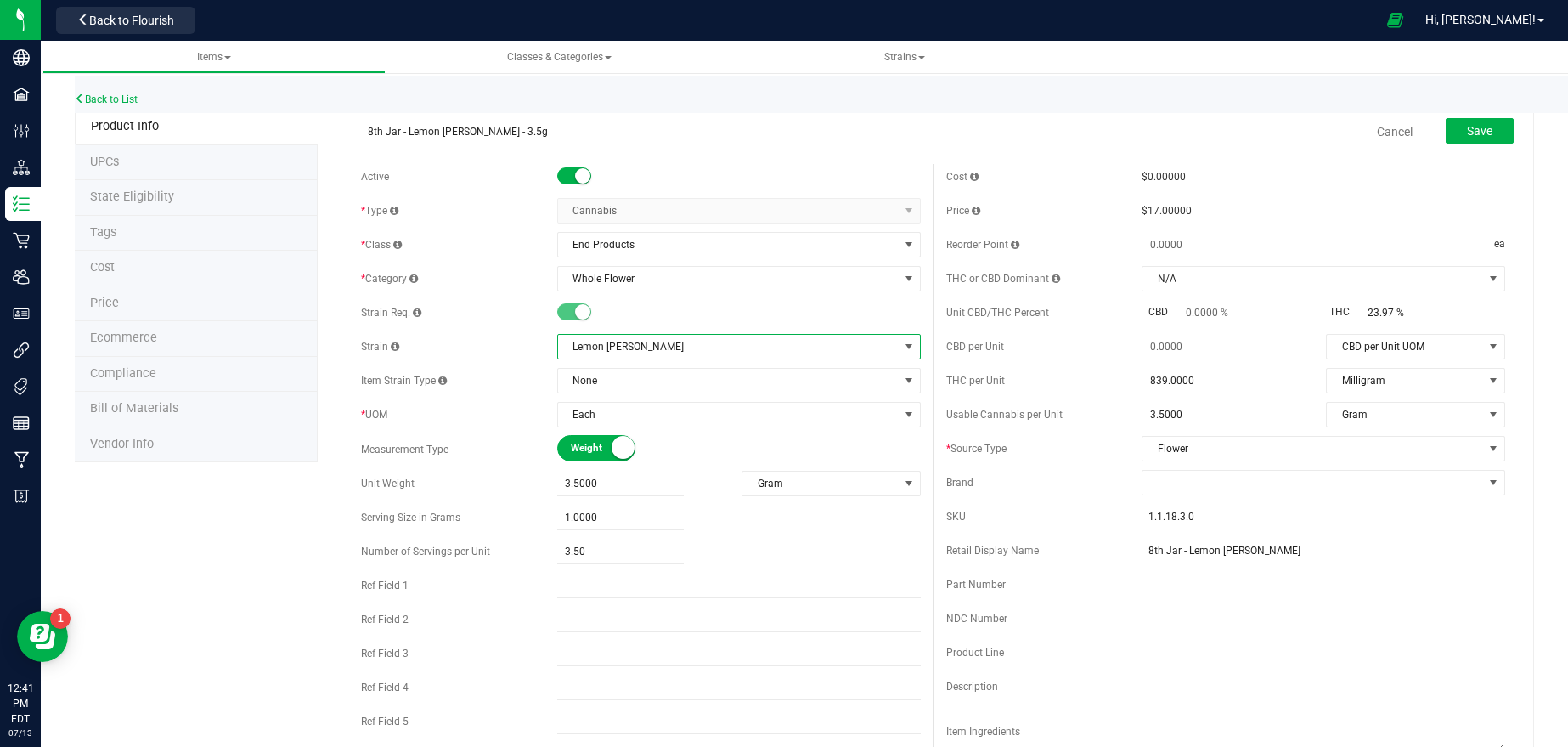 click on "8th Jar - Lemon Cherry Sherb" at bounding box center [1323, 551] 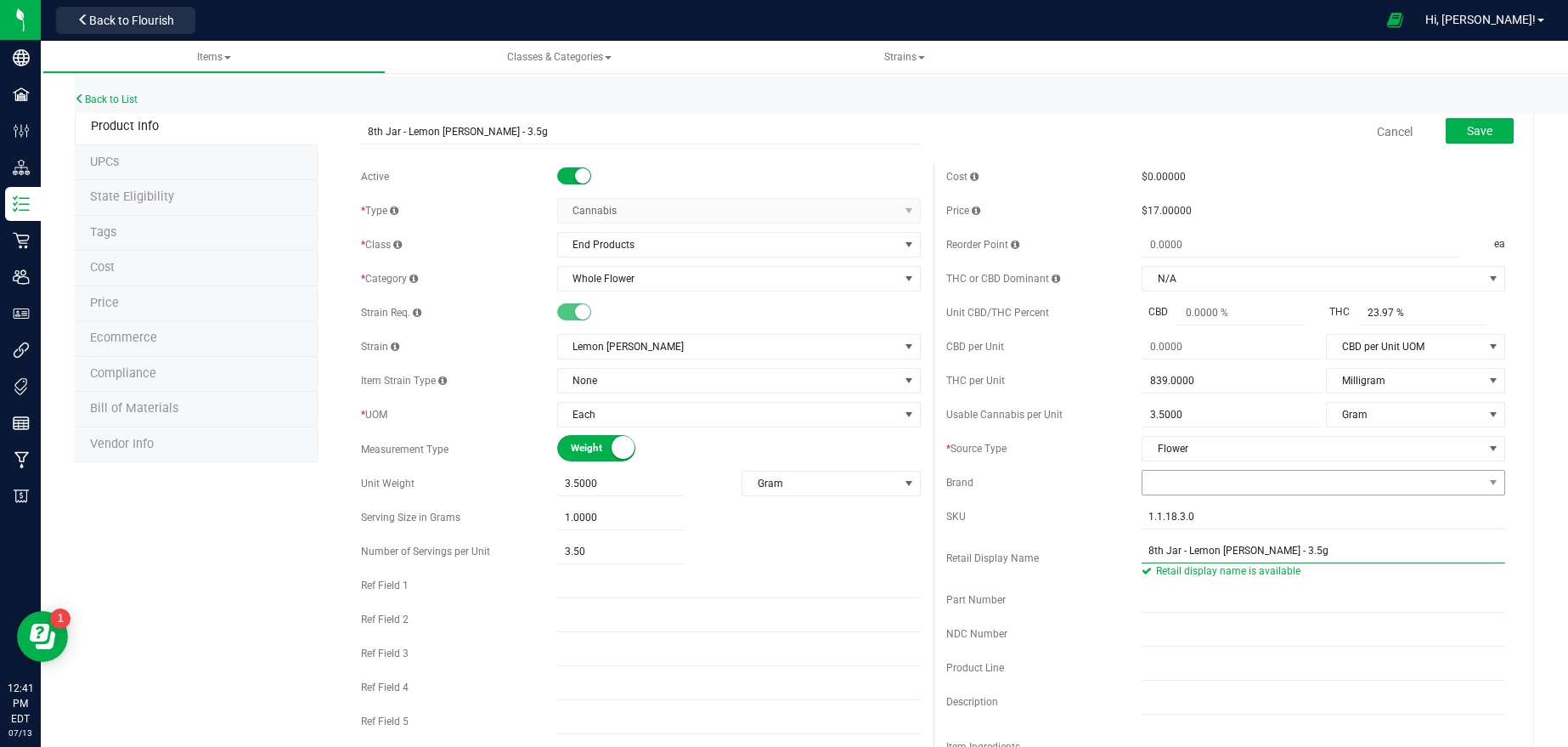 type on "8th Jar - Lemon Cherry Sherb - 3.5g" 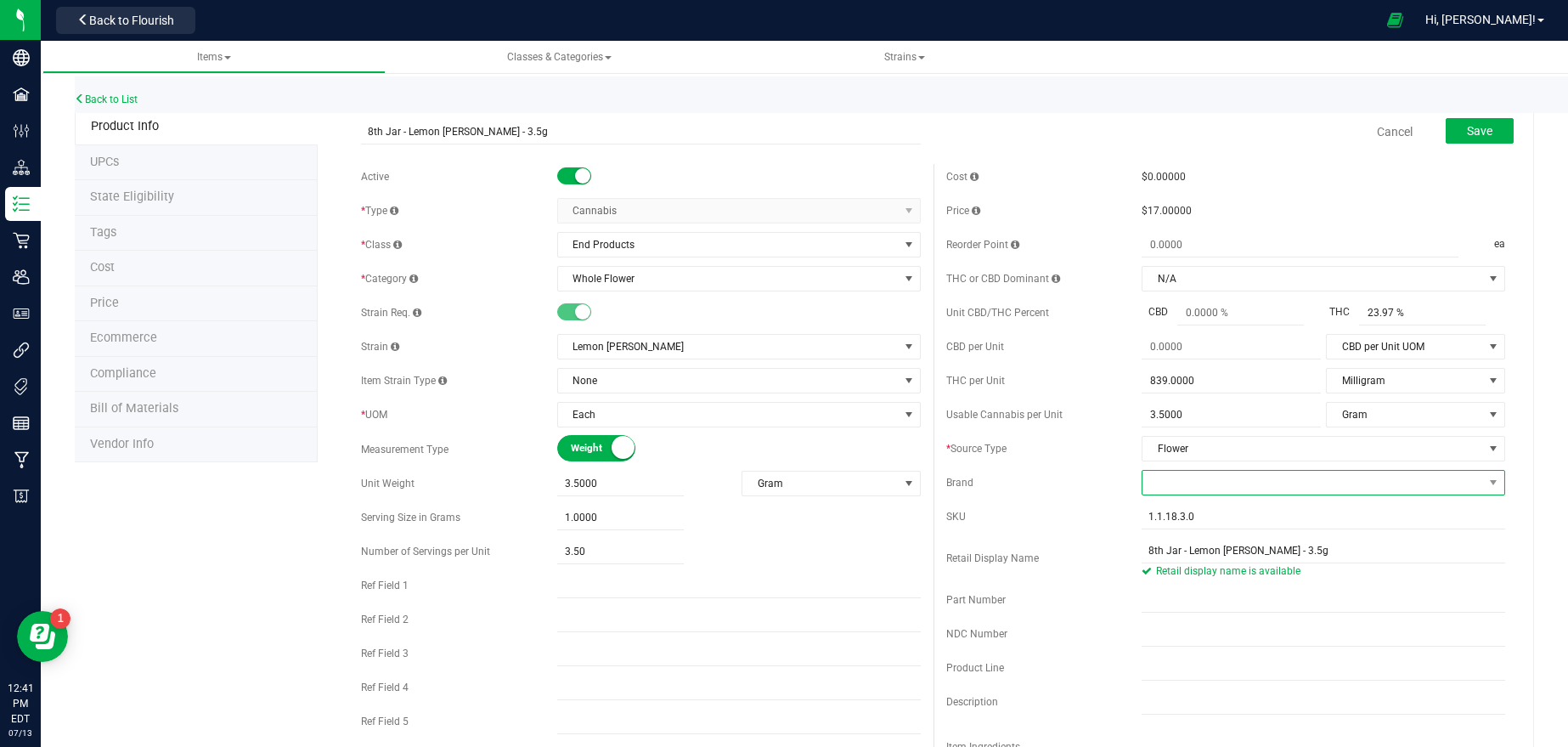 click at bounding box center (1312, 483) 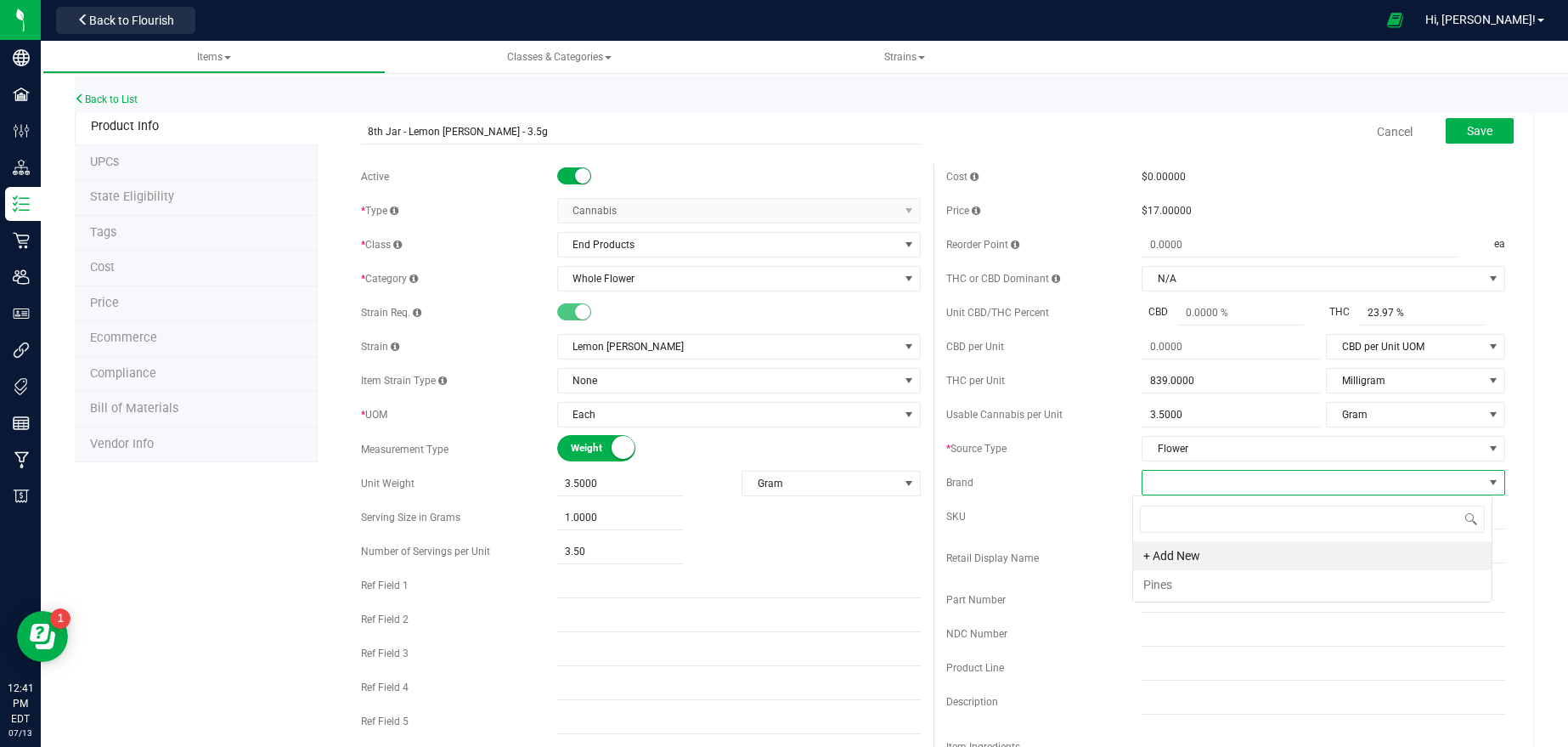 scroll, scrollTop: 84957, scrollLeft: 84580, axis: both 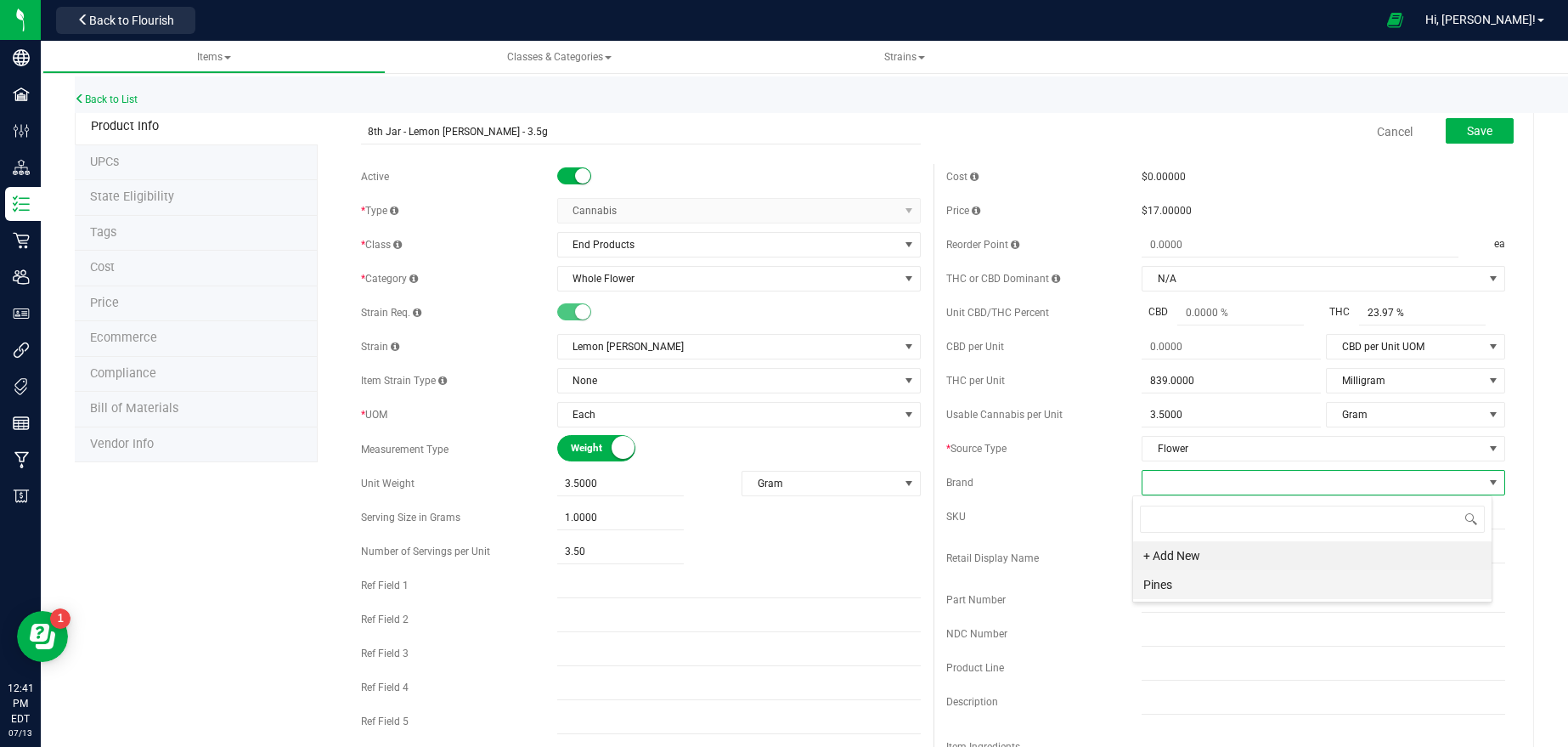 click on "Pines" at bounding box center [1312, 585] 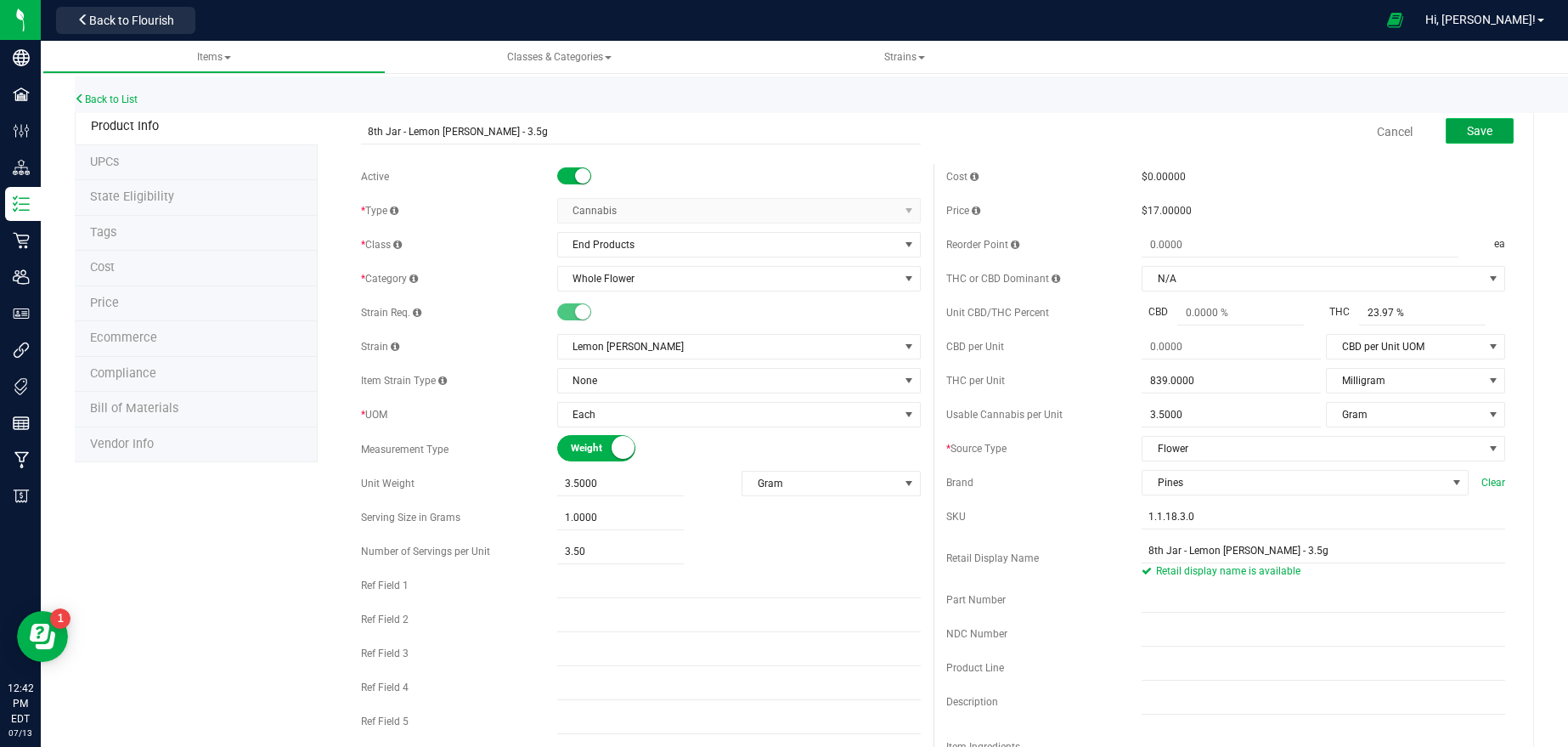 click on "Save" at bounding box center [1480, 131] 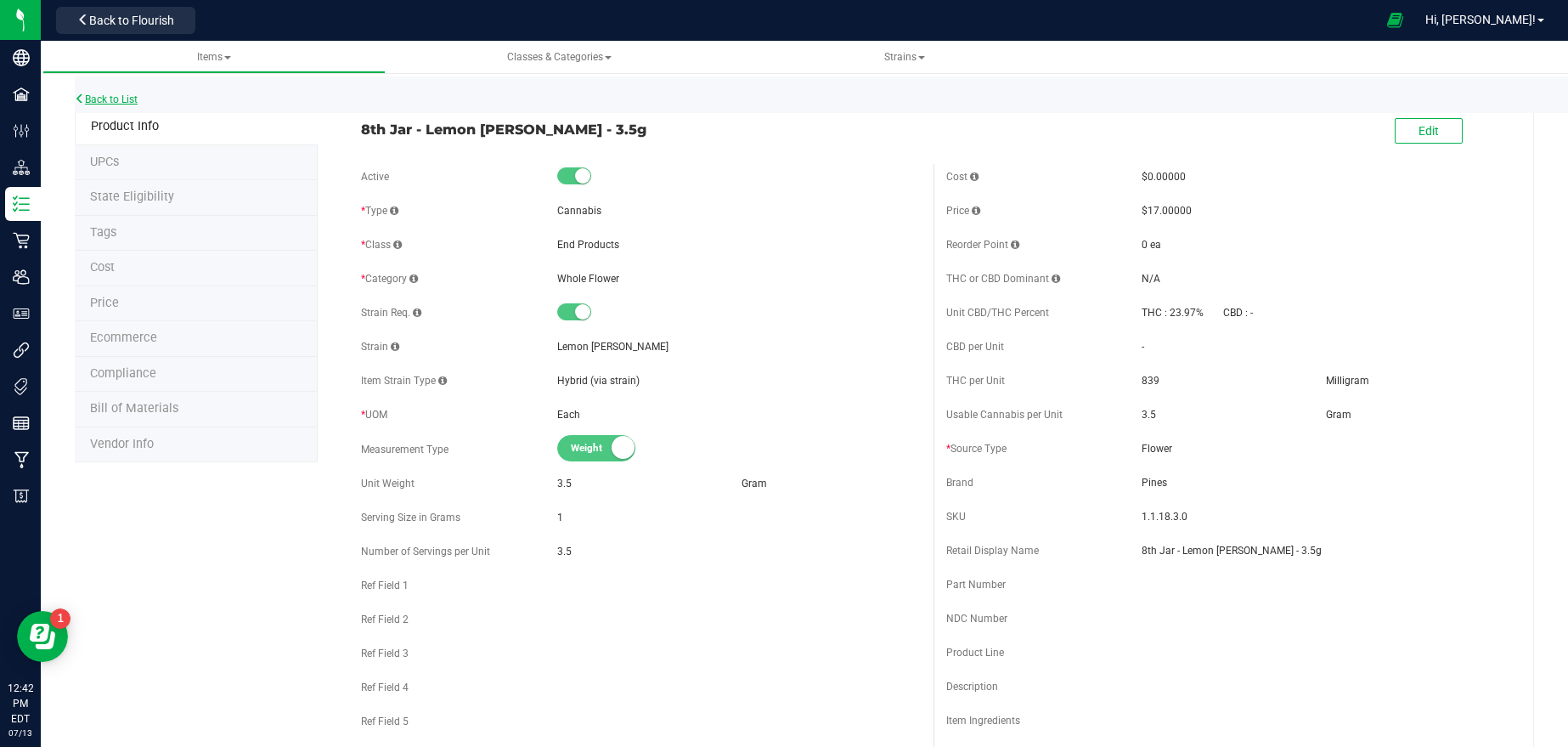 click on "Back to List" at bounding box center (106, 99) 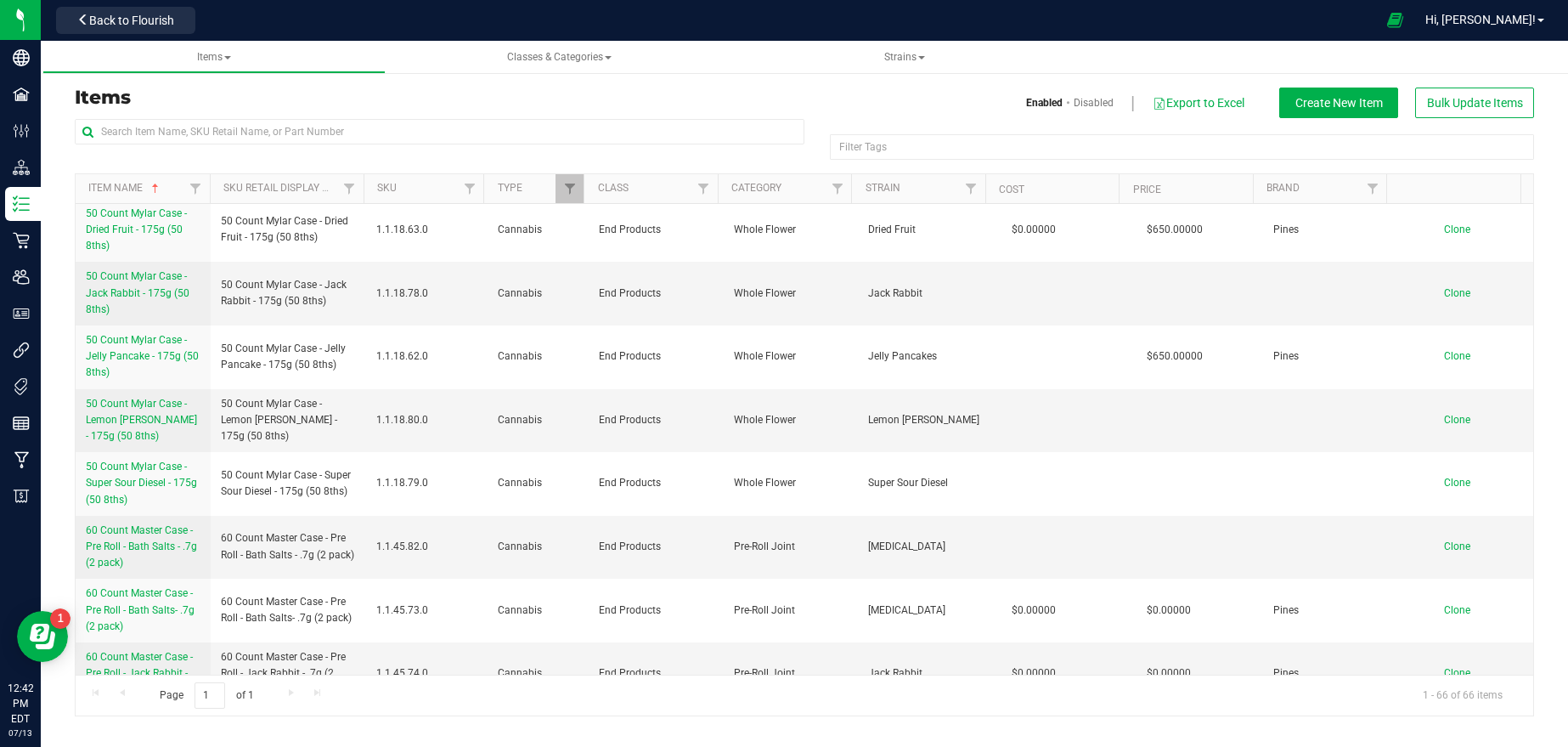 scroll, scrollTop: 1809, scrollLeft: 0, axis: vertical 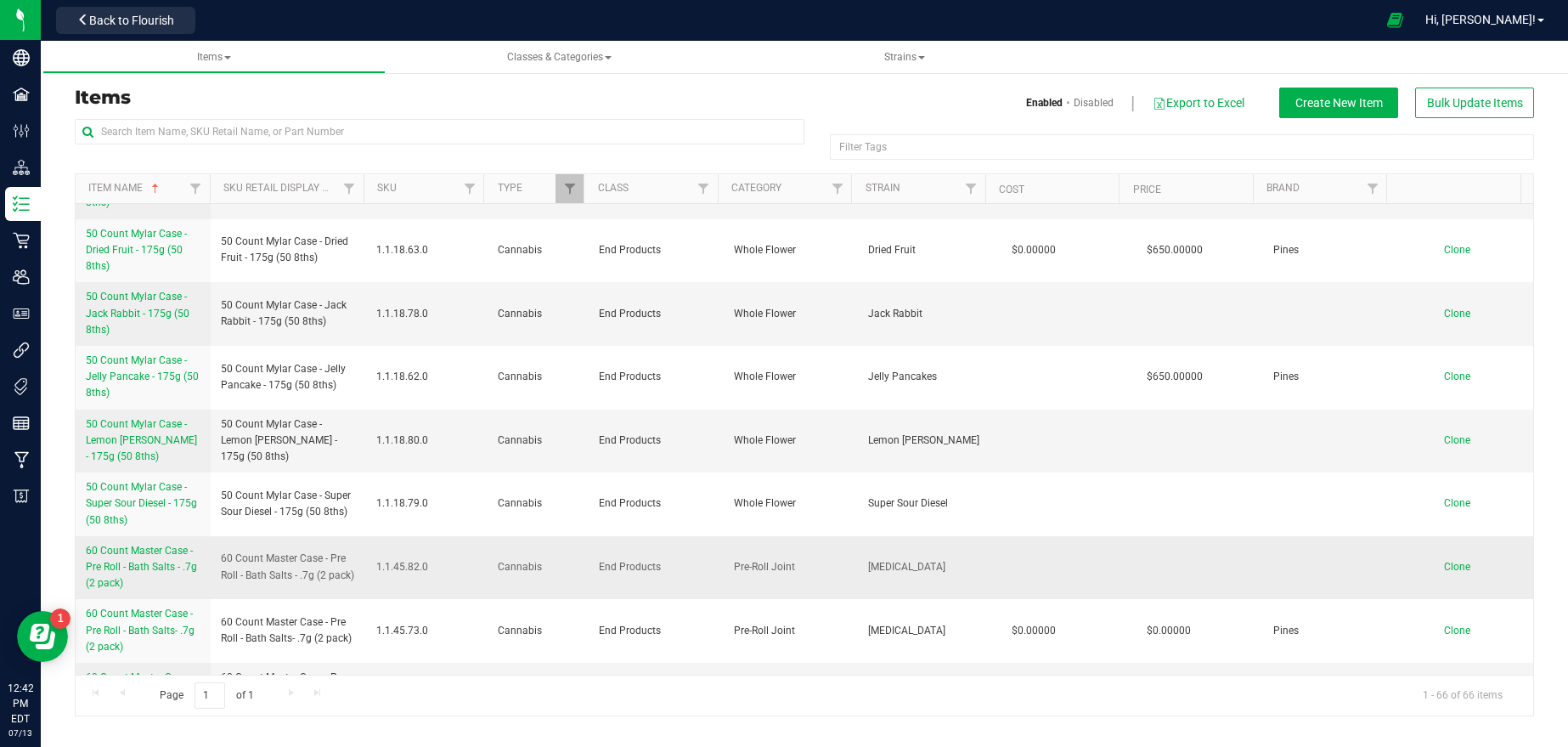click on "60 Count Master Case - Pre Roll - Bath Salts - .7g (2 pack)" at bounding box center (141, 567) 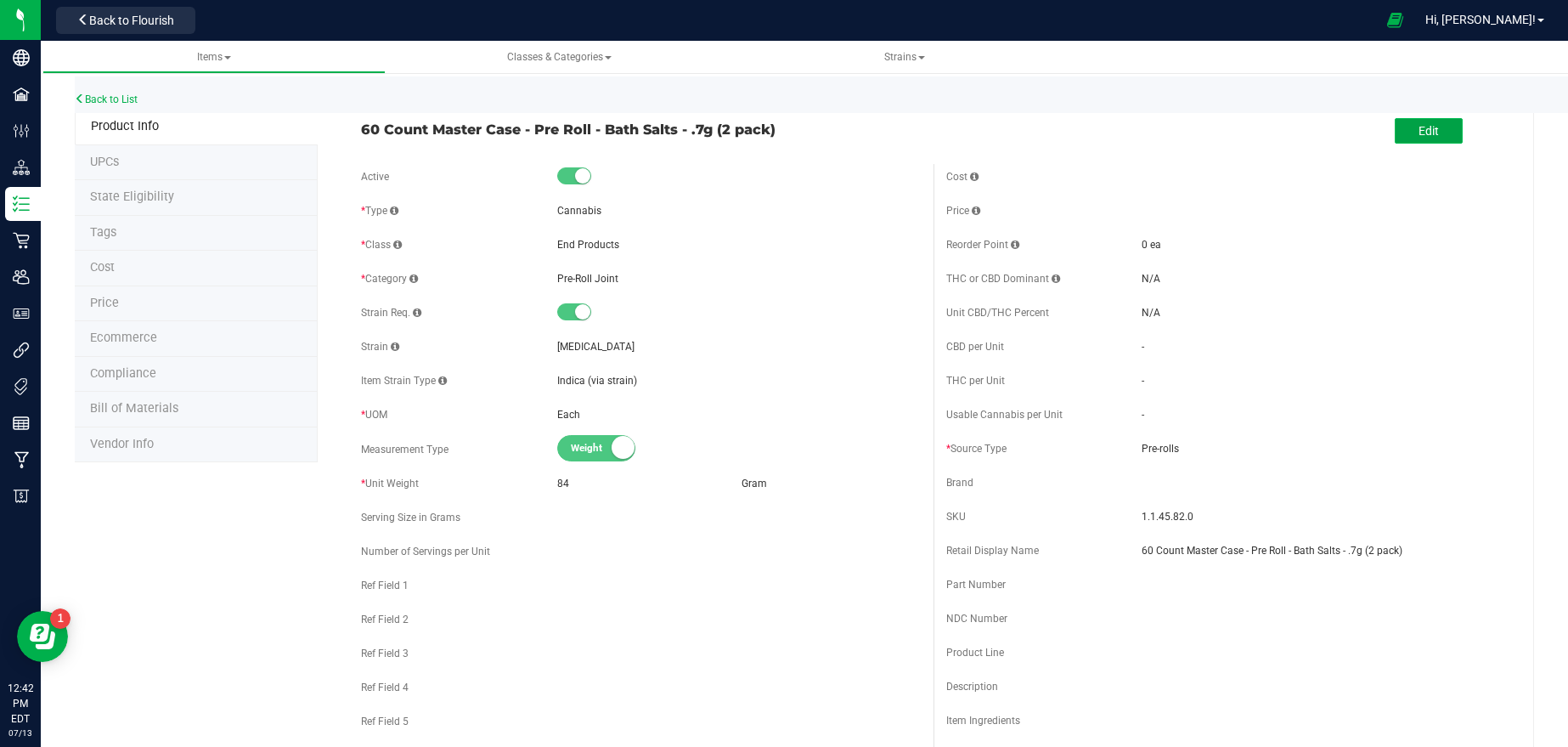 click on "Edit" at bounding box center [1429, 131] 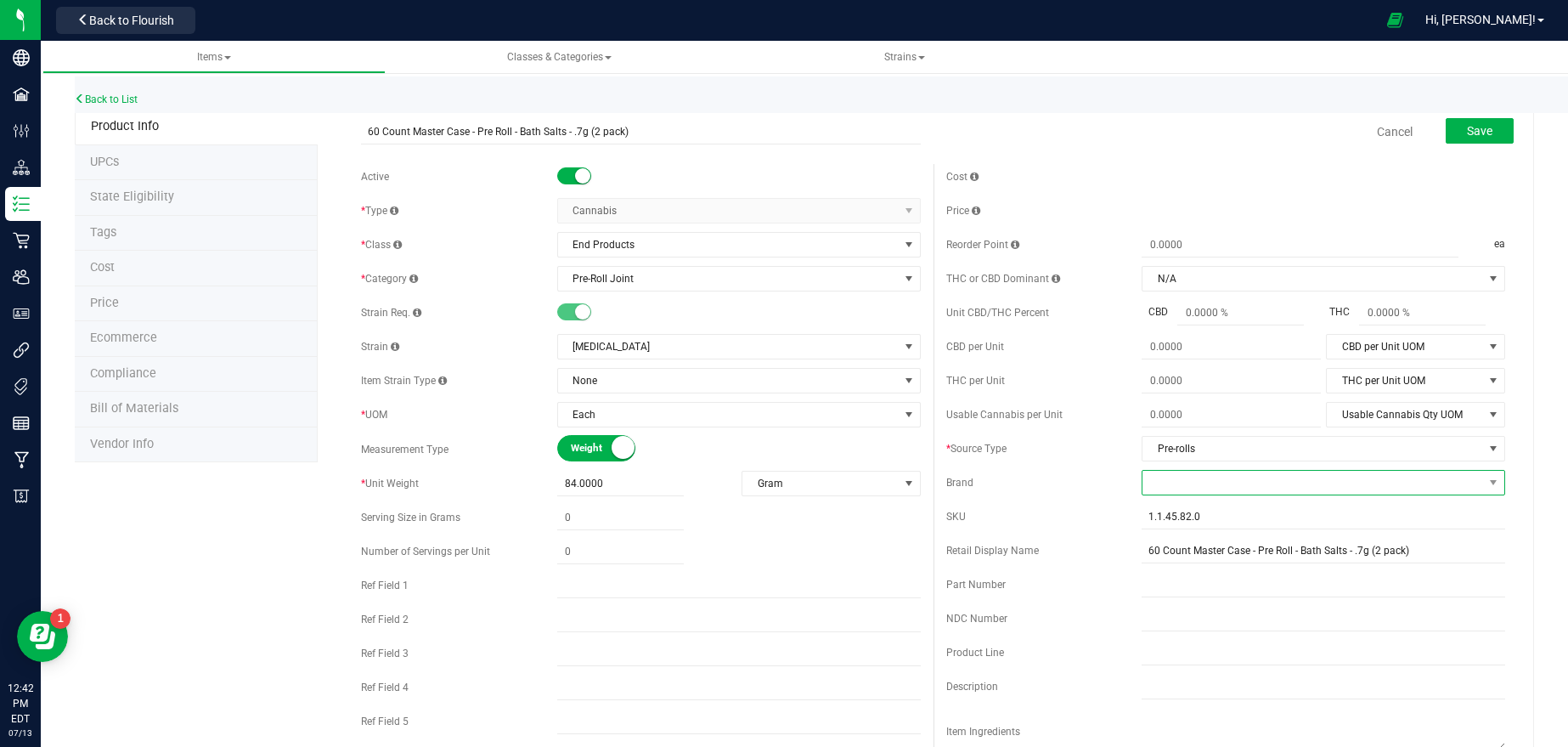 click at bounding box center (1312, 483) 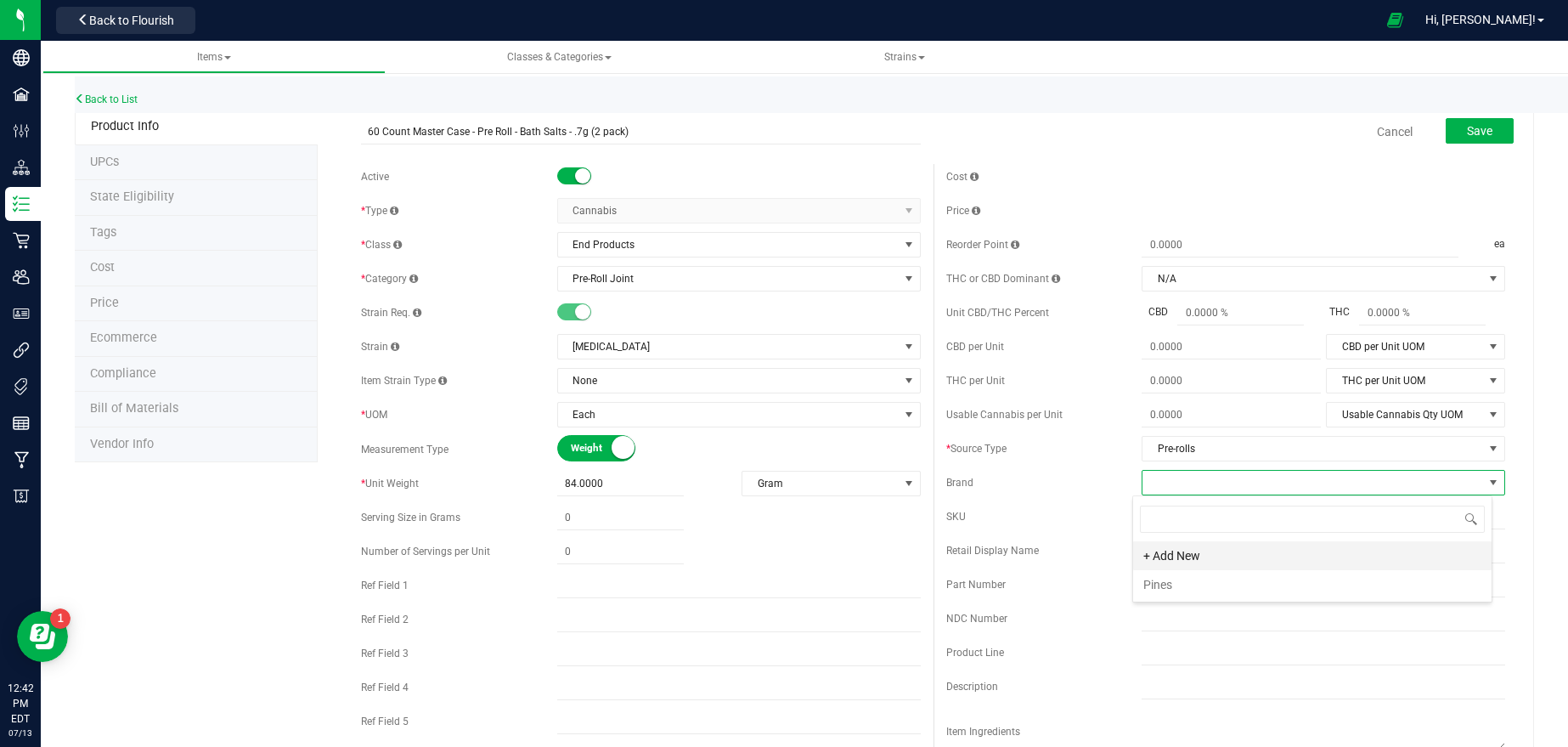 scroll, scrollTop: 84957, scrollLeft: 84580, axis: both 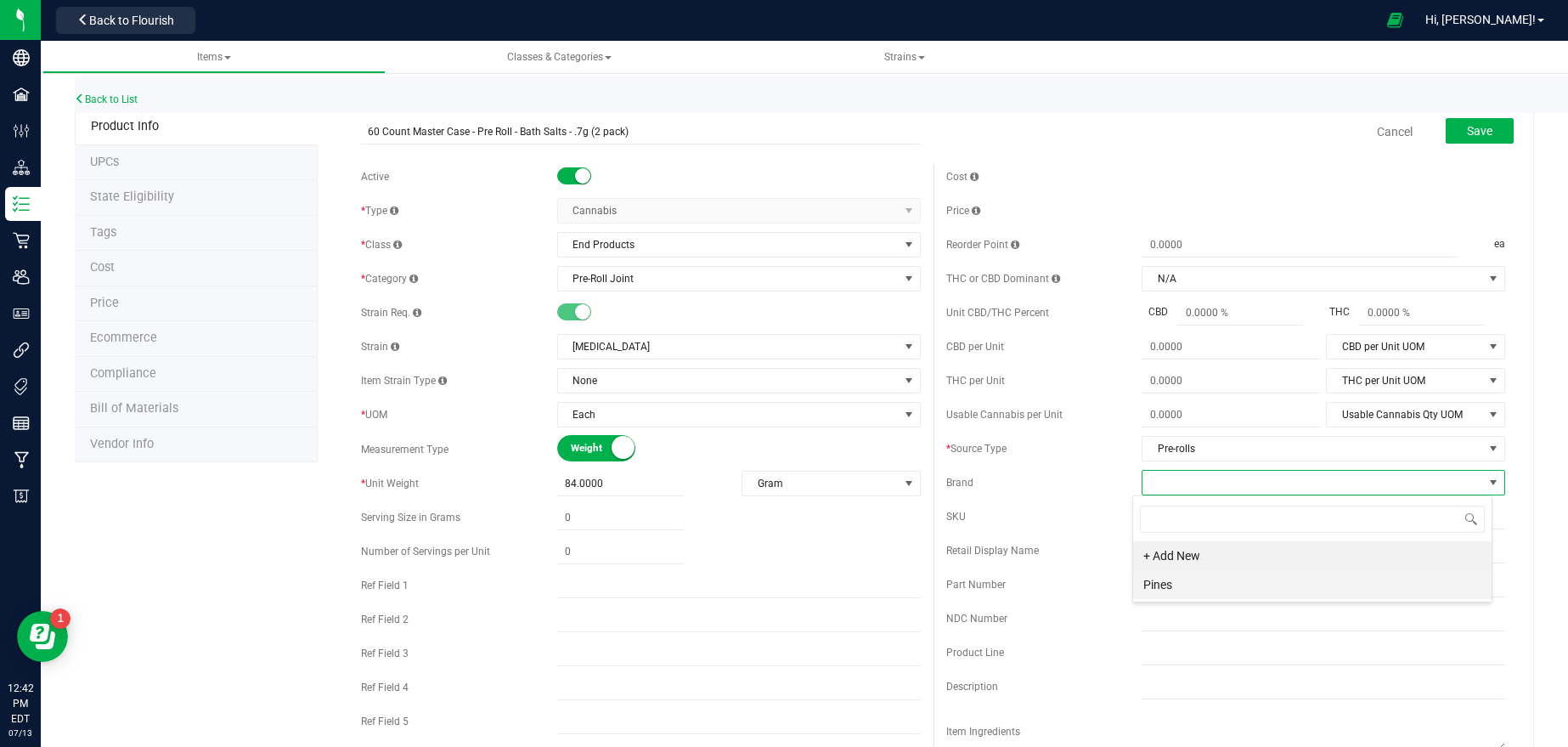 click on "Pines" at bounding box center [1312, 585] 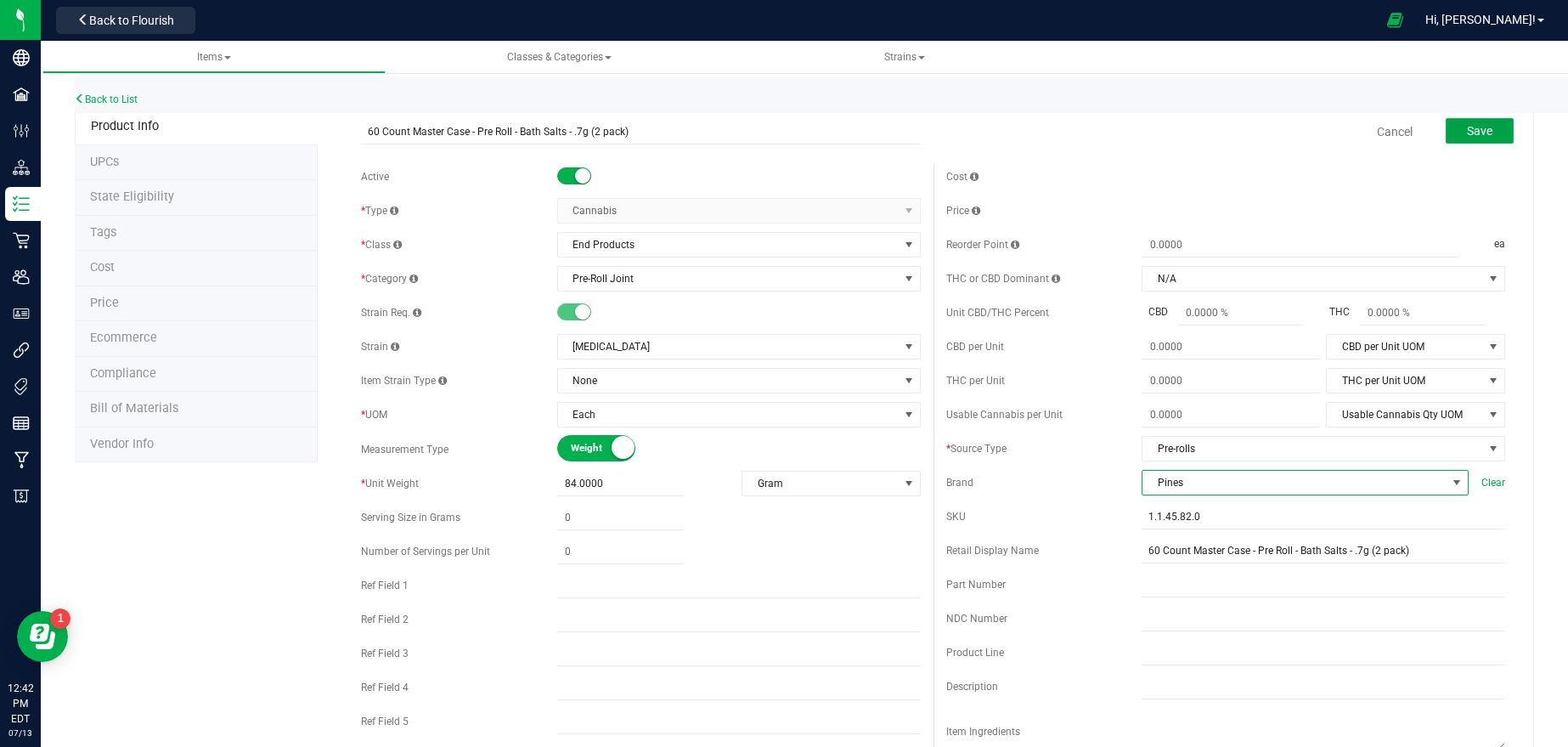 click on "Save" at bounding box center [1480, 131] 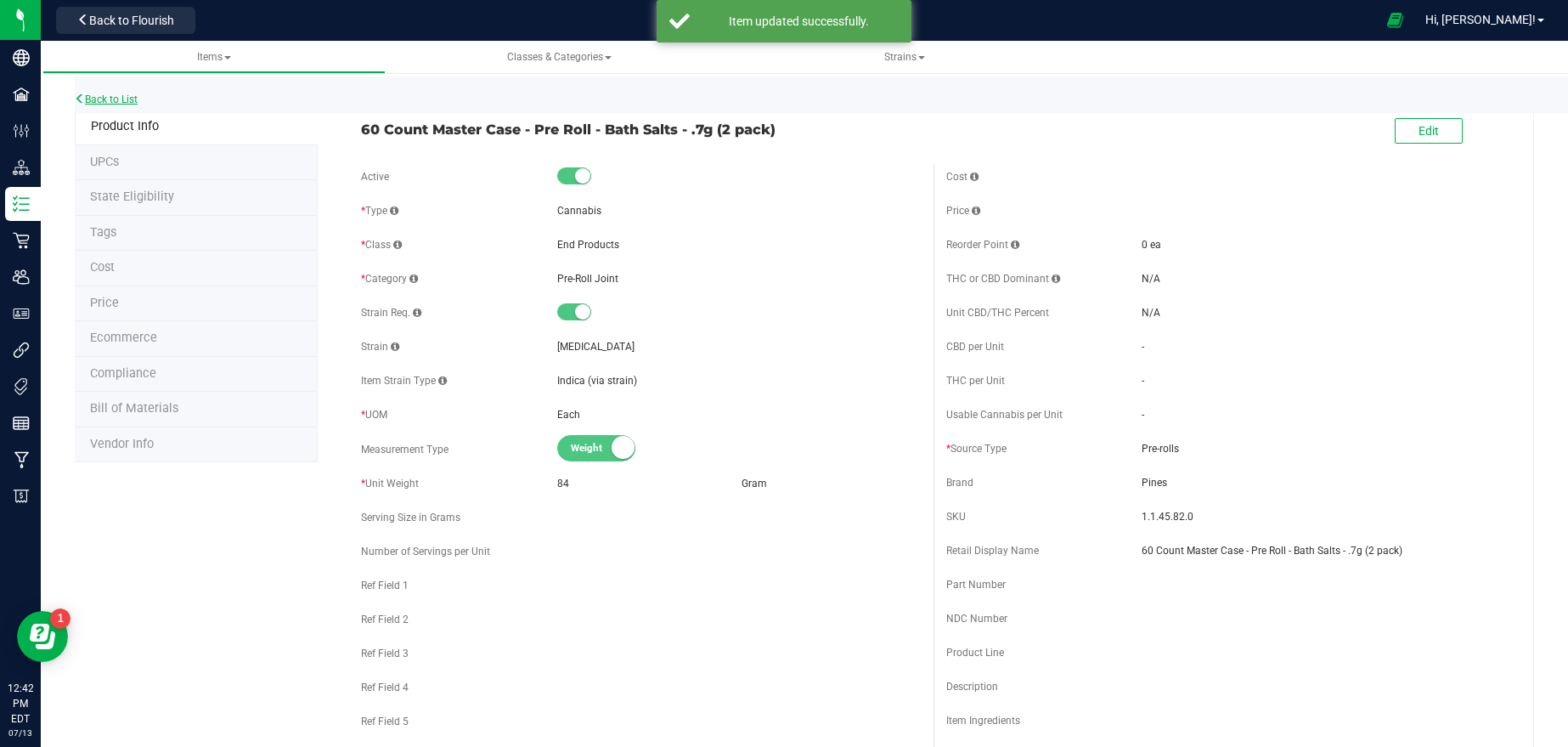 click on "Back to List" at bounding box center [106, 99] 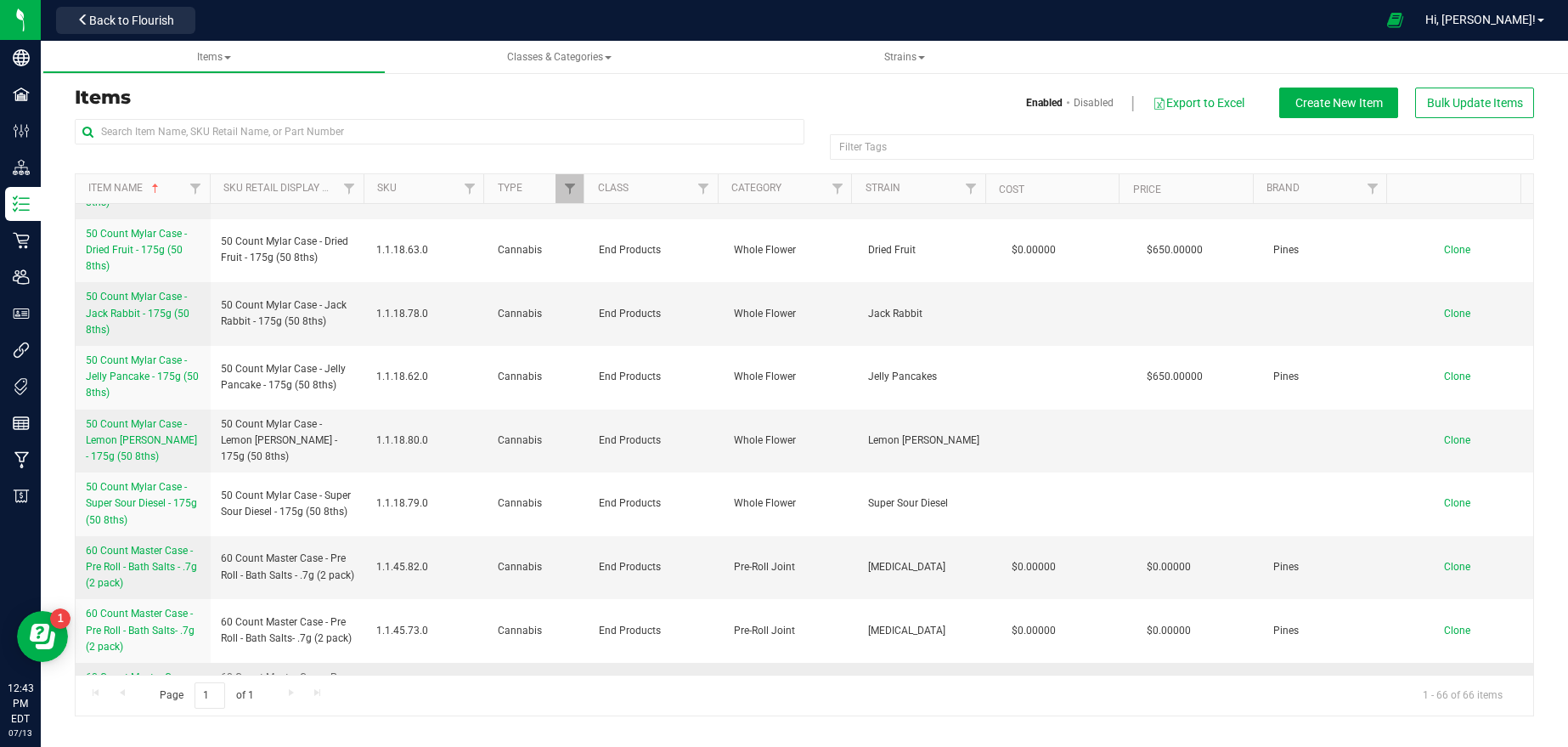scroll, scrollTop: 1788, scrollLeft: 0, axis: vertical 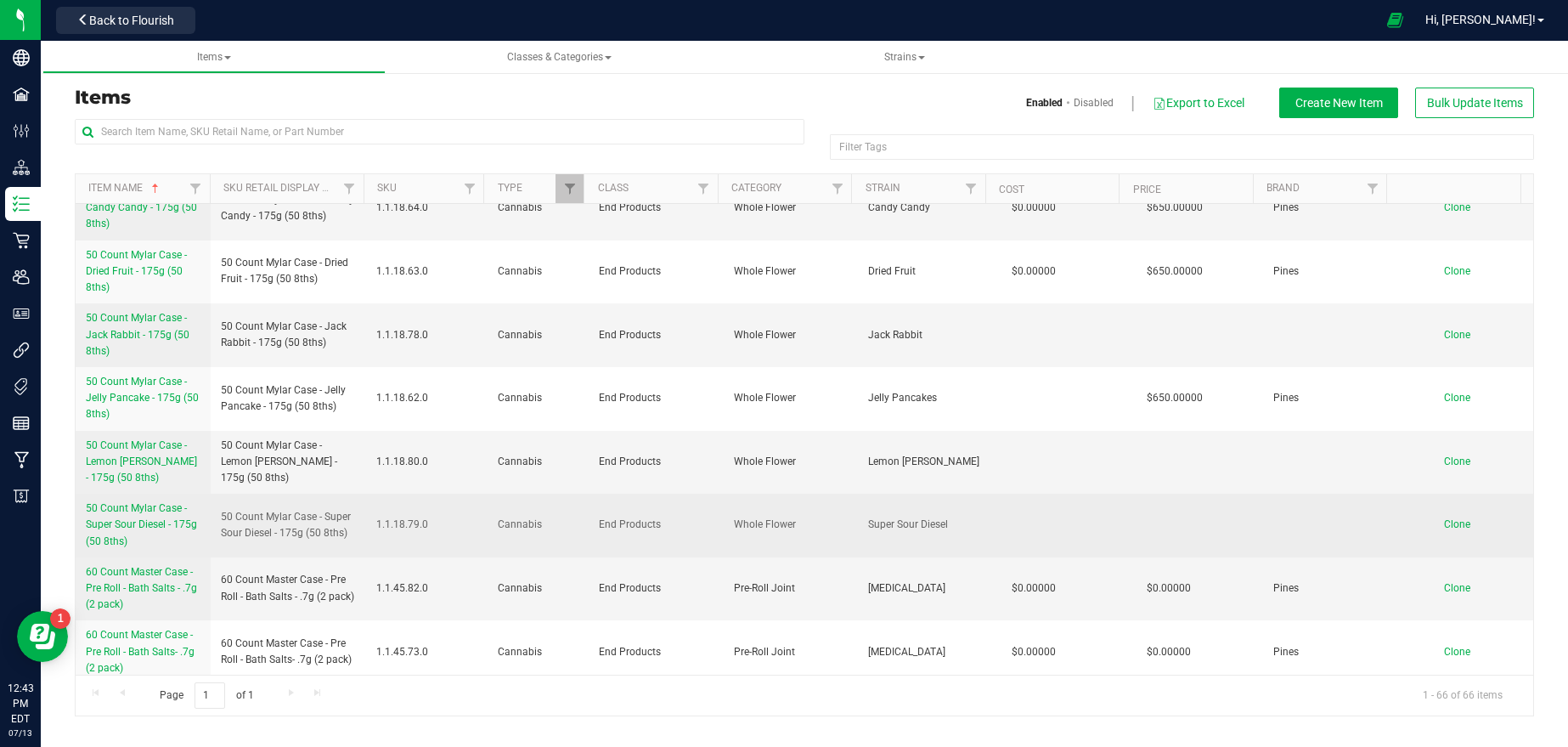 click on "50 Count Mylar Case - Super Sour Diesel - 175g (50 8ths)" at bounding box center [141, 524] 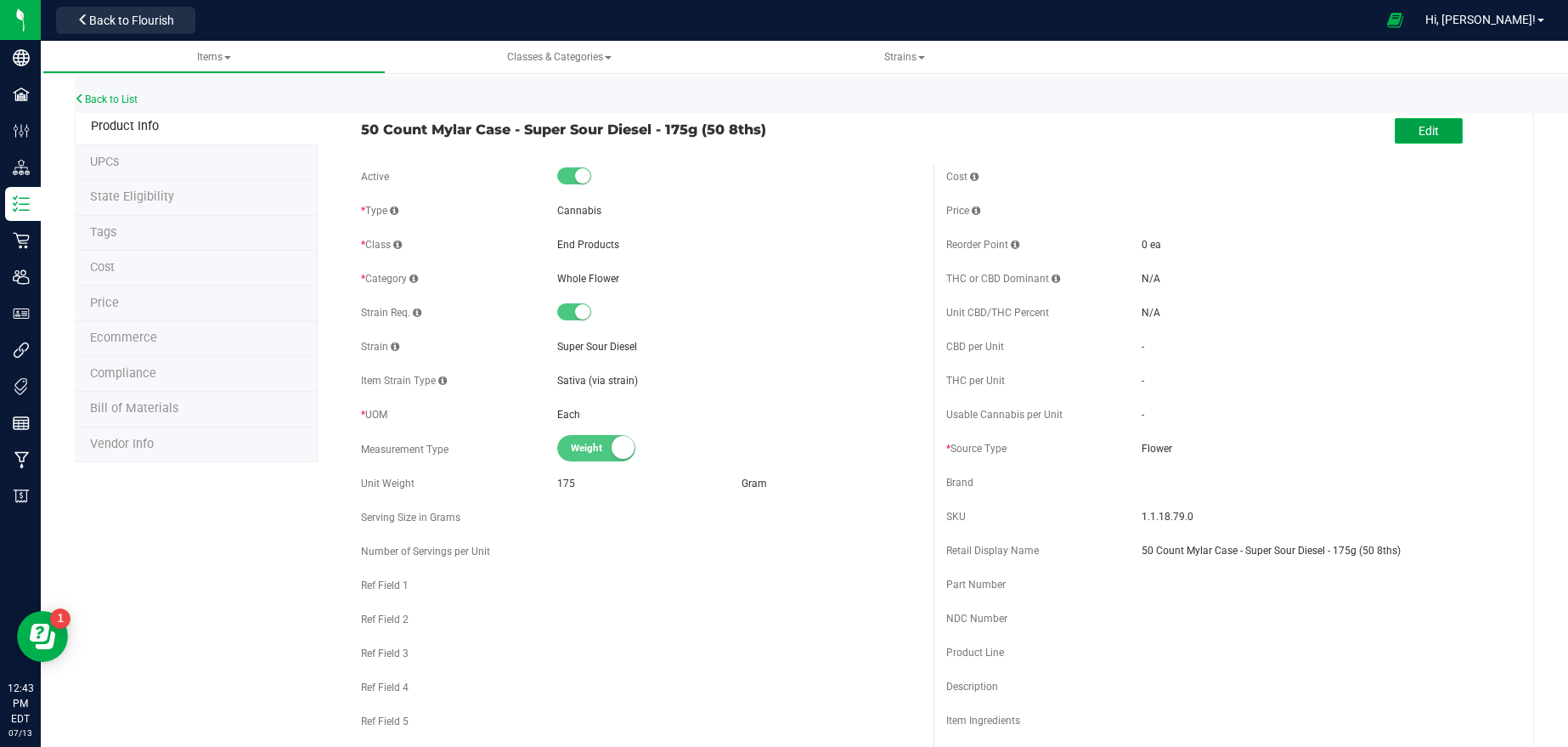 click on "Edit" at bounding box center [1429, 131] 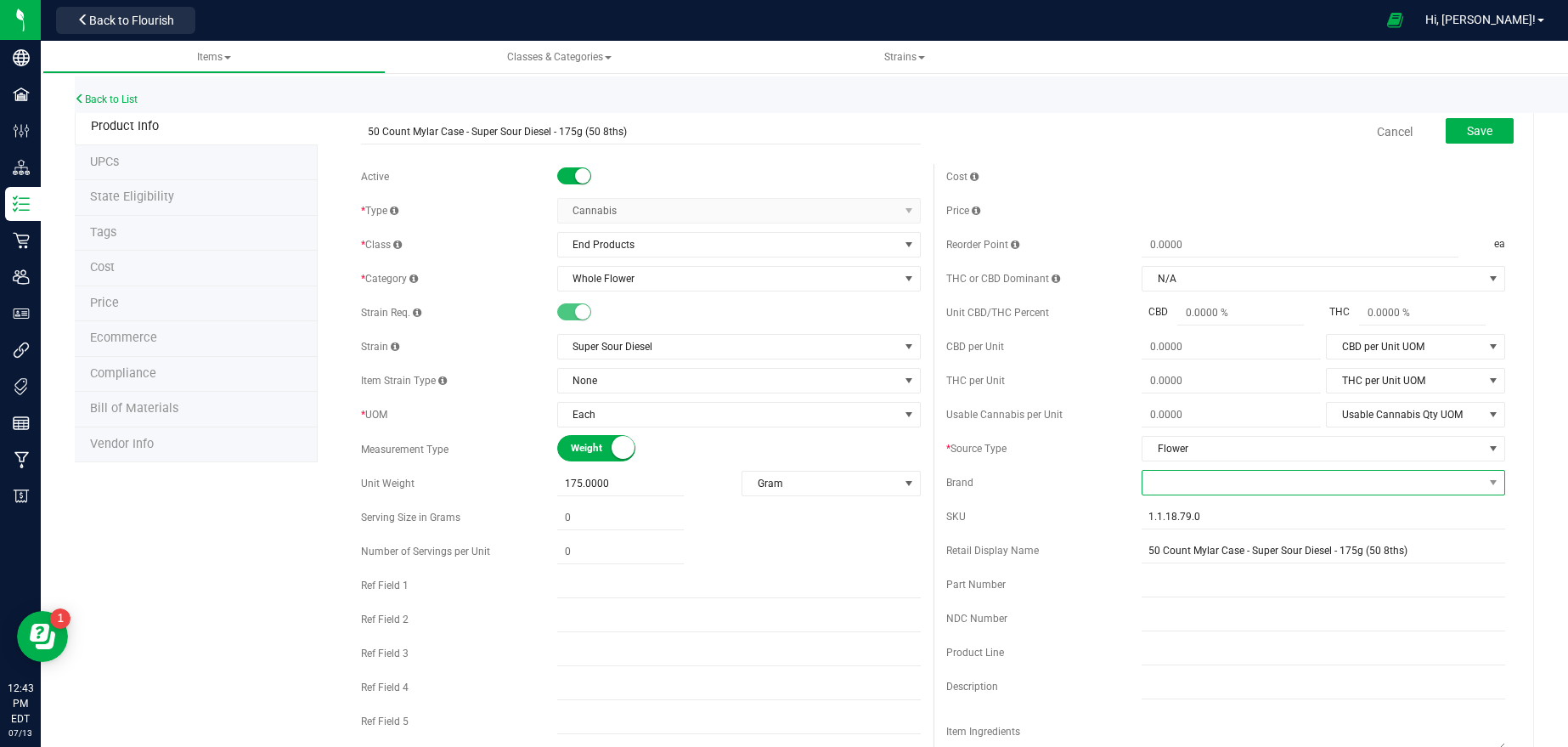 click at bounding box center [1312, 483] 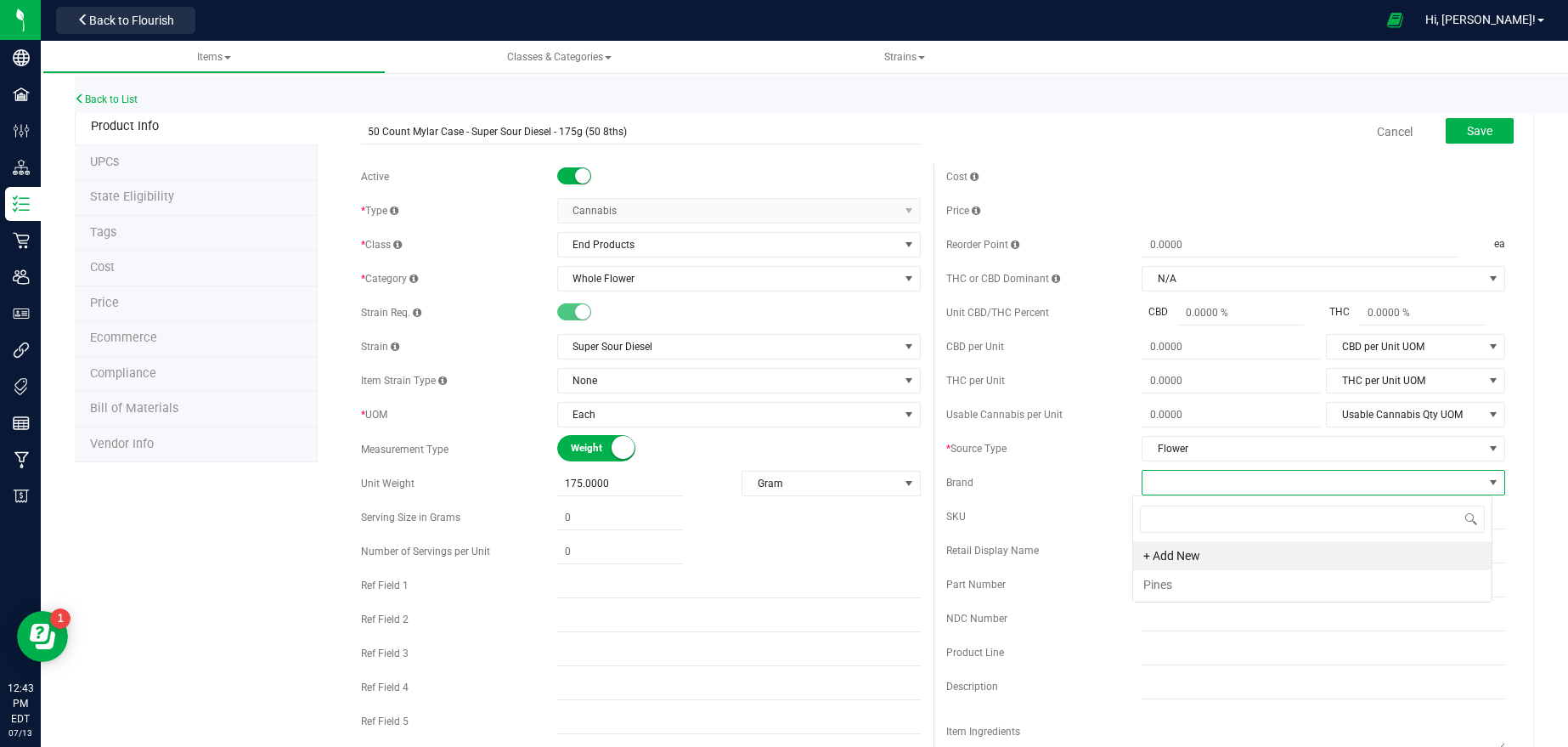 scroll, scrollTop: 84957, scrollLeft: 84580, axis: both 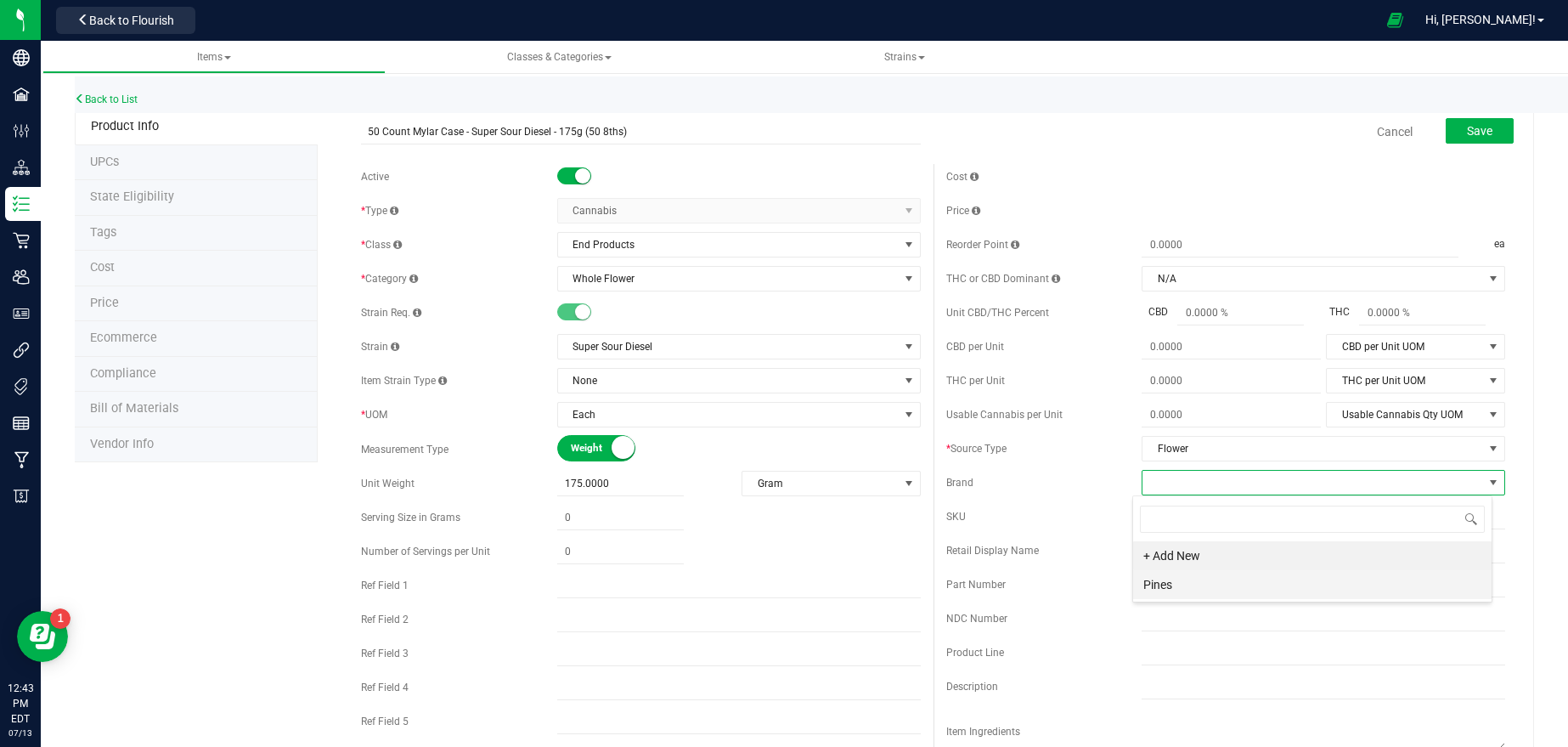 click on "Pines" at bounding box center [1312, 585] 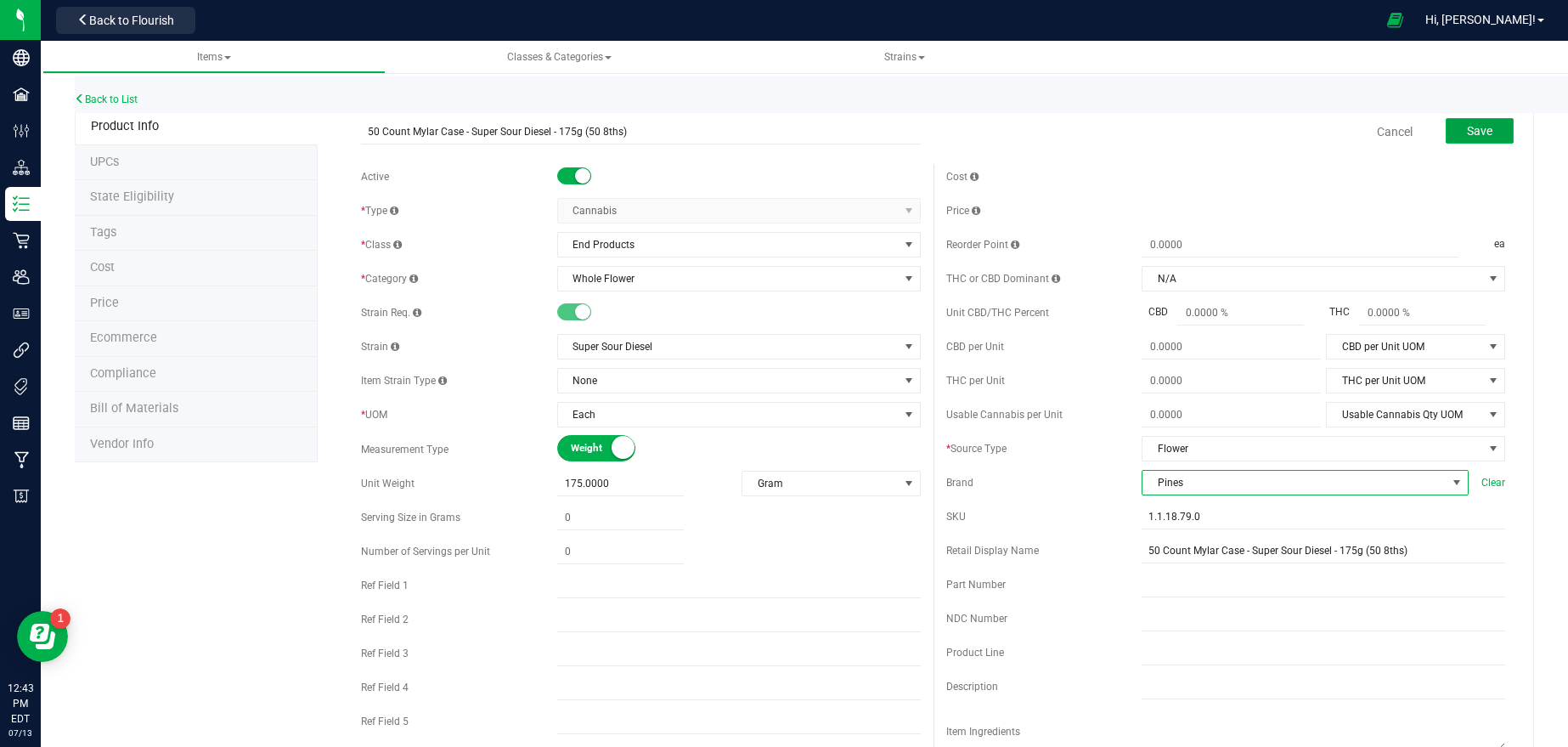 click on "Save" at bounding box center [1480, 131] 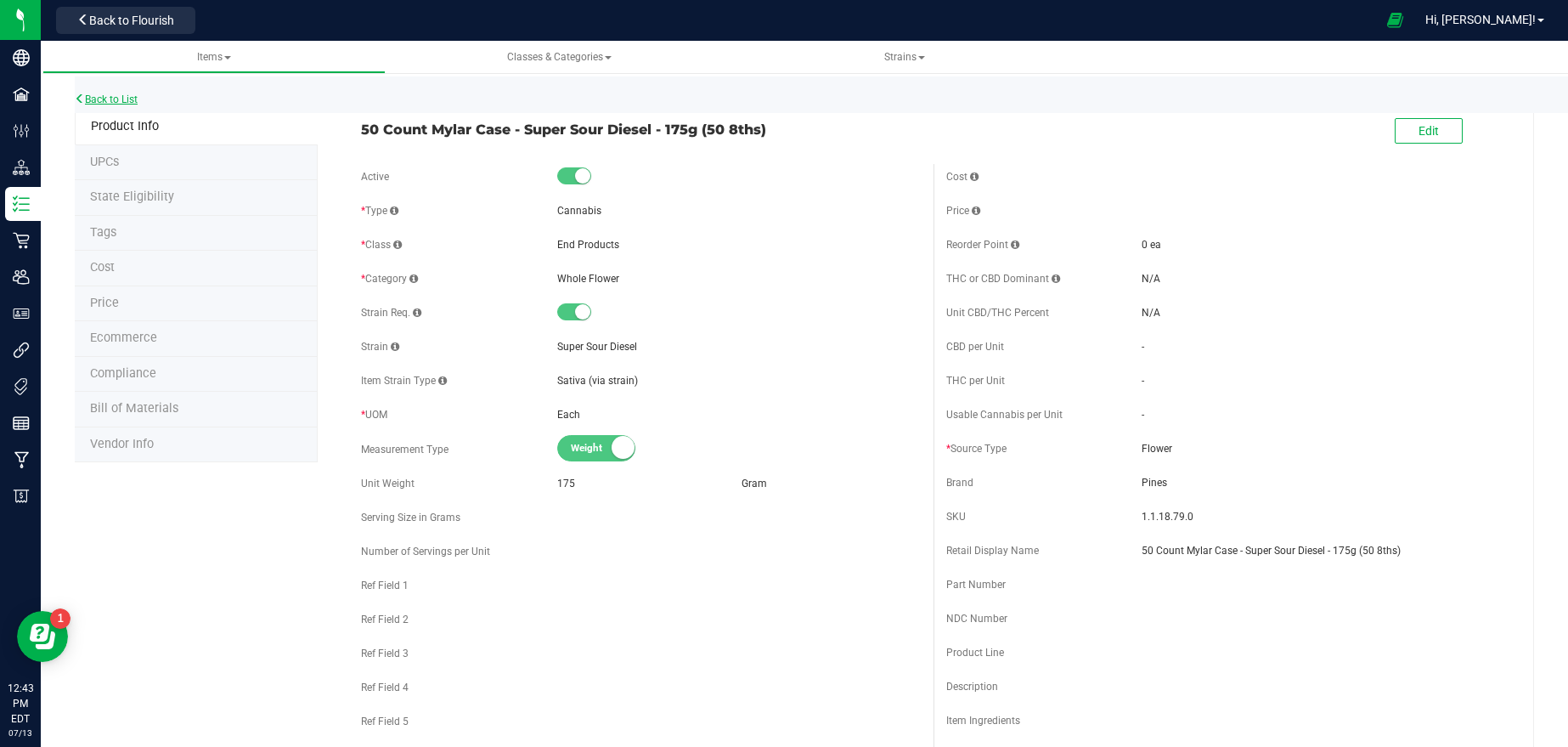 click on "Back to List" at bounding box center [106, 99] 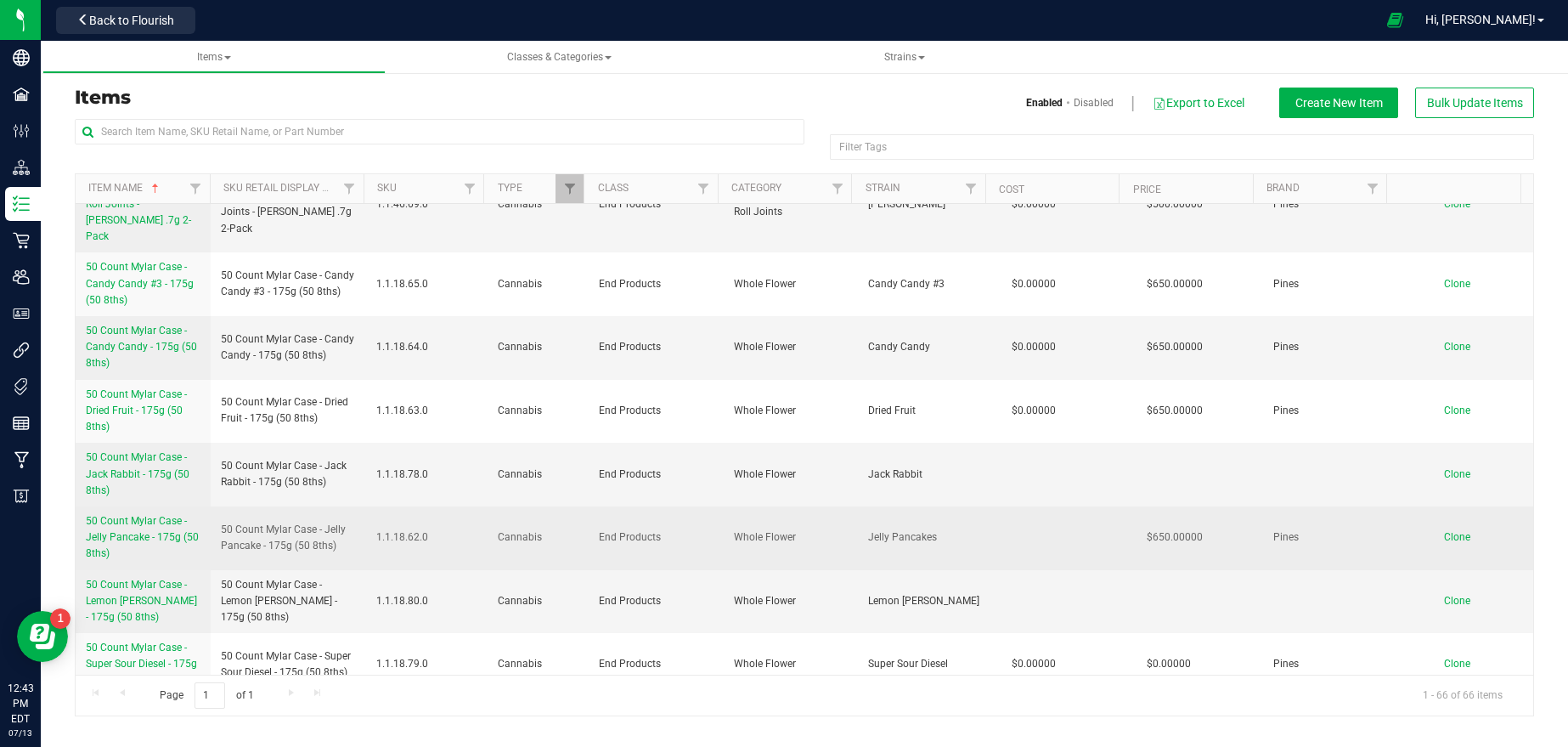 scroll, scrollTop: 1652, scrollLeft: 0, axis: vertical 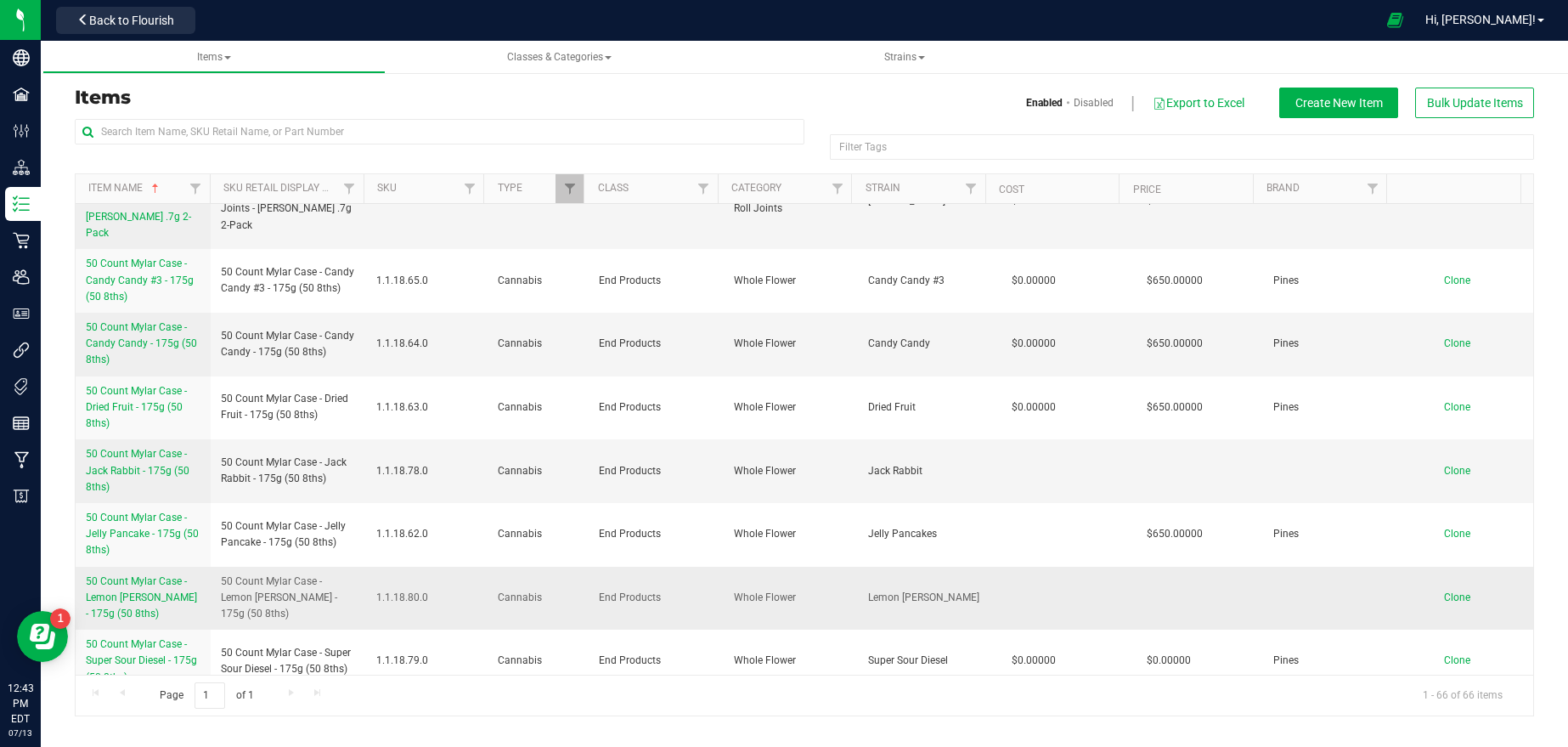 click on "50 Count Mylar Case - Lemon Cherry Mintz - 175g (50 8ths)" at bounding box center [141, 597] 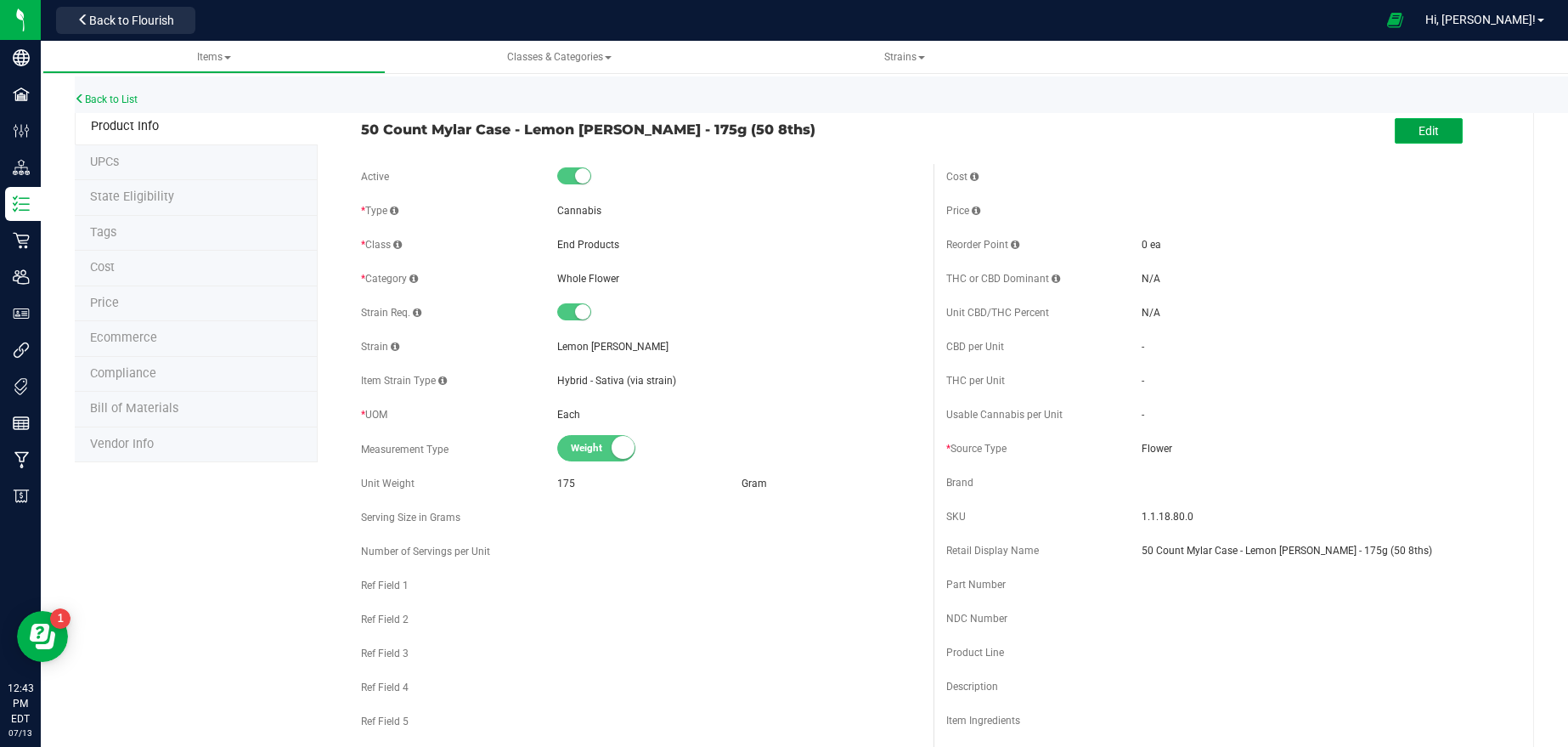 click on "Edit" at bounding box center [1429, 131] 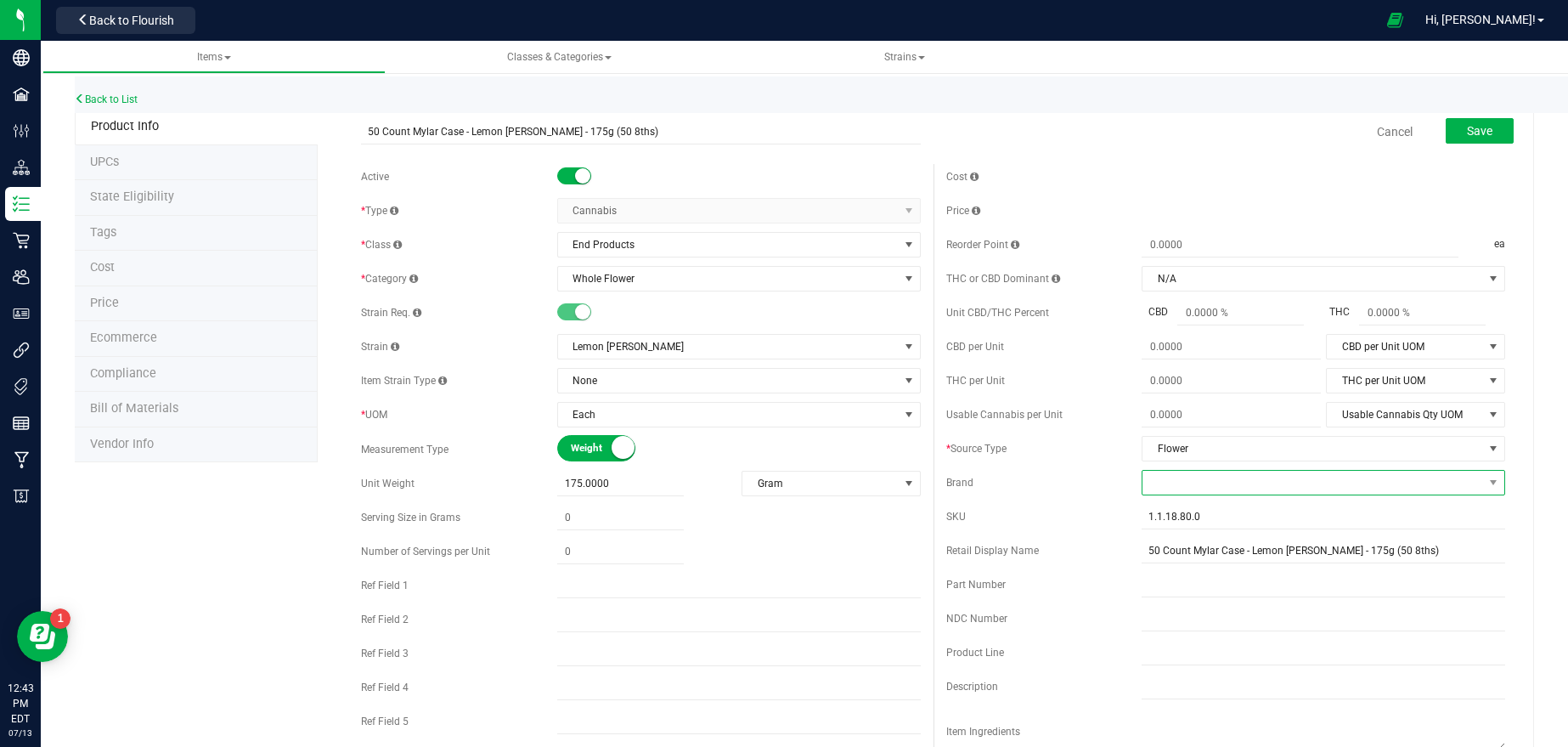 click at bounding box center (1312, 483) 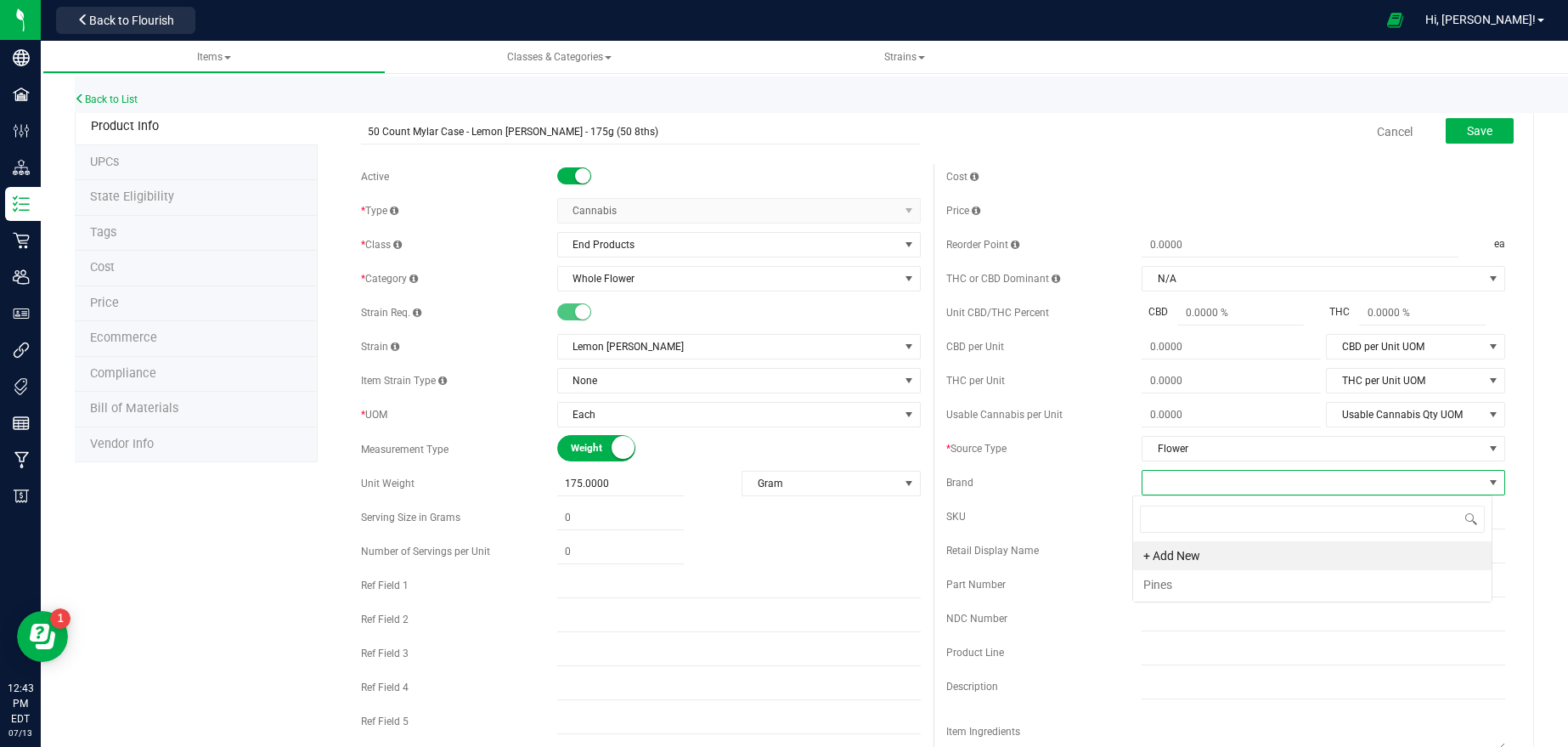 scroll, scrollTop: 84957, scrollLeft: 84580, axis: both 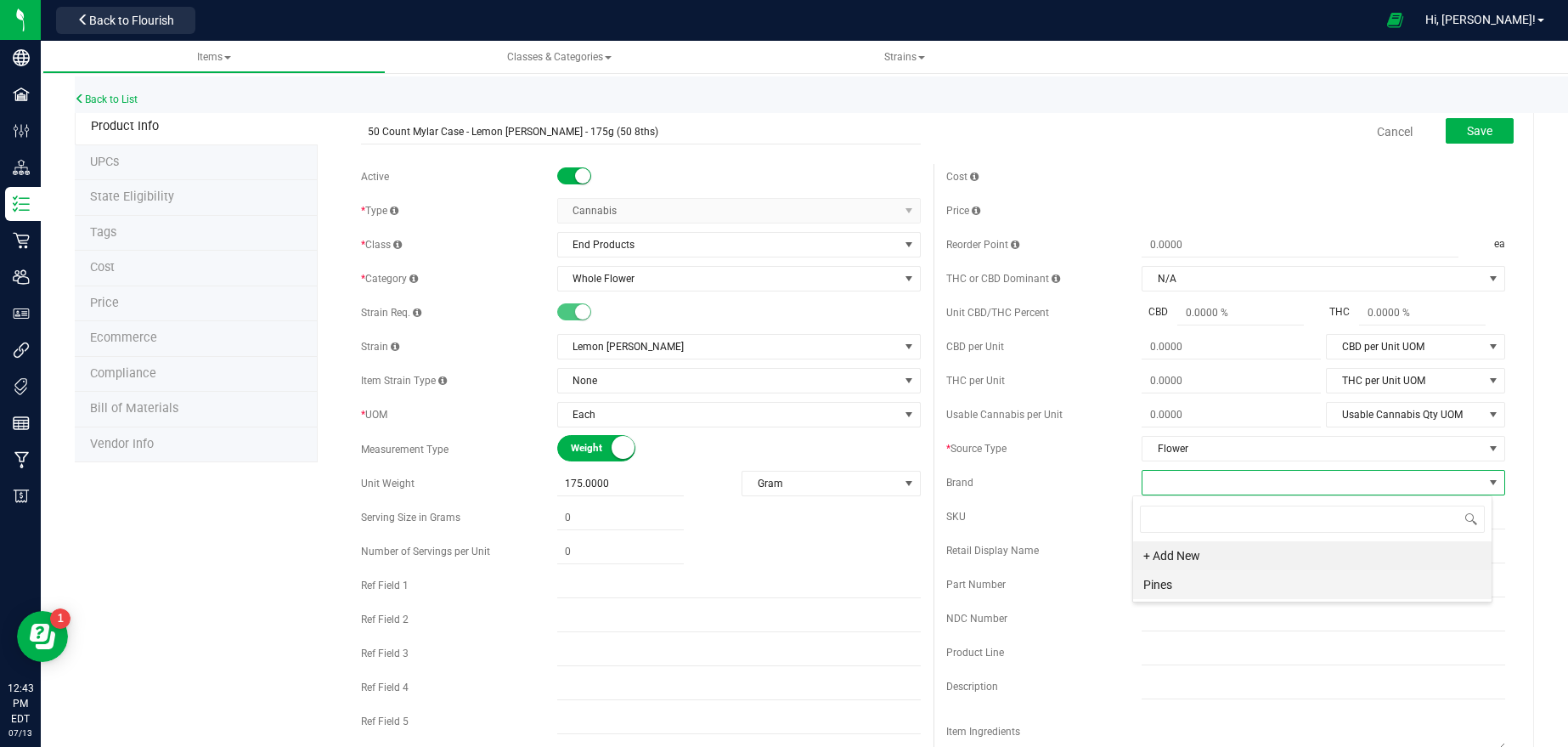 click on "Pines" at bounding box center [1312, 585] 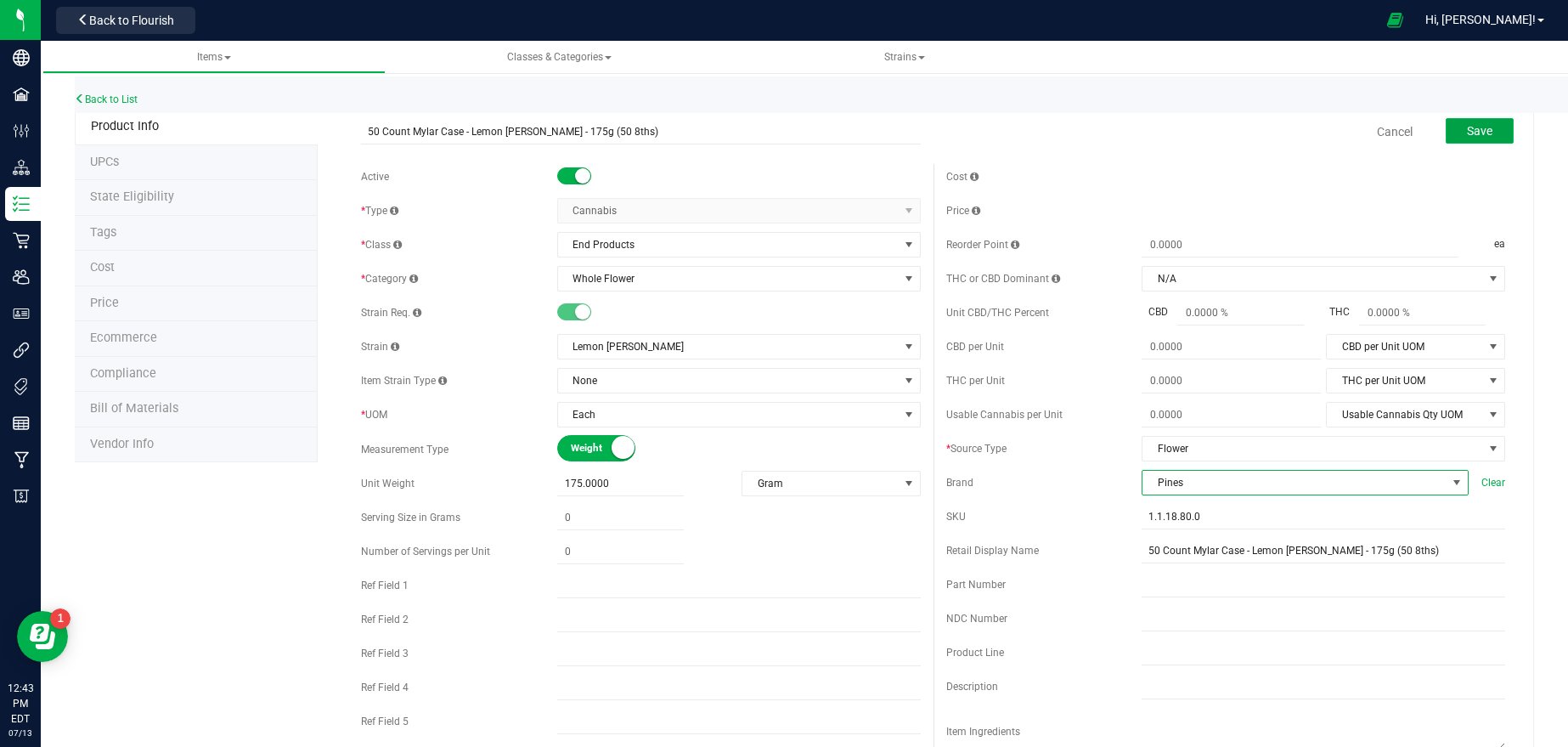 click on "Save" at bounding box center (1480, 131) 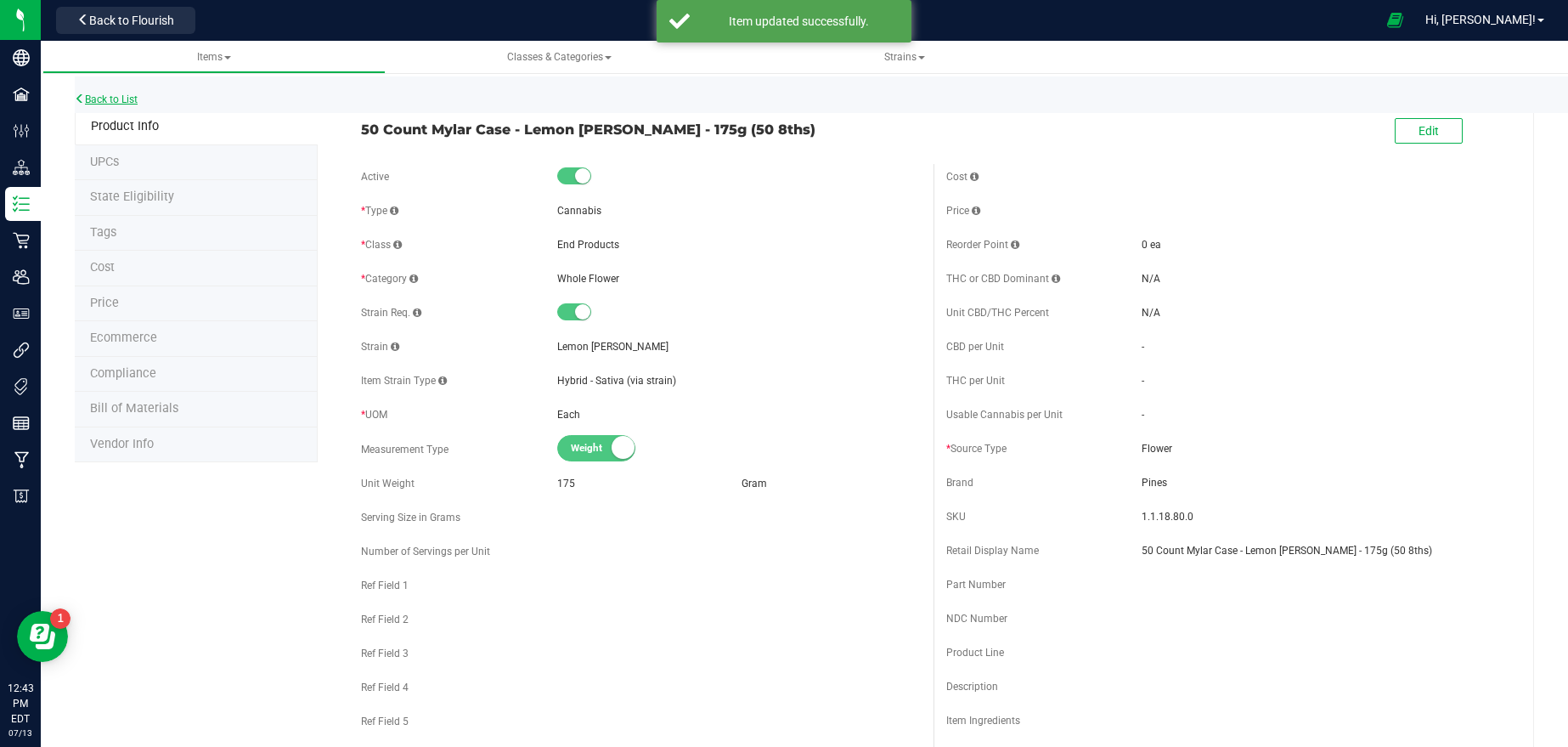 click on "Back to List" at bounding box center (106, 99) 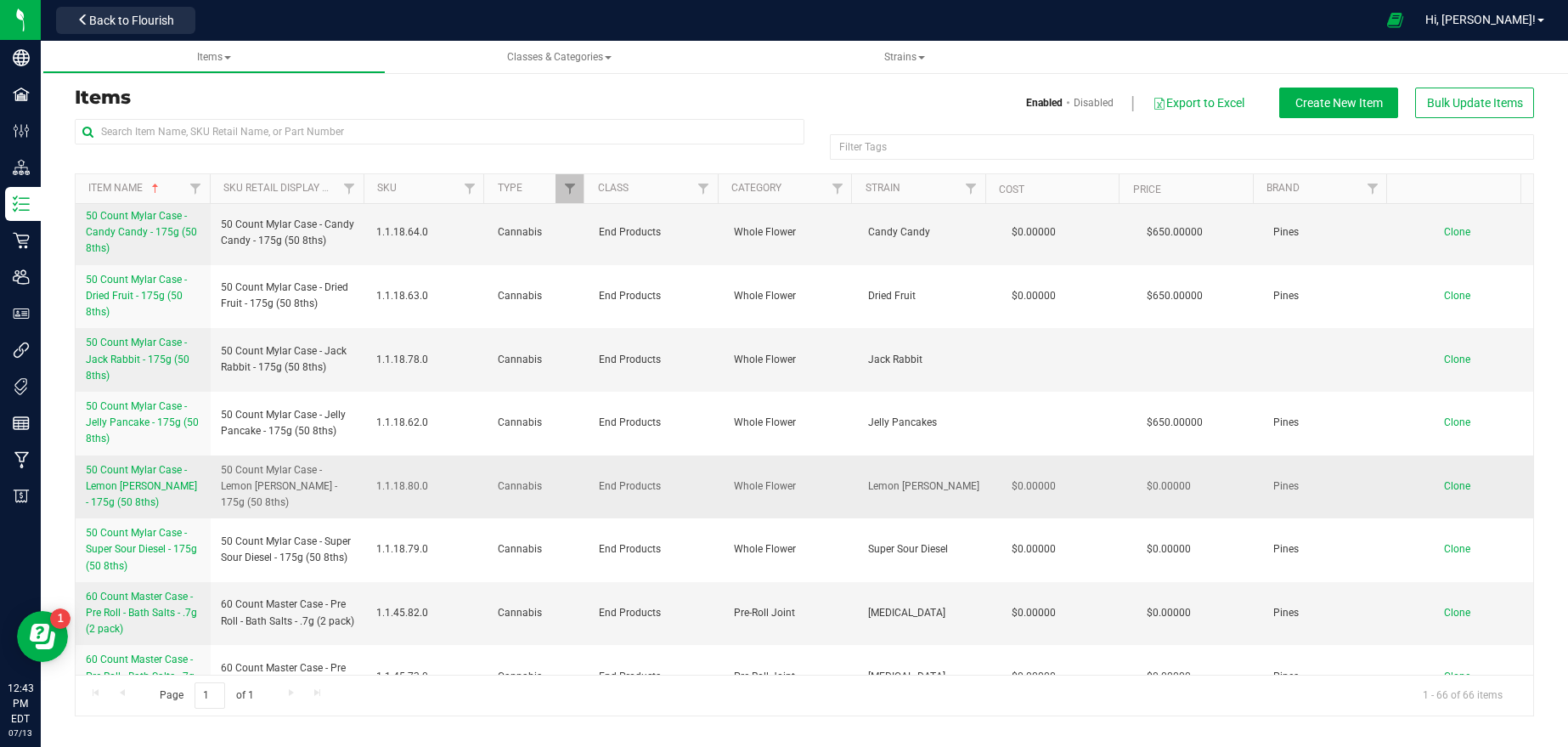 scroll, scrollTop: 1686, scrollLeft: 0, axis: vertical 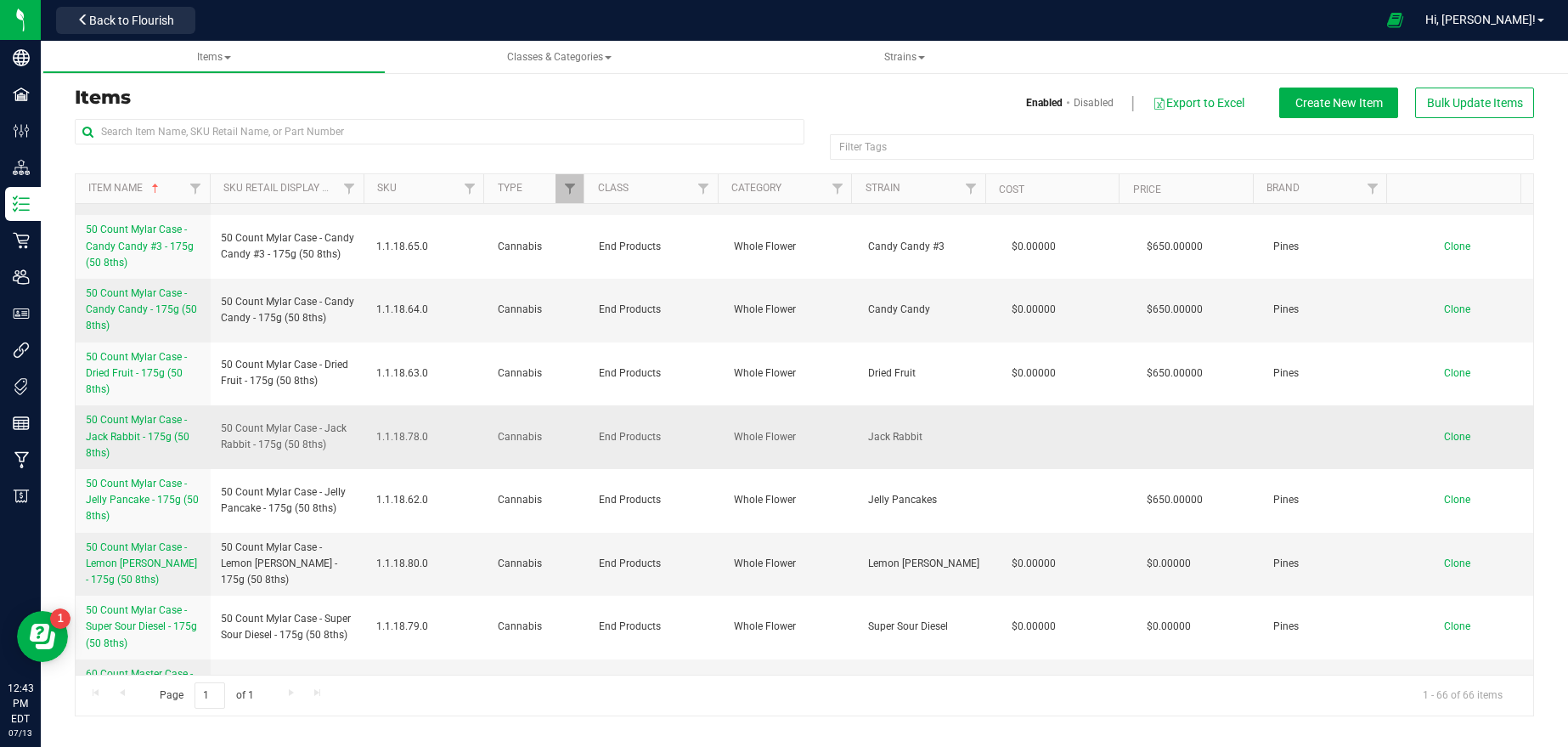 click on "50 Count Mylar Case - Jack Rabbit - 175g (50 8ths)" at bounding box center (138, 436) 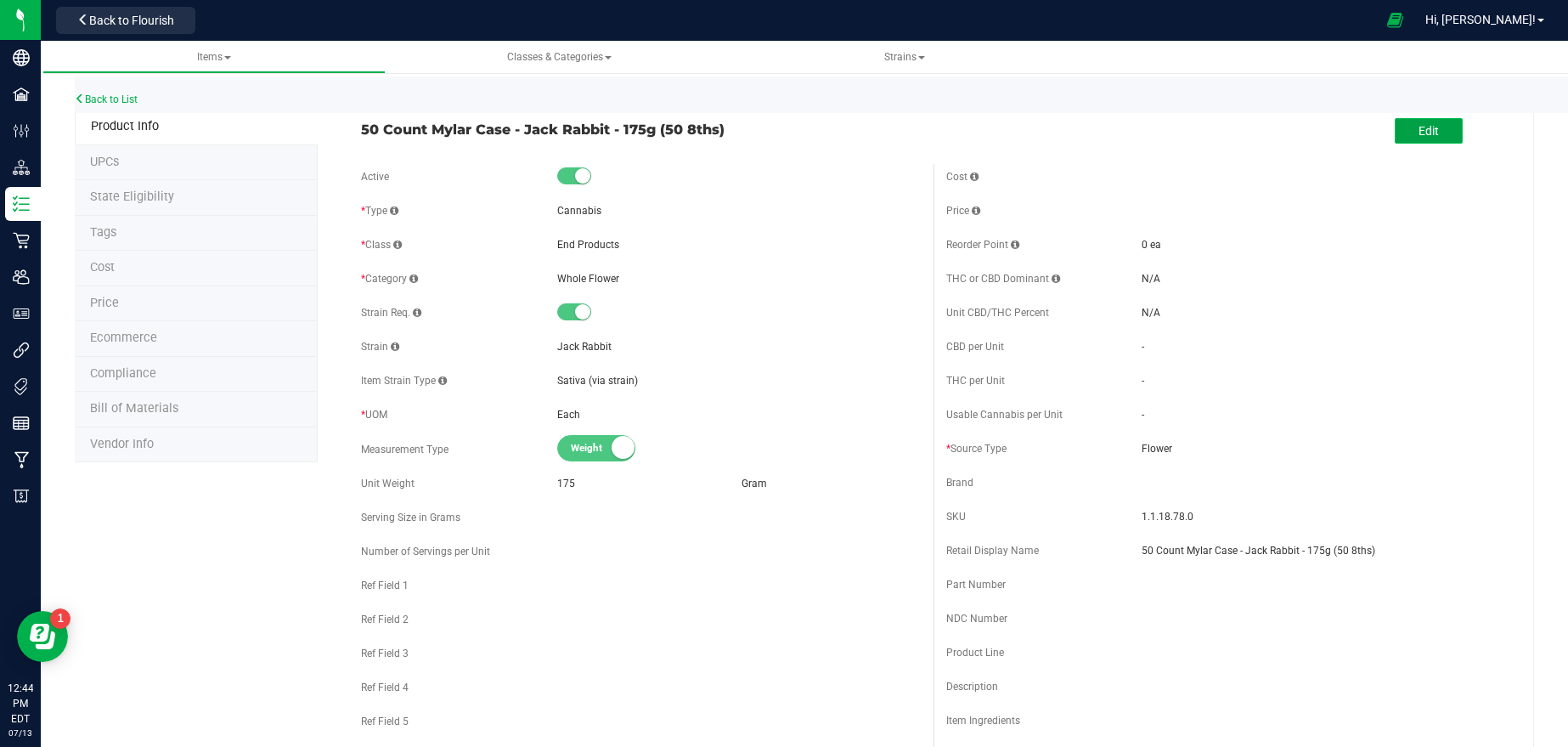click on "Edit" at bounding box center [1429, 131] 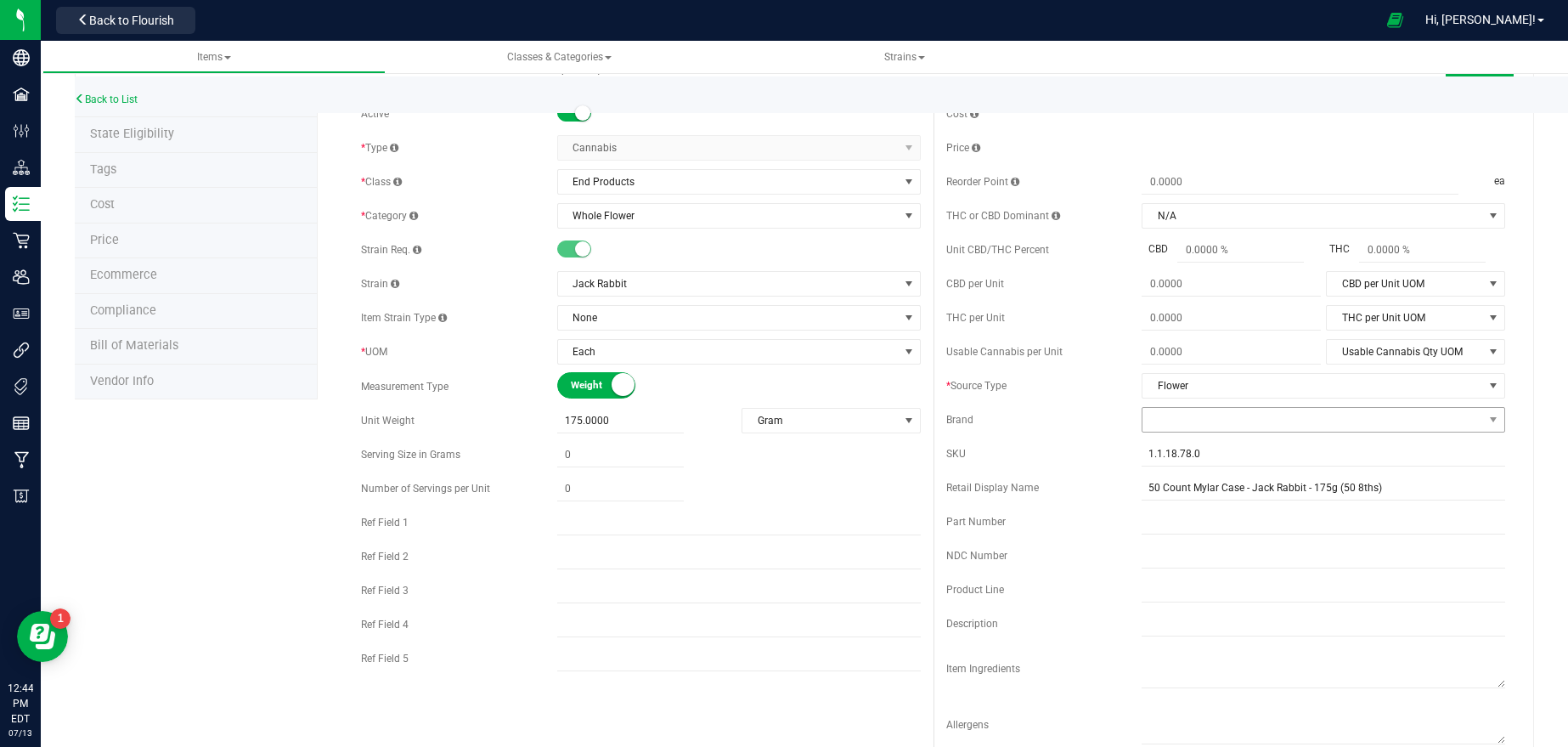 scroll, scrollTop: 85, scrollLeft: 0, axis: vertical 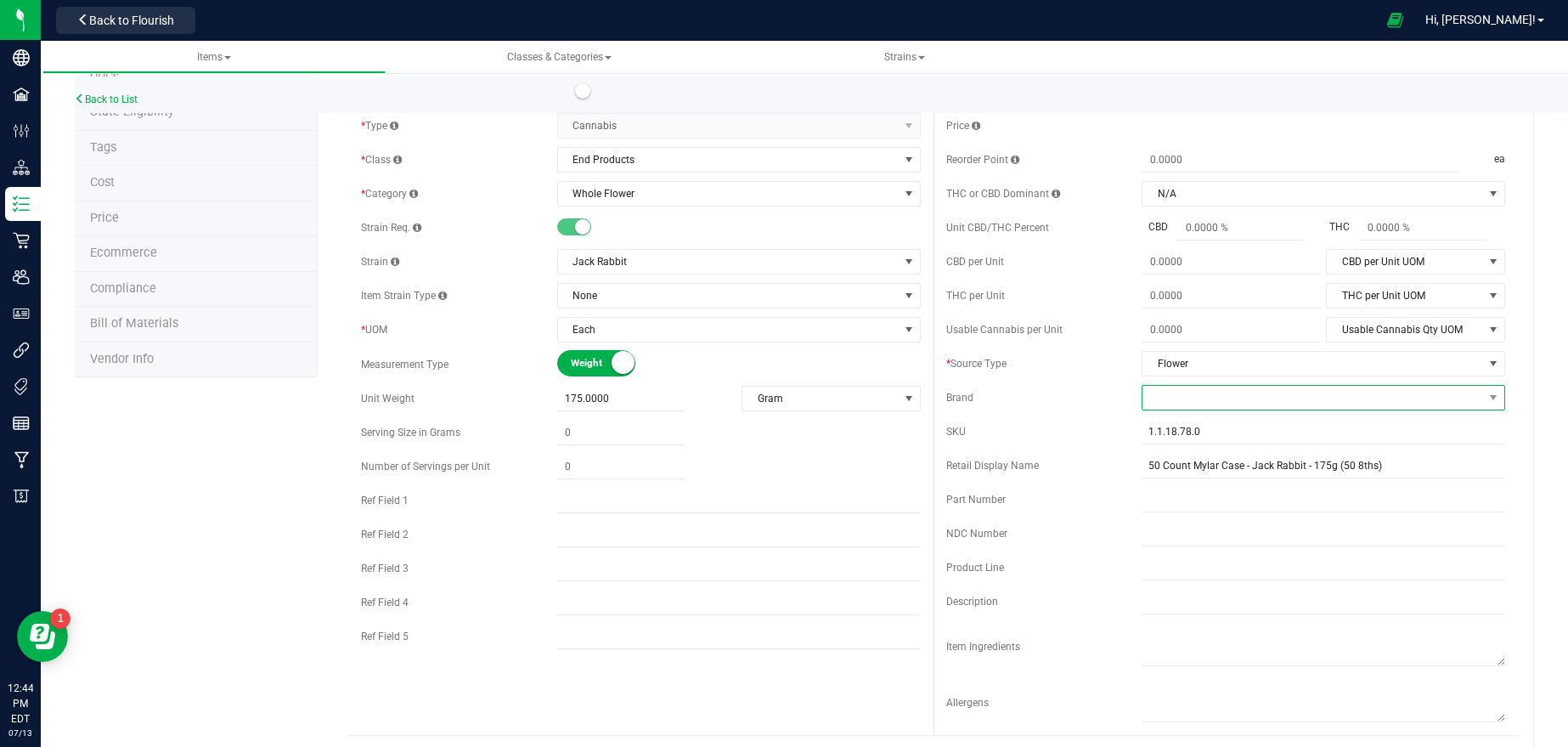 click at bounding box center [1312, 398] 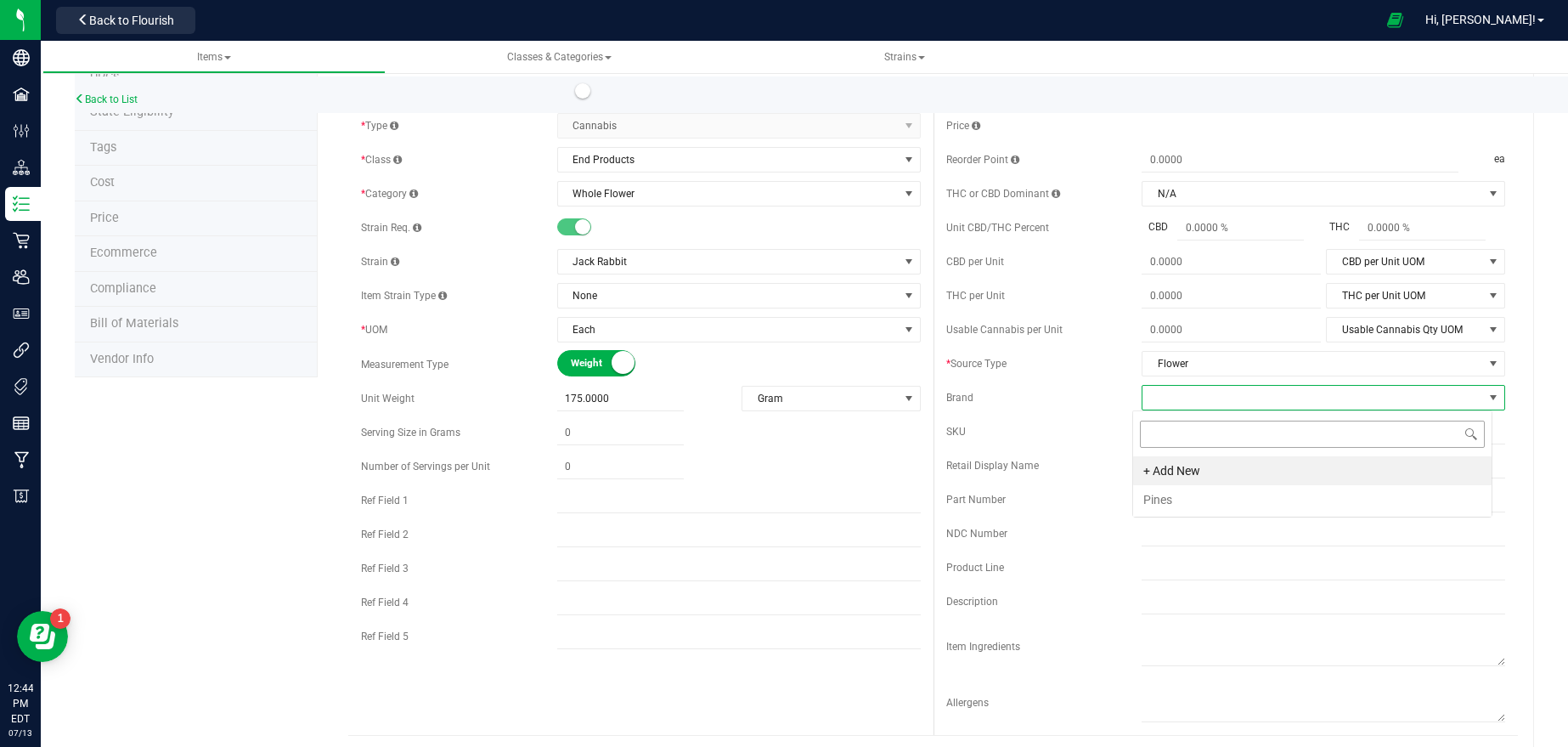 scroll, scrollTop: 84957, scrollLeft: 84580, axis: both 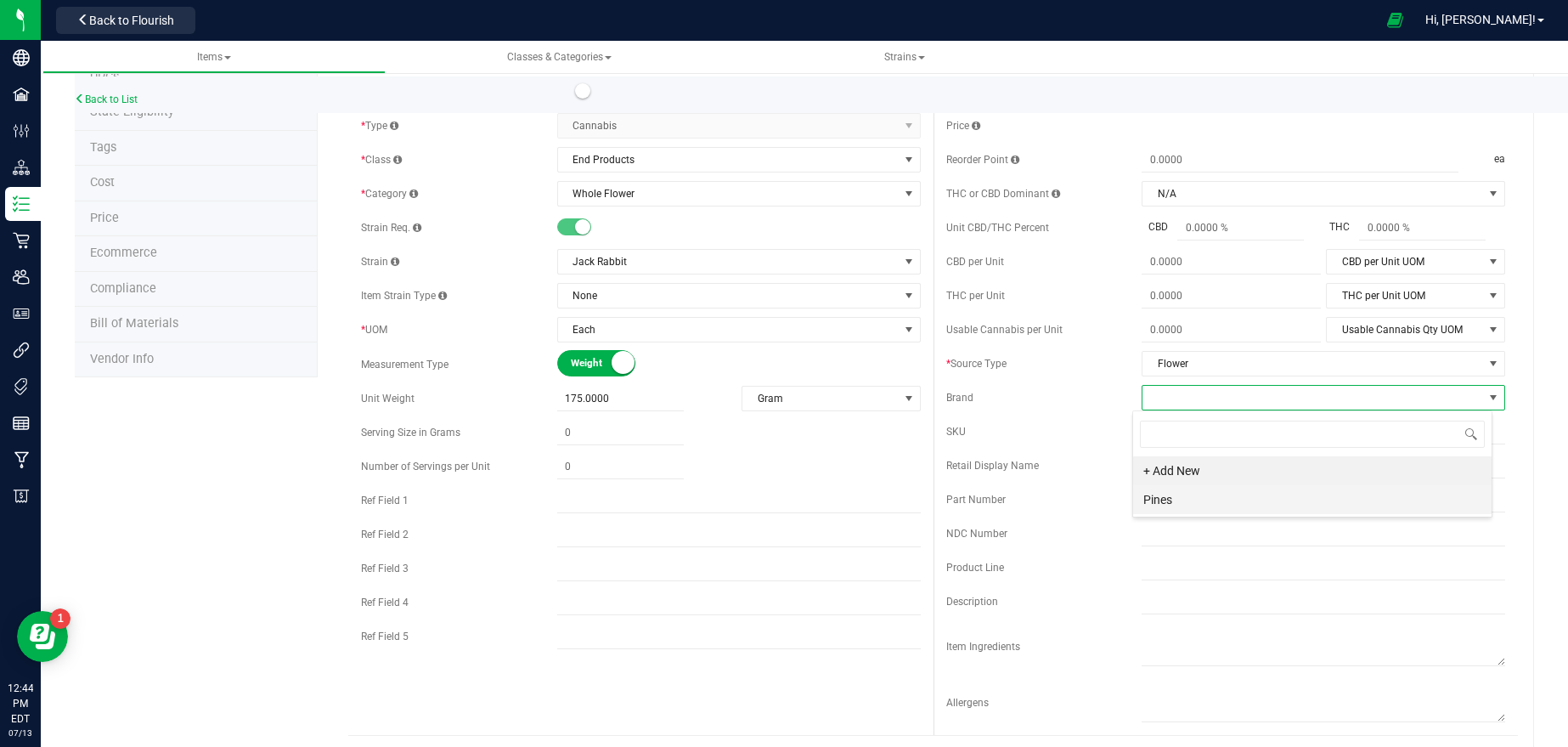 click on "Pines" at bounding box center [1312, 500] 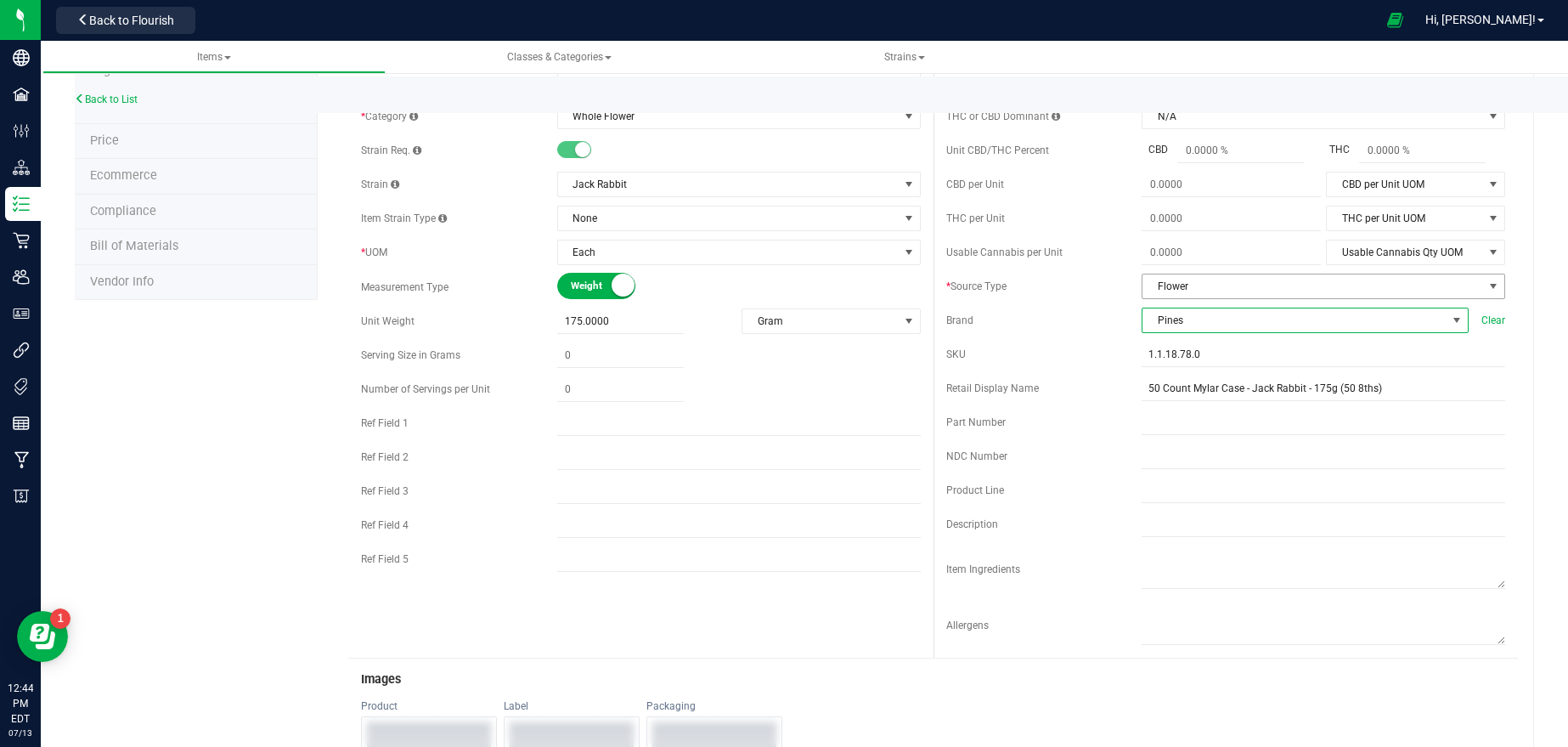 scroll, scrollTop: 0, scrollLeft: 0, axis: both 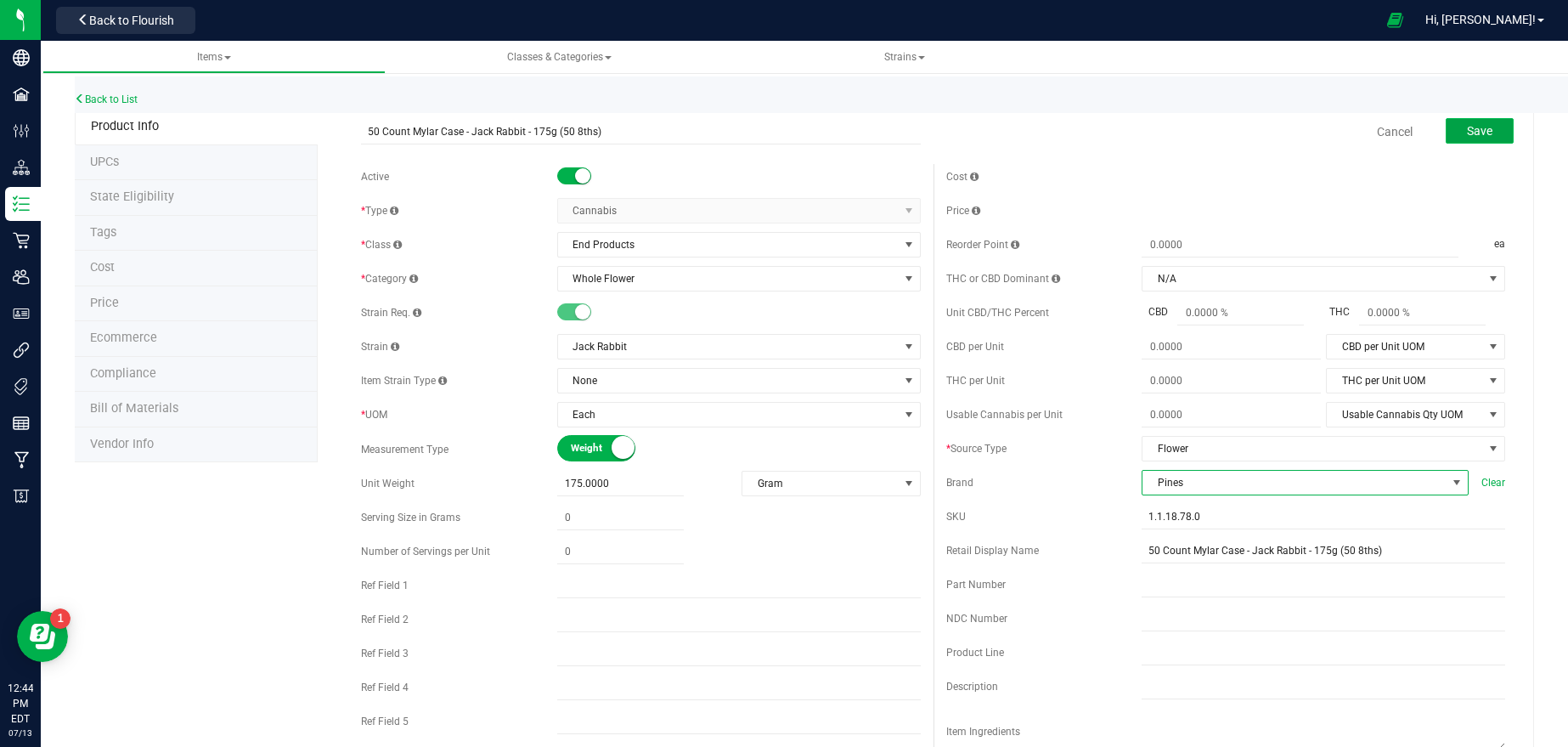 click on "Save" at bounding box center [1480, 131] 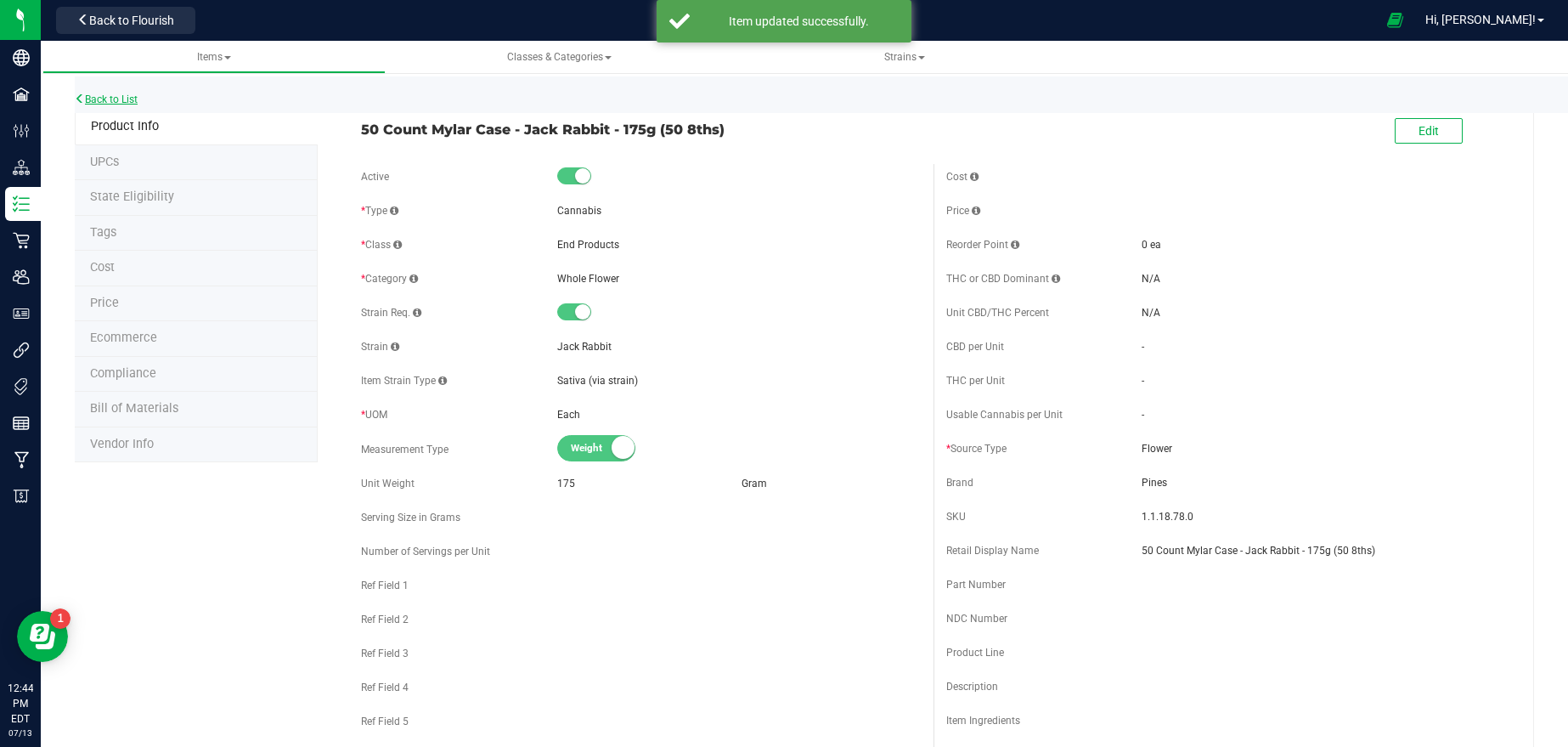 click on "Back to List" at bounding box center [106, 99] 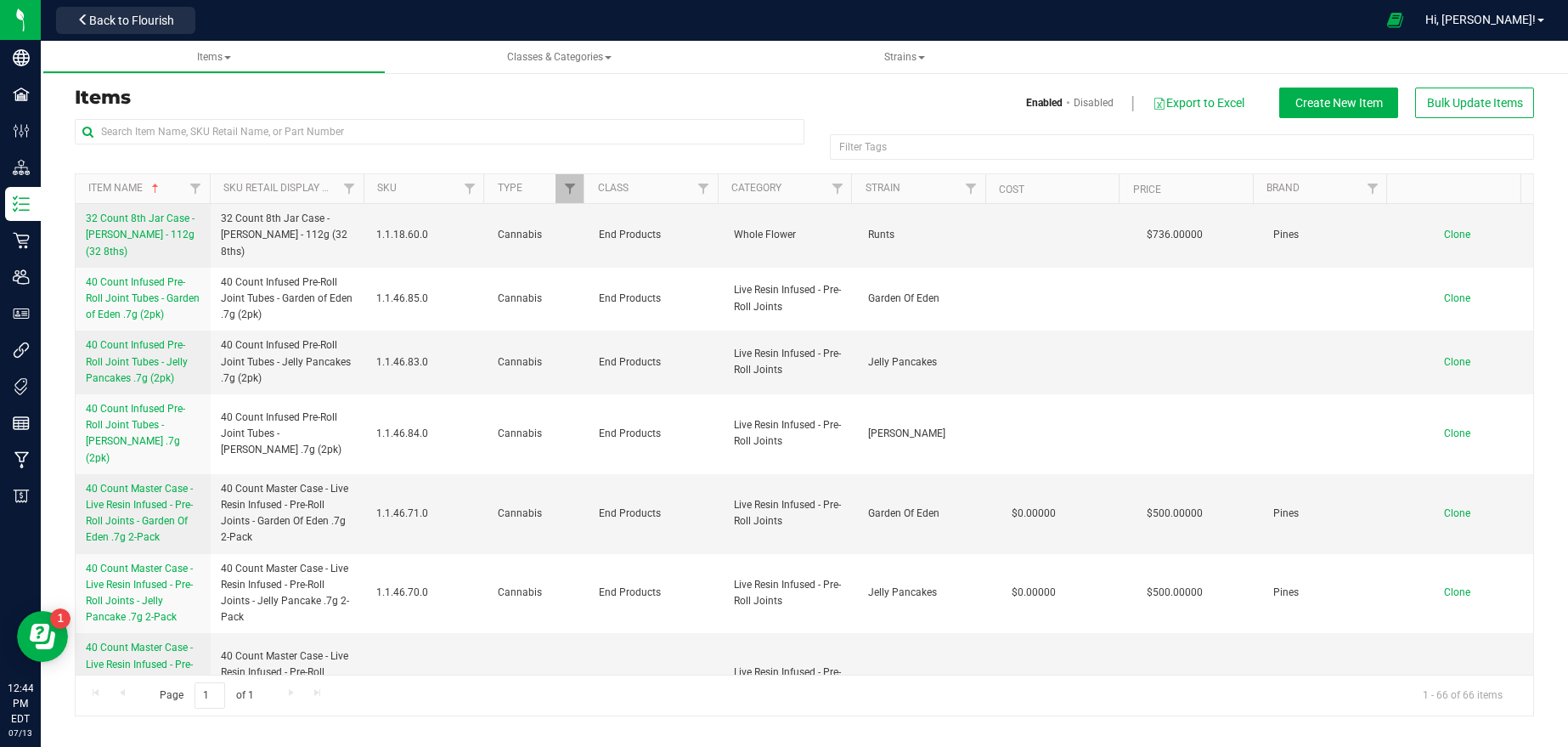 scroll, scrollTop: 1159, scrollLeft: 0, axis: vertical 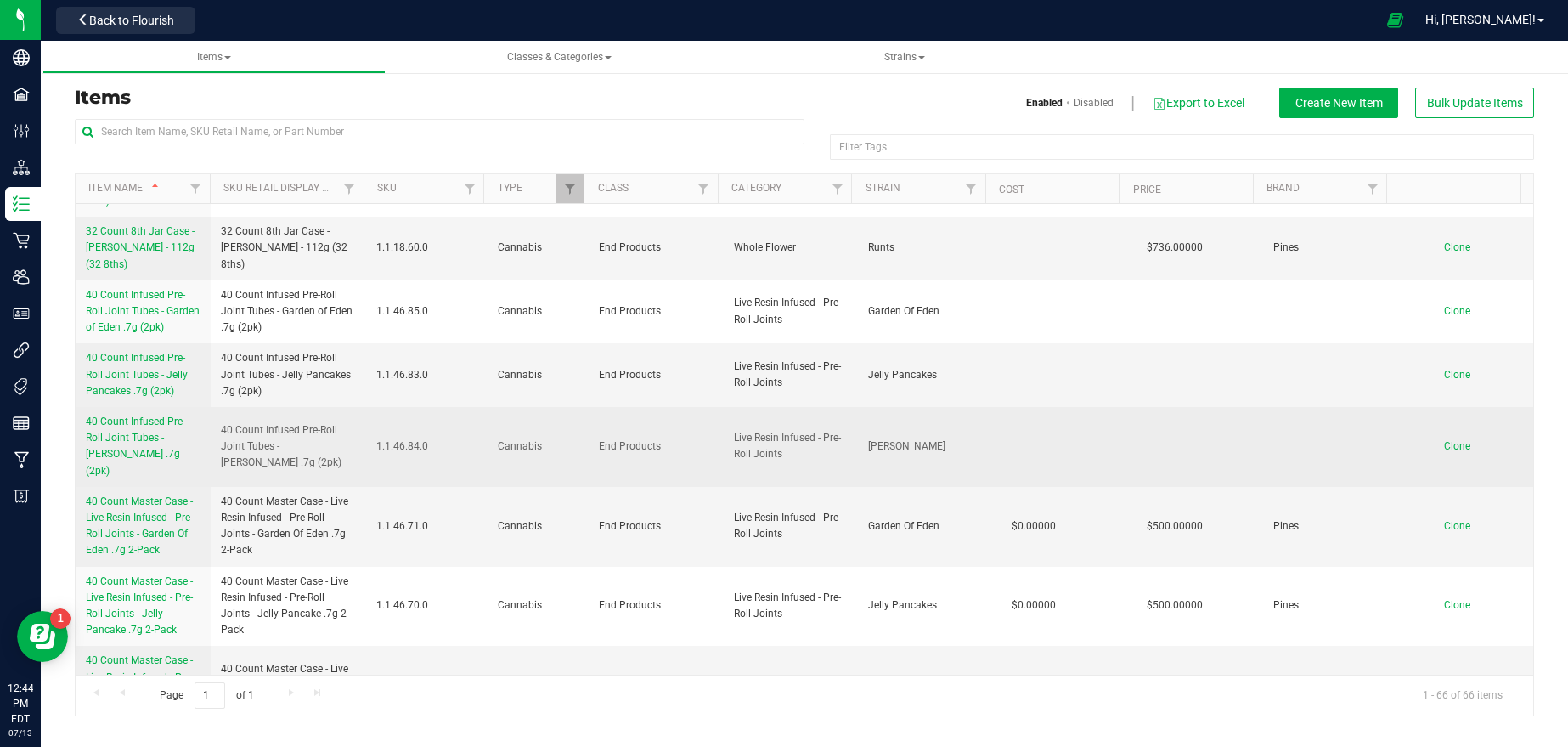 click on "40 Count Infused Pre-Roll Joint Tubes - King Sherb .7g (2pk)" at bounding box center [135, 446] 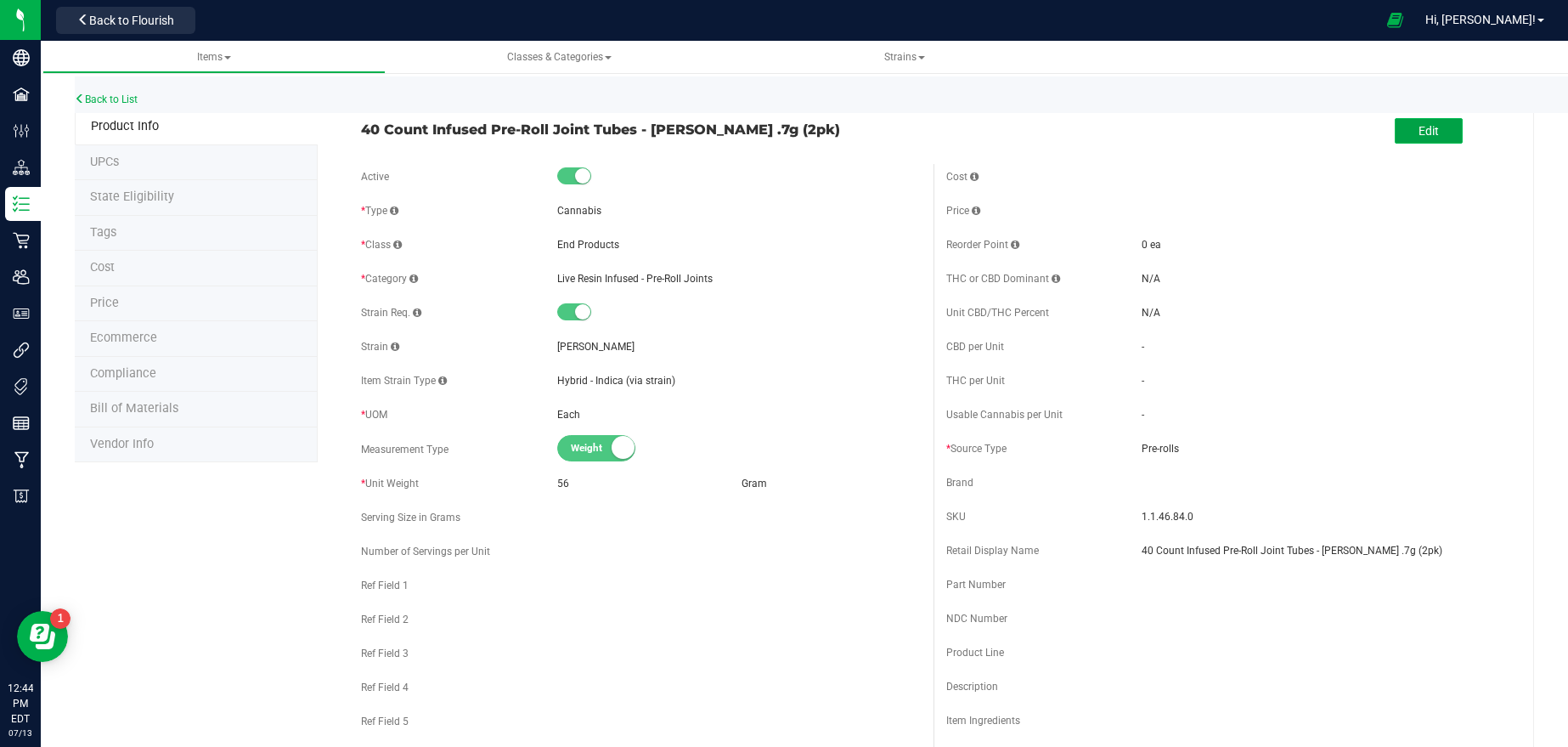 click on "Edit" at bounding box center [1429, 131] 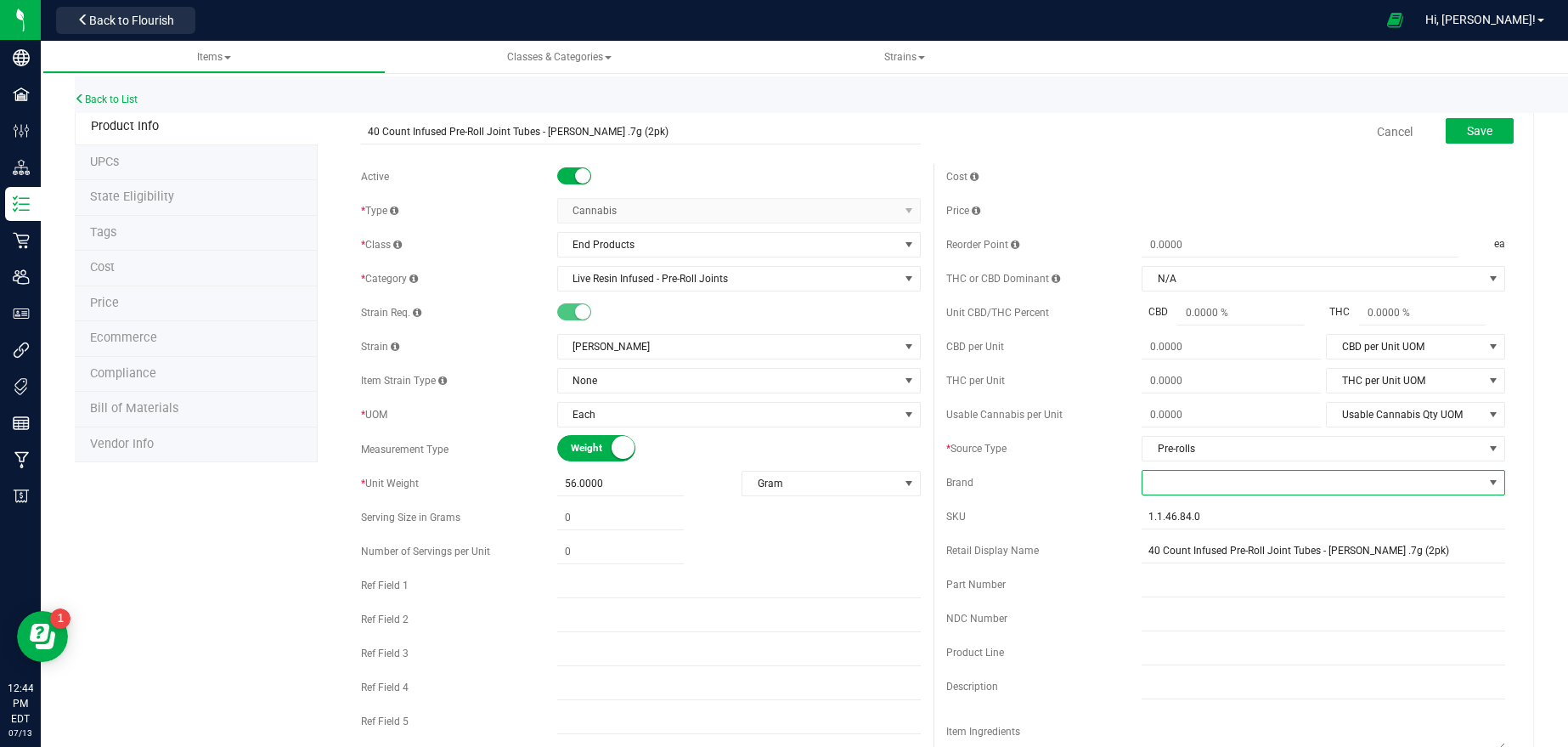 click at bounding box center [1323, 483] 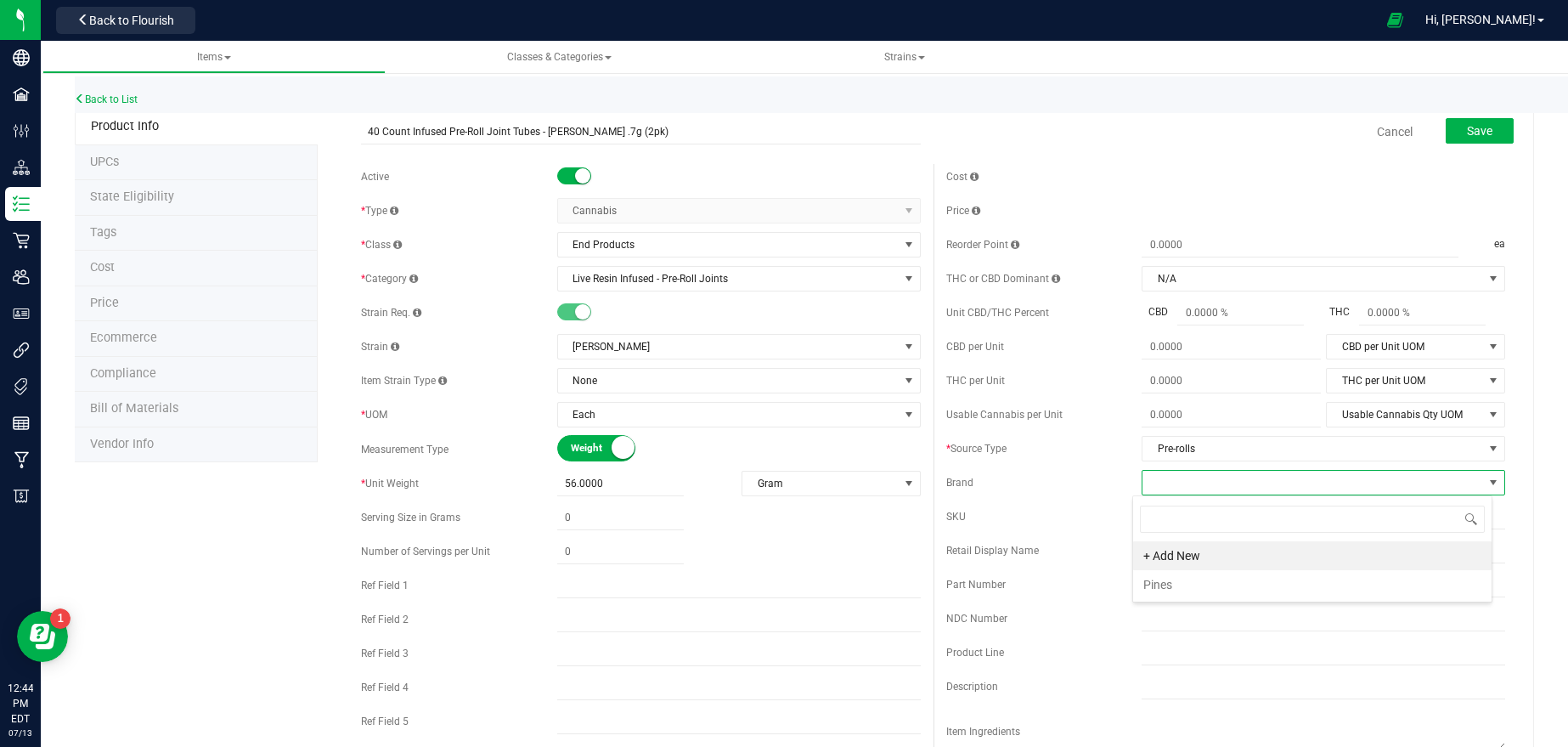 scroll, scrollTop: 84957, scrollLeft: 84580, axis: both 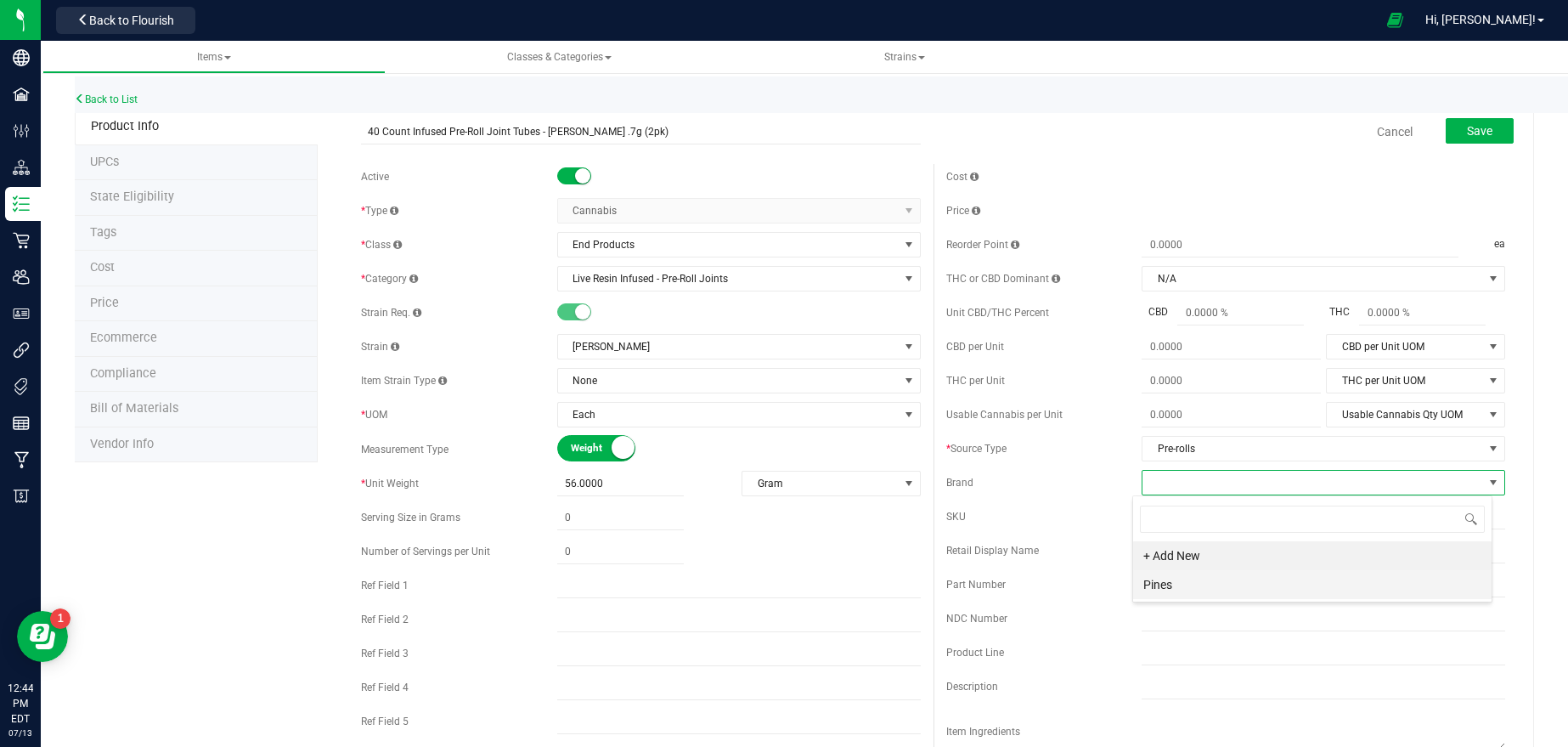 click on "Pines" at bounding box center [1312, 585] 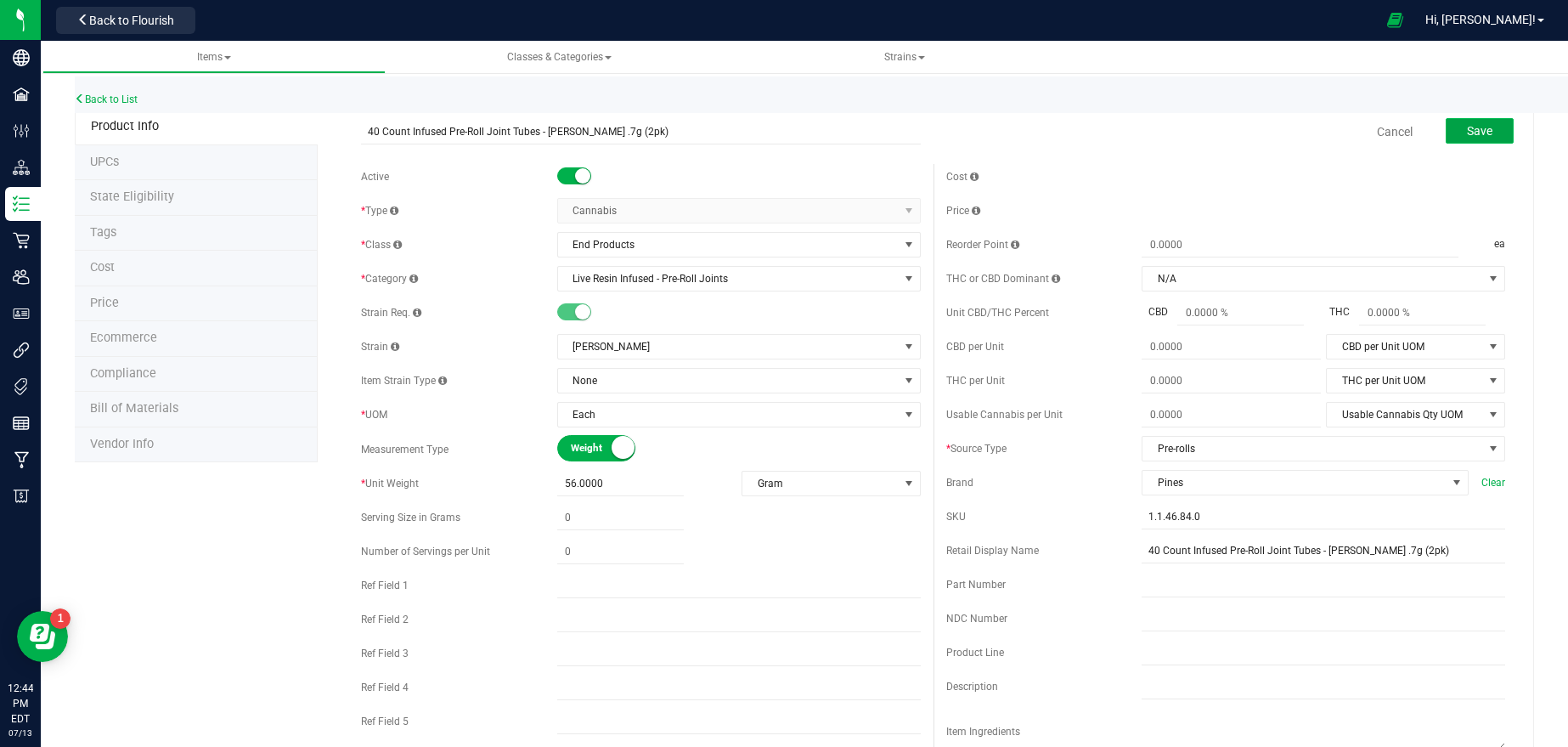 click on "Save" at bounding box center (1480, 131) 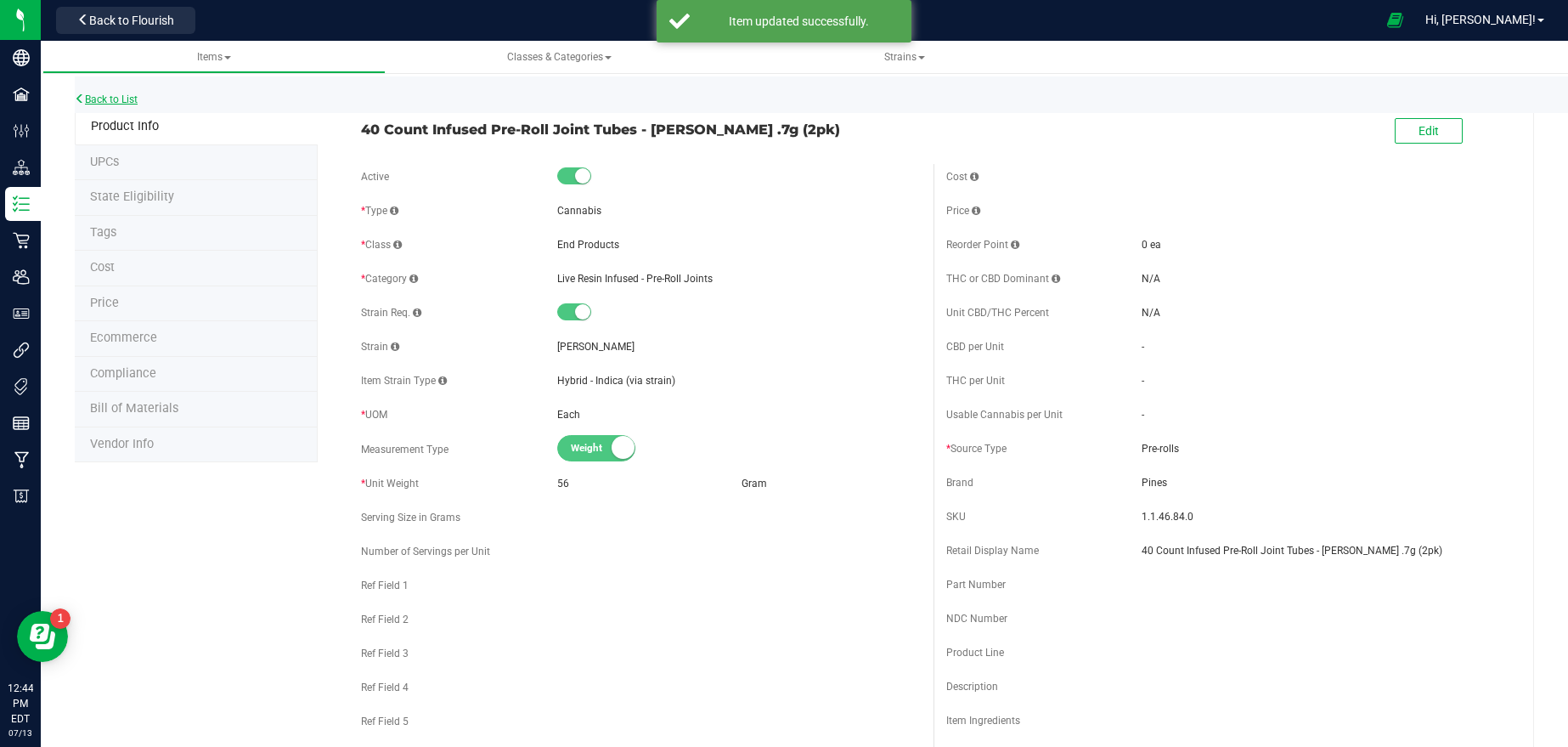 click on "Back to List" at bounding box center [106, 99] 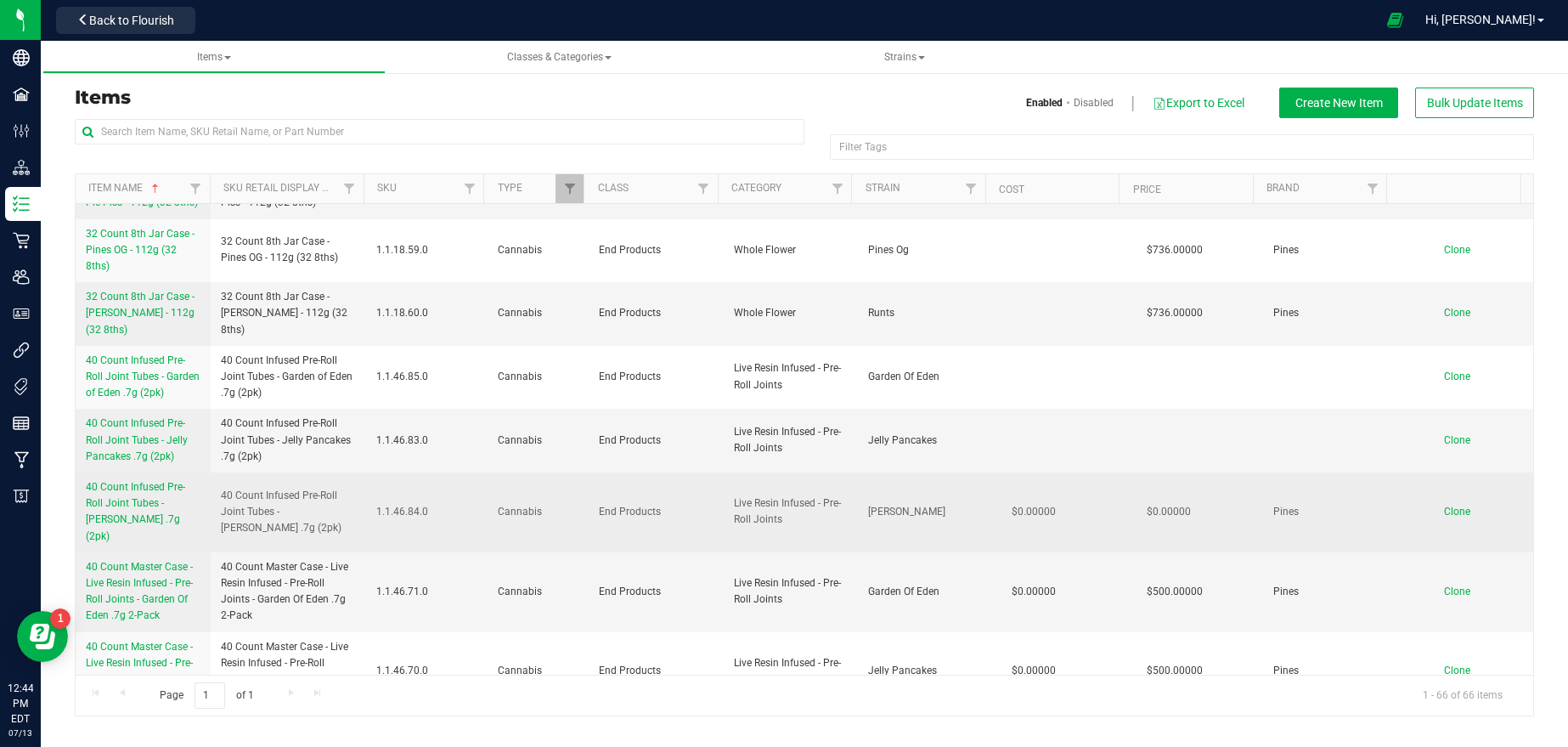 scroll, scrollTop: 1110, scrollLeft: 0, axis: vertical 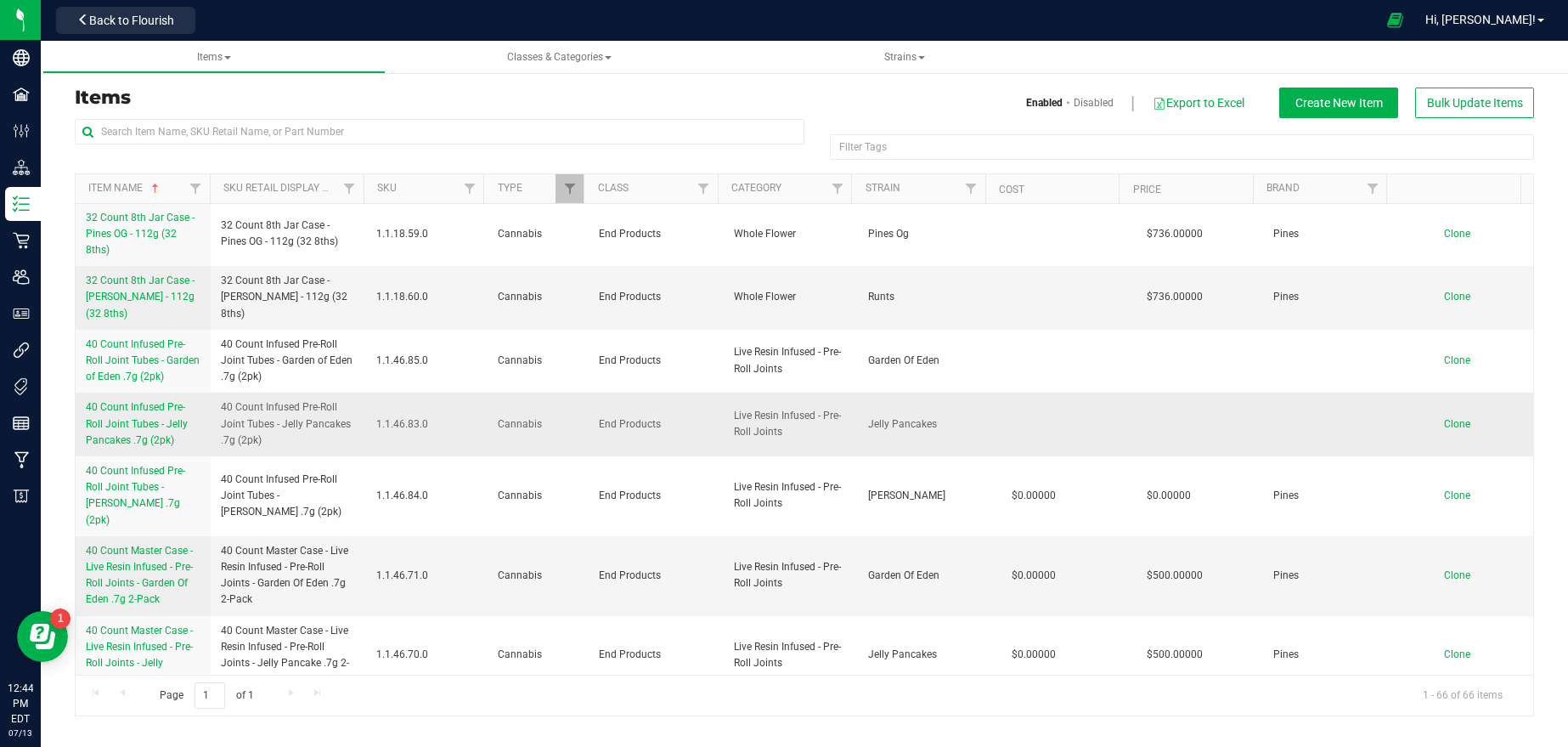 click on "40 Count Infused Pre-Roll Joint Tubes - Jelly Pancakes .7g (2pk)" at bounding box center [137, 423] 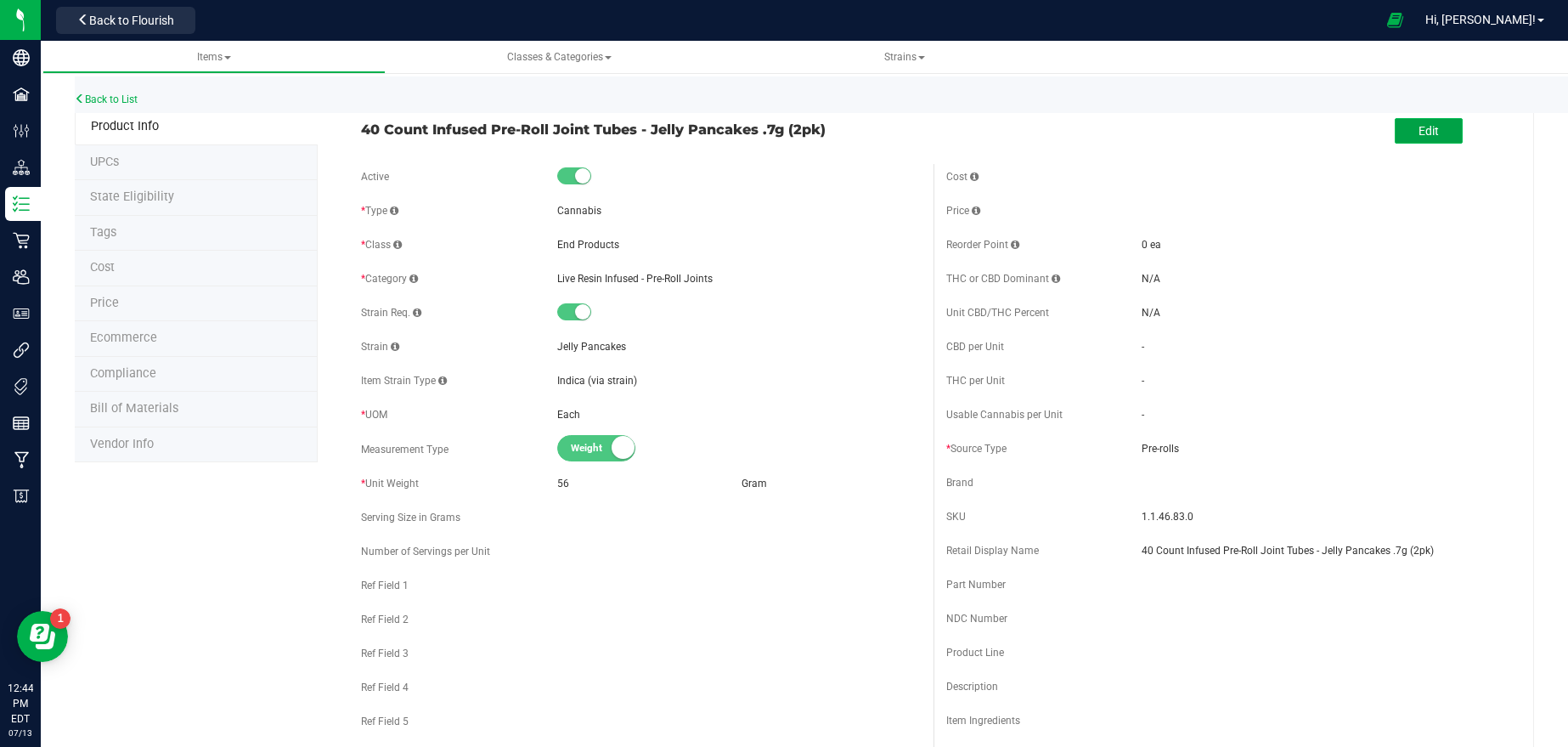 click on "Edit" at bounding box center [1429, 131] 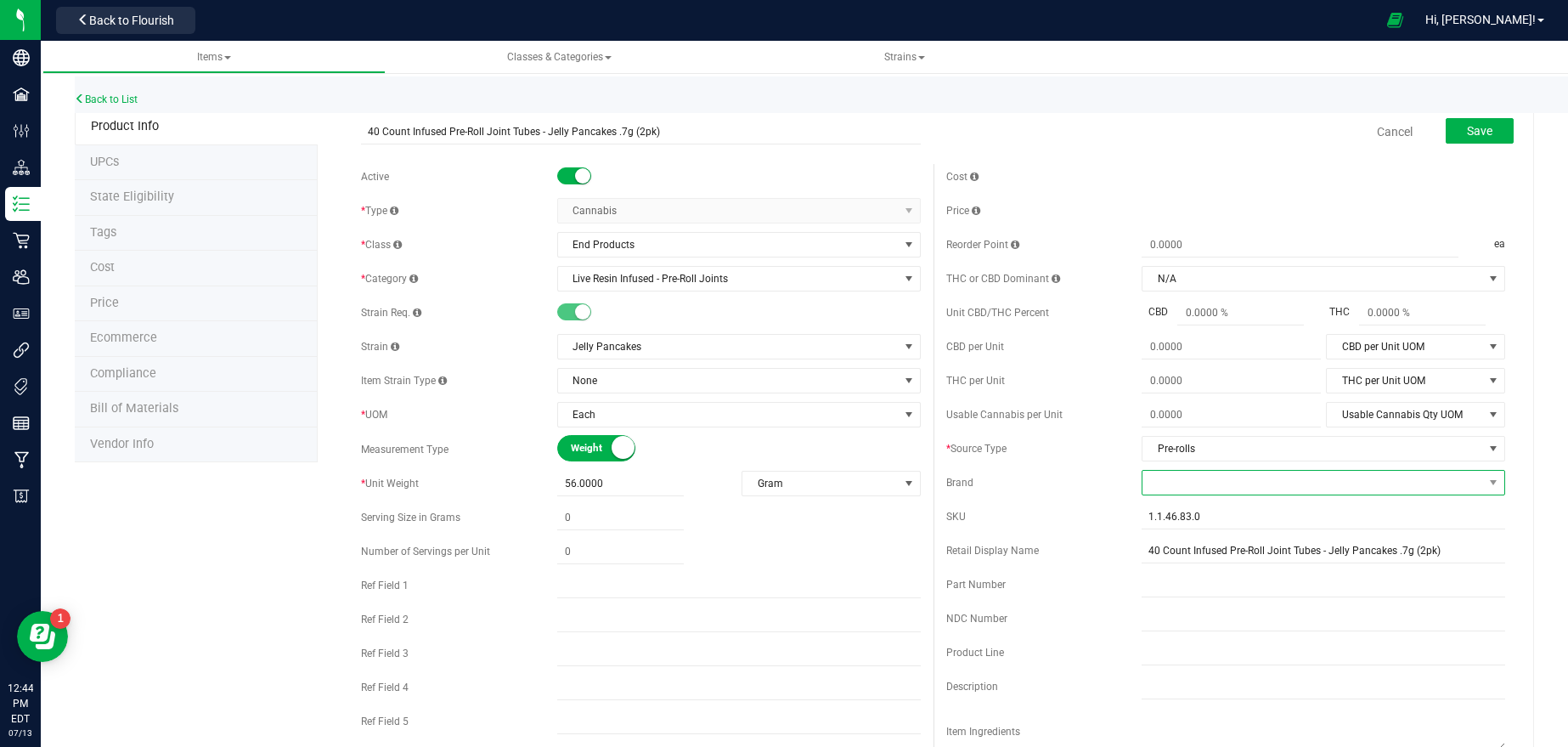 click at bounding box center (1312, 483) 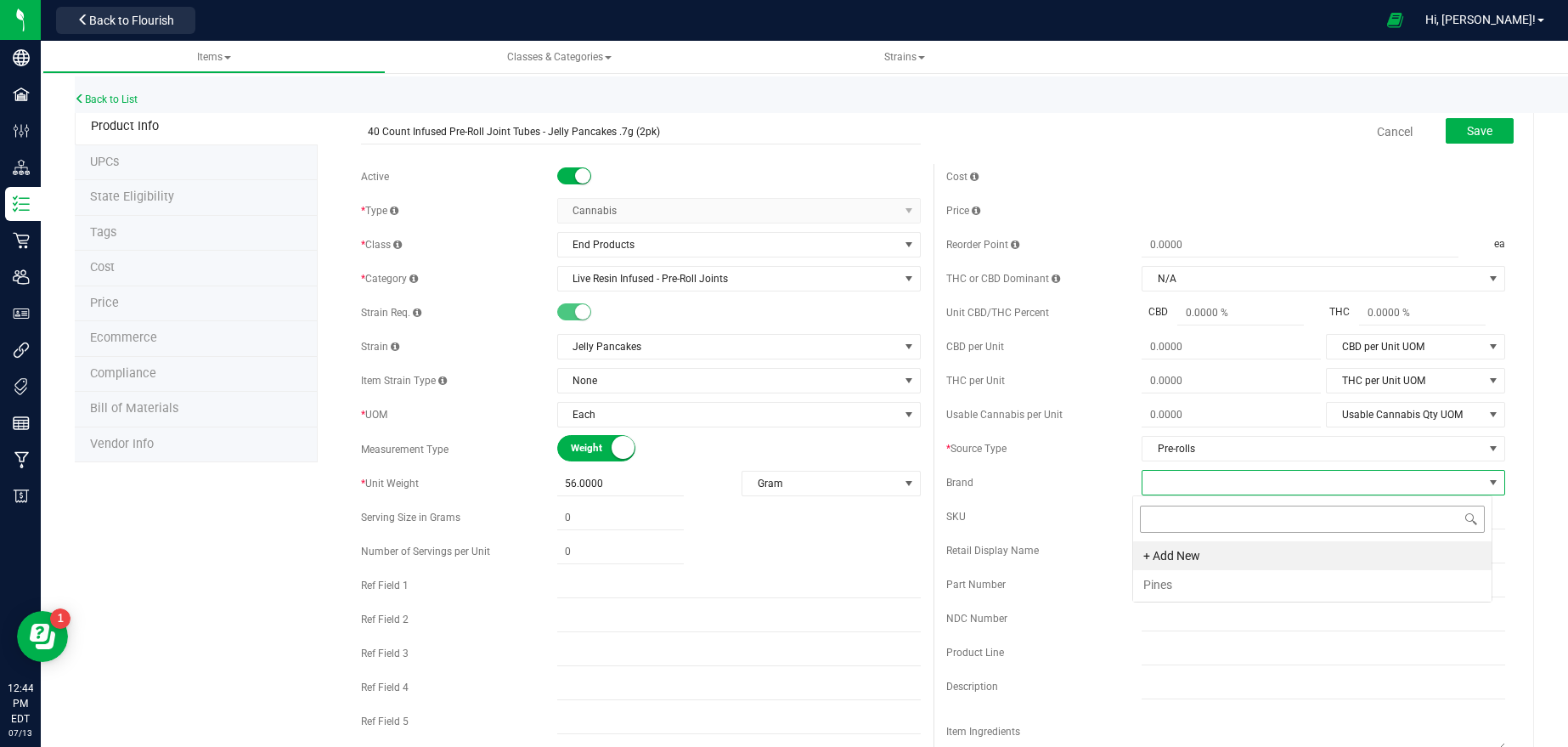 scroll, scrollTop: 84957, scrollLeft: 84580, axis: both 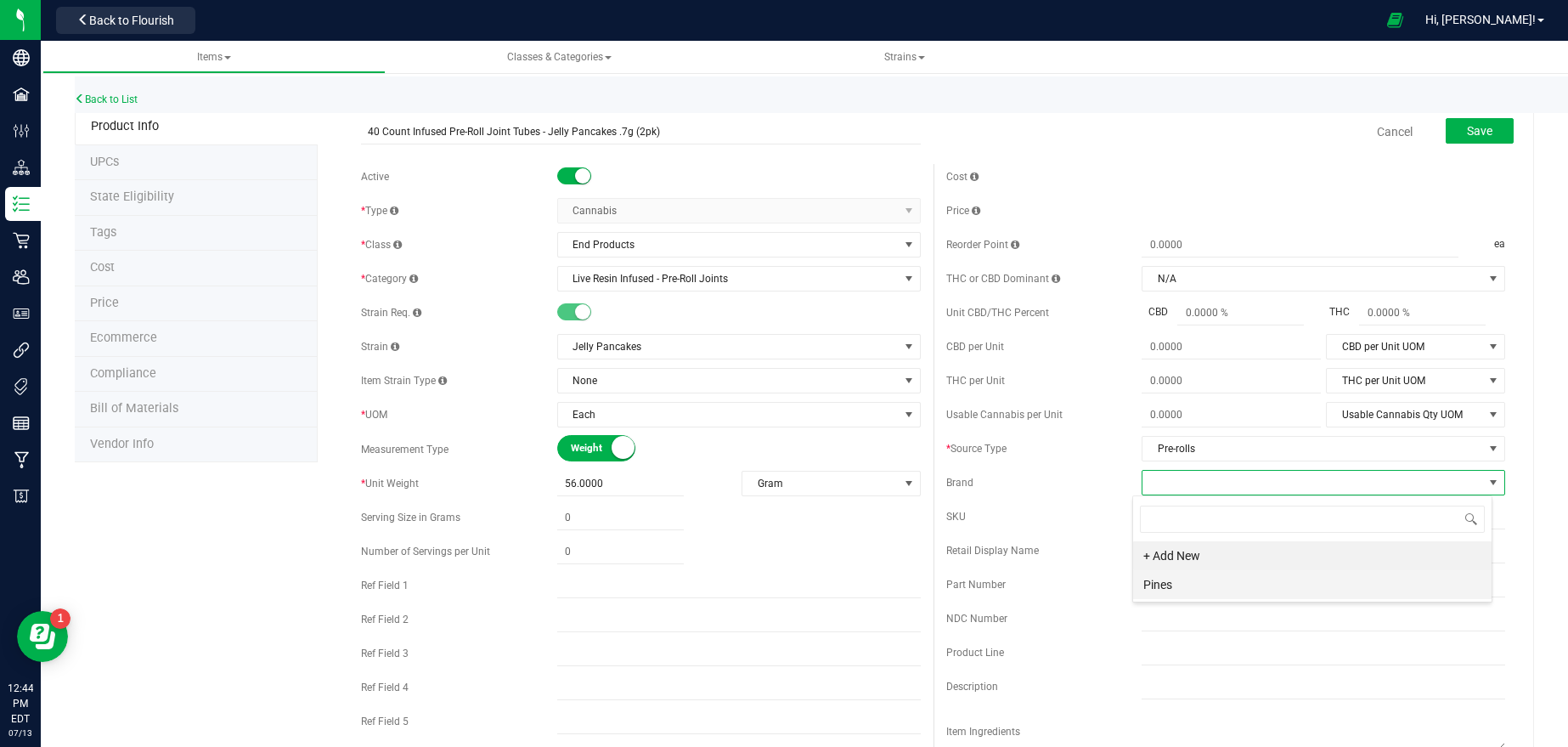 click on "Pines" at bounding box center (1312, 585) 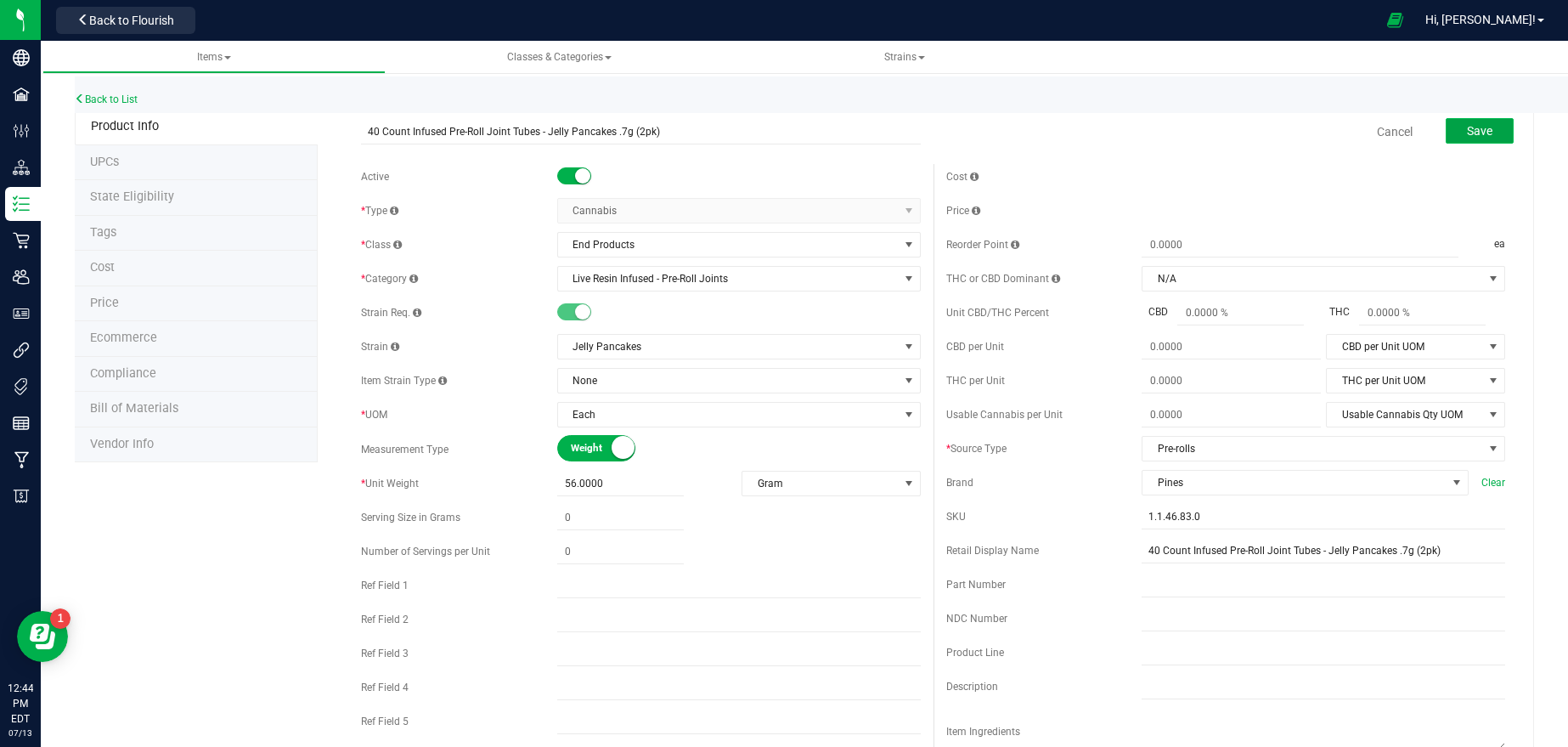click on "Save" at bounding box center (1480, 131) 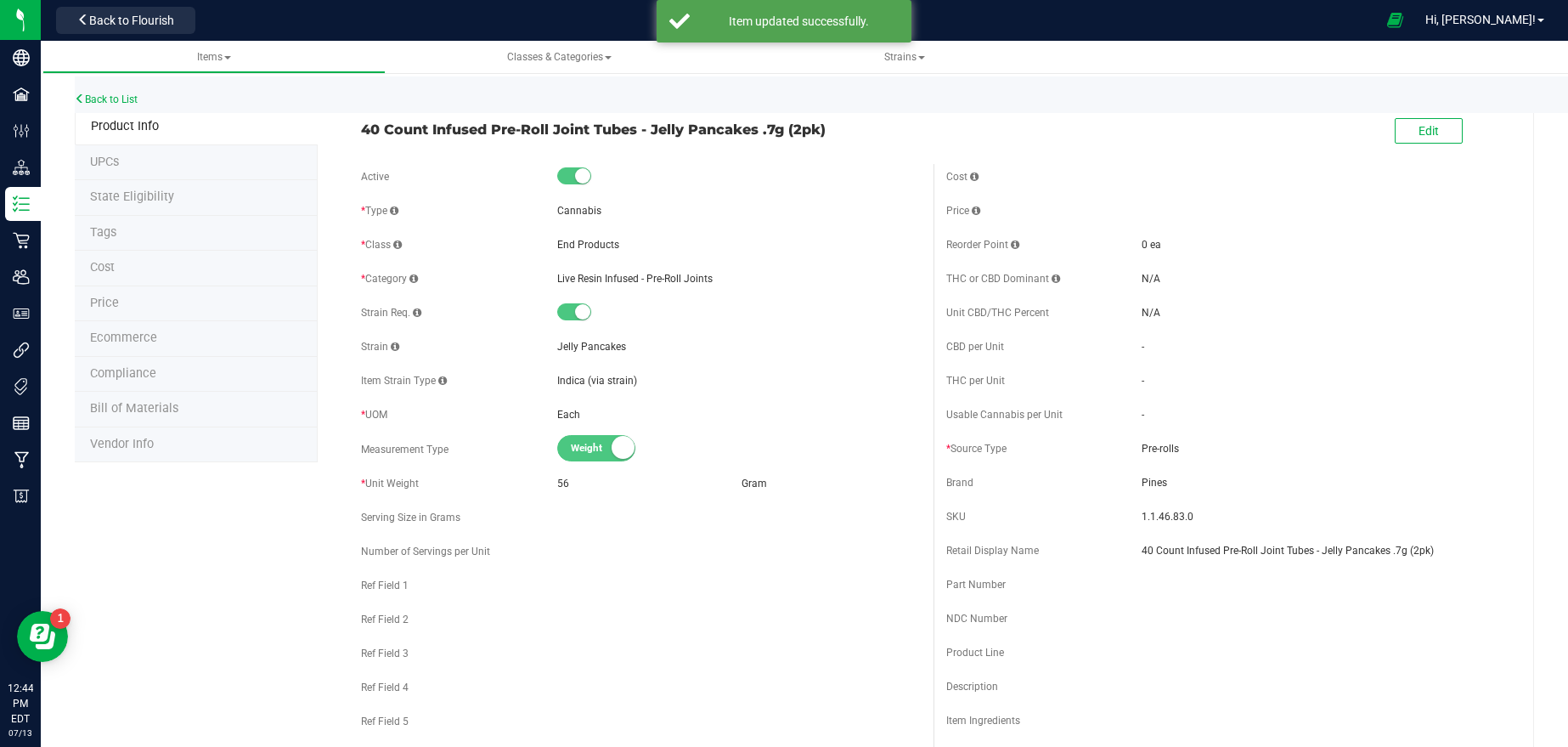click on "Back to List" at bounding box center (859, 94) 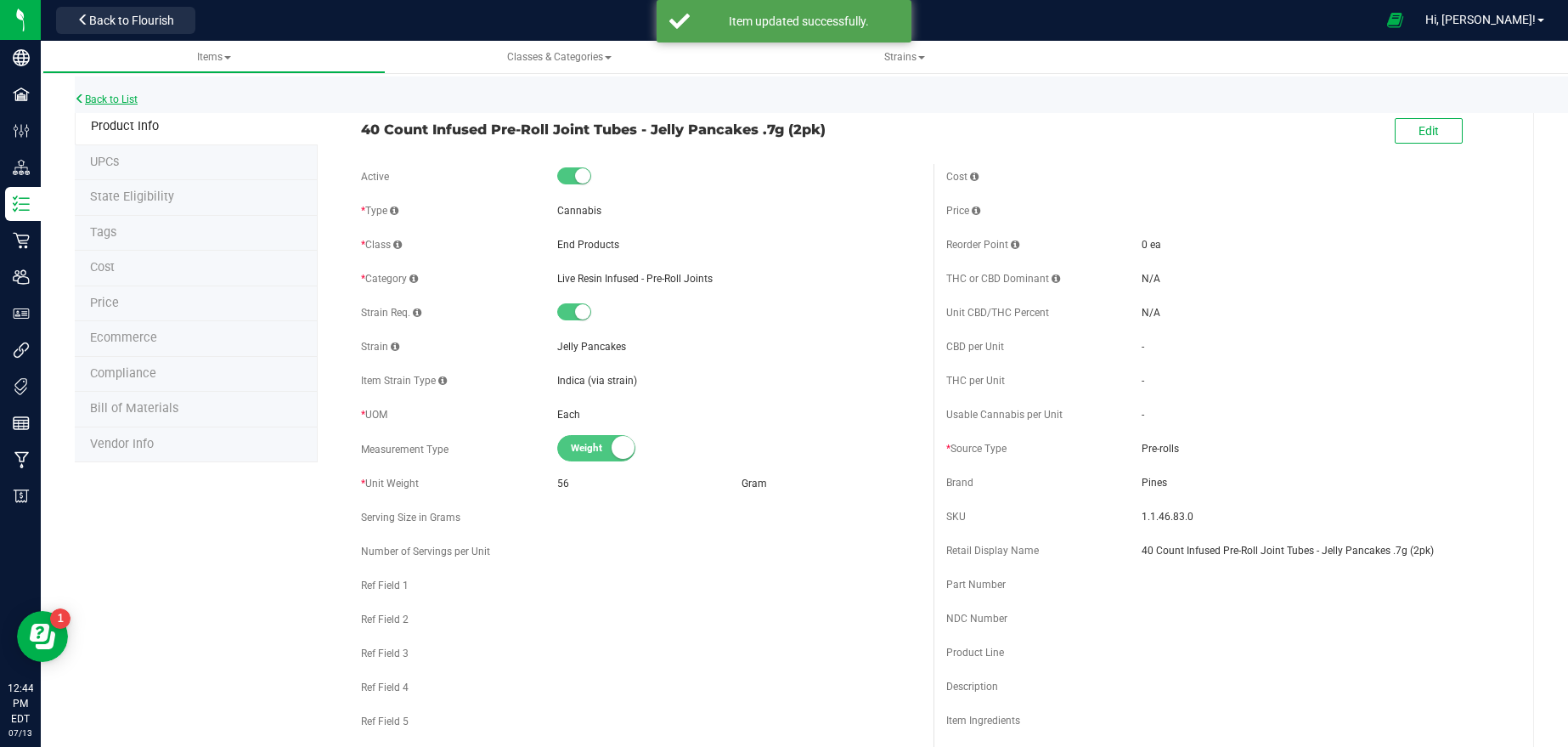 click on "Back to List" at bounding box center (106, 99) 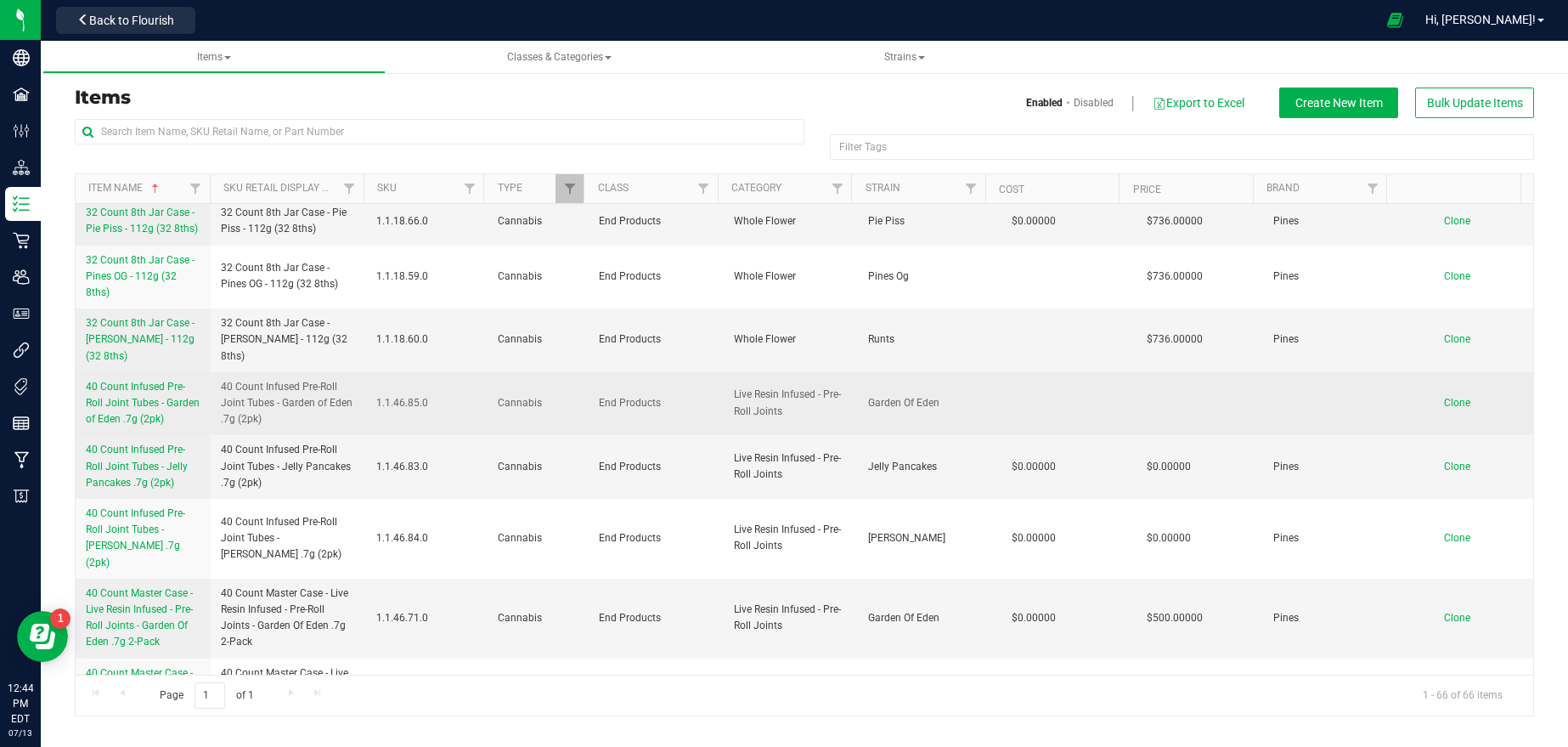 scroll, scrollTop: 938, scrollLeft: 0, axis: vertical 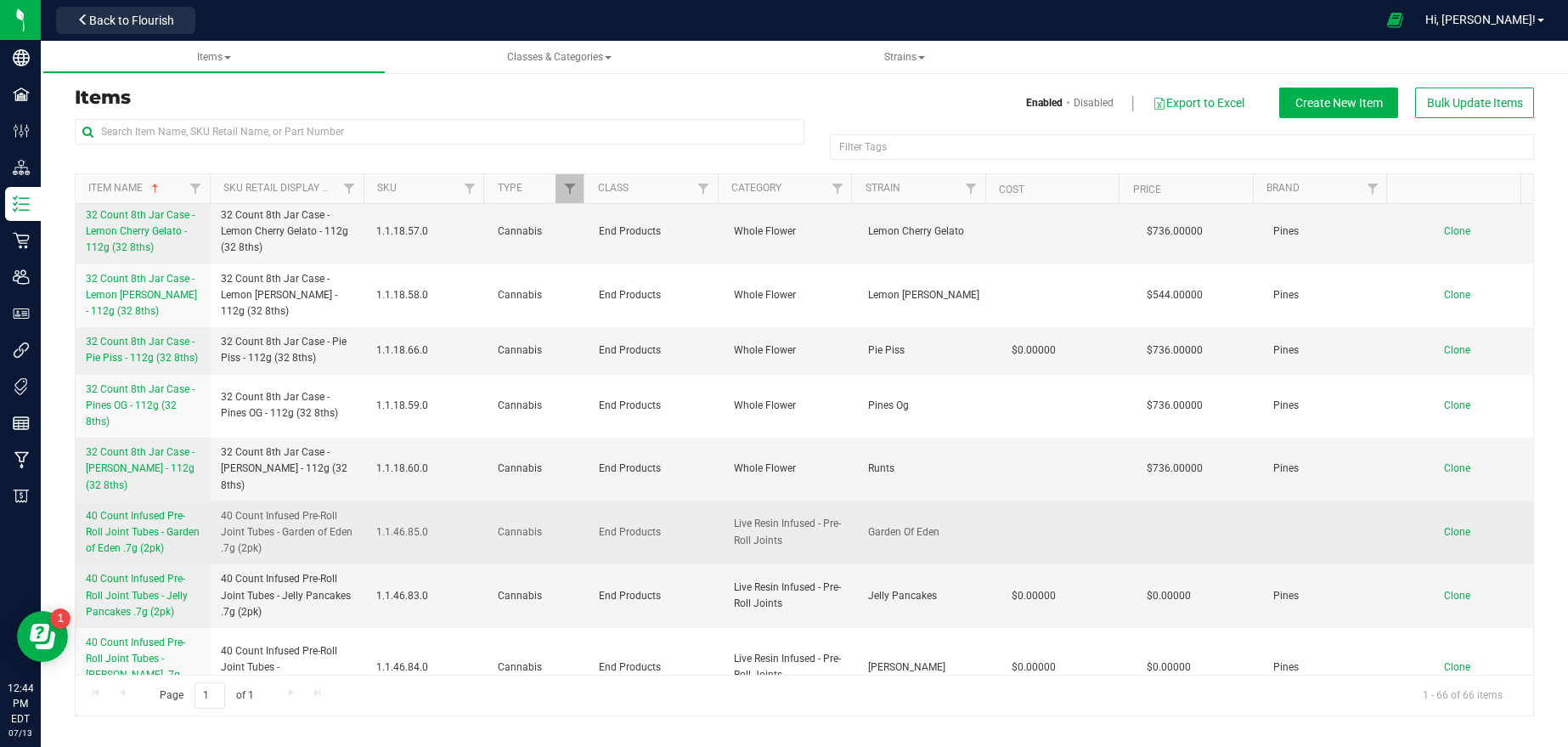 click on "40 Count Infused Pre-Roll Joint Tubes - Garden of Eden .7g (2pk)" at bounding box center (143, 532) 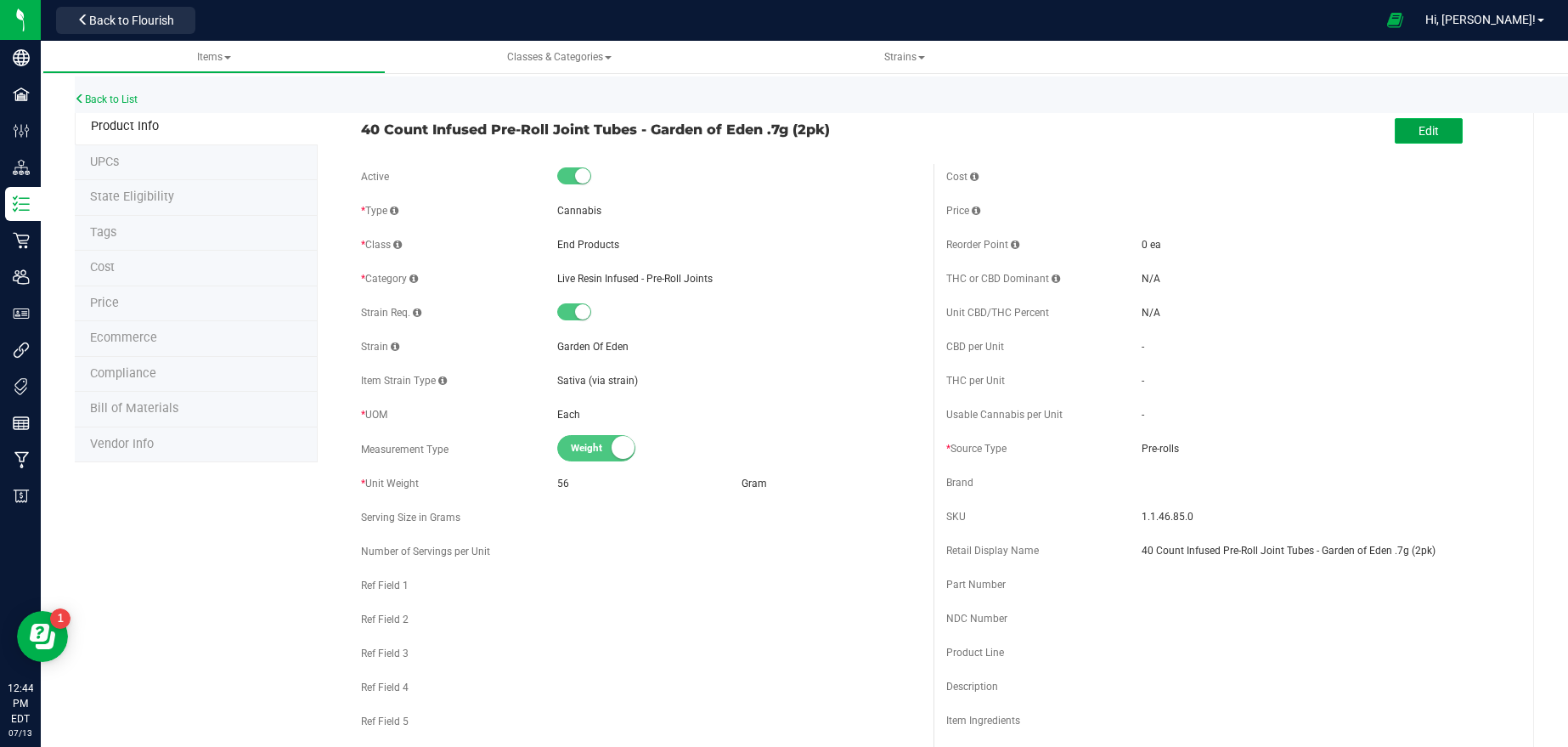 click on "Edit" at bounding box center [1429, 131] 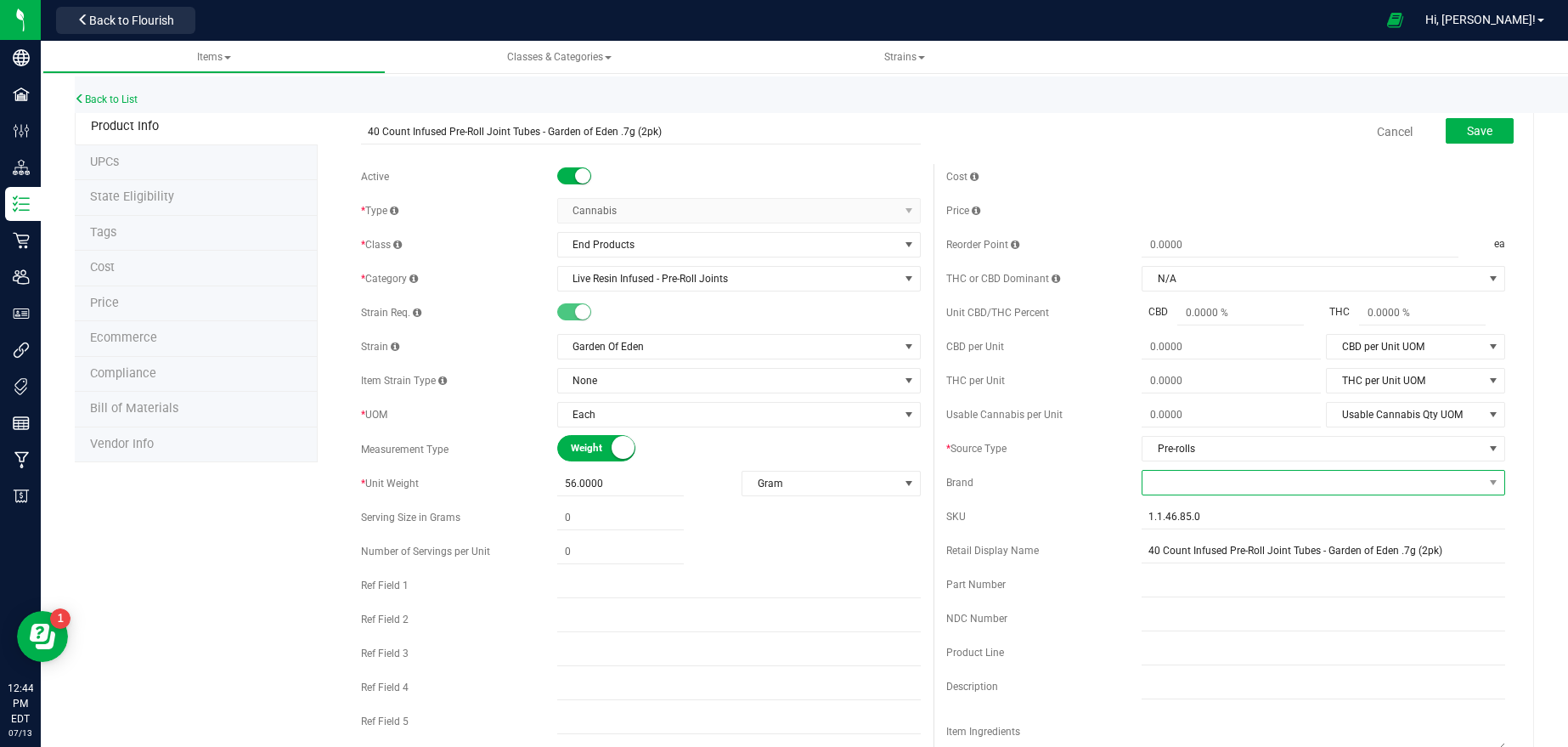 click at bounding box center (1312, 483) 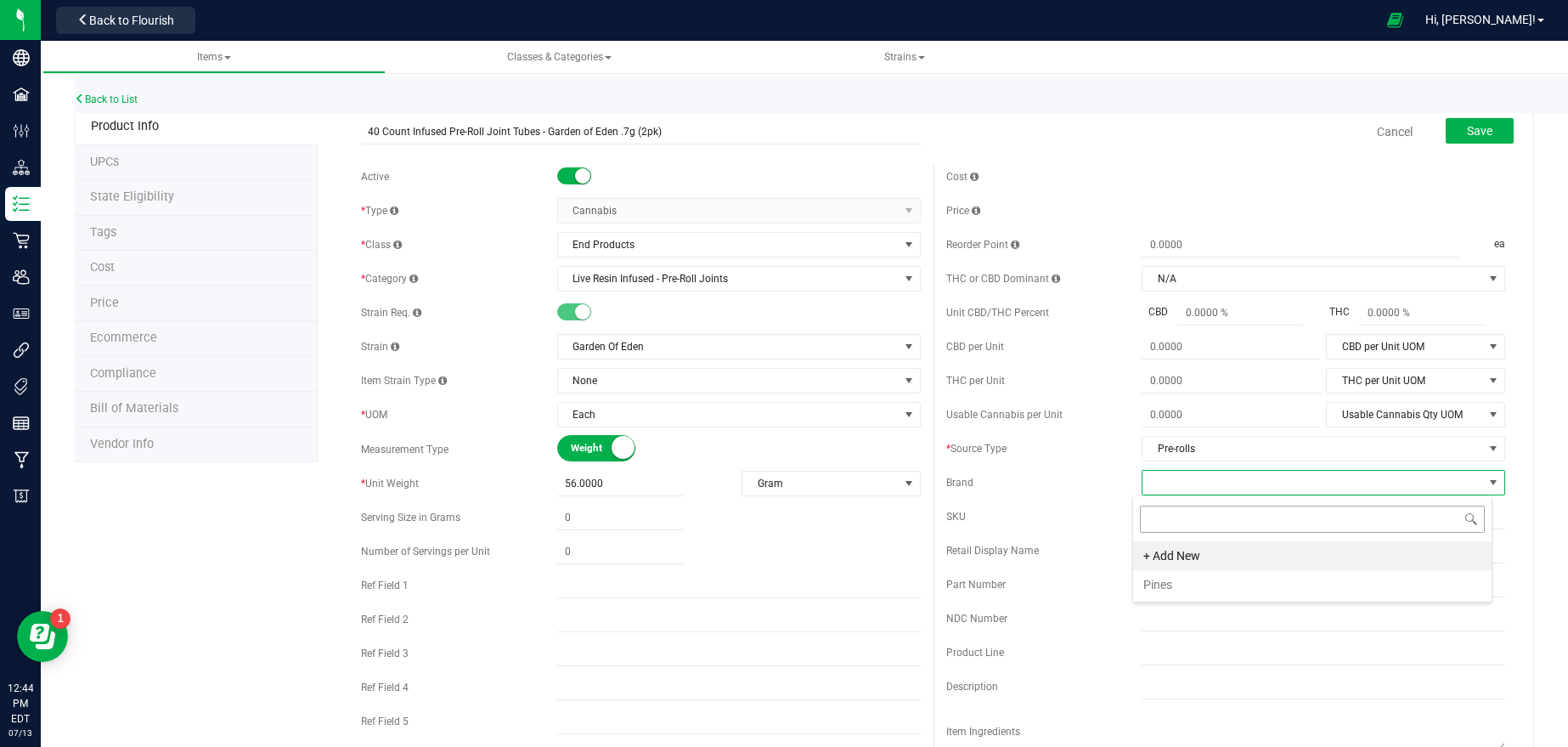 scroll, scrollTop: 84957, scrollLeft: 84580, axis: both 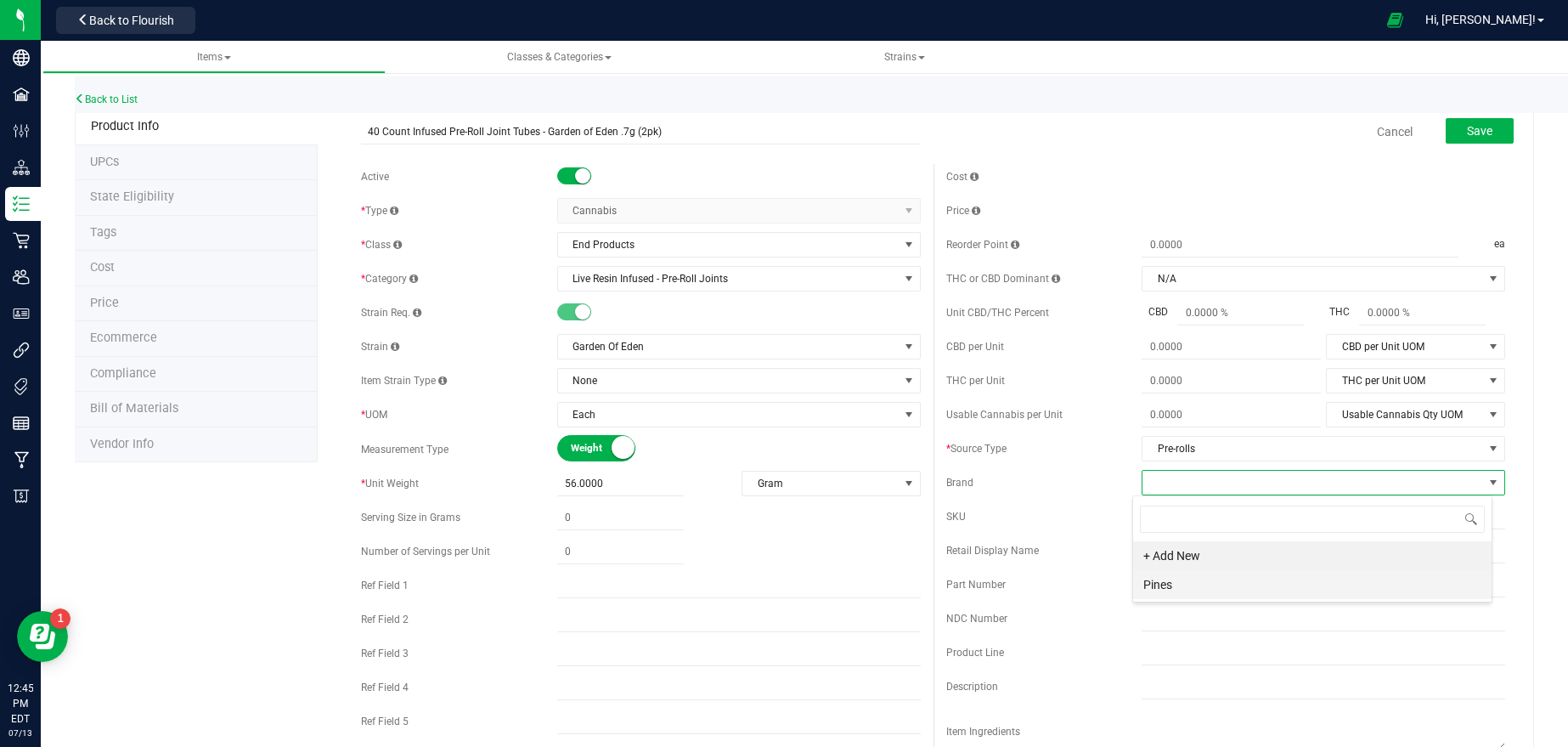 click on "Pines" at bounding box center [1312, 585] 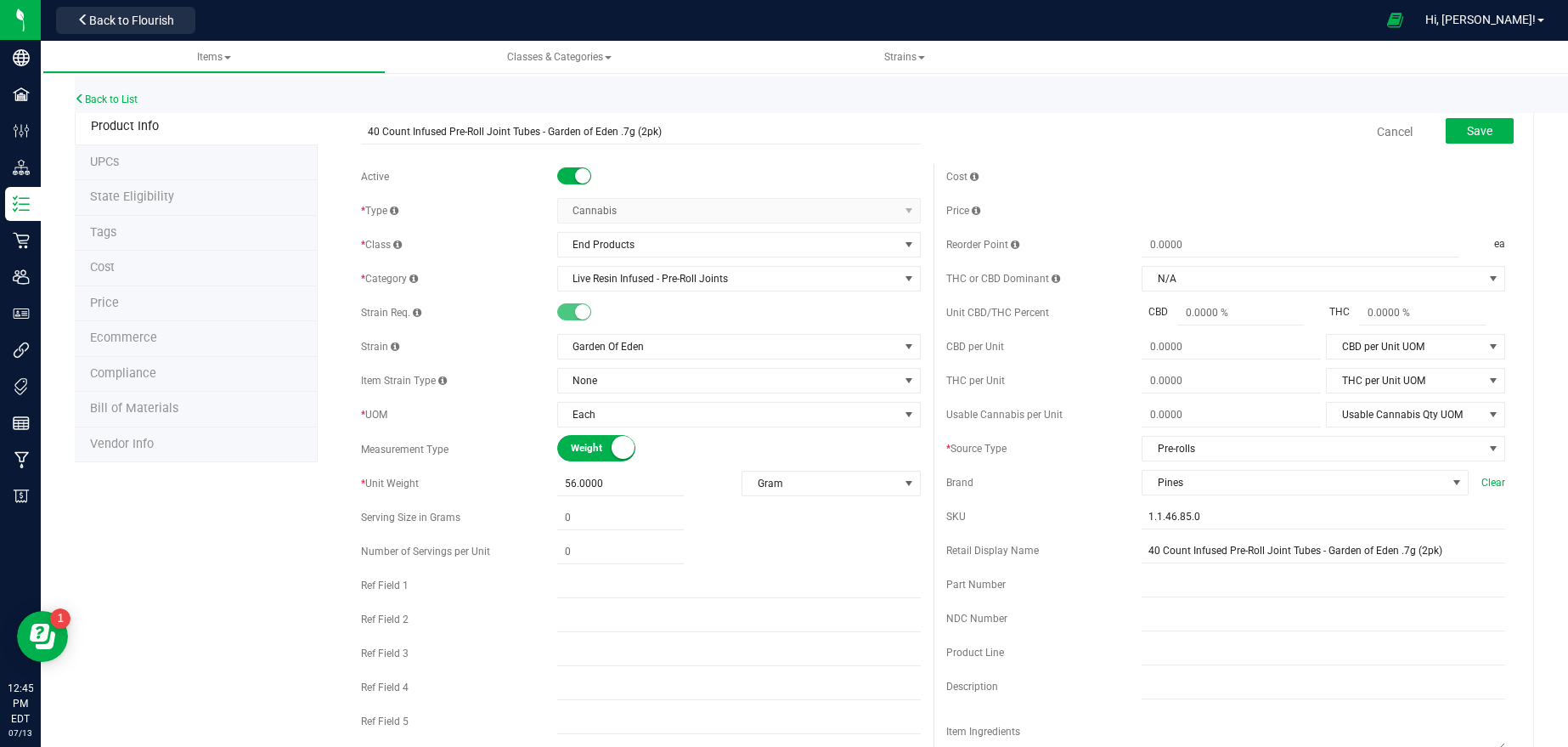click on "Save" at bounding box center [1467, 132] 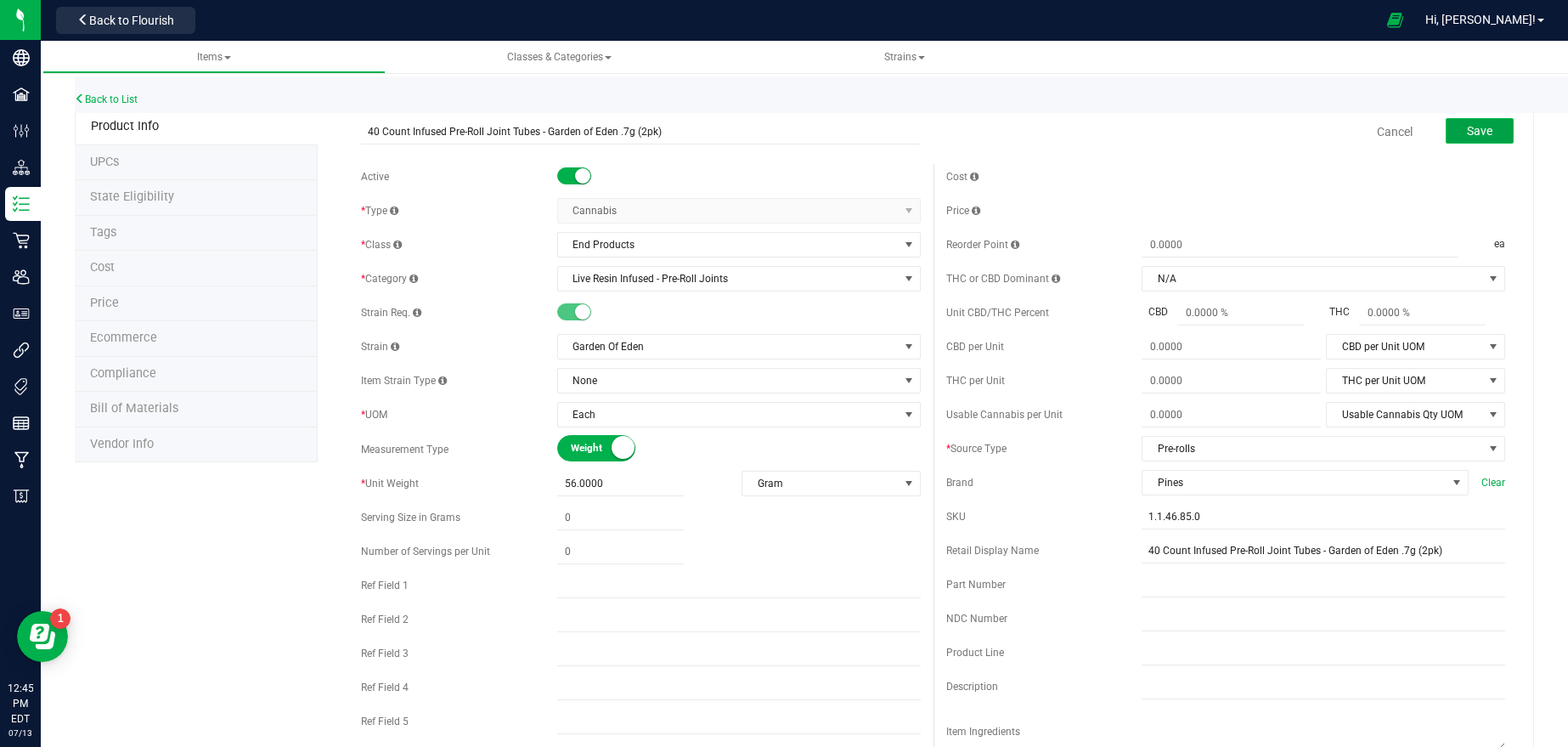 click on "Save" at bounding box center [1480, 131] 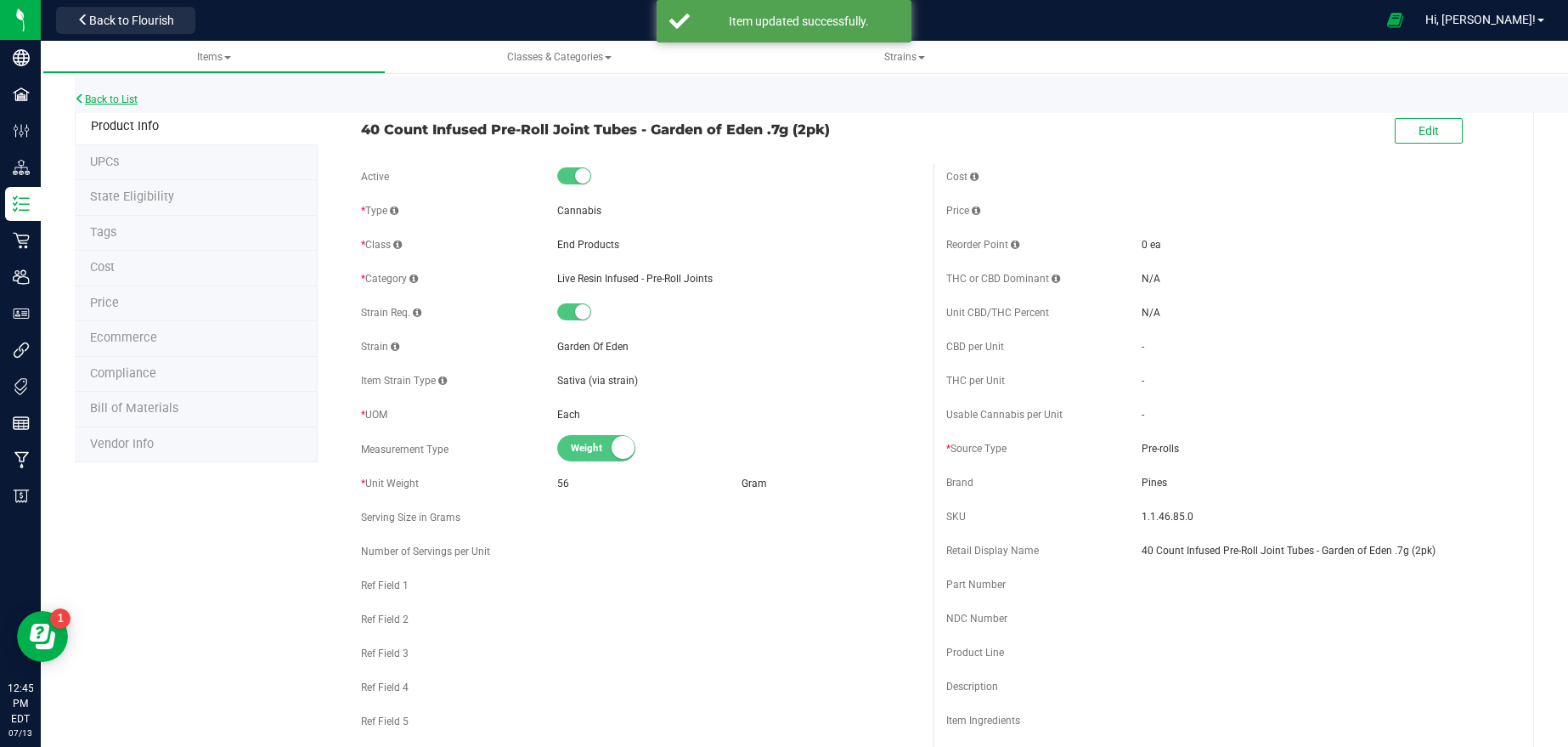 click on "Back to List" at bounding box center (106, 99) 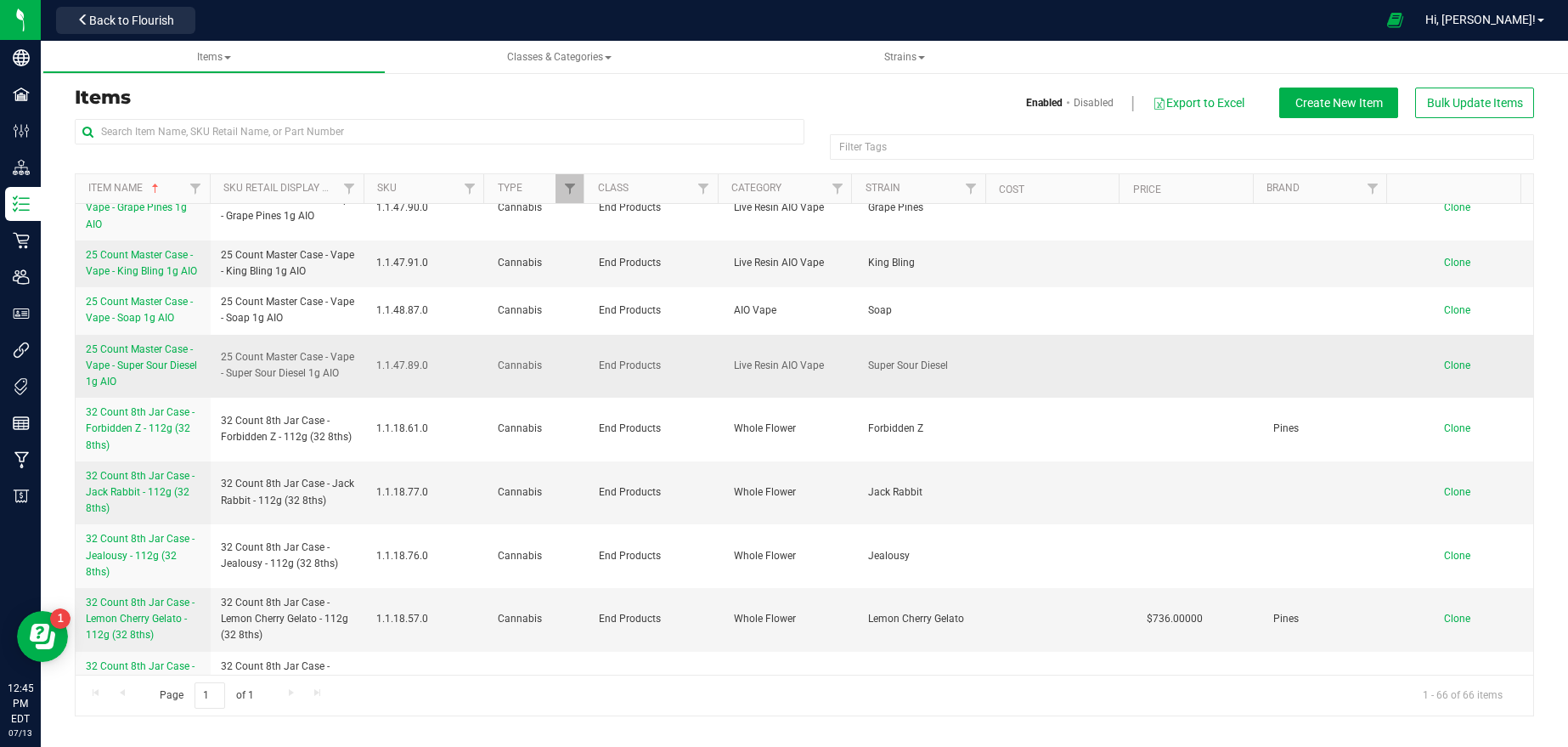 scroll, scrollTop: 739, scrollLeft: 0, axis: vertical 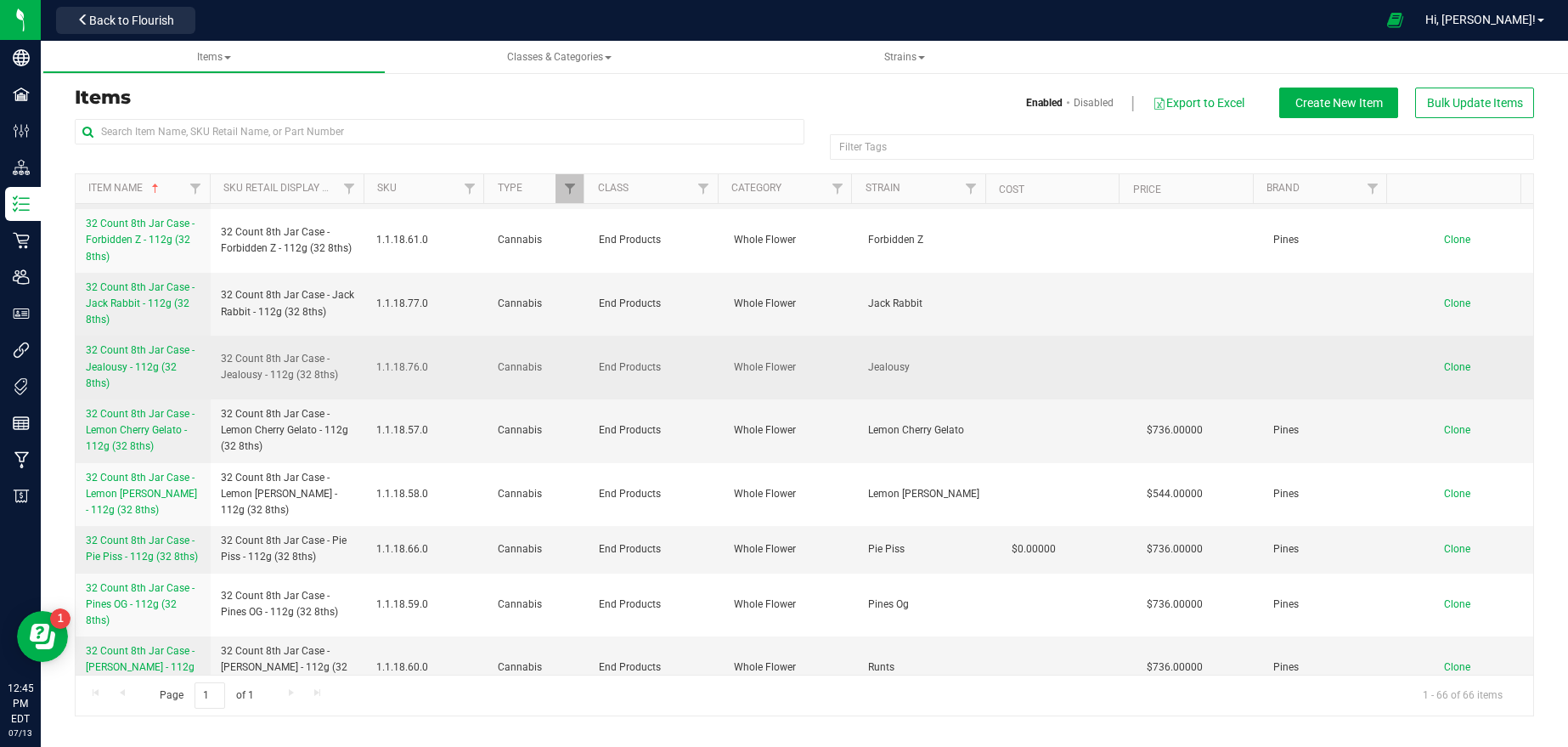 click on "32 Count 8th Jar Case - Jealousy - 112g (32 8ths)" at bounding box center [140, 366] 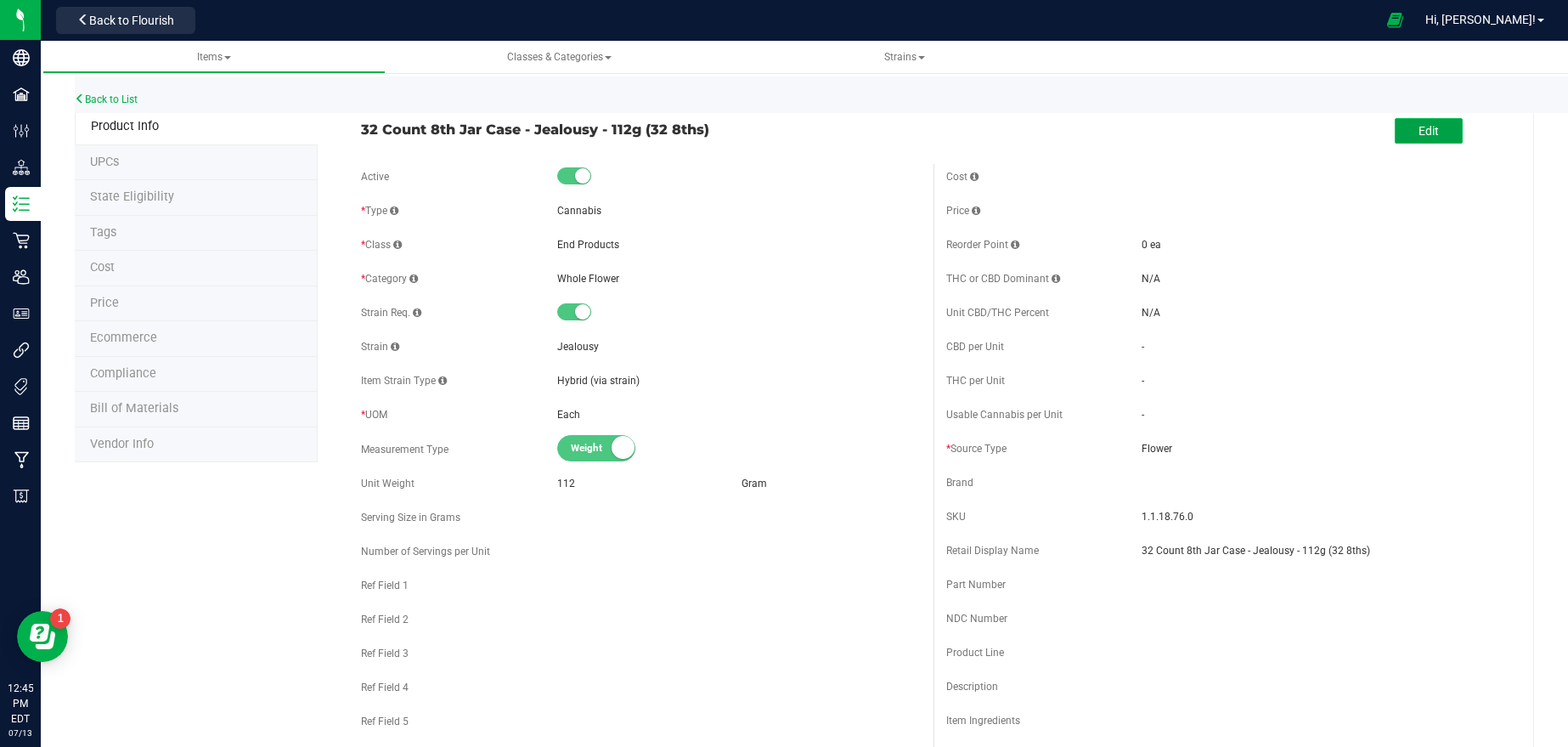 click on "Edit" at bounding box center (1429, 131) 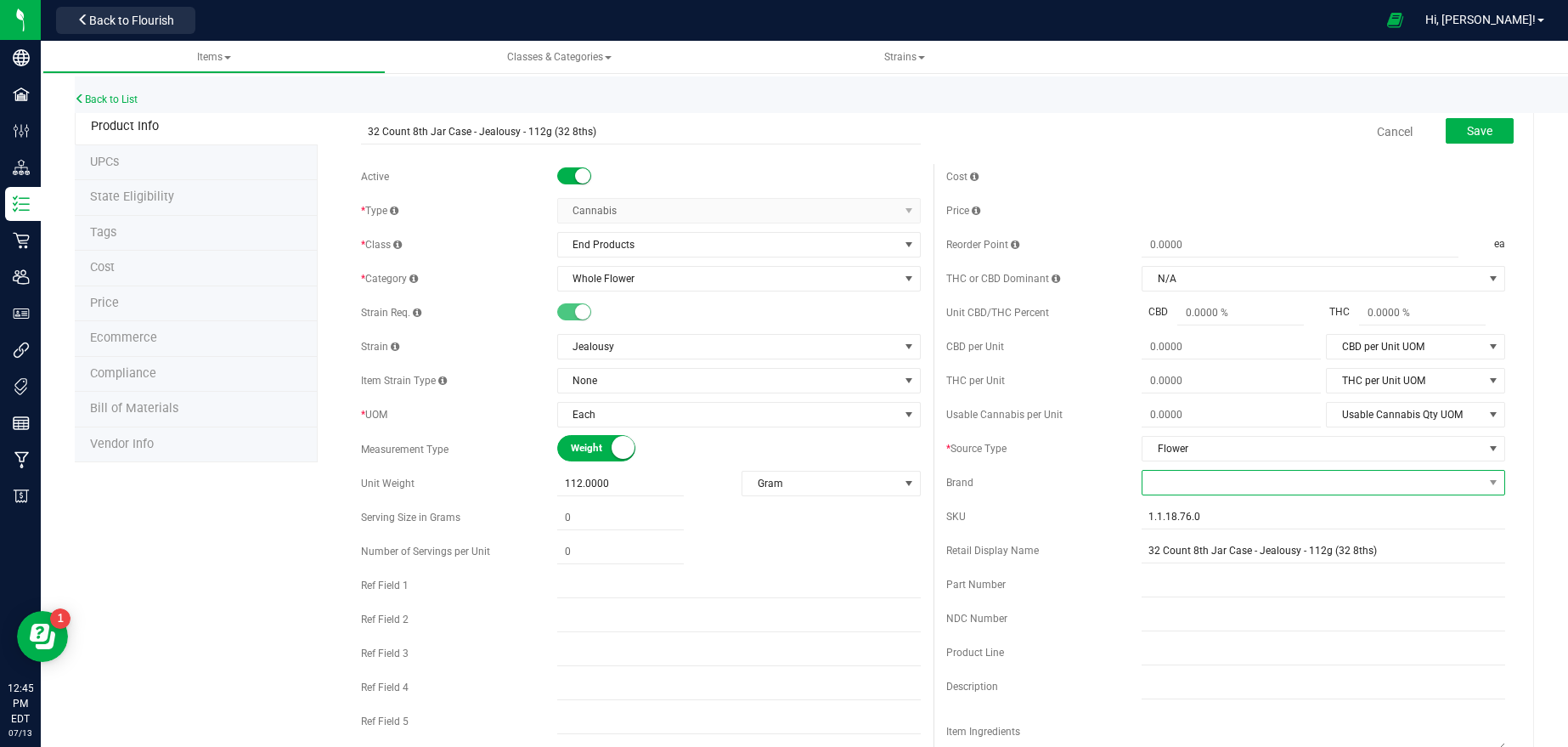 click at bounding box center (1312, 483) 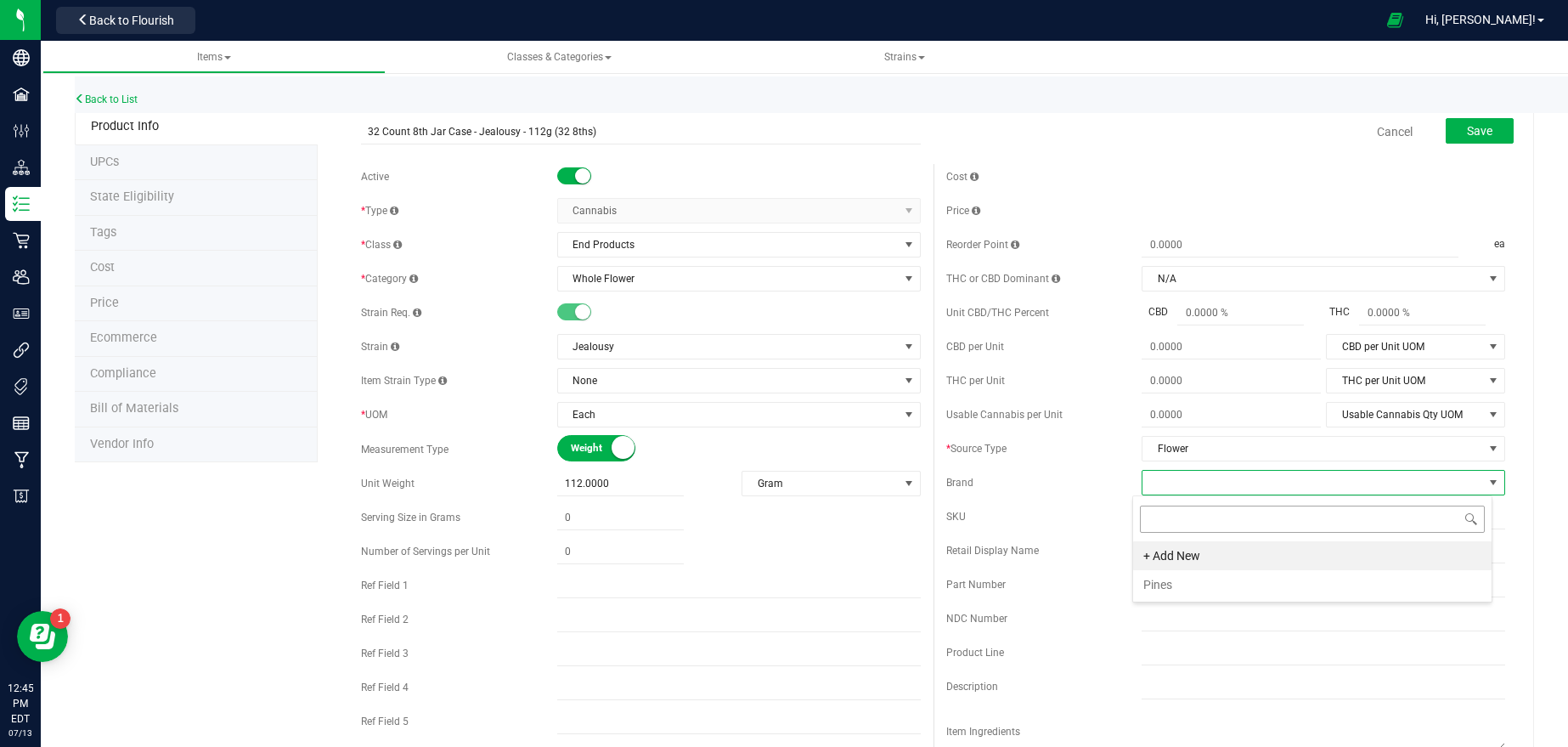 scroll, scrollTop: 84957, scrollLeft: 84580, axis: both 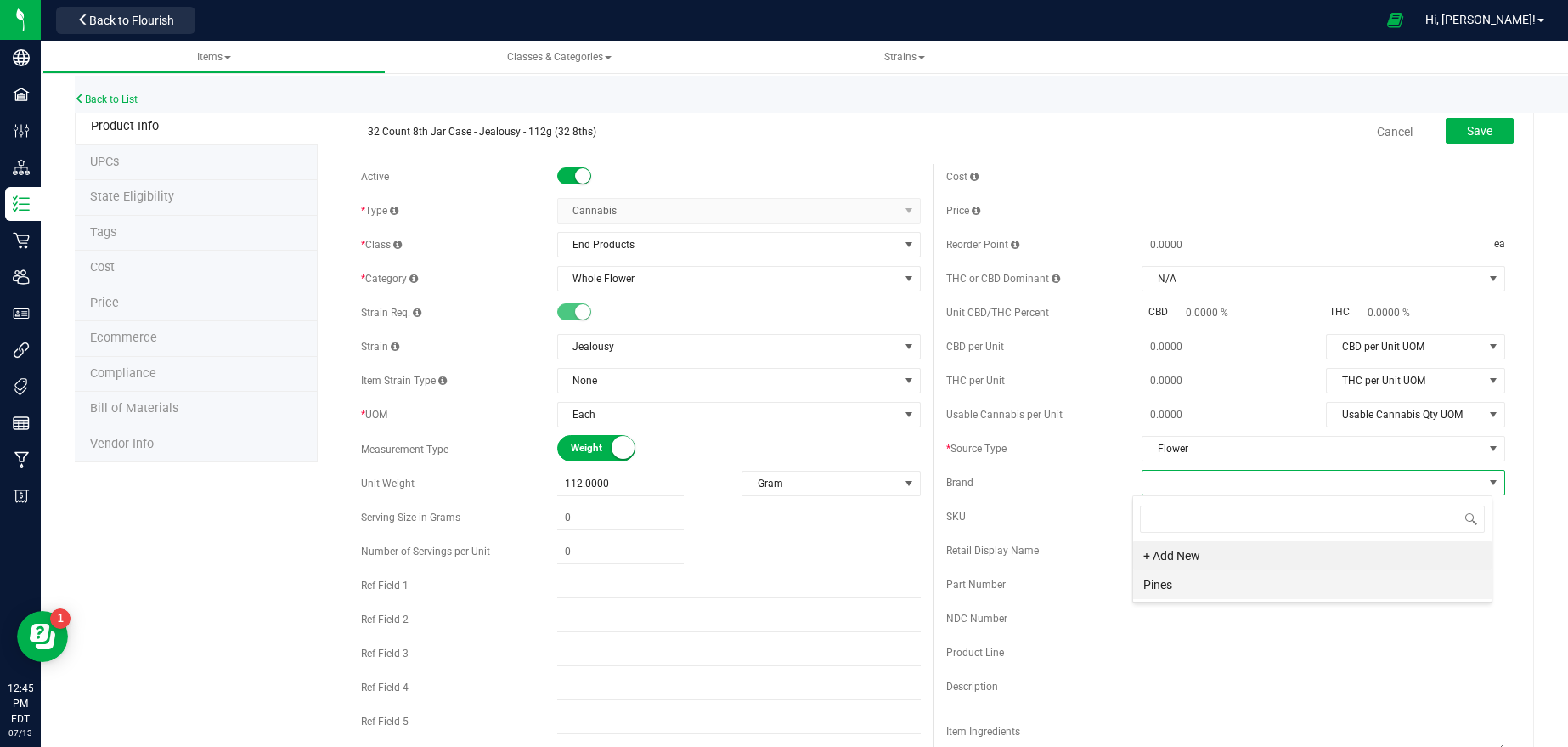 click on "Pines" at bounding box center (1312, 585) 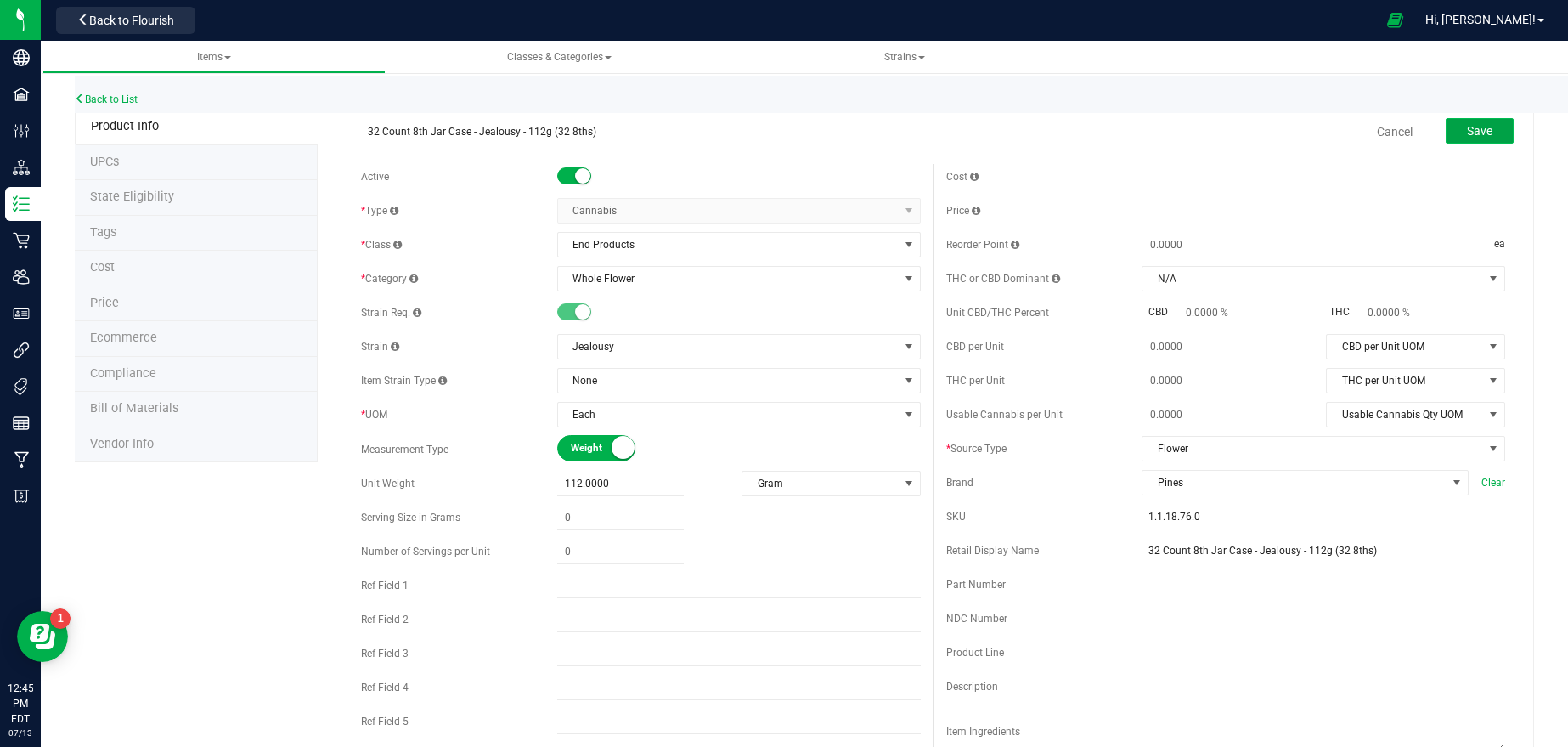 click on "Save" at bounding box center [1480, 131] 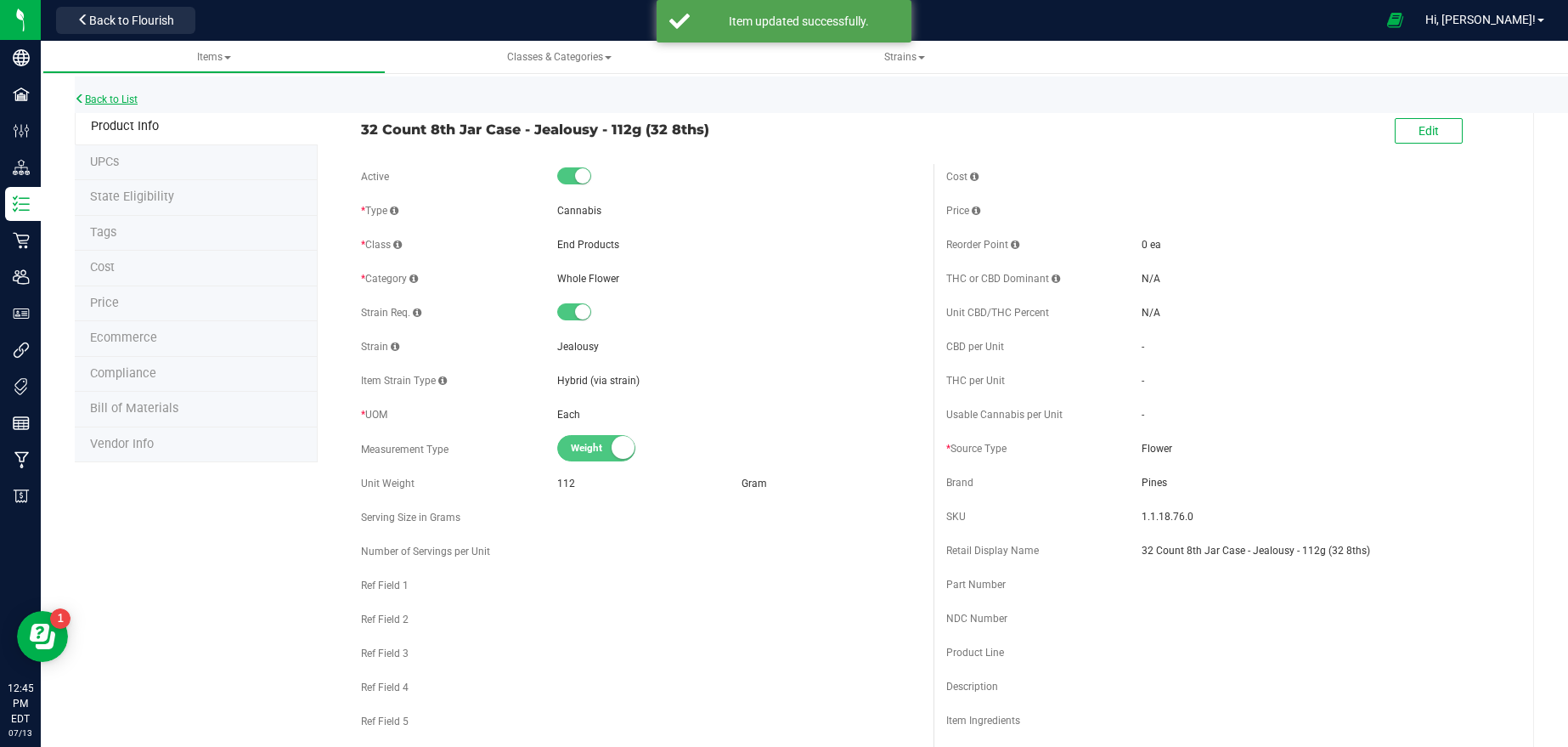 click on "Back to List" at bounding box center (106, 99) 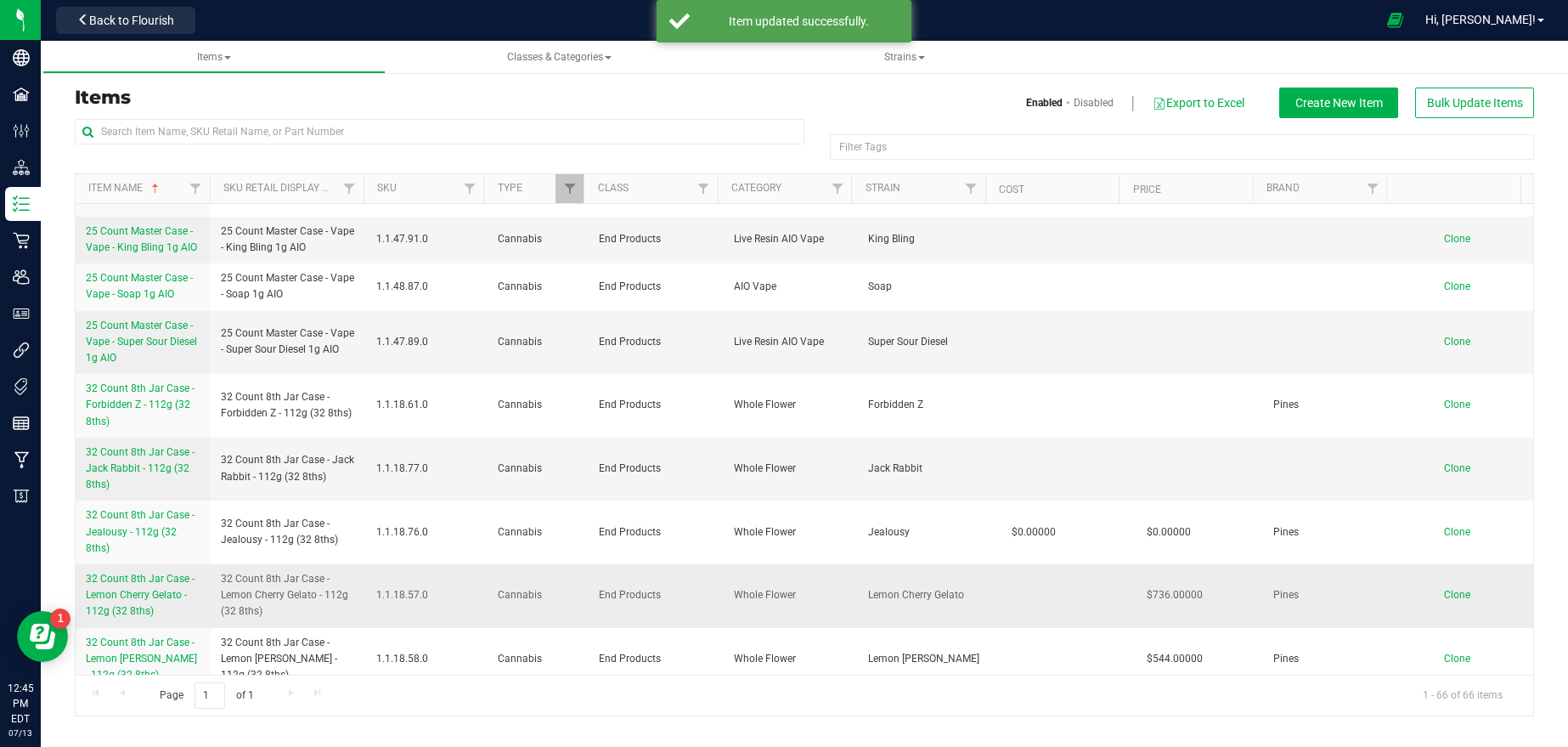 scroll, scrollTop: 676, scrollLeft: 0, axis: vertical 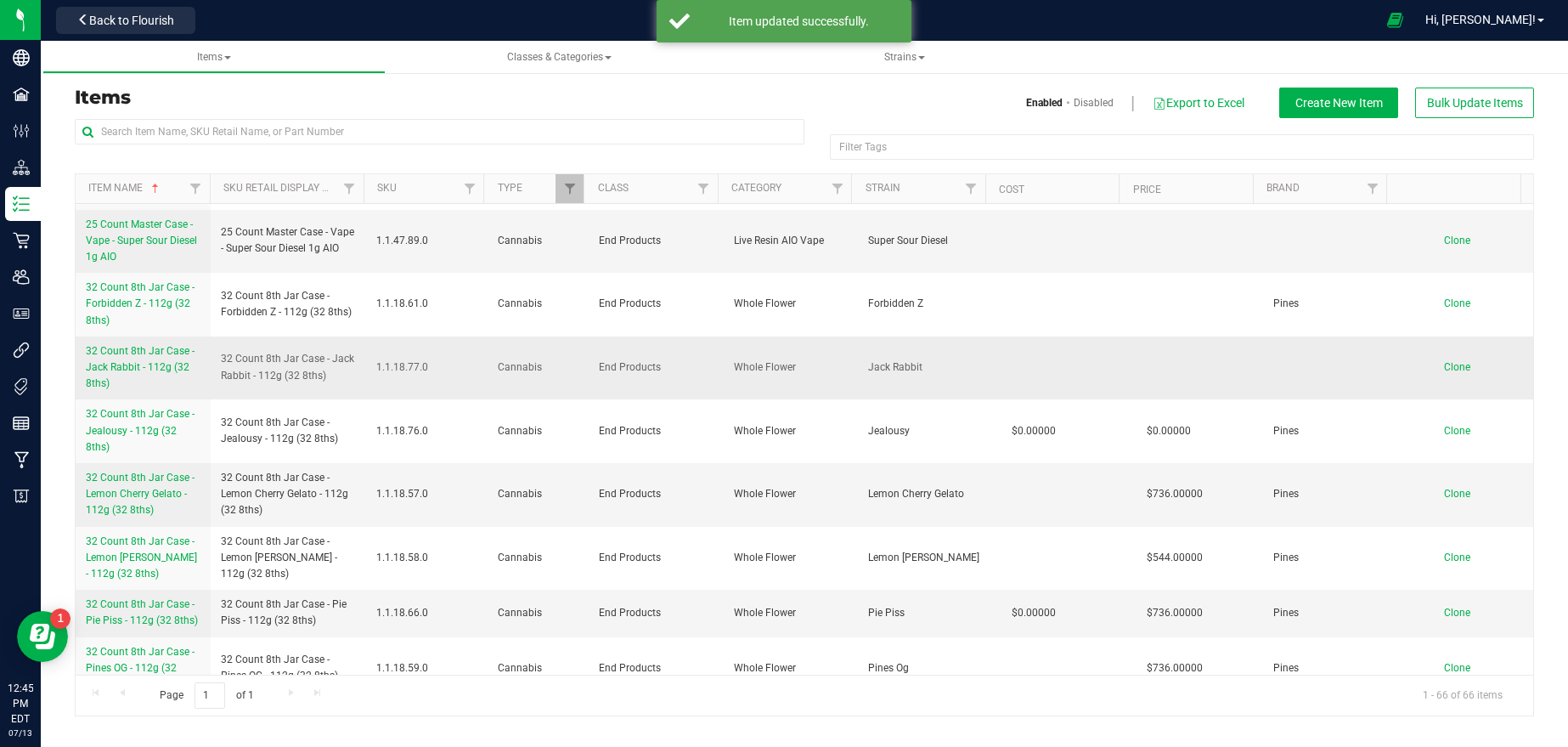 click on "32 Count 8th Jar Case - Jack Rabbit - 112g (32 8ths)" at bounding box center (140, 367) 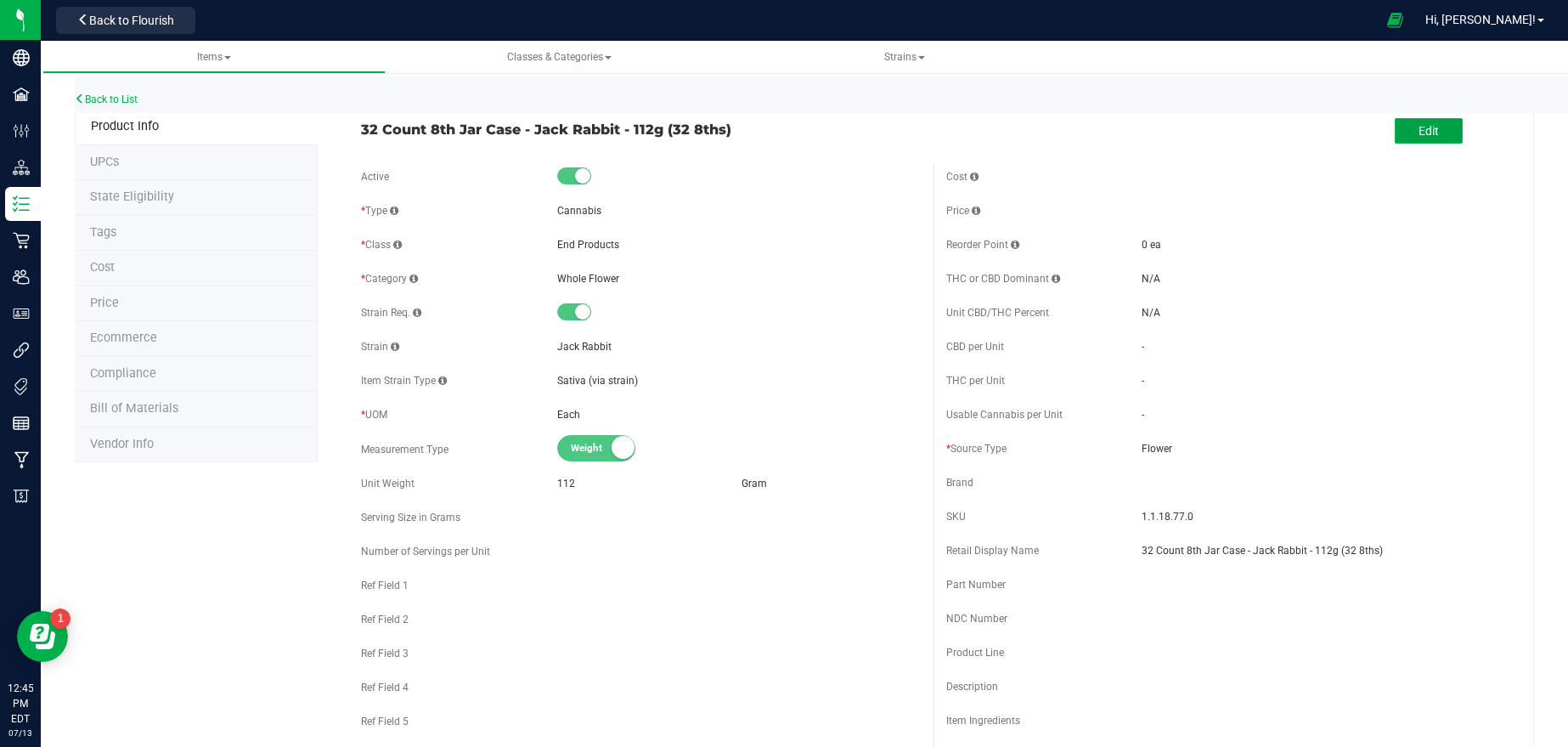 click on "Edit" at bounding box center [1429, 131] 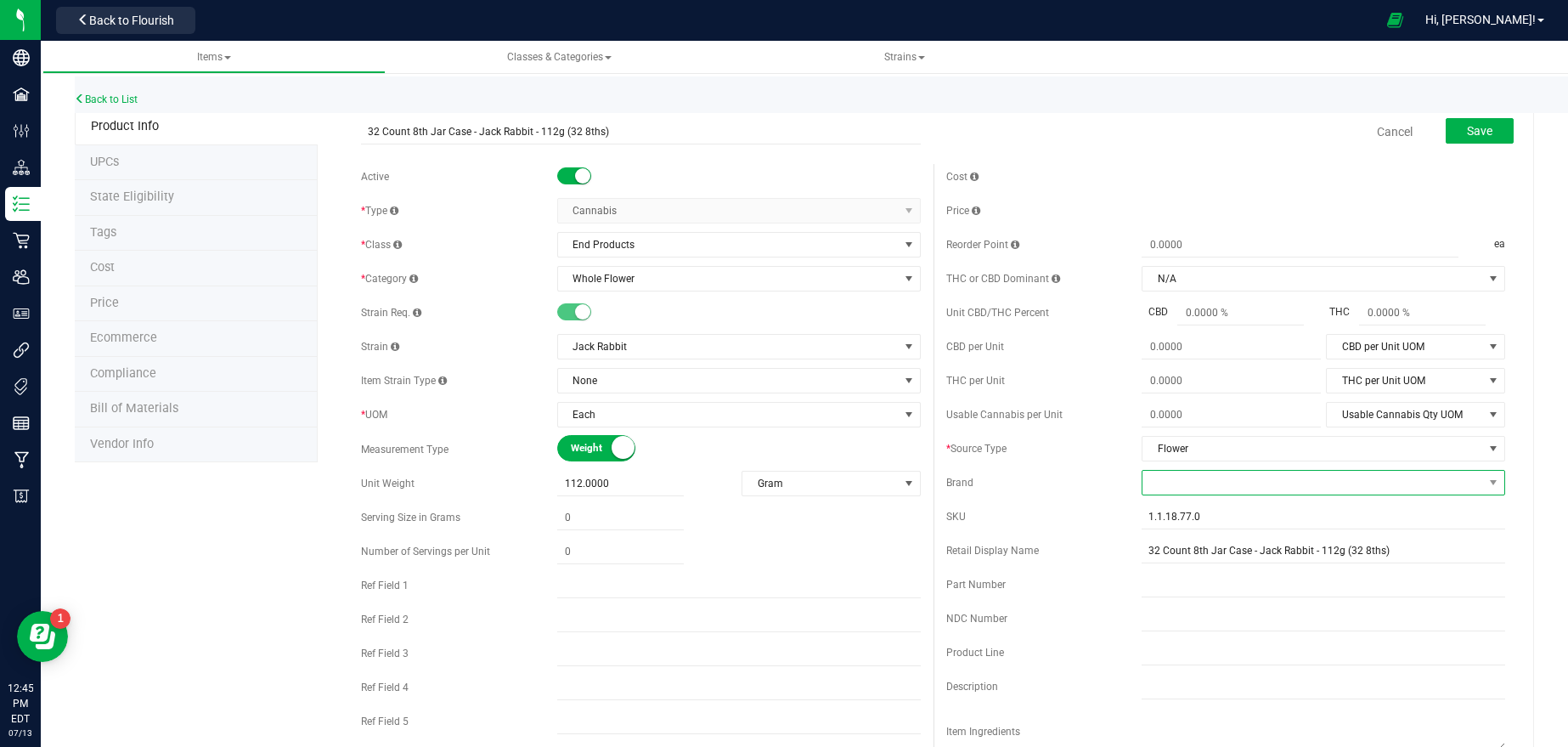 click at bounding box center (1323, 483) 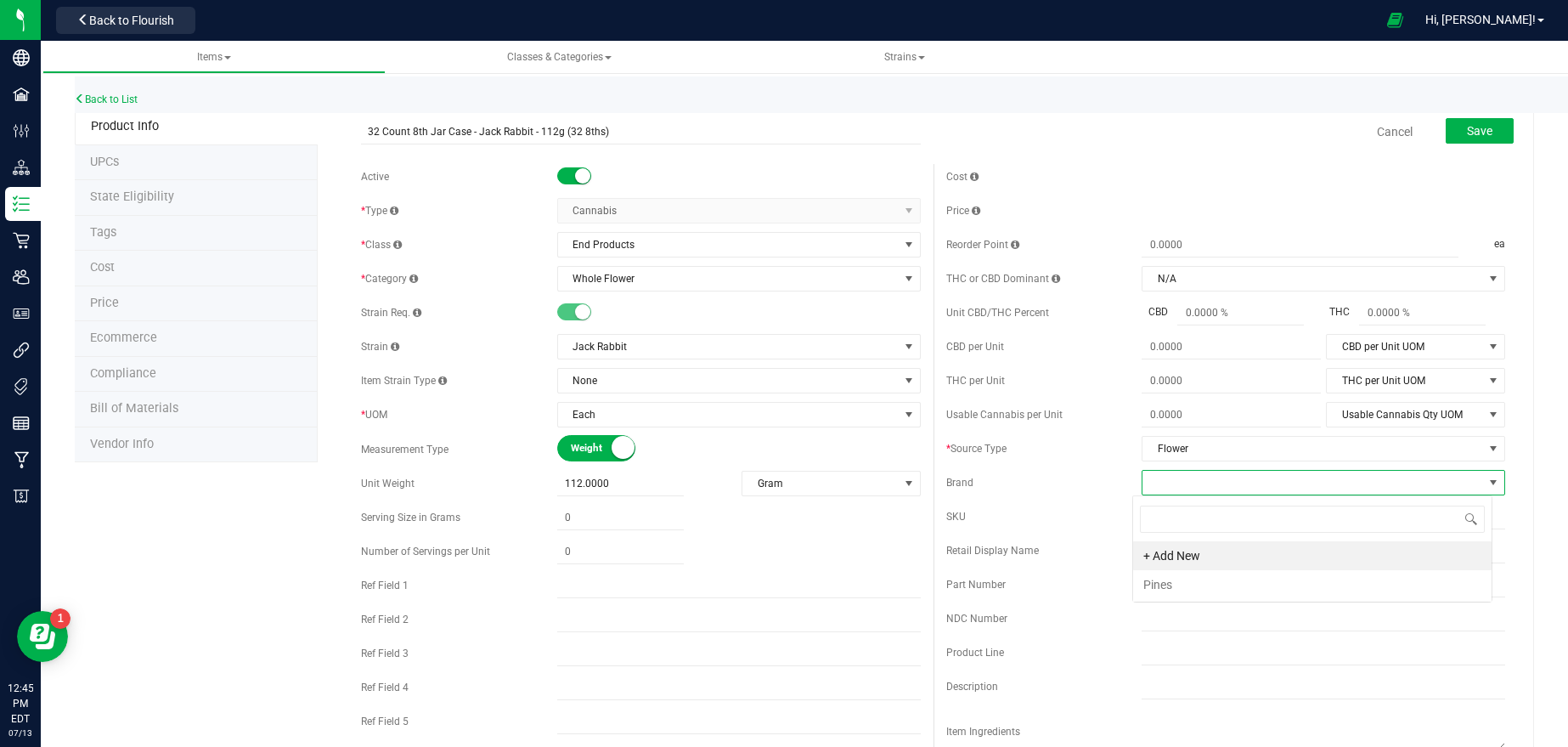 scroll, scrollTop: 84957, scrollLeft: 84580, axis: both 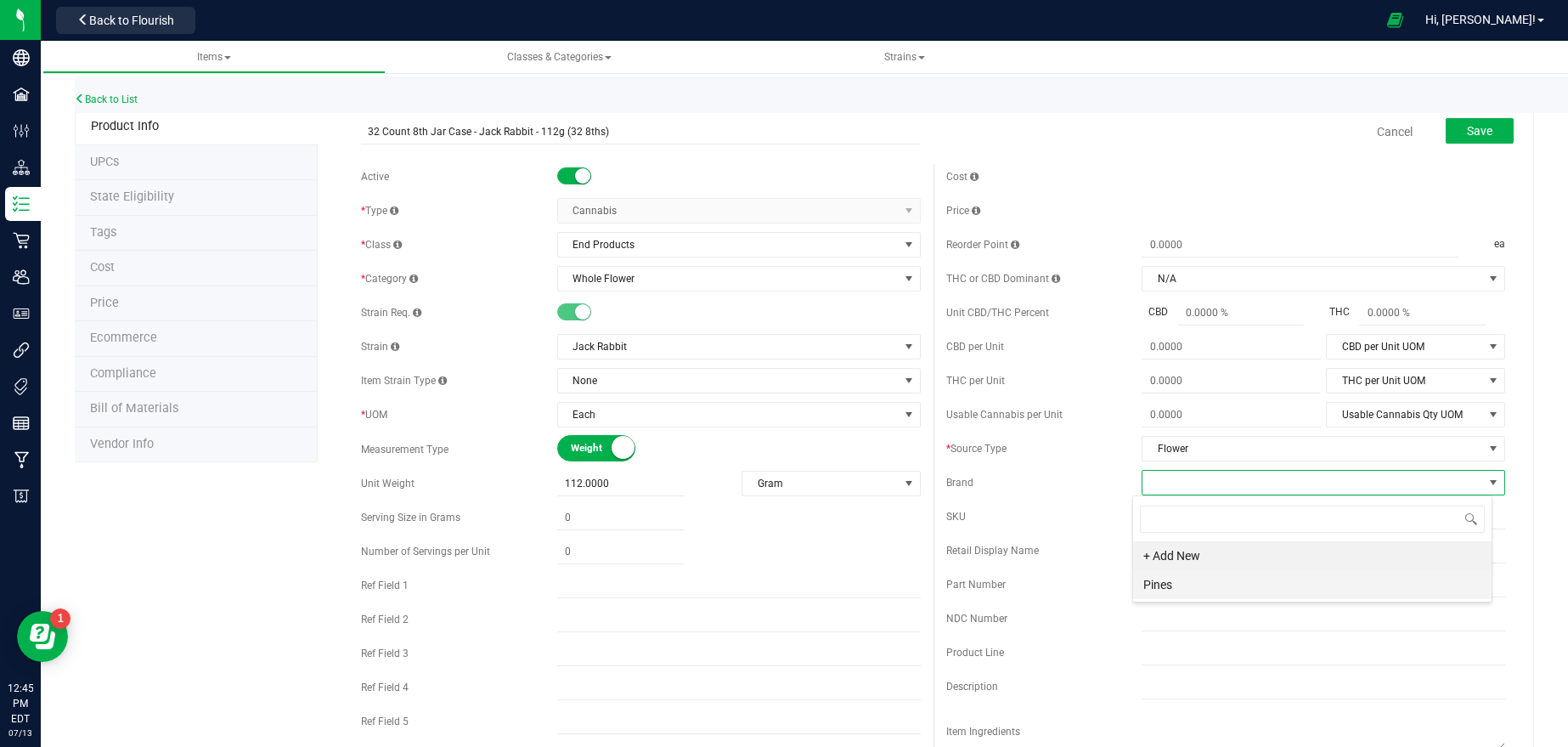 click on "Pines" at bounding box center [1312, 585] 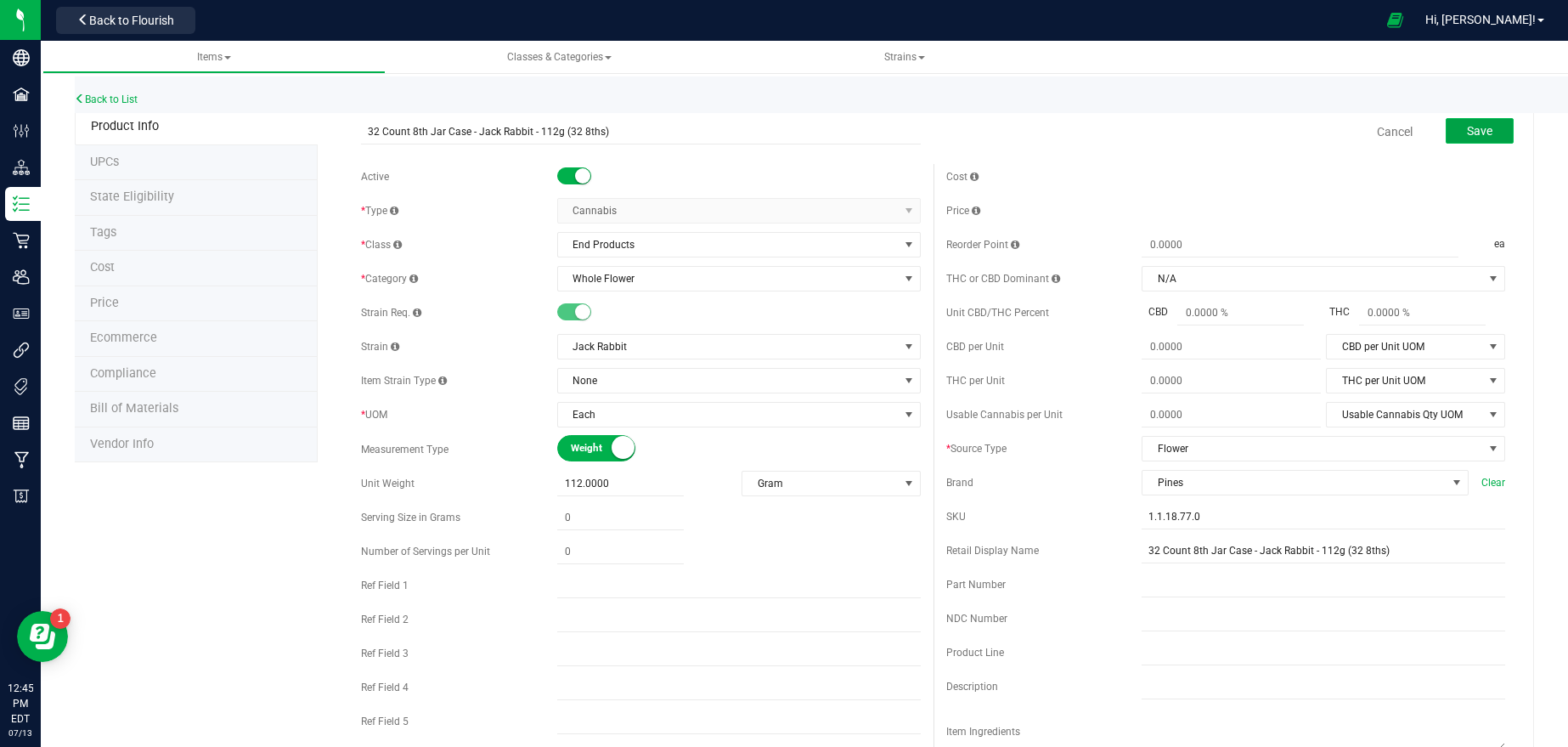 click on "Save" at bounding box center (1480, 131) 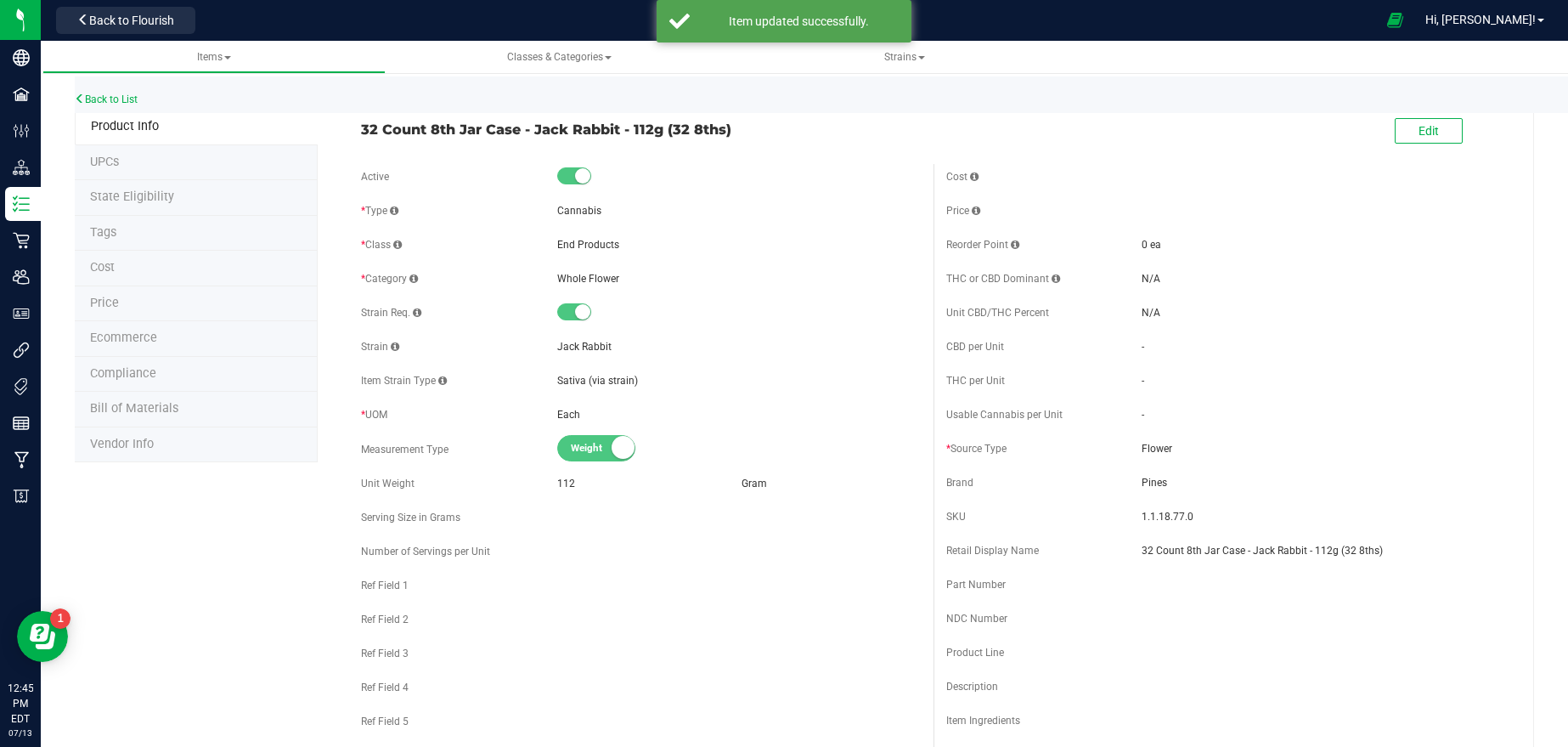 click on "Bill of Materials" at bounding box center [134, 408] 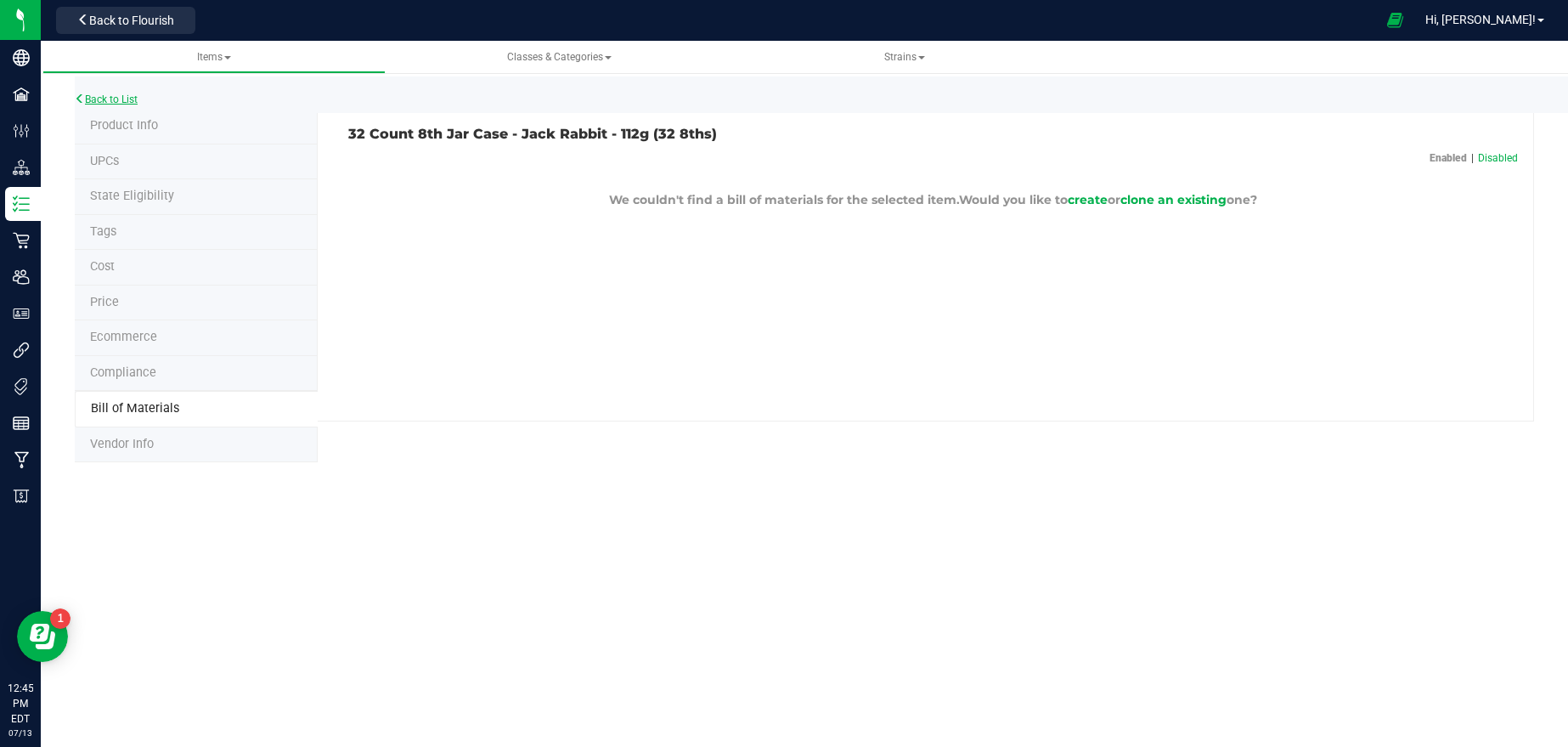 click on "Back to List" at bounding box center (106, 99) 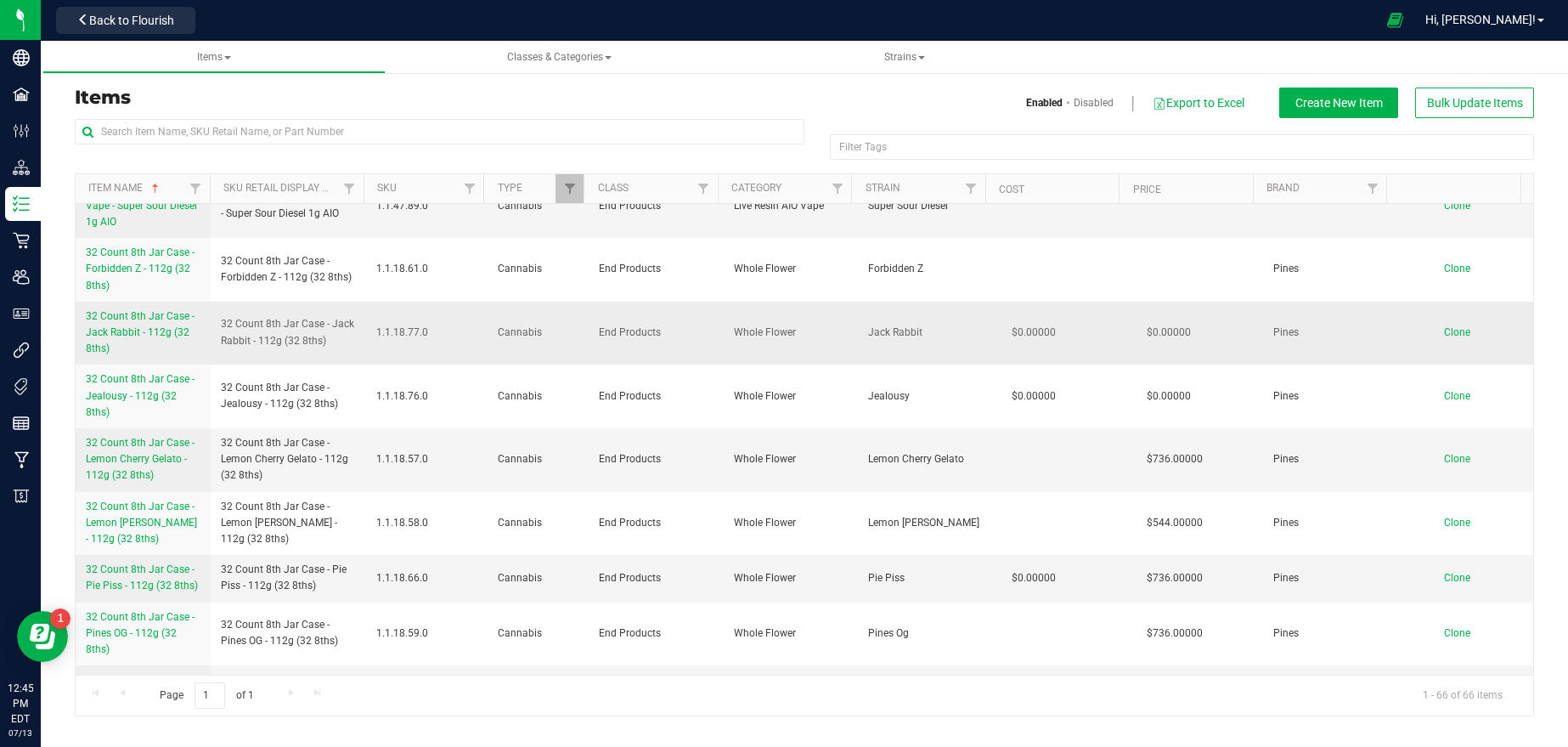 scroll, scrollTop: 513, scrollLeft: 0, axis: vertical 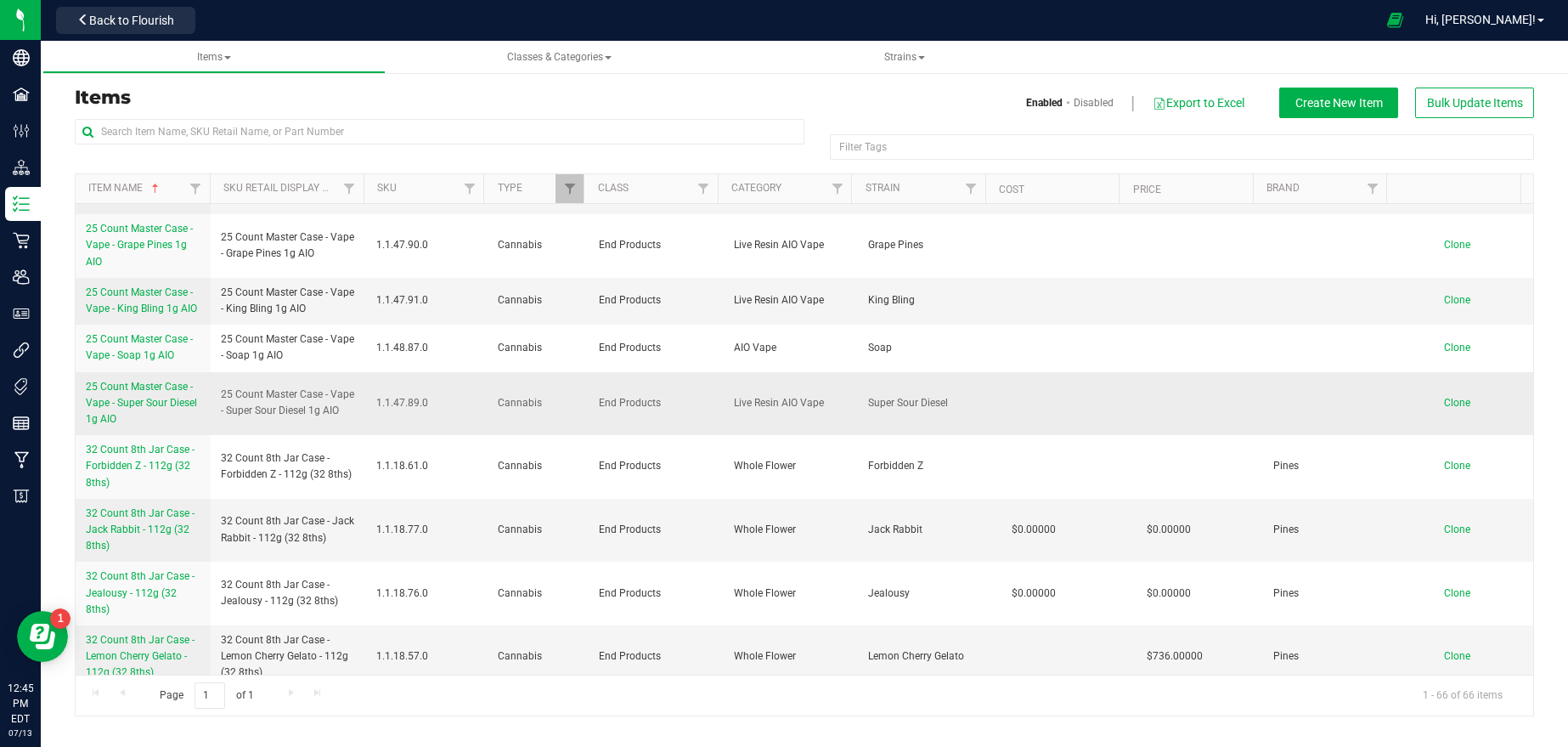 click on "25 Count Master Case - Vape - Super Sour Diesel 1g AIO" at bounding box center [141, 403] 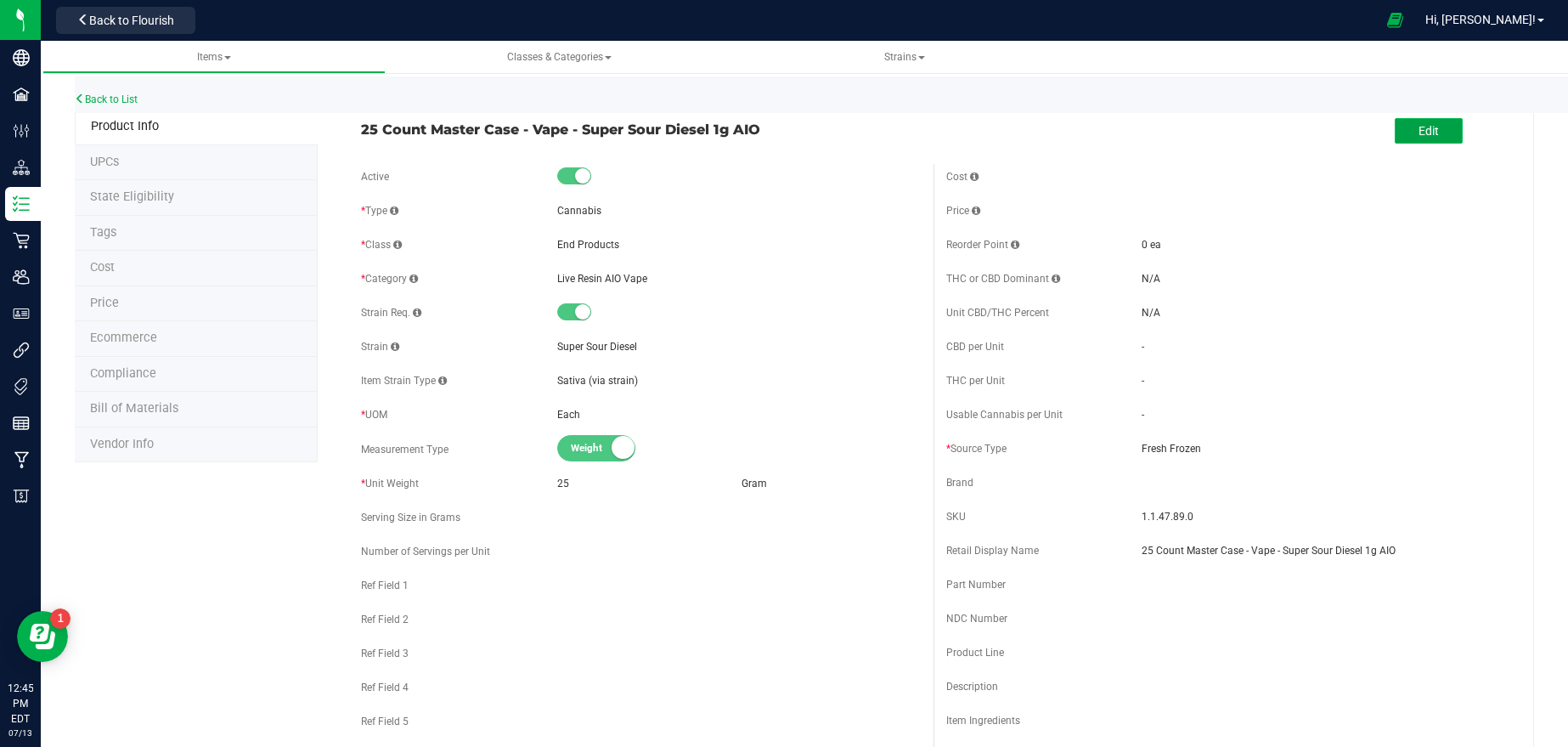 click on "Edit" at bounding box center (1429, 131) 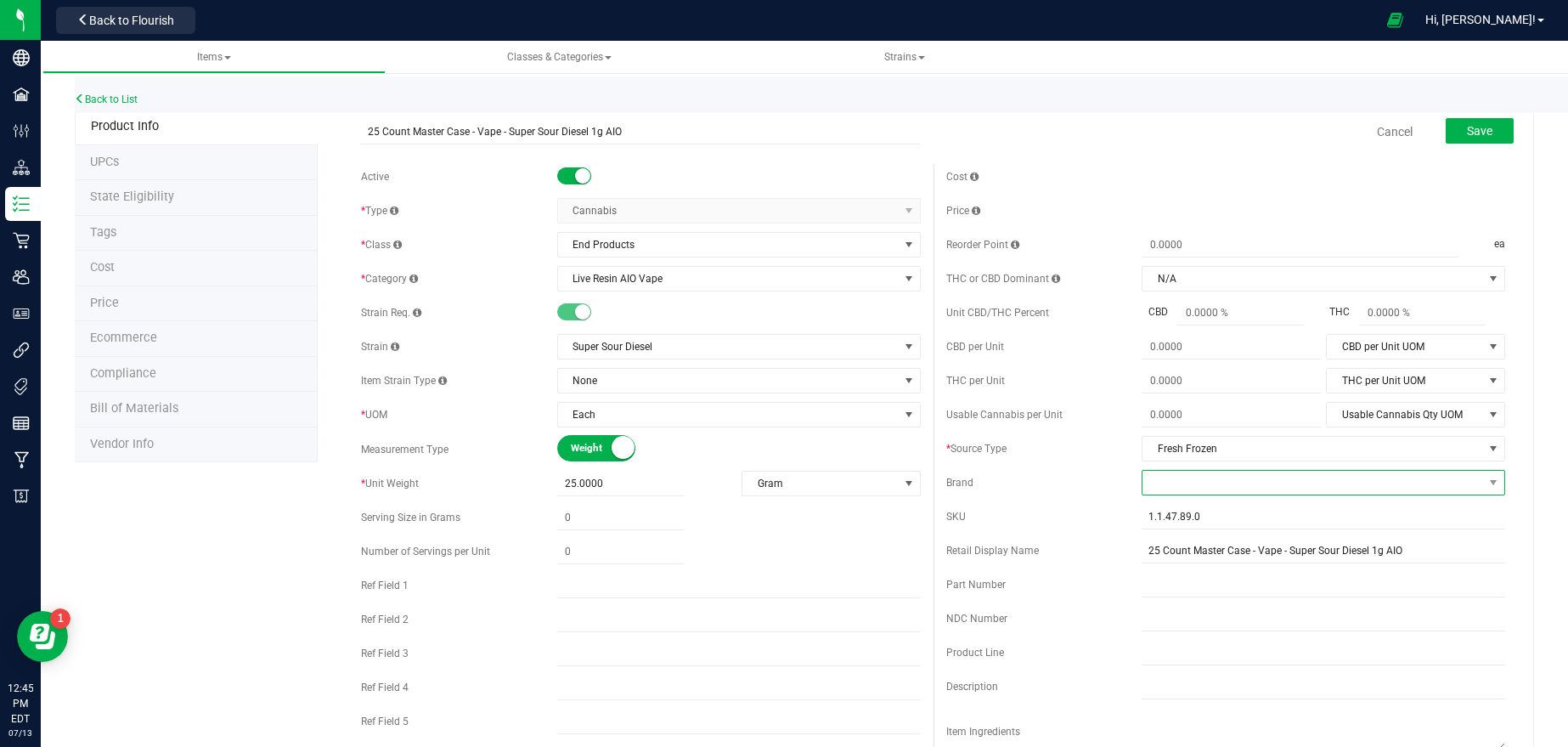 click at bounding box center [1312, 483] 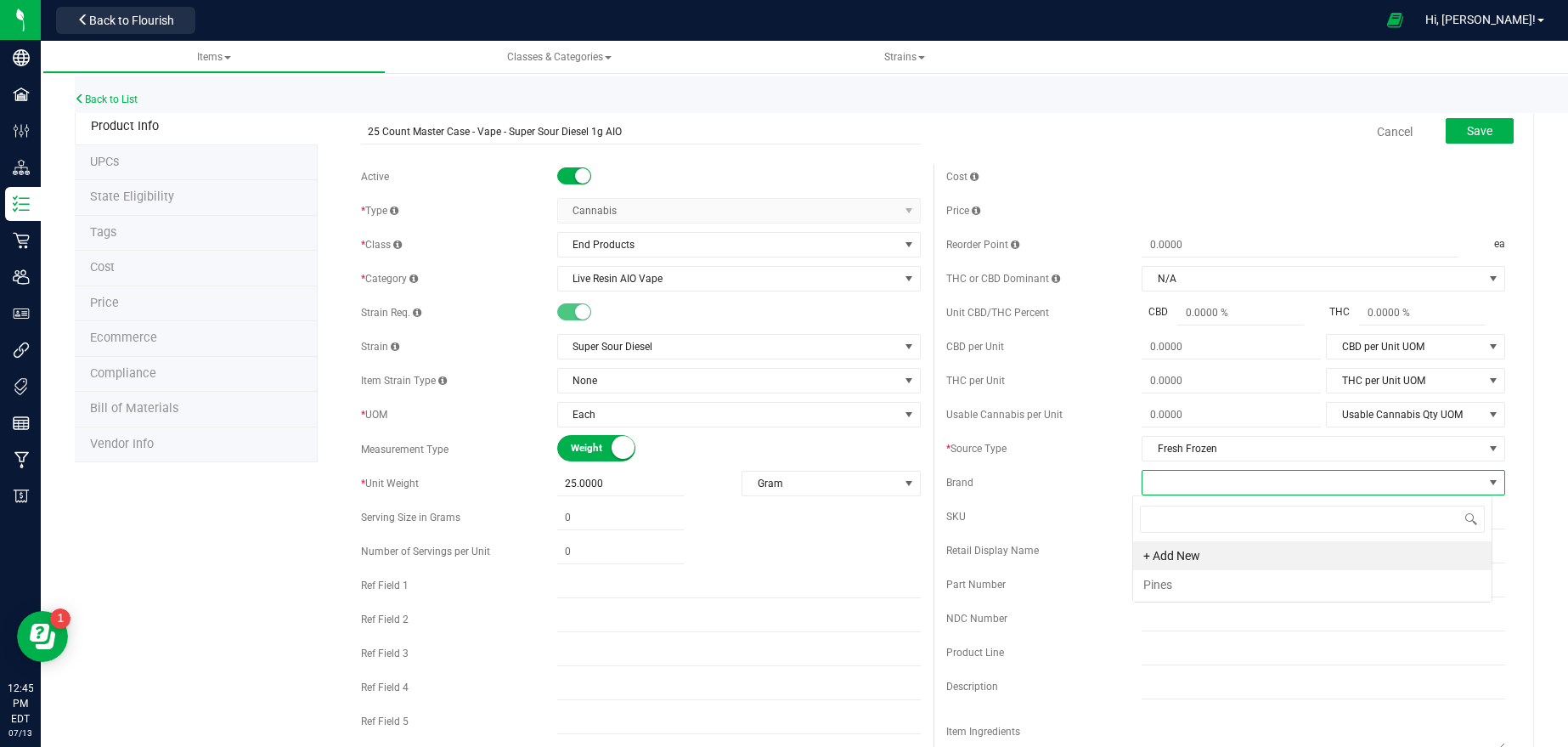 scroll, scrollTop: 84957, scrollLeft: 84580, axis: both 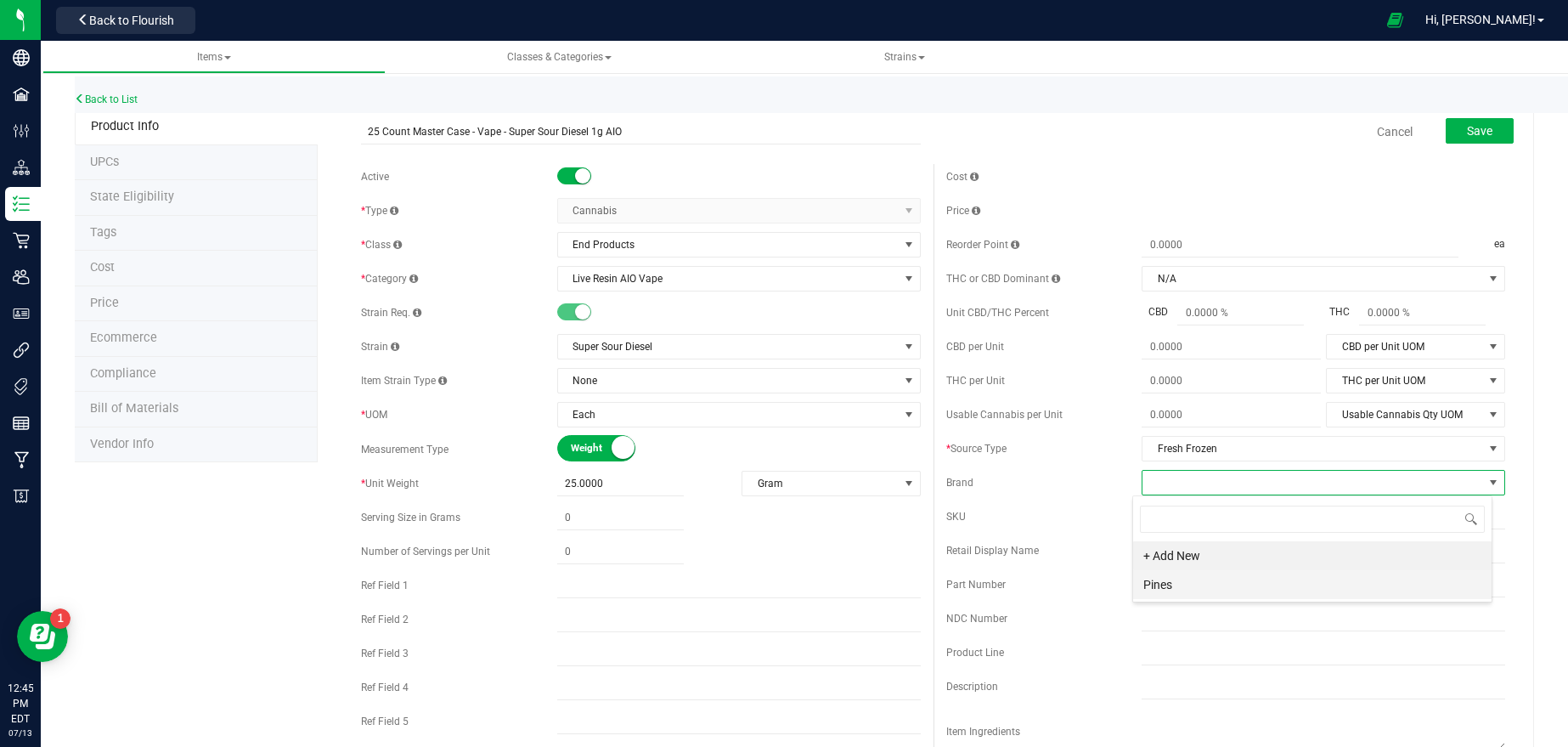 click on "Pines" at bounding box center (1312, 585) 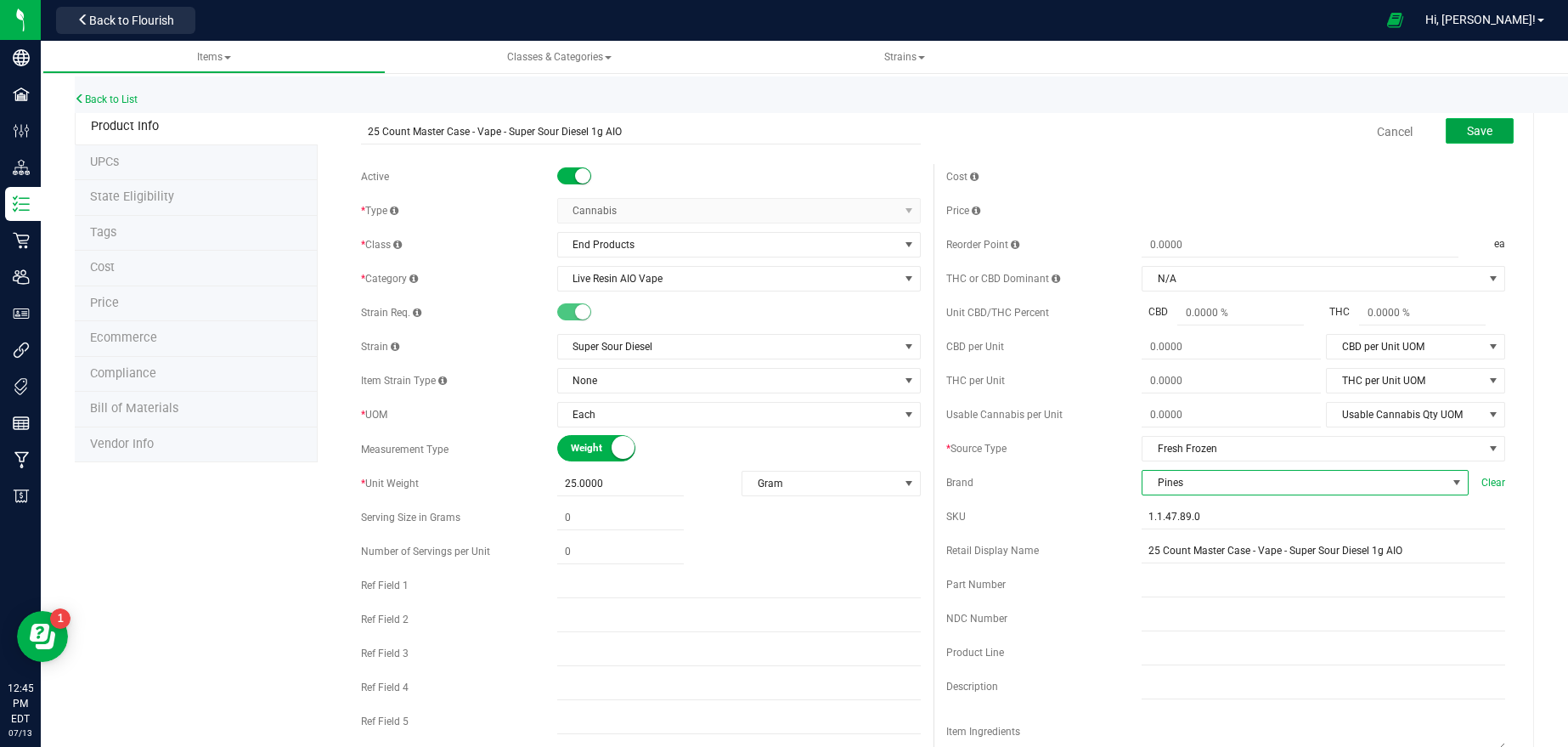 click on "Save" at bounding box center [1480, 131] 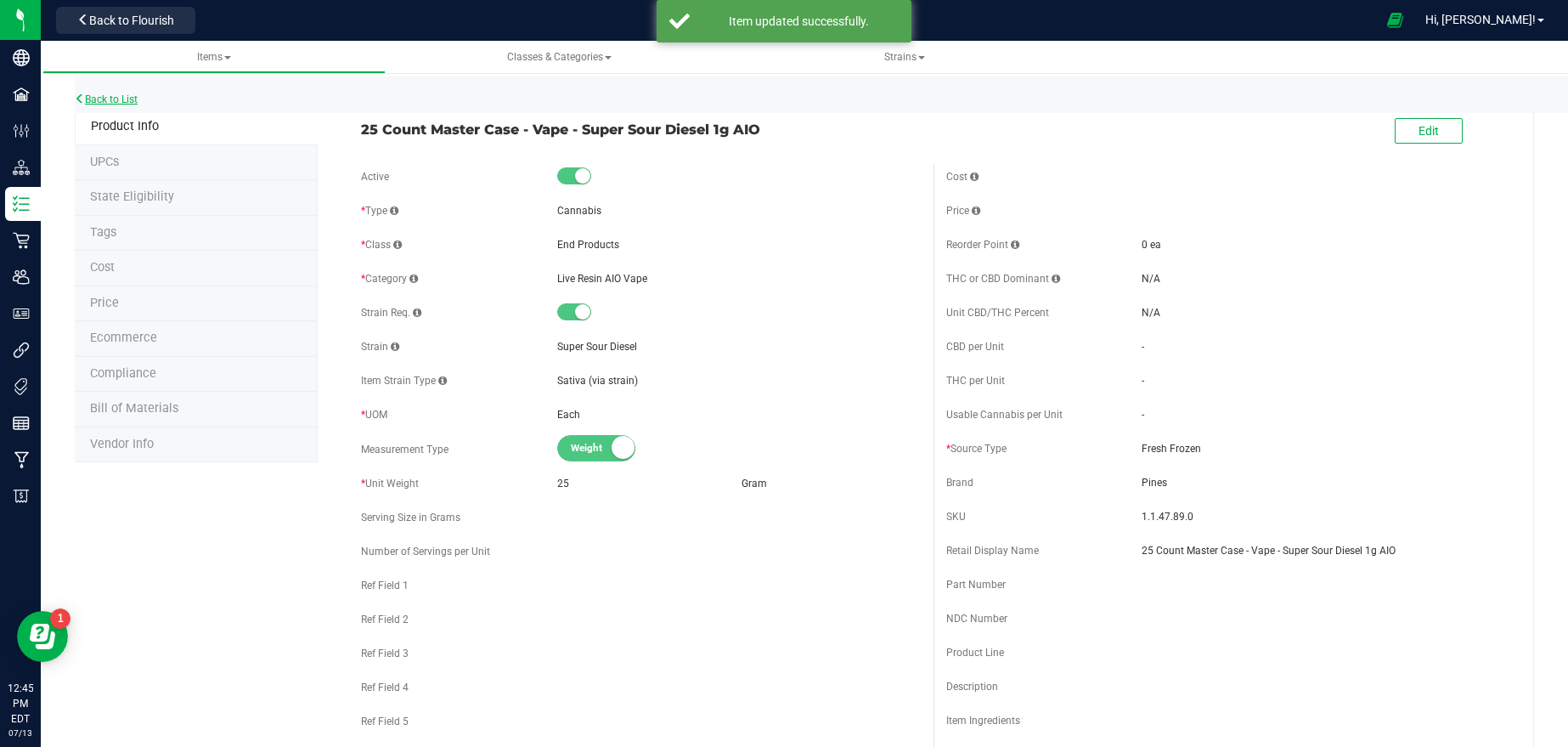 click on "Back to List" at bounding box center (106, 99) 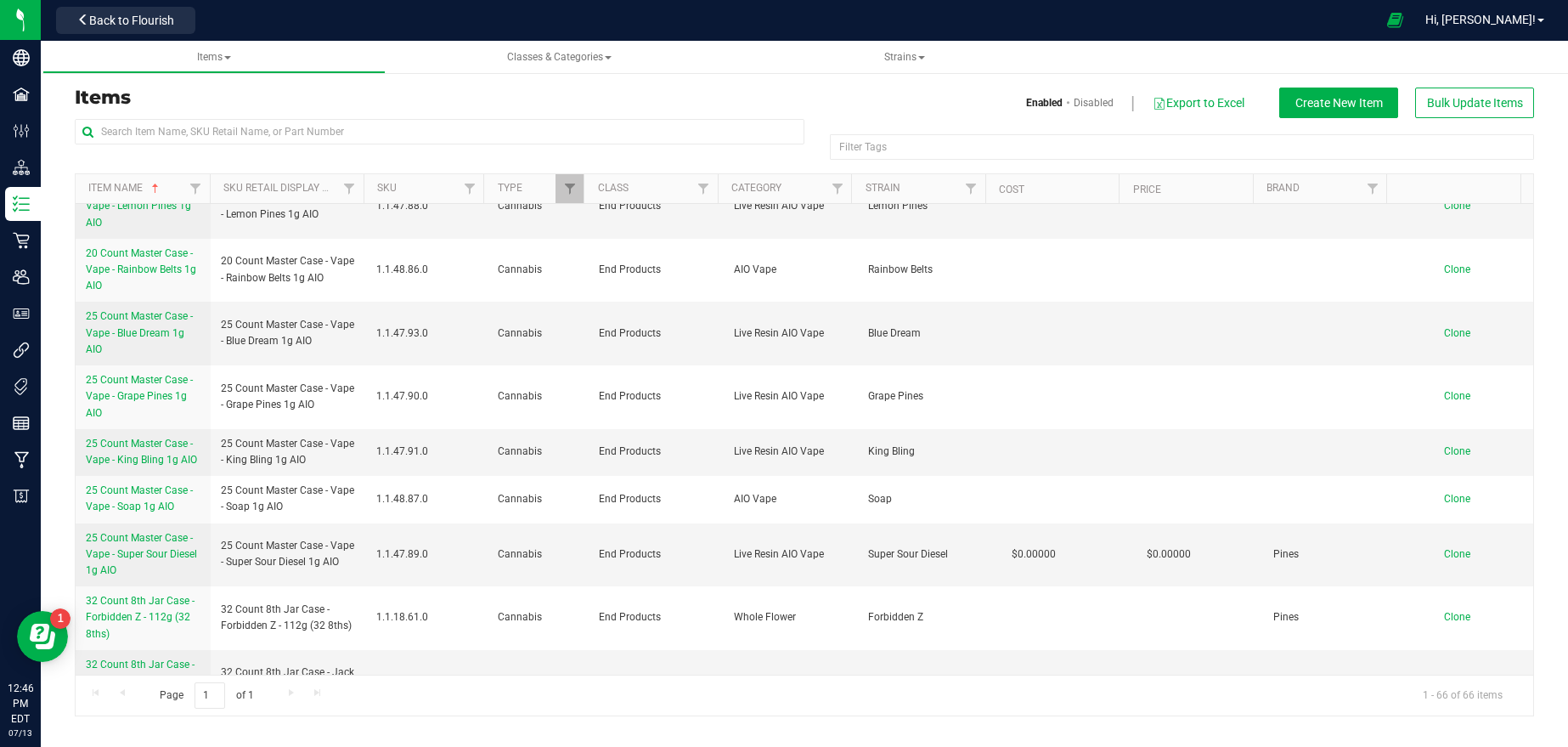 scroll, scrollTop: 352, scrollLeft: 0, axis: vertical 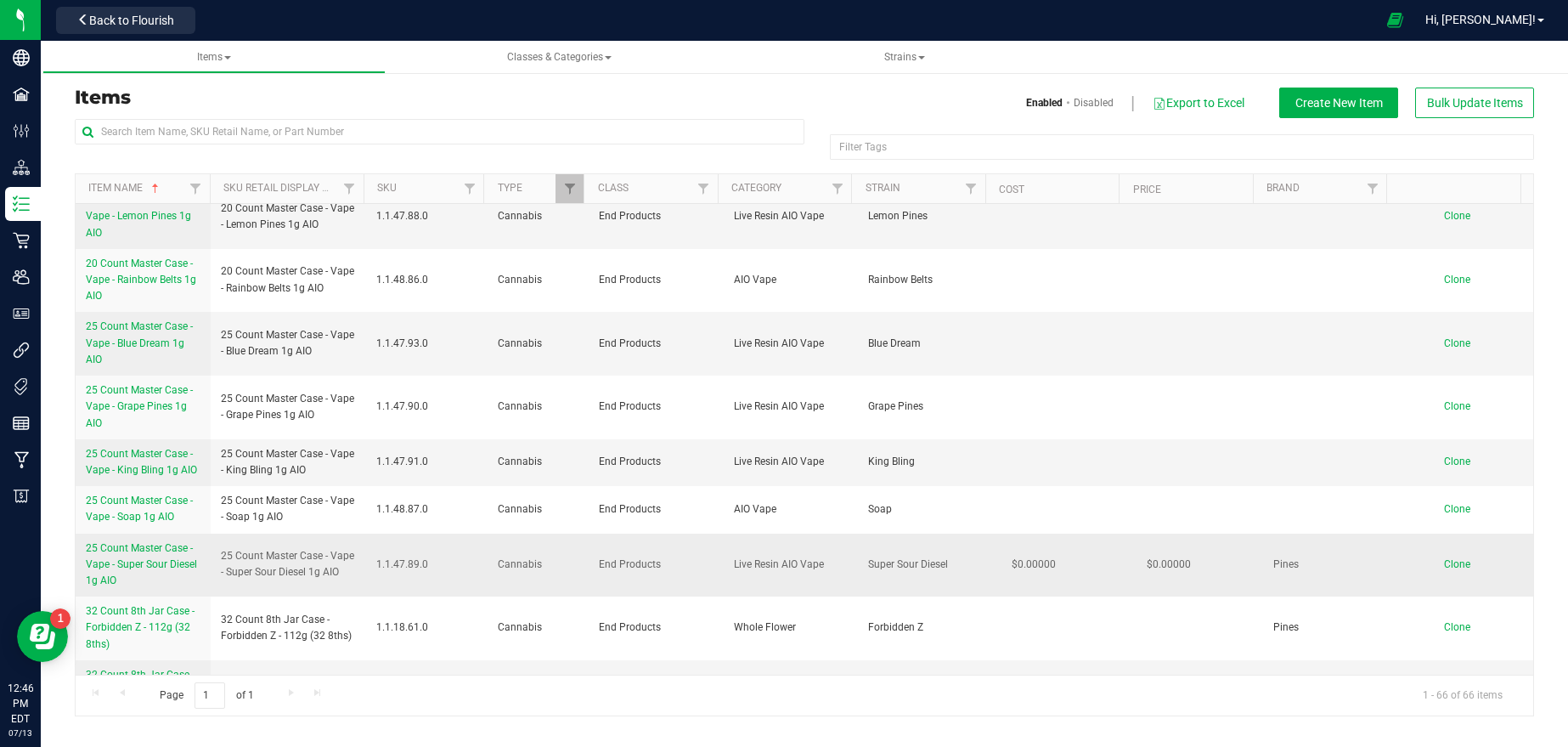 click on "25 Count Master Case - Vape - Super Sour Diesel 1g AIO" at bounding box center (141, 564) 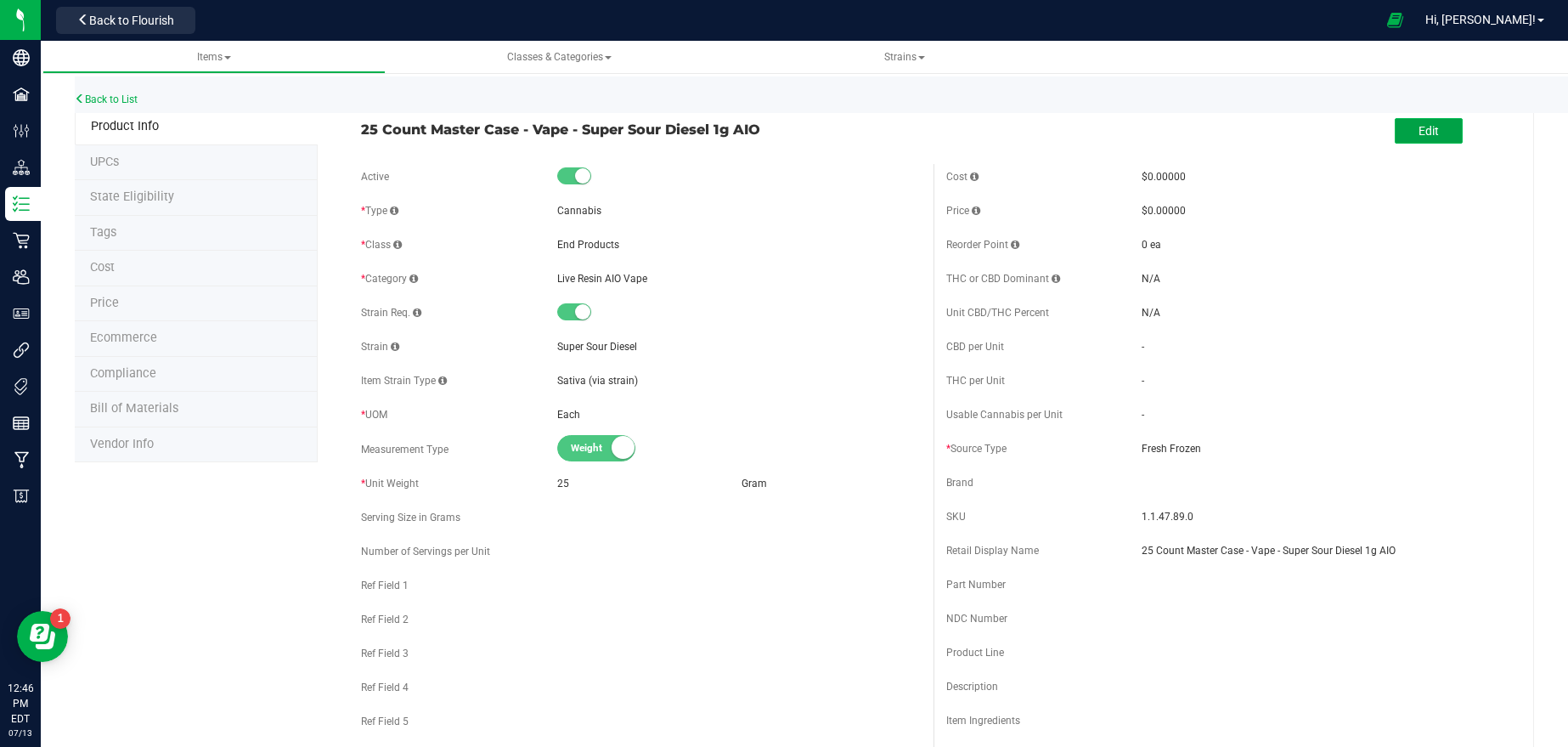 click on "Edit" at bounding box center [1429, 131] 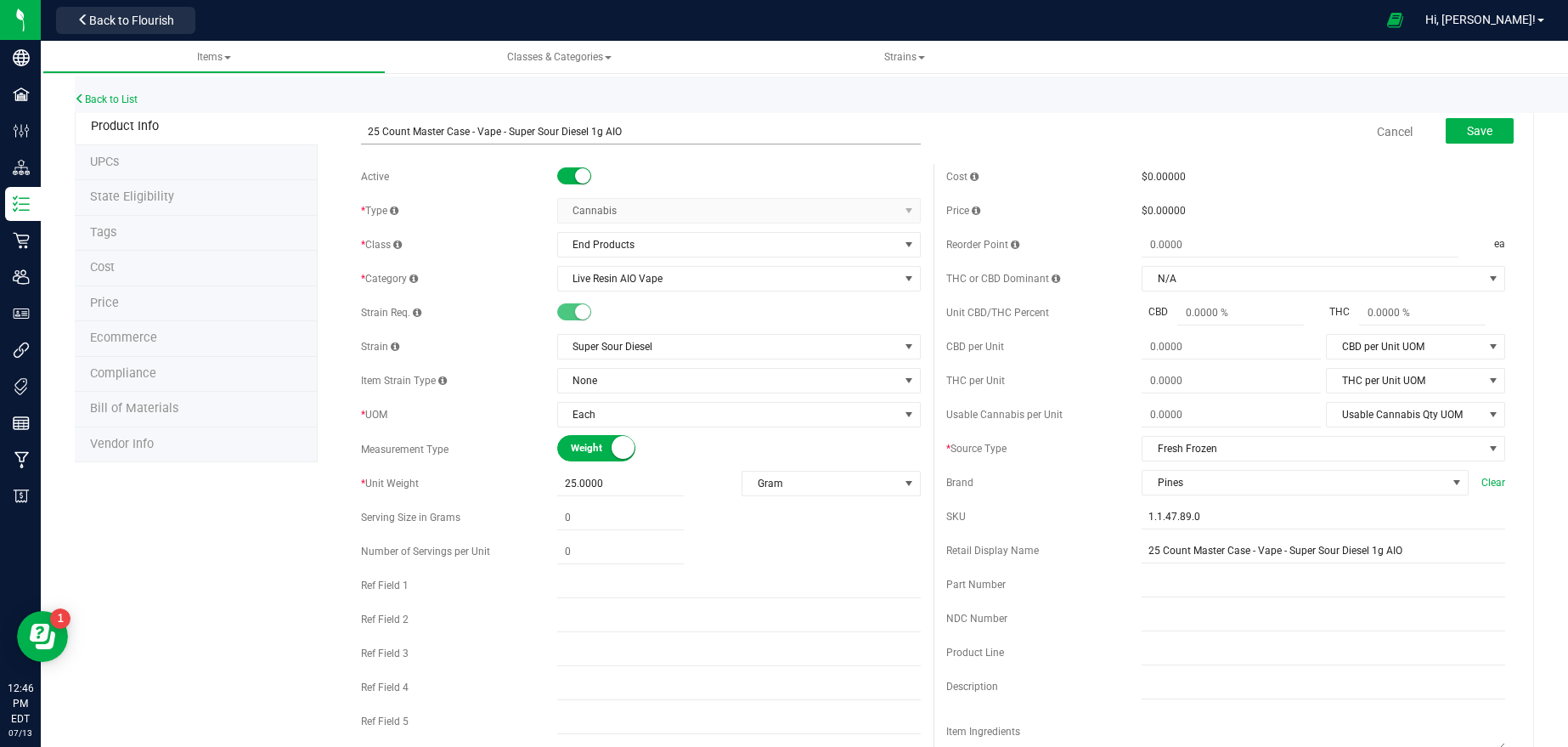 click on "25 Count Master Case - Vape - Super Sour Diesel 1g AIO" at bounding box center (640, 132) 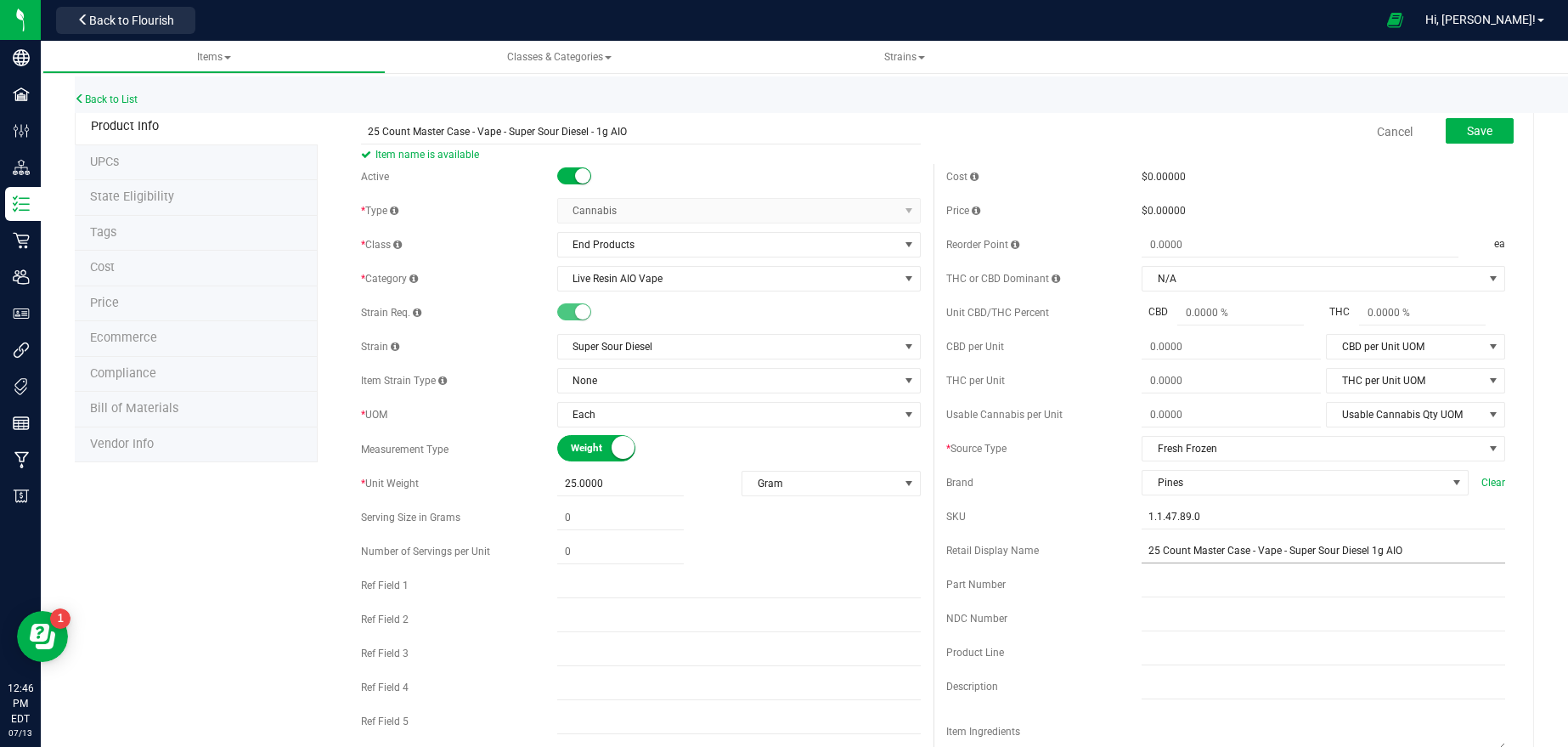 type on "25 Count Master Case - Vape - Super Sour Diesel - 1g AIO" 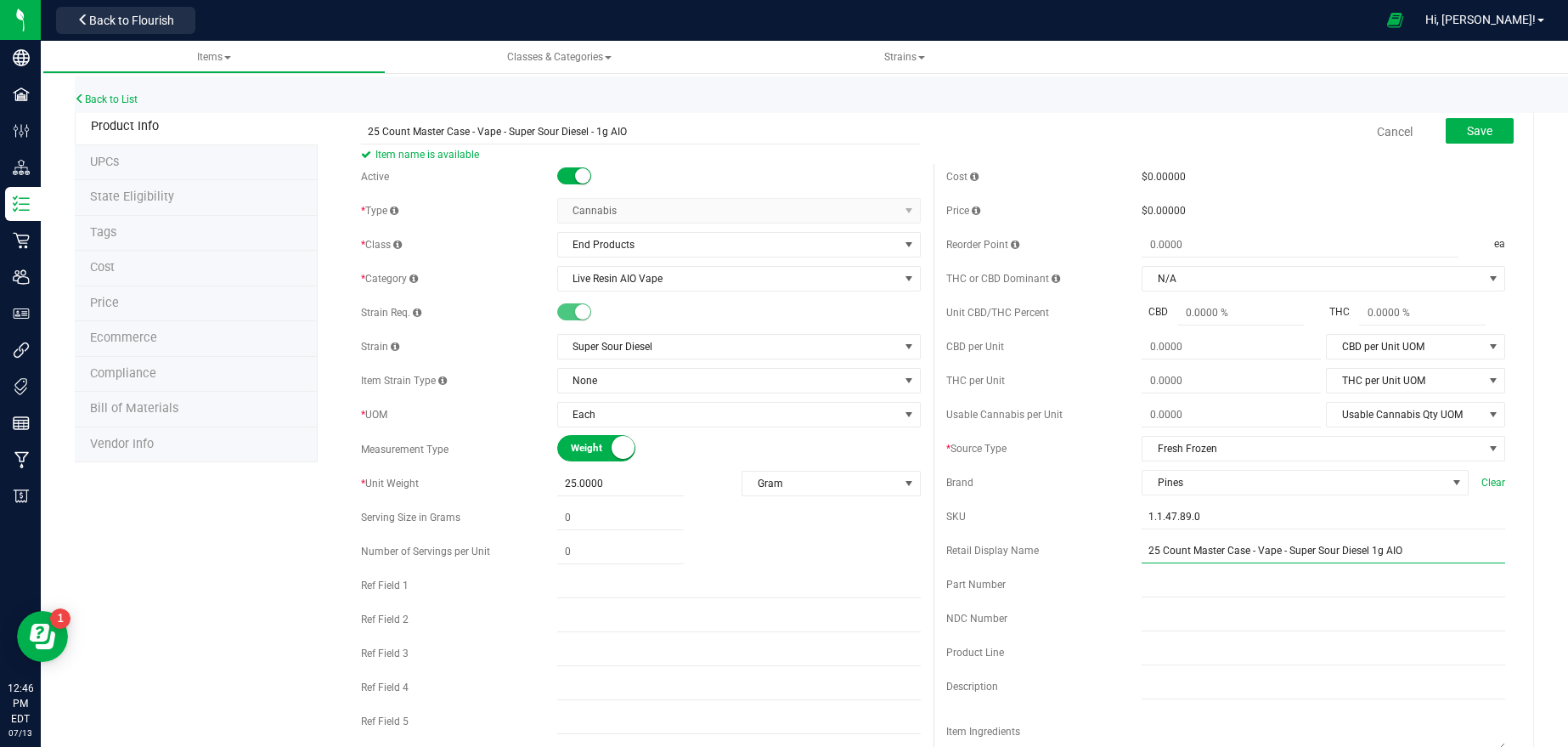click on "25 Count Master Case - Vape - Super Sour Diesel 1g AIO" at bounding box center [1323, 551] 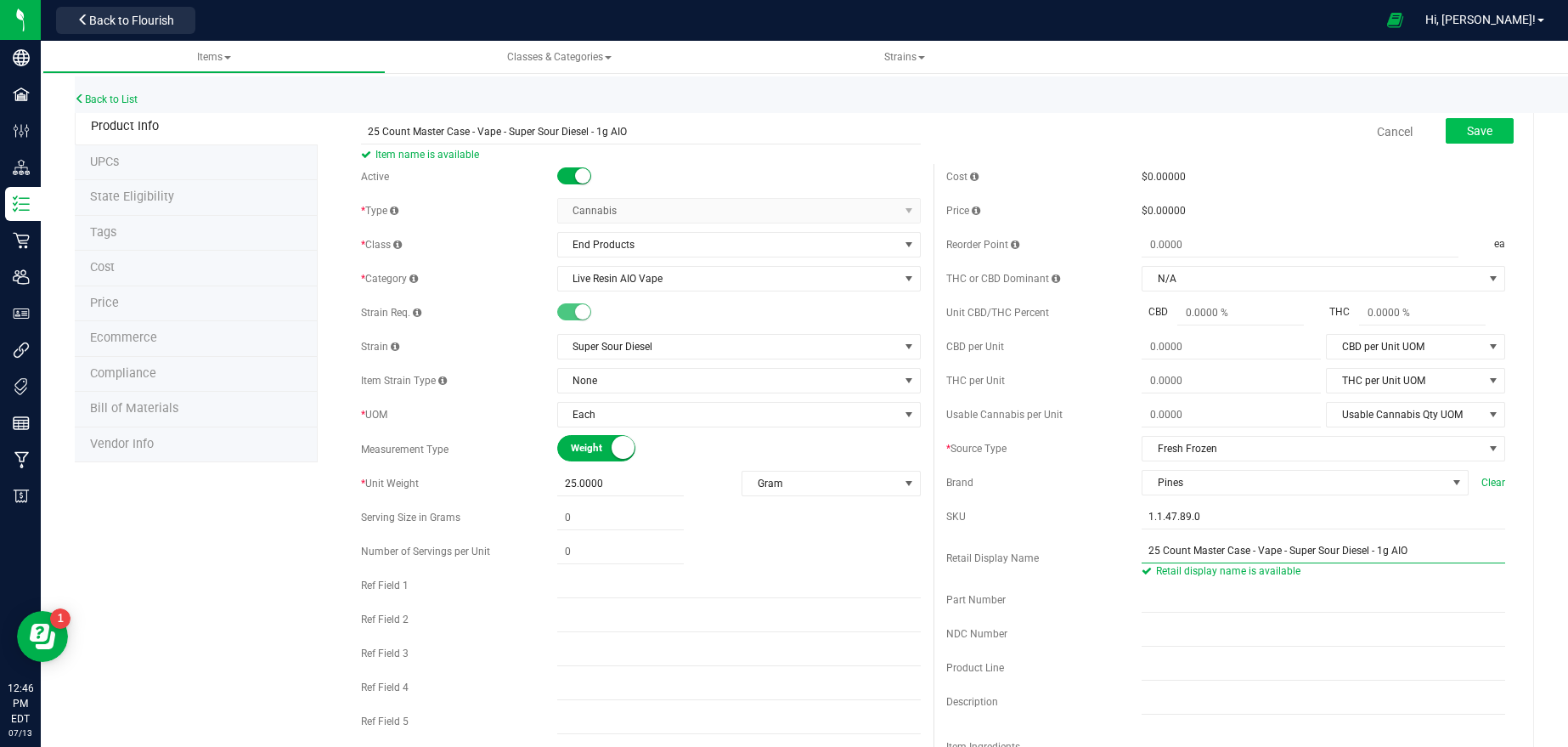type on "25 Count Master Case - Vape - Super Sour Diesel - 1g AIO" 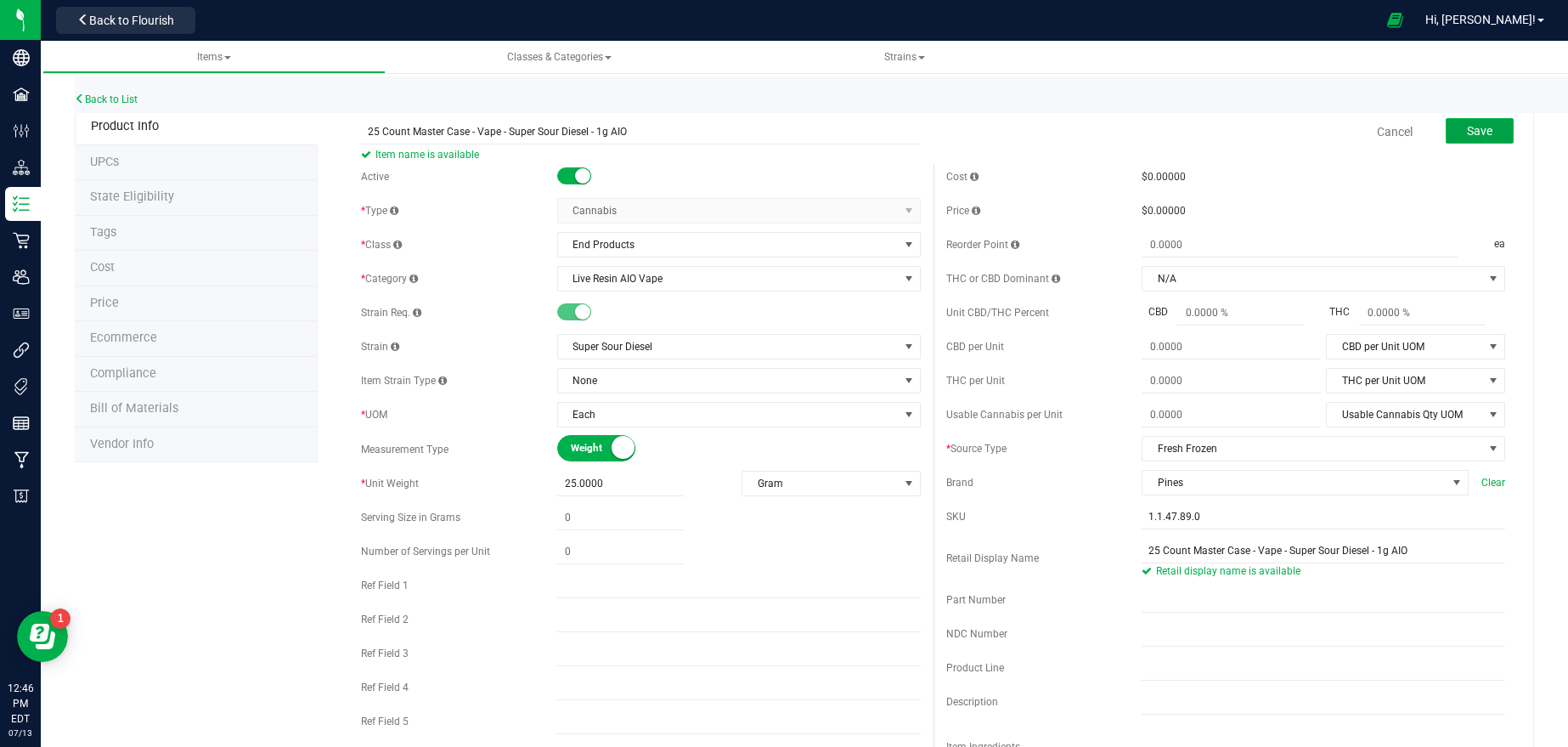 click on "Save" at bounding box center [1480, 131] 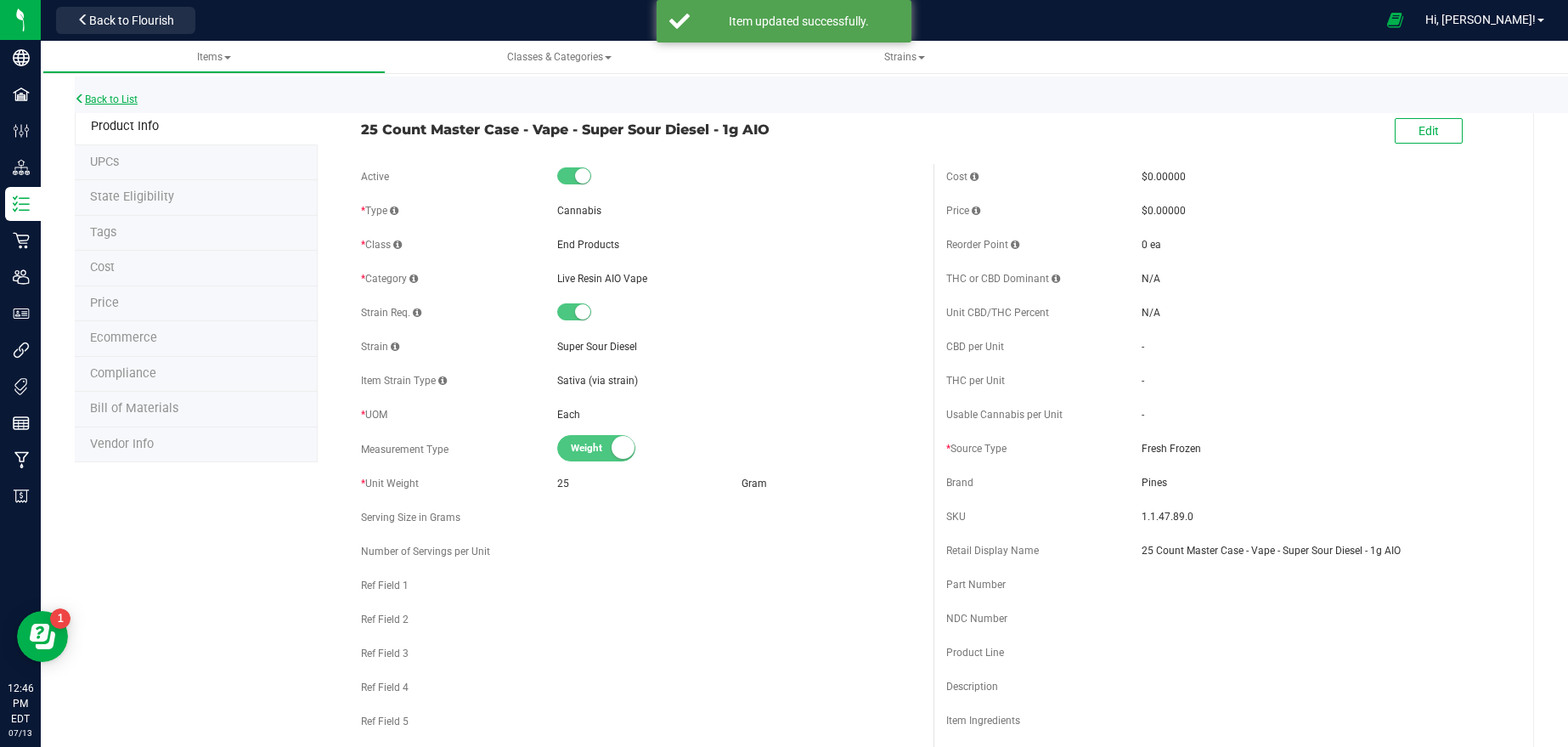 click on "Back to List" at bounding box center [106, 99] 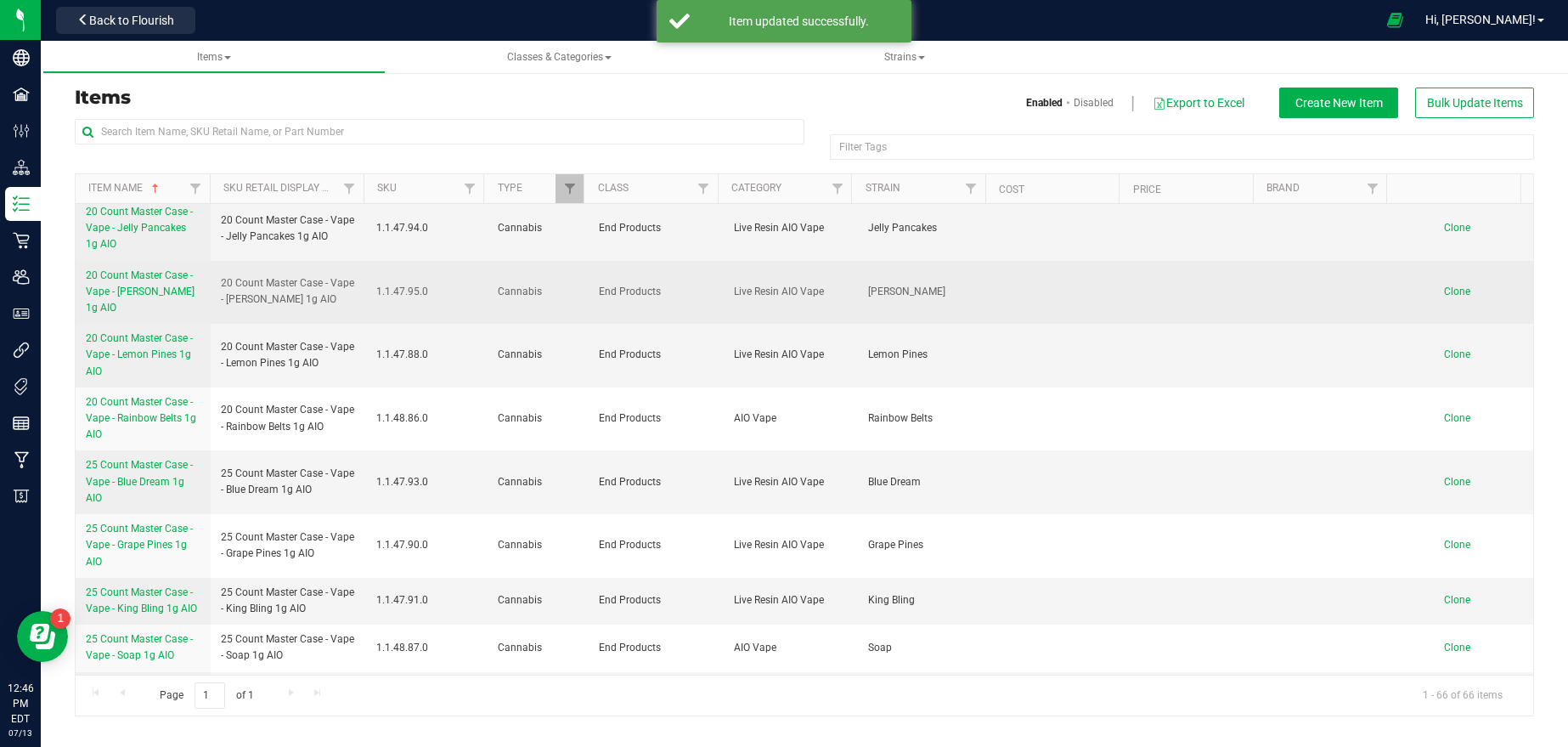 scroll, scrollTop: 320, scrollLeft: 0, axis: vertical 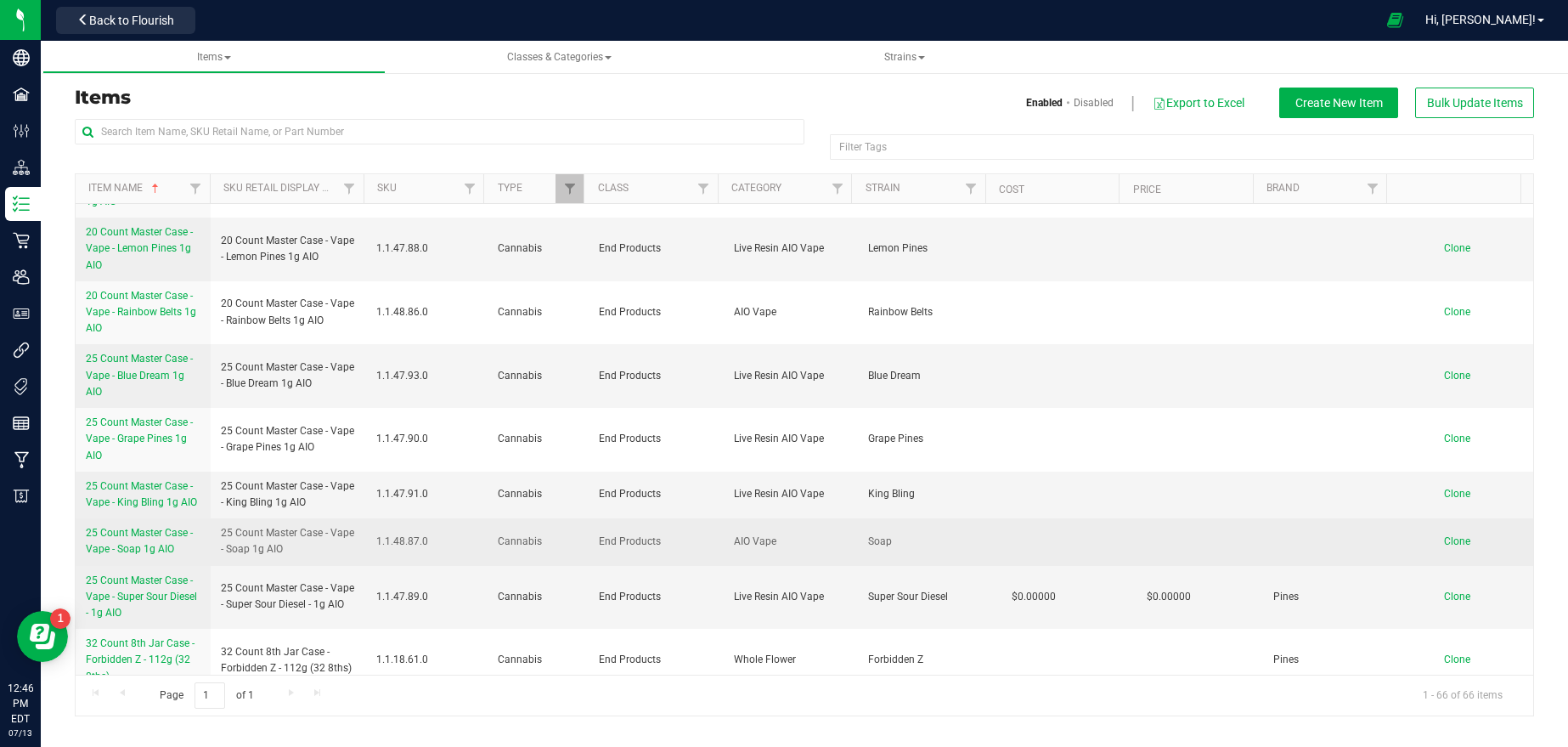 click on "25 Count Master Case - Vape - Soap 1g AIO" at bounding box center [139, 540] 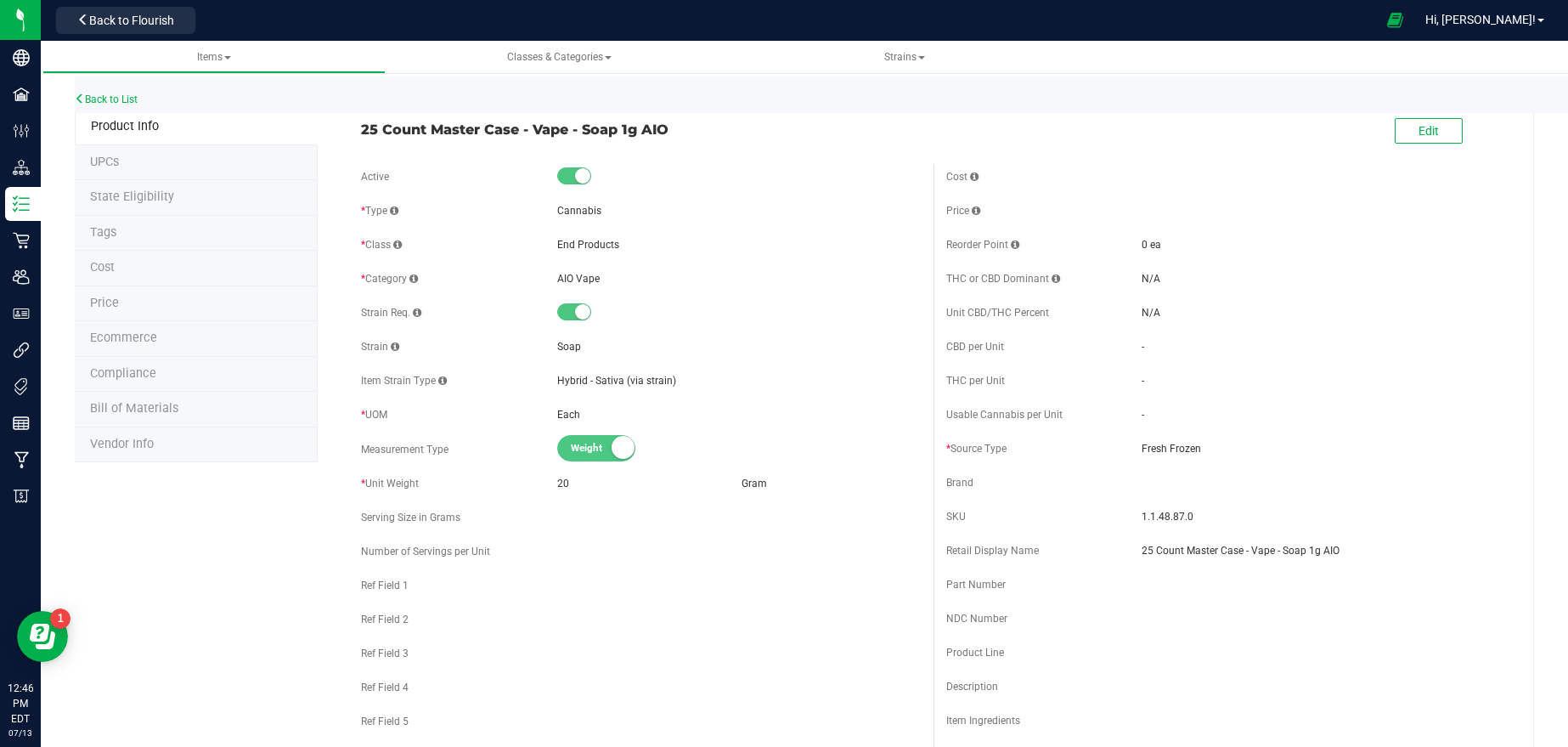 click at bounding box center (1488, 132) 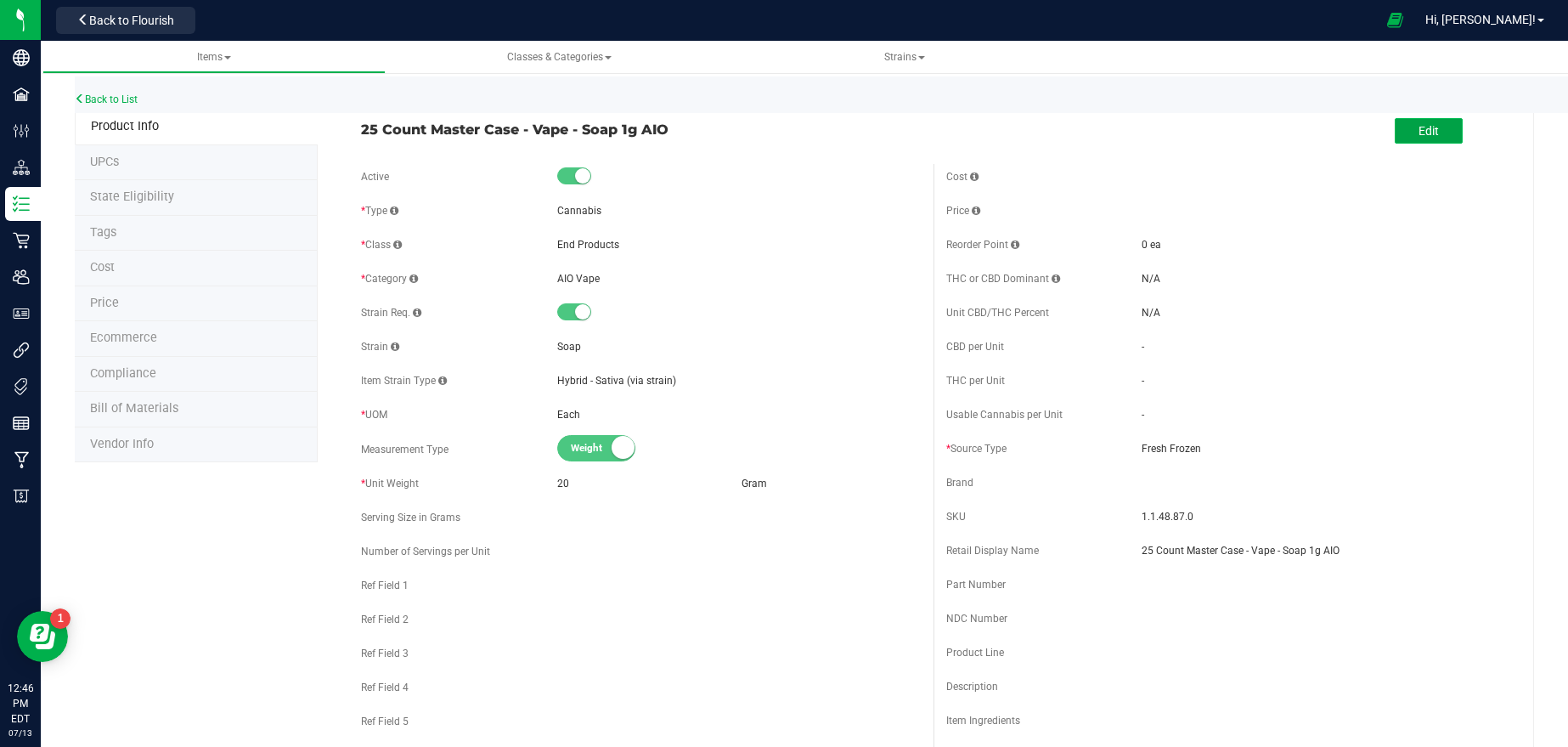 click on "Edit" at bounding box center (1429, 131) 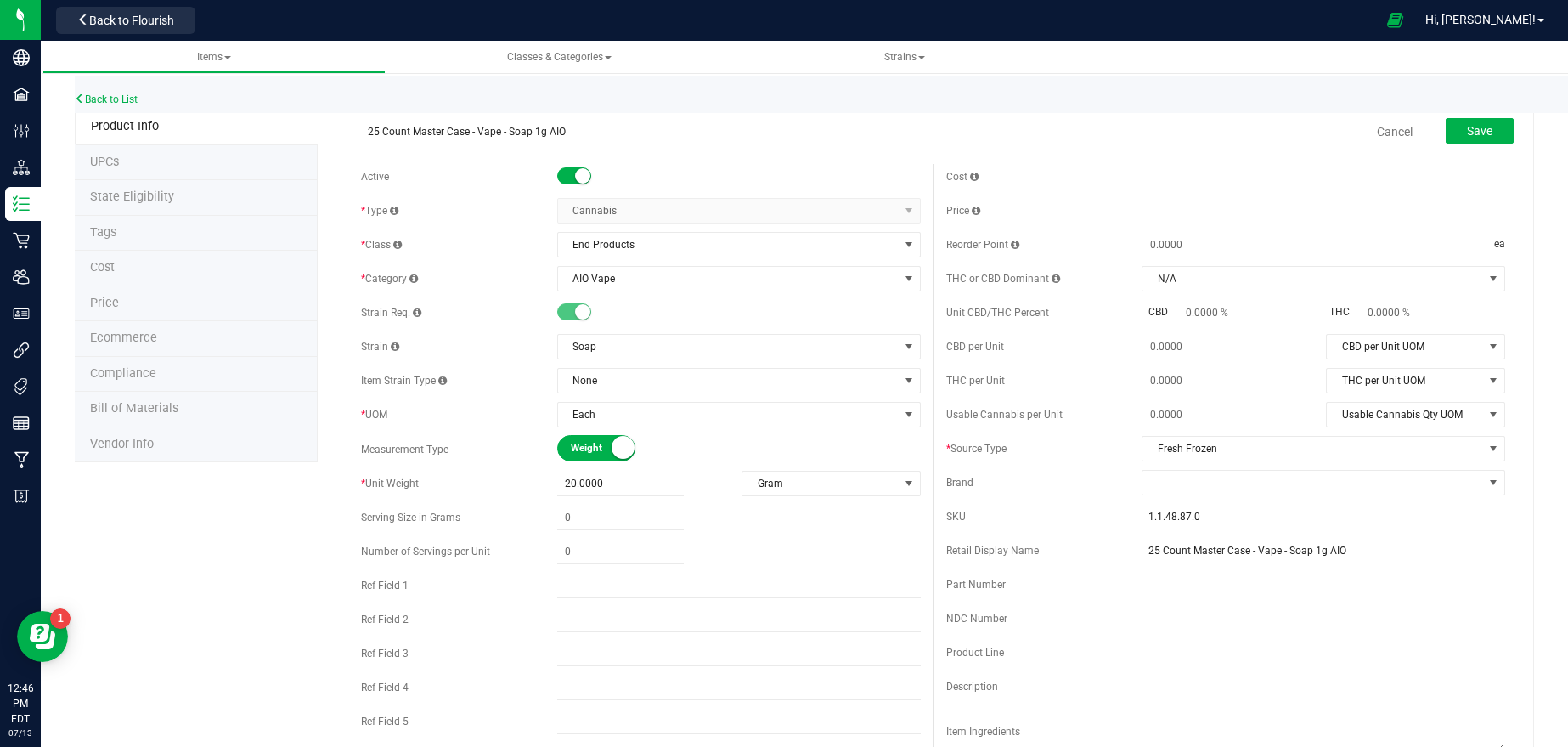 click on "25 Count Master Case - Vape - Soap 1g AIO" at bounding box center [640, 132] 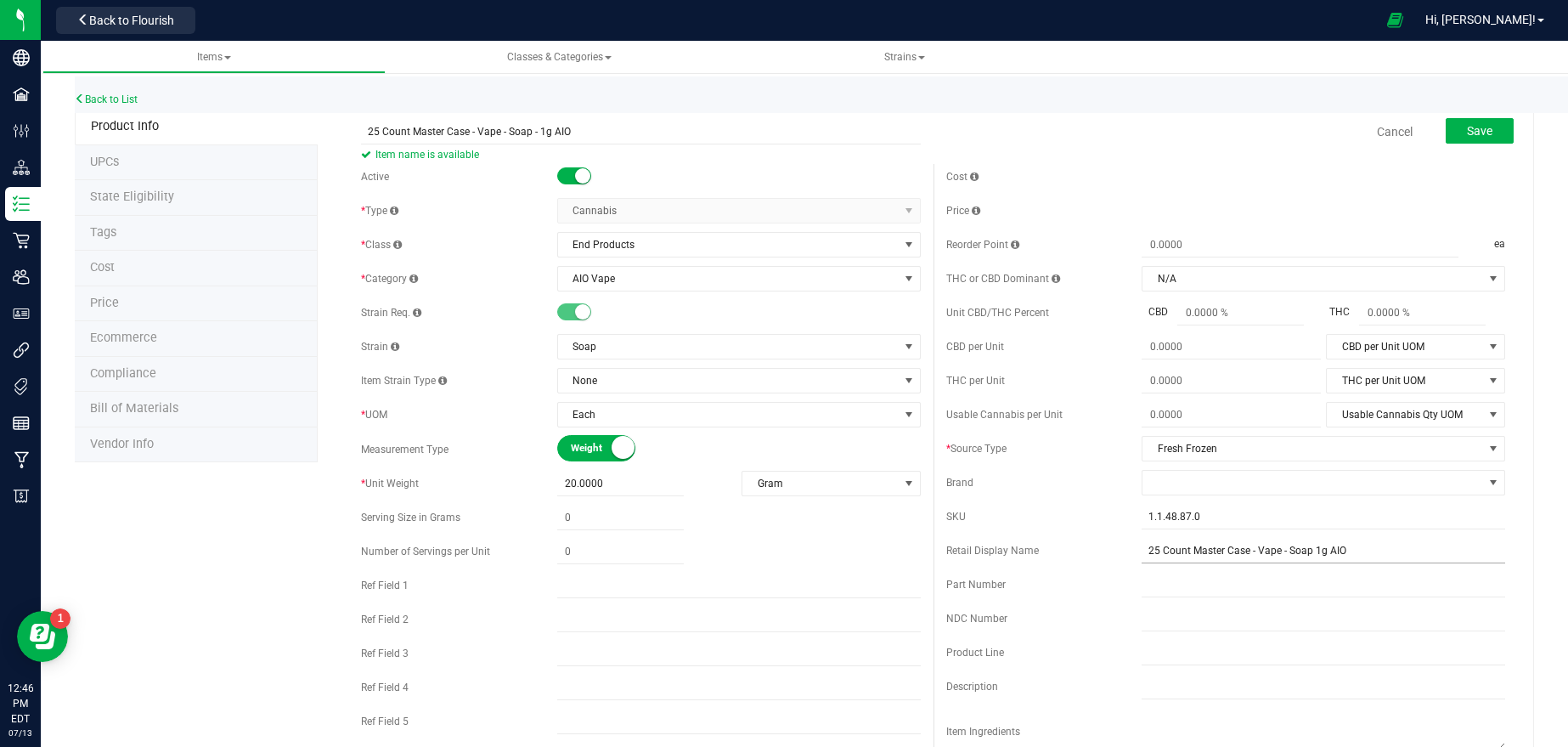 type on "25 Count Master Case - Vape - Soap - 1g AIO" 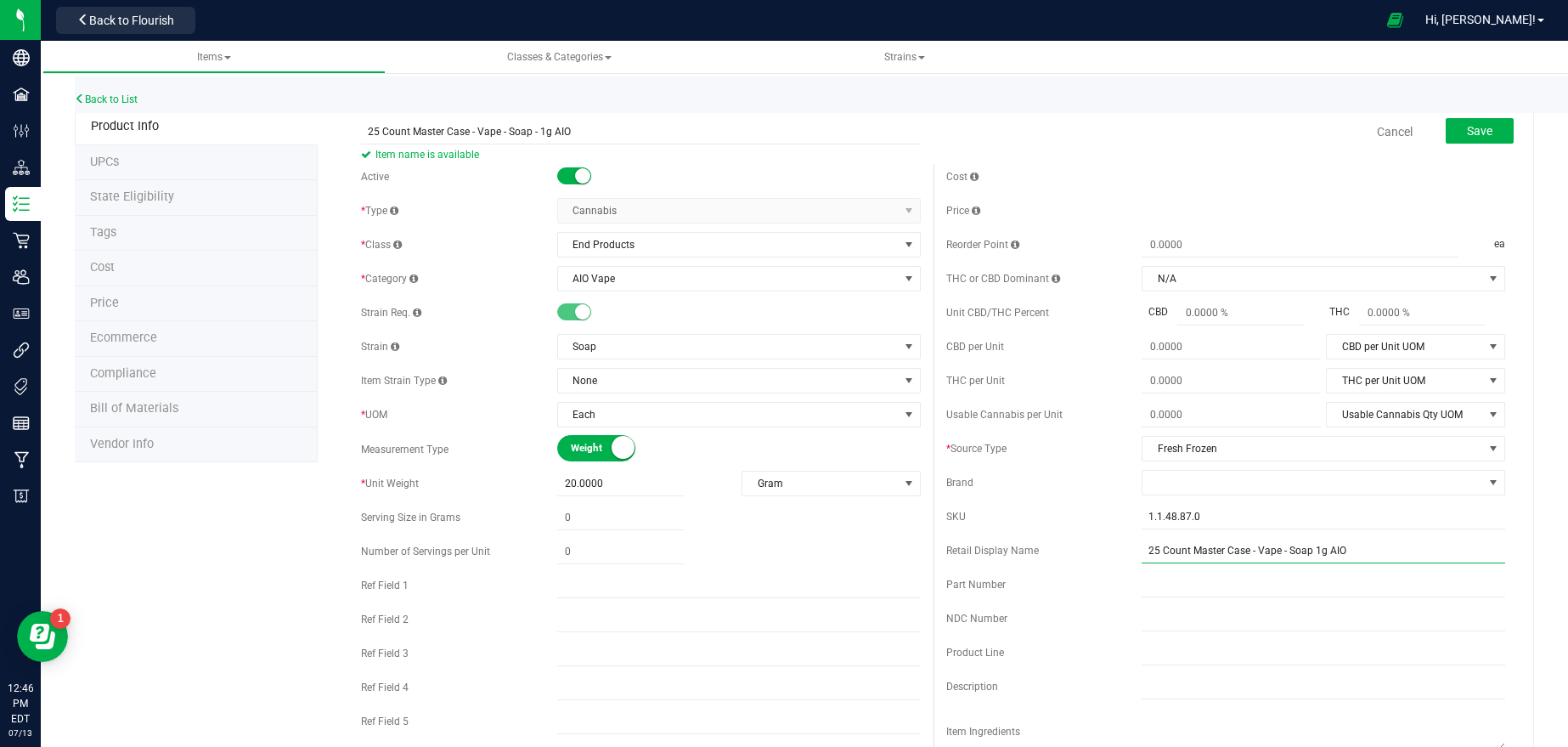 click on "25 Count Master Case - Vape - Soap 1g AIO" at bounding box center [1323, 551] 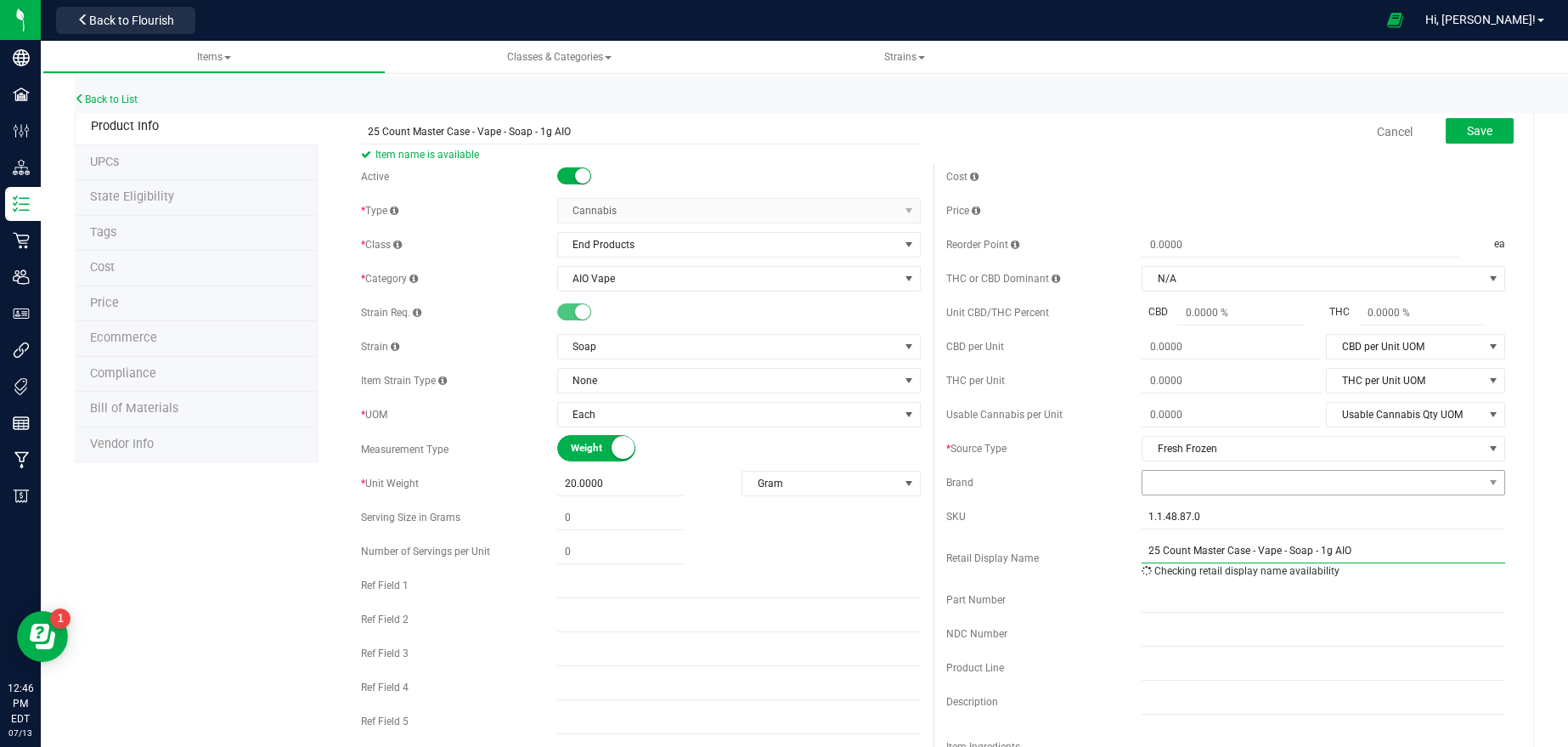 type on "25 Count Master Case - Vape - Soap - 1g AIO" 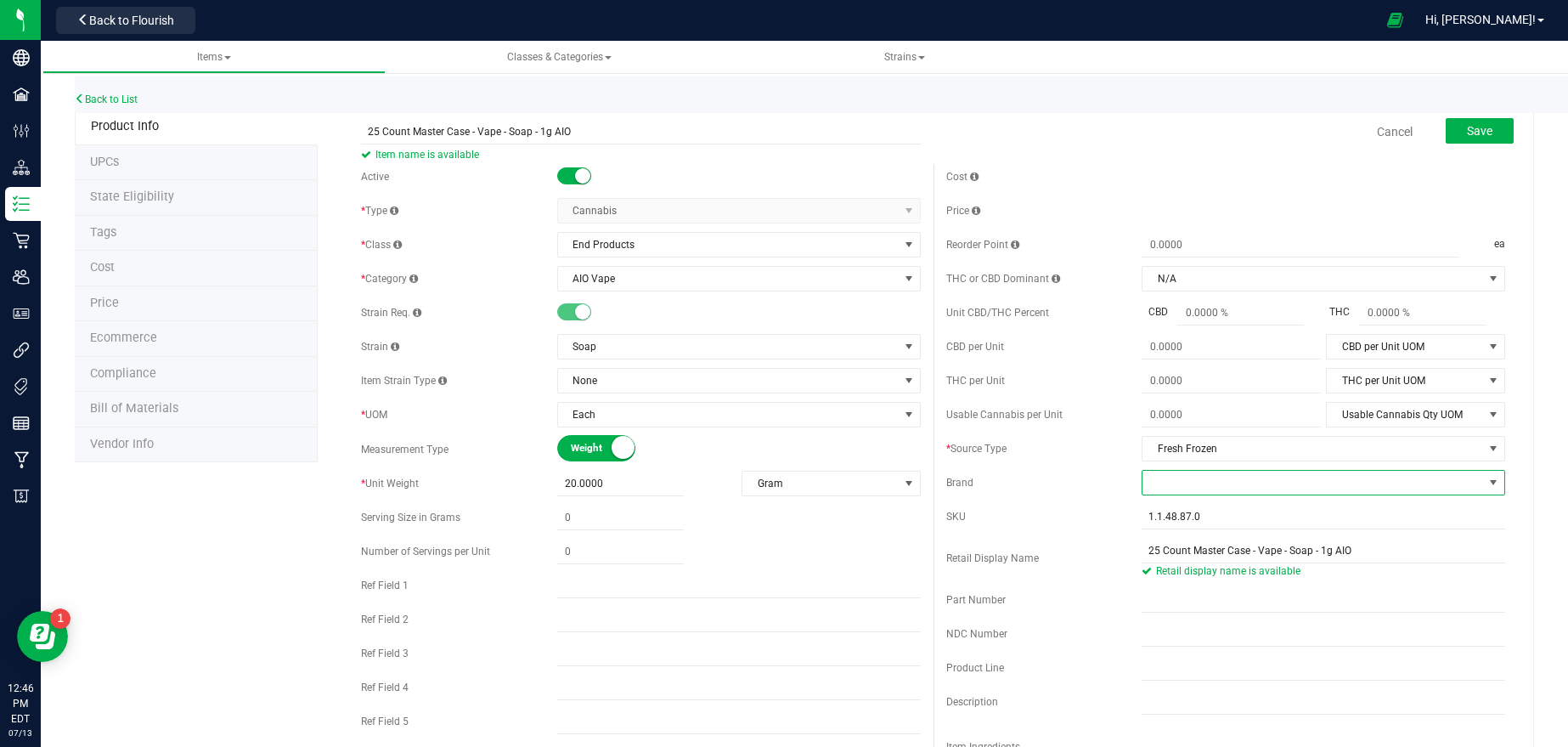click at bounding box center (1323, 483) 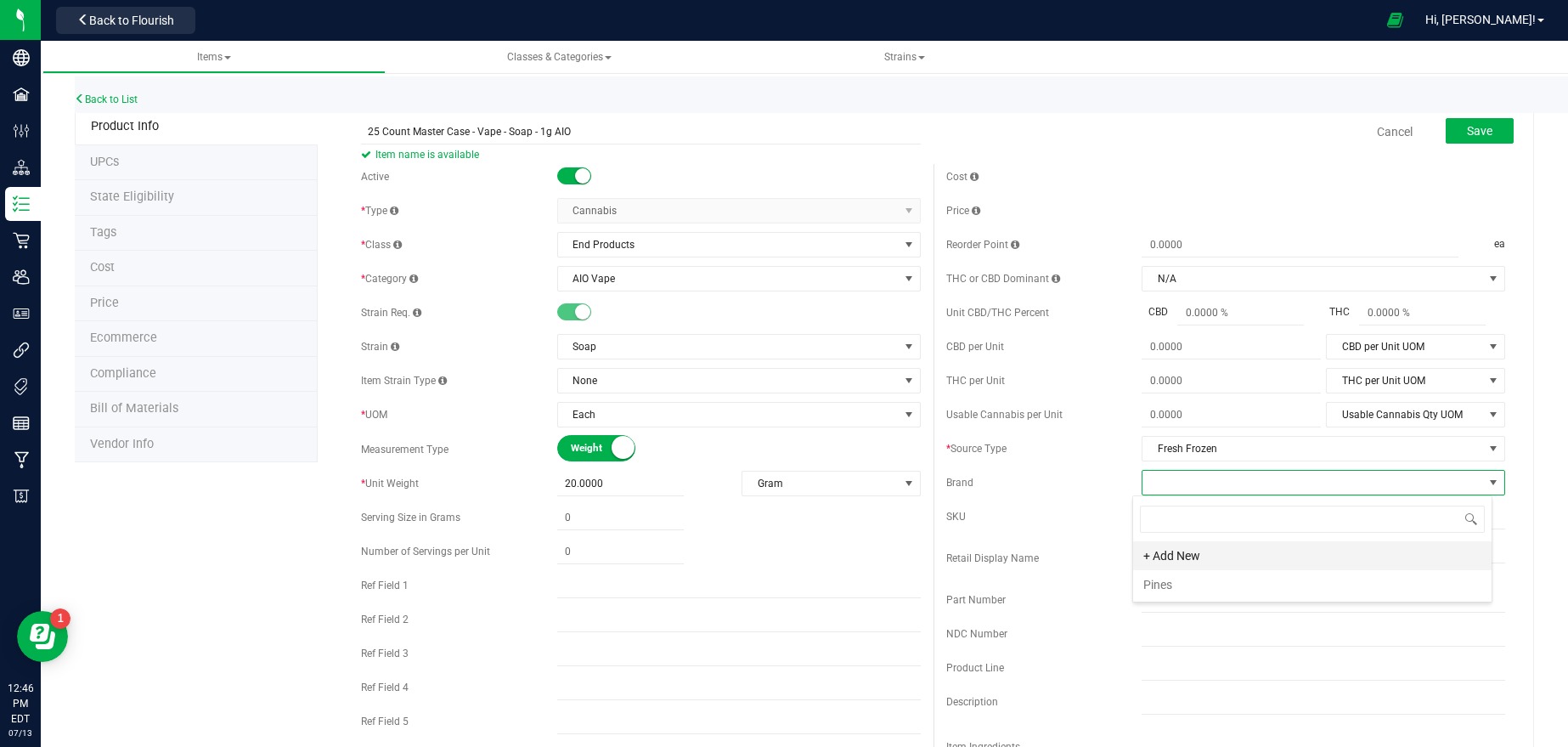 scroll, scrollTop: 84957, scrollLeft: 84580, axis: both 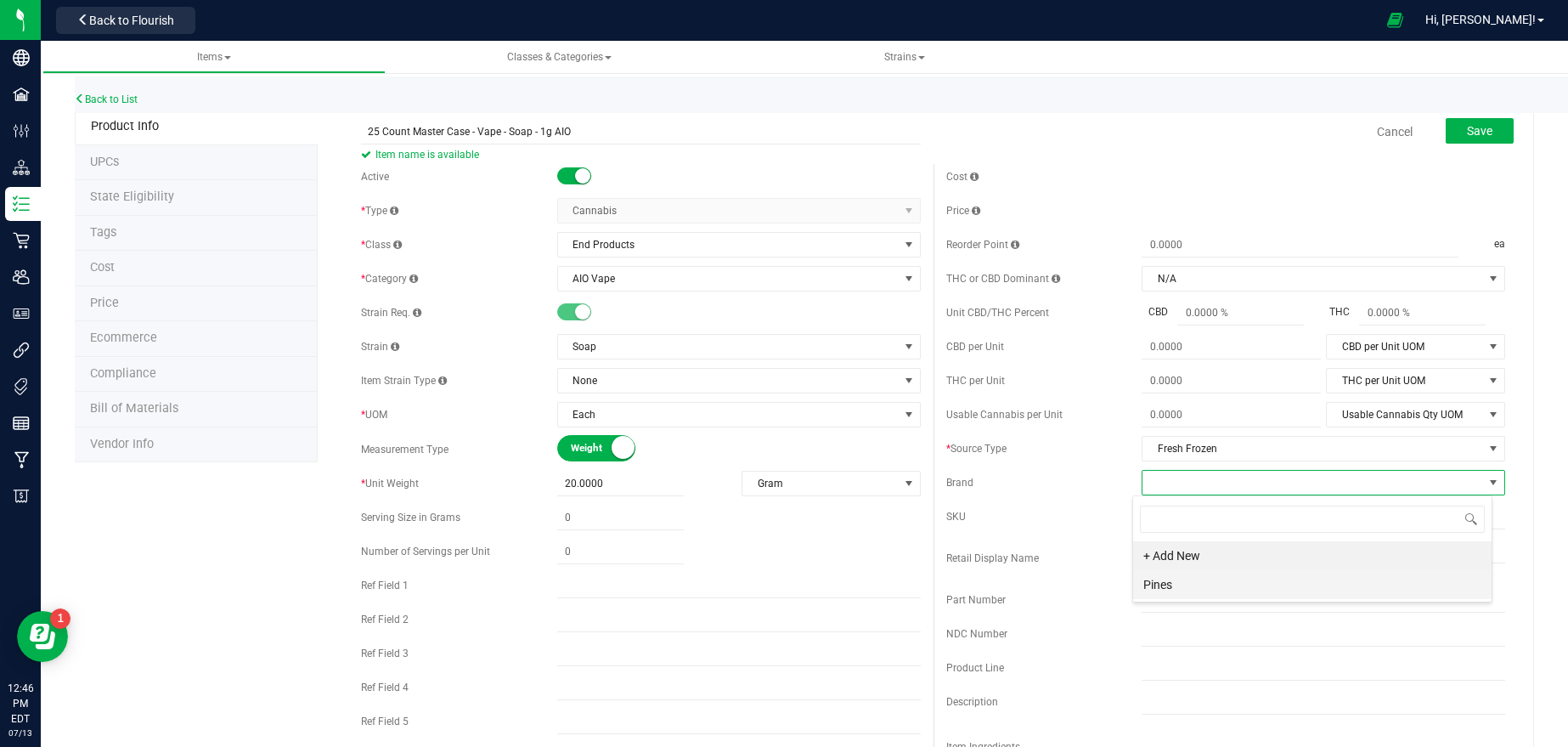 click on "Pines" at bounding box center (1312, 585) 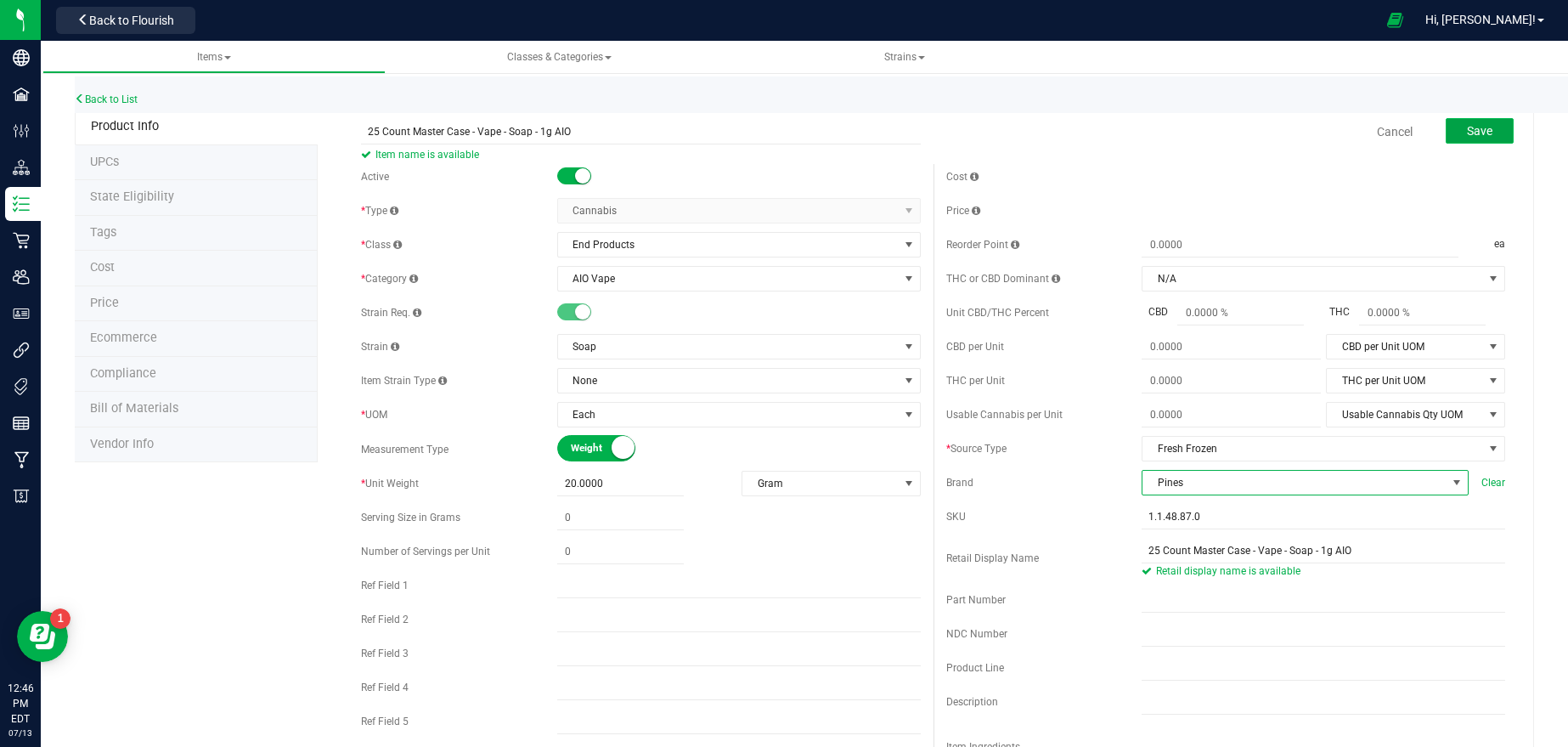 click on "Save" at bounding box center [1480, 131] 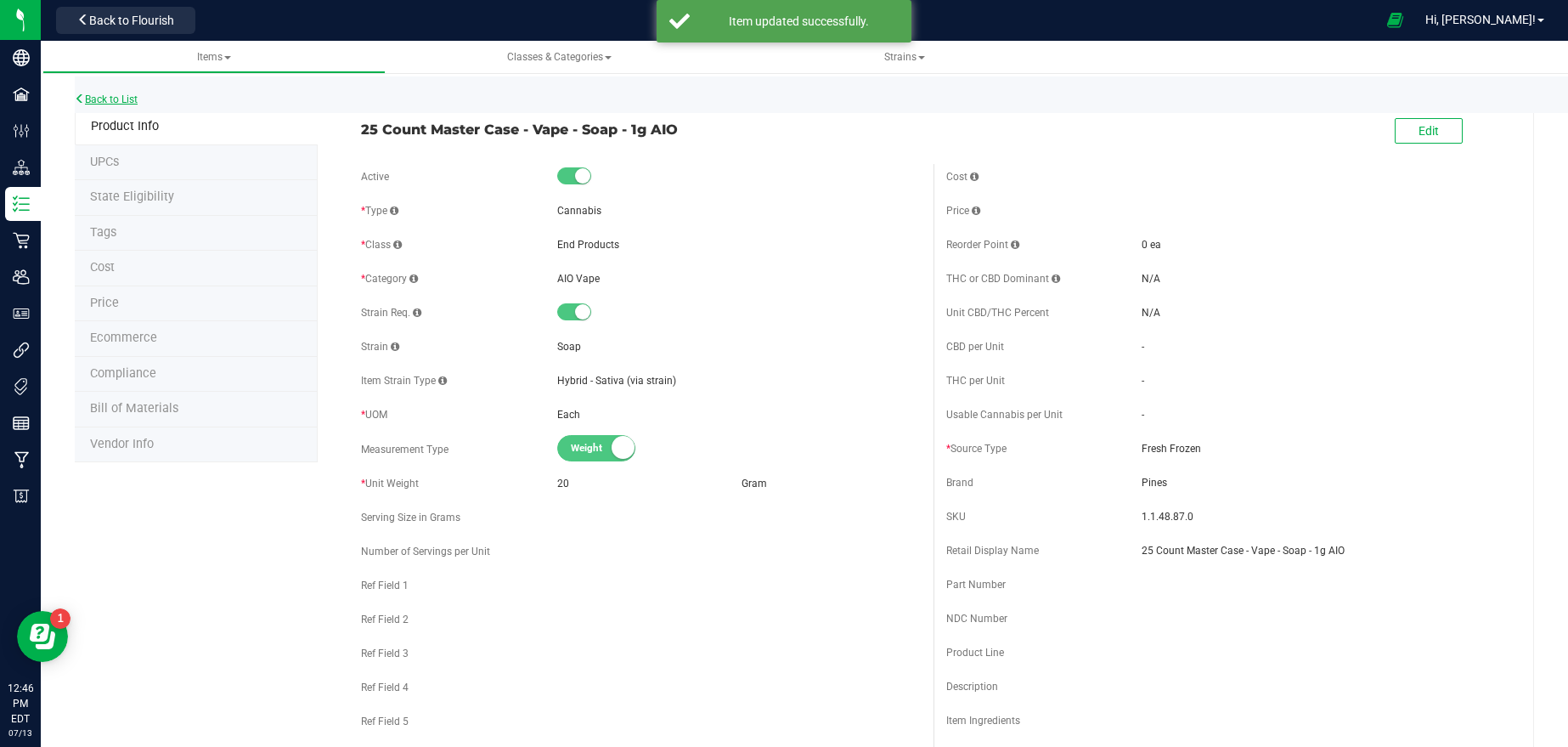 click on "Back to List" at bounding box center [106, 99] 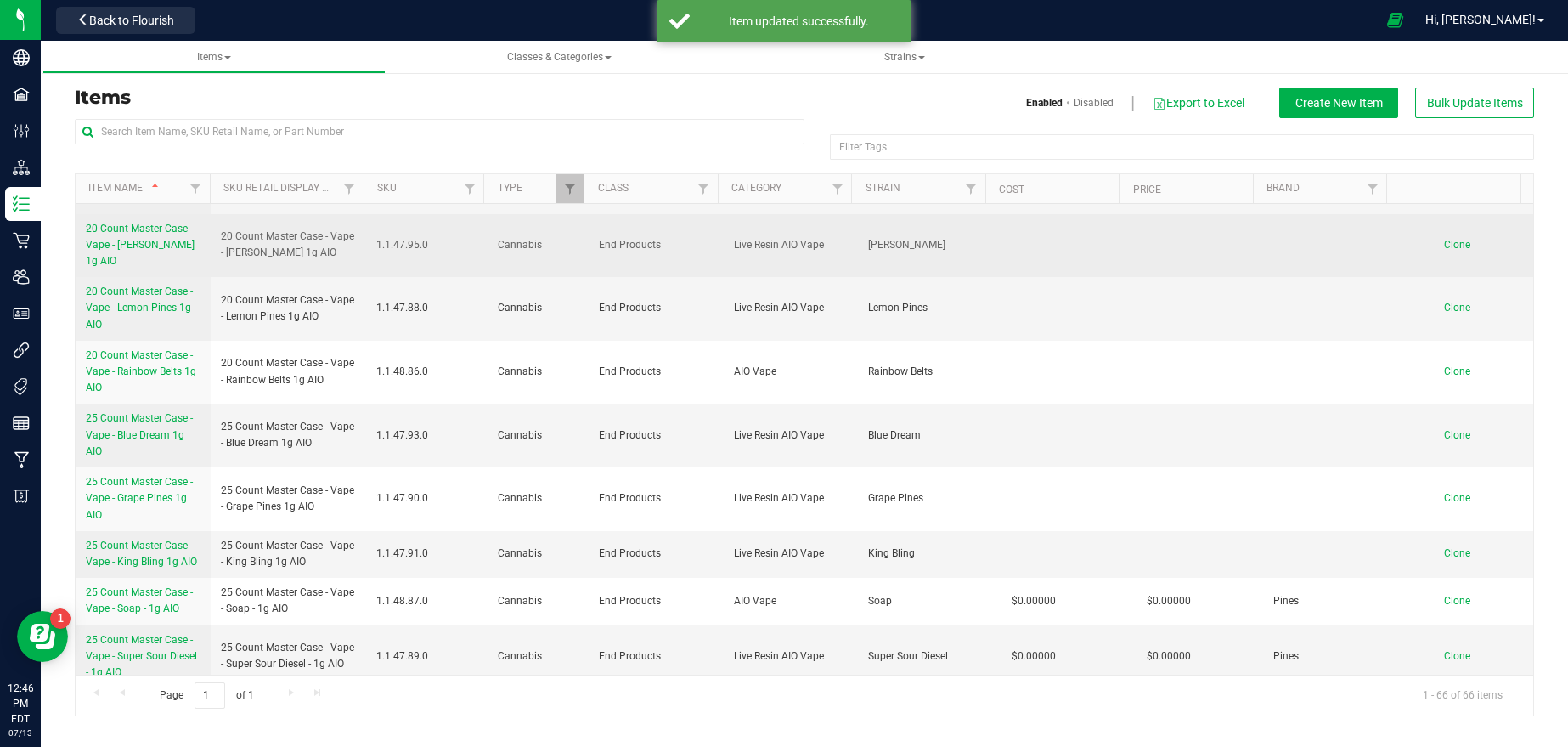 scroll, scrollTop: 297, scrollLeft: 0, axis: vertical 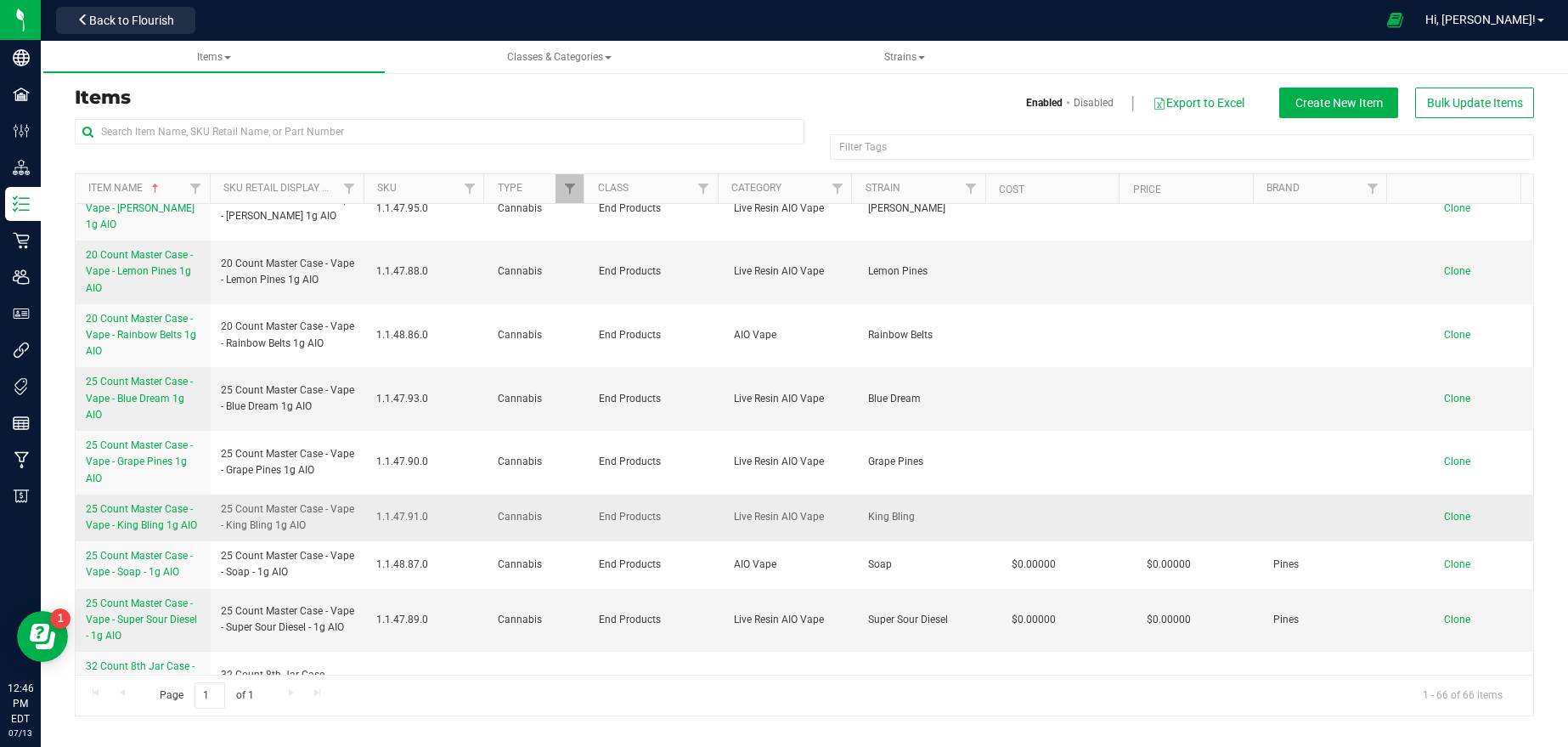 click on "25 Count Master Case - Vape - King Bling 1g AIO" at bounding box center (141, 517) 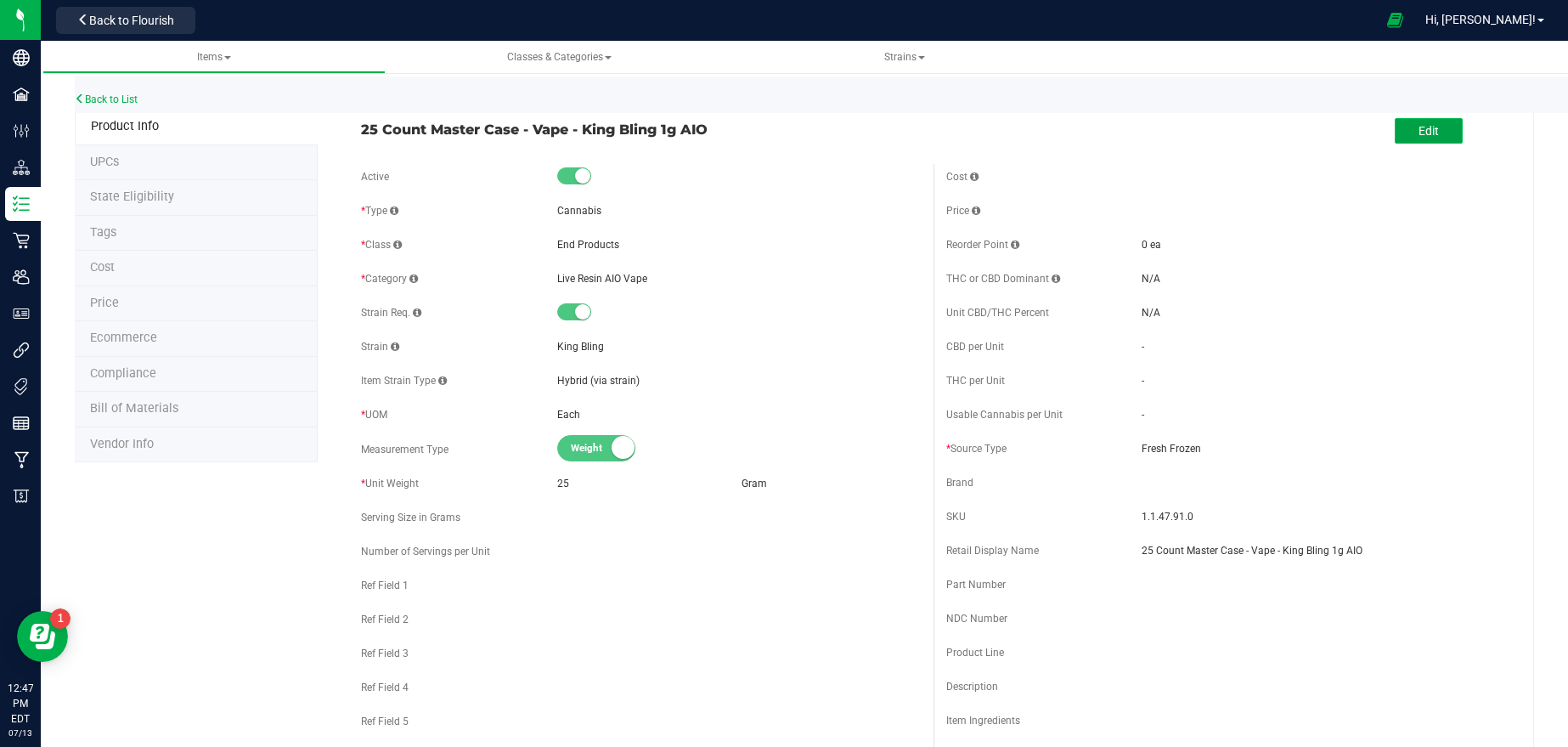 click on "Edit" at bounding box center (1429, 131) 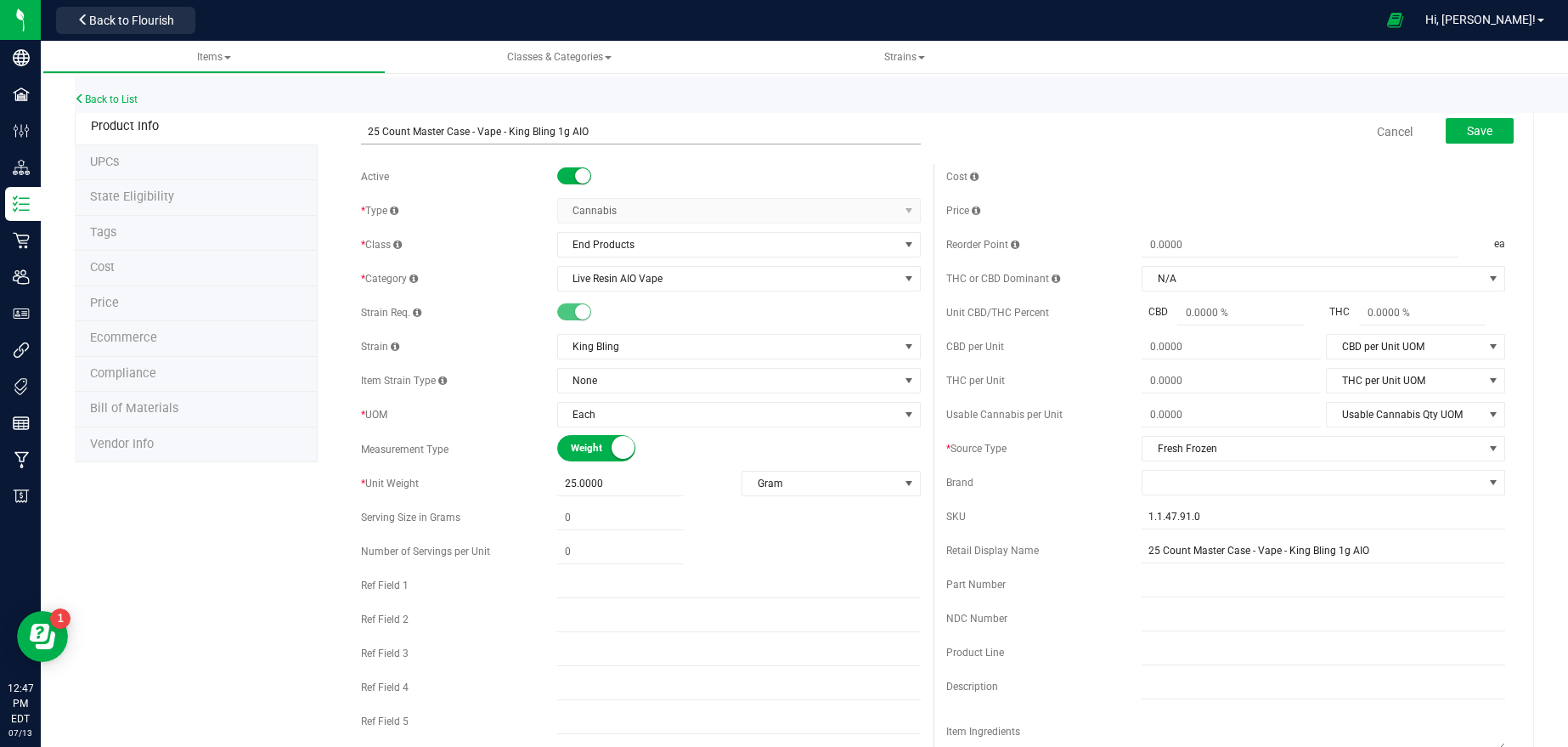click on "25 Count Master Case - Vape - King Bling 1g AIO" at bounding box center [640, 132] 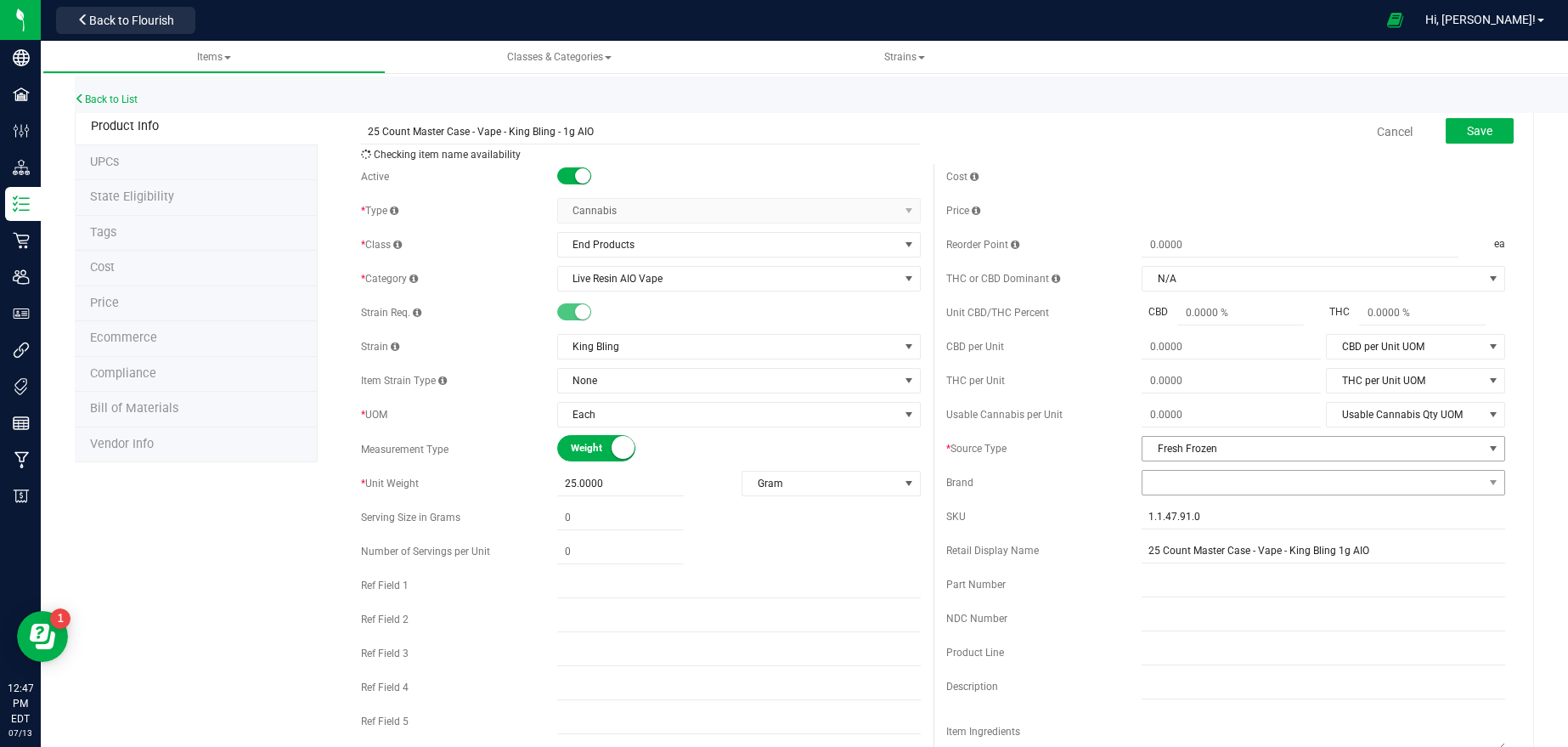 type on "25 Count Master Case - Vape - King Bling - 1g AIO" 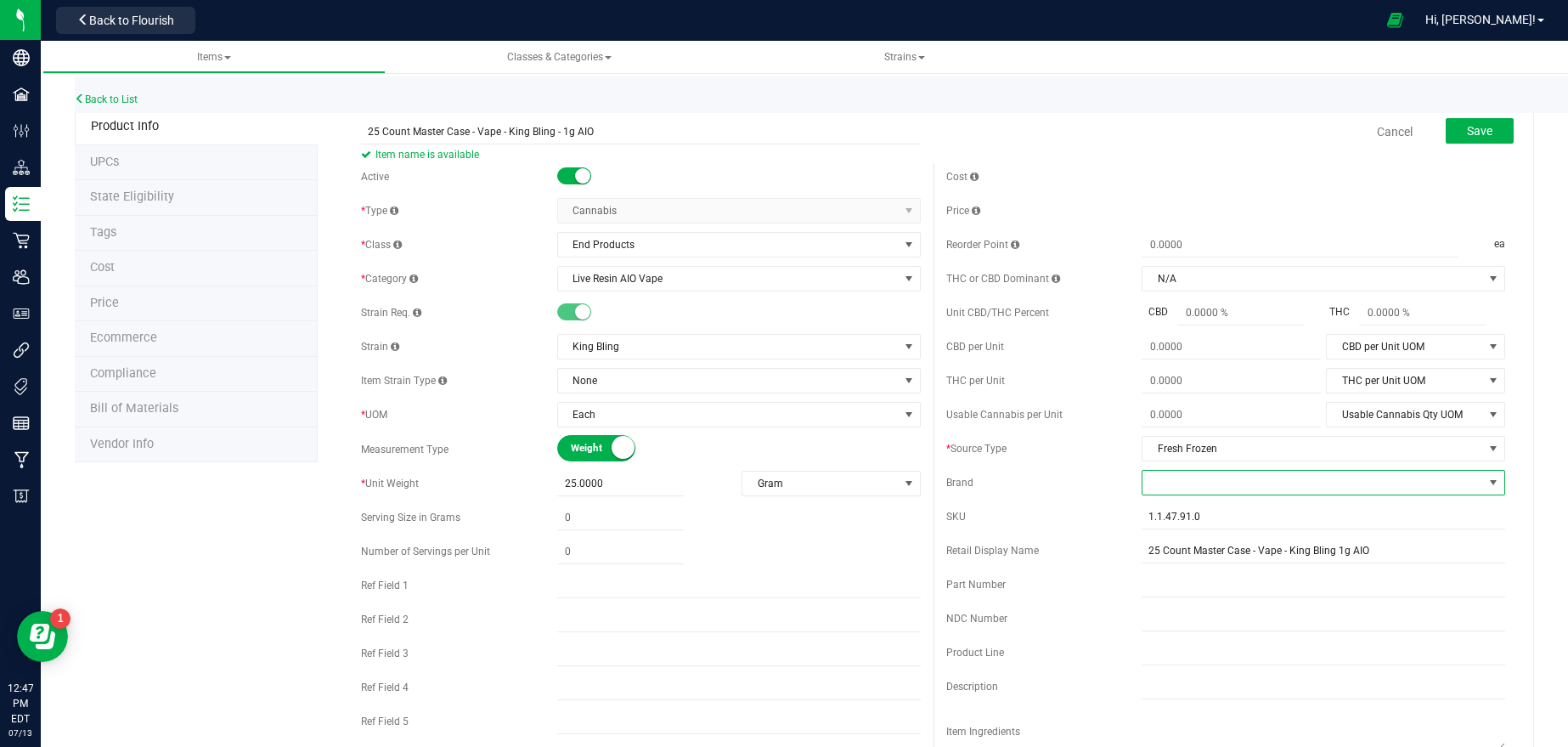 click at bounding box center (1312, 483) 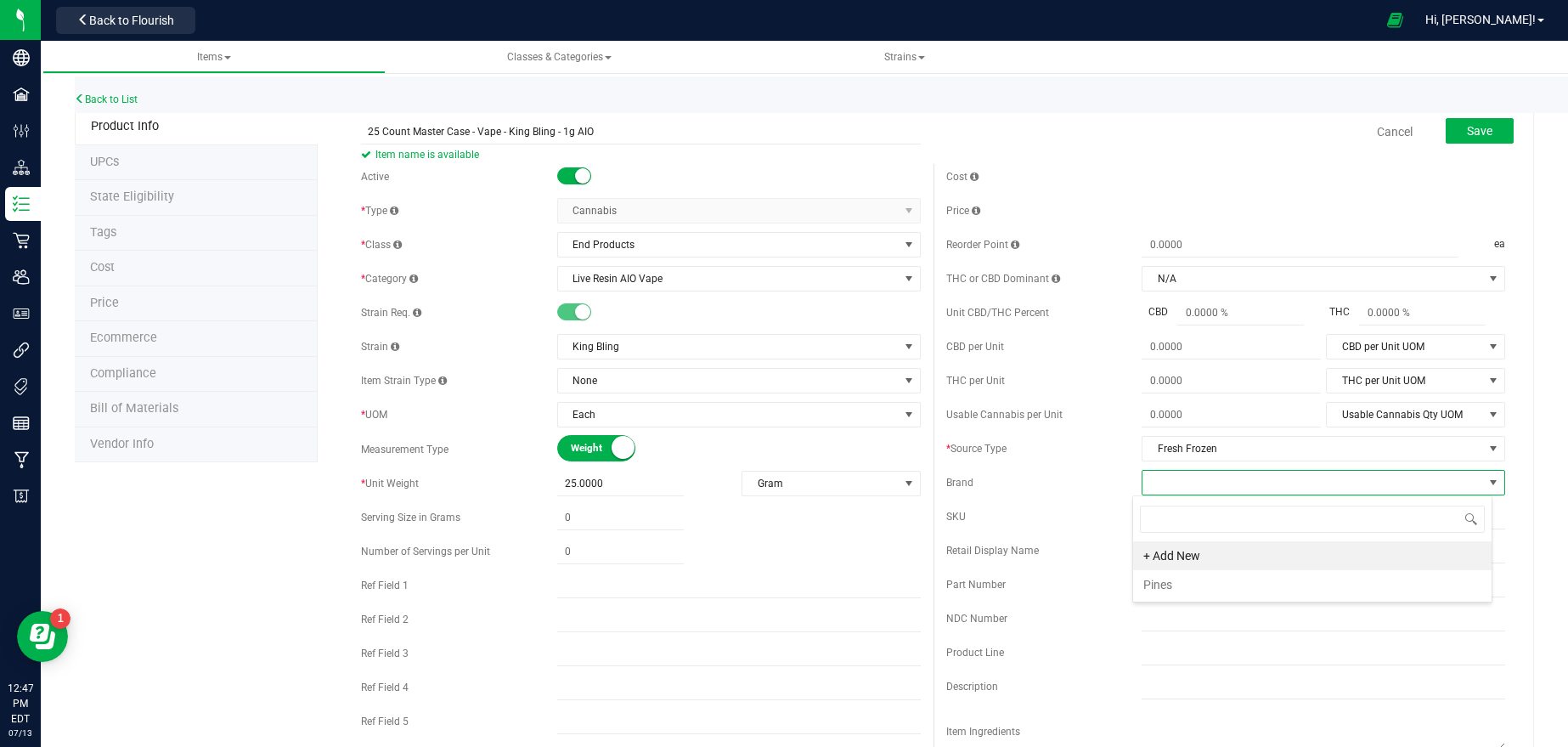 scroll, scrollTop: 84957, scrollLeft: 84580, axis: both 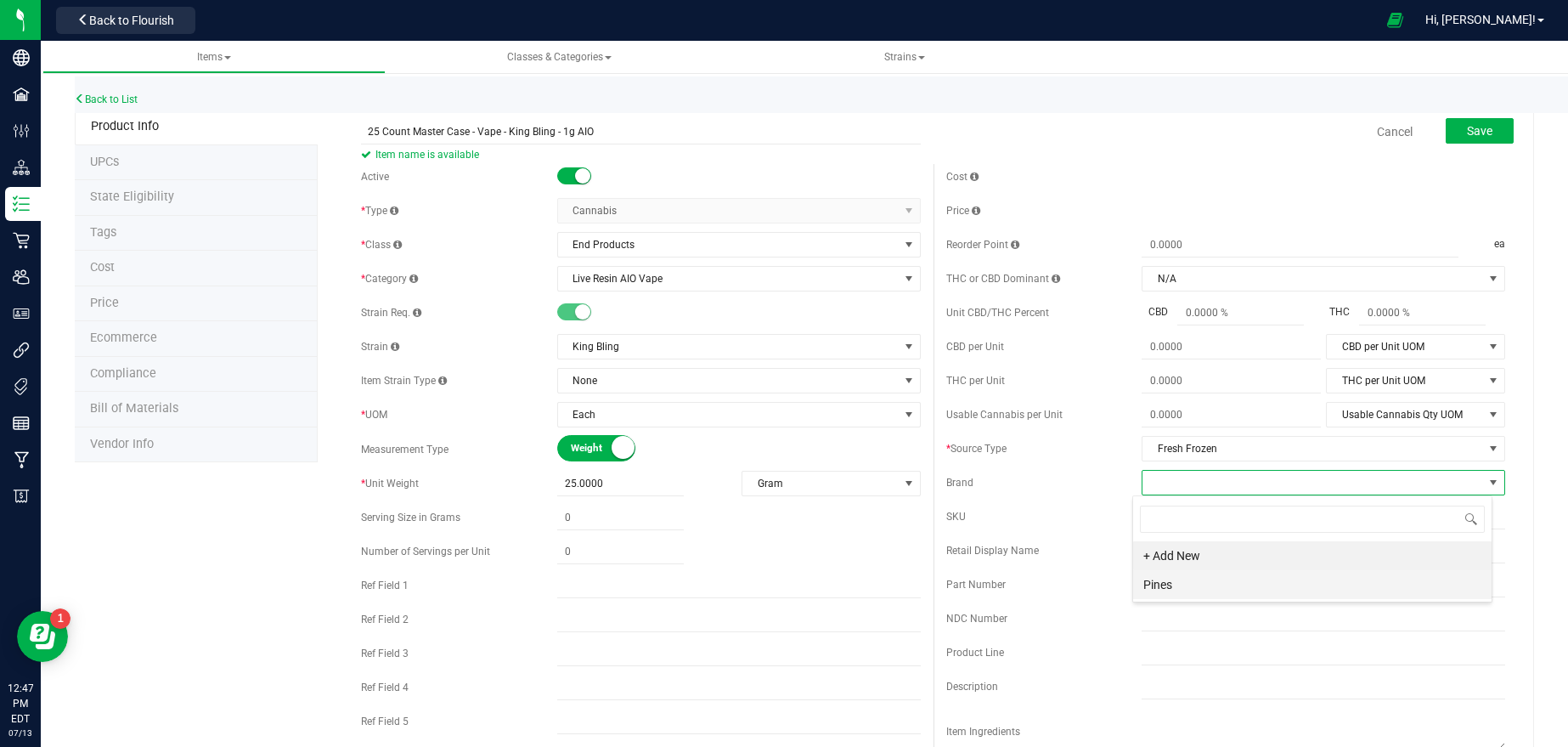 click on "Pines" at bounding box center [1312, 585] 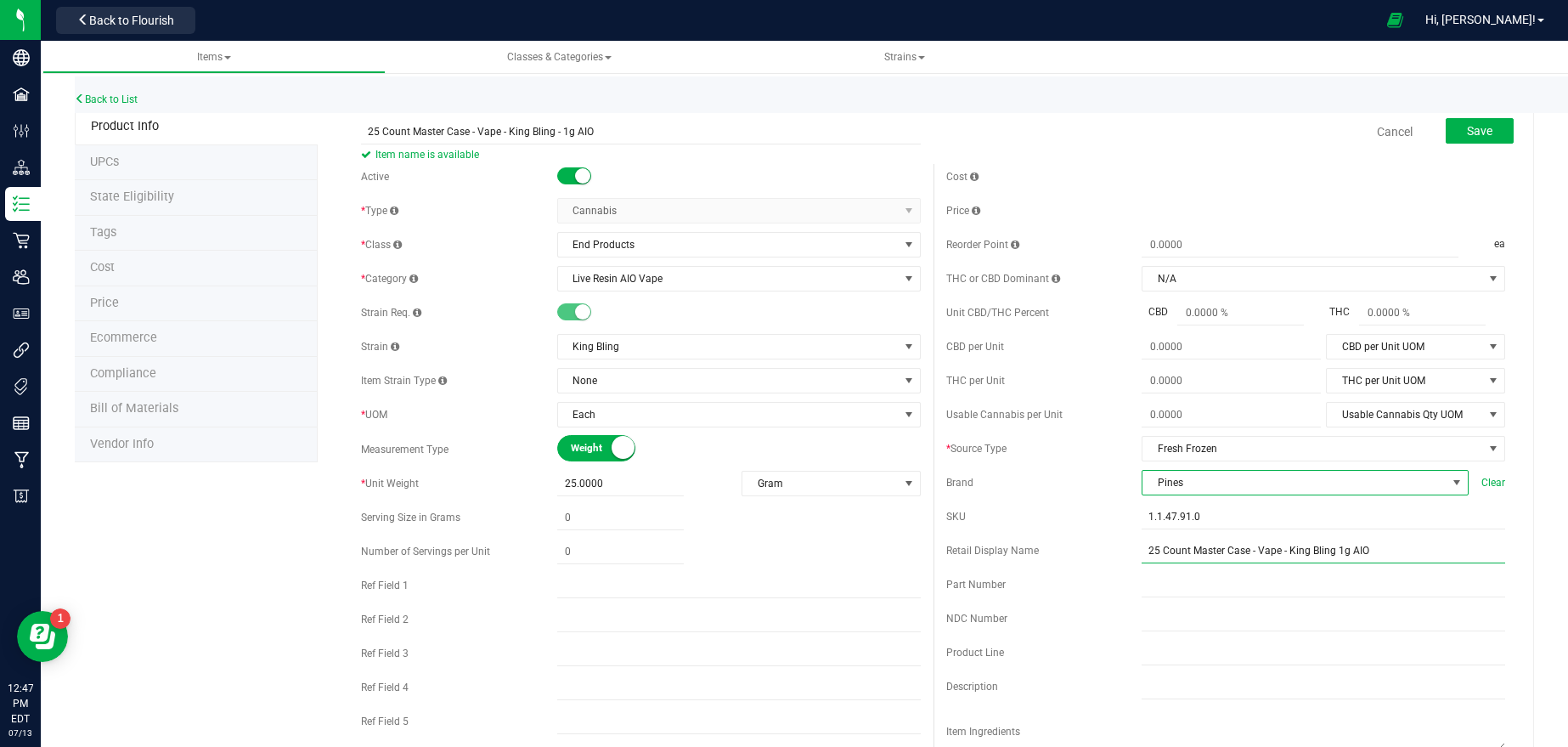 click on "25 Count Master Case - Vape - King Bling 1g AIO" at bounding box center [1323, 551] 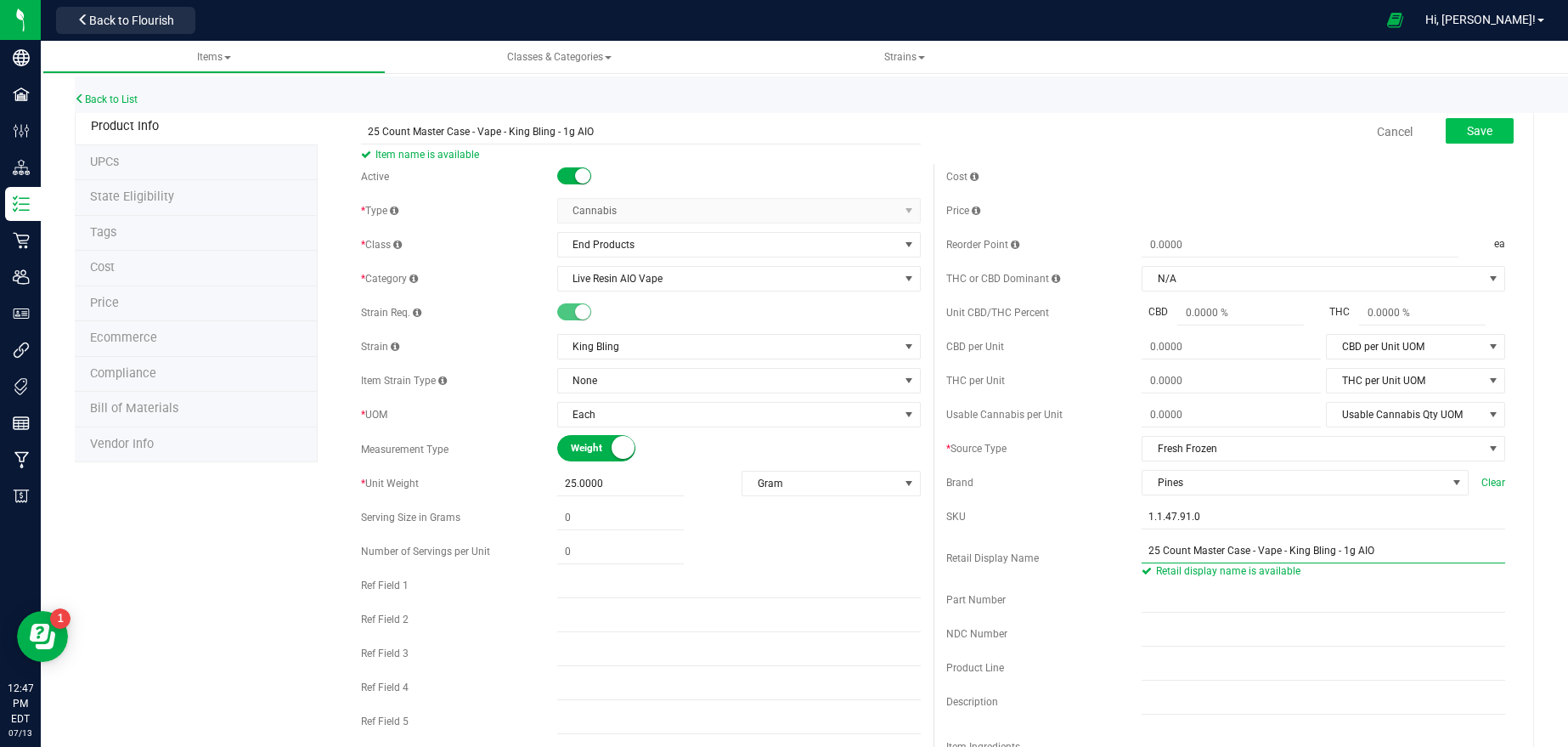 type on "25 Count Master Case - Vape - King Bling - 1g AIO" 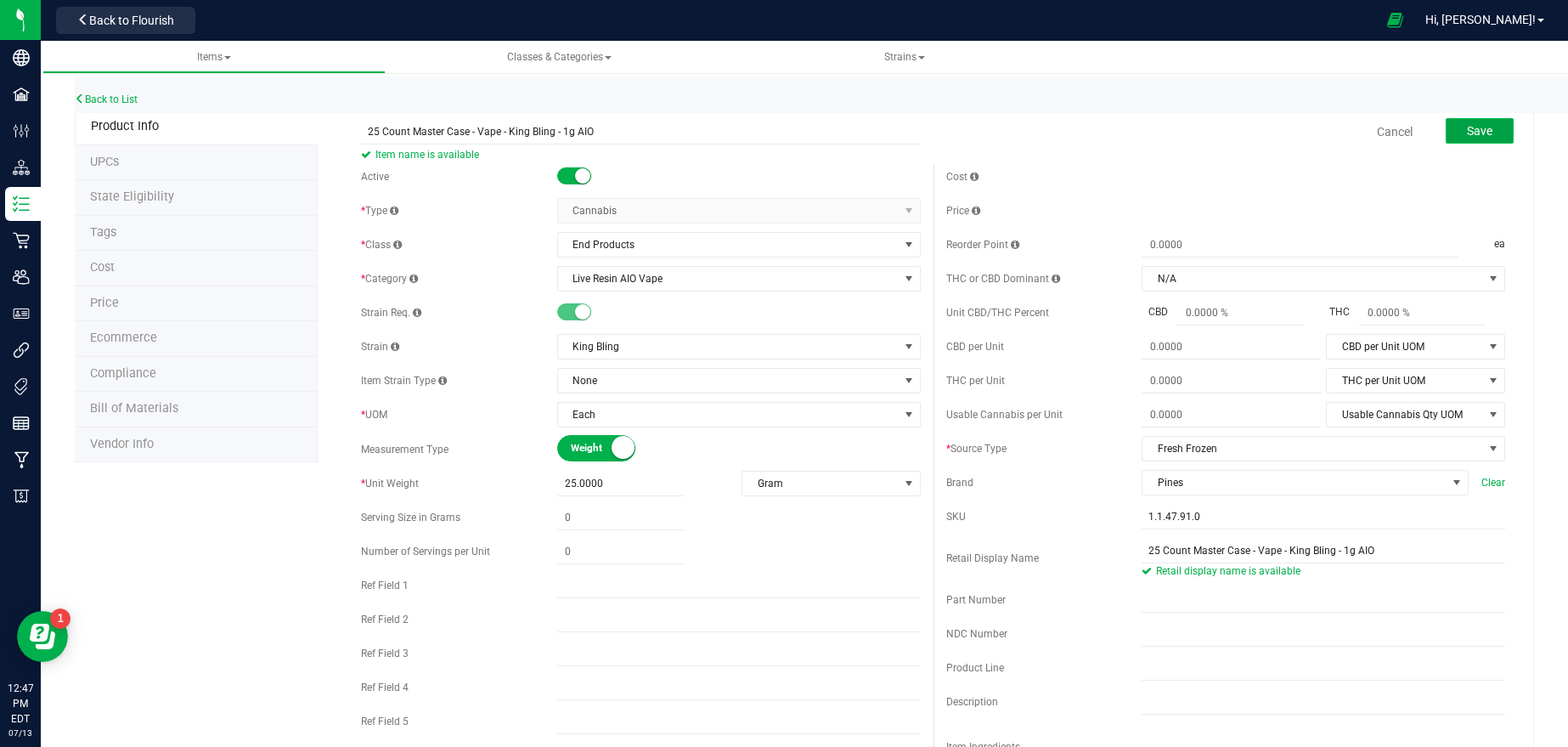 click on "Save" at bounding box center (1480, 131) 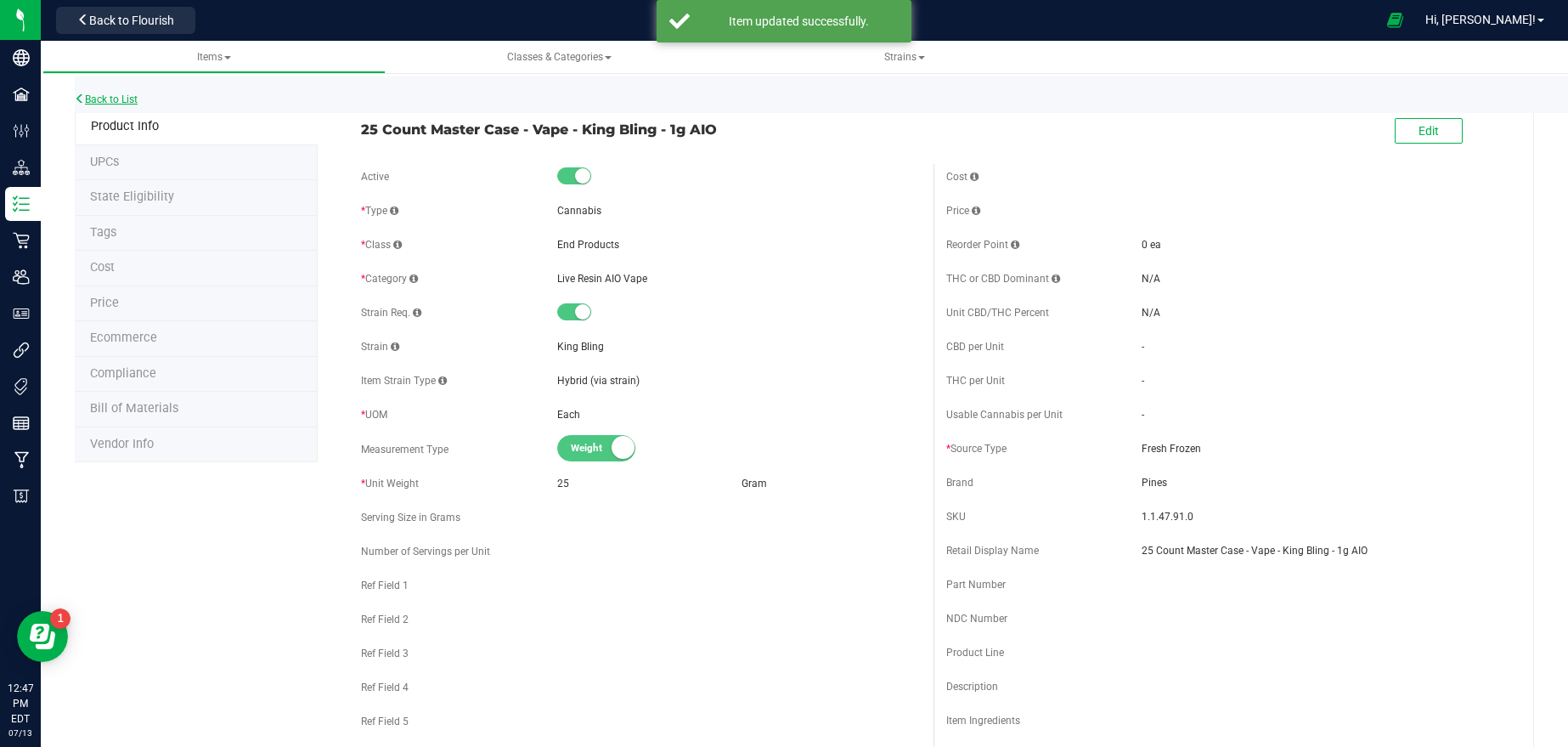click on "Back to List" at bounding box center (106, 99) 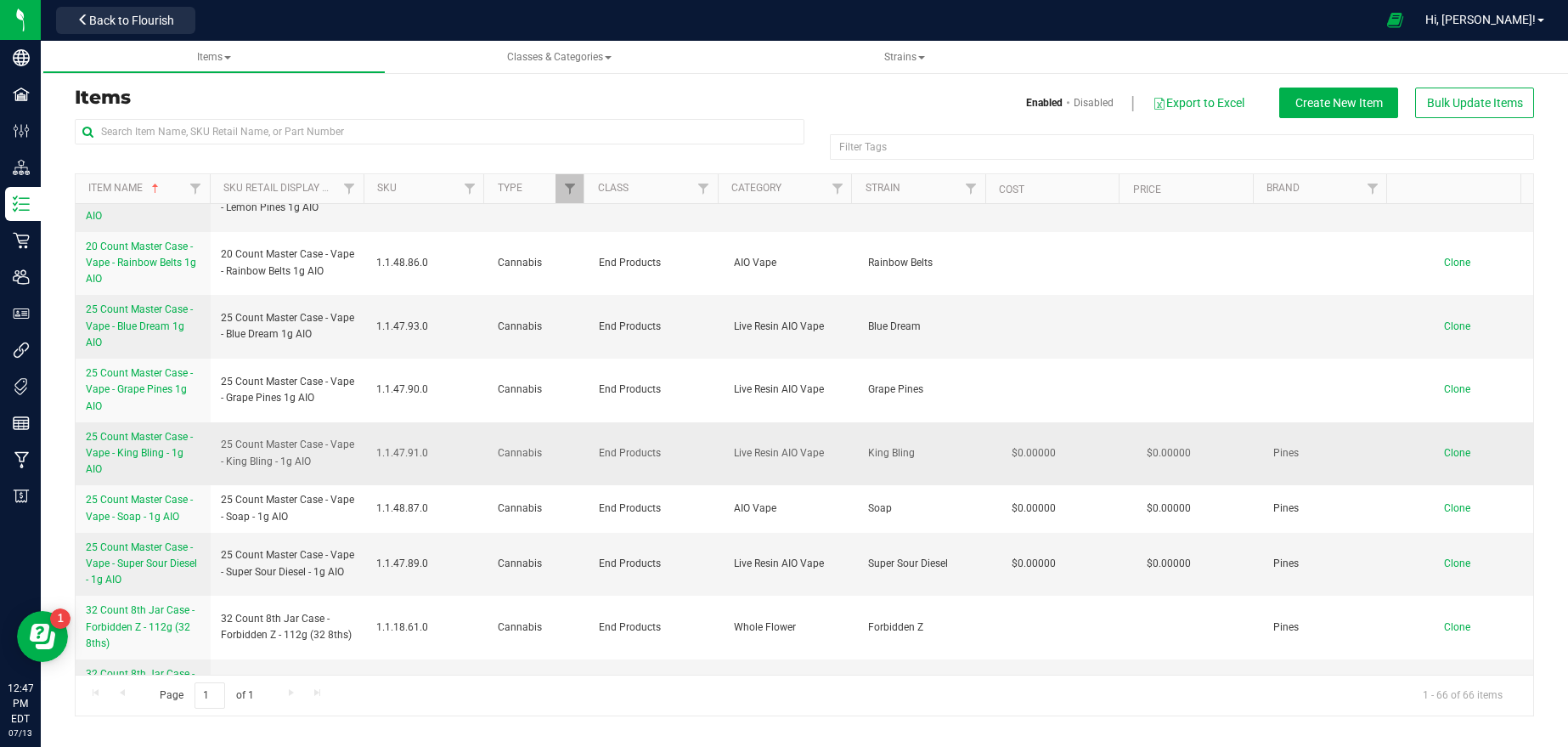 scroll, scrollTop: 355, scrollLeft: 0, axis: vertical 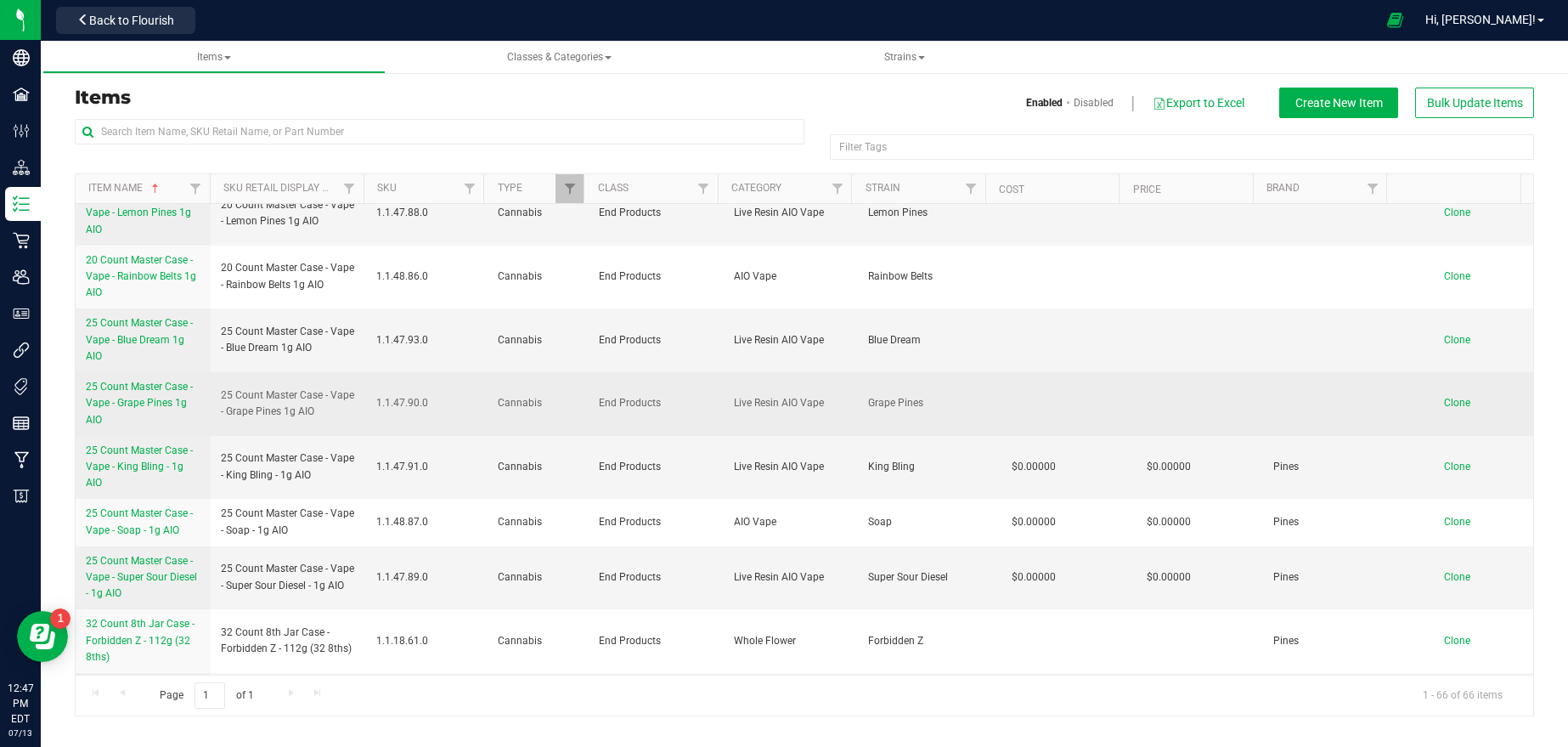 click on "25 Count Master Case - Vape - Grape Pines 1g AIO" at bounding box center [139, 403] 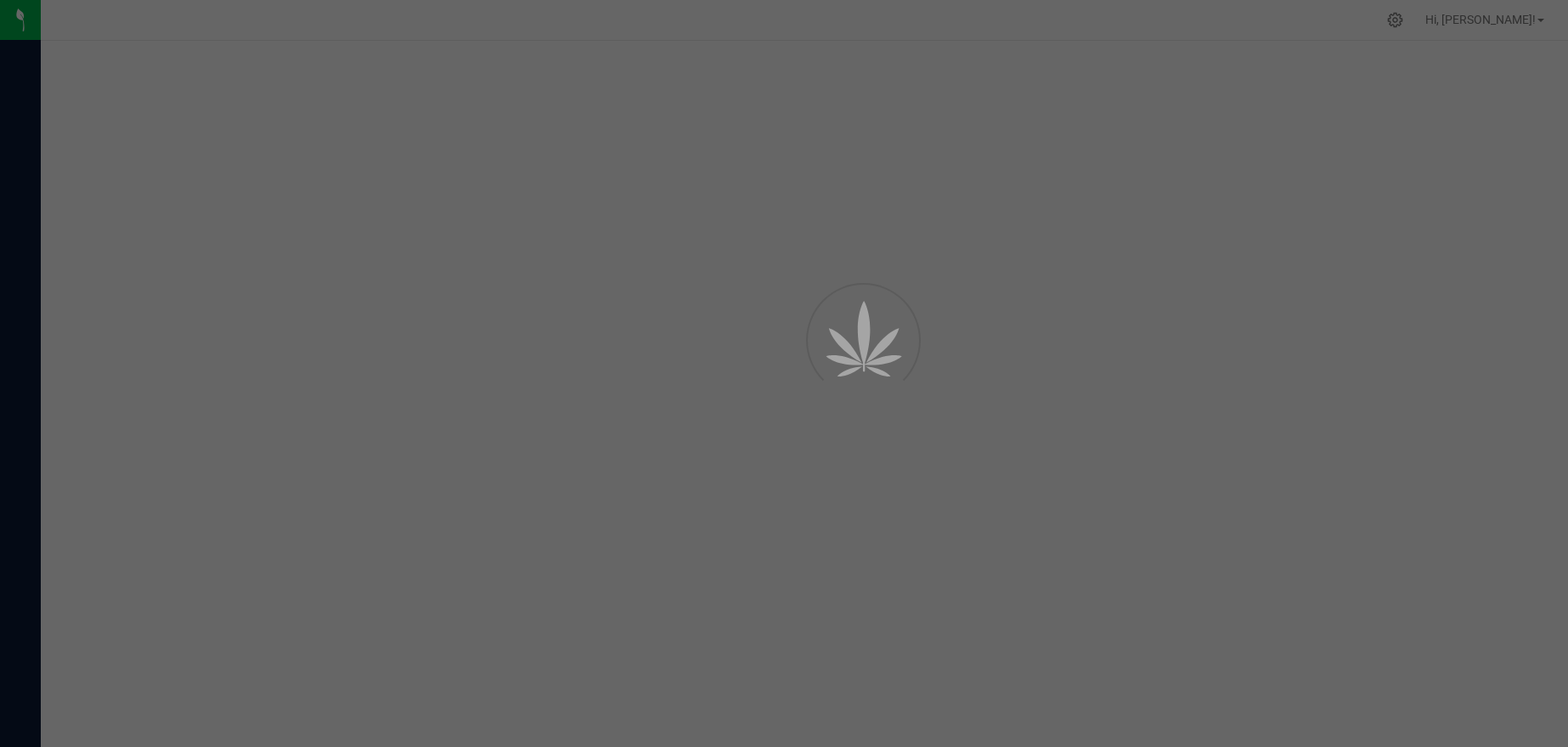 scroll, scrollTop: 0, scrollLeft: 0, axis: both 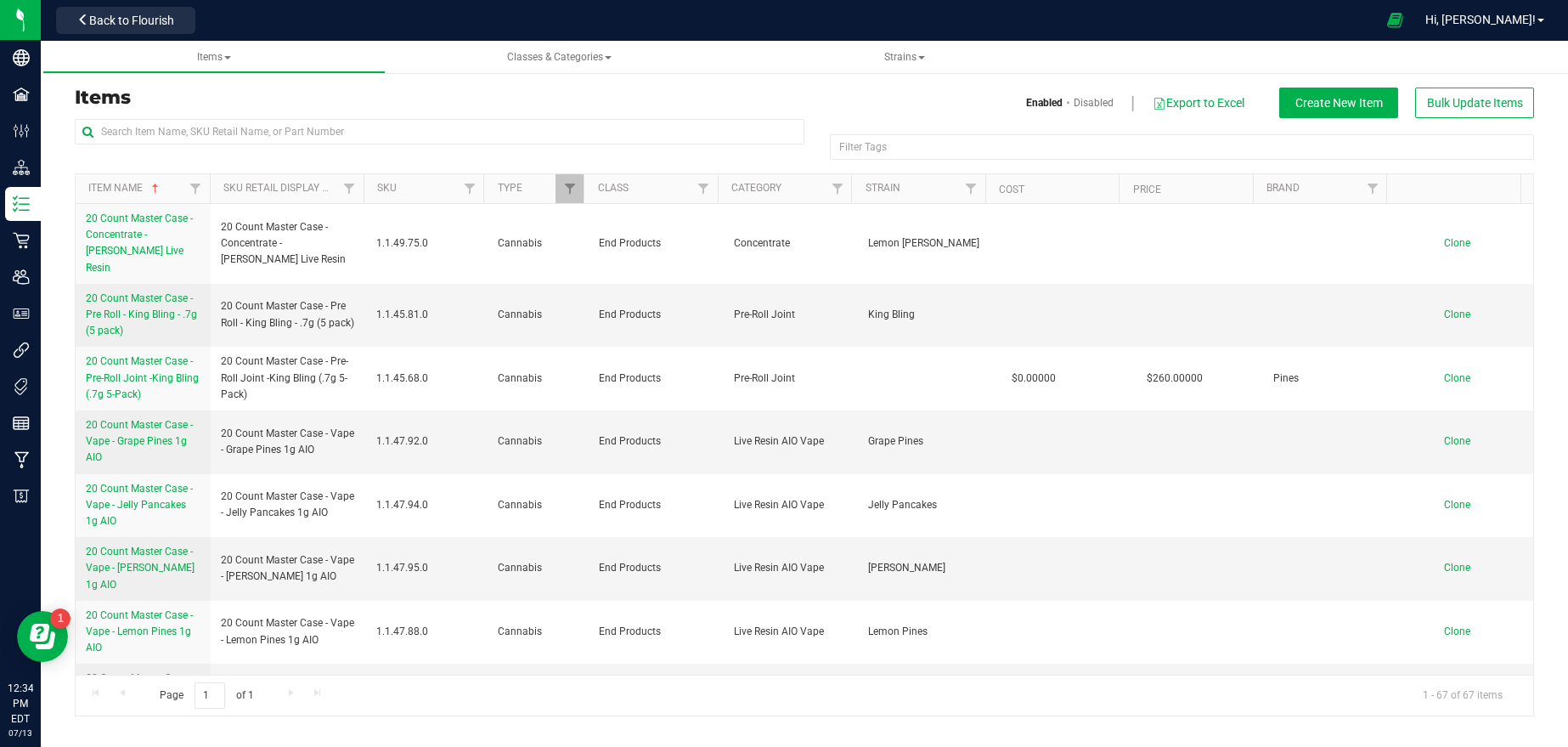 click on "Back to Flourish" at bounding box center [126, 20] 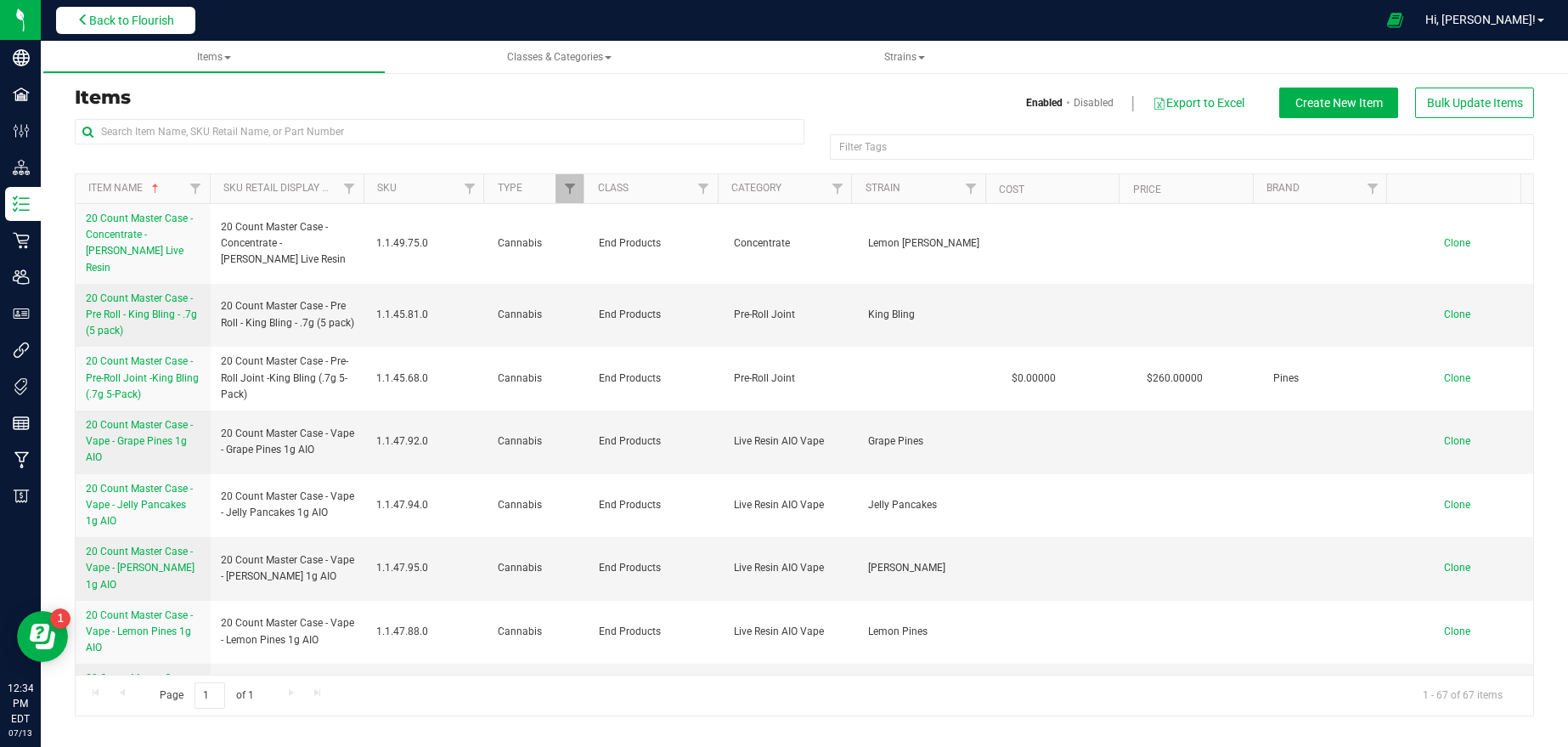 click on "Back to Flourish" at bounding box center (126, 20) 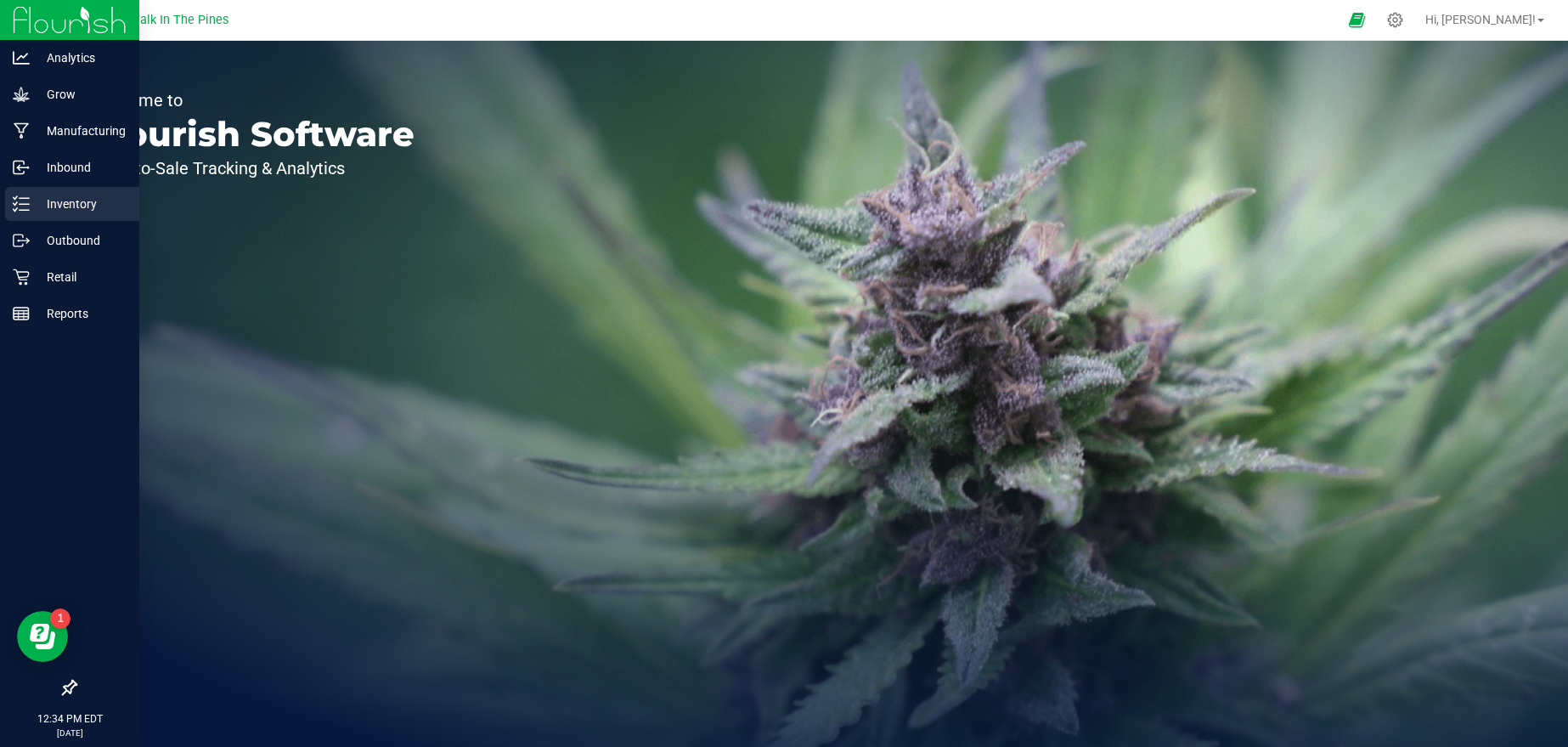 click on "Inventory" at bounding box center (81, 204) 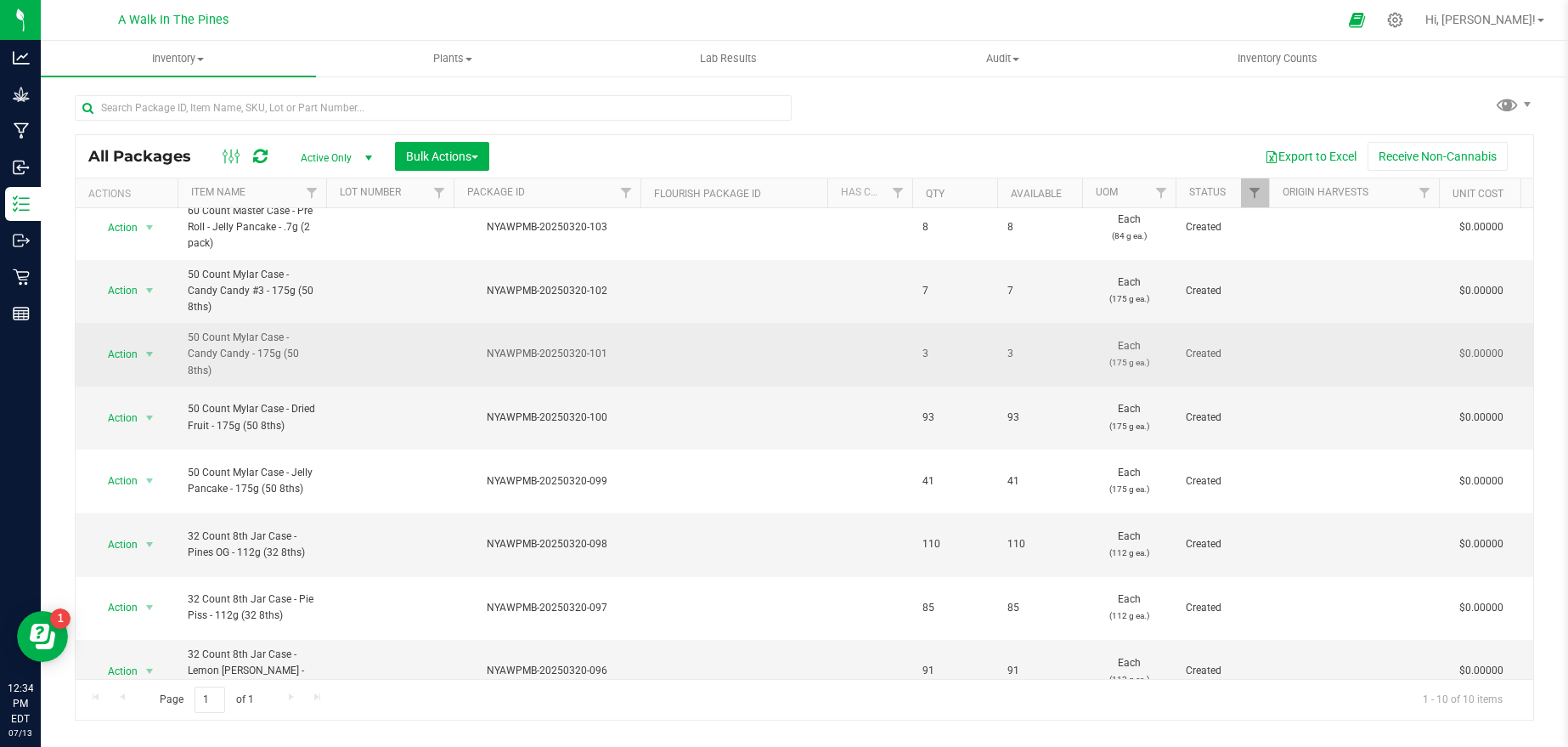 scroll, scrollTop: 0, scrollLeft: 0, axis: both 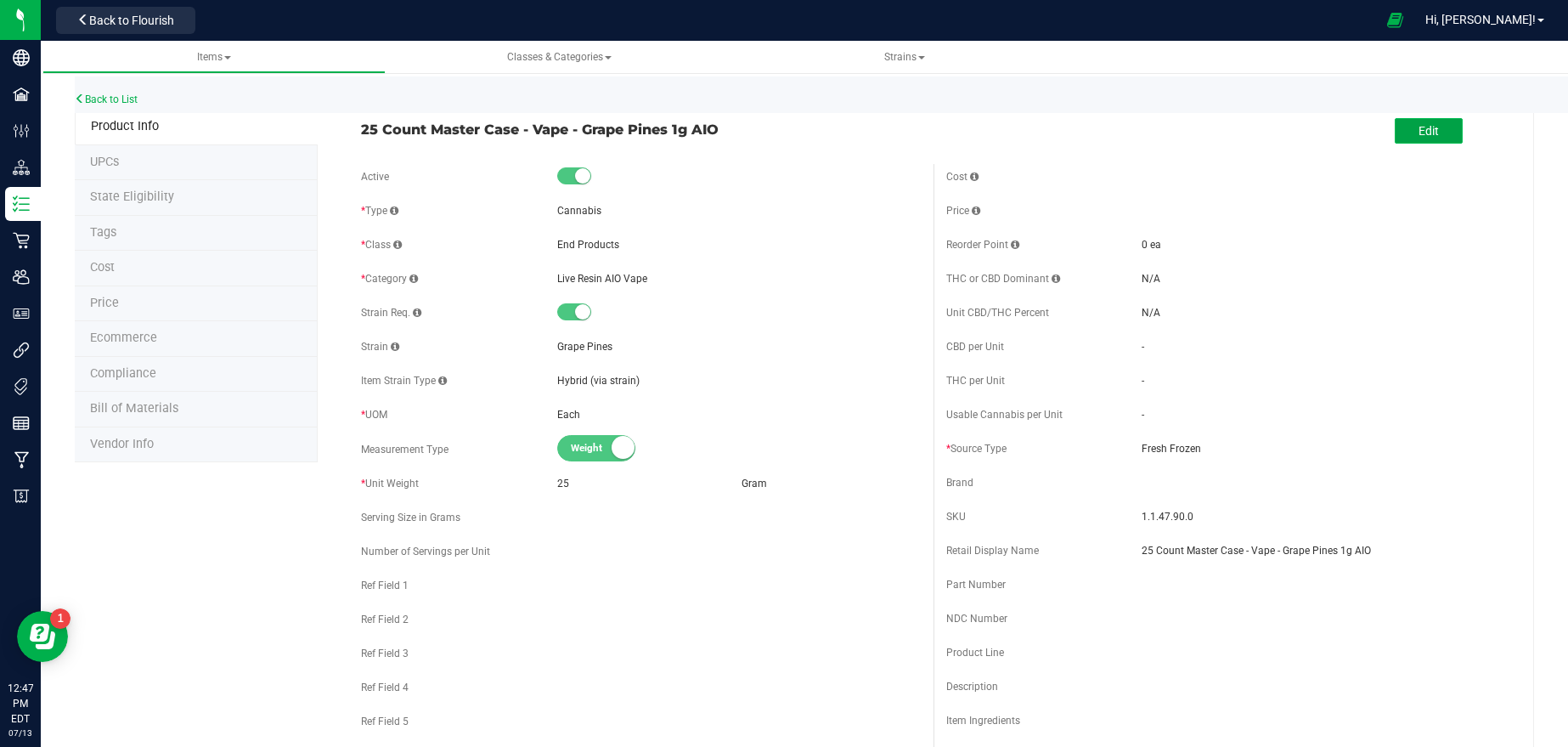 click on "Edit" at bounding box center [1429, 131] 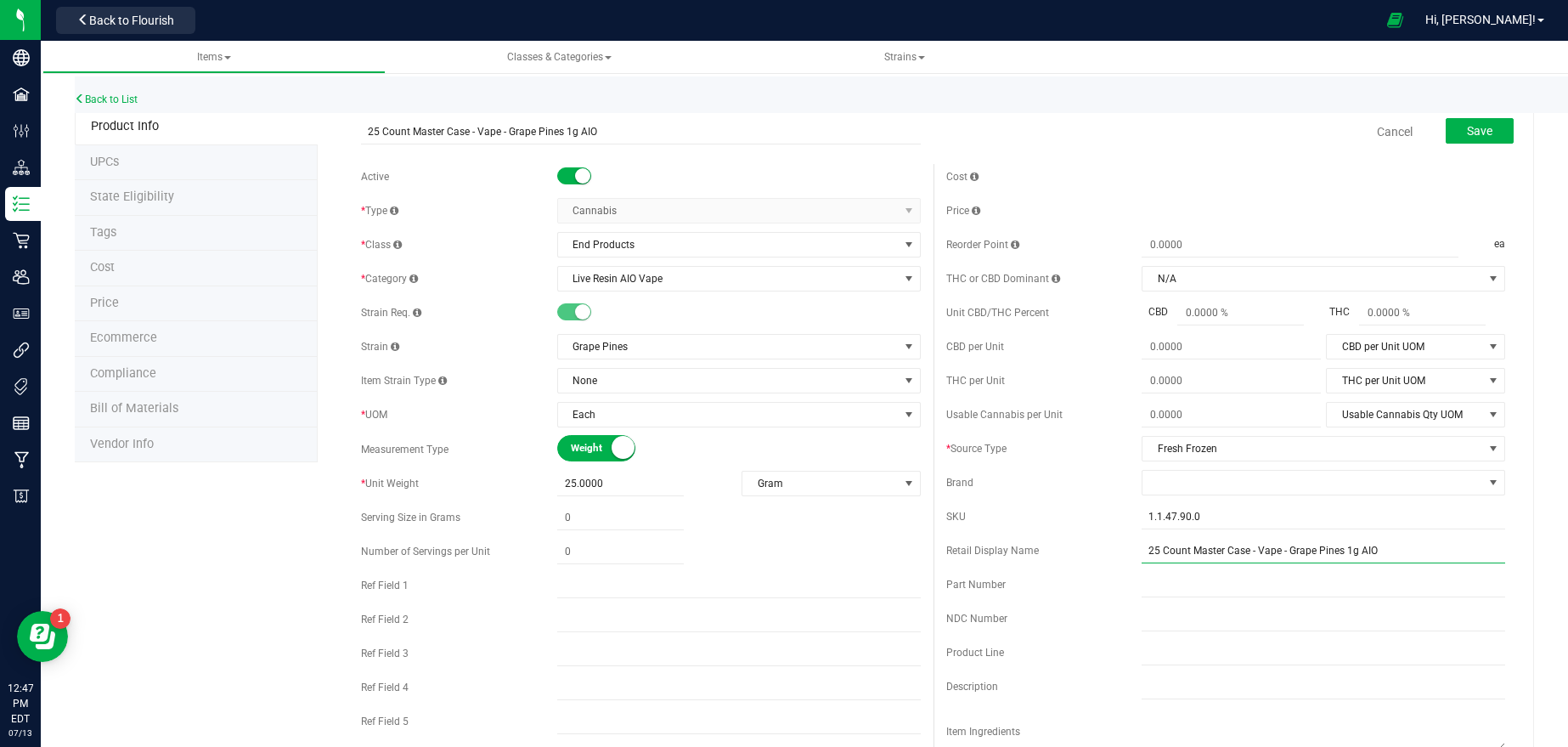 click on "25 Count Master Case - Vape - Grape Pines 1g AIO" at bounding box center [1323, 551] 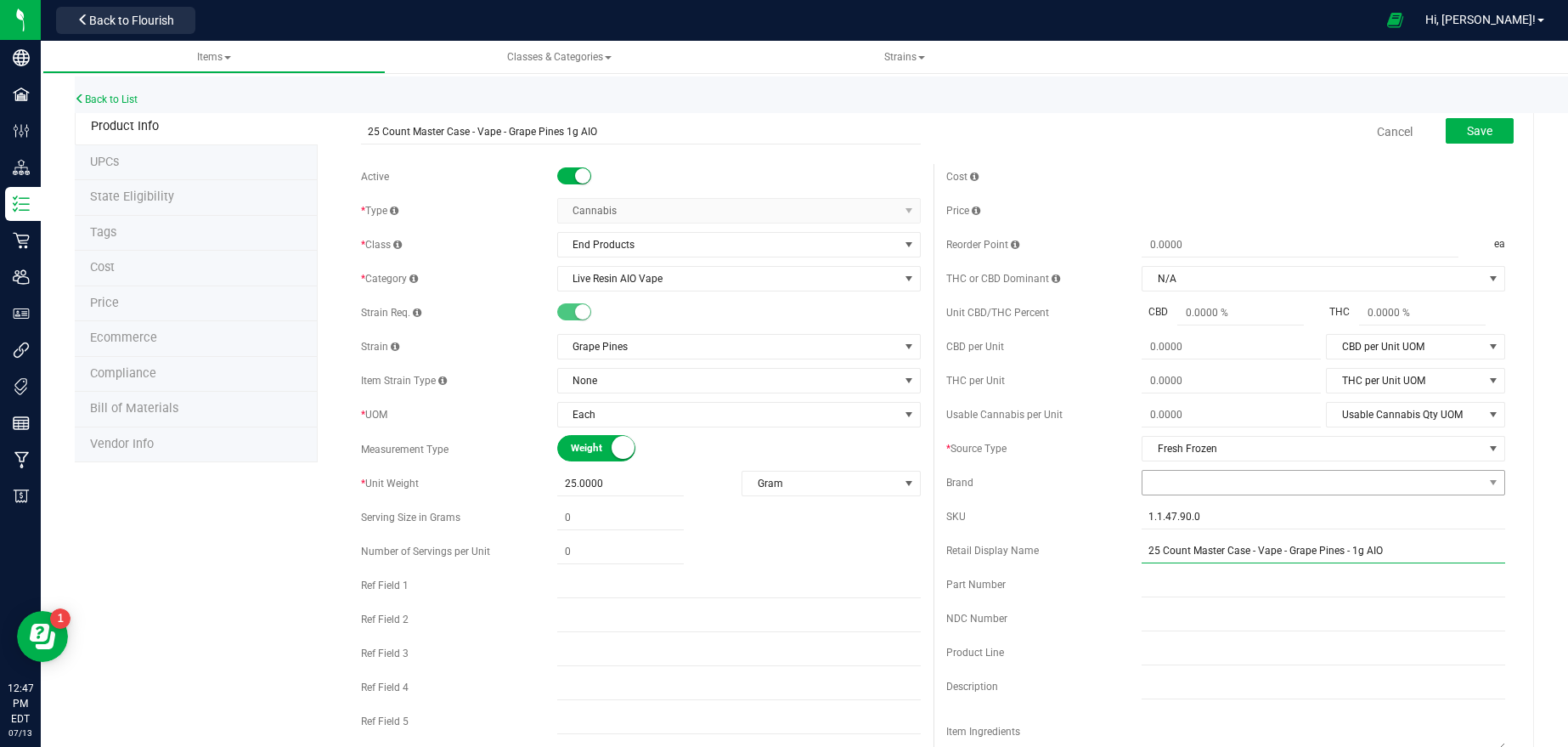 type on "25 Count Master Case - Vape - Grape Pines - 1g AIO" 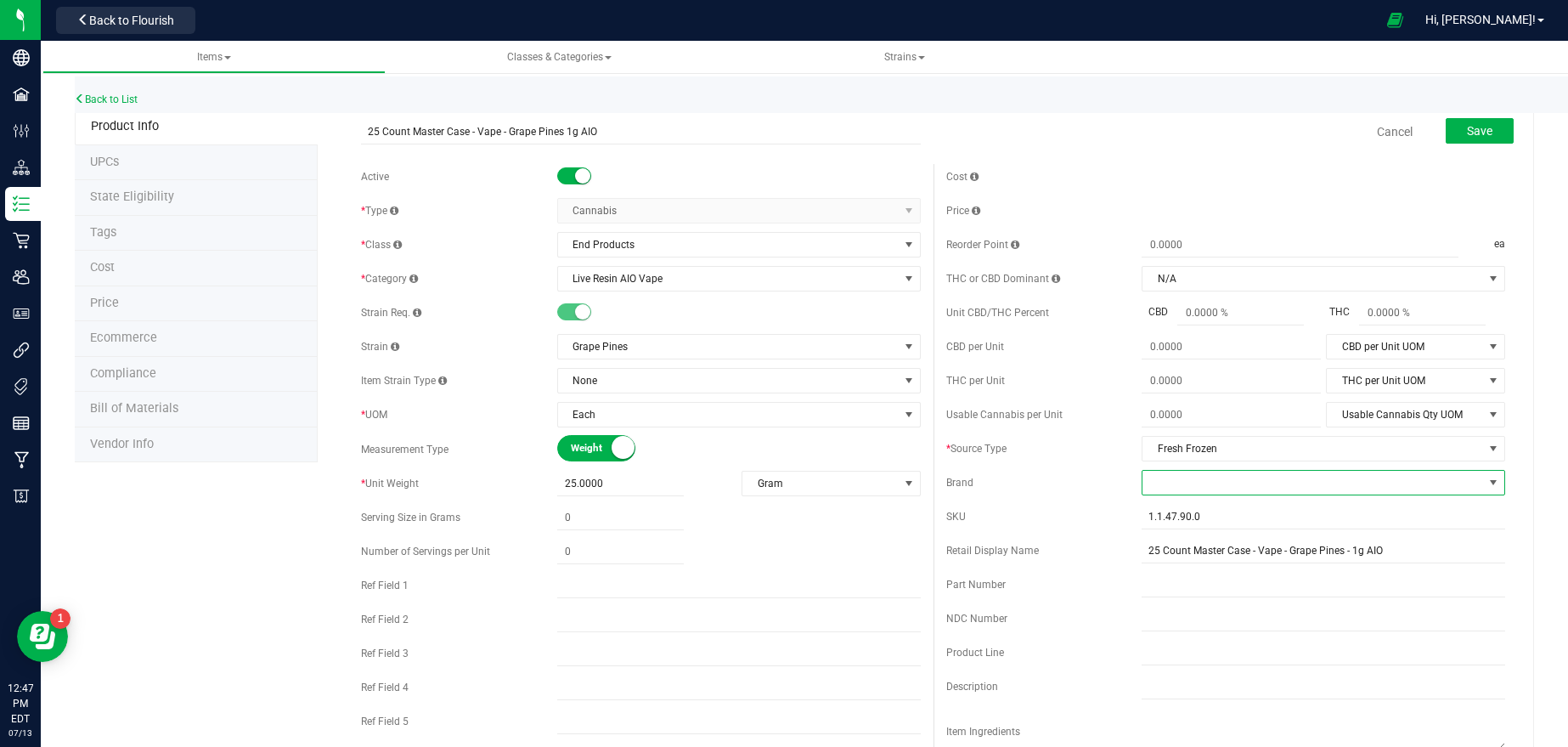 click at bounding box center (1312, 483) 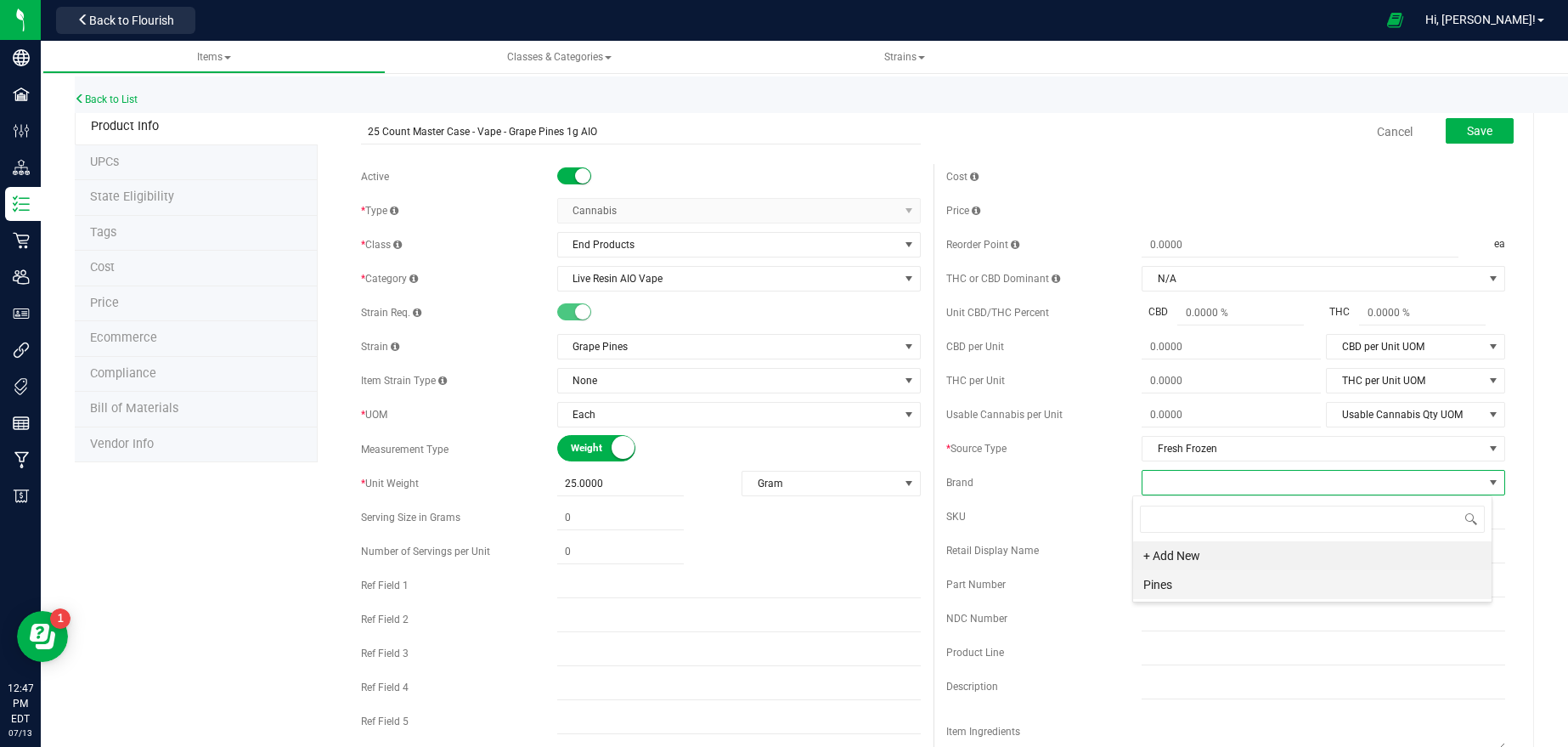 scroll, scrollTop: 84957, scrollLeft: 84580, axis: both 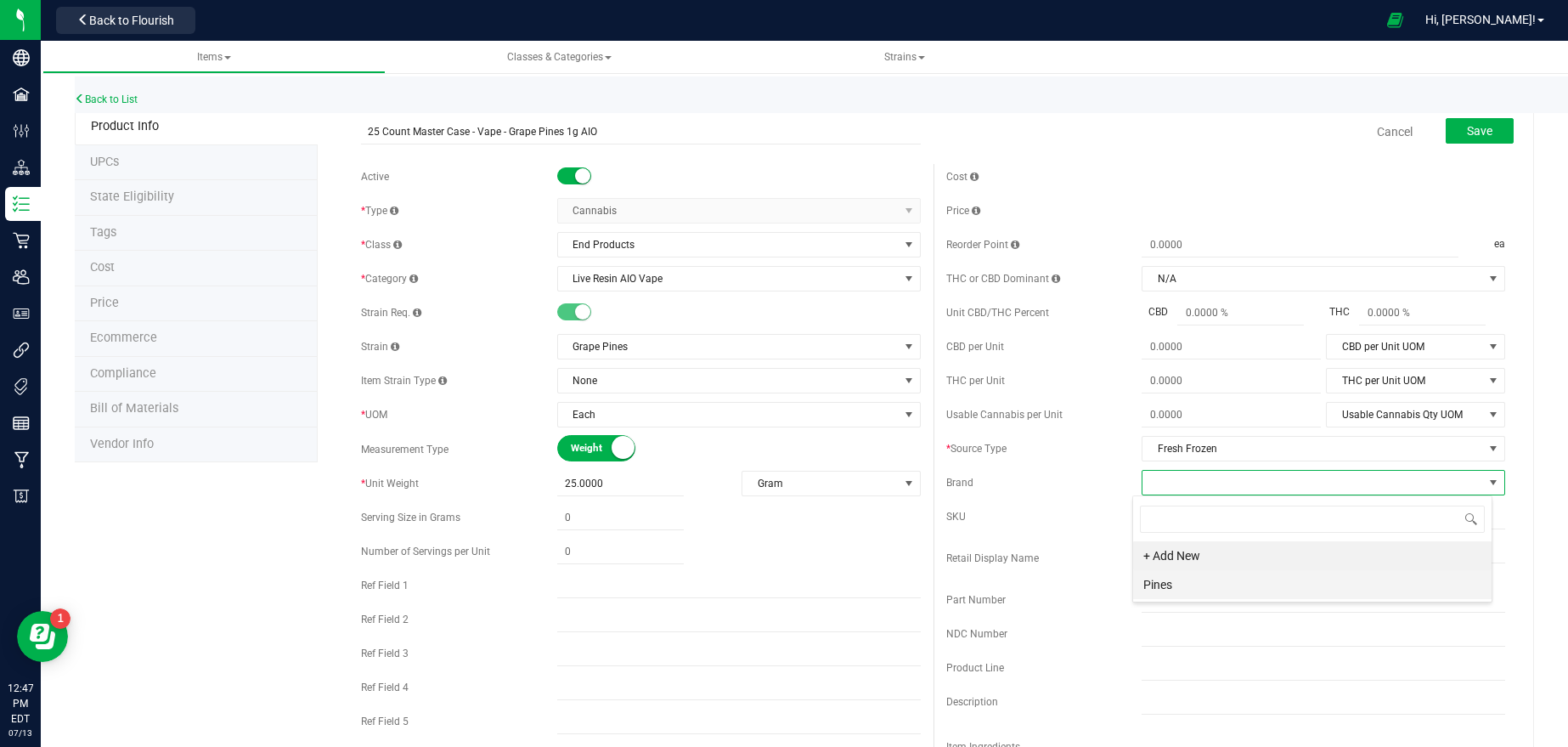 click on "Pines" at bounding box center [1312, 585] 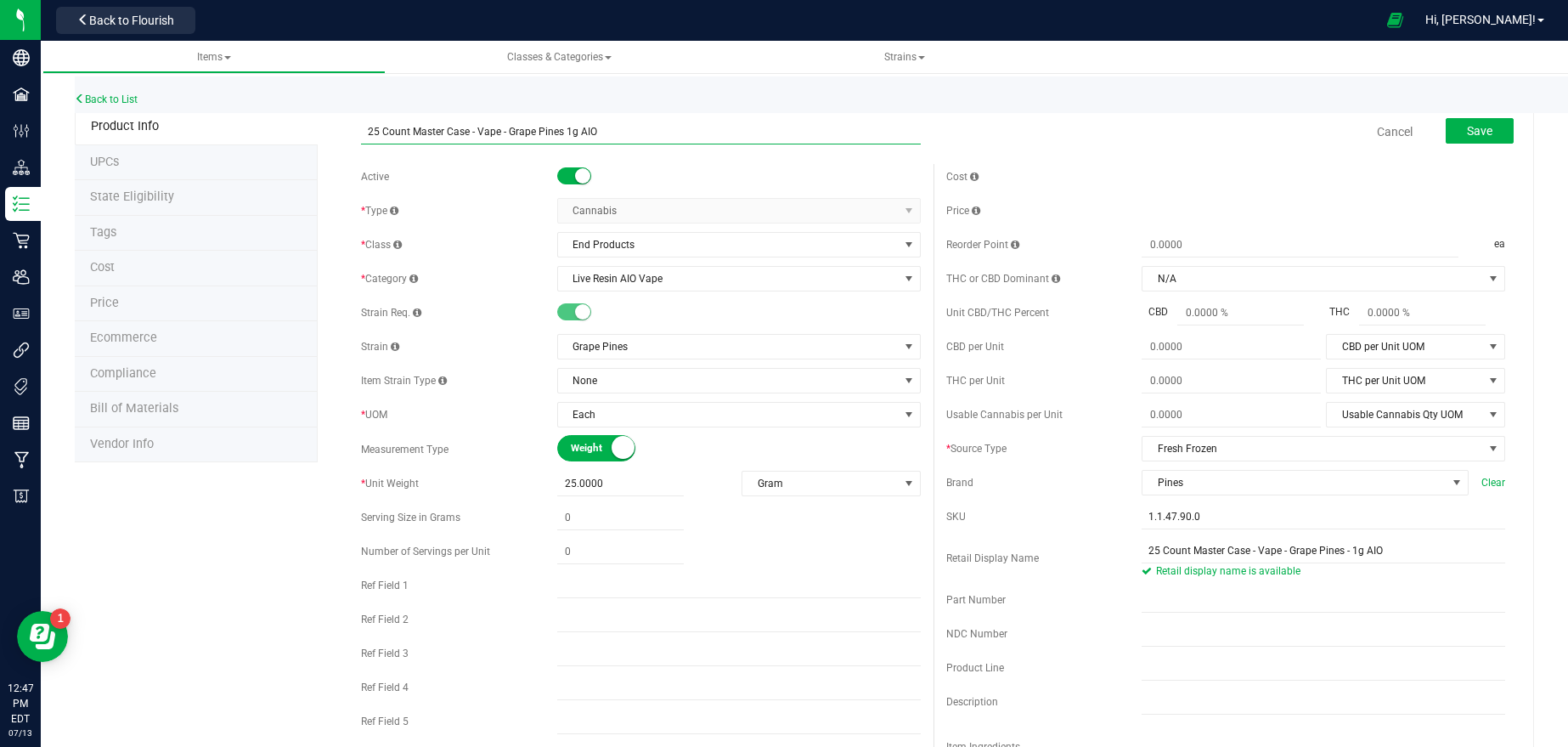 click on "25 Count Master Case - Vape - Grape Pines 1g AIO" at bounding box center [640, 132] 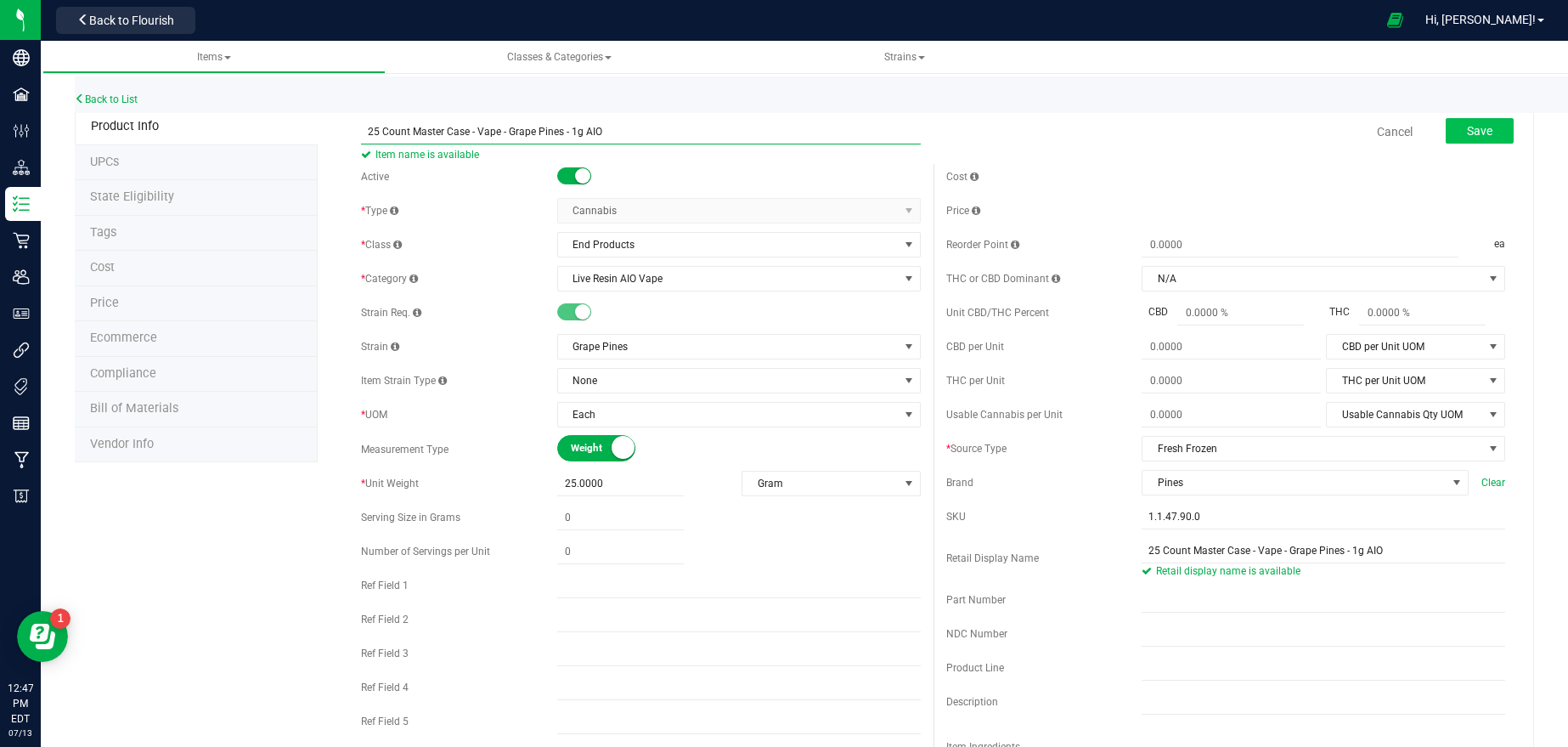 type on "25 Count Master Case - Vape - Grape Pines - 1g AIO" 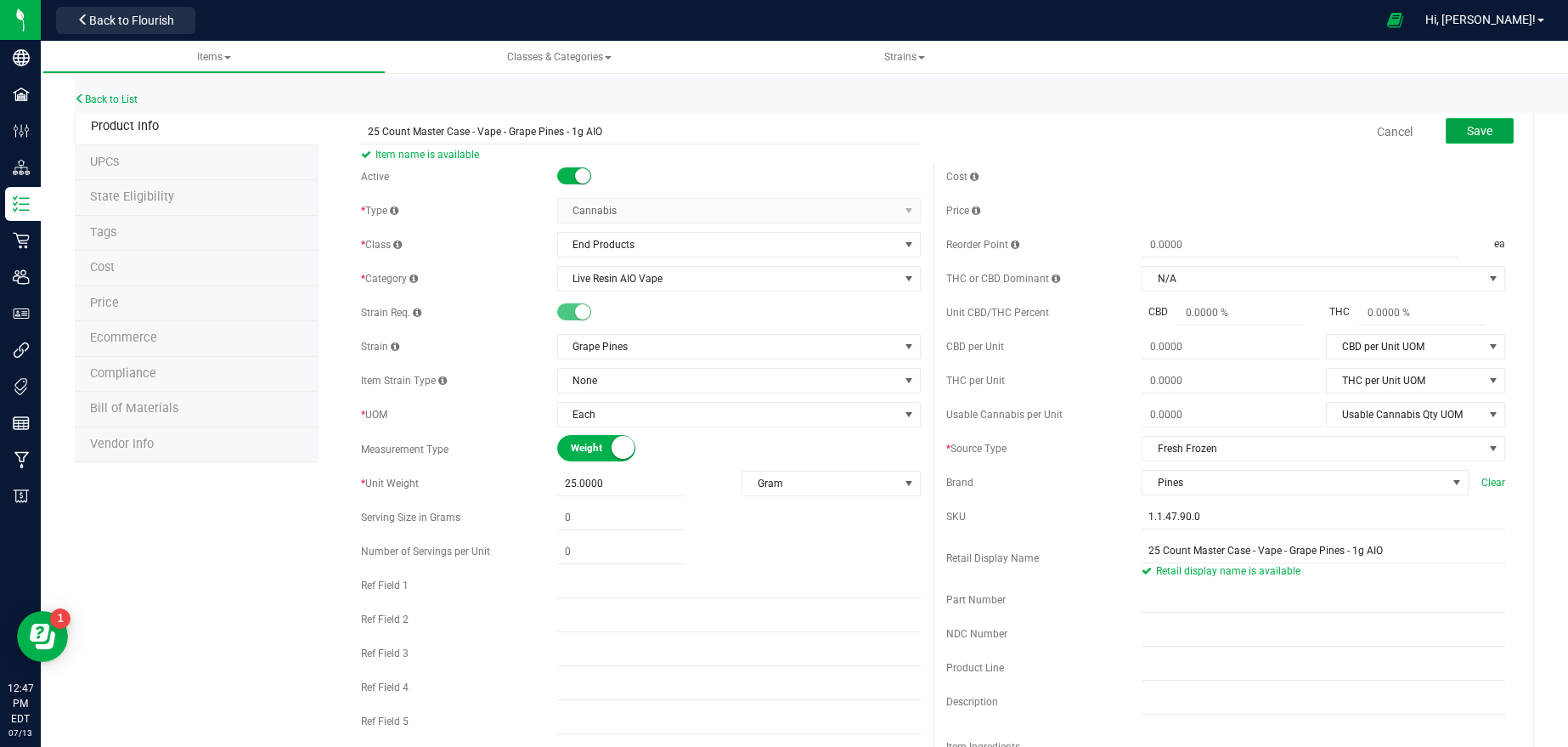 click on "Save" at bounding box center (1480, 131) 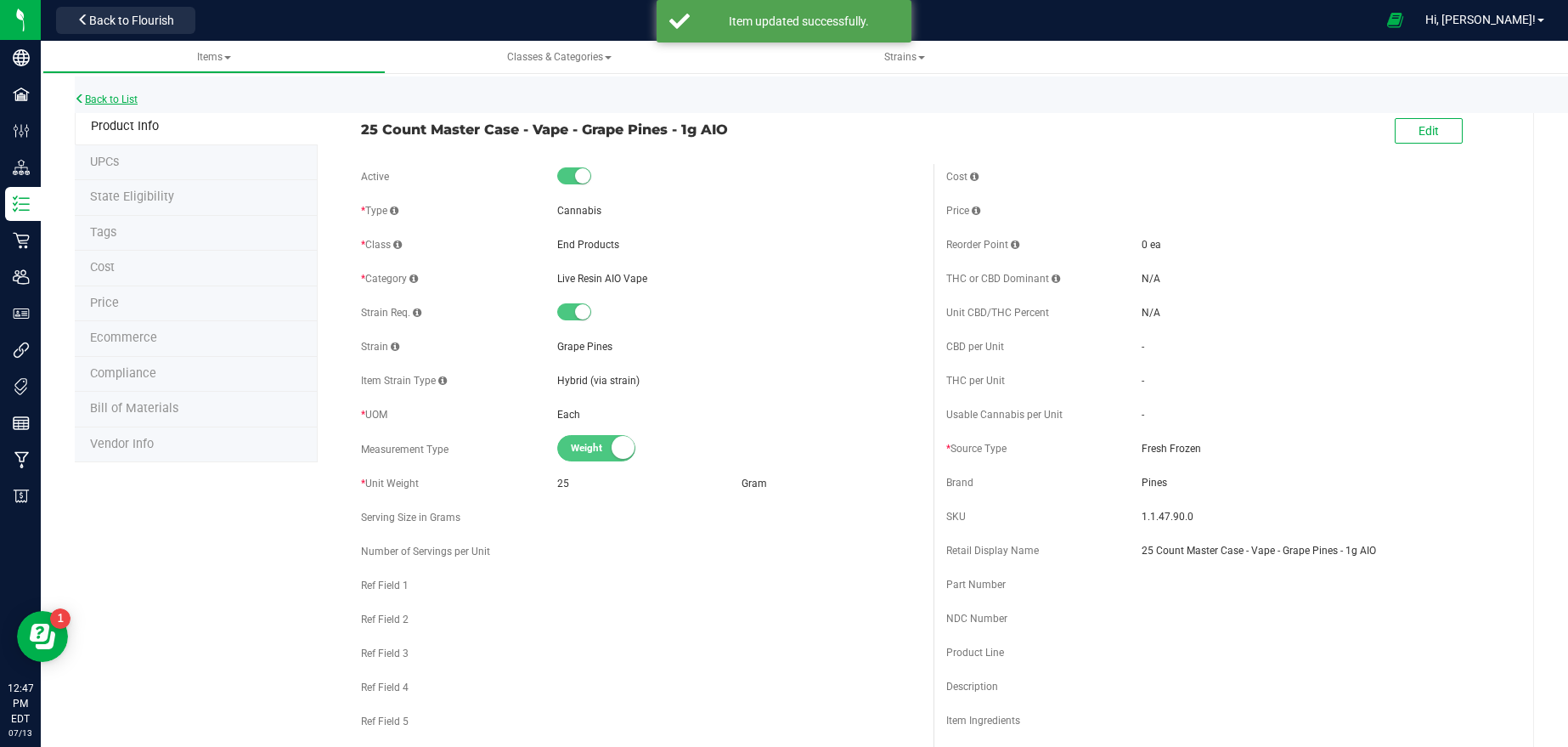 click on "Back to List" at bounding box center (106, 99) 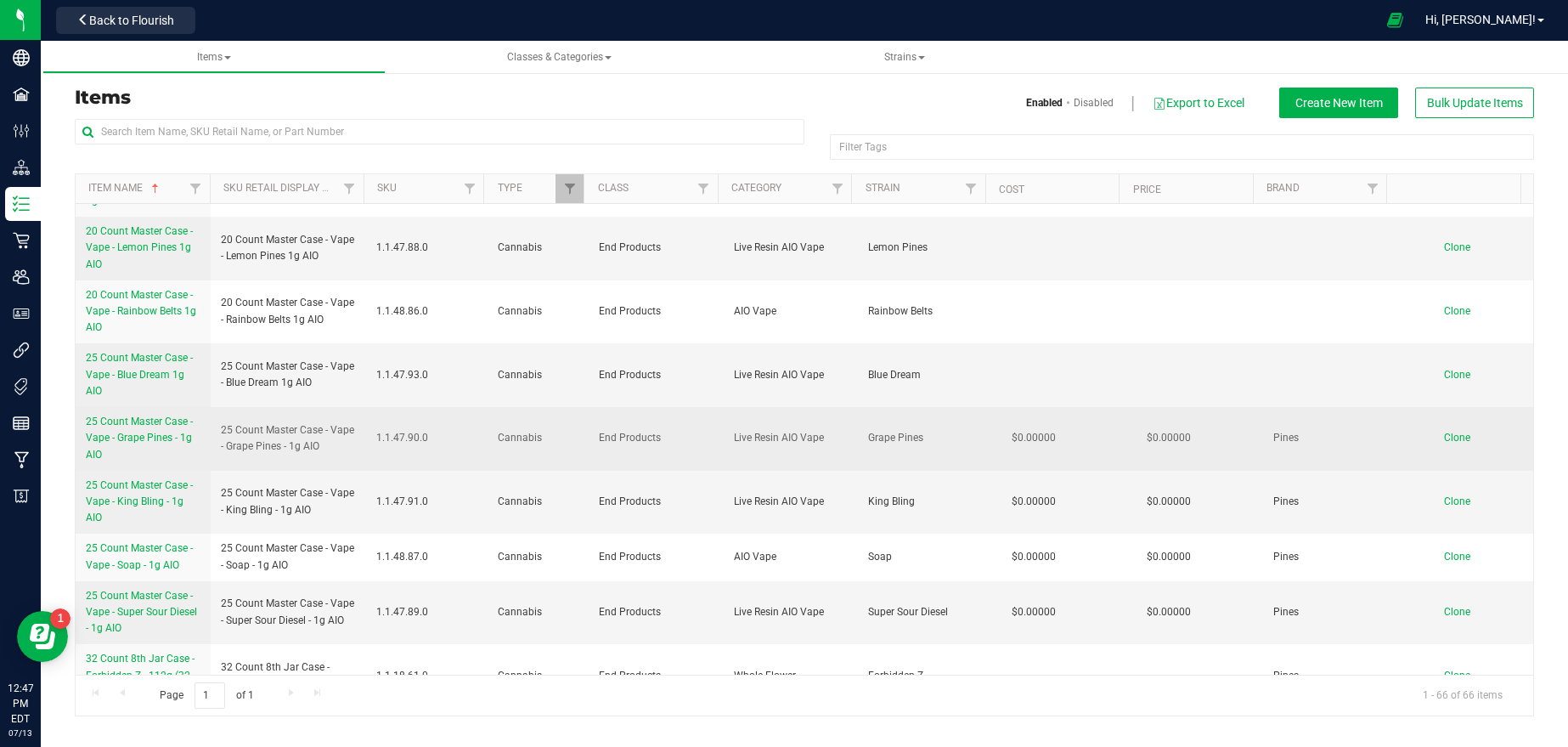 scroll, scrollTop: 250, scrollLeft: 0, axis: vertical 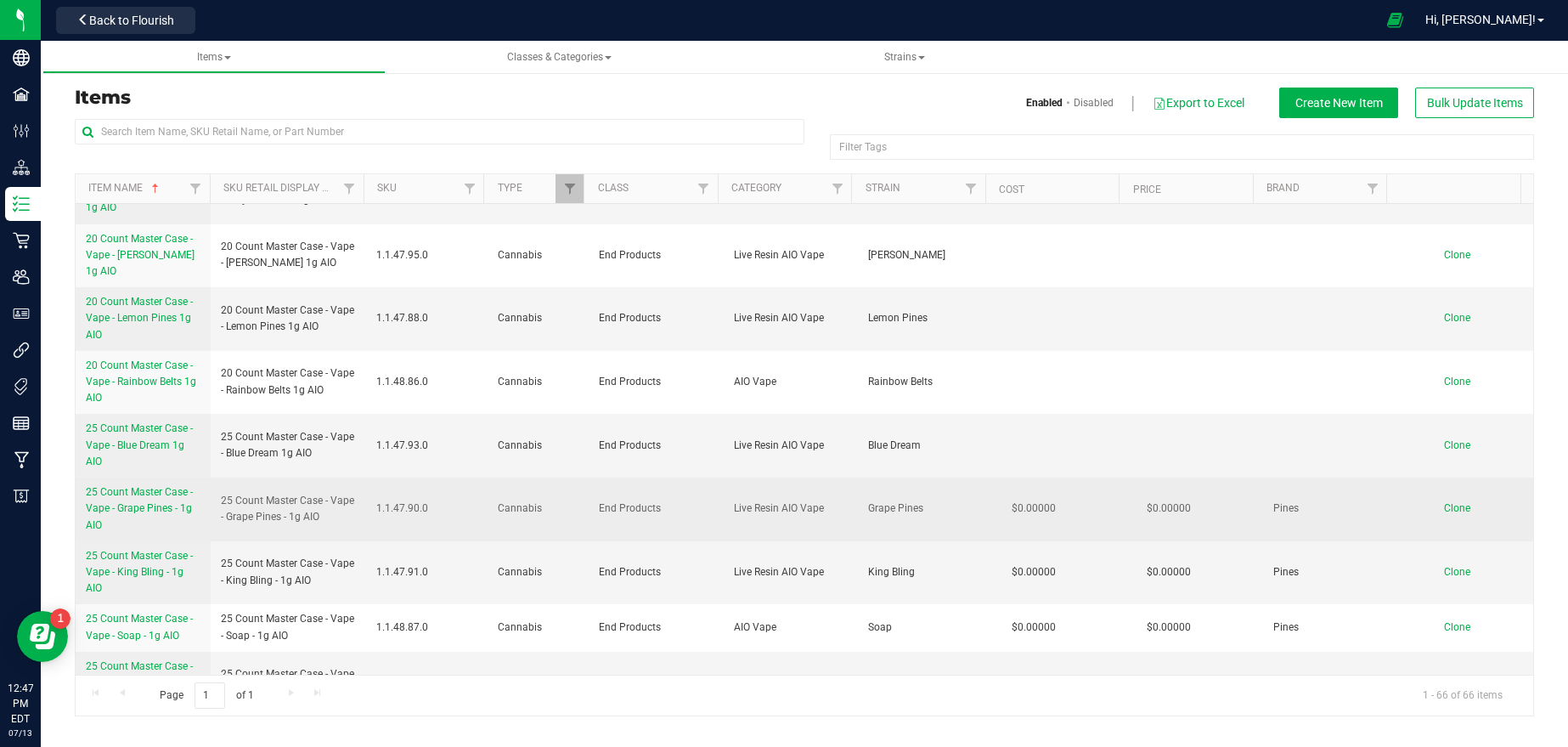 click on "$0.00000" at bounding box center (1169, 508) 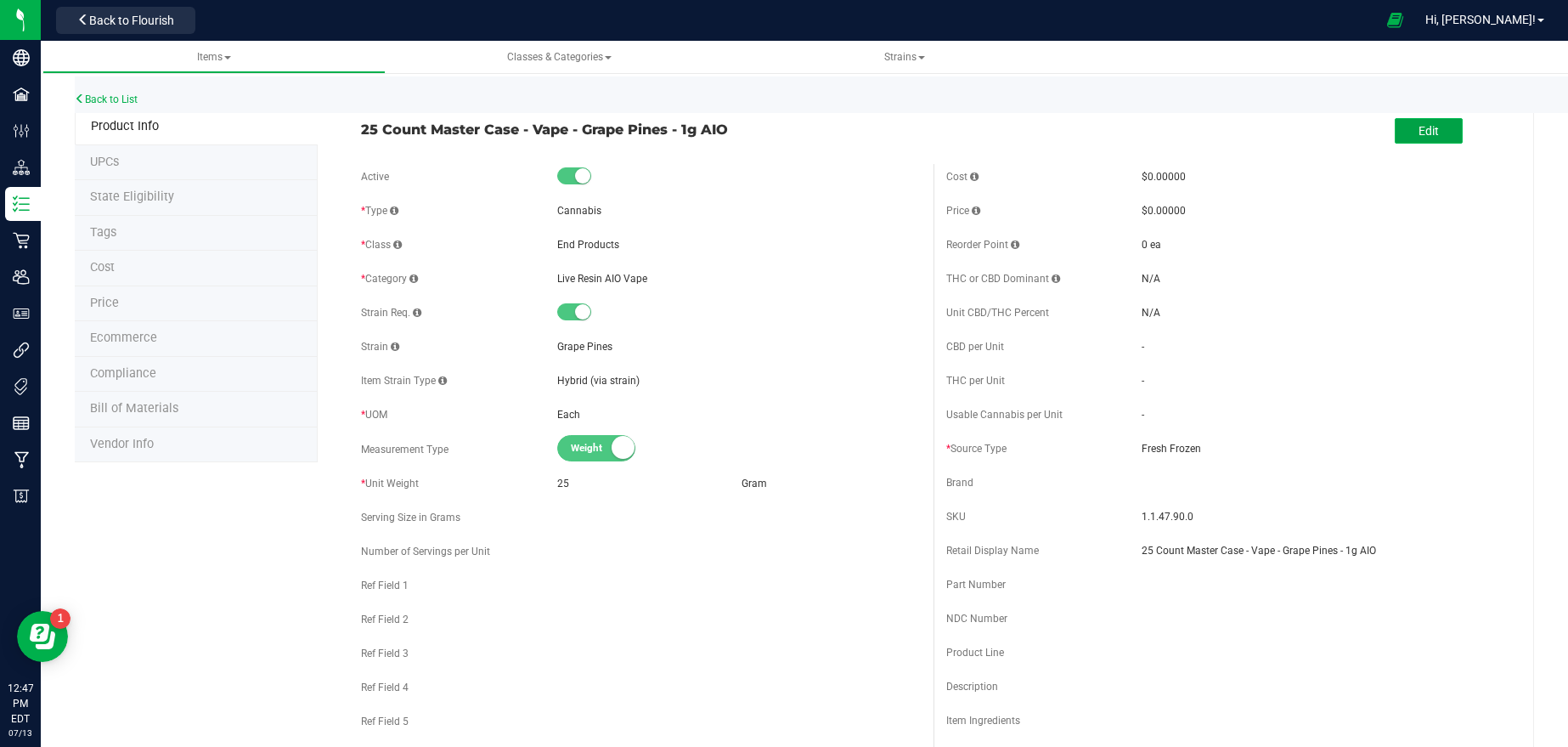 click on "Edit" at bounding box center [1429, 131] 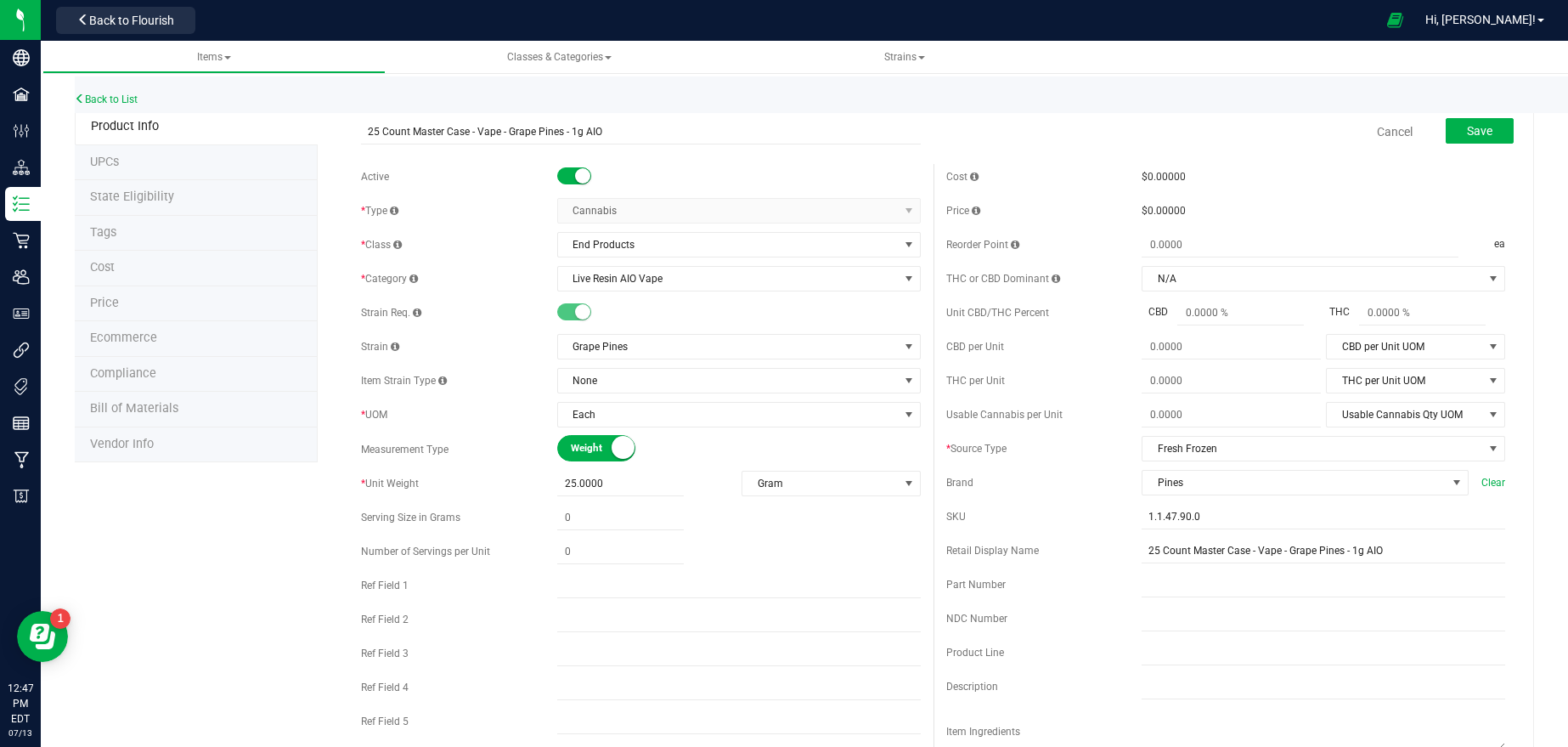 click on "$0.00000" at bounding box center [1164, 211] 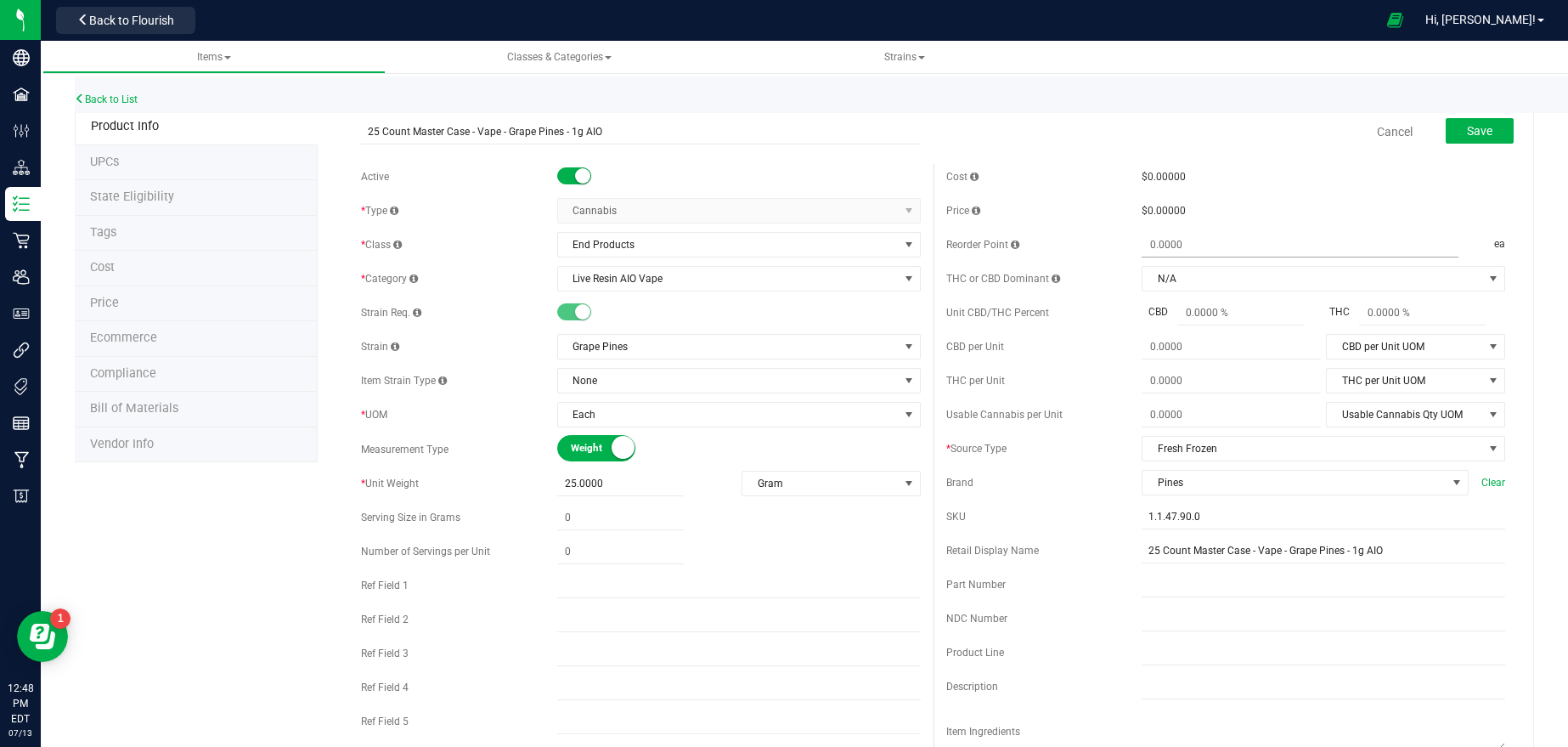 click at bounding box center (1300, 245) 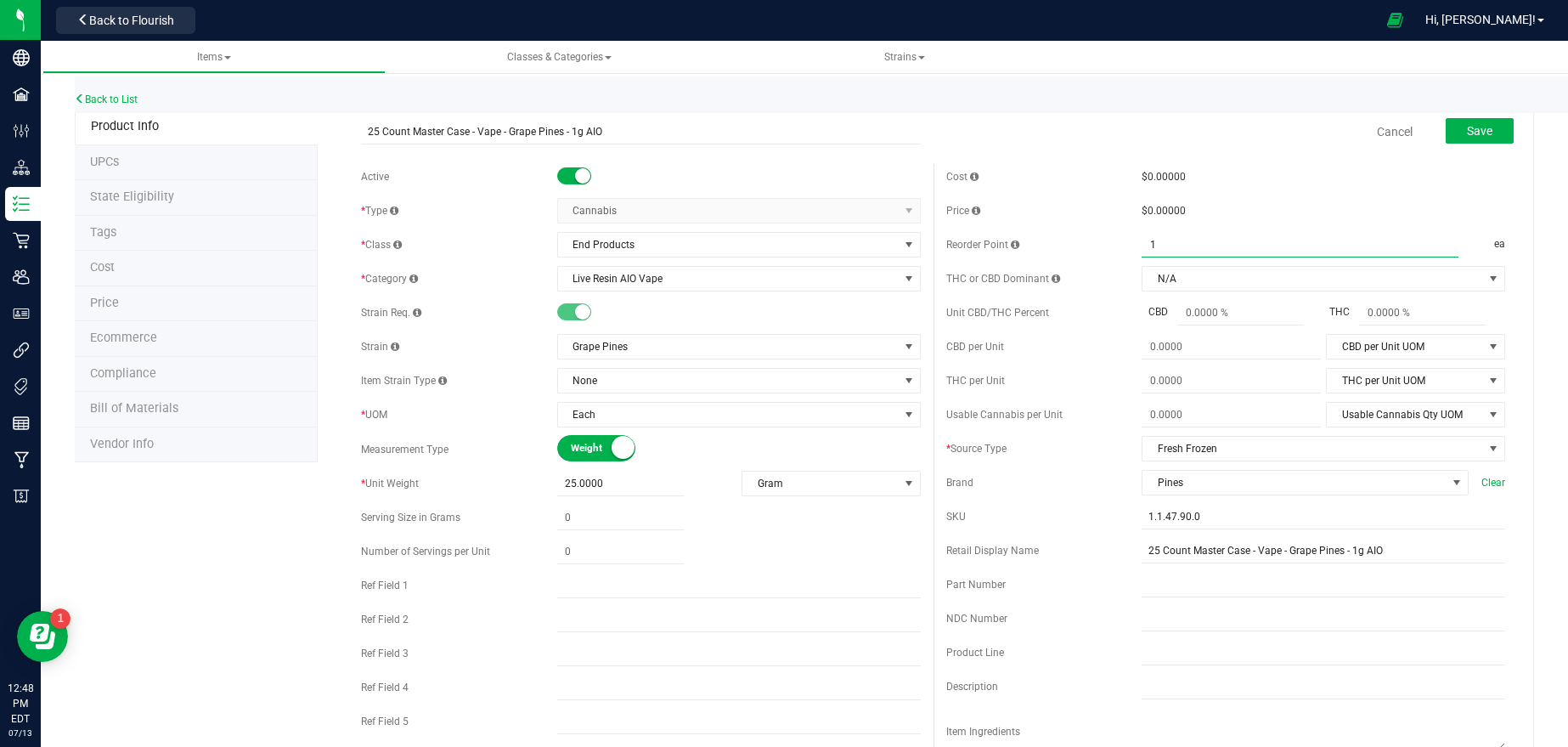 type on "18" 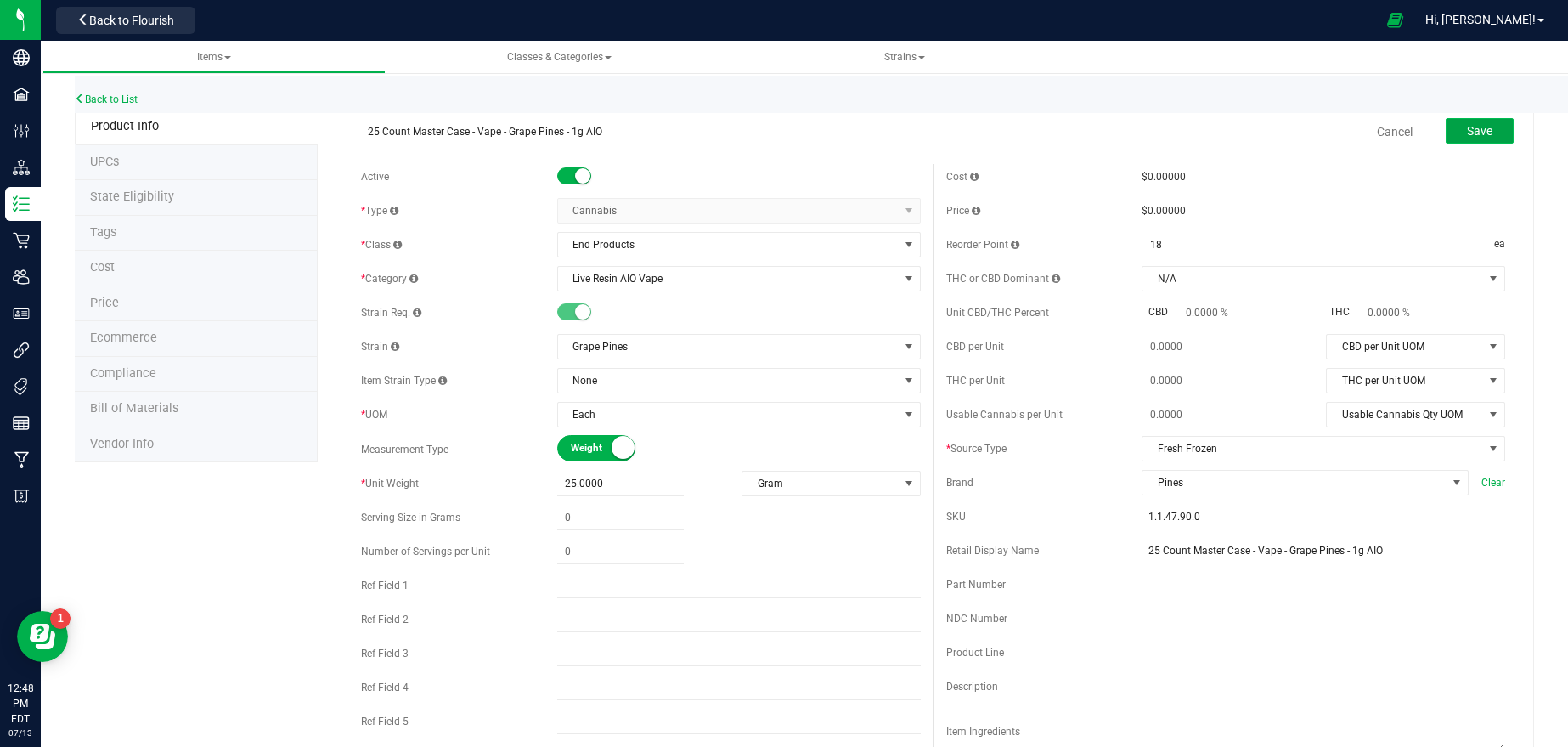 type on "18.0000" 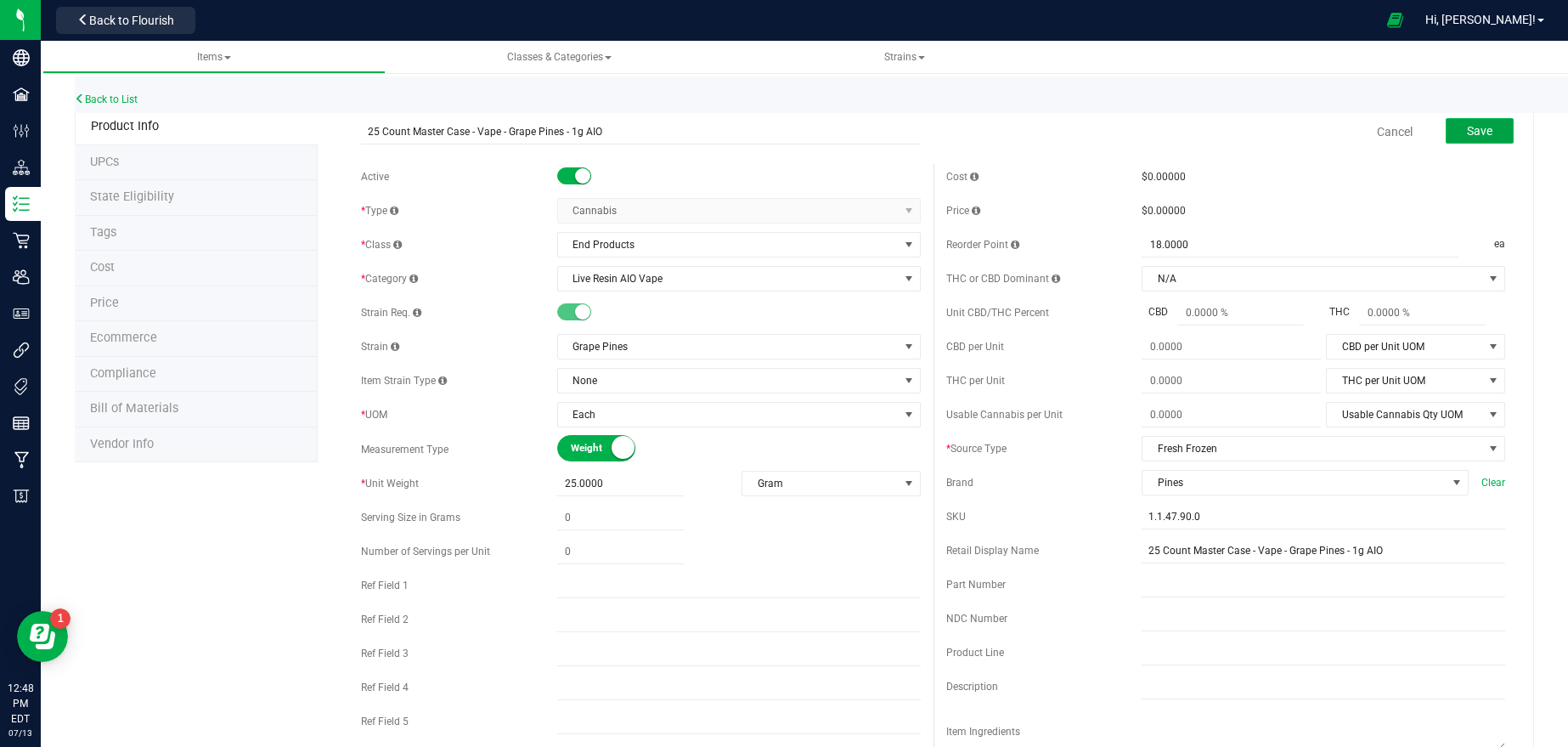 click on "Save" at bounding box center (1480, 131) 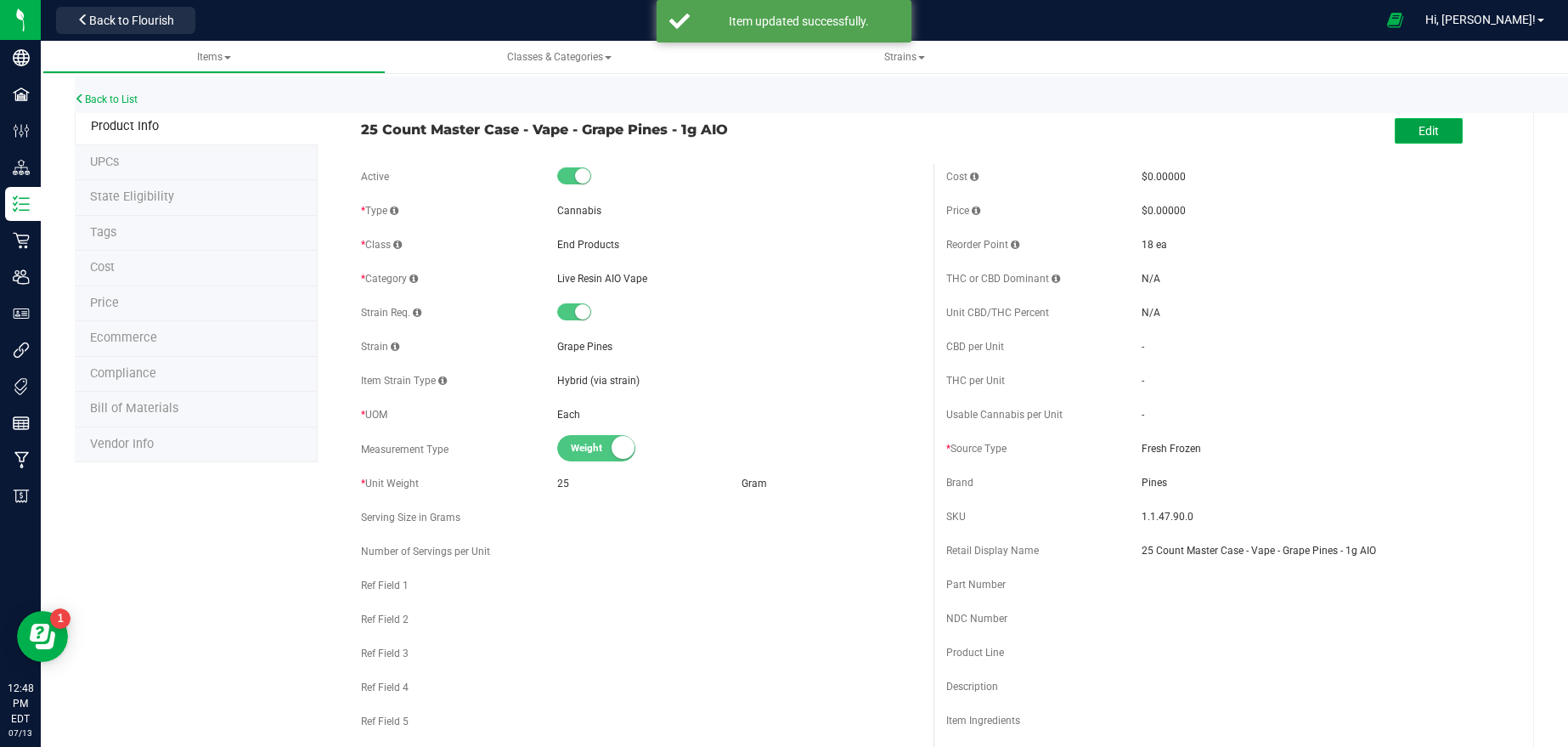 click on "Edit" at bounding box center (1429, 131) 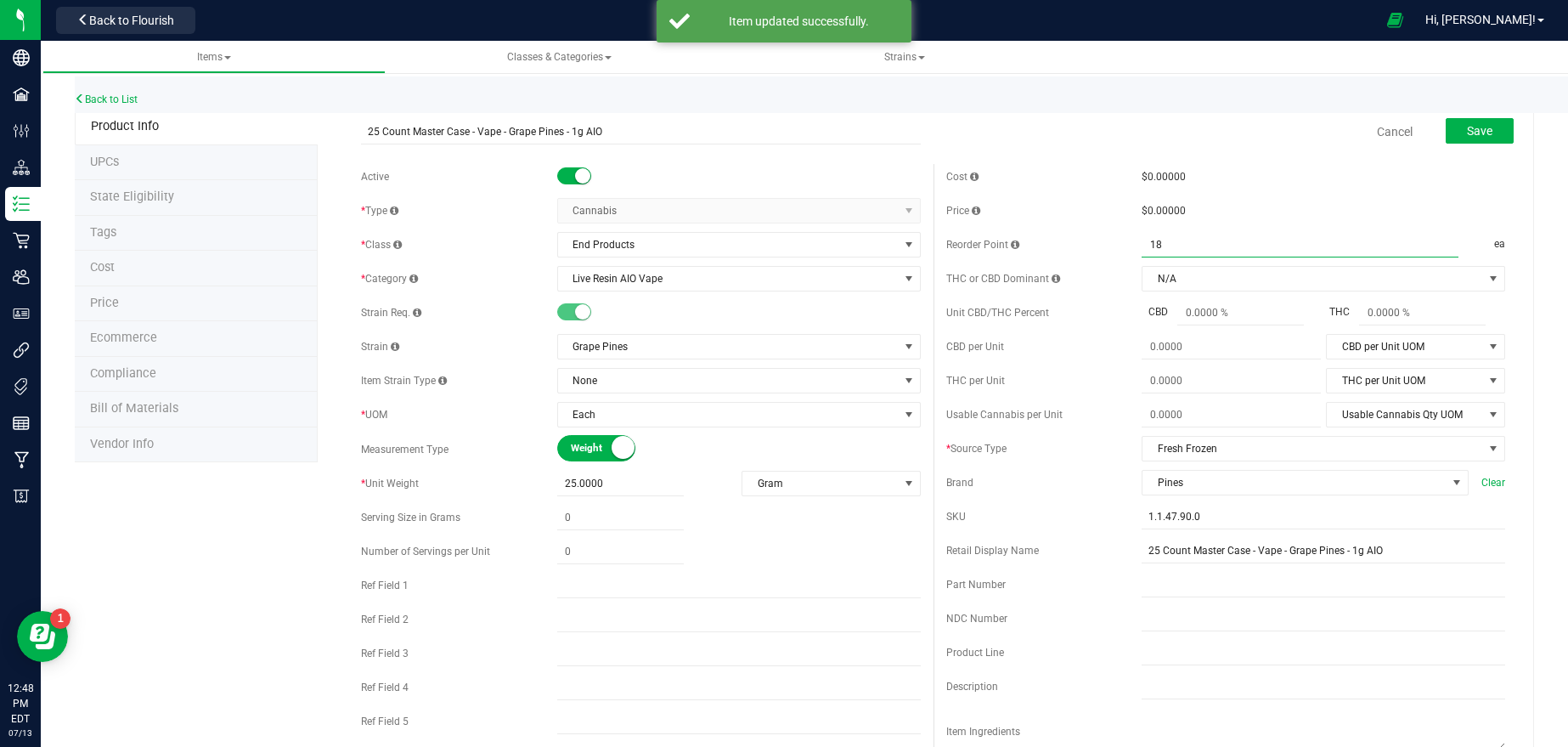 drag, startPoint x: 1197, startPoint y: 246, endPoint x: 1063, endPoint y: 236, distance: 134.37262 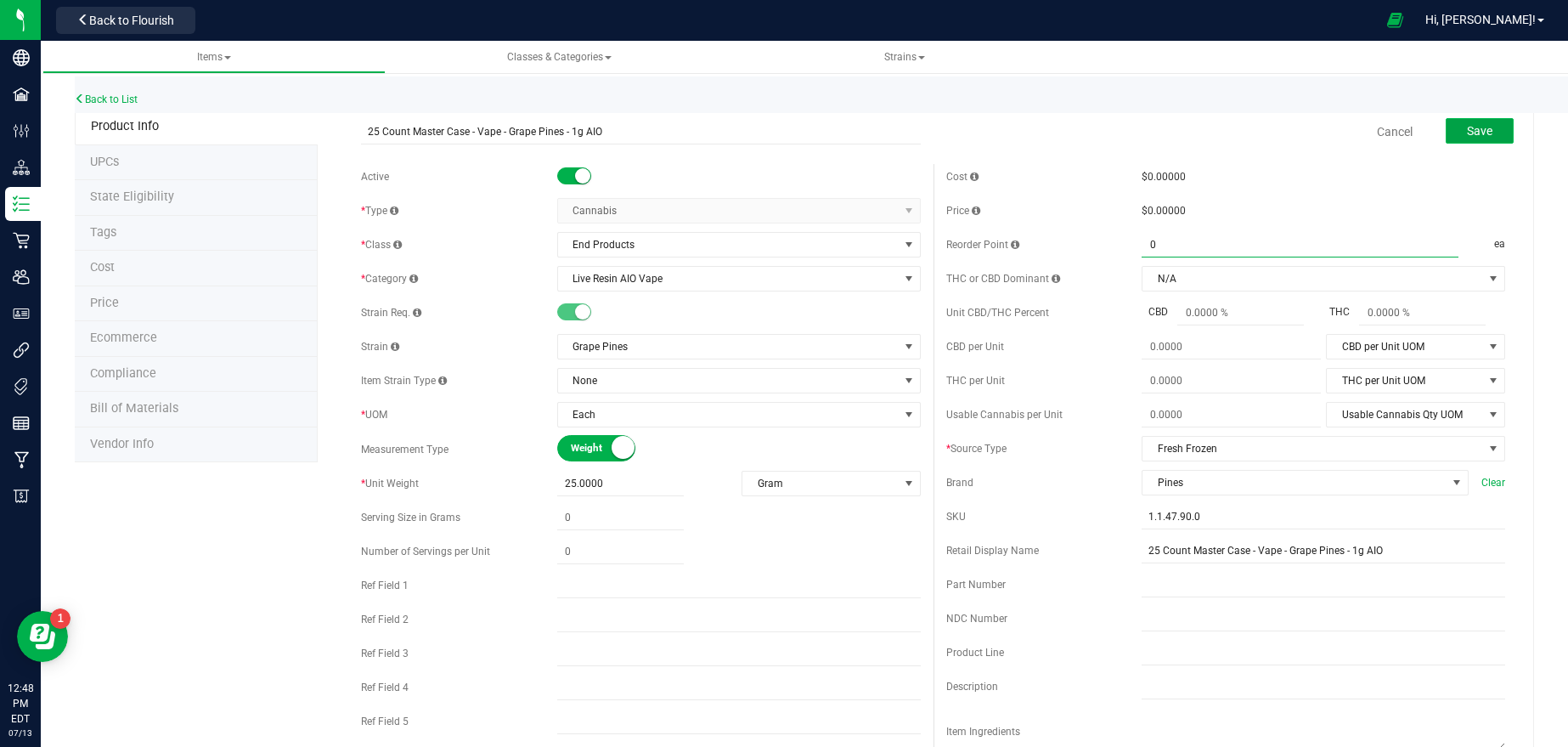 type on "0.0000" 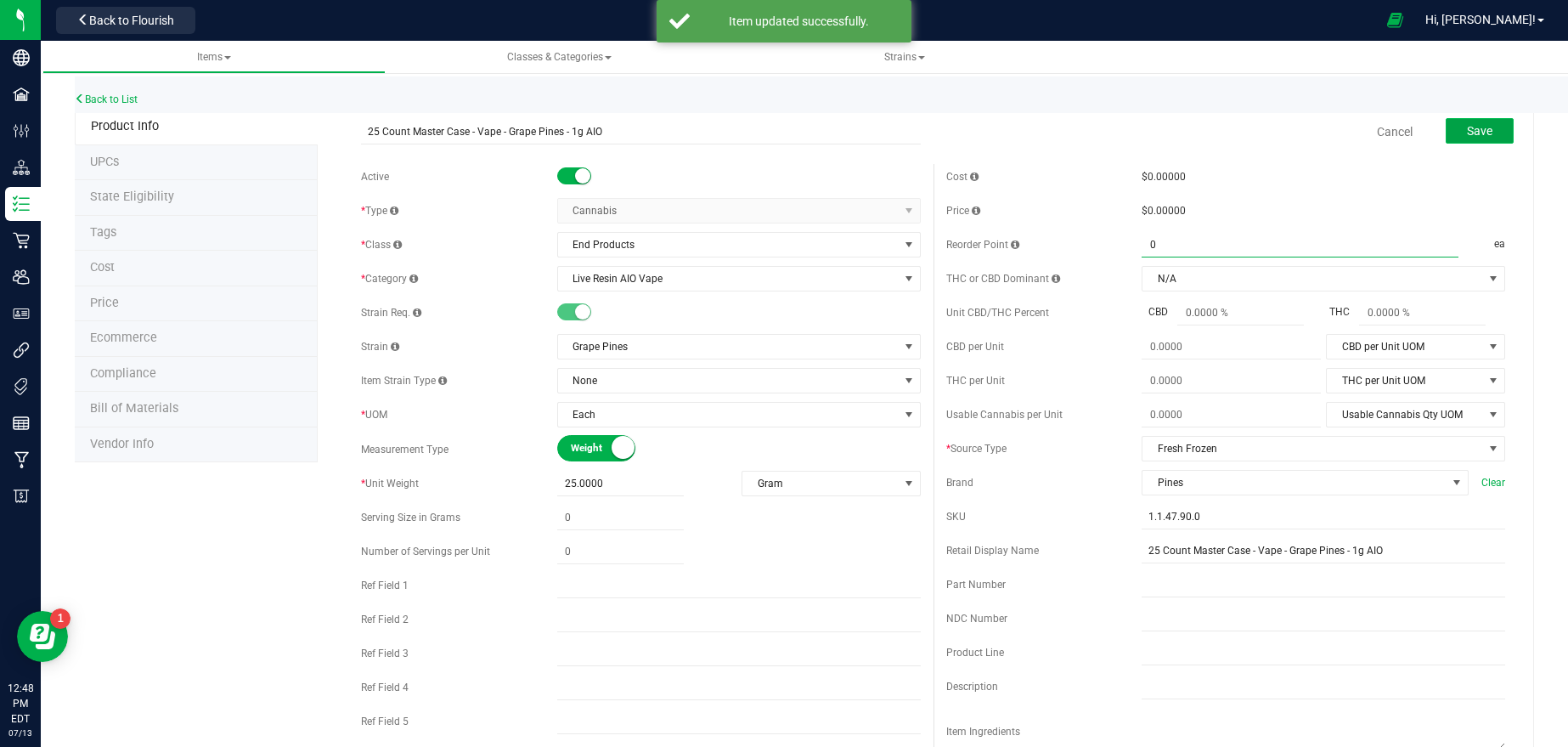 click on "Save" at bounding box center (1480, 131) 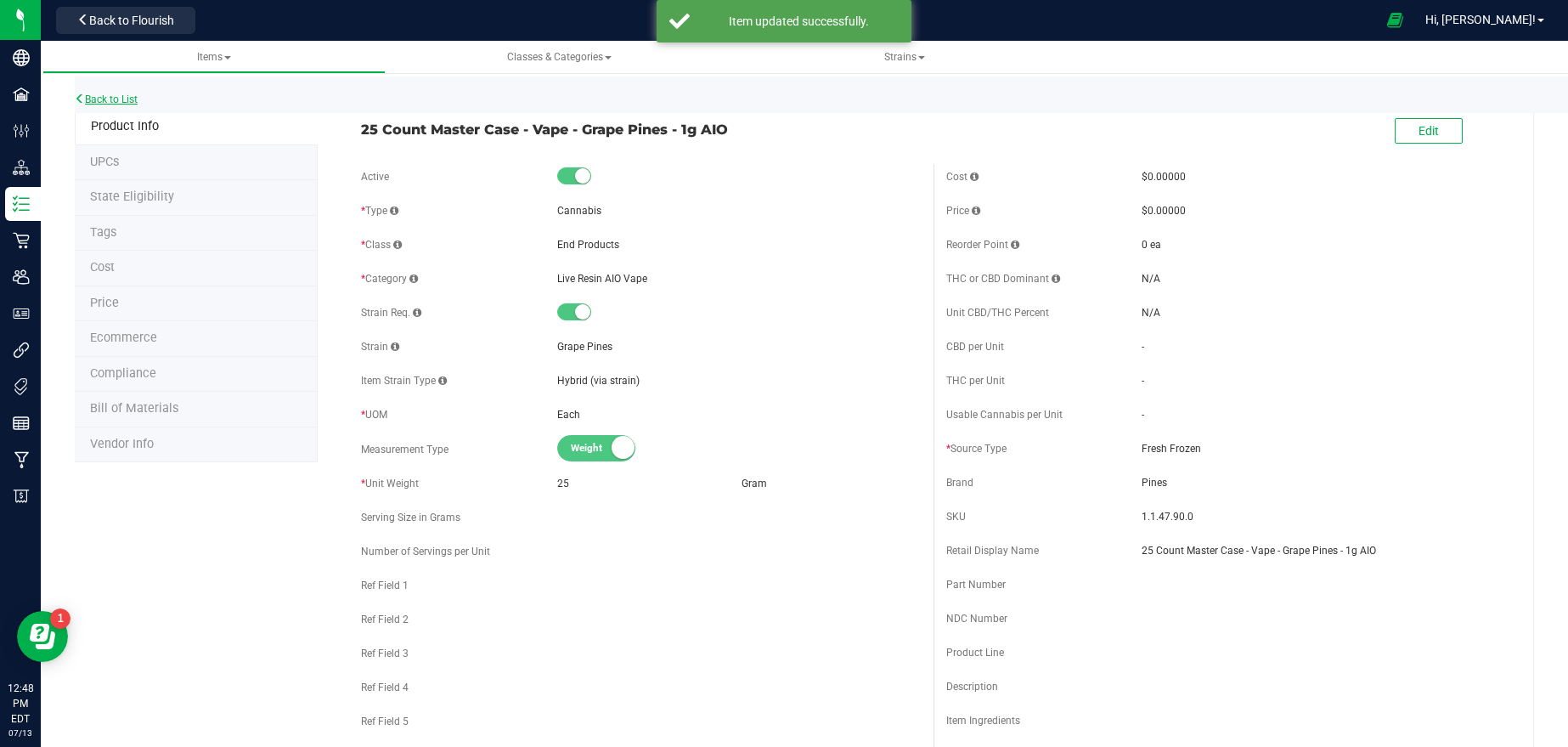 click on "Back to List" at bounding box center (106, 99) 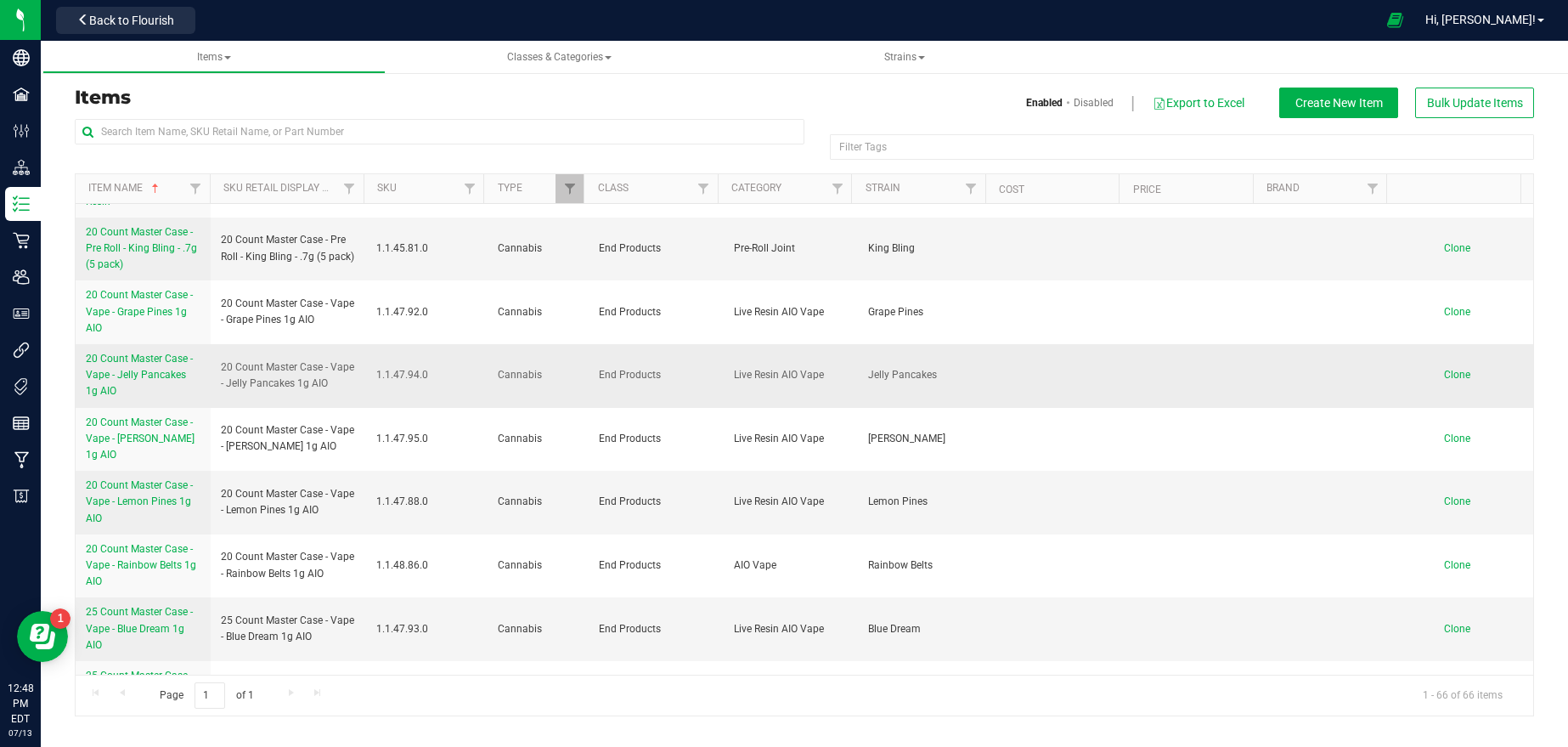scroll, scrollTop: 331, scrollLeft: 0, axis: vertical 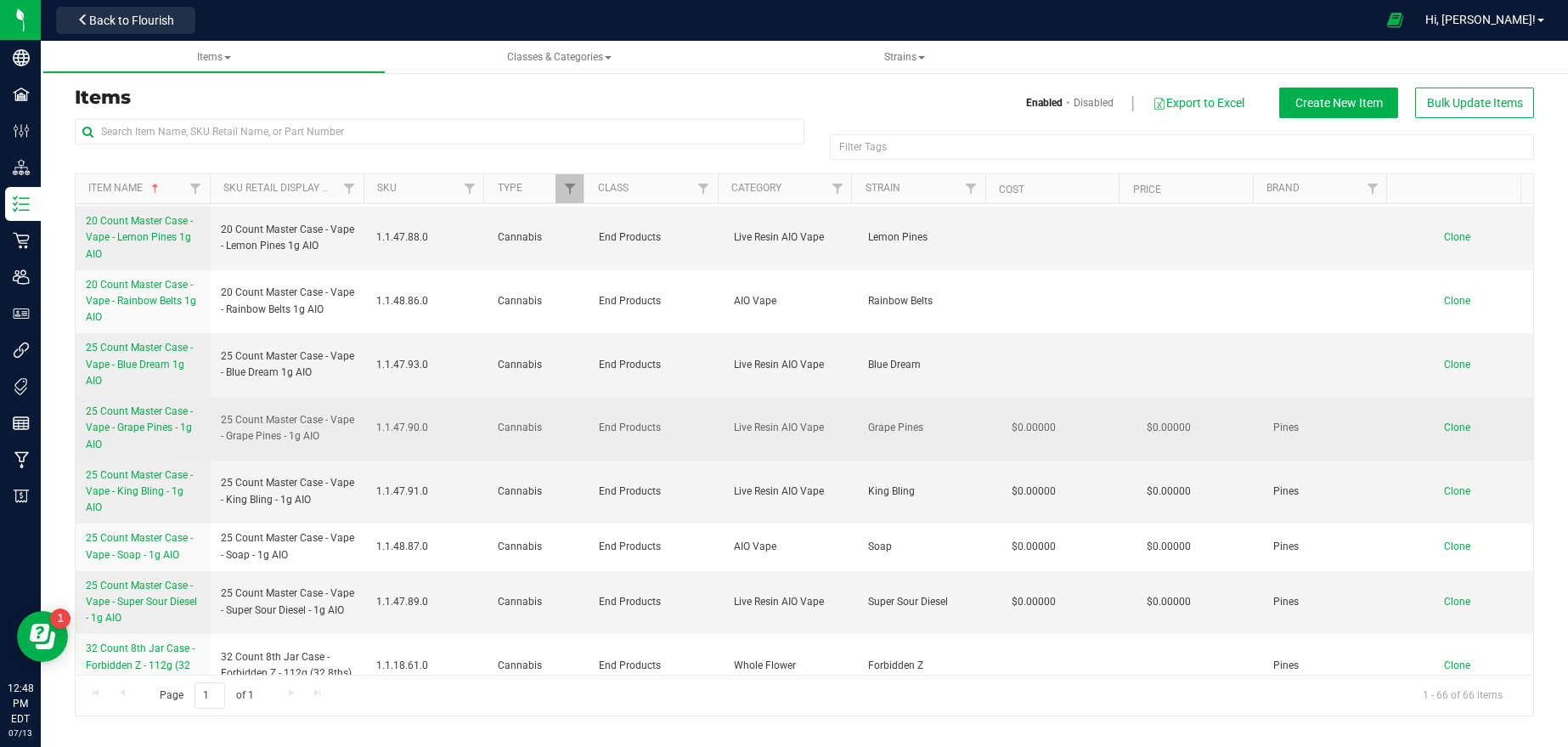 click on "25 Count Master Case - Vape - Grape Pines - 1g AIO" at bounding box center [139, 427] 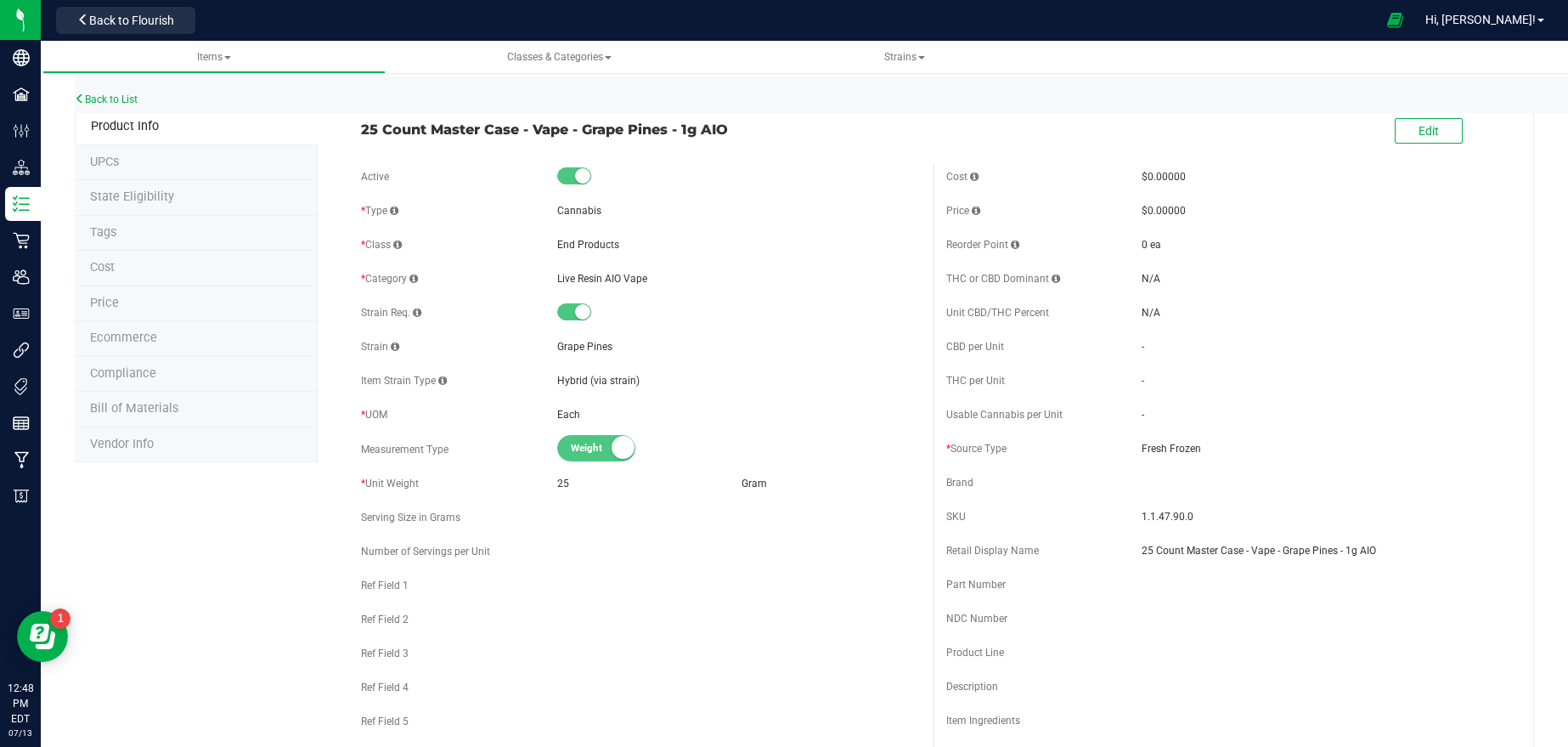click on "Price" at bounding box center [104, 303] 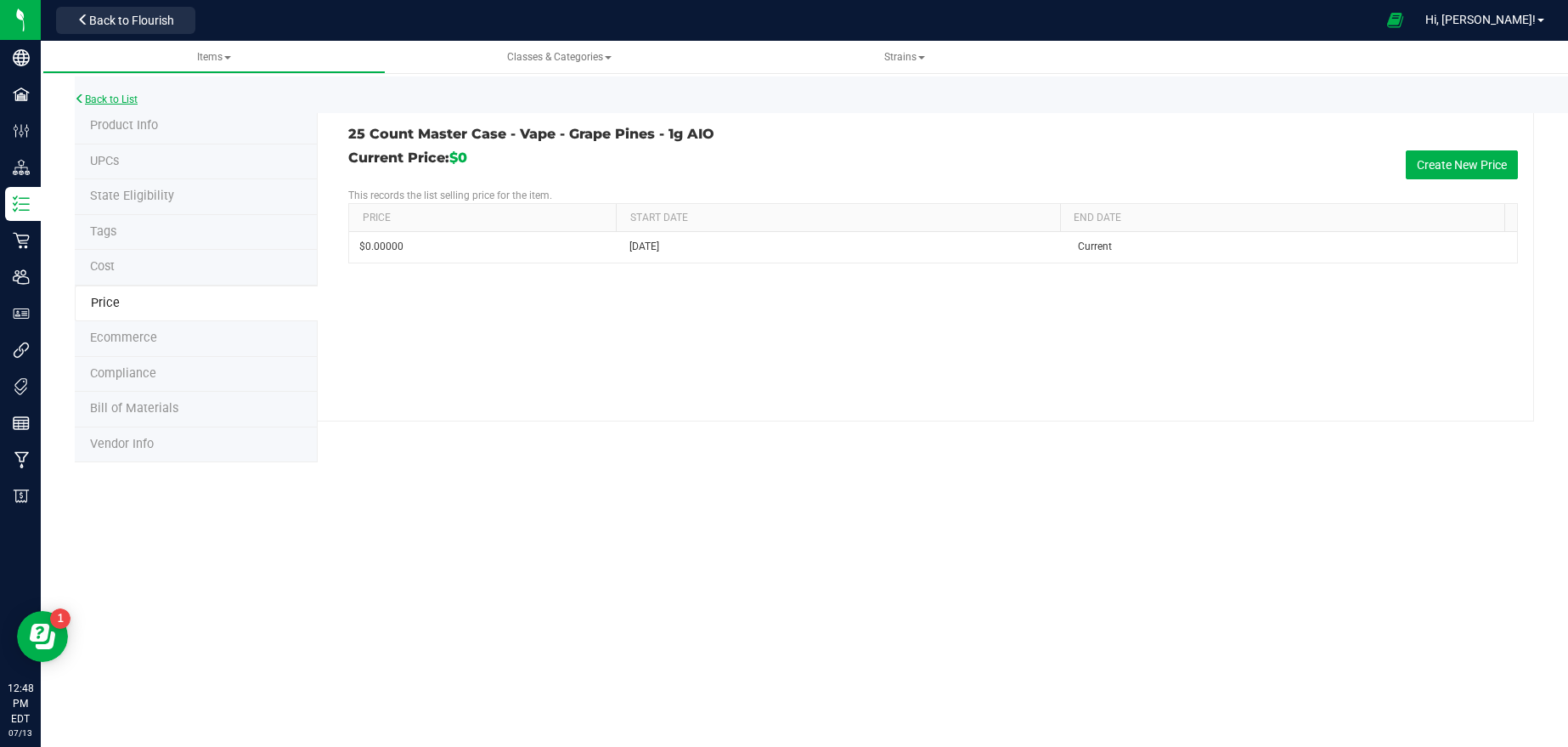 click on "Back to List" at bounding box center [106, 99] 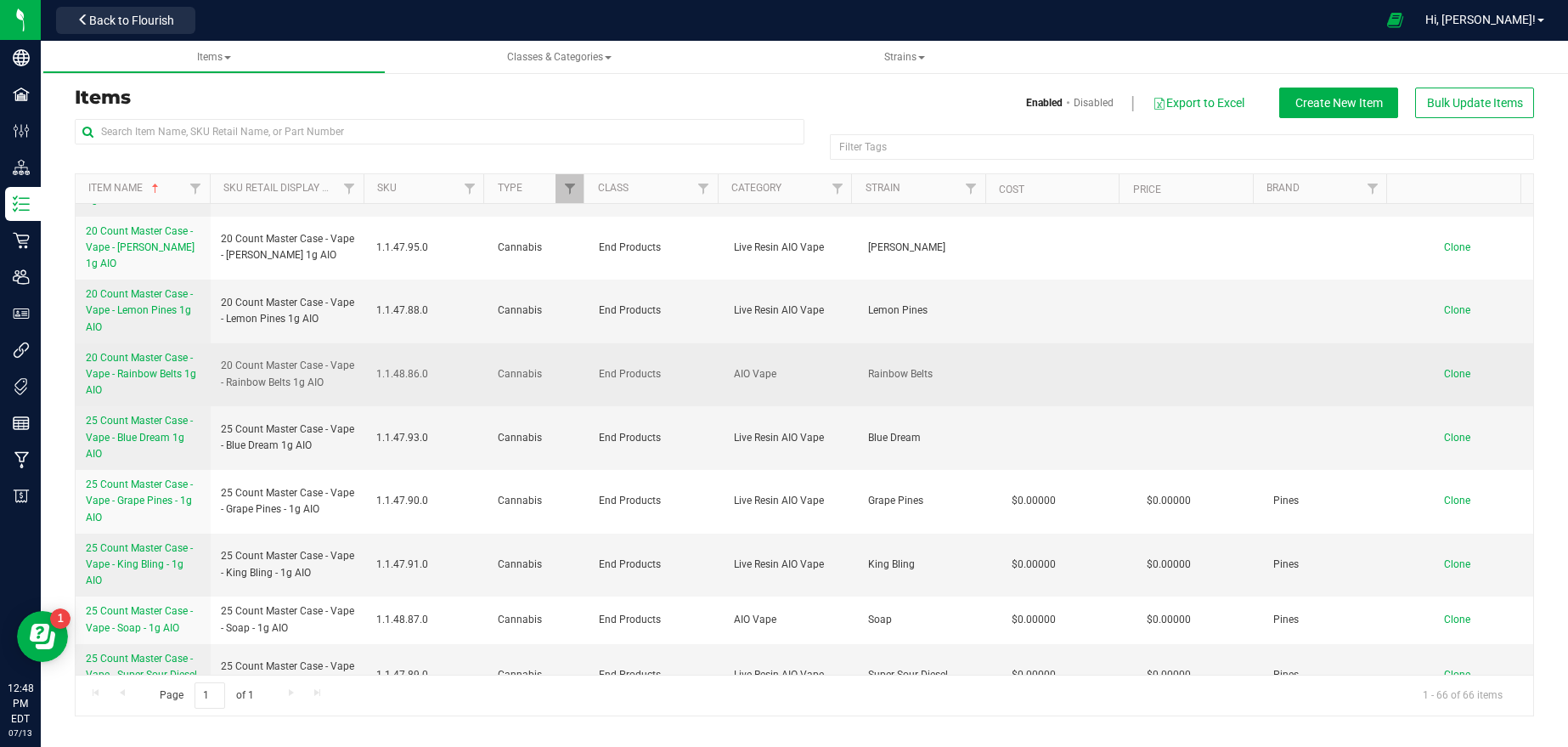 scroll, scrollTop: 258, scrollLeft: 0, axis: vertical 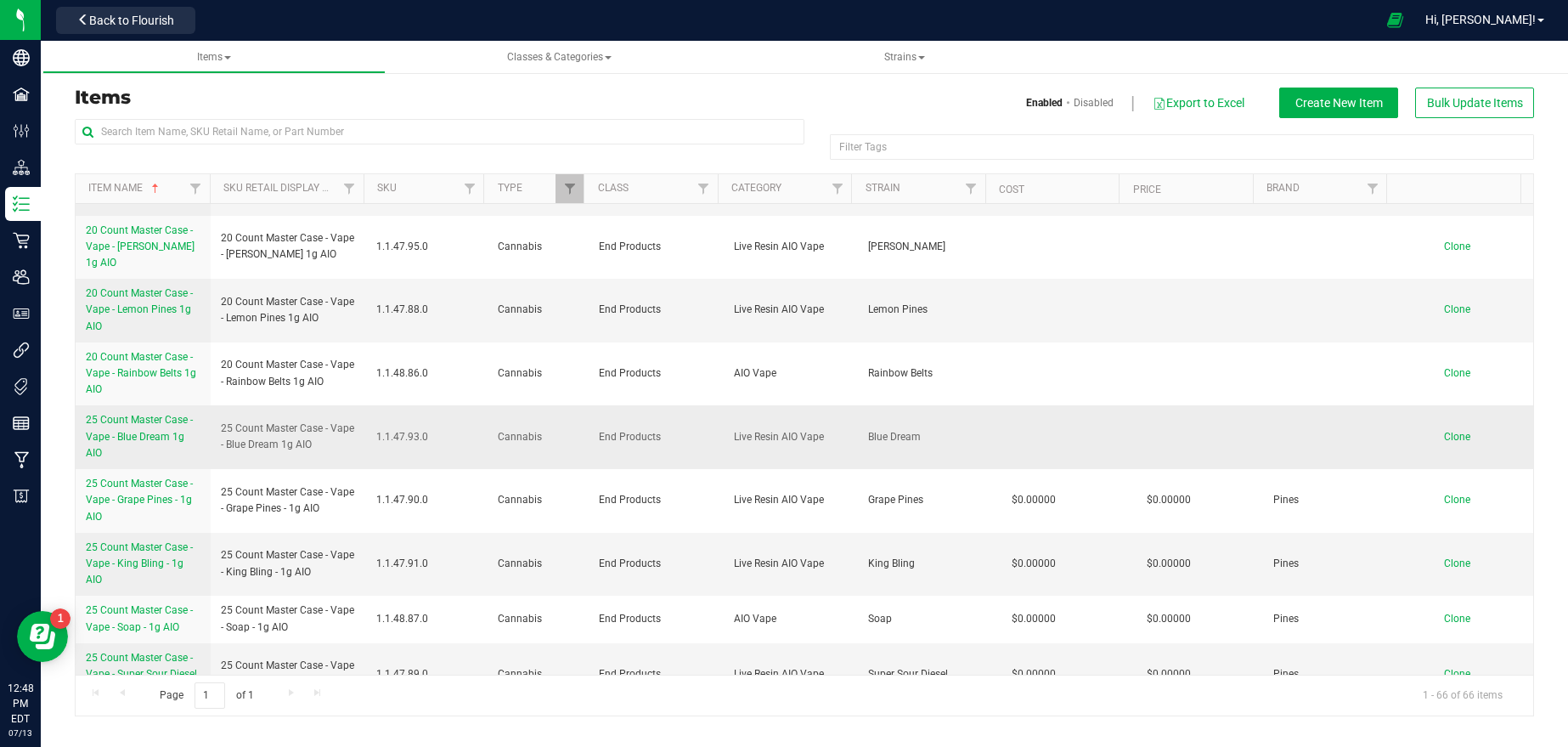 click on "25 Count Master Case - Vape - Blue Dream 1g AIO" at bounding box center (143, 437) 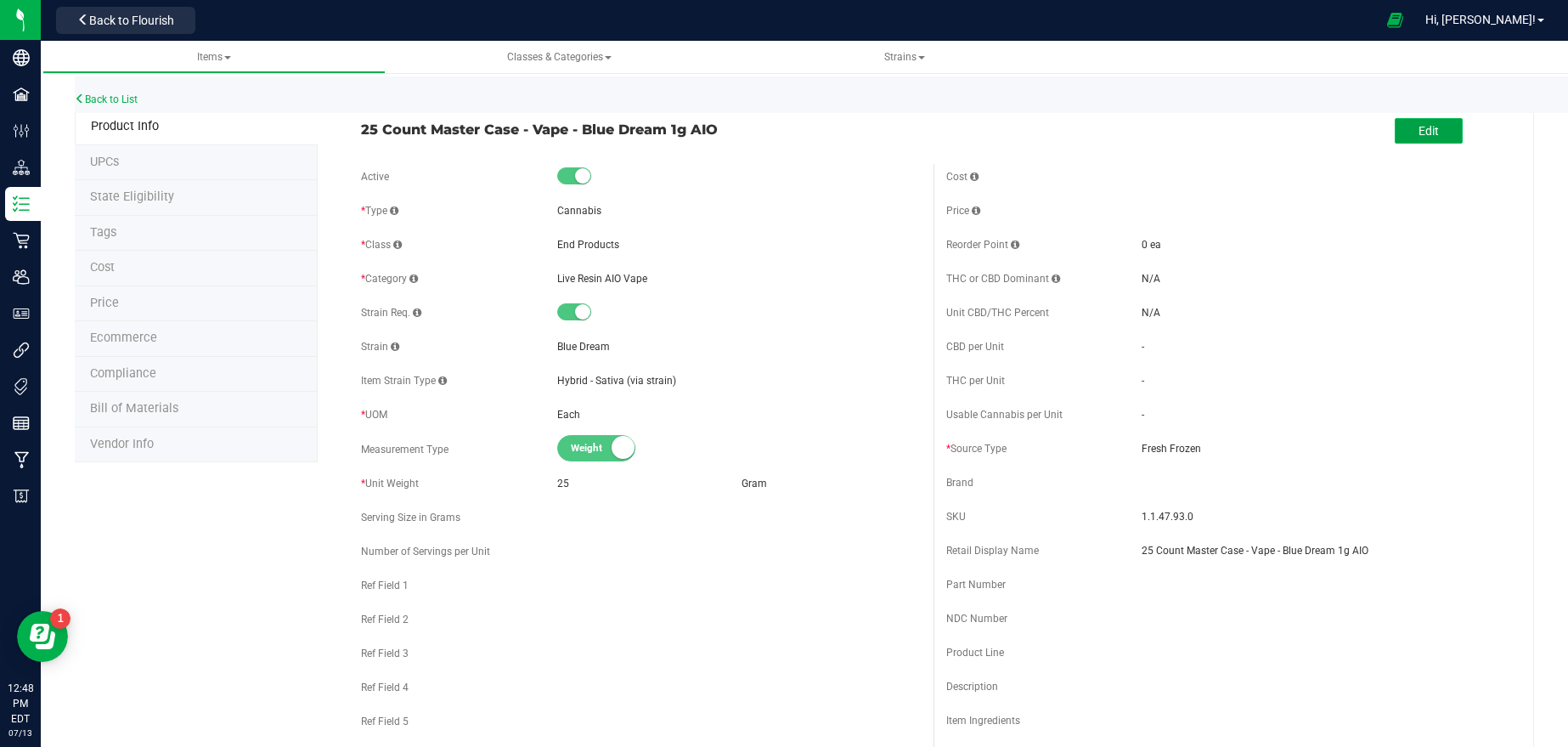click on "Edit" at bounding box center (1429, 131) 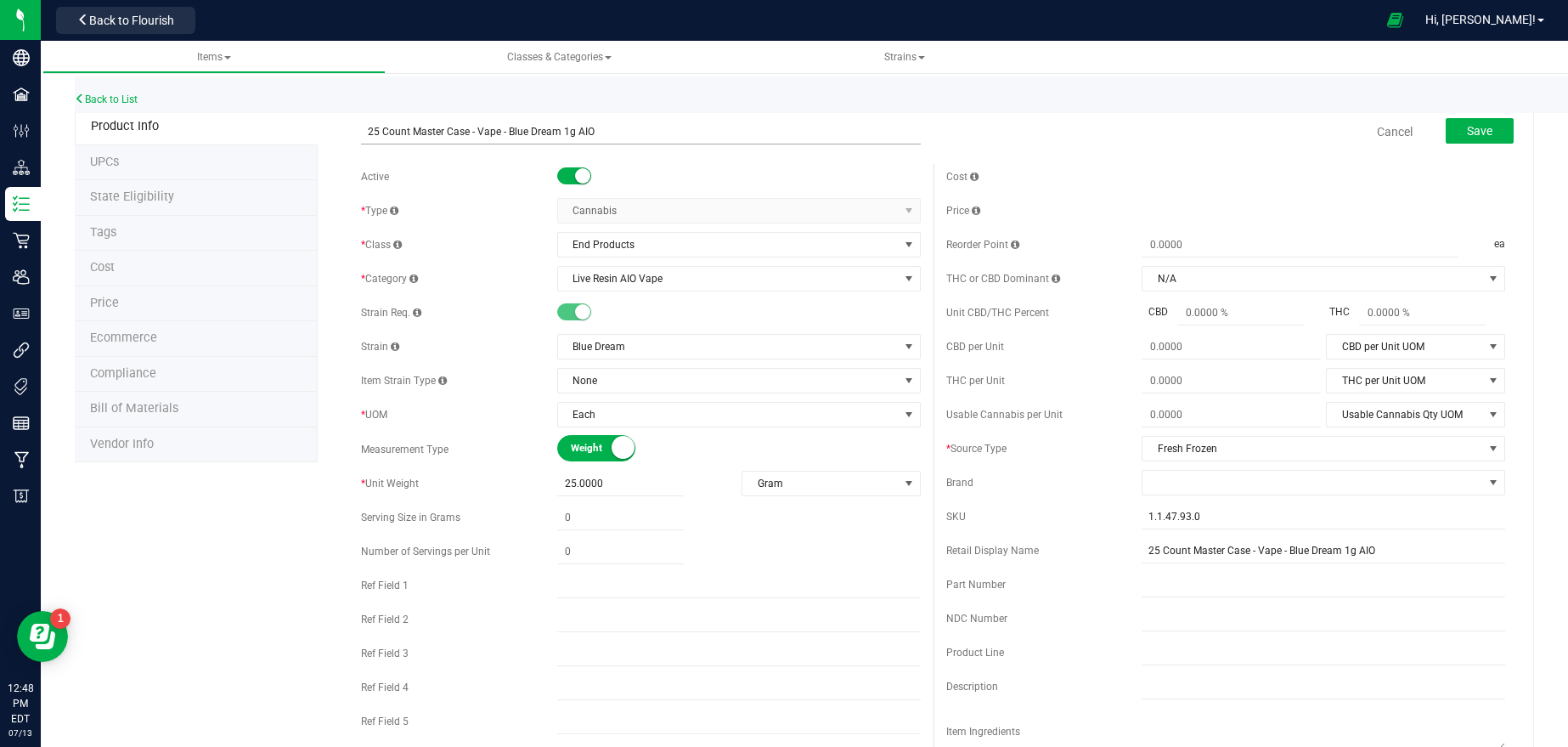 click on "25 Count Master Case - Vape - Blue Dream 1g AIO" at bounding box center (640, 132) 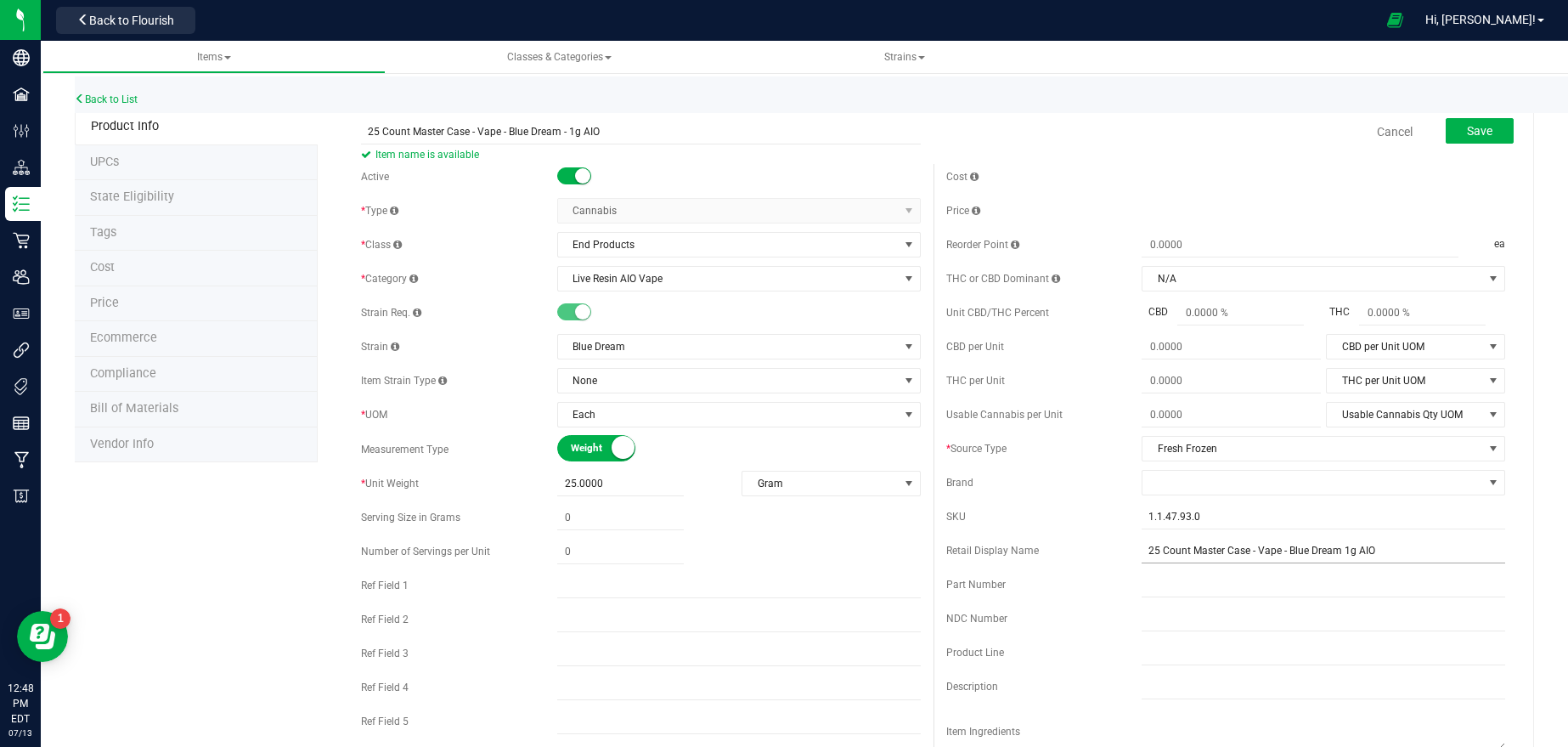 type on "25 Count Master Case - Vape - Blue Dream - 1g AIO" 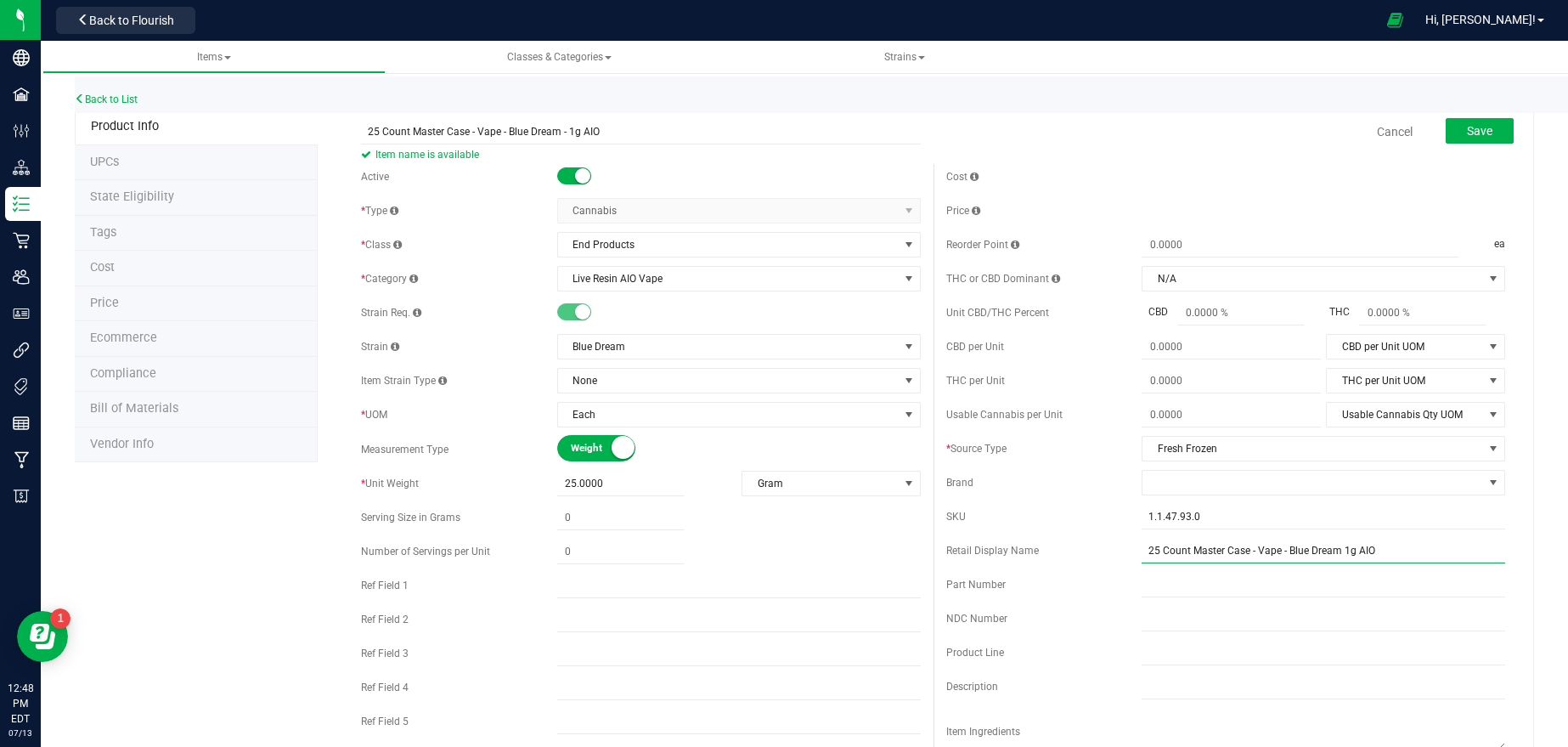 drag, startPoint x: 1335, startPoint y: 554, endPoint x: 1345, endPoint y: 533, distance: 23.259407 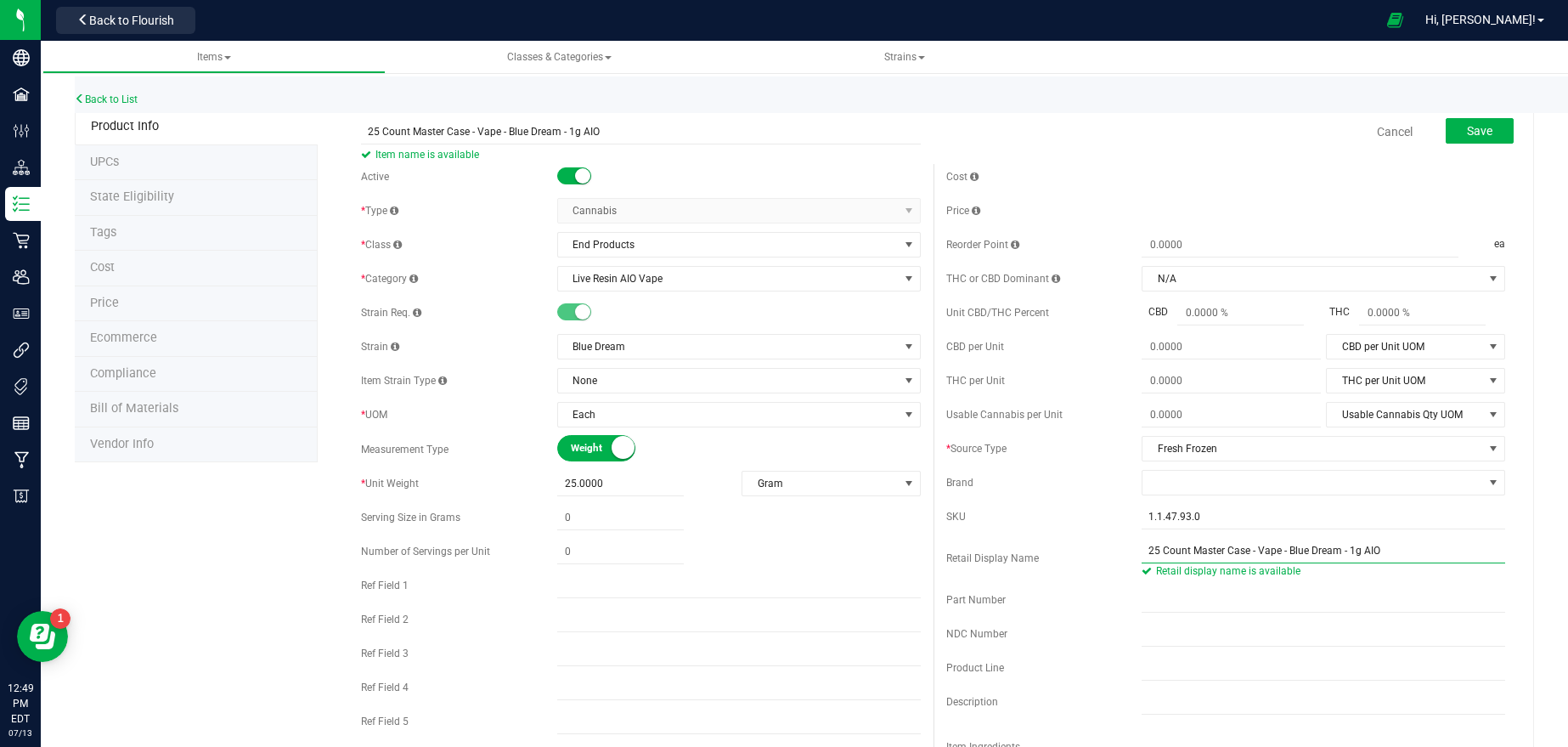 type on "25 Count Master Case - Vape - Blue Dream - 1g AIO" 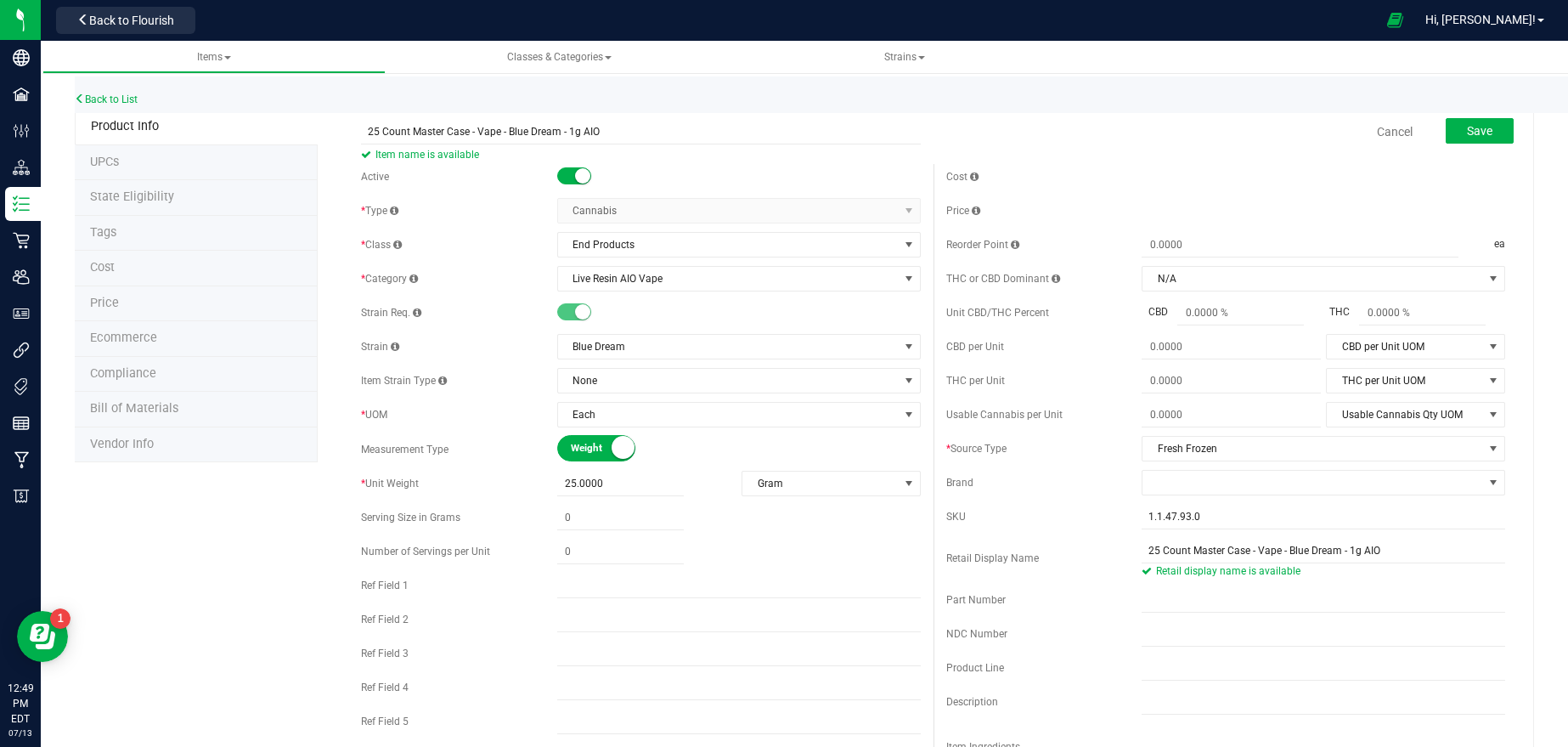 click on "Cost
Price
Reorder Point
ea
THC or CBD Dominant" at bounding box center (1226, 500) 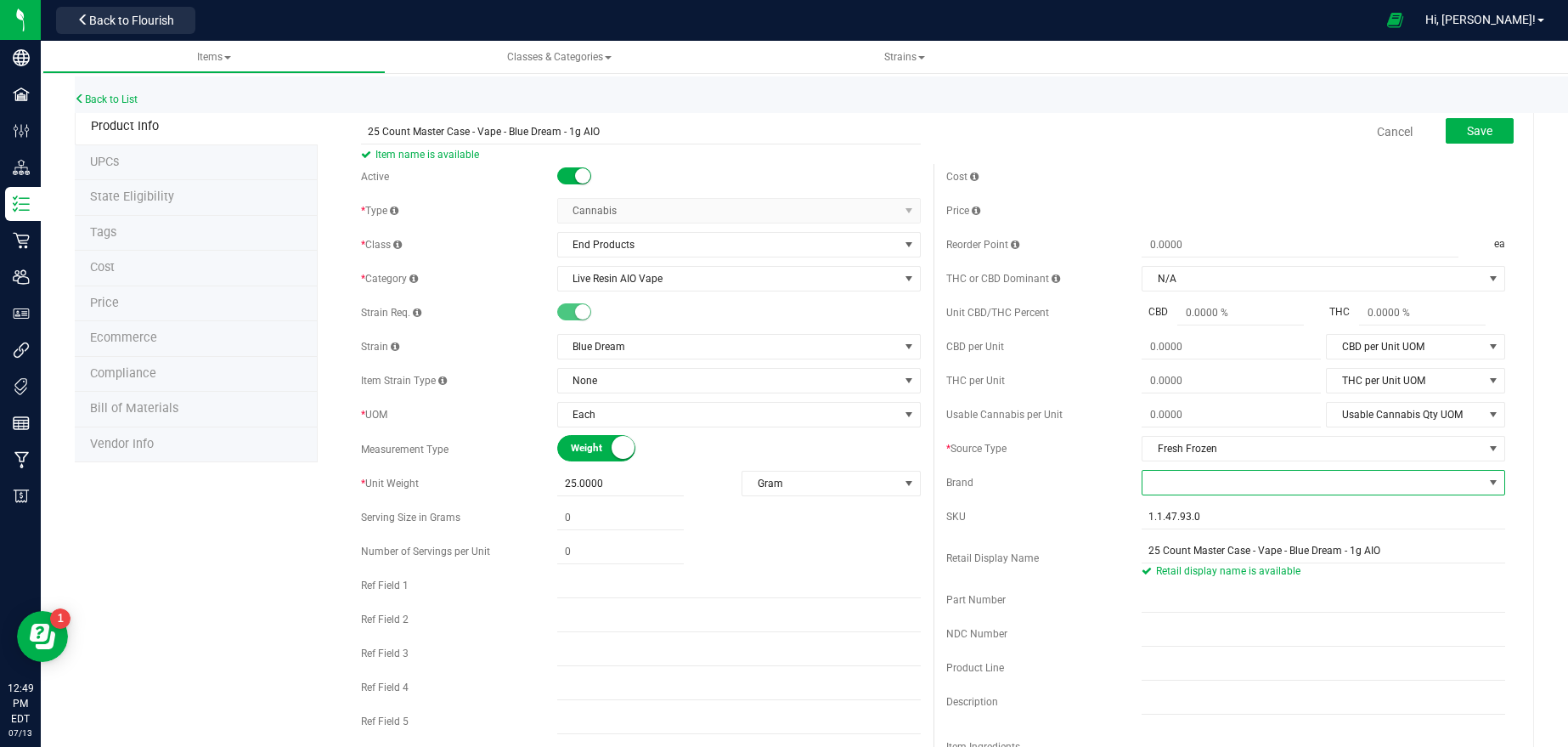 click at bounding box center [1312, 483] 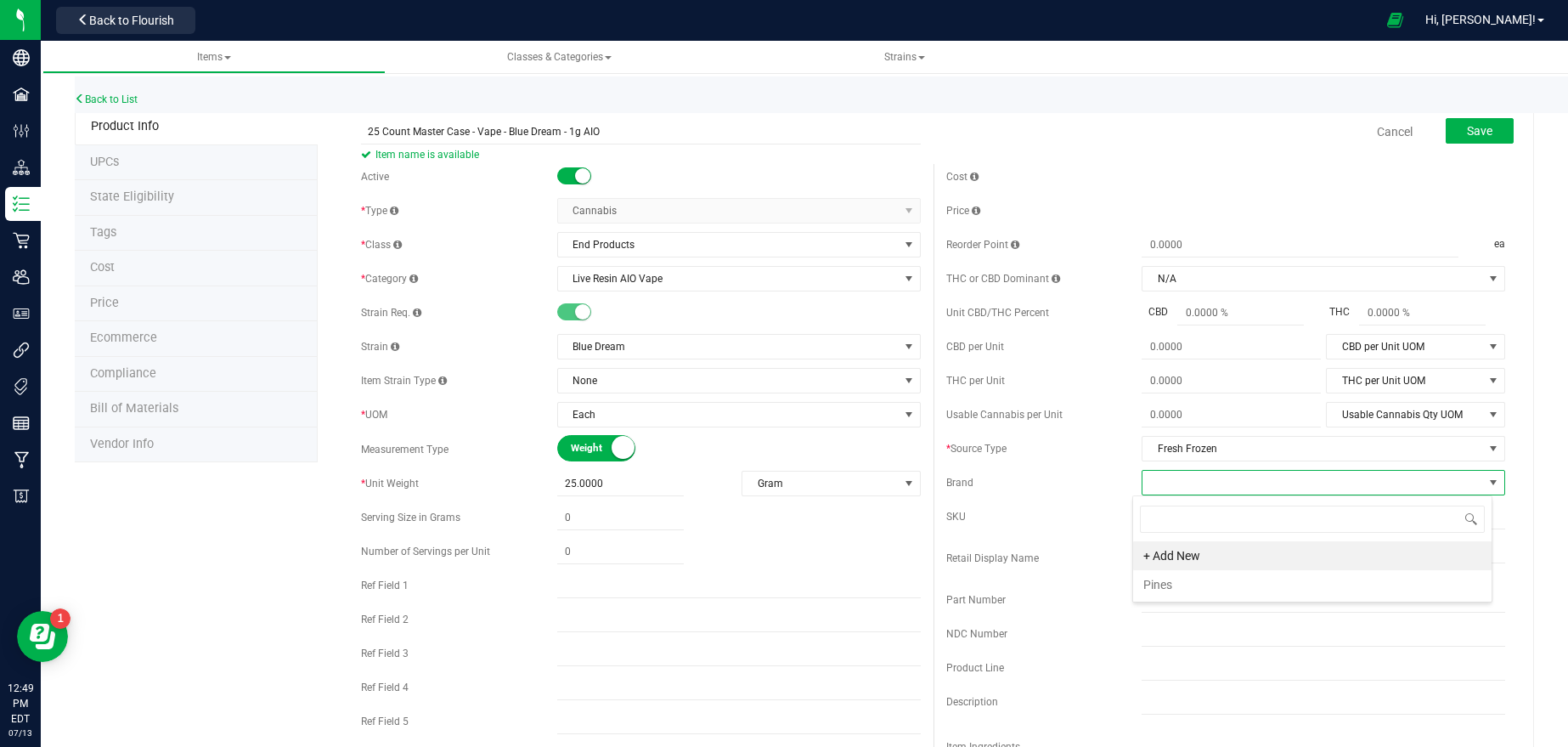 scroll, scrollTop: 84957, scrollLeft: 84580, axis: both 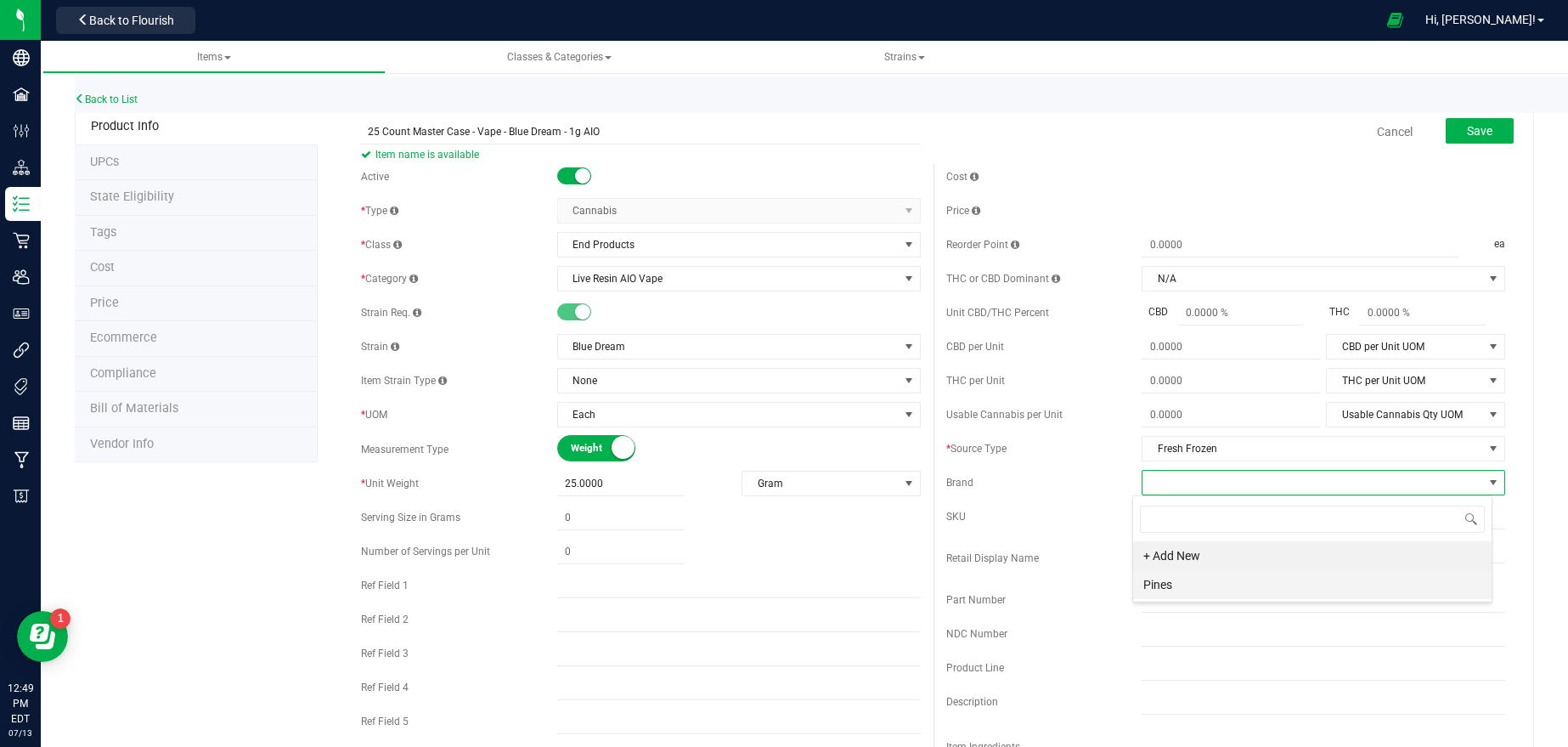 click on "Pines" at bounding box center (1312, 585) 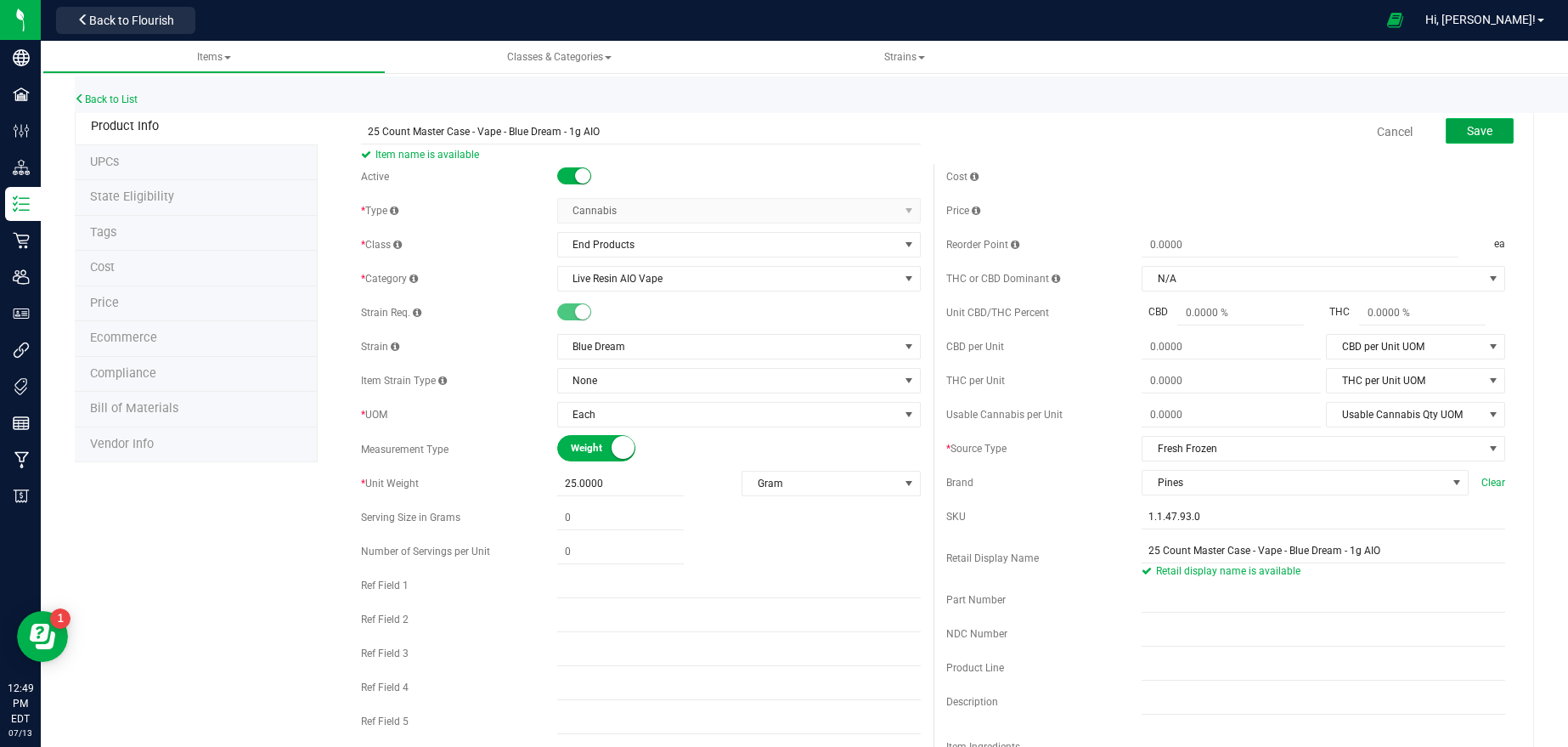 click on "Save" at bounding box center (1480, 131) 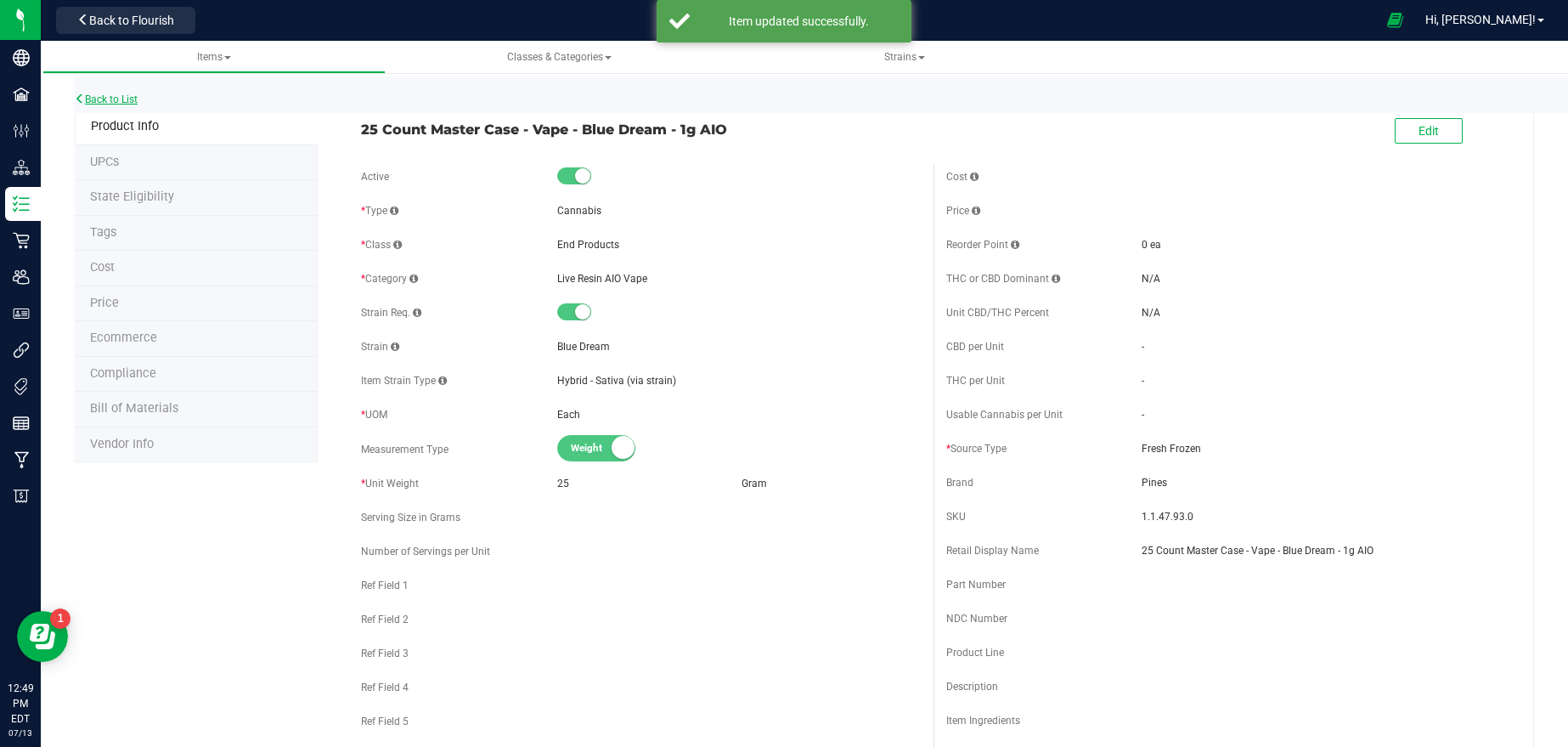 click on "Back to List" at bounding box center (106, 99) 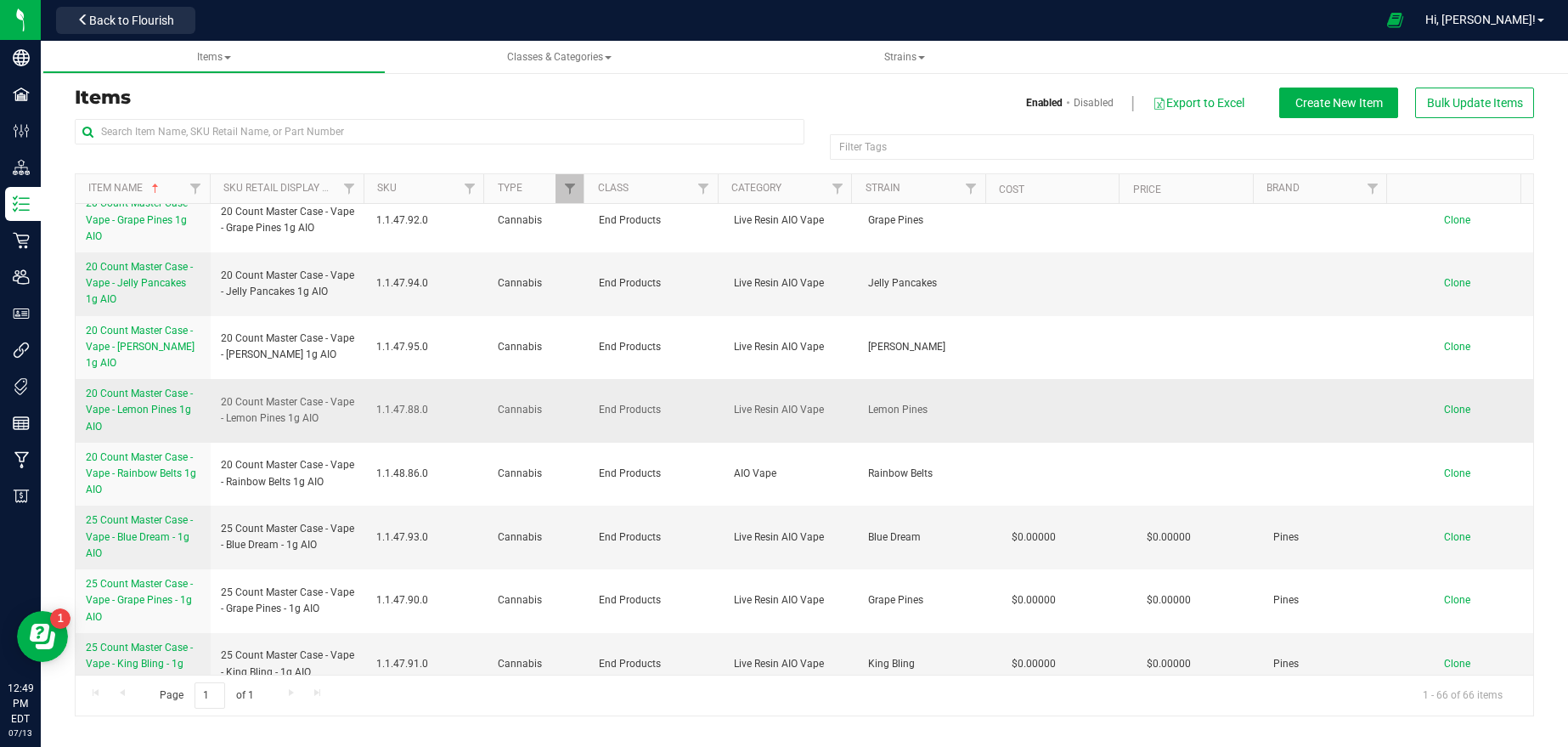 scroll, scrollTop: 0, scrollLeft: 0, axis: both 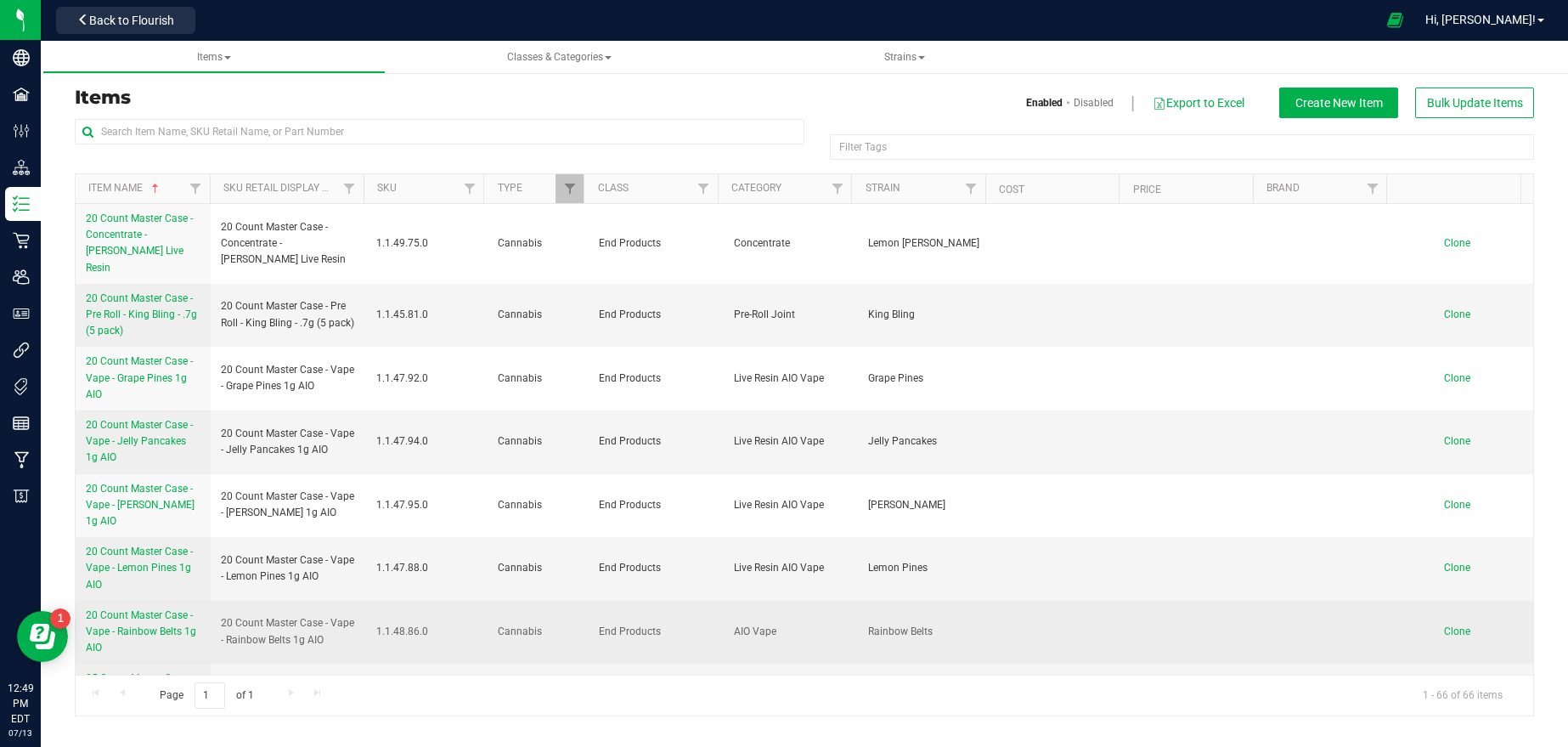 click on "20 Count Master Case - Vape - Rainbow Belts 1g AIO" at bounding box center [141, 631] 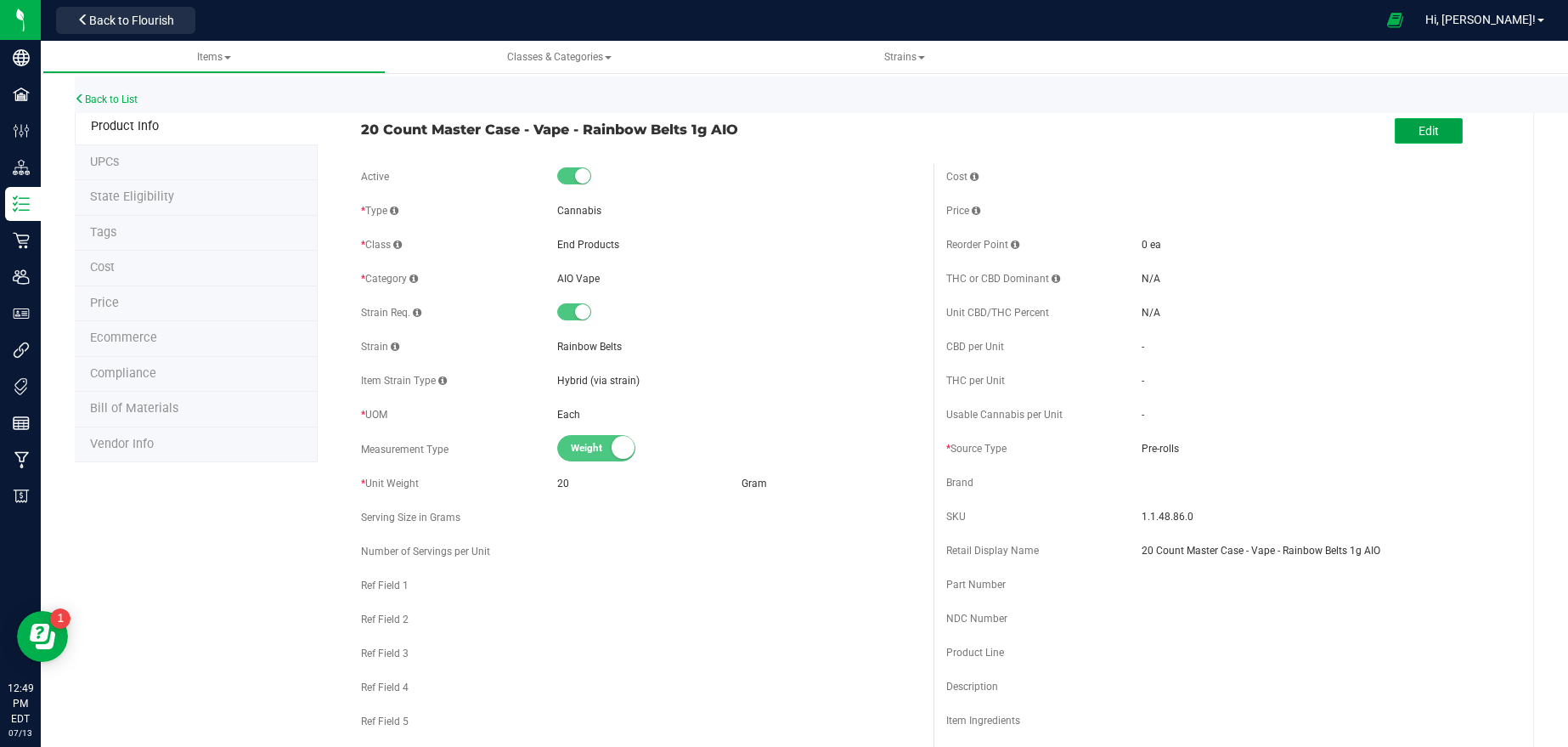 click on "Edit" at bounding box center [1429, 131] 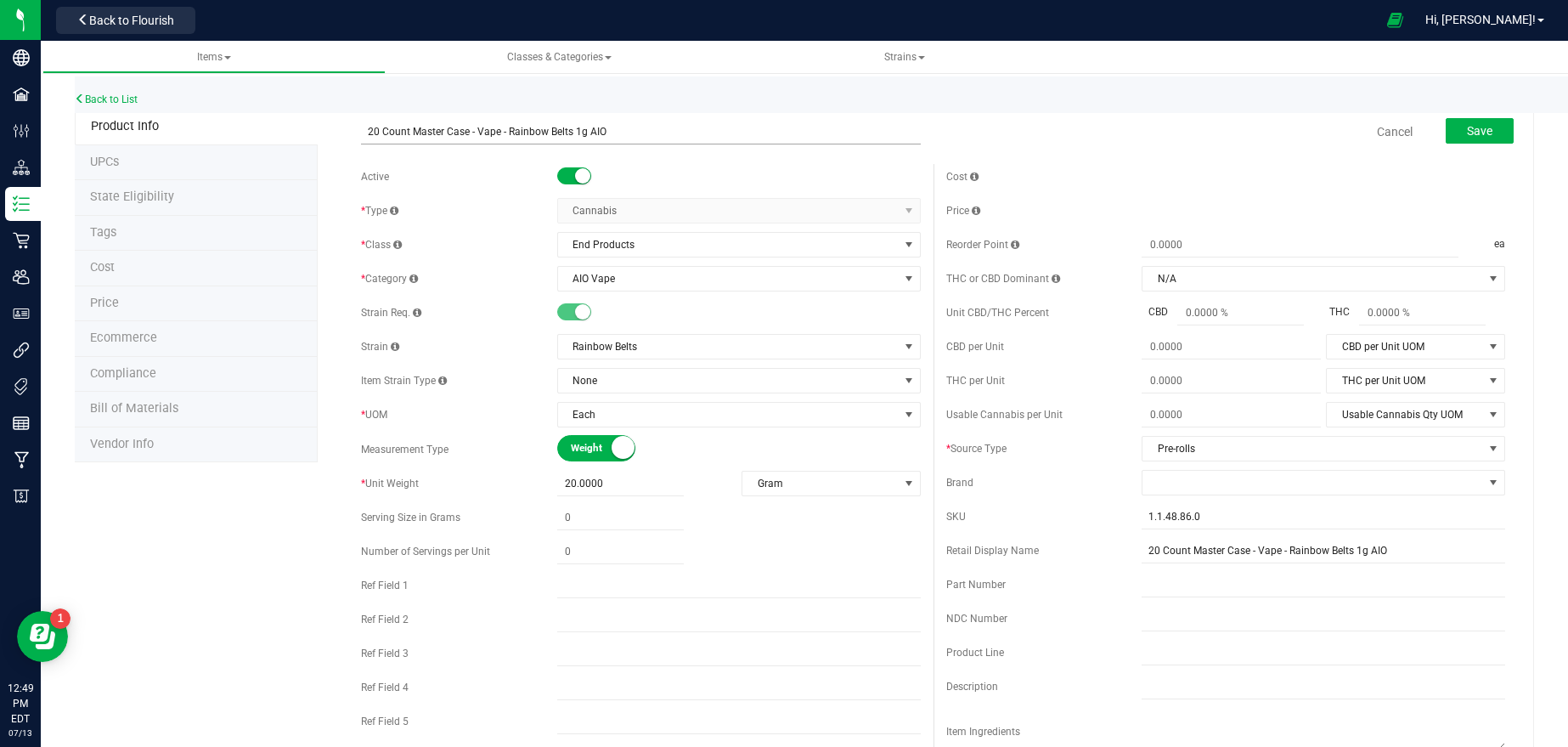 click on "20 Count Master Case - Vape - Rainbow Belts 1g AIO" at bounding box center [640, 132] 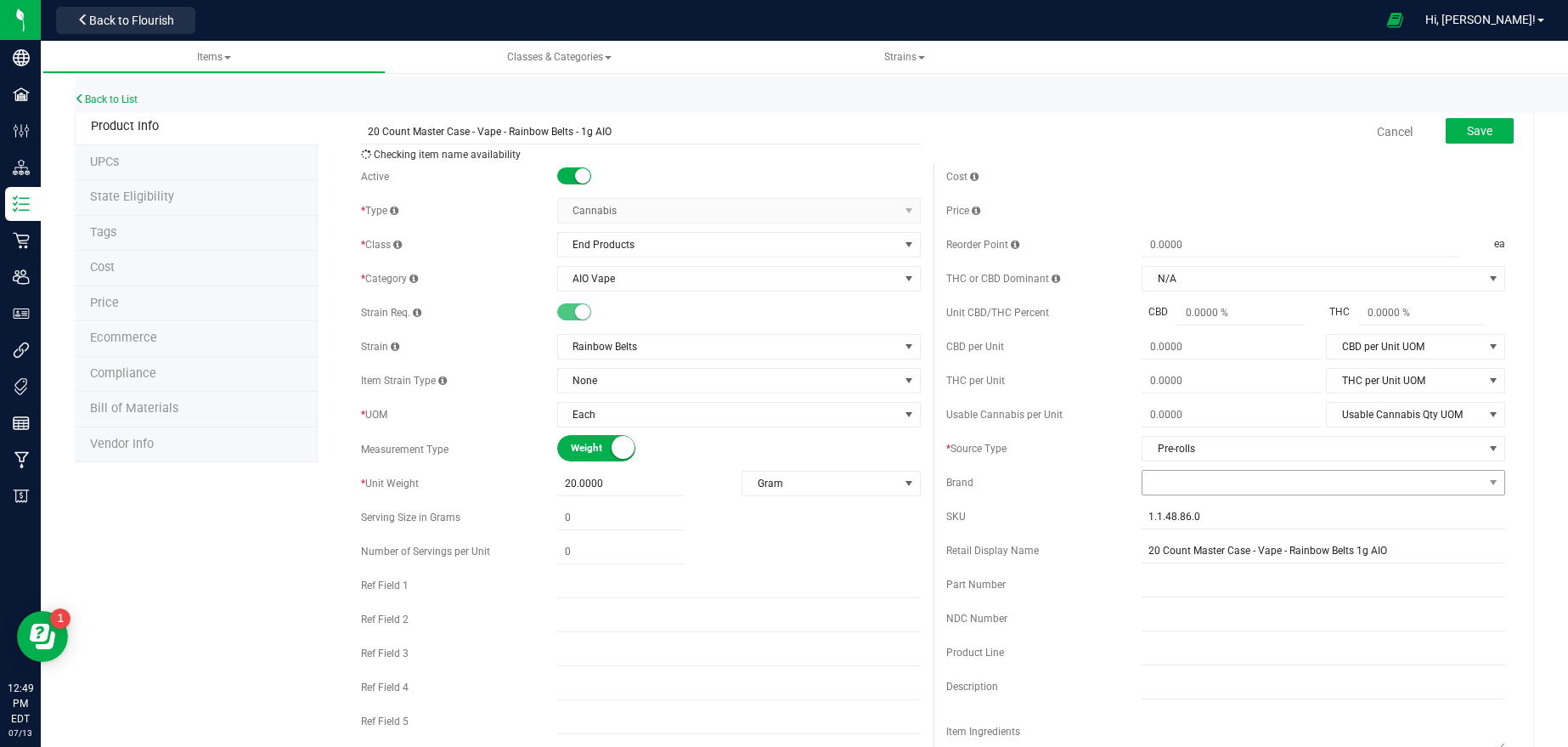 type on "20 Count Master Case - Vape - Rainbow Belts - 1g AIO" 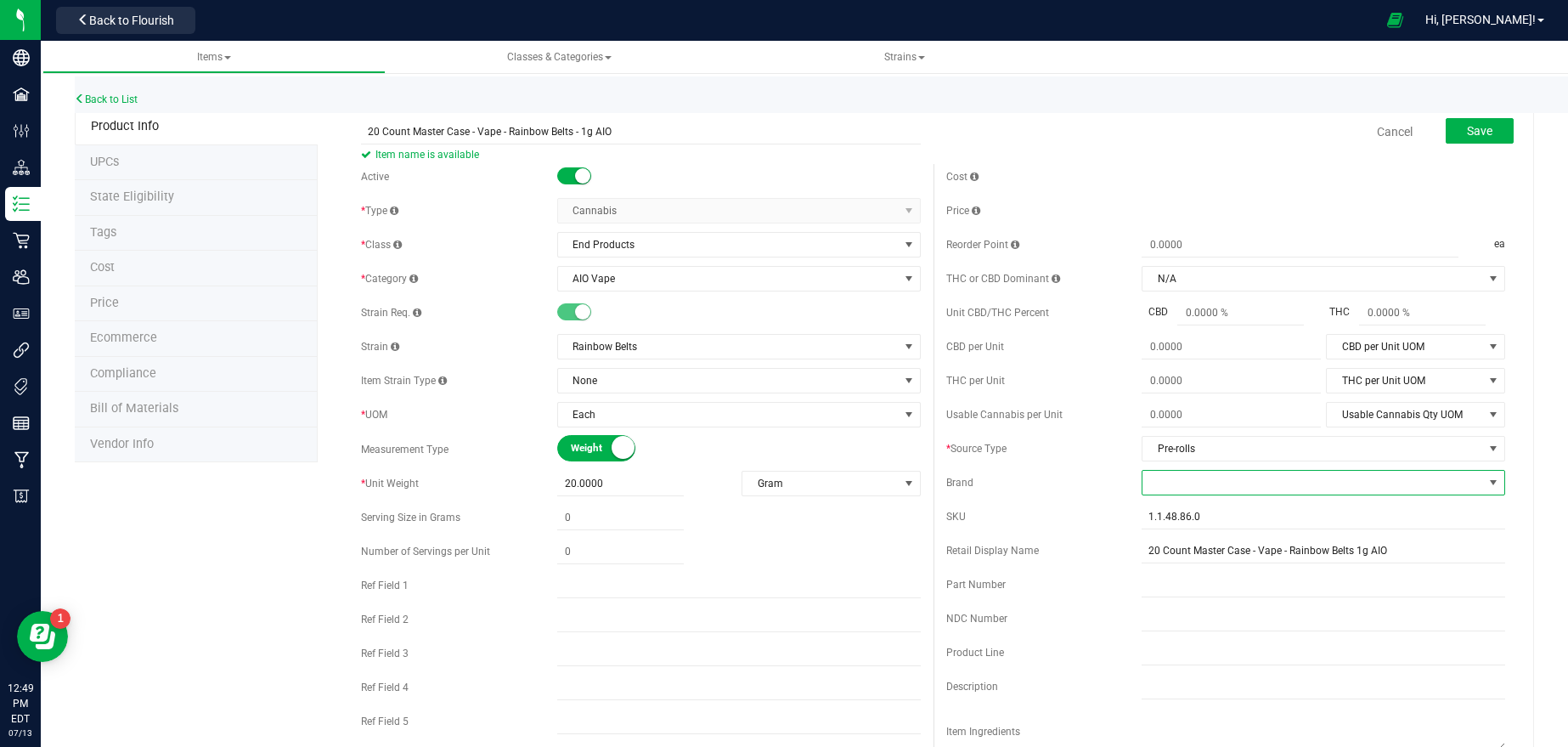 click at bounding box center [1312, 483] 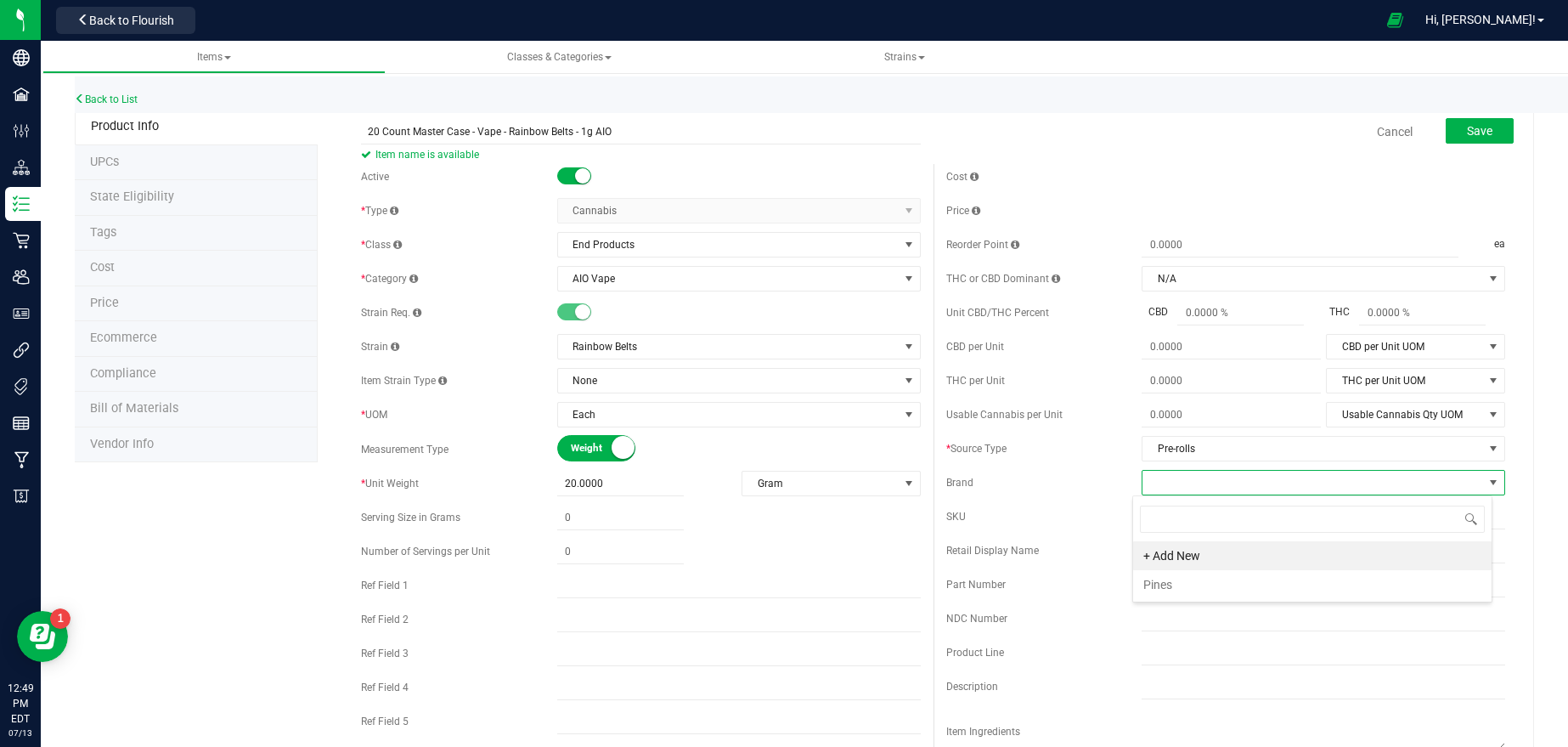 scroll, scrollTop: 84957, scrollLeft: 84580, axis: both 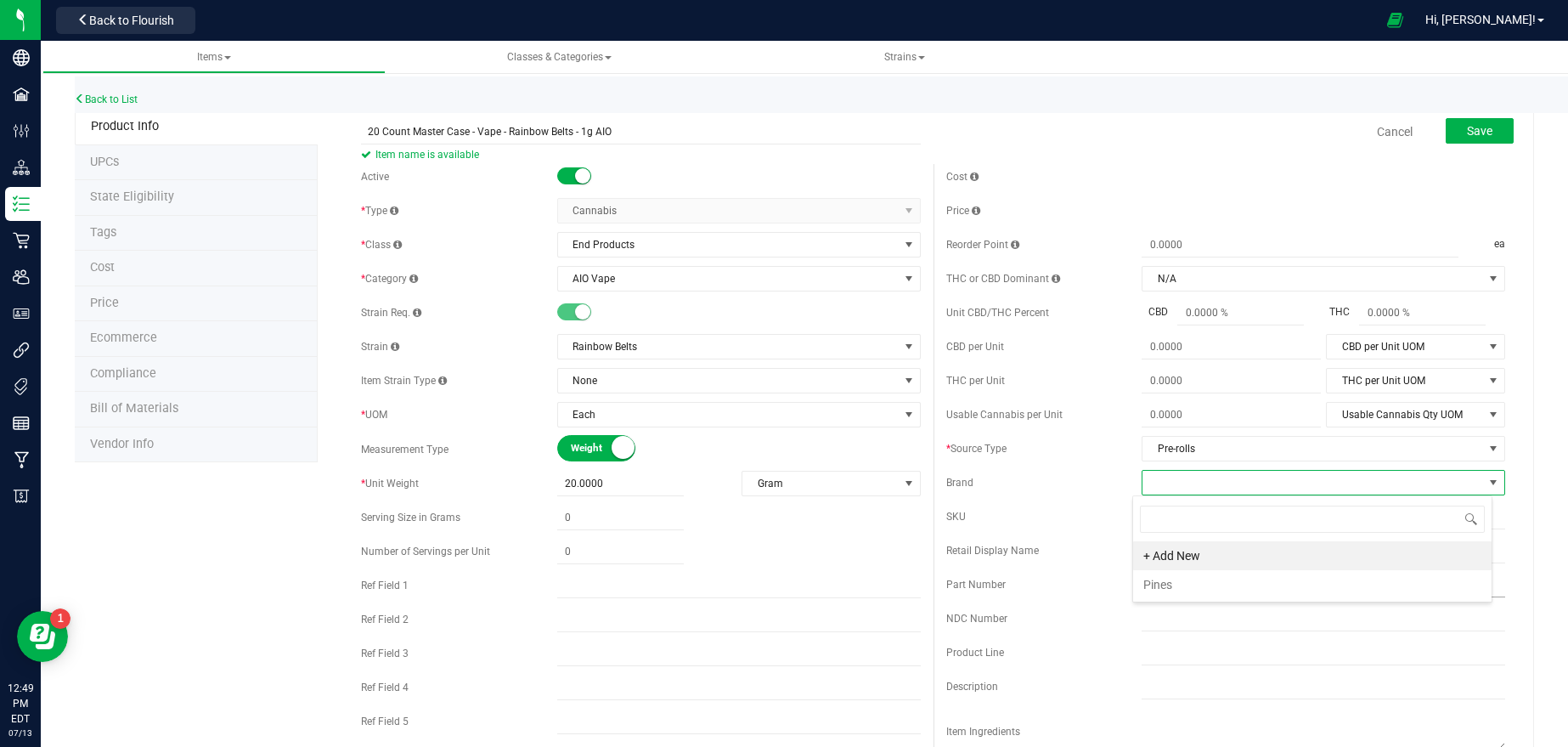 click on "Pines" at bounding box center (1312, 585) 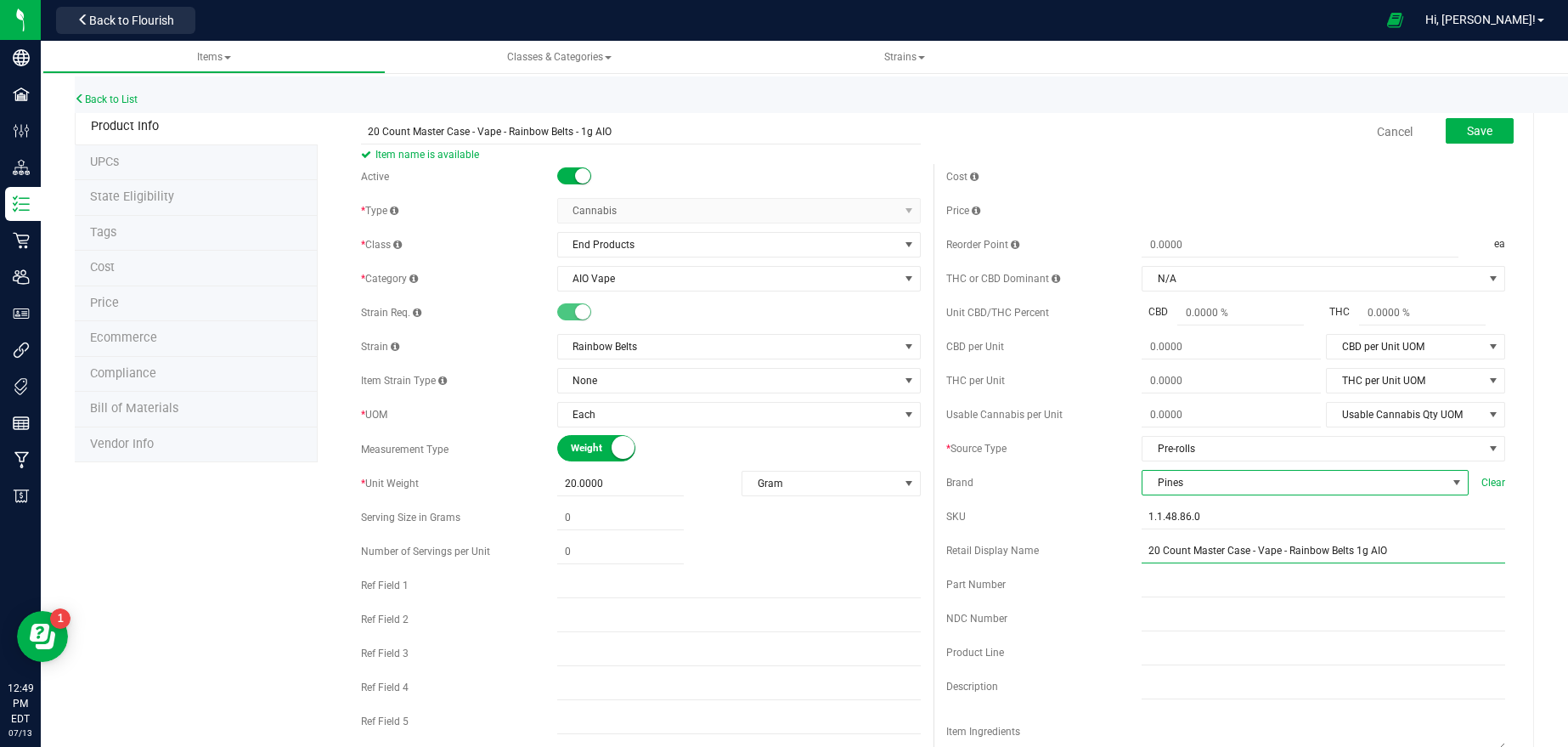 click on "20 Count Master Case - Vape - Rainbow Belts 1g AIO" at bounding box center [1323, 551] 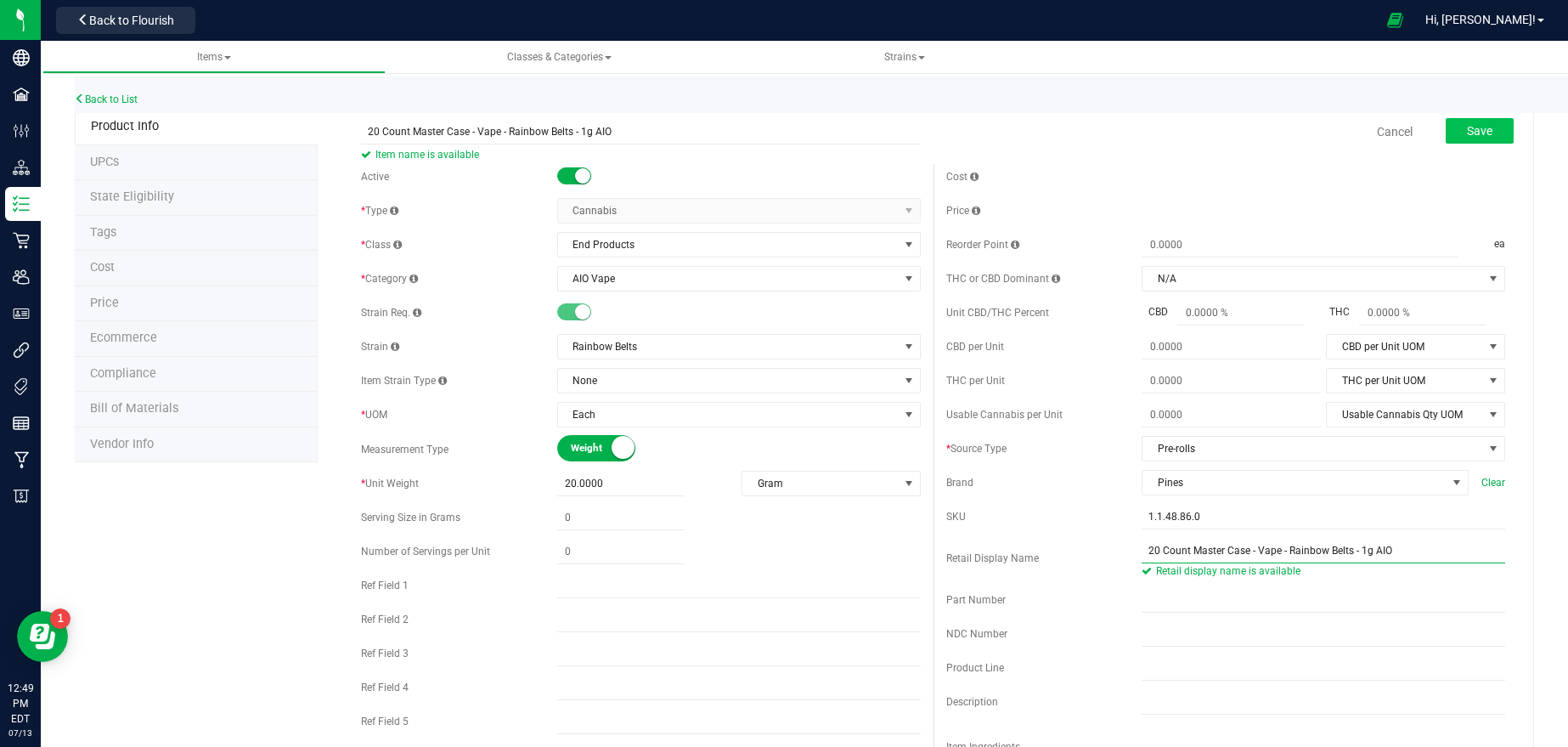 type on "20 Count Master Case - Vape - Rainbow Belts - 1g AIO" 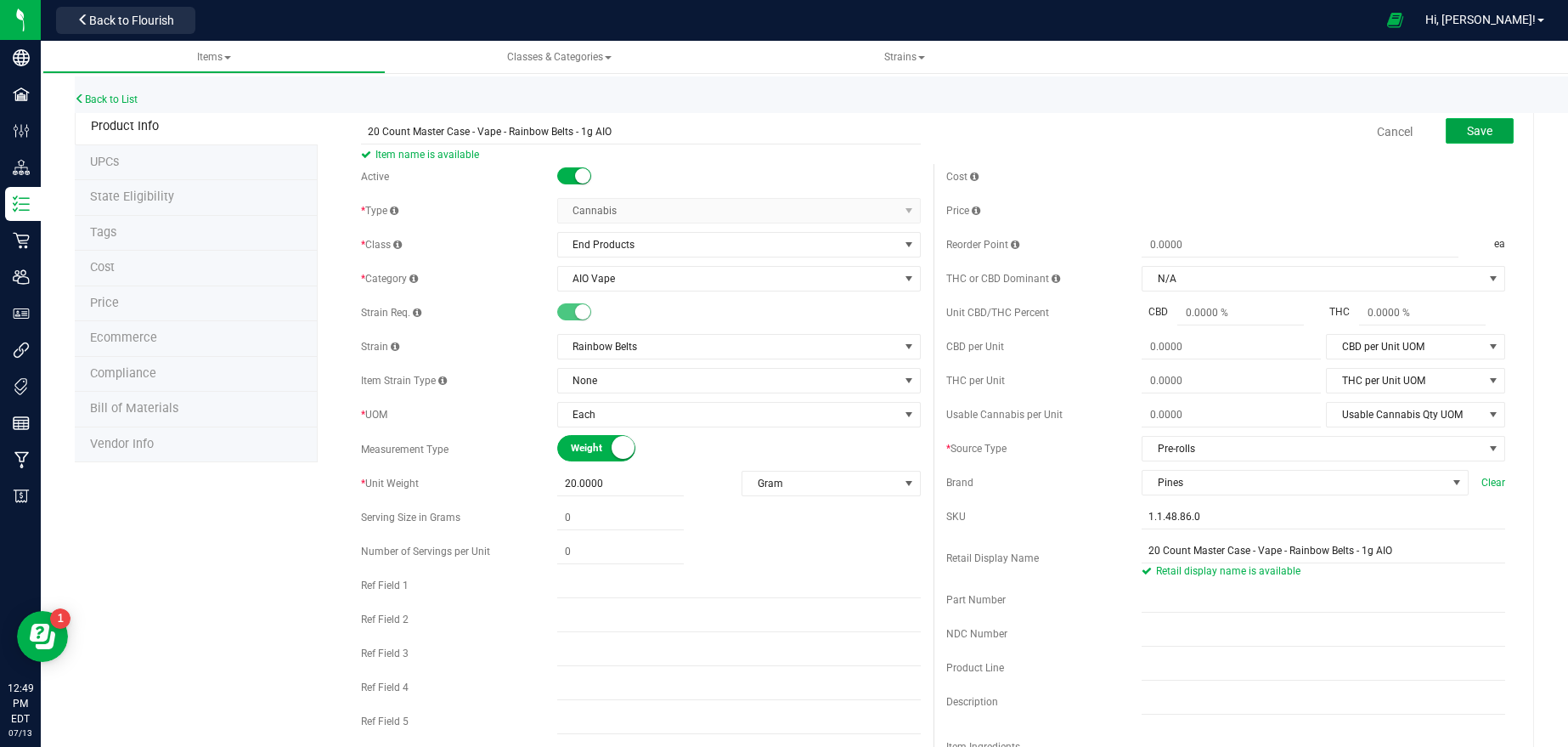 click on "Save" at bounding box center (1480, 131) 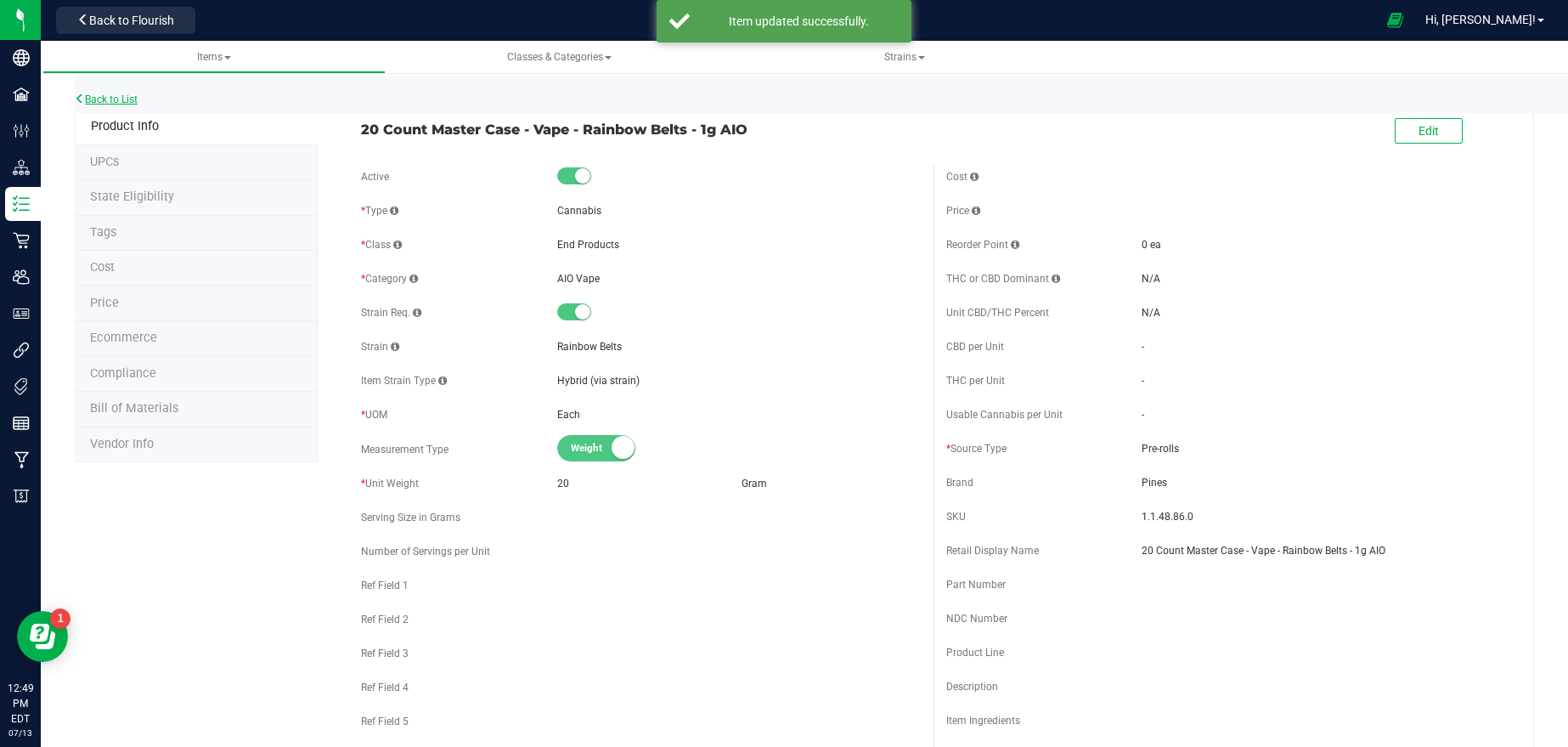 click on "Back to List" at bounding box center (106, 99) 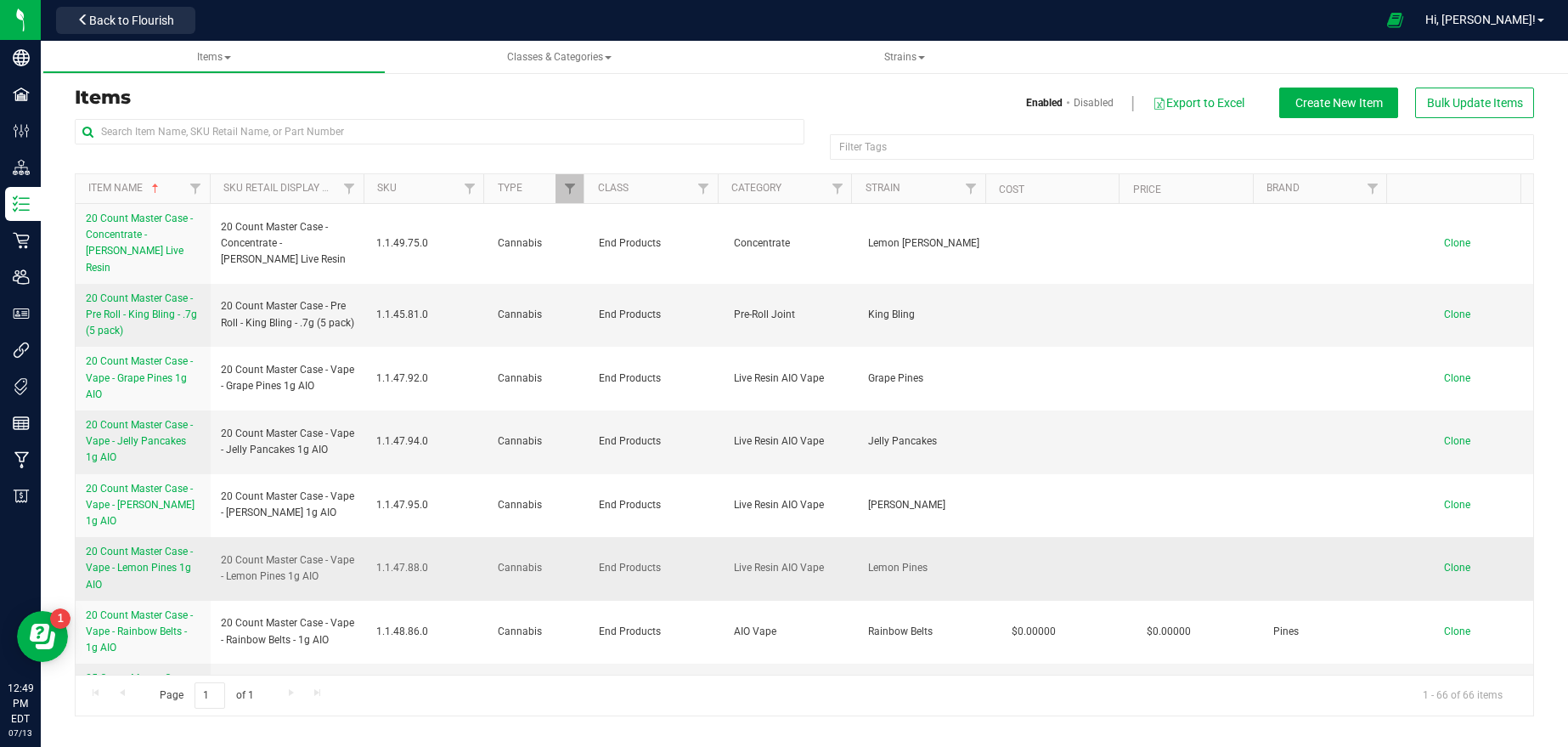 click on "20 Count Master Case - Vape - Lemon Pines 1g AIO" at bounding box center [139, 568] 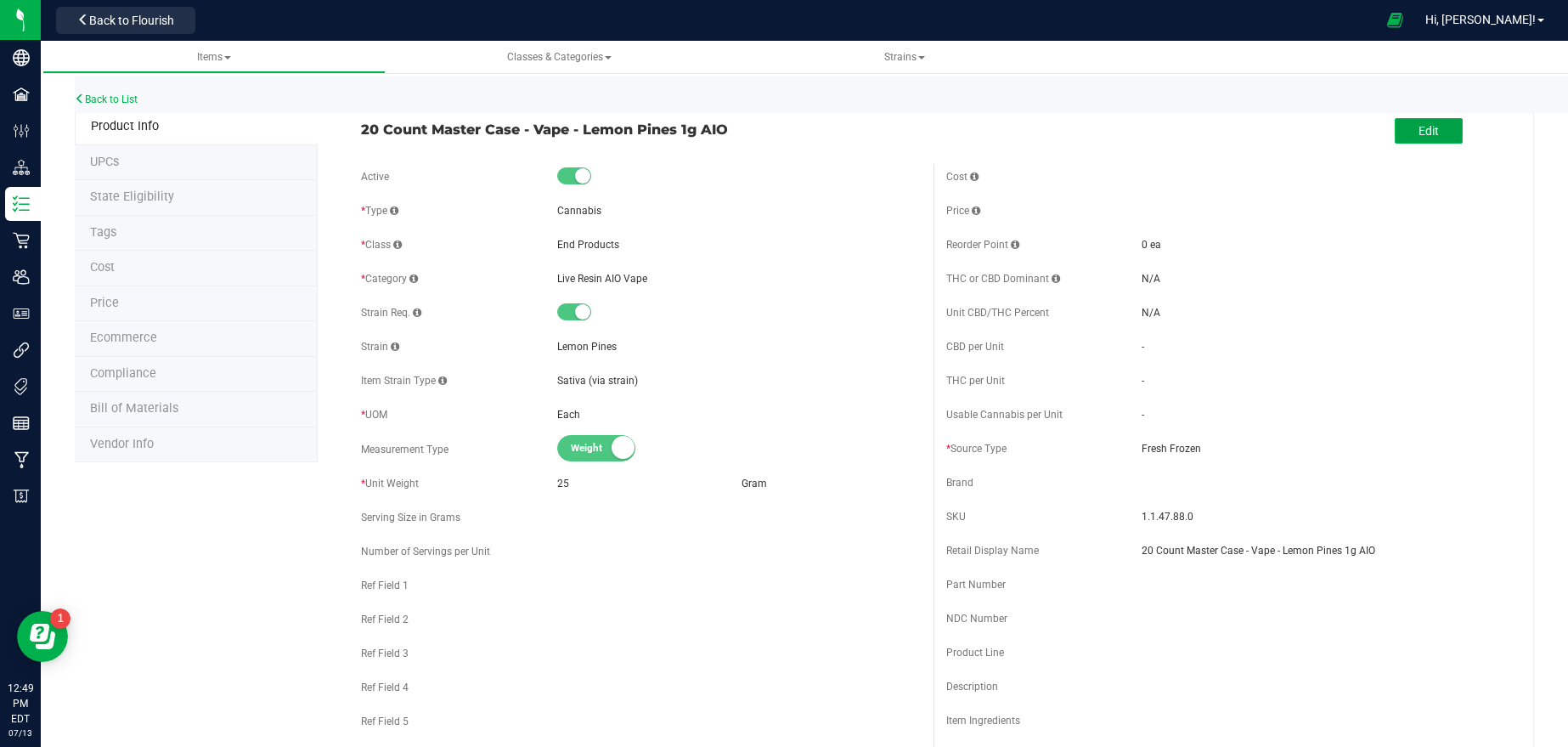 click on "Edit" at bounding box center (1429, 131) 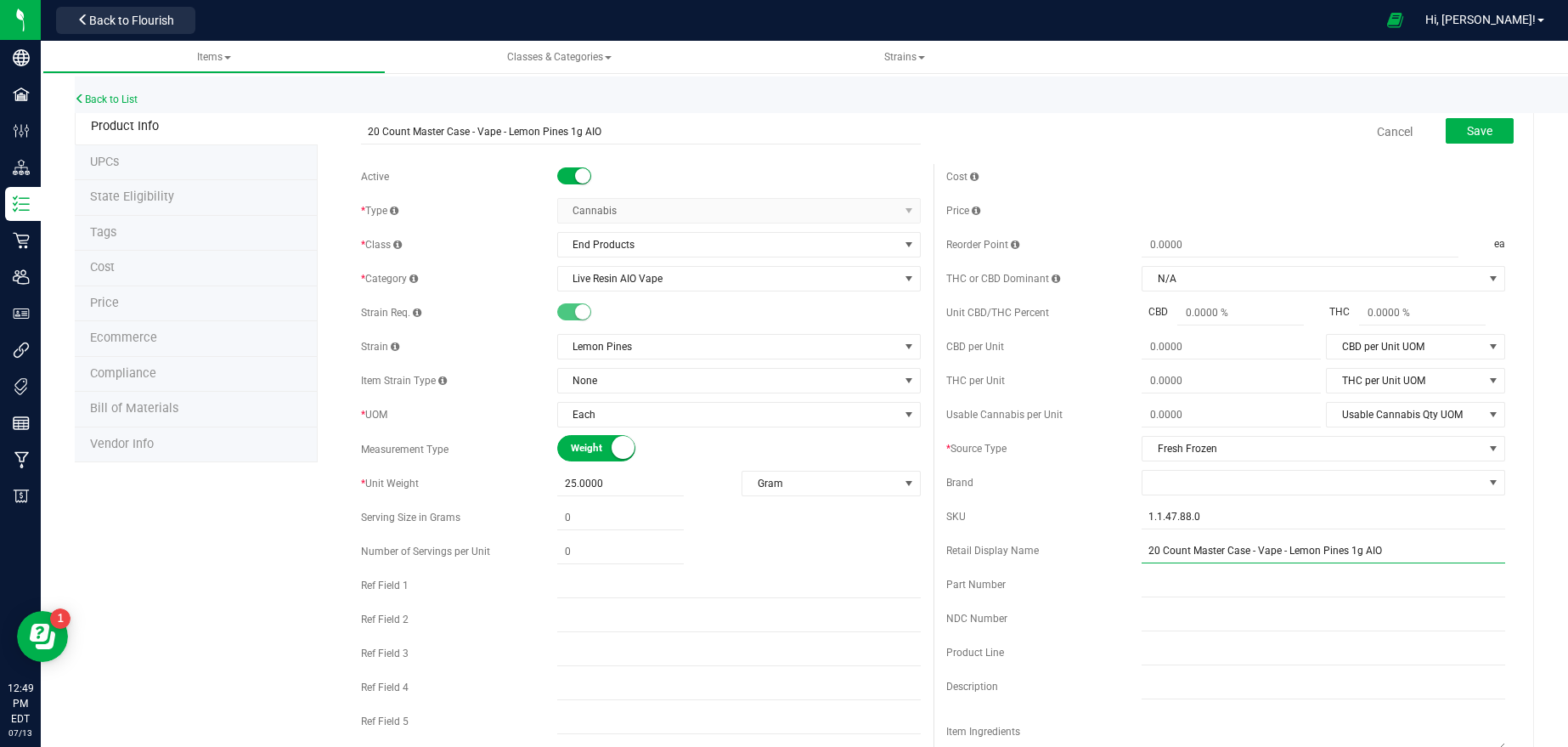 click on "20 Count Master Case - Vape - Lemon Pines 1g AIO" at bounding box center [1323, 551] 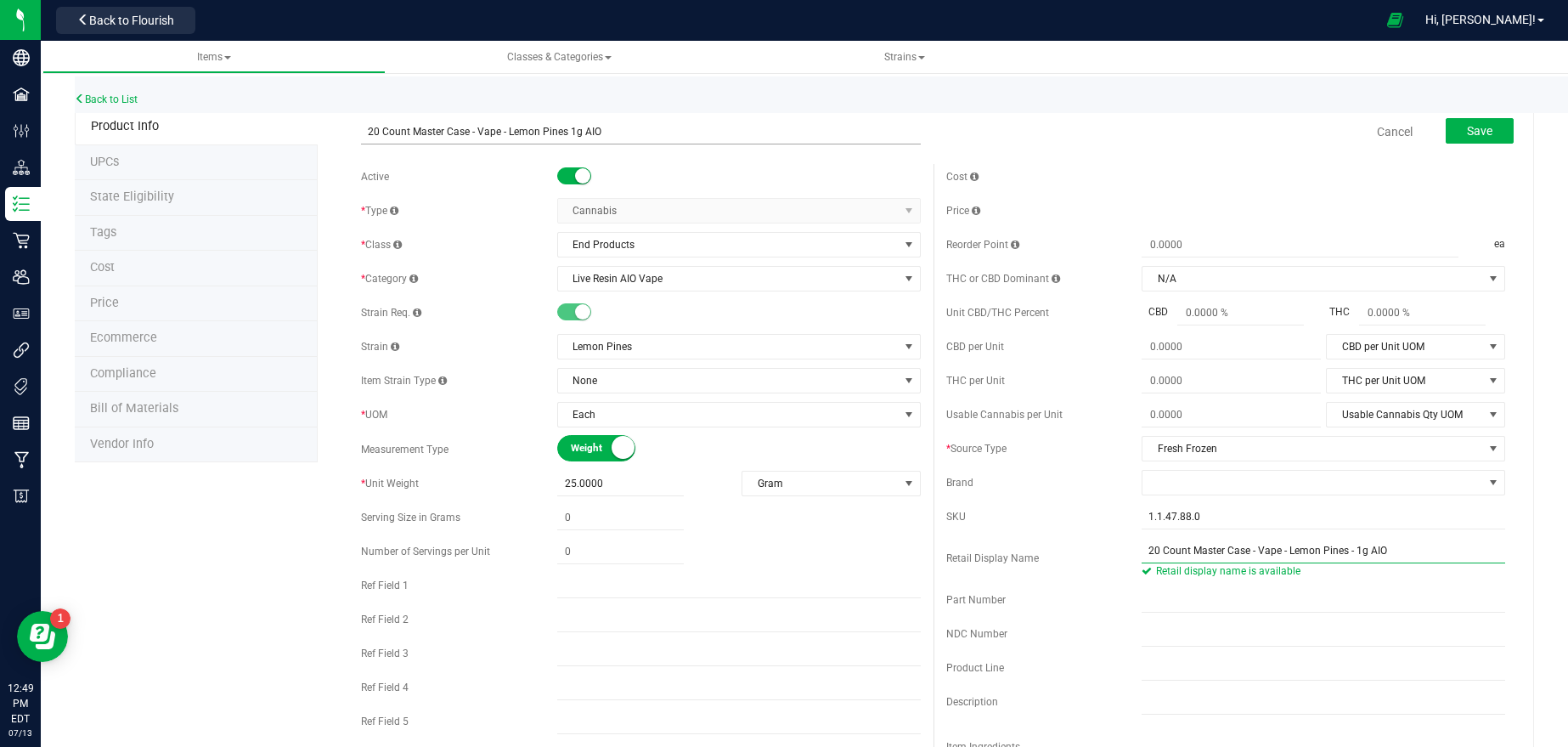 type on "20 Count Master Case - Vape - Lemon Pines - 1g AIO" 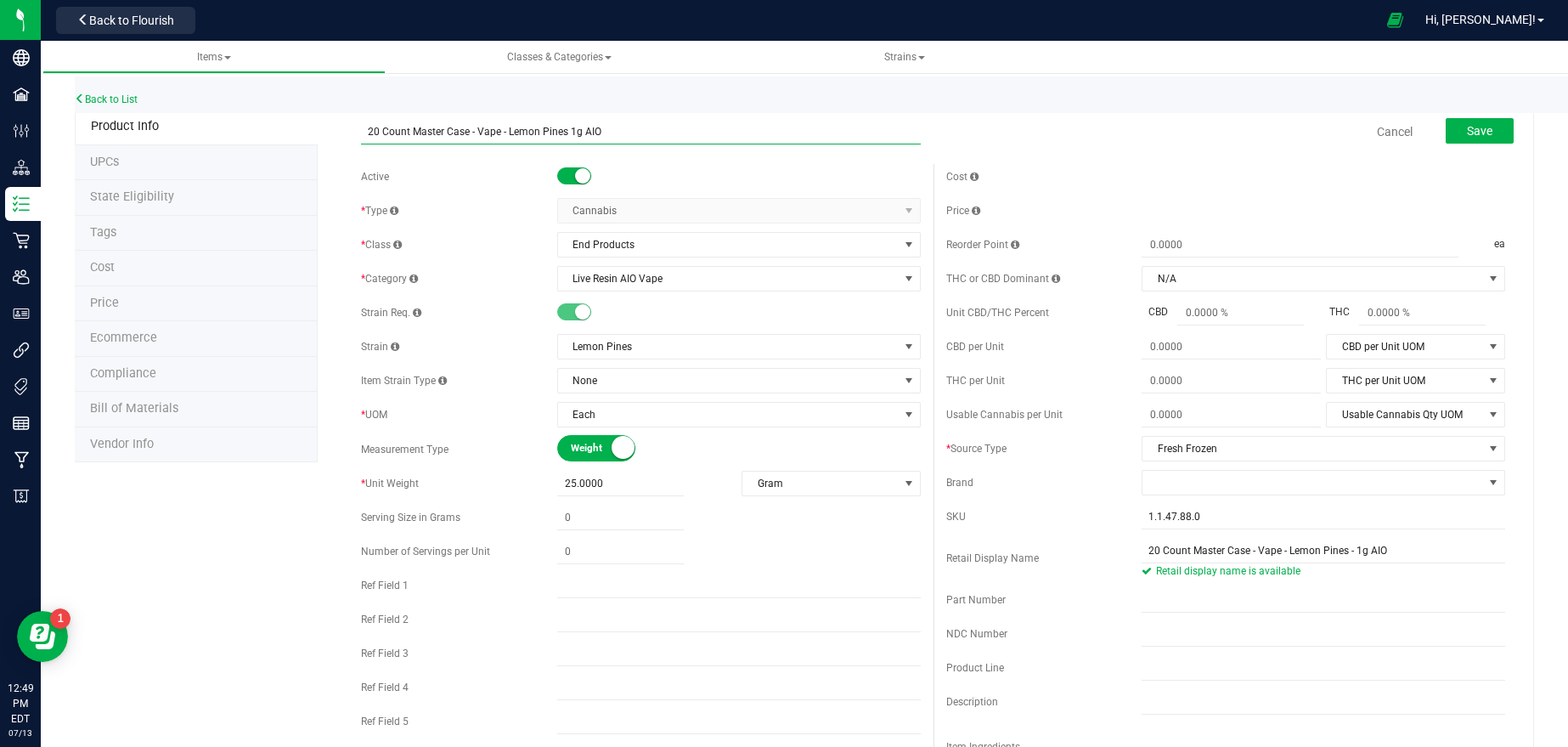 click on "20 Count Master Case - Vape - Lemon Pines 1g AIO" at bounding box center (640, 132) 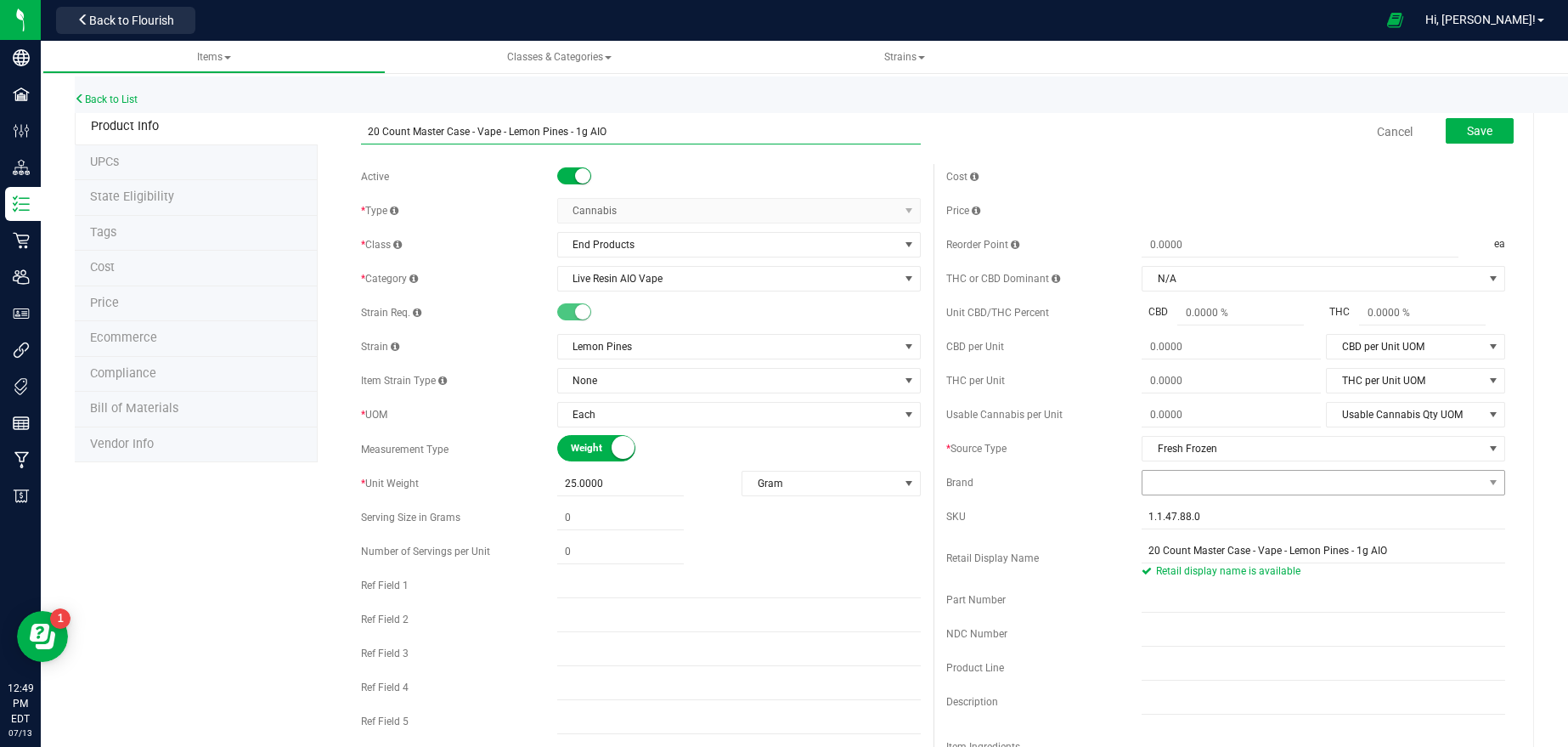 type on "20 Count Master Case - Vape - Lemon Pines - 1g AIO" 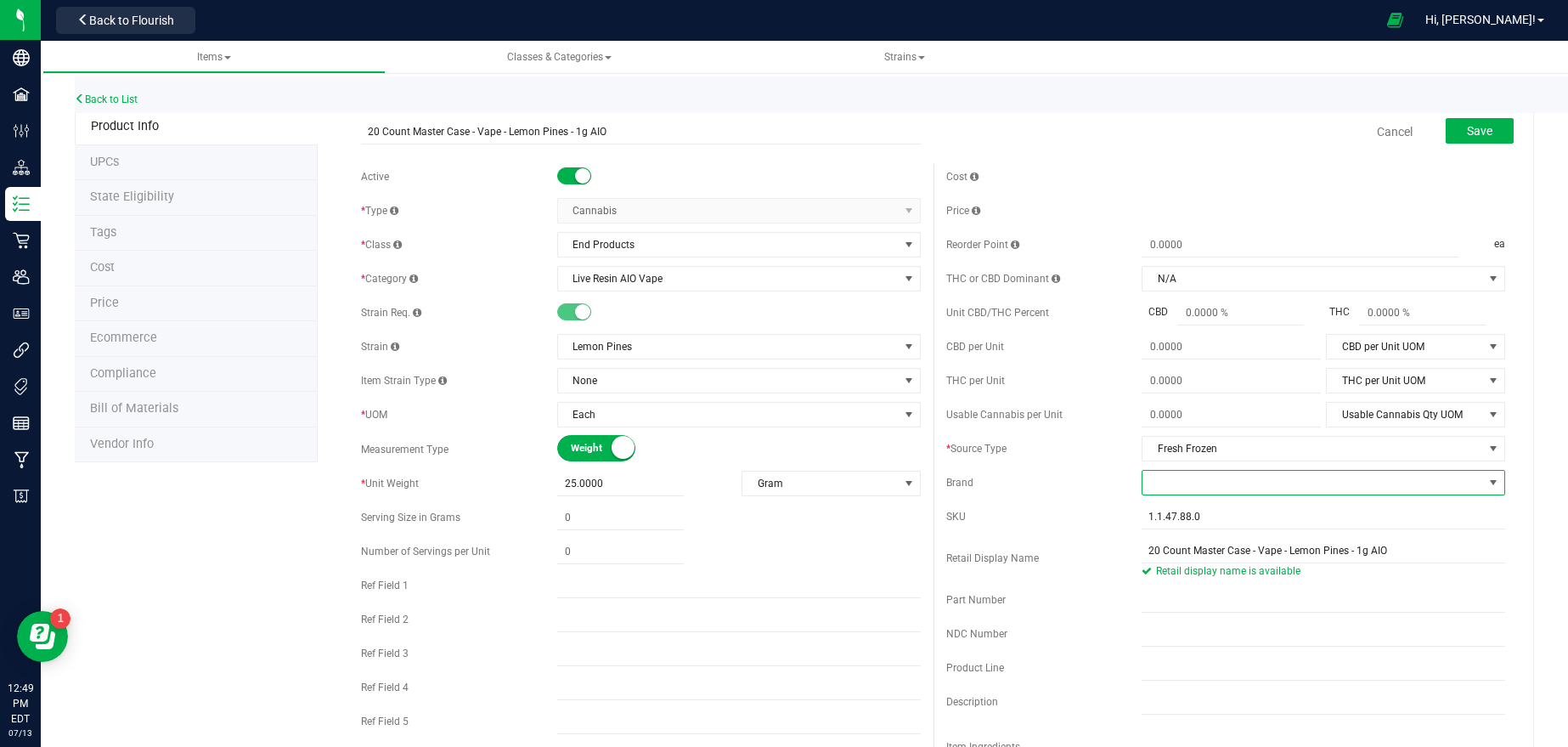 click at bounding box center (1312, 483) 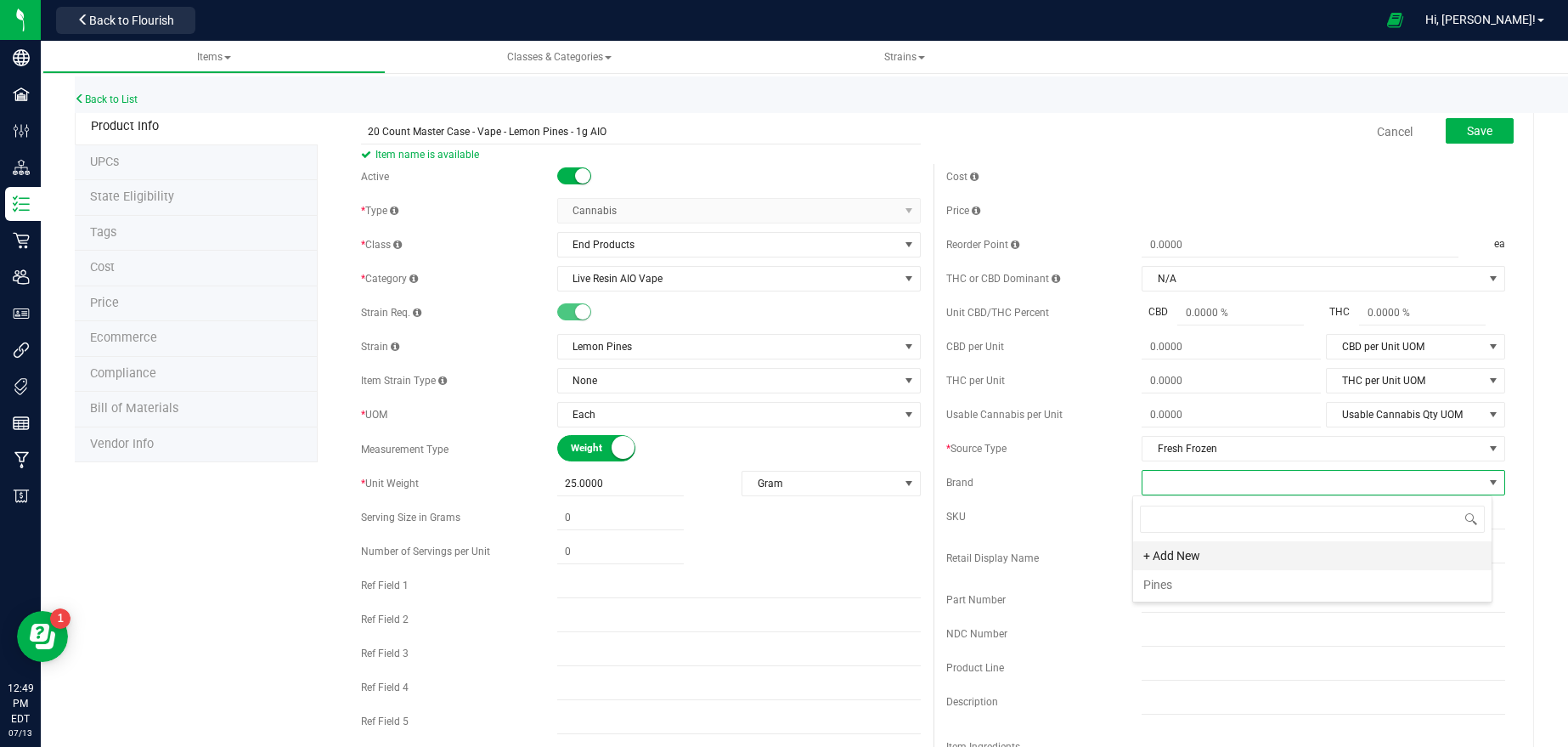 scroll, scrollTop: 84957, scrollLeft: 84580, axis: both 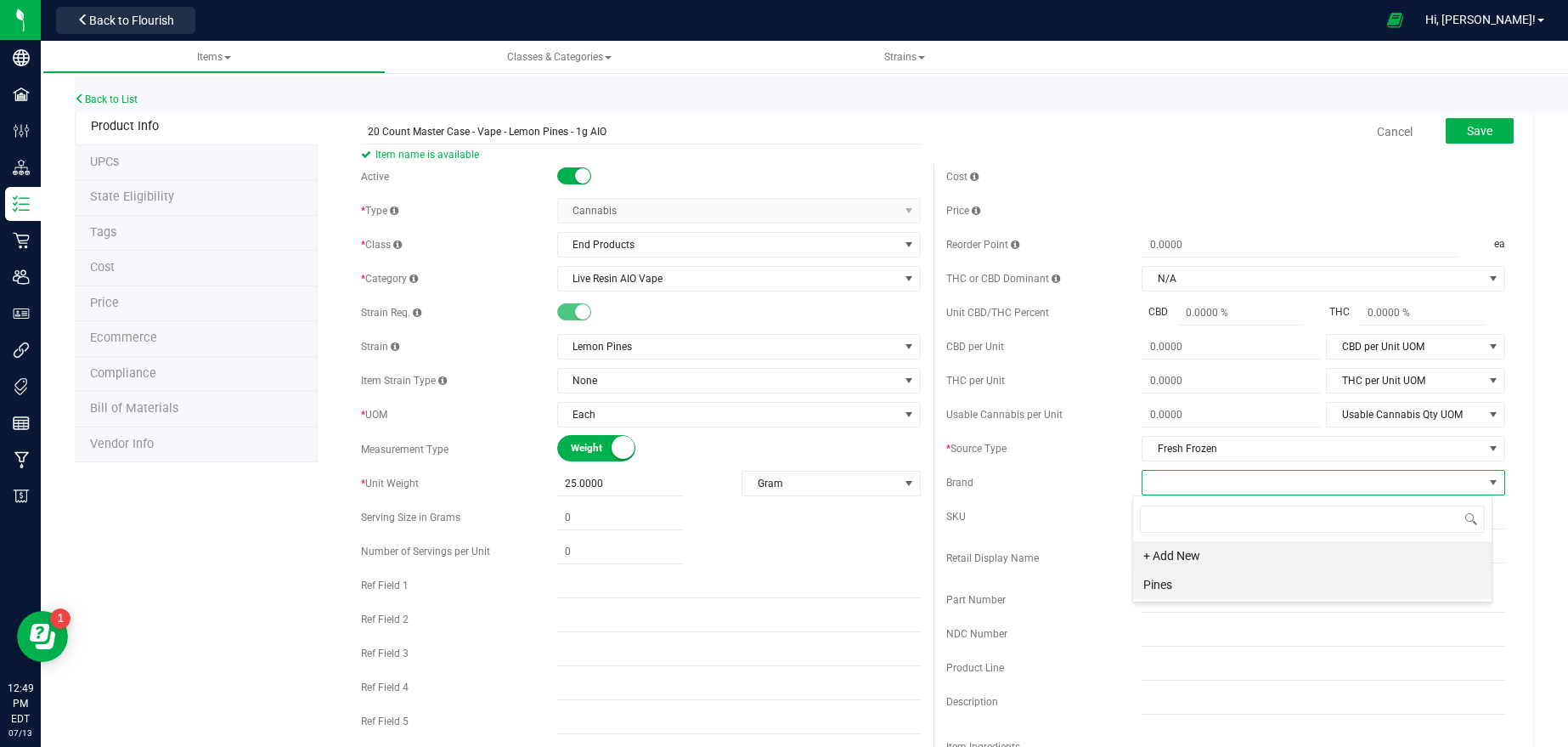 click on "Pines" at bounding box center [1312, 585] 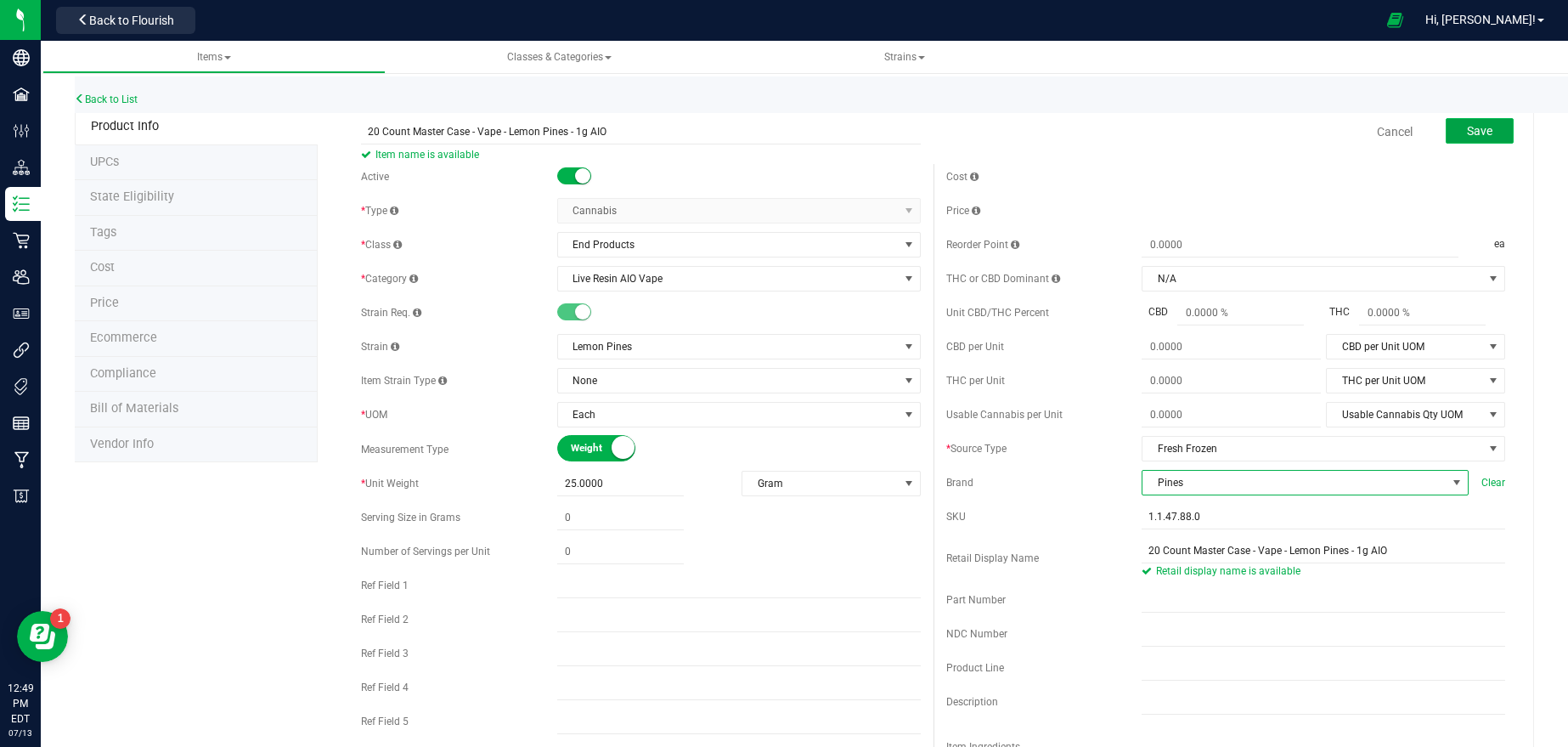 click on "Save" at bounding box center [1480, 131] 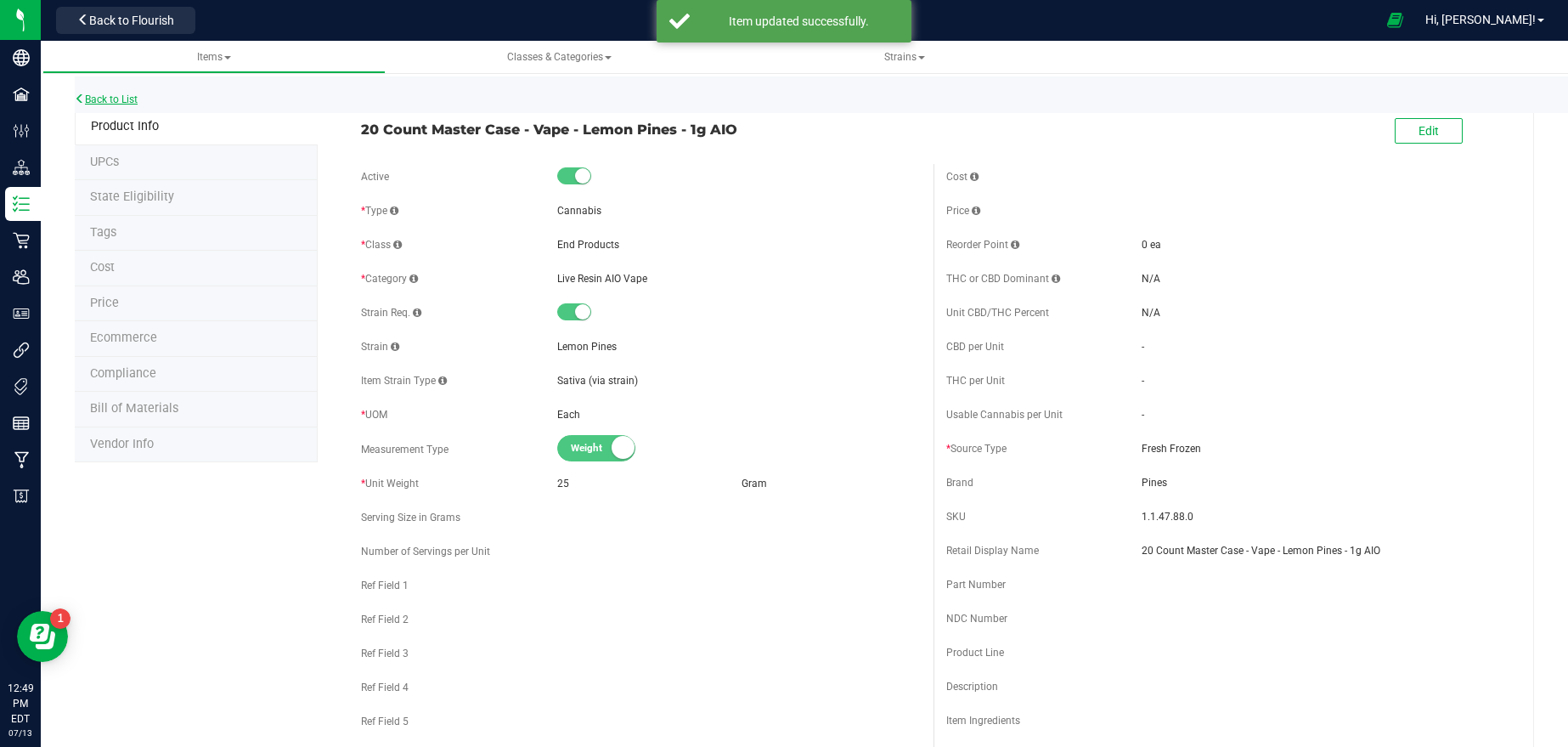 click on "Back to List" at bounding box center (106, 99) 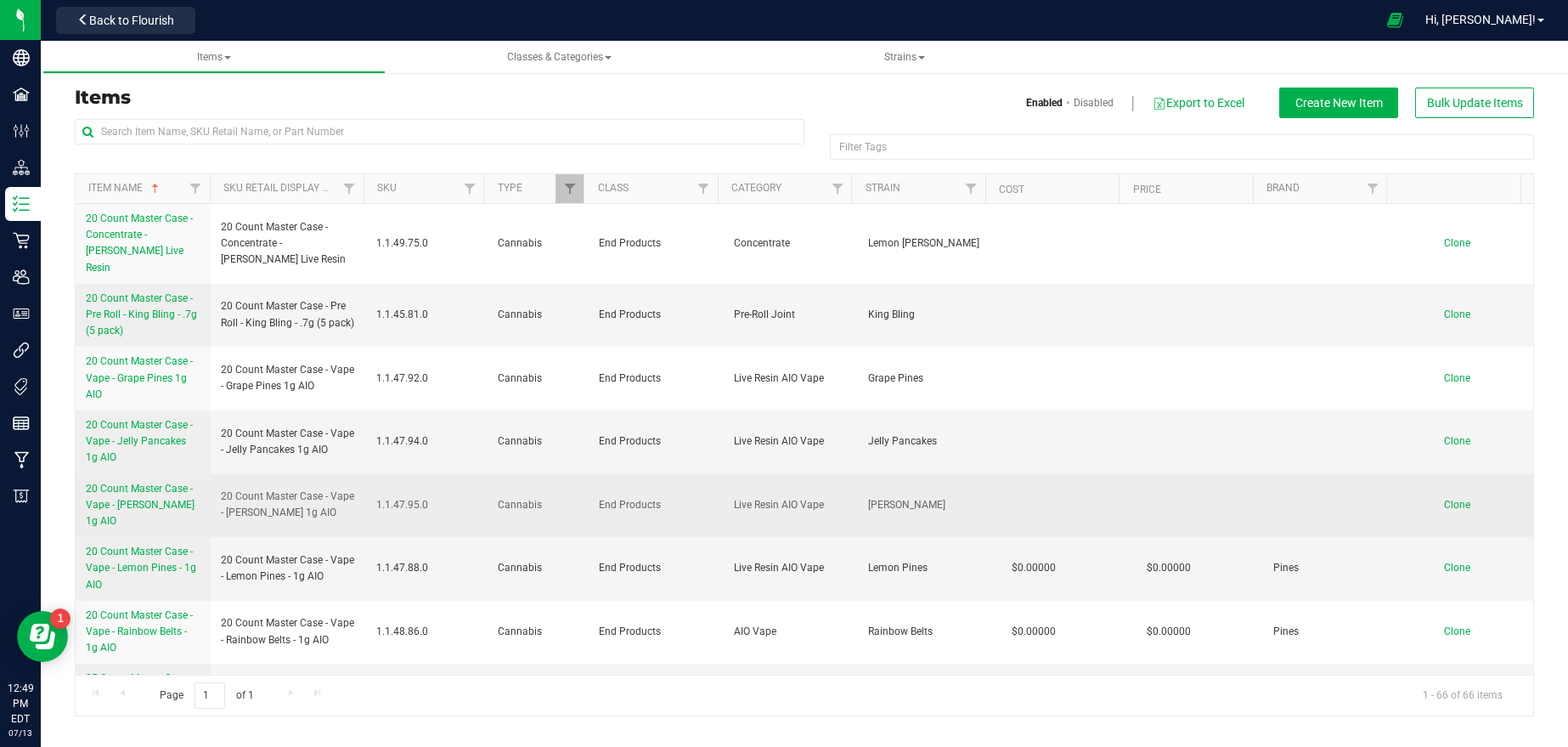 click on "20 Count Master Case - Vape - King Sherb 1g AIO" at bounding box center [140, 505] 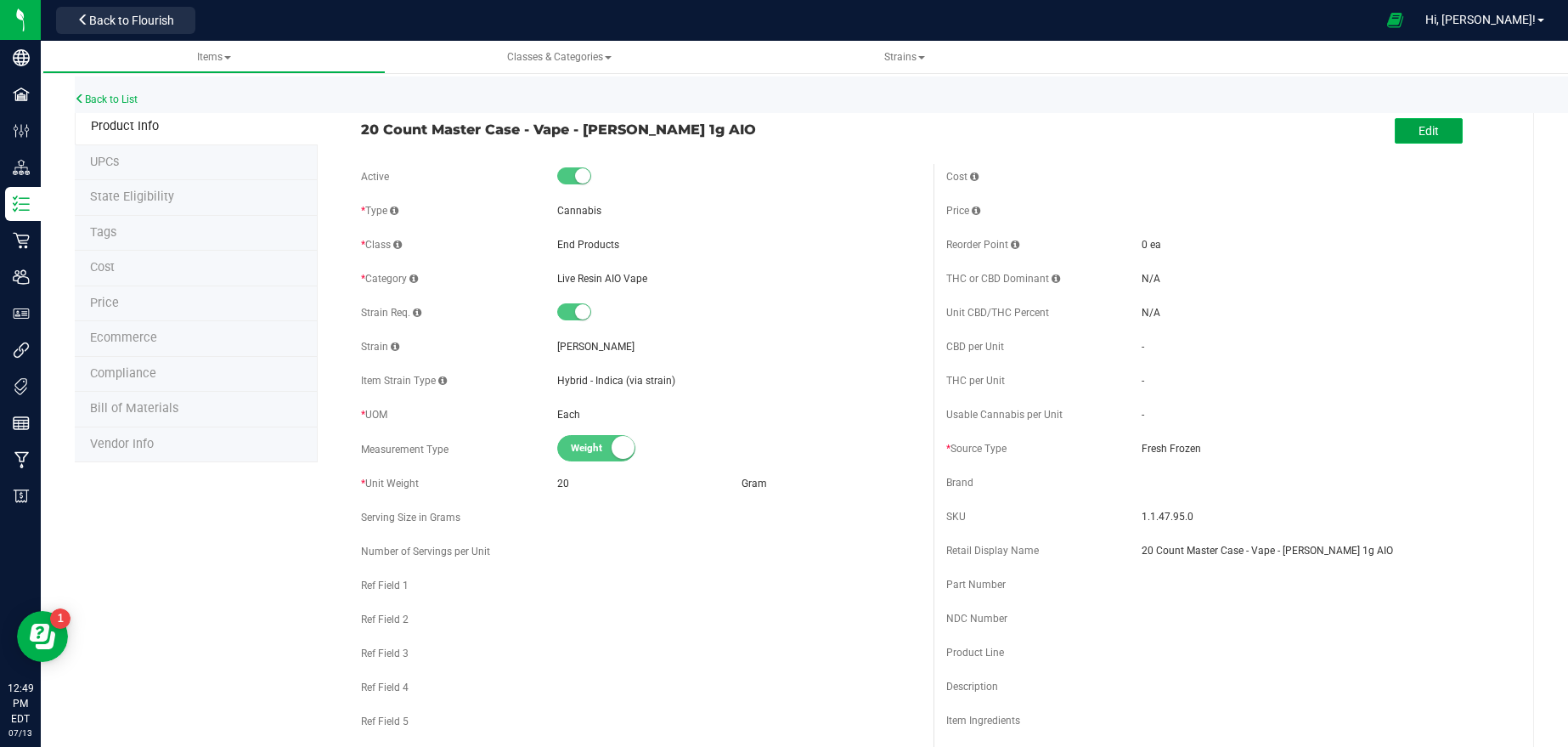 click on "Edit" at bounding box center [1429, 131] 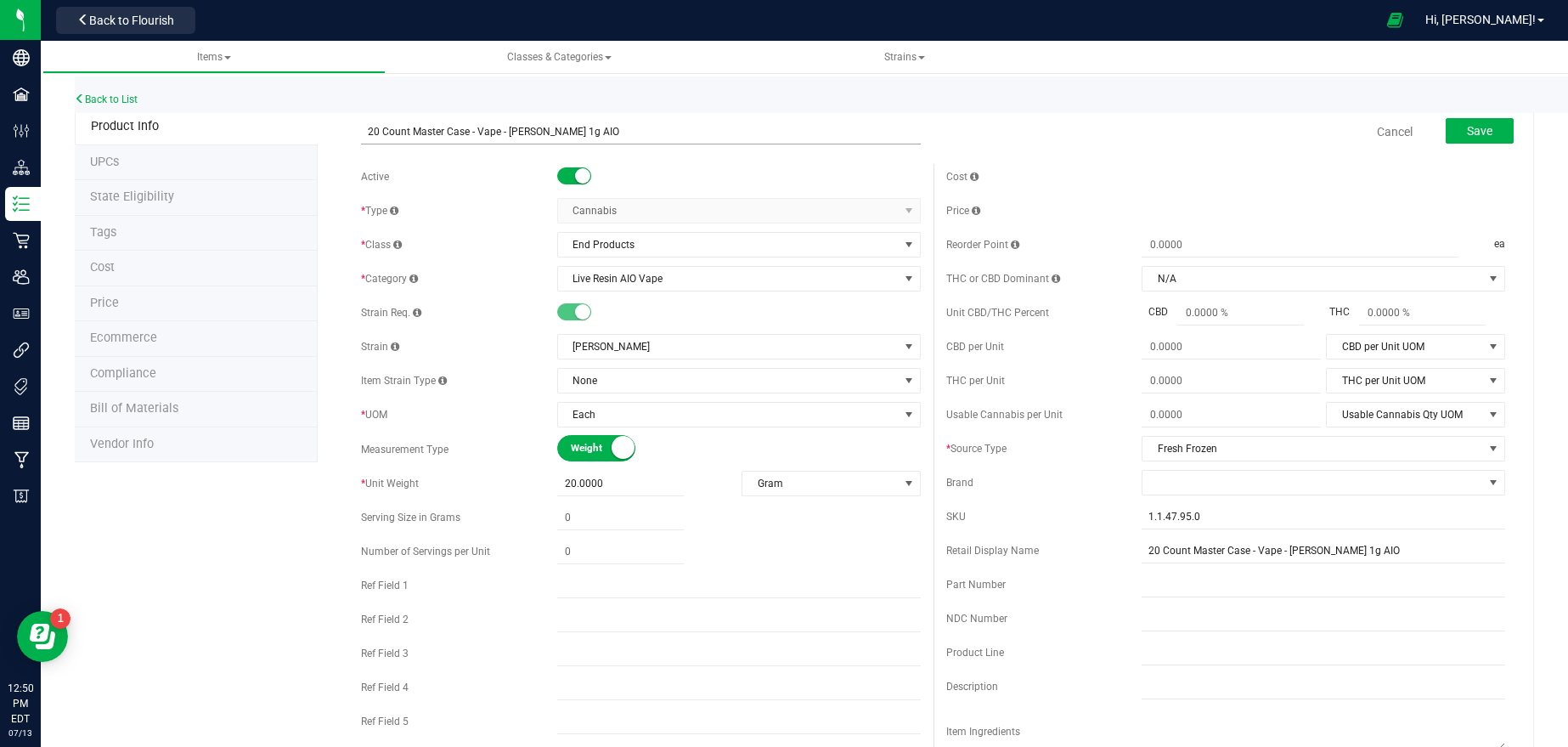 click on "20 Count Master Case - Vape - King Sherb 1g AIO" at bounding box center [640, 132] 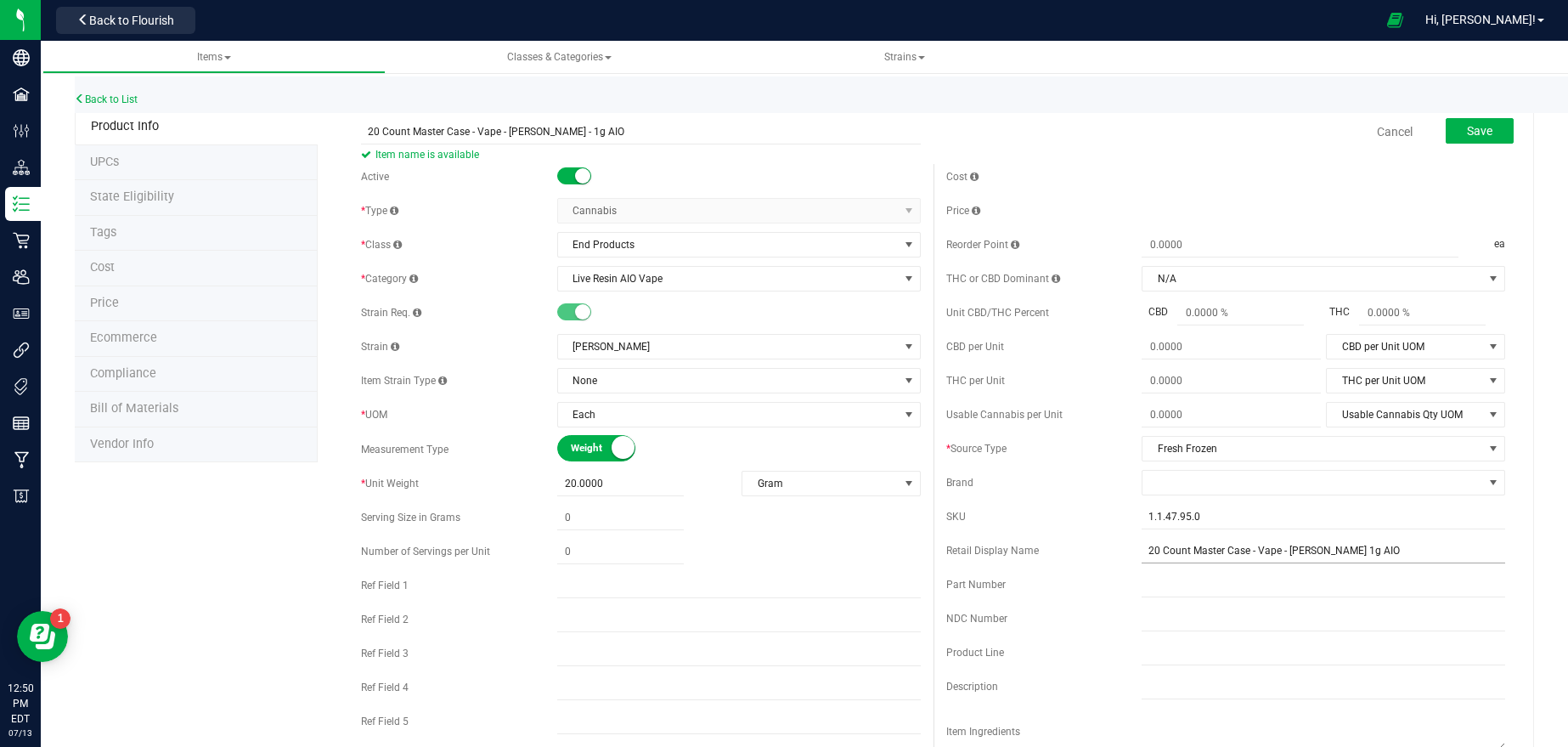 type on "20 Count Master Case - Vape - King Sherb - 1g AIO" 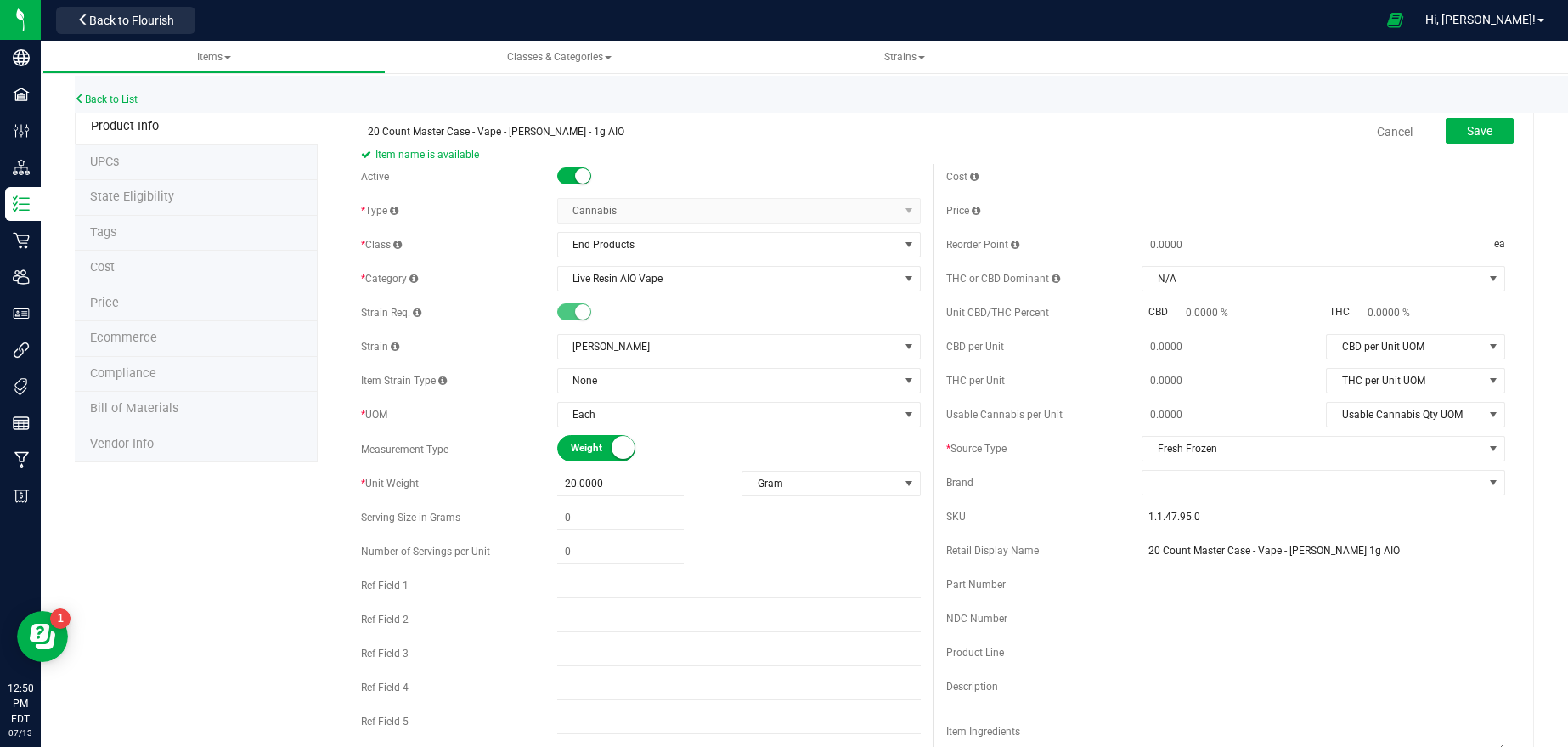 click on "20 Count Master Case - Vape - King Sherb 1g AIO" at bounding box center [1323, 551] 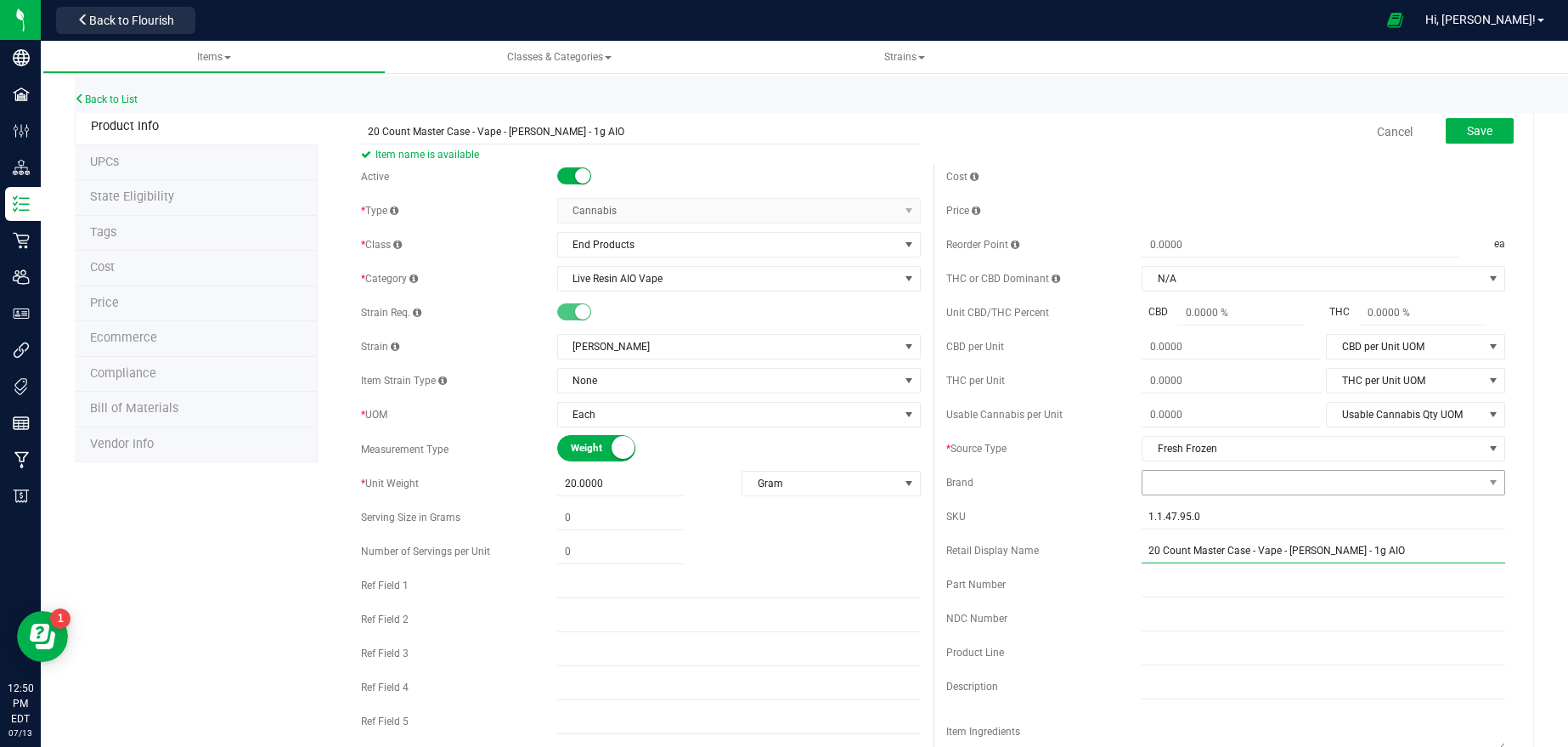 type on "20 Count Master Case - Vape - King Sherb - 1g AIO" 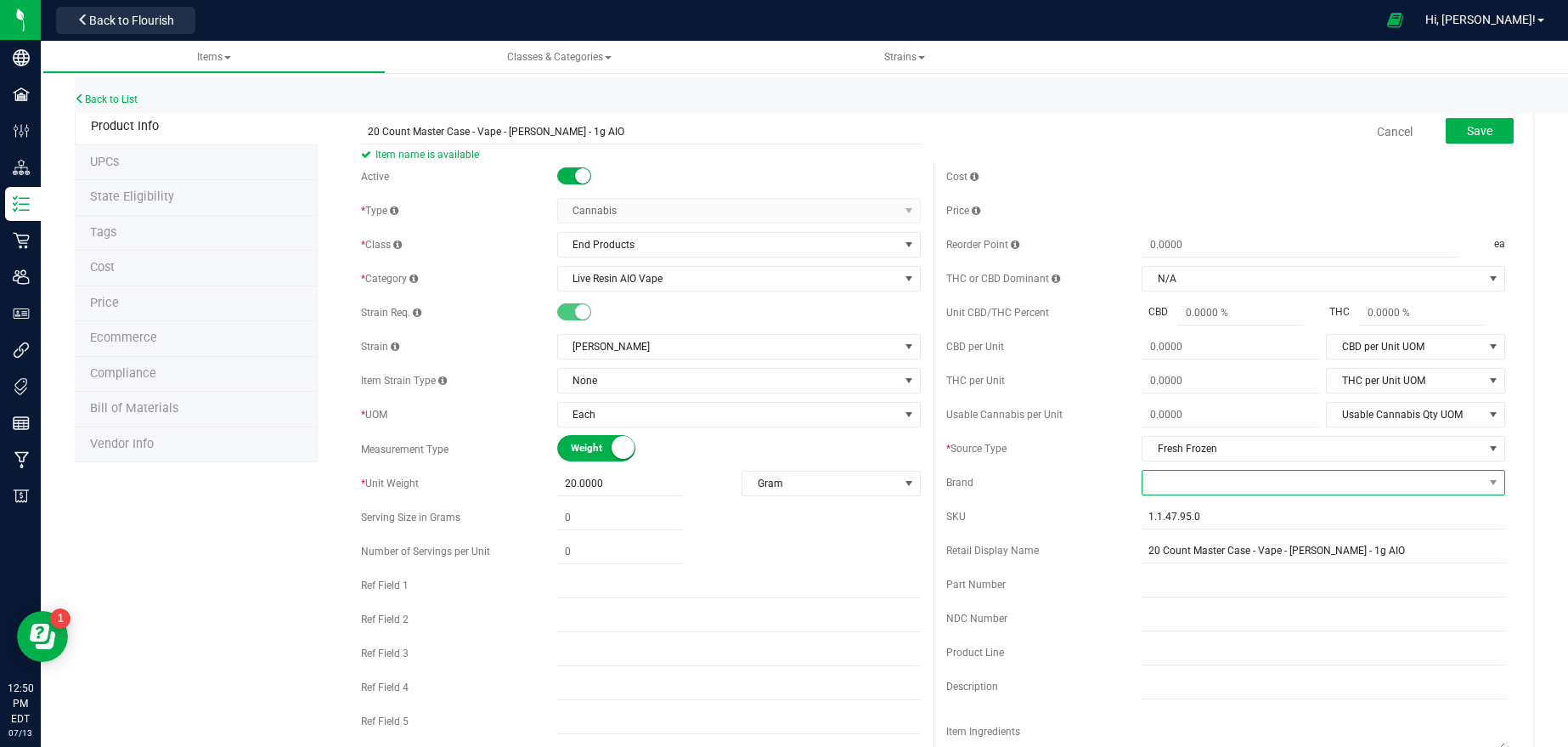 click at bounding box center (1312, 483) 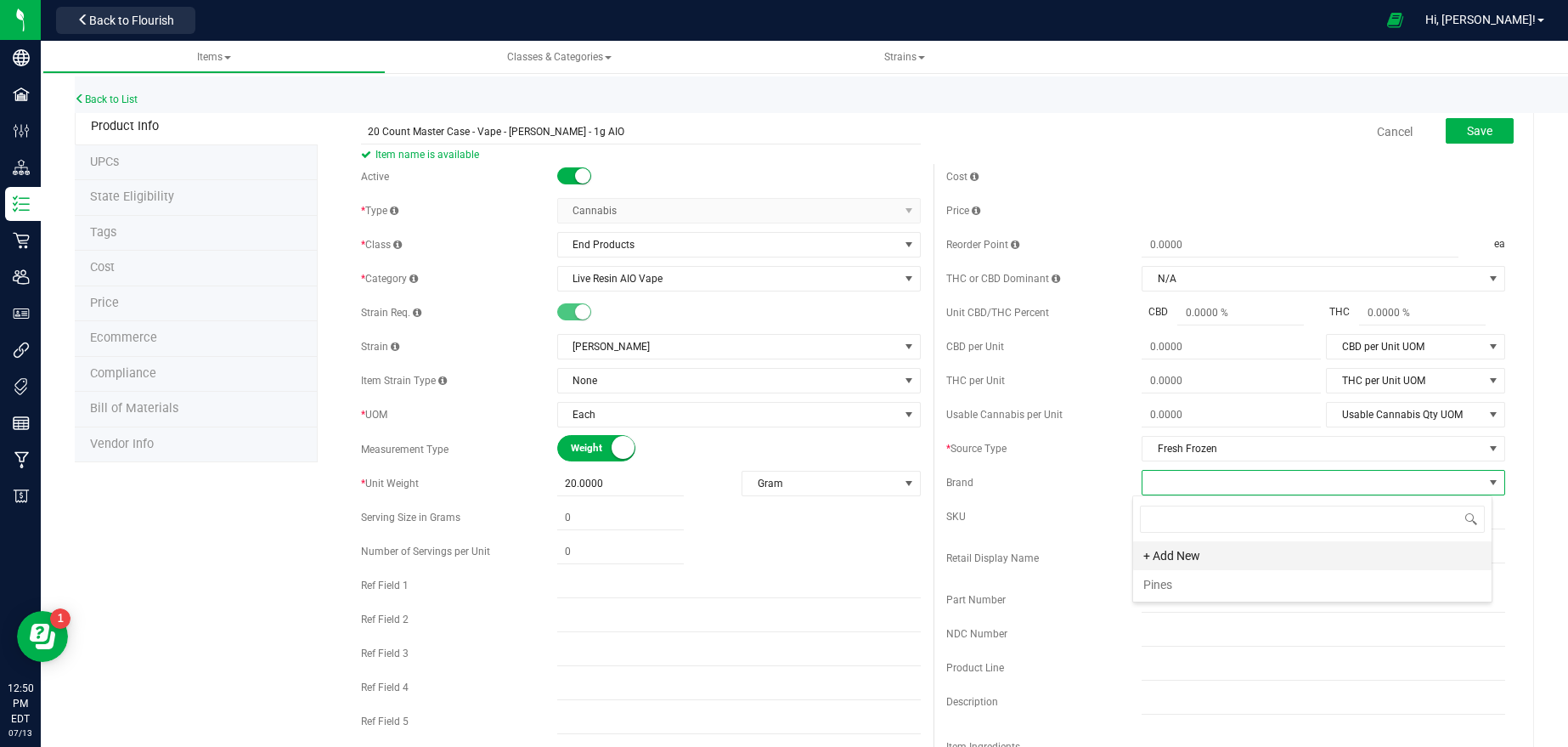 scroll, scrollTop: 84957, scrollLeft: 84580, axis: both 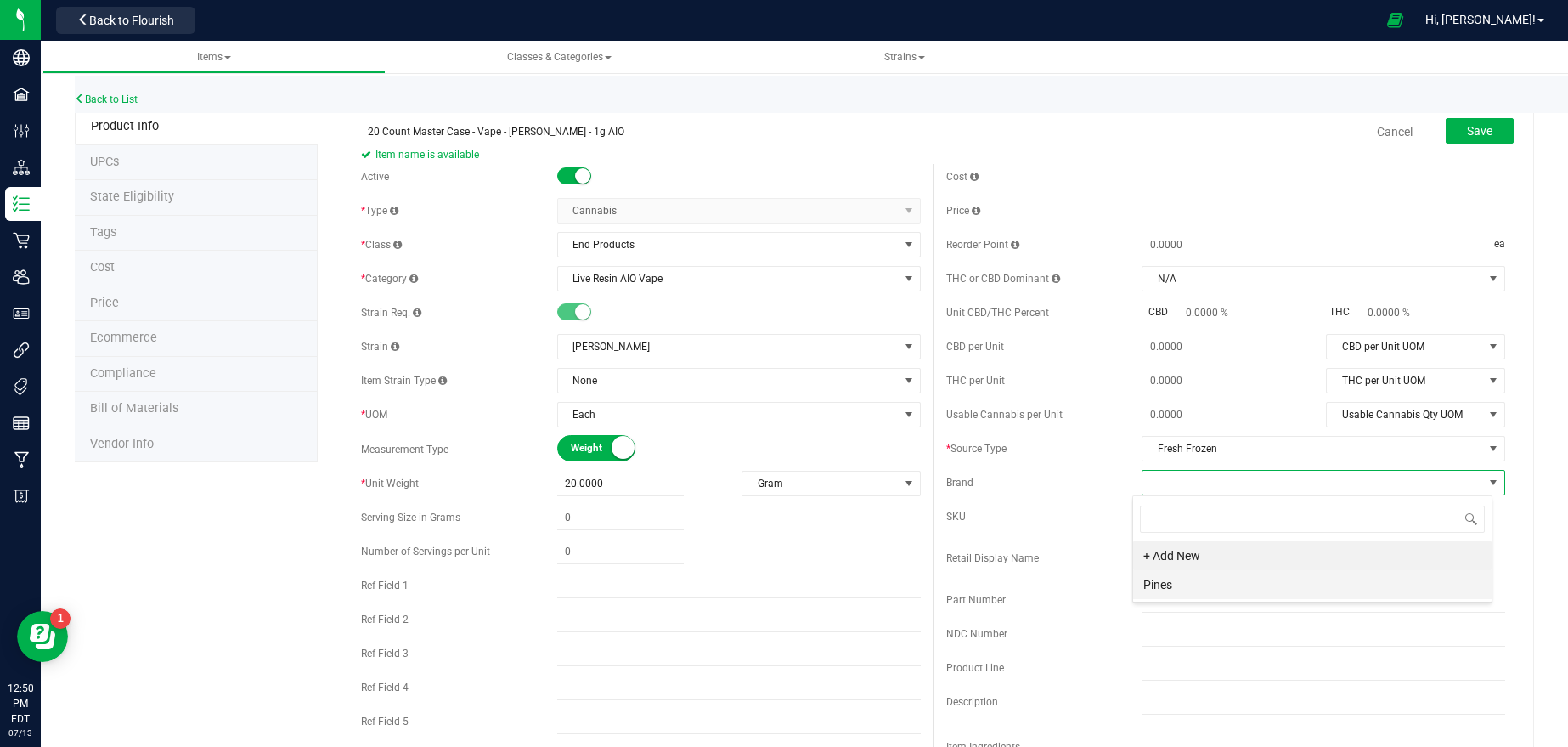 click on "Pines" at bounding box center [1312, 585] 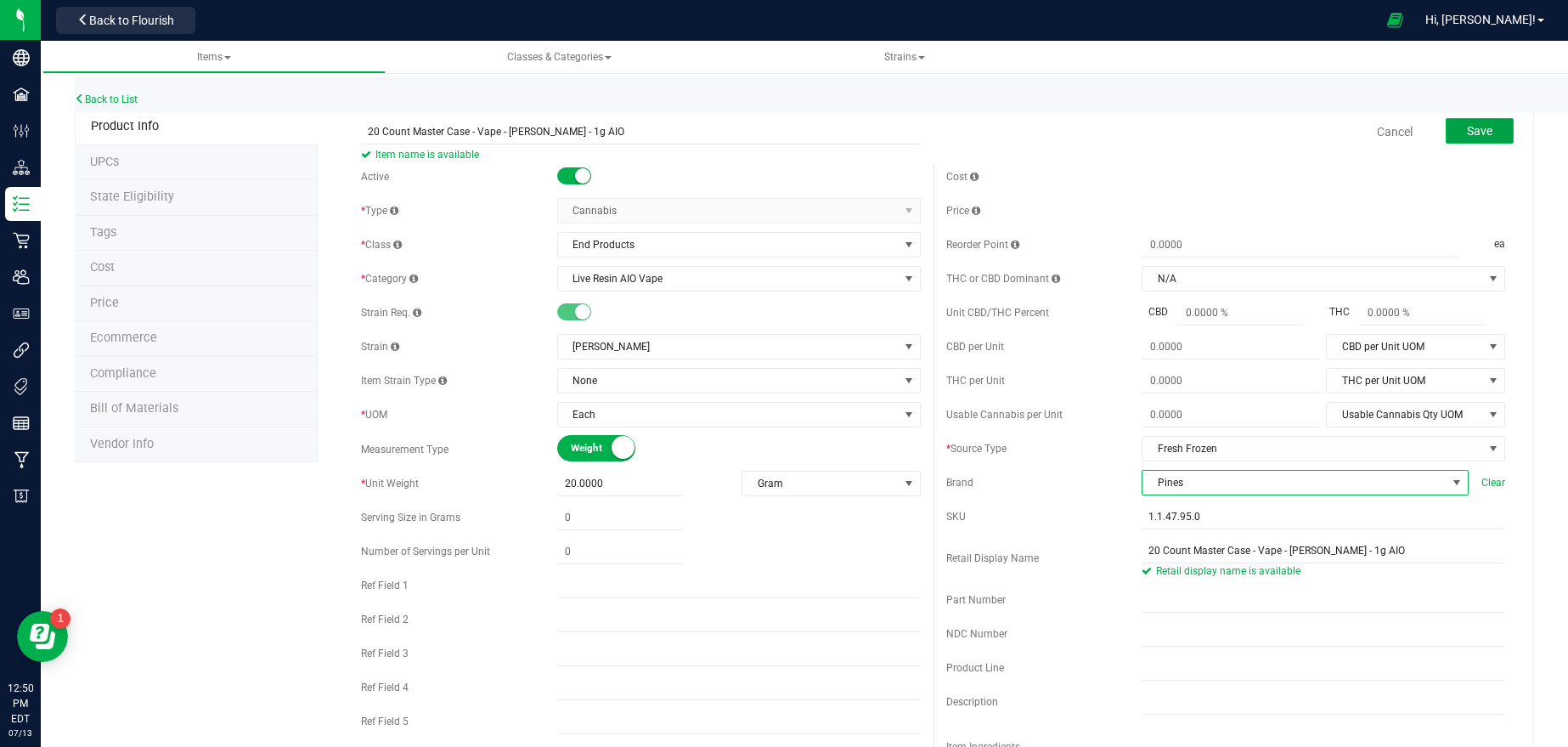 click on "Save" at bounding box center (1480, 131) 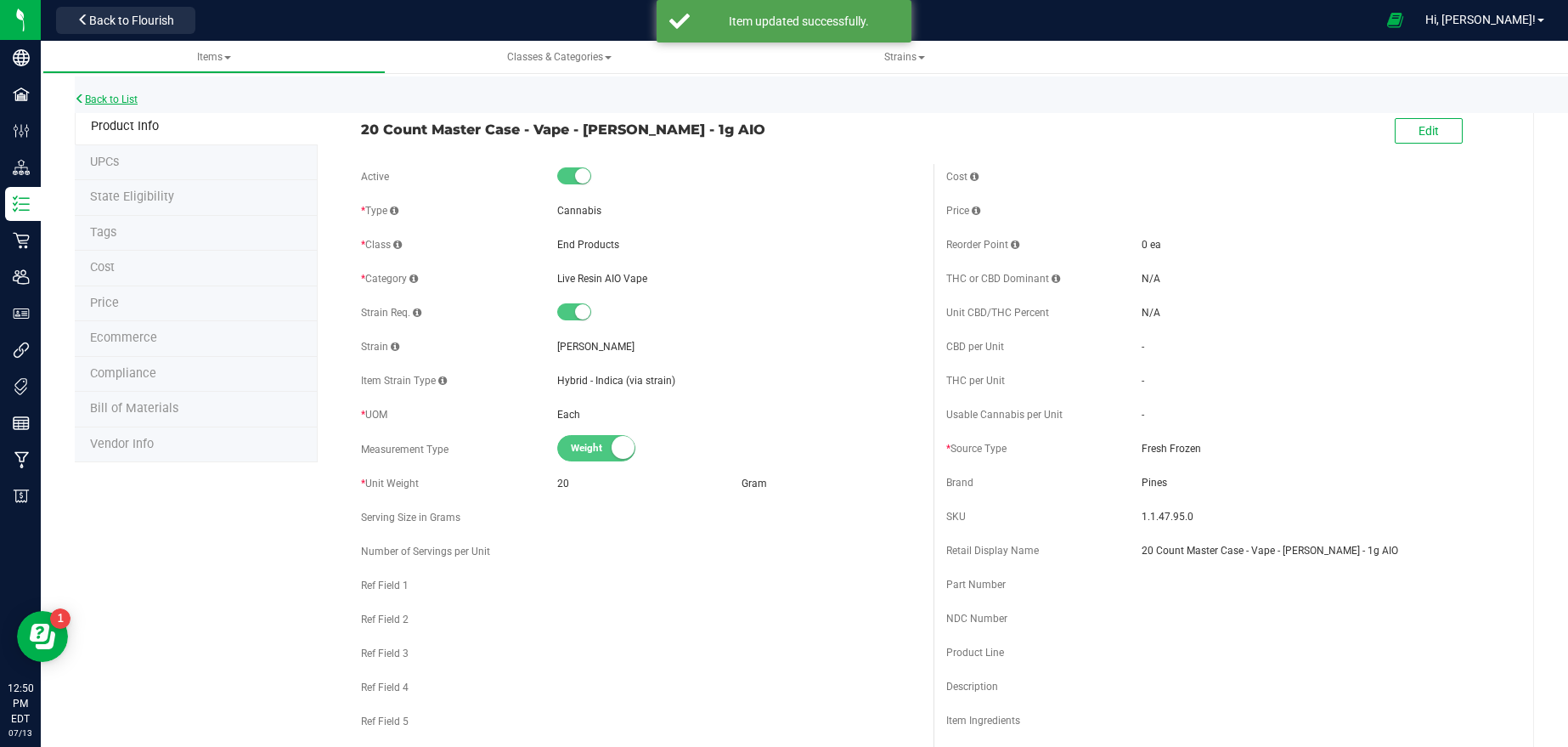 click on "Back to List" at bounding box center [106, 99] 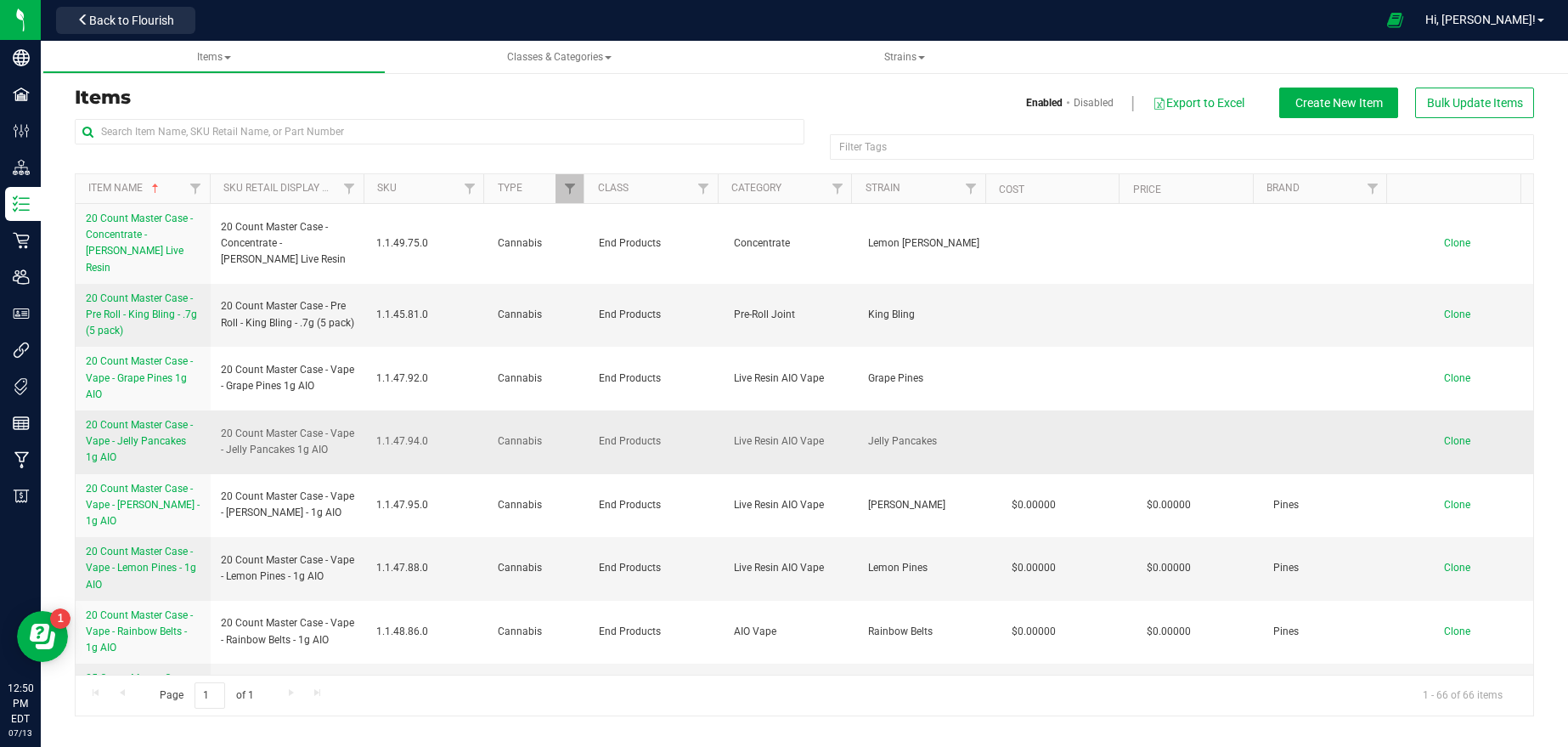 click on "20 Count Master Case - Vape - Jelly Pancakes 1g AIO" at bounding box center (143, 442) 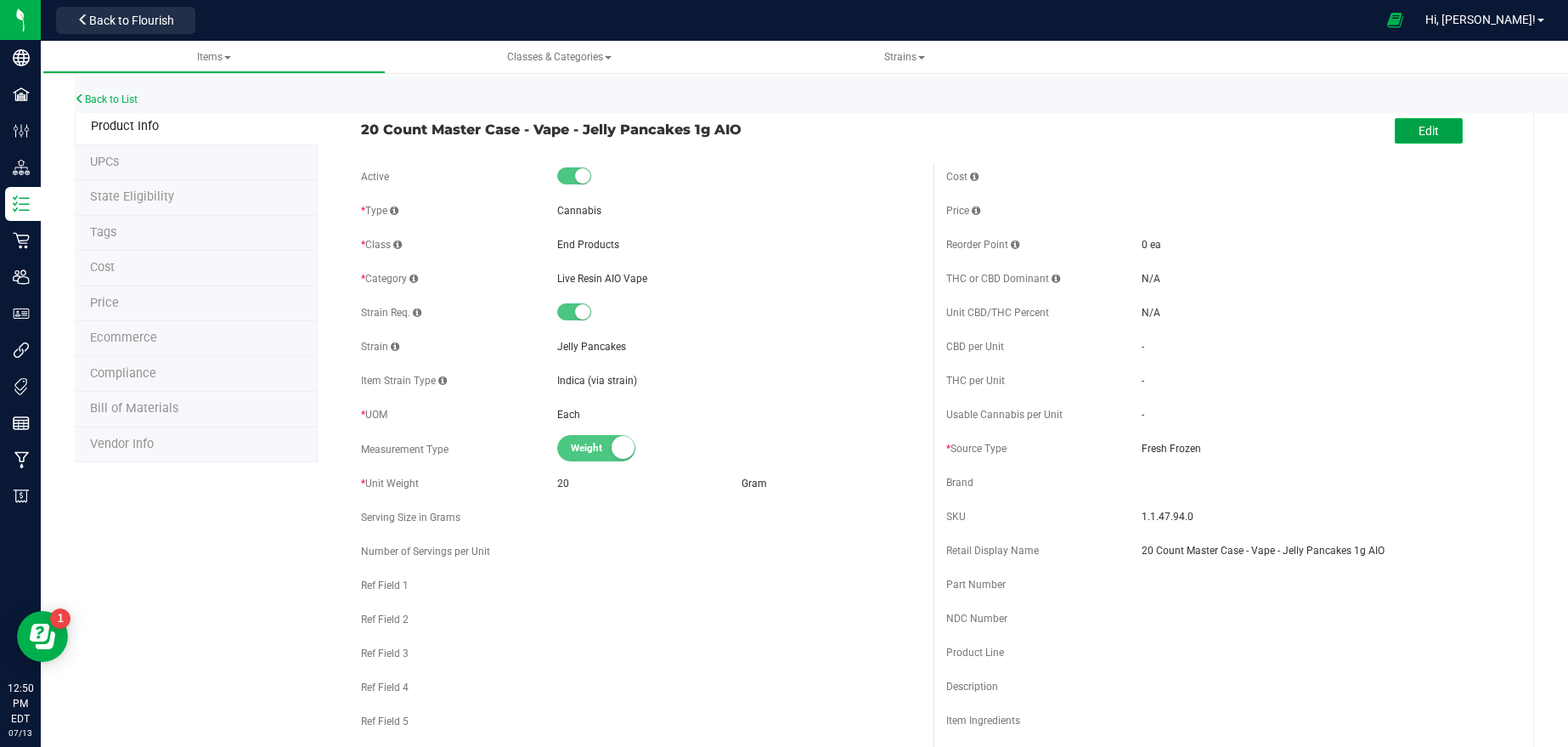 click on "Edit" at bounding box center [1429, 131] 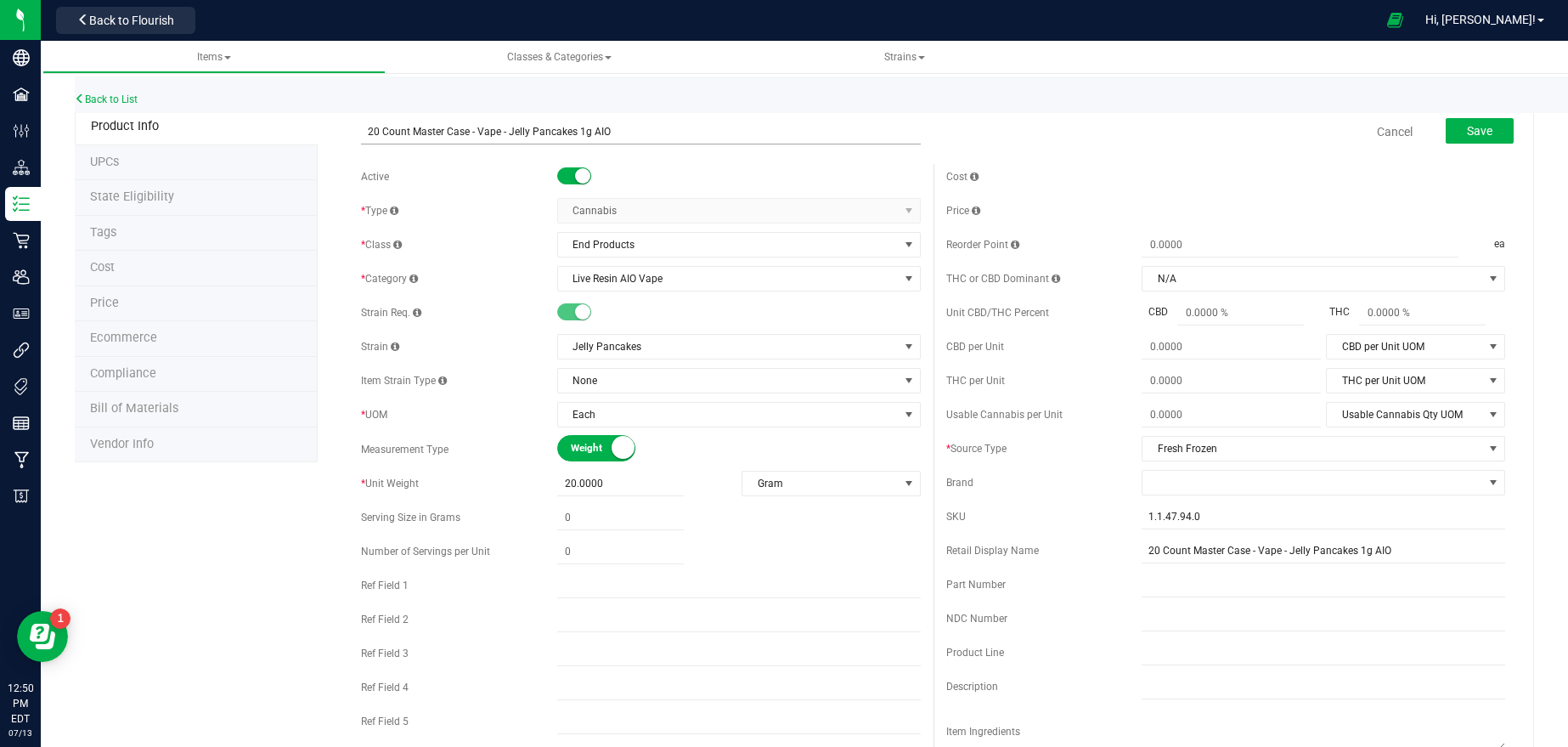 click on "20 Count Master Case - Vape - Jelly Pancakes 1g AIO" at bounding box center [640, 132] 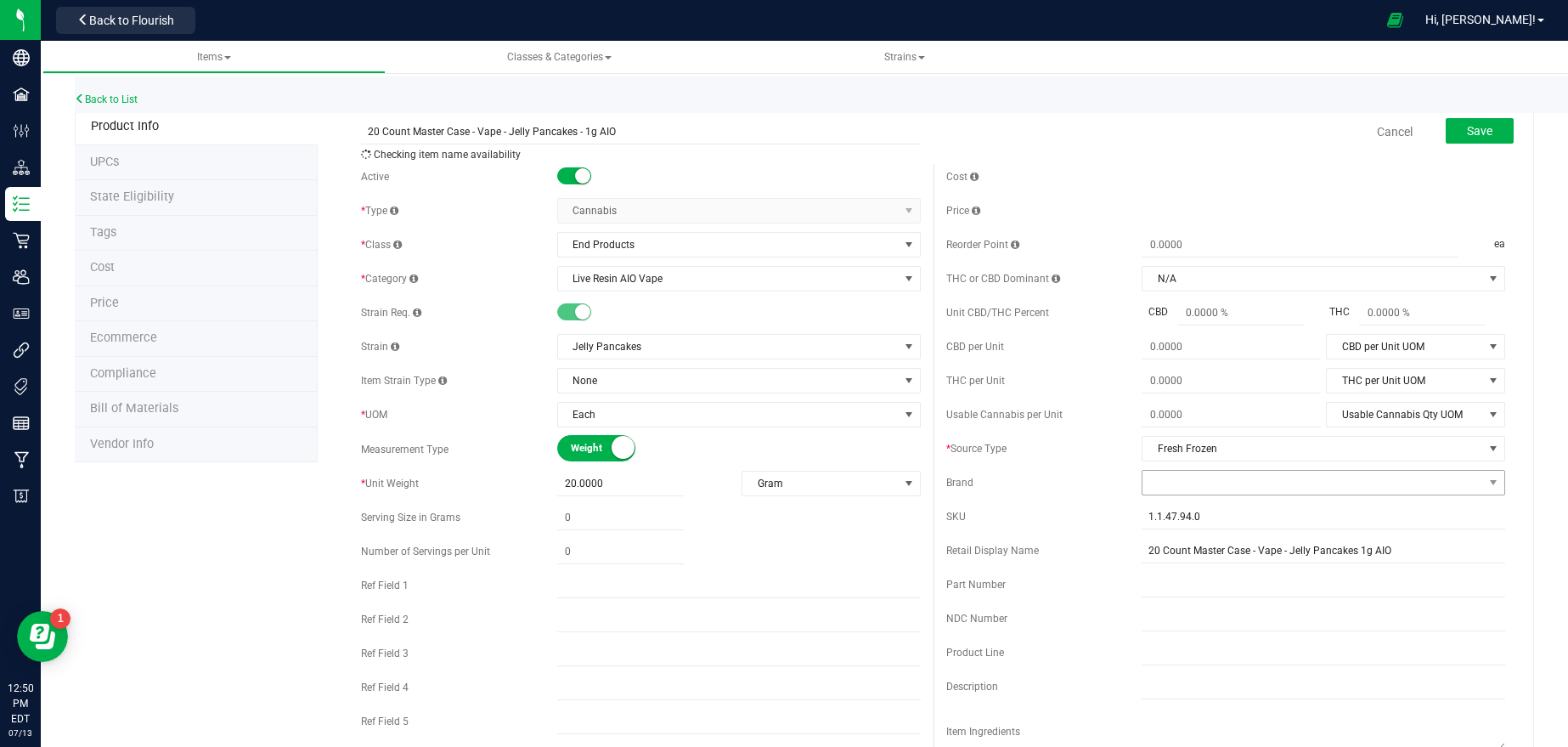 type on "20 Count Master Case - Vape - Jelly Pancakes - 1g AIO" 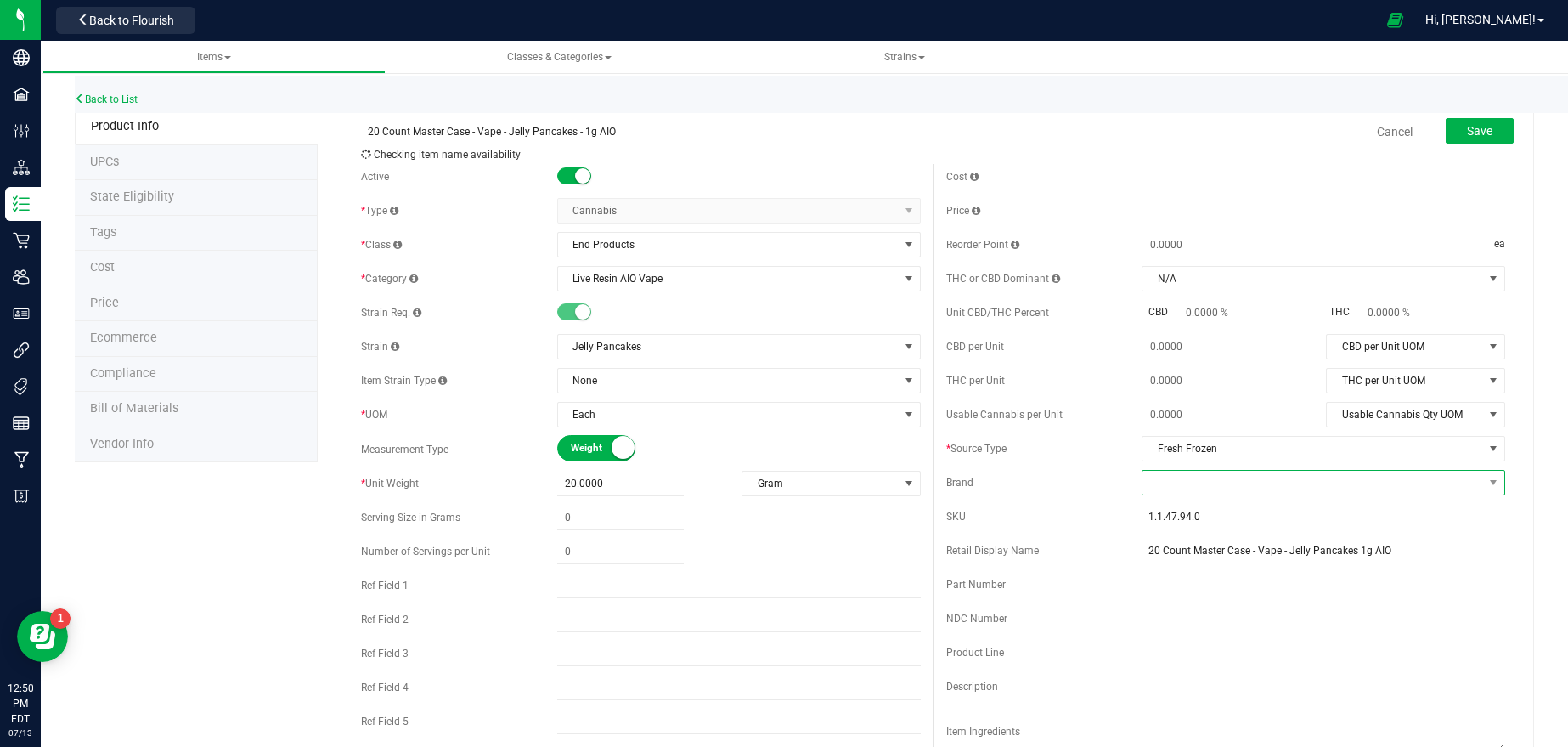 click at bounding box center [1312, 483] 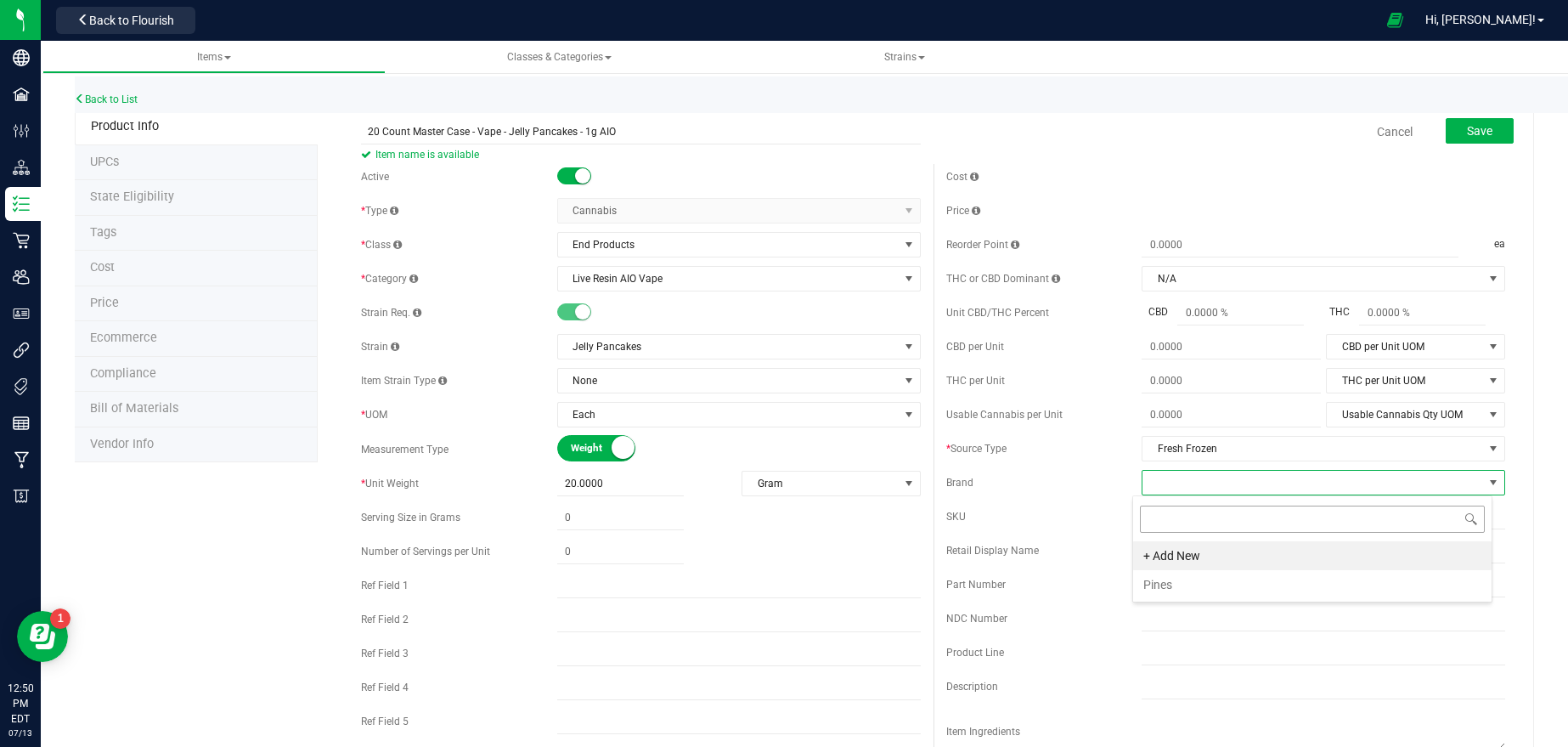 scroll, scrollTop: 84957, scrollLeft: 84580, axis: both 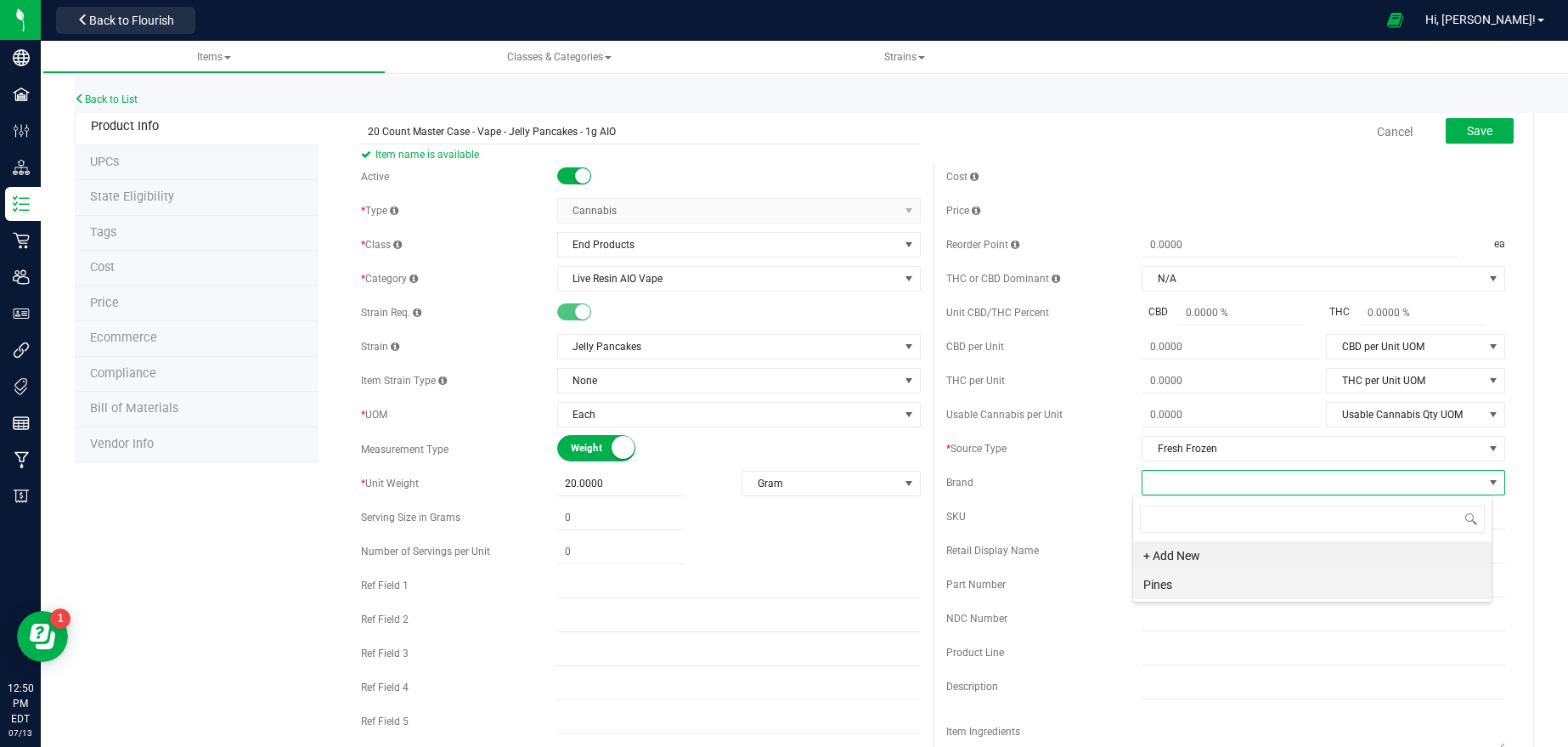 click on "Pines" at bounding box center [1312, 585] 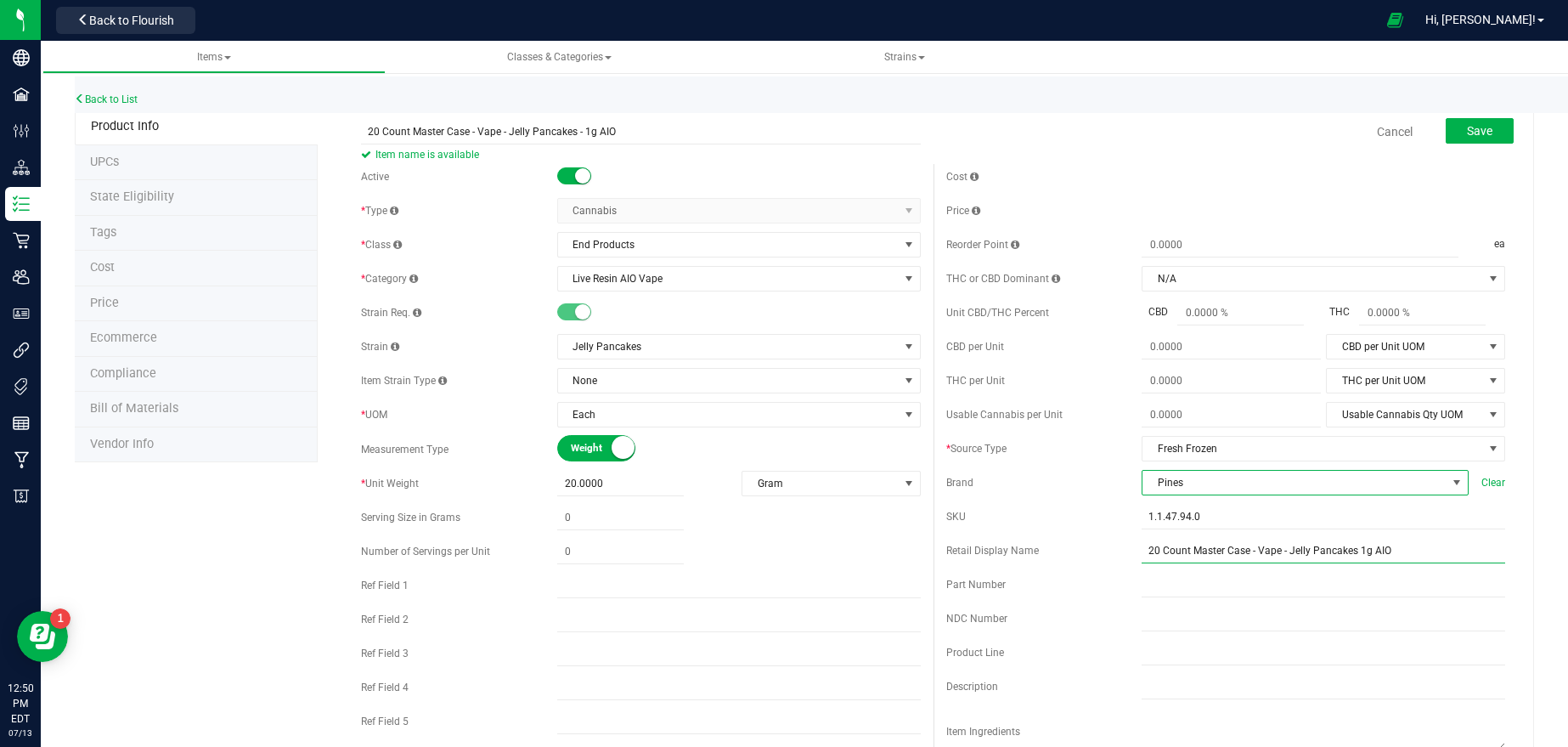 click on "20 Count Master Case - Vape - Jelly Pancakes 1g AIO" at bounding box center [1323, 551] 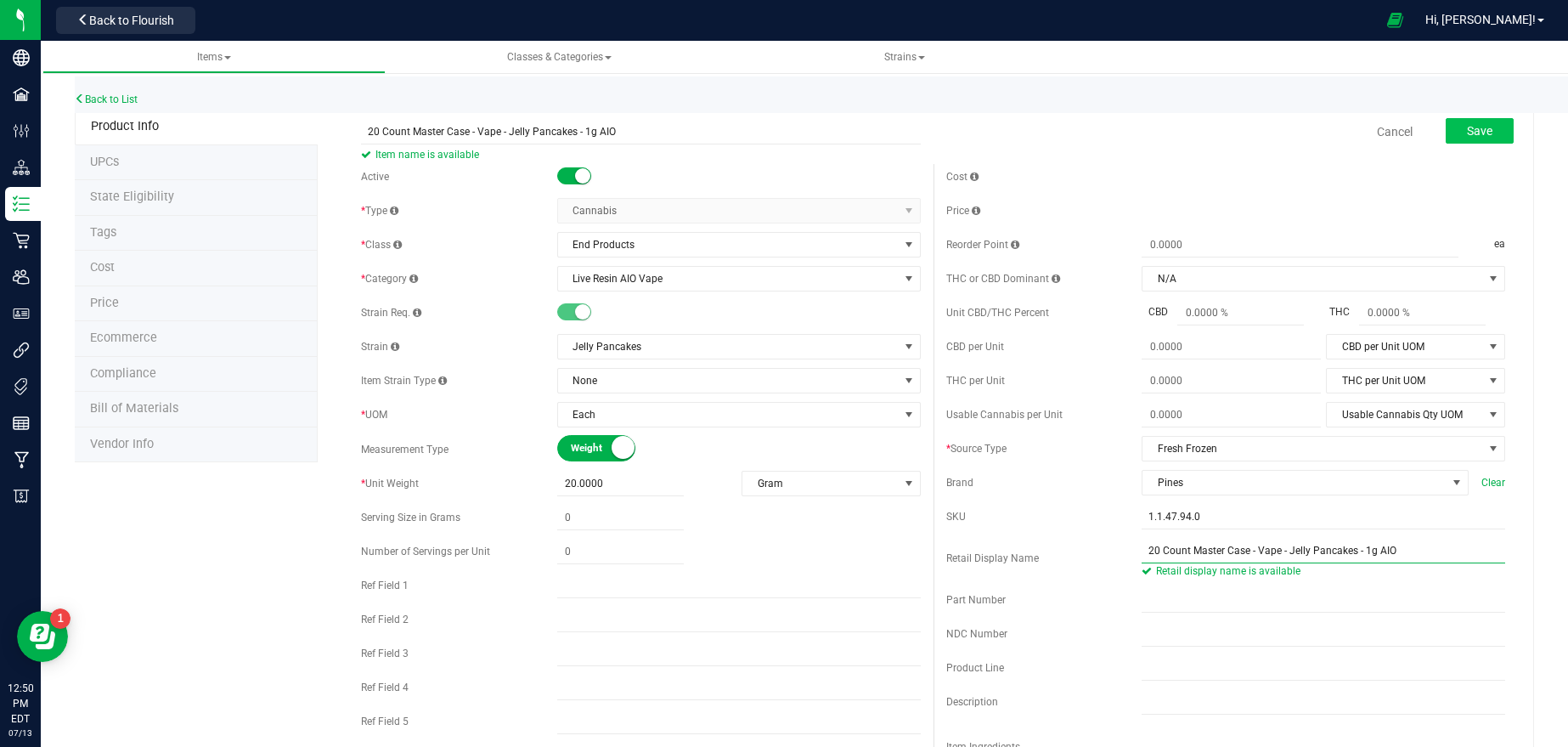 type on "20 Count Master Case - Vape - Jelly Pancakes - 1g AIO" 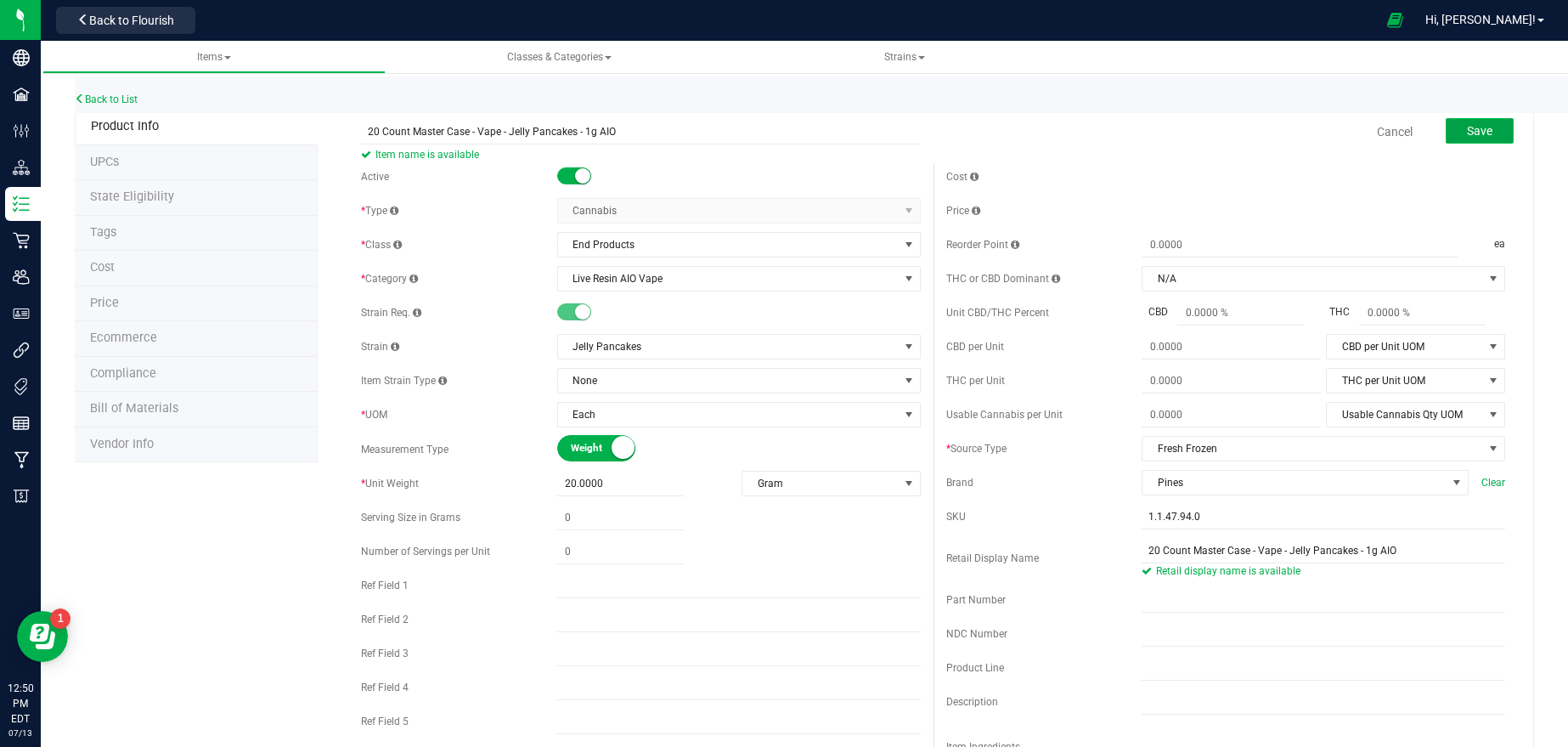 click on "Save" at bounding box center [1480, 131] 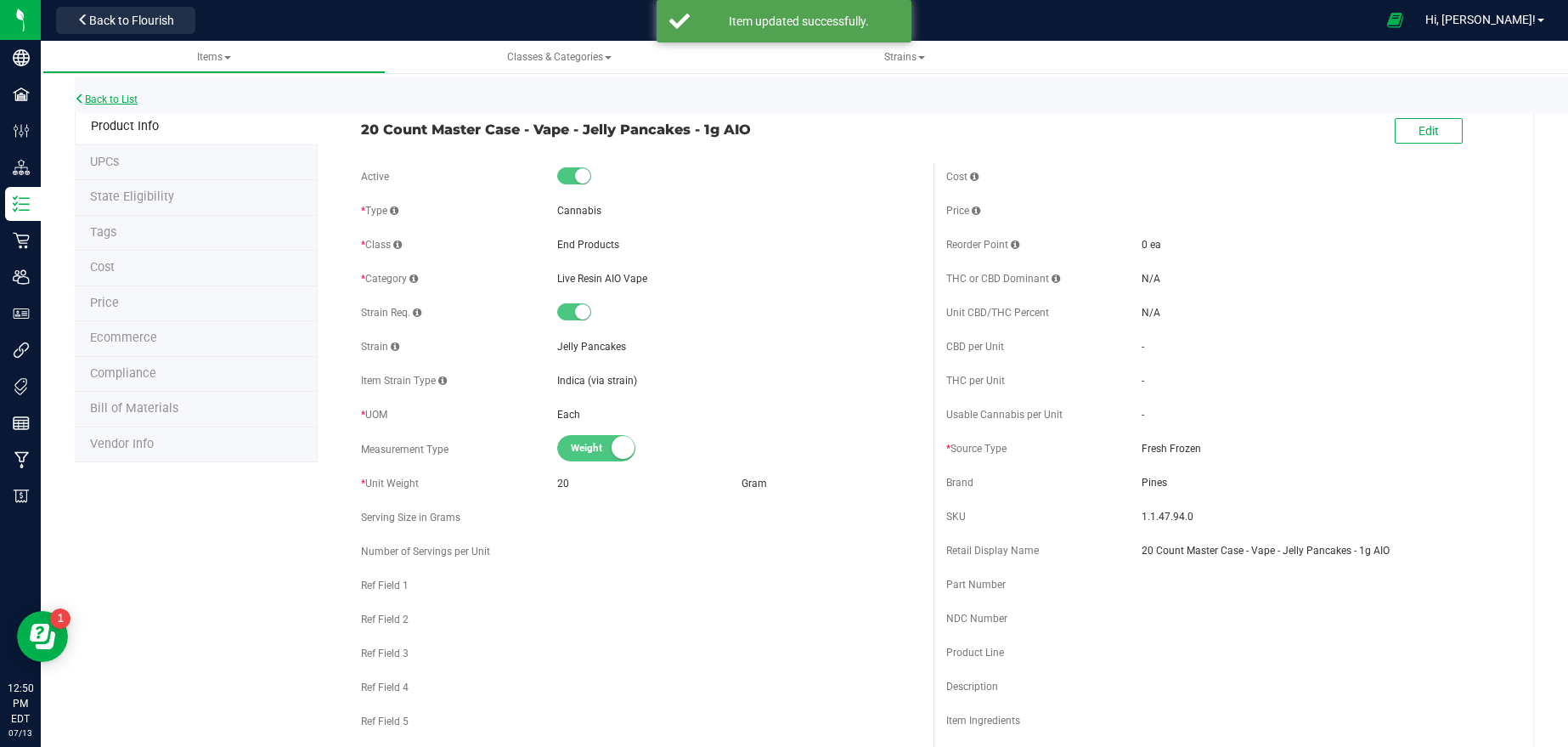 click on "Back to List" at bounding box center (106, 99) 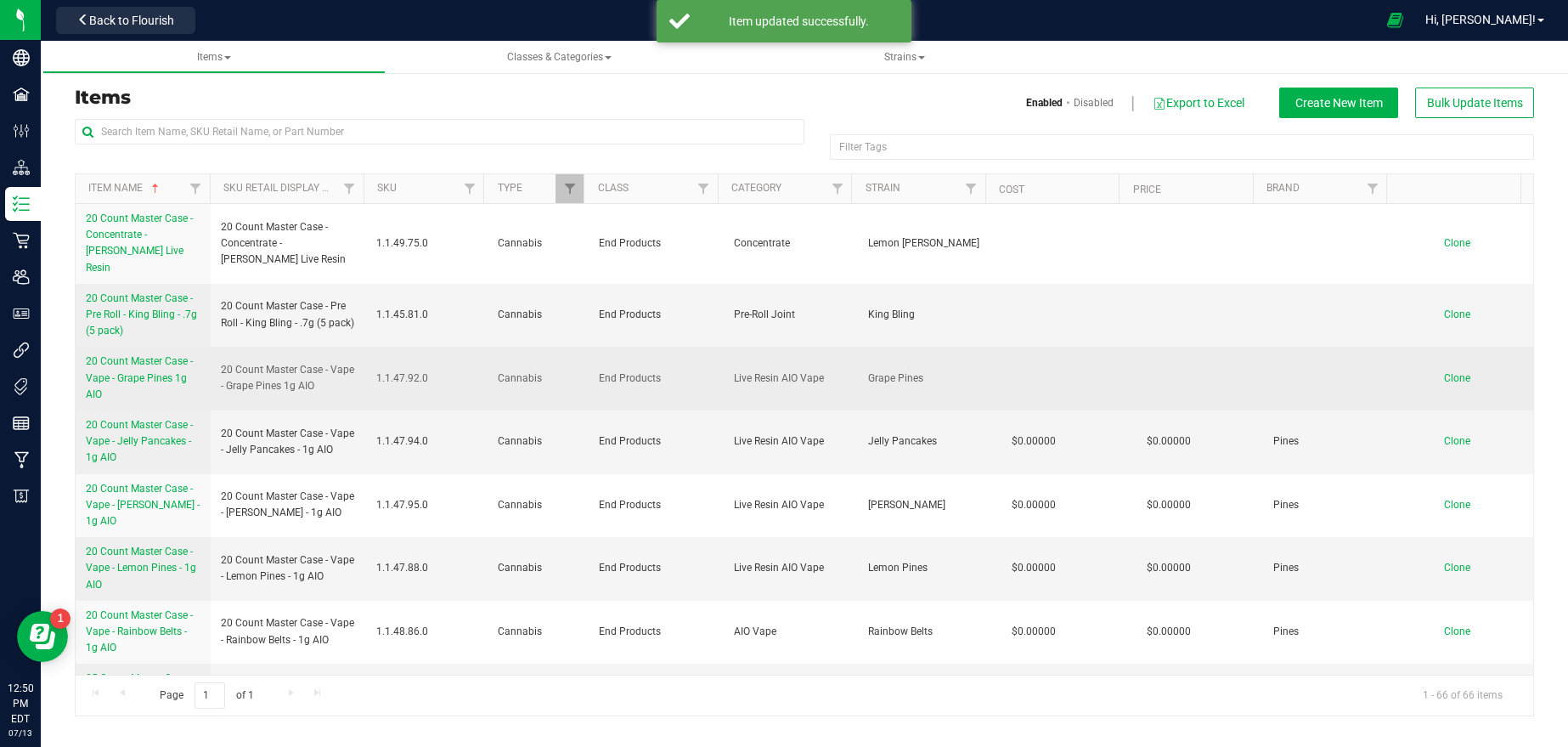 click on "20 Count Master Case - Vape - Grape Pines 1g AIO" at bounding box center [139, 377] 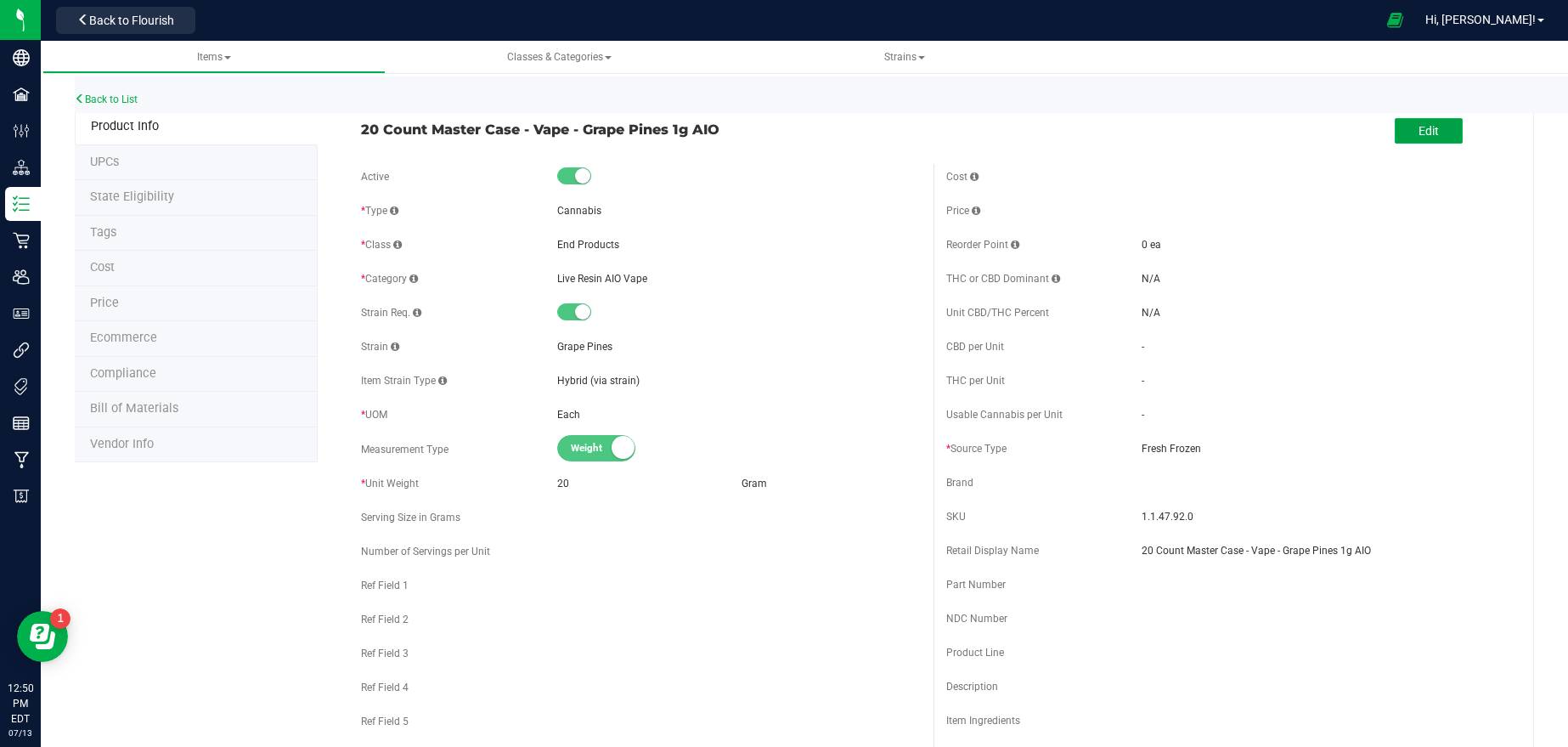click on "Edit" at bounding box center (1429, 131) 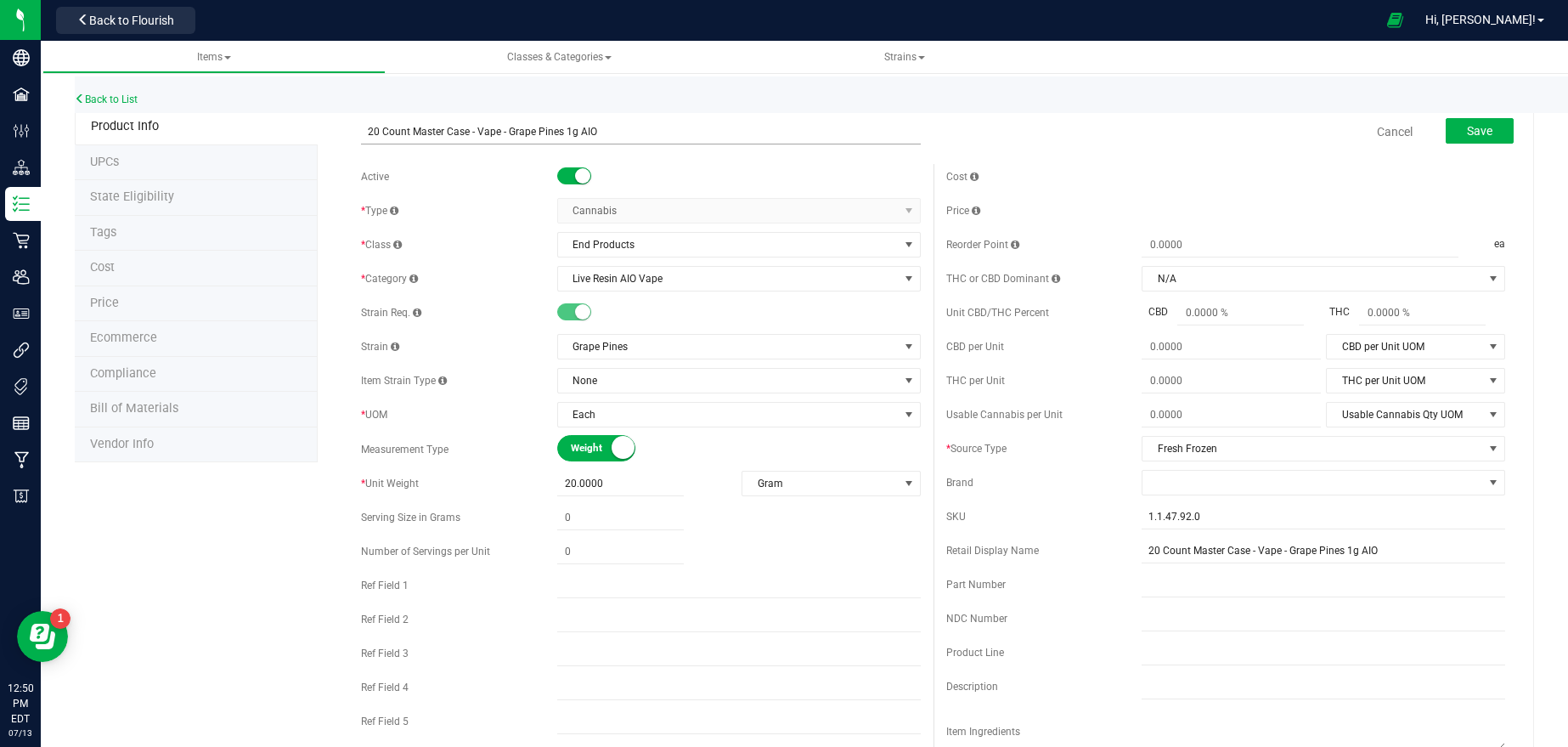 click on "20 Count Master Case - Vape - Grape Pines 1g AIO" at bounding box center (640, 132) 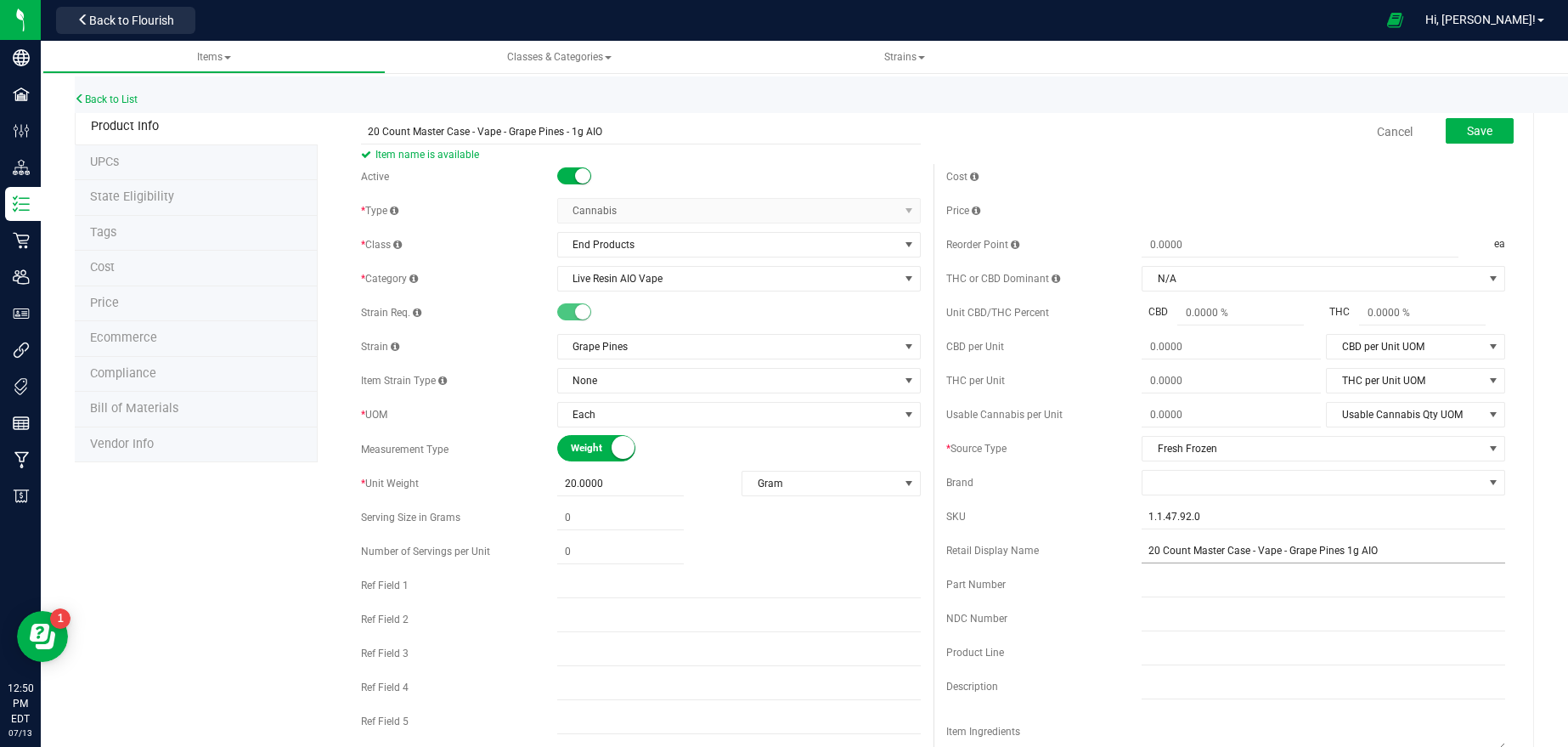 type on "20 Count Master Case - Vape - Grape Pines - 1g AIO" 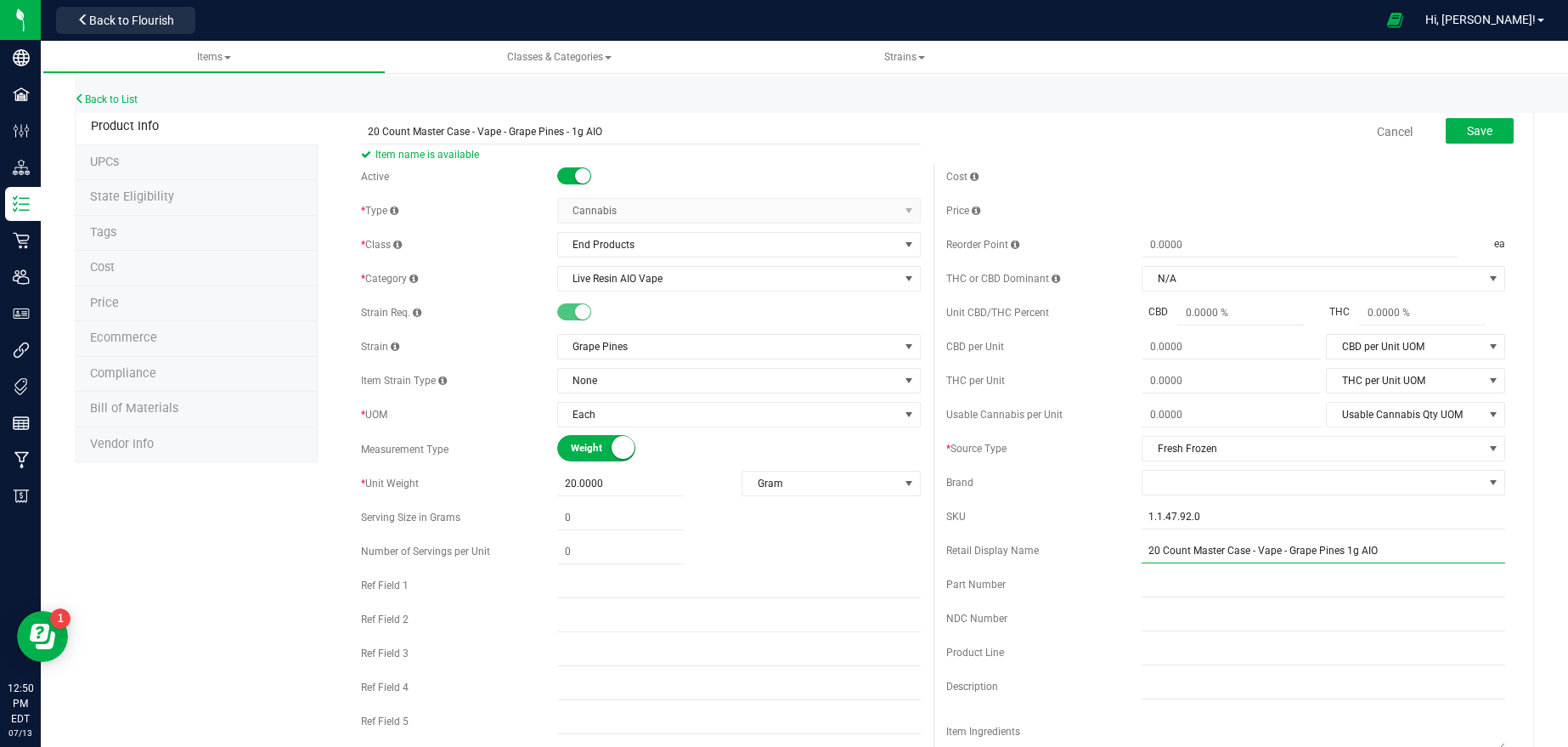 click on "20 Count Master Case - Vape - Grape Pines 1g AIO" at bounding box center [1323, 551] 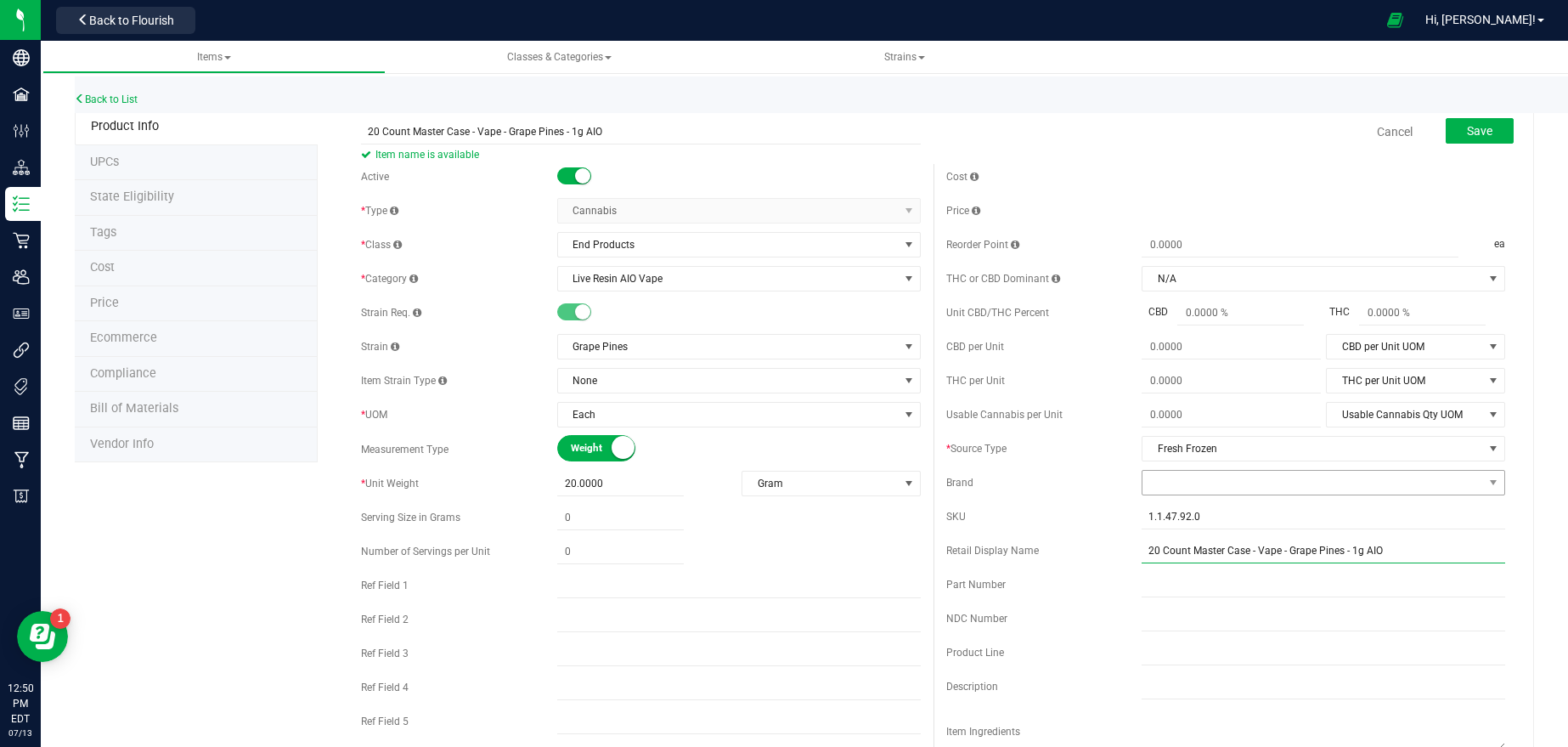 type on "20 Count Master Case - Vape - Grape Pines - 1g AIO" 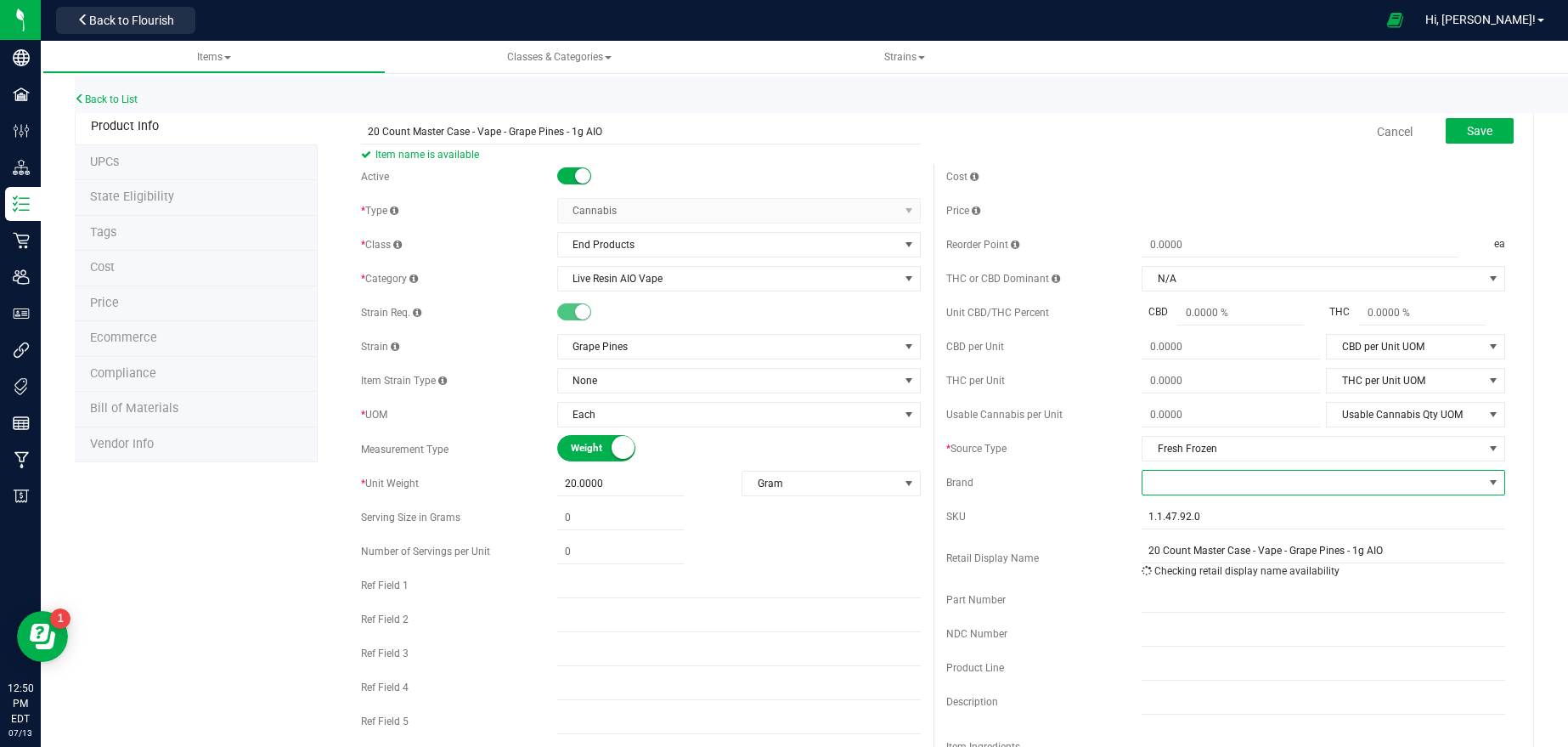 click at bounding box center (1312, 483) 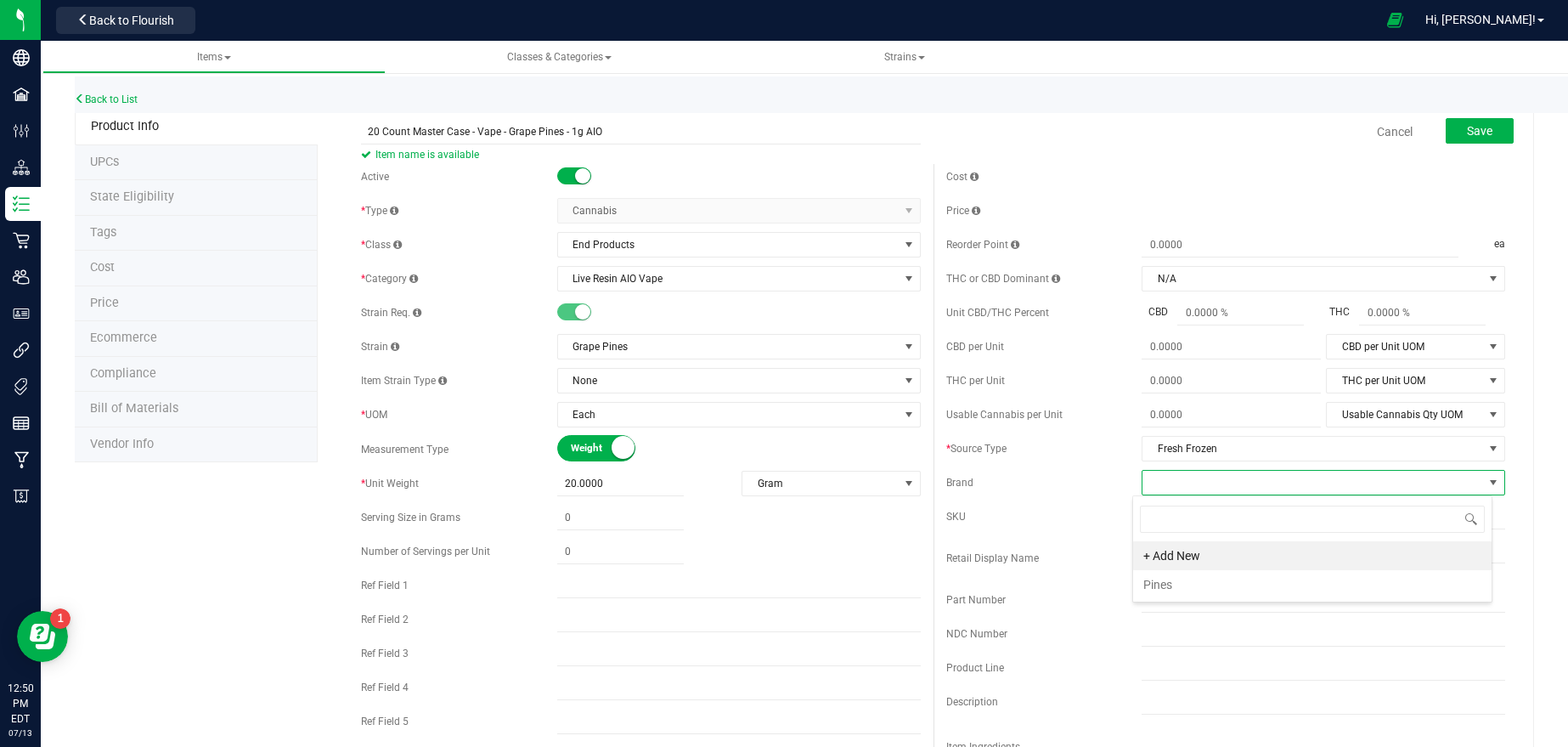 scroll, scrollTop: 84957, scrollLeft: 84580, axis: both 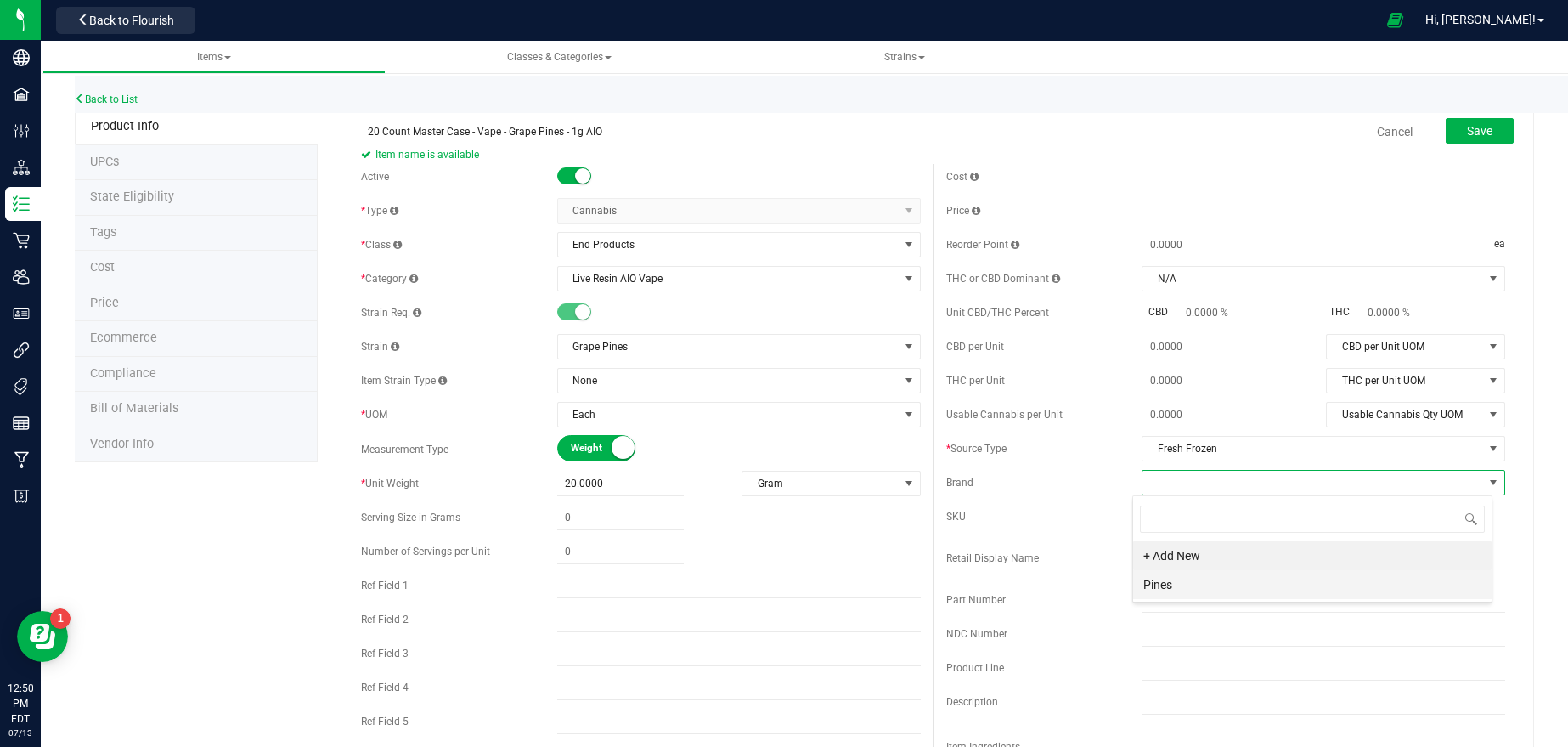 click on "Pines" at bounding box center [1312, 585] 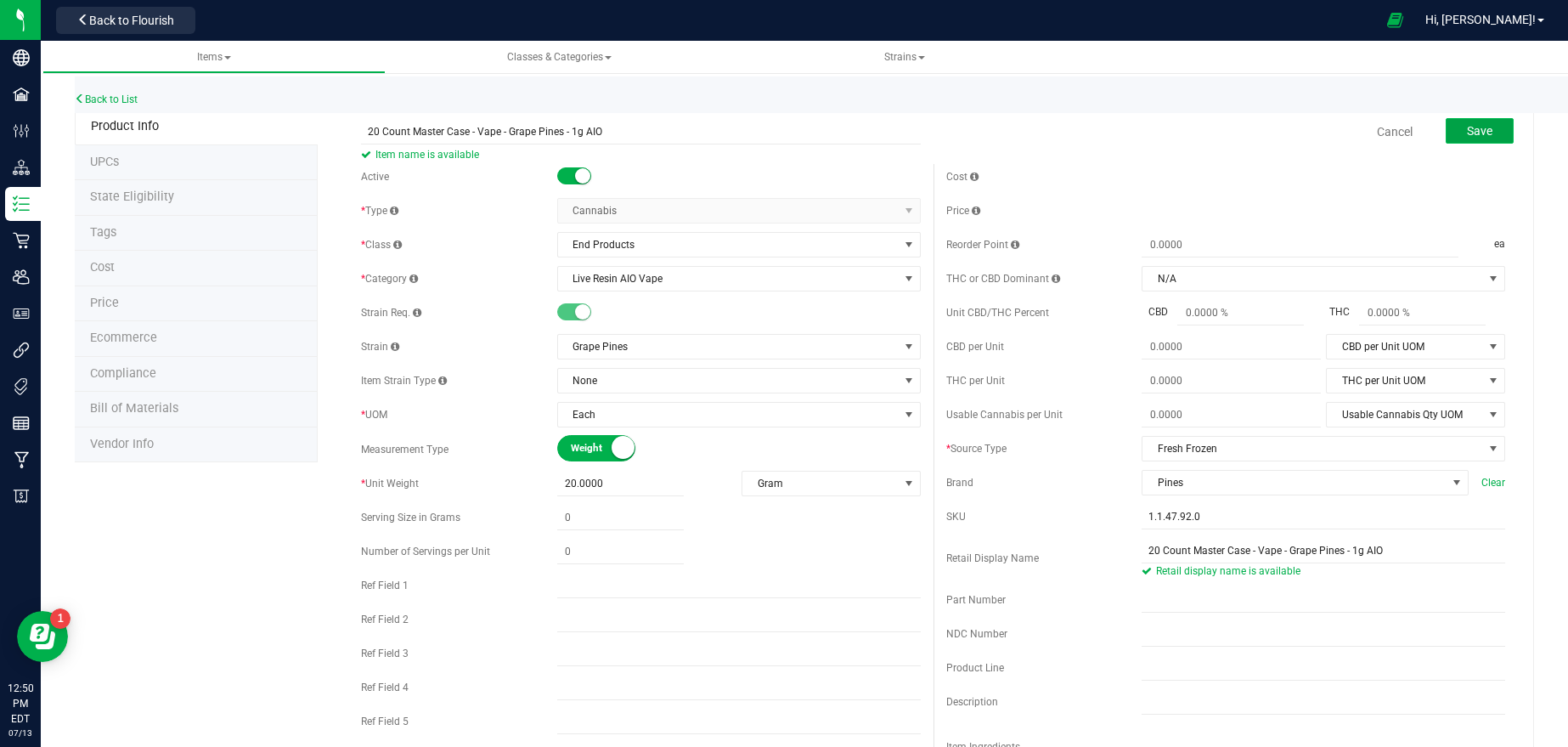 click on "Save" at bounding box center (1480, 131) 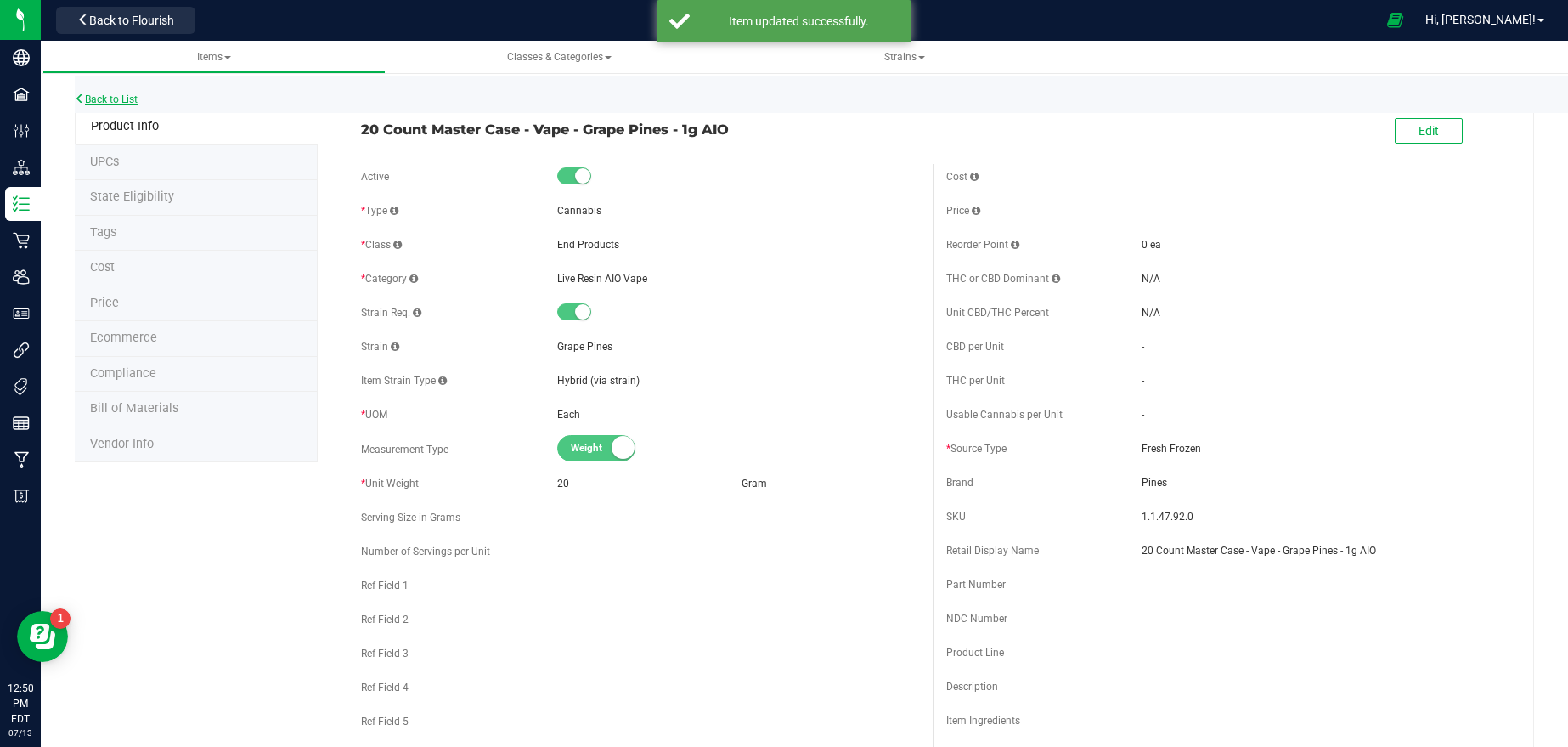 click on "Back to List" at bounding box center [106, 99] 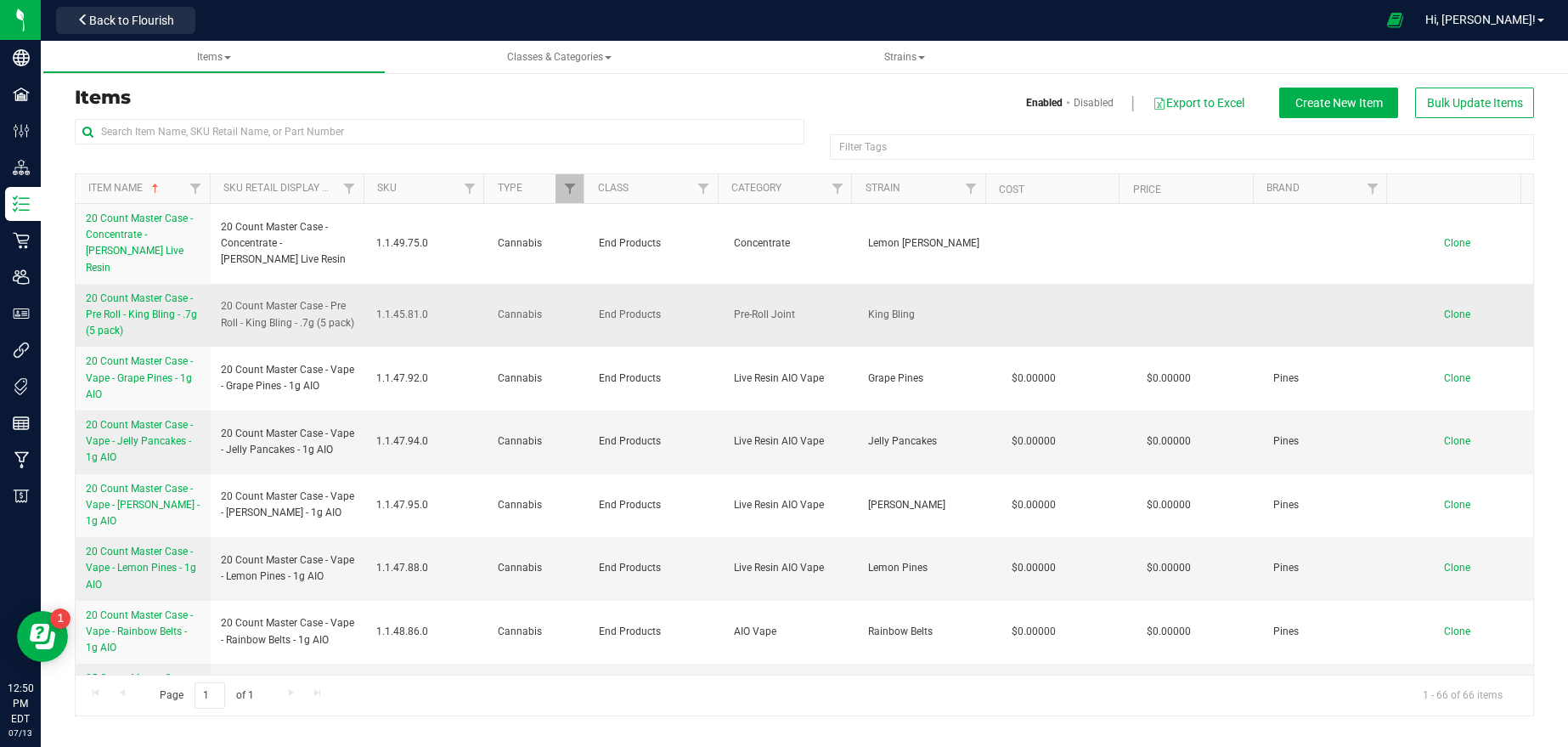 click on "20 Count Master Case - Pre Roll - King Bling - .7g (5 pack)" at bounding box center [141, 314] 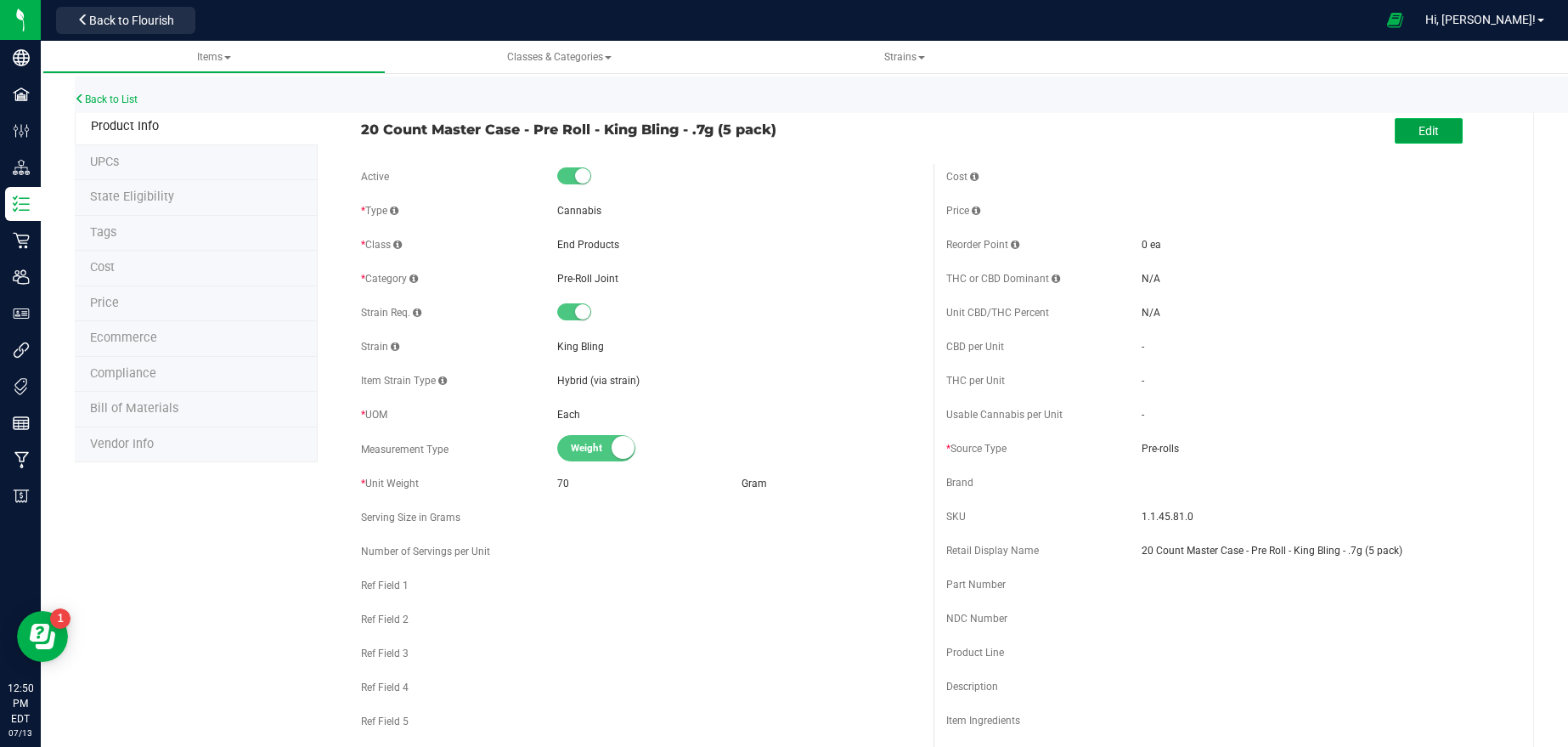 click on "Edit" at bounding box center [1429, 131] 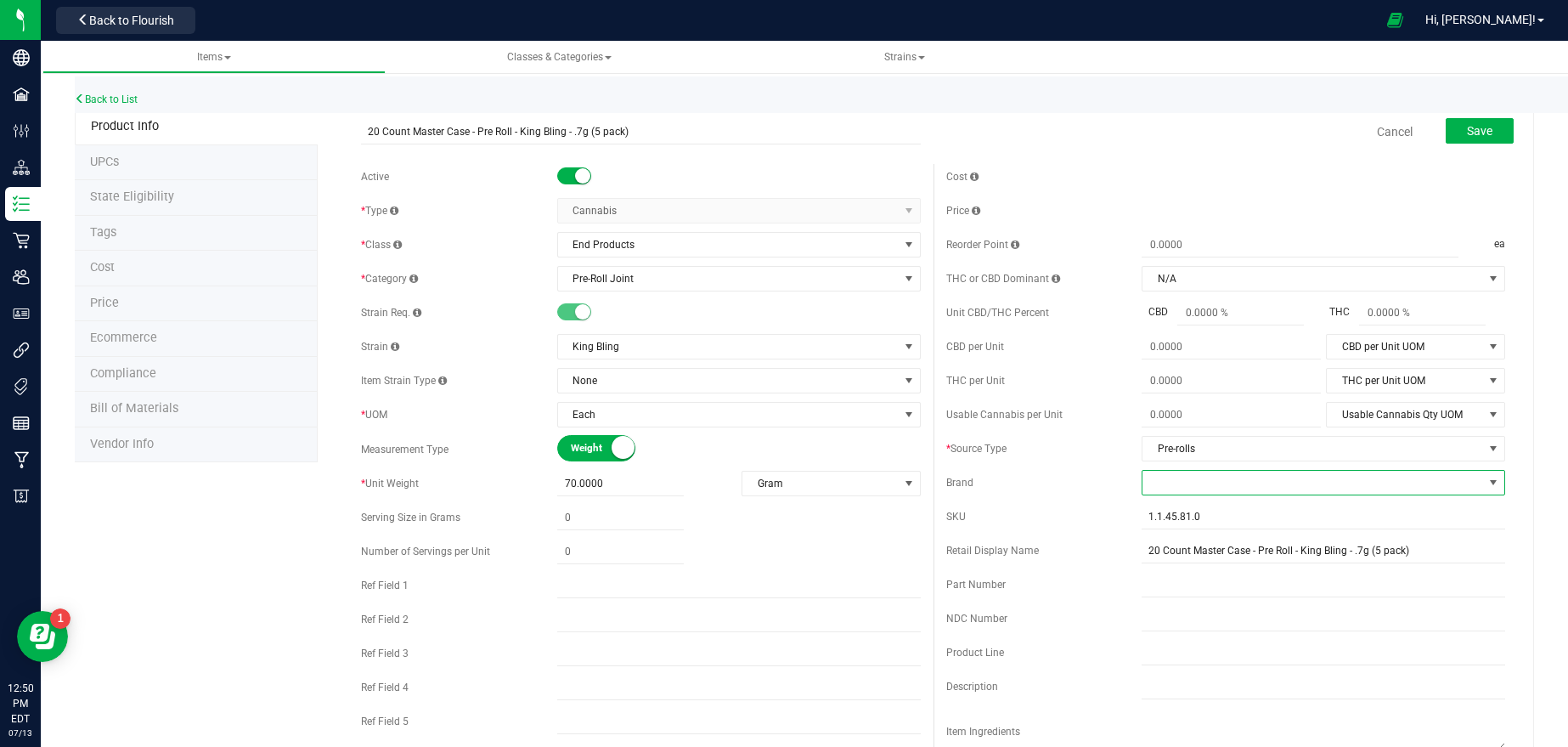 click at bounding box center [1312, 483] 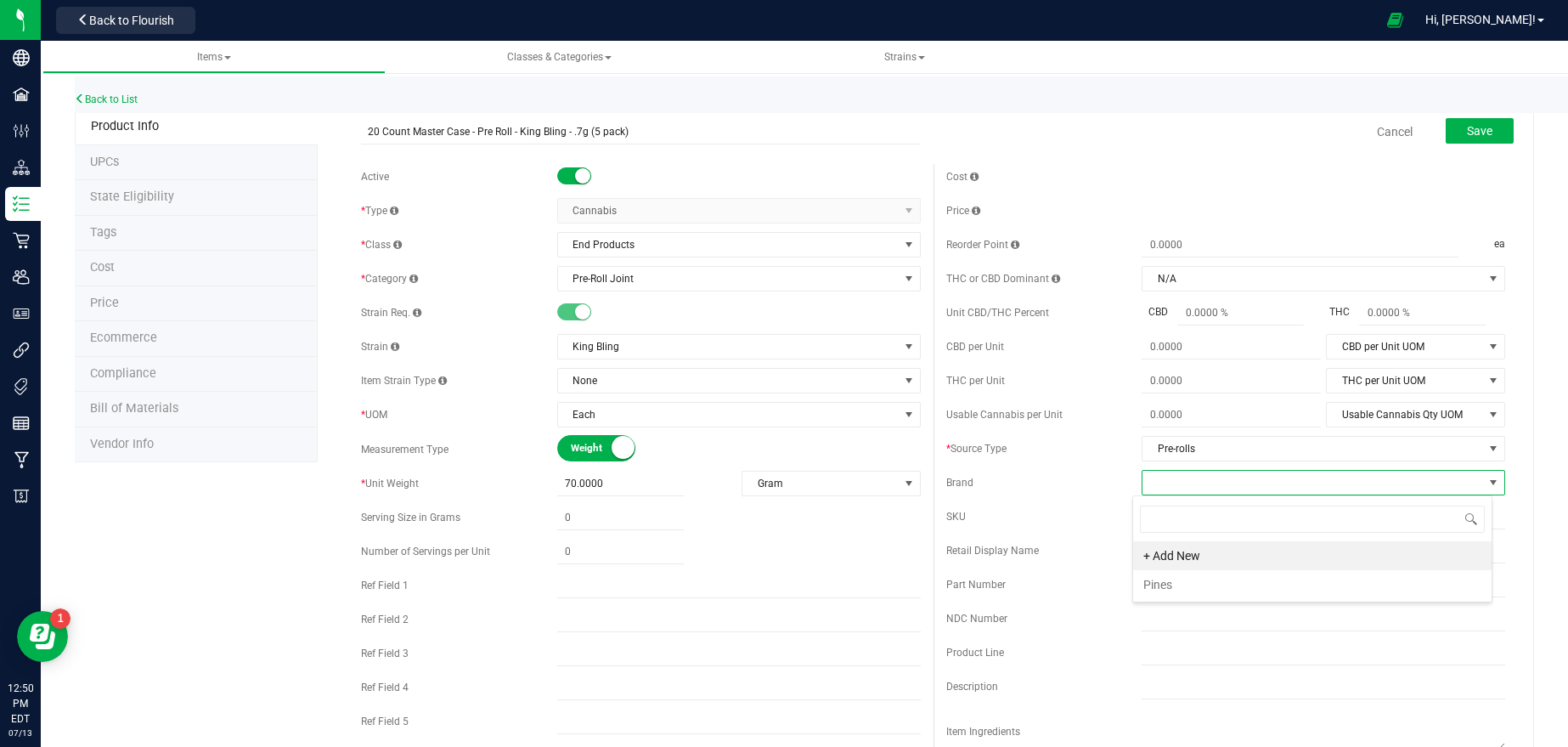 scroll, scrollTop: 84957, scrollLeft: 84580, axis: both 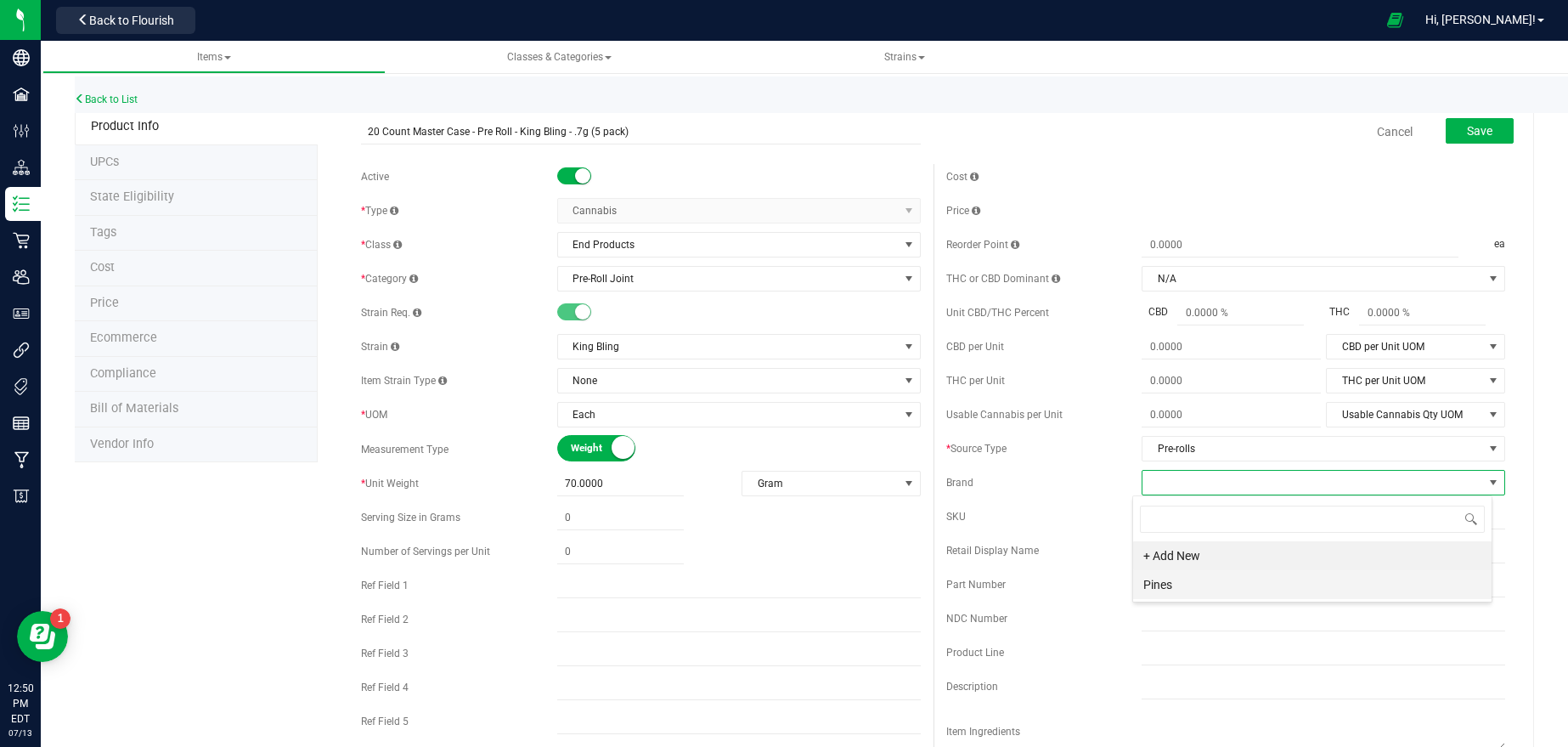 click on "Pines" at bounding box center (1312, 585) 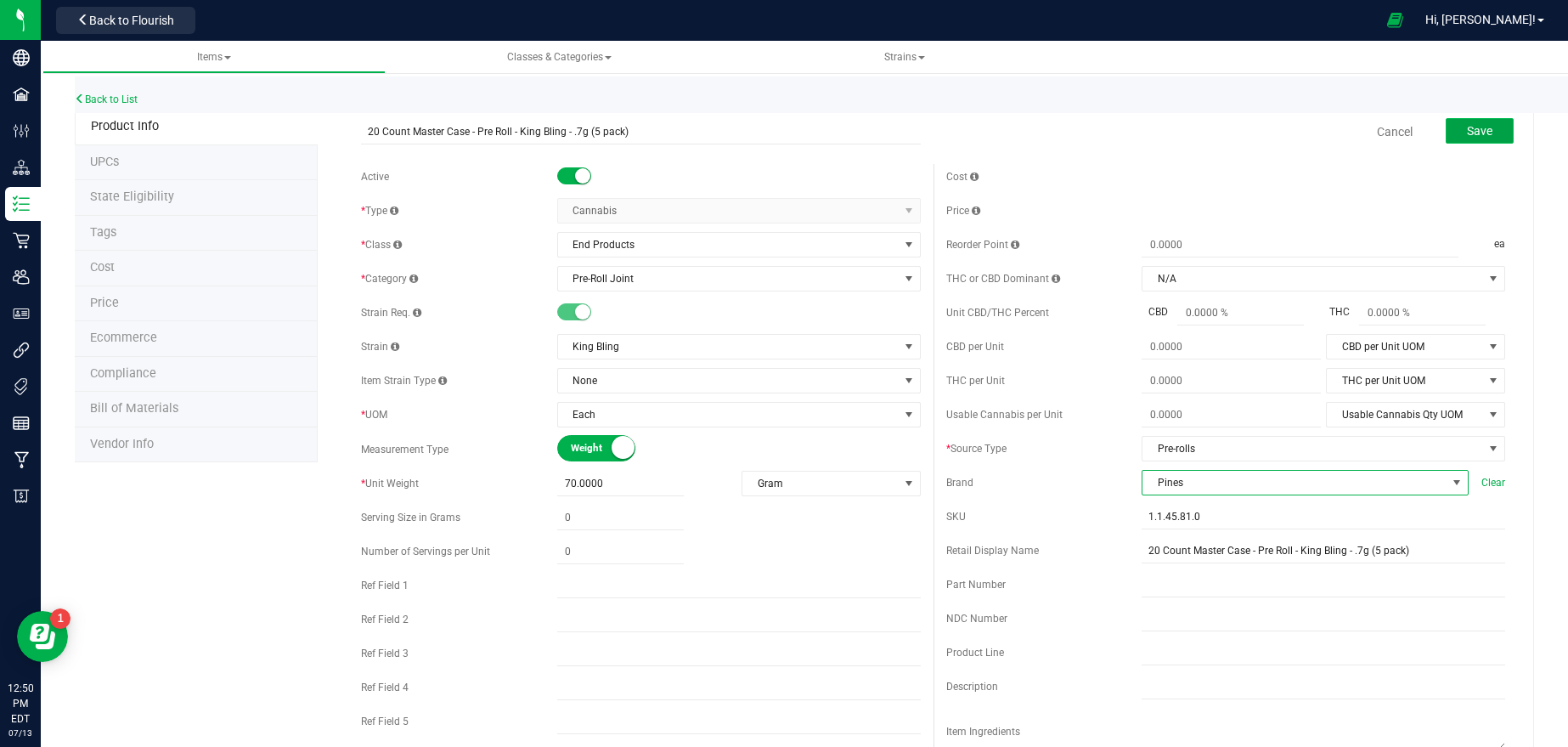 click on "Save" at bounding box center (1480, 131) 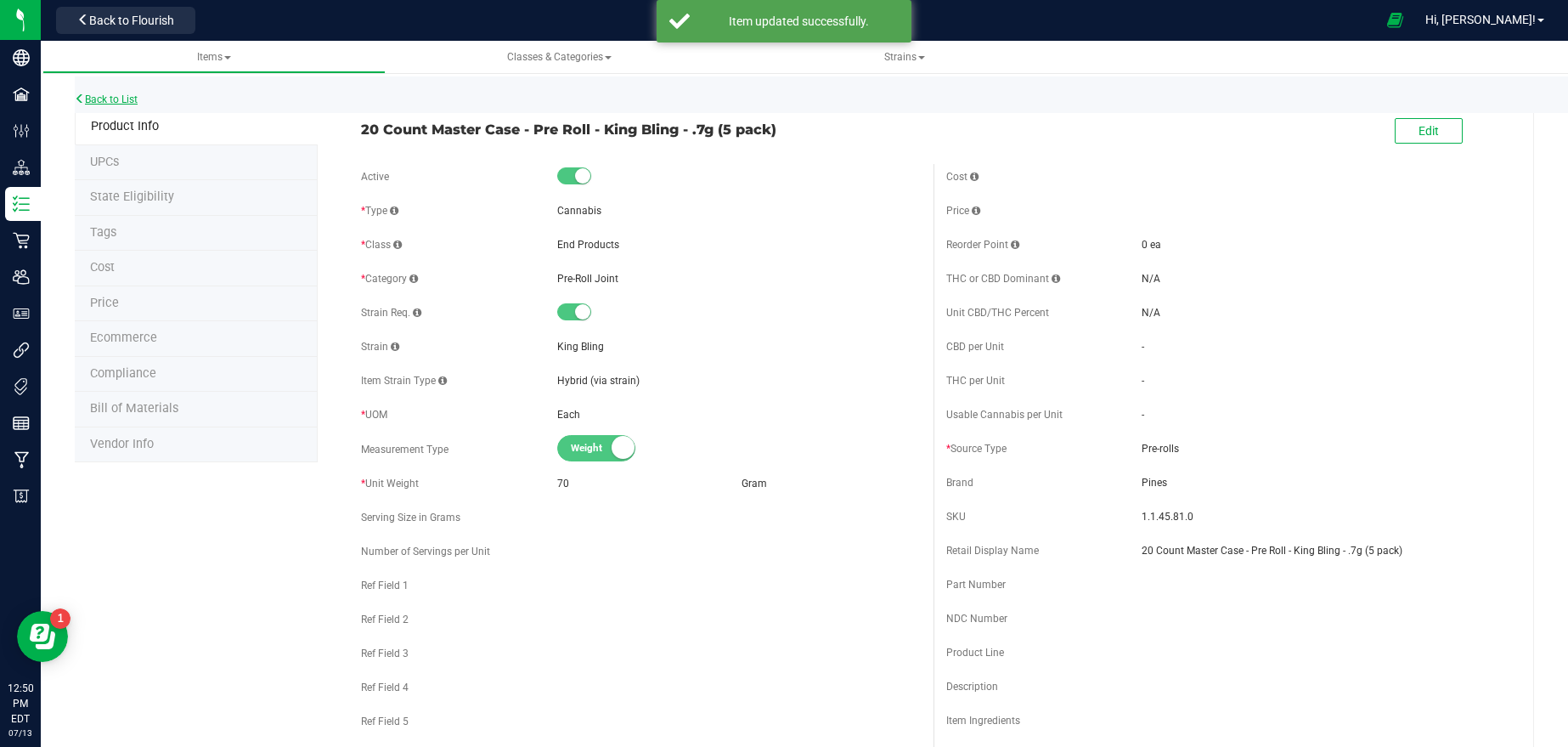 click on "Back to List" at bounding box center [106, 99] 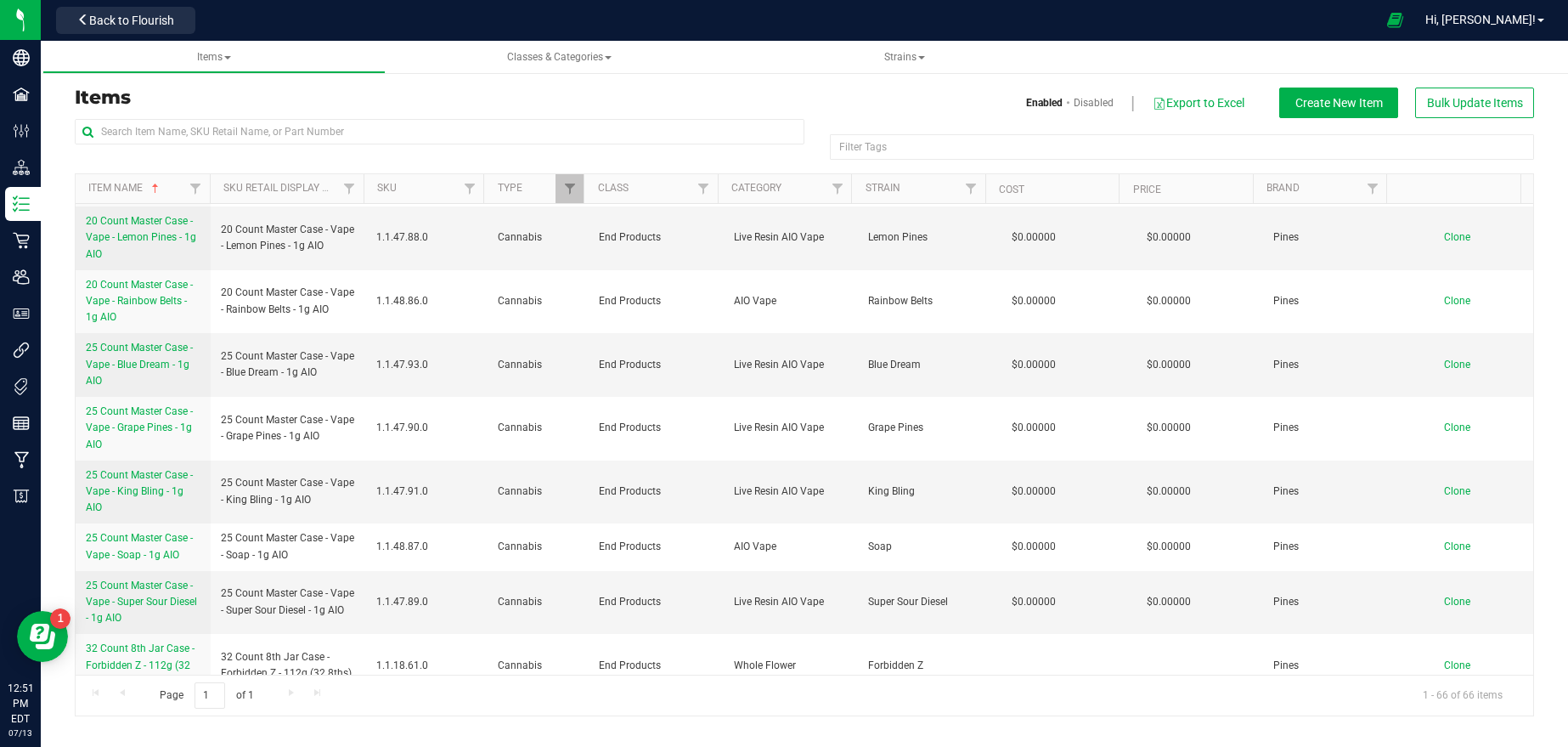 scroll, scrollTop: 0, scrollLeft: 0, axis: both 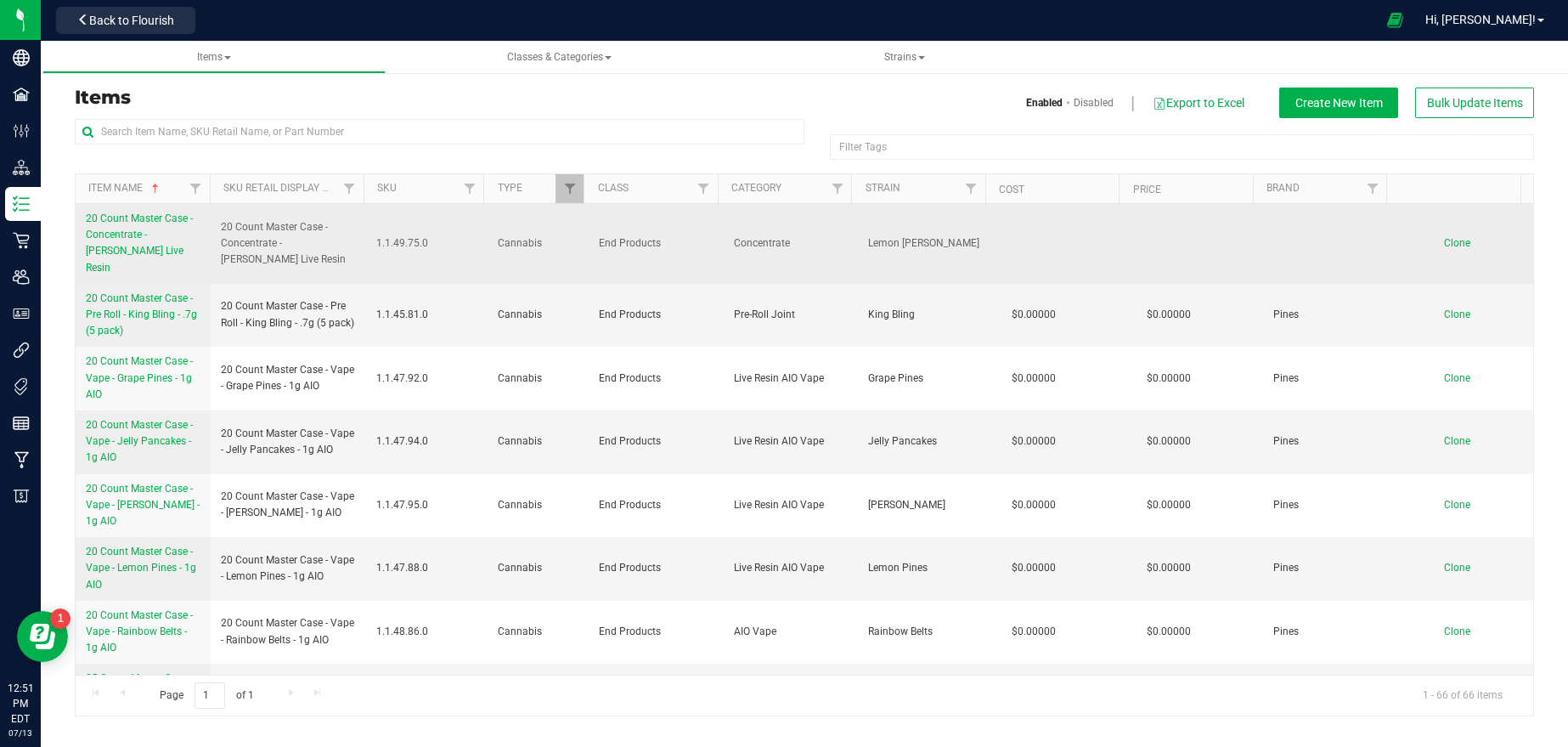 click on "20 Count Master Case - Concentrate - LC Fritter Live Resin" at bounding box center (143, 243) 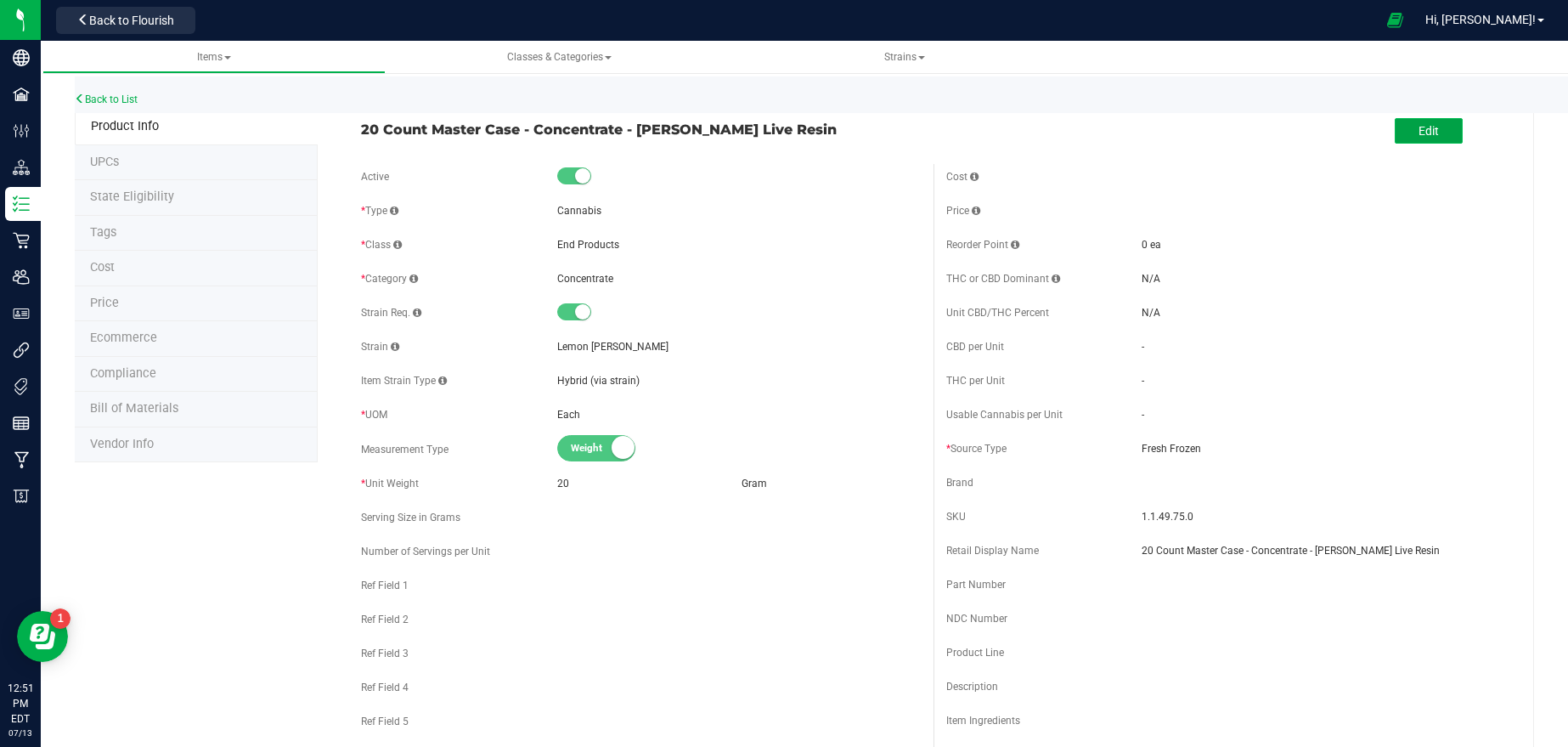 click on "Edit" at bounding box center (1429, 131) 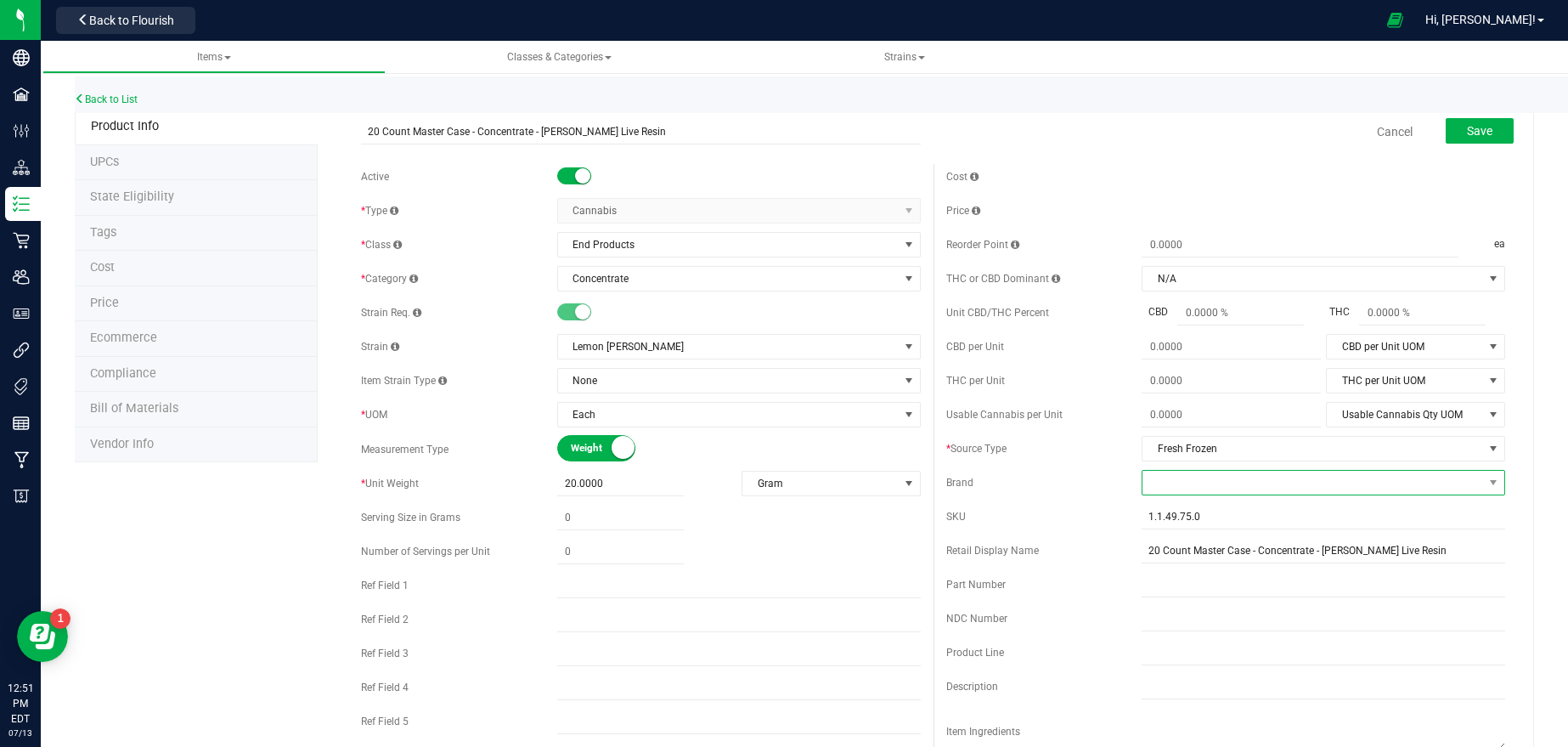 click at bounding box center [1312, 483] 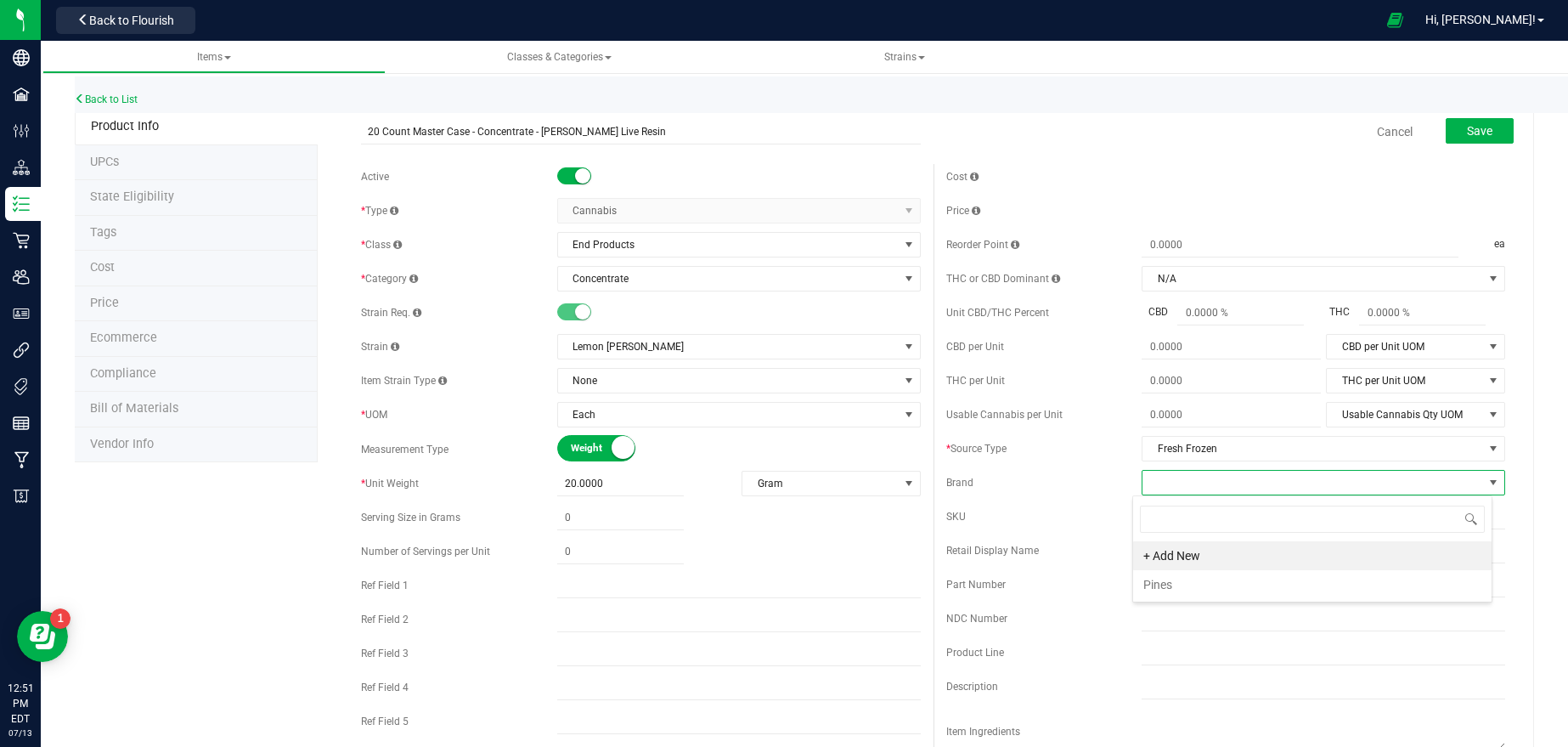 scroll, scrollTop: 84957, scrollLeft: 84580, axis: both 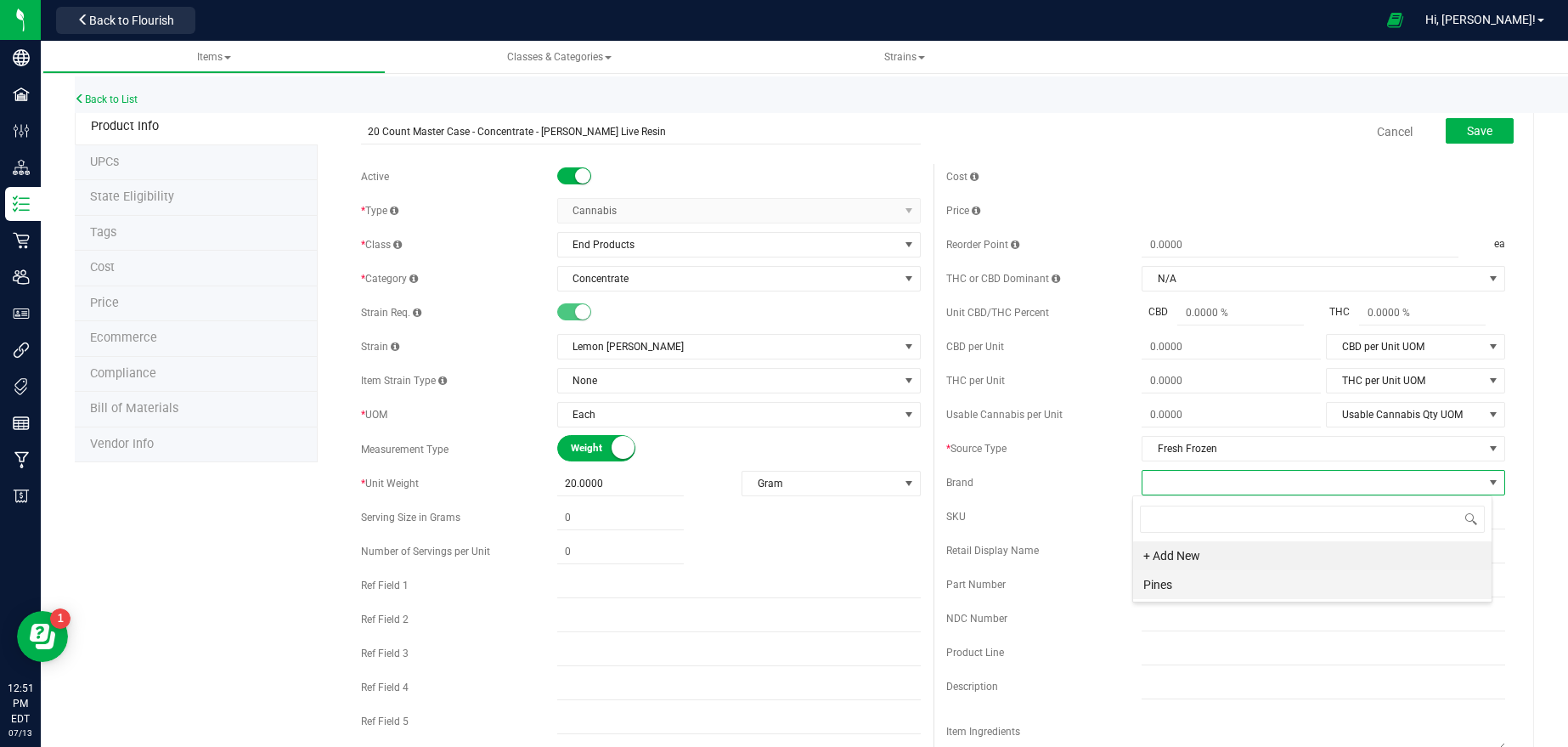 click on "Pines" at bounding box center (1312, 585) 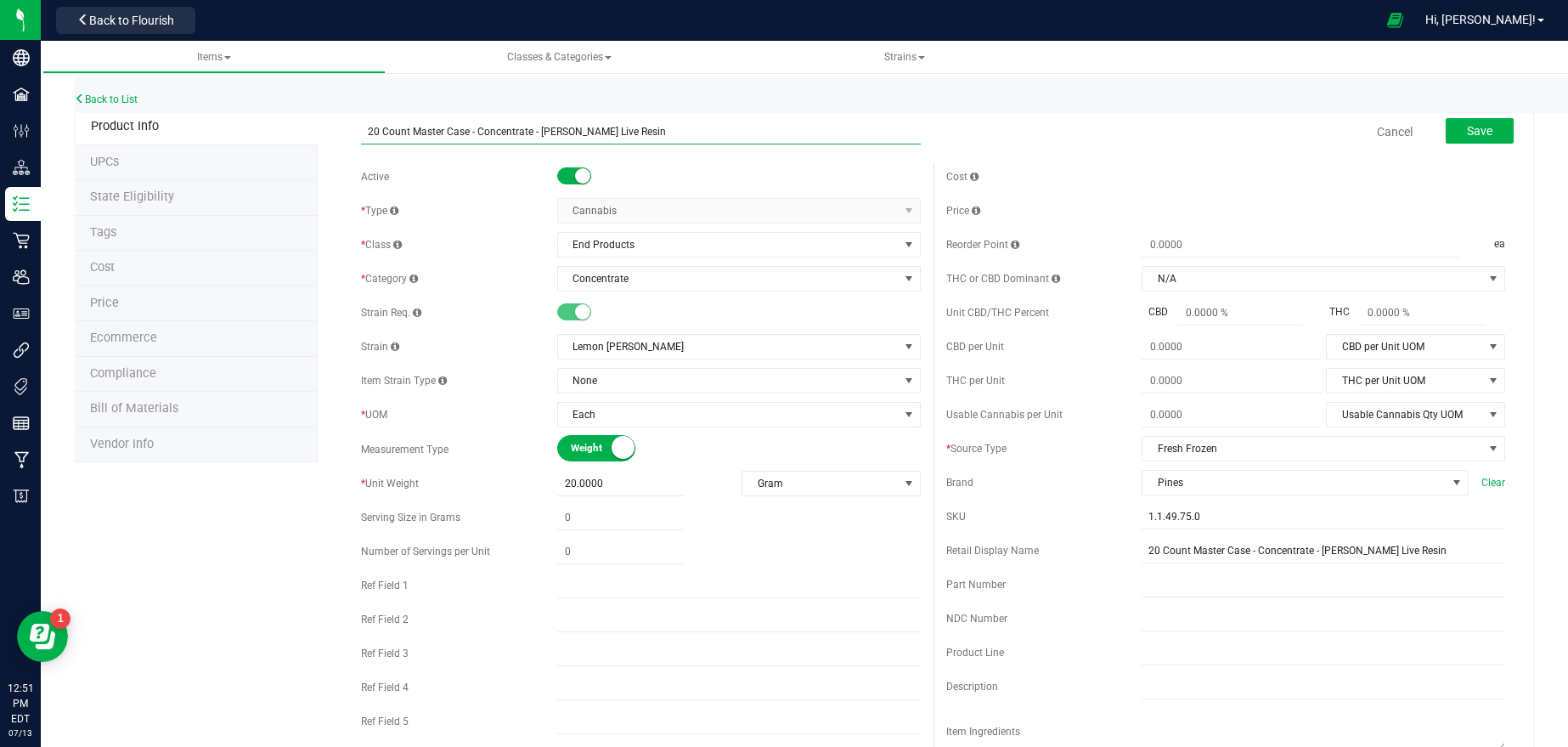 click on "20 Count Master Case - Concentrate - LC Fritter Live Resin" at bounding box center (640, 132) 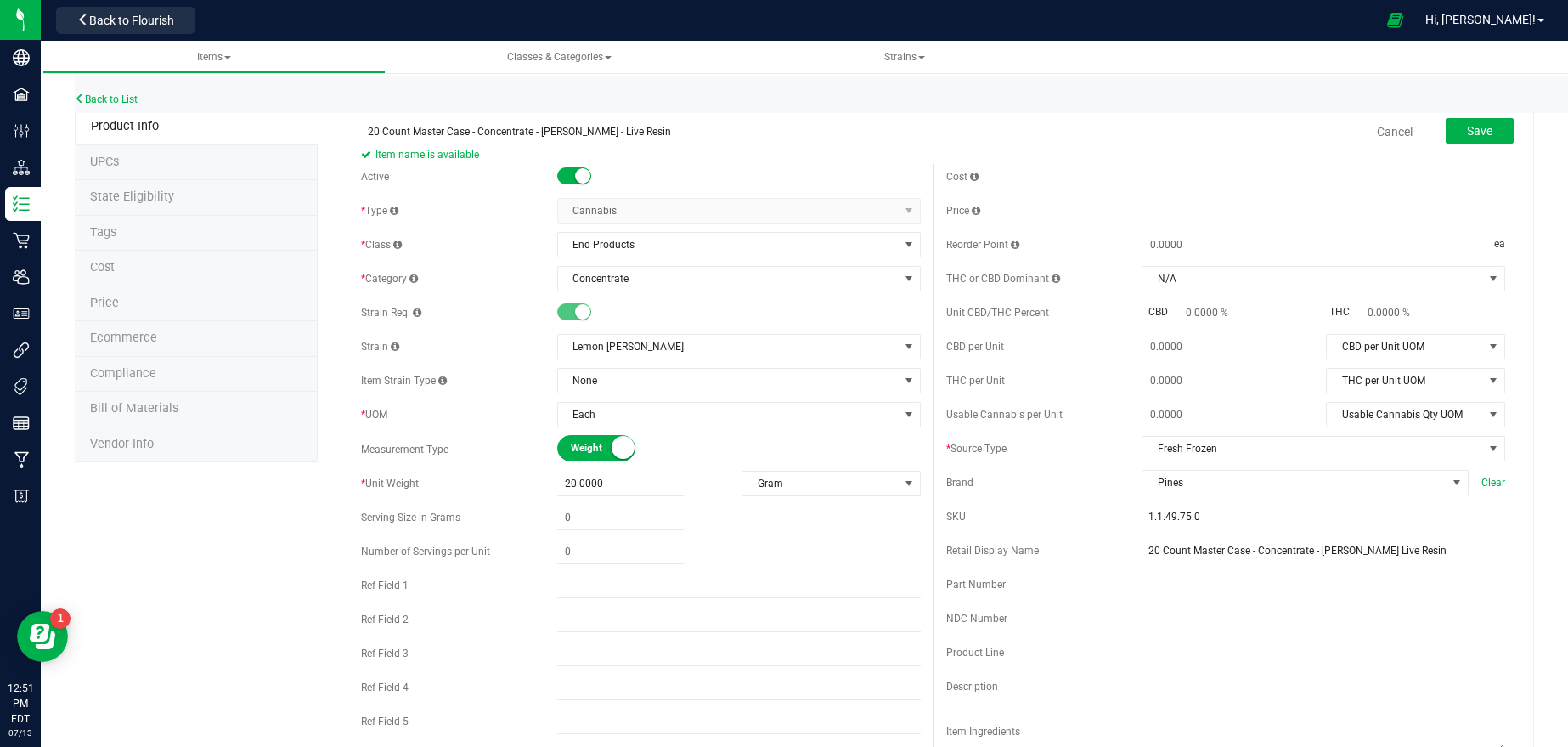 type on "20 Count Master Case - Concentrate - LC Fritter - Live Resin" 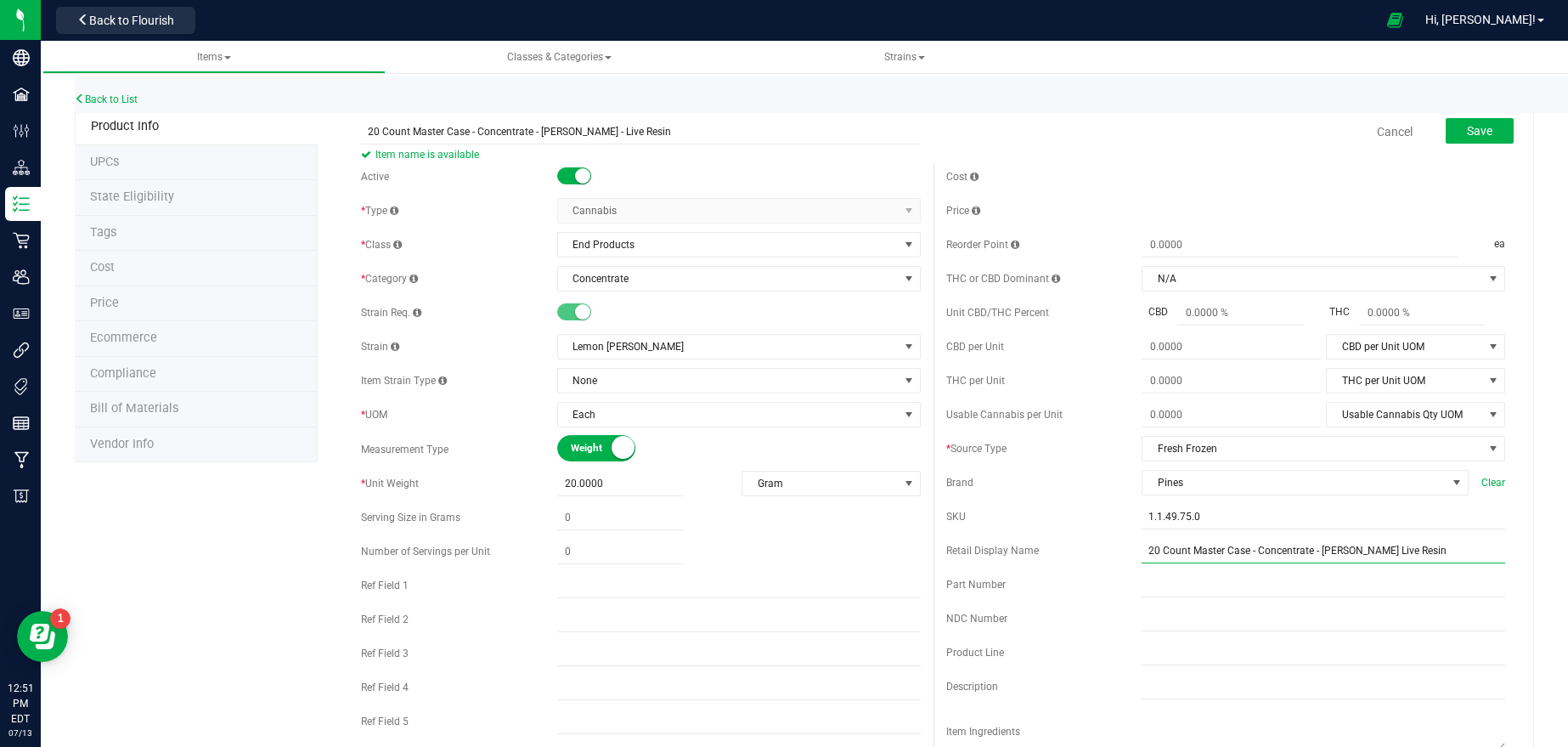 click on "20 Count Master Case - Concentrate - LC Fritter Live Resin" at bounding box center [1323, 551] 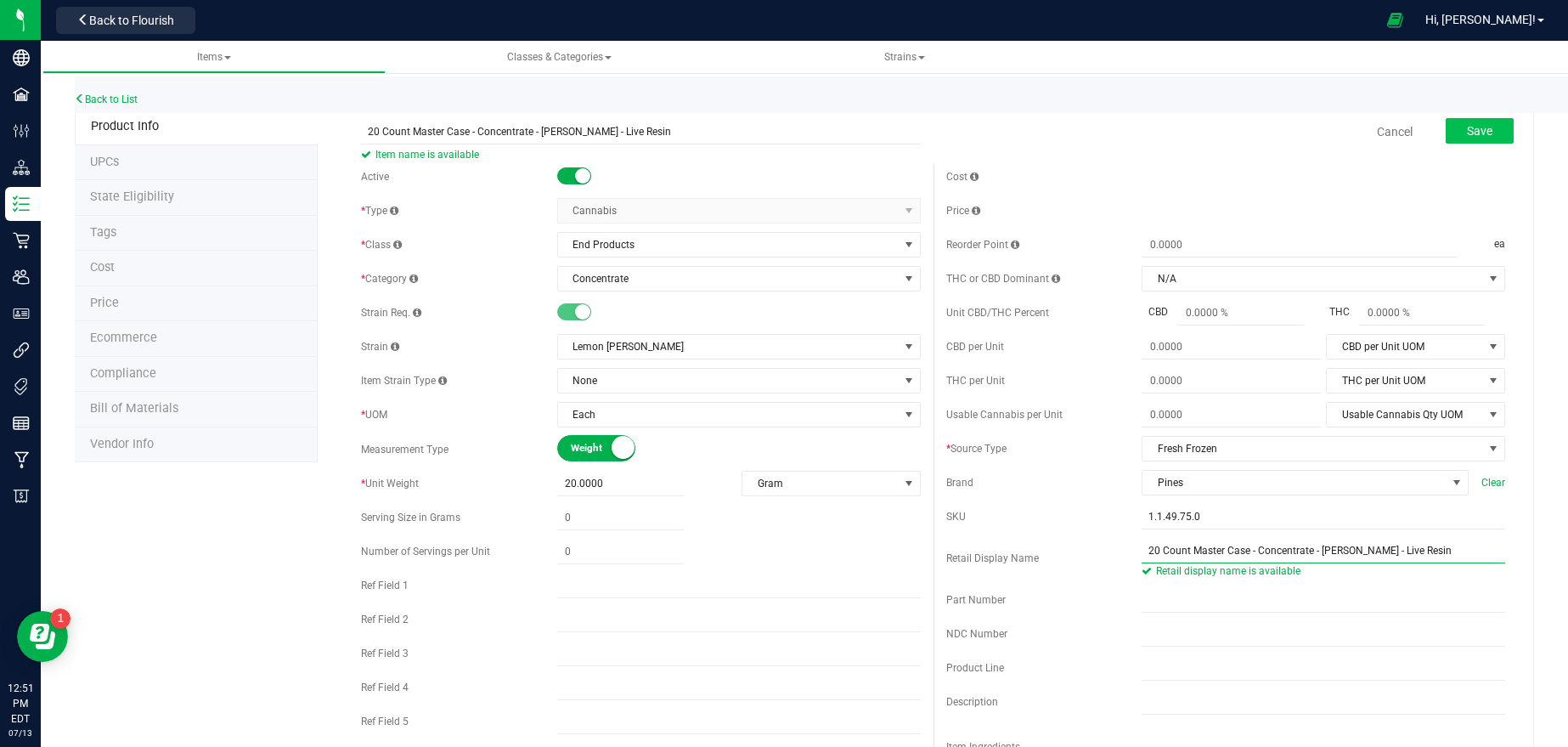 type on "20 Count Master Case - Concentrate - LC Fritter - Live Resin" 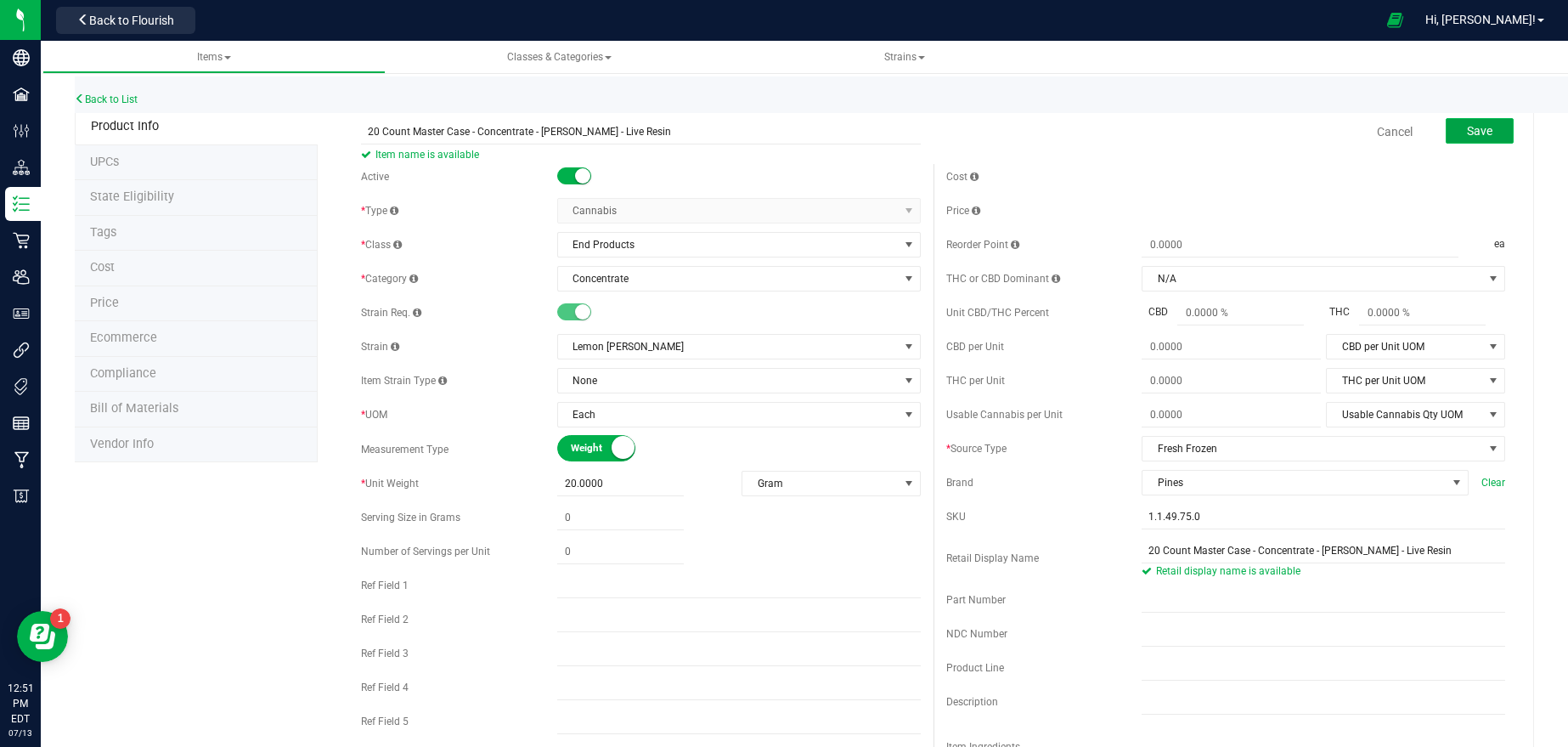 click on "Save" at bounding box center [1480, 131] 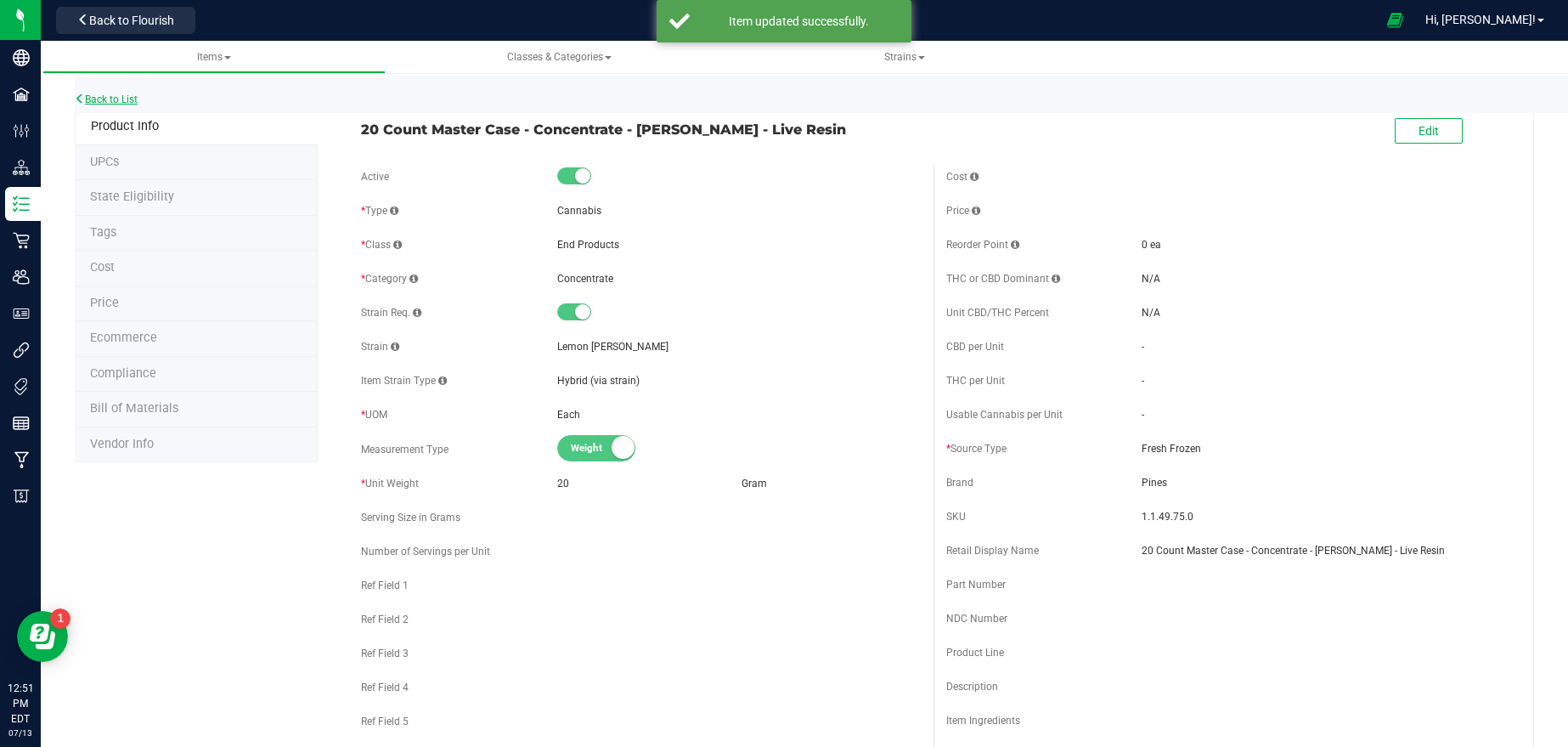 click on "Back to List" at bounding box center [106, 99] 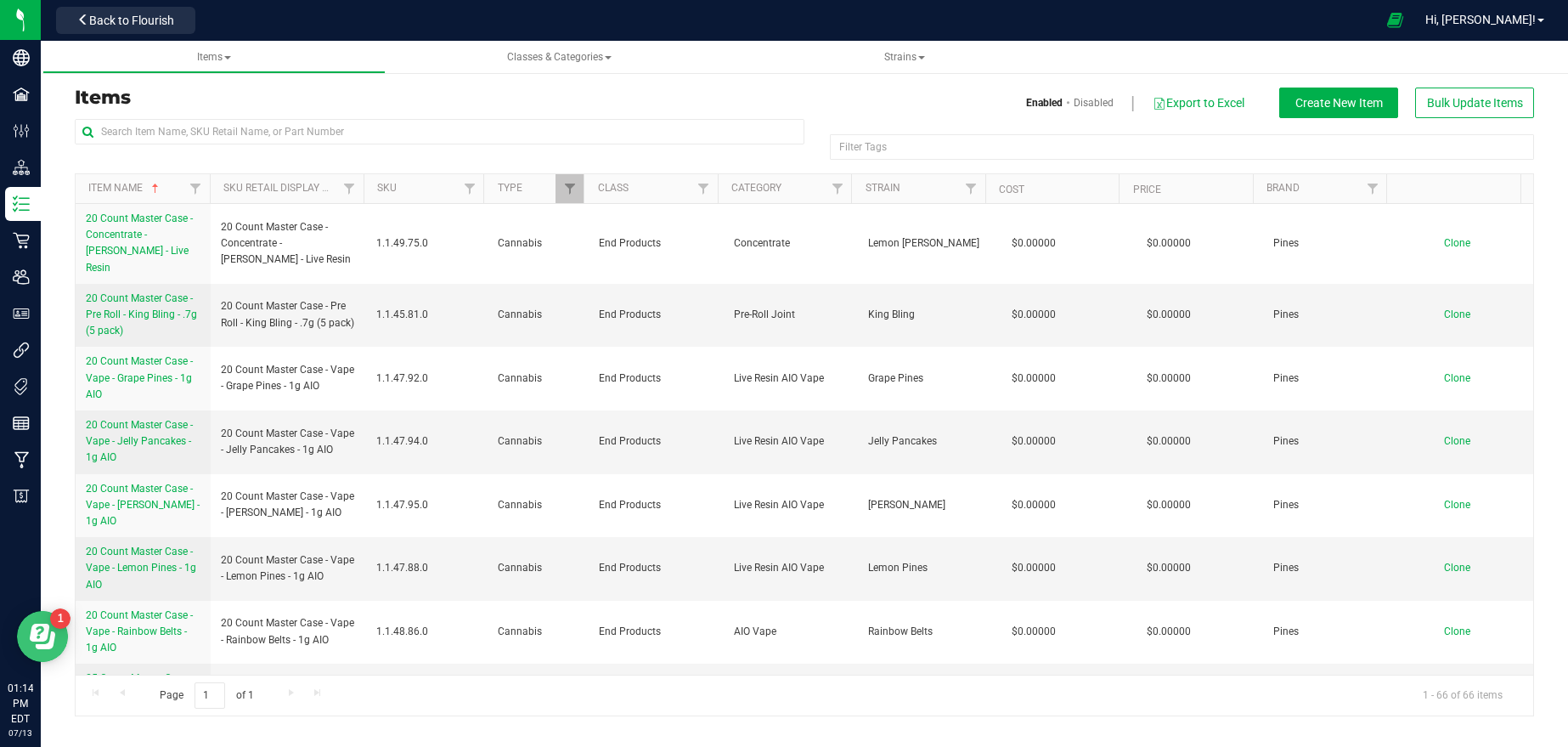 click 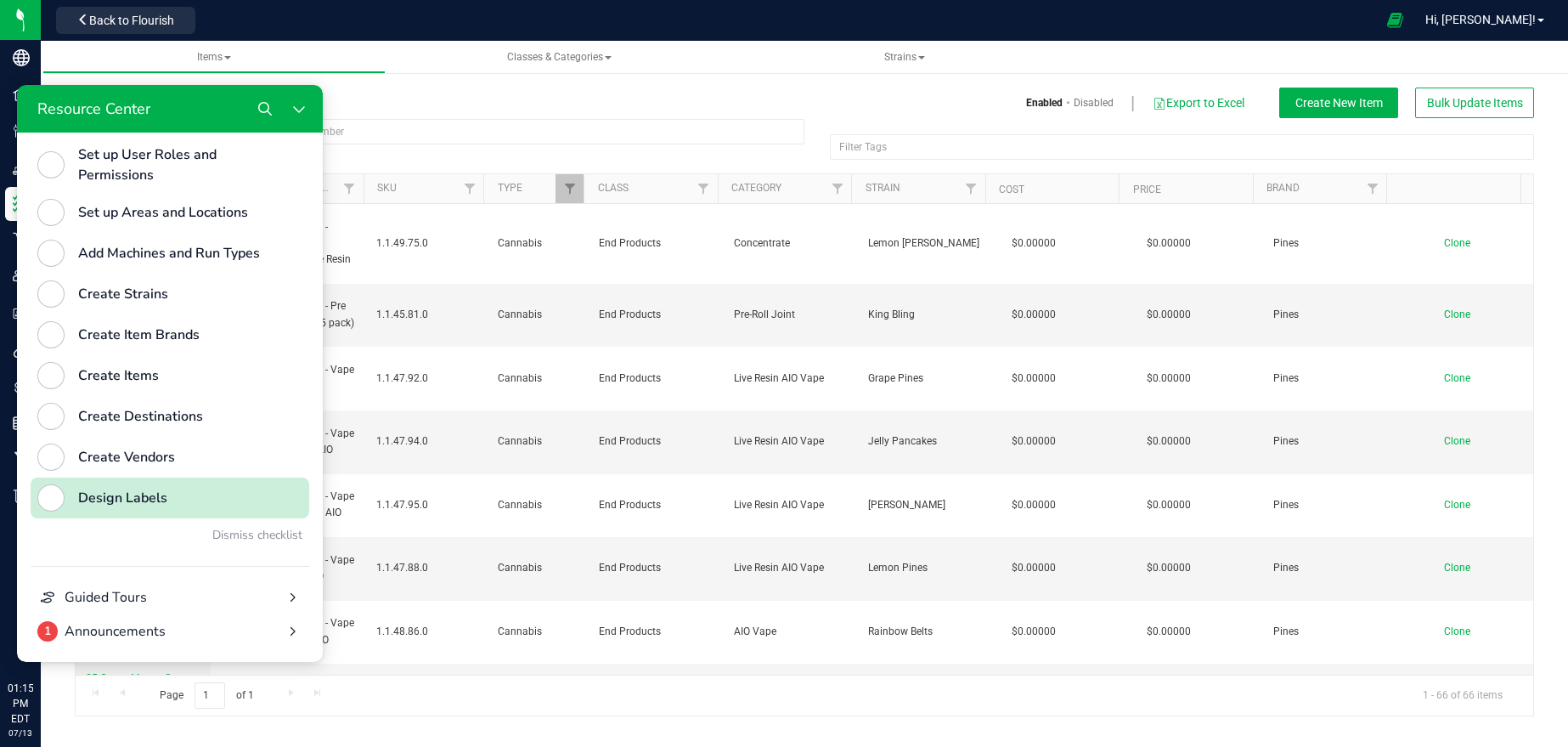 scroll, scrollTop: 764, scrollLeft: 0, axis: vertical 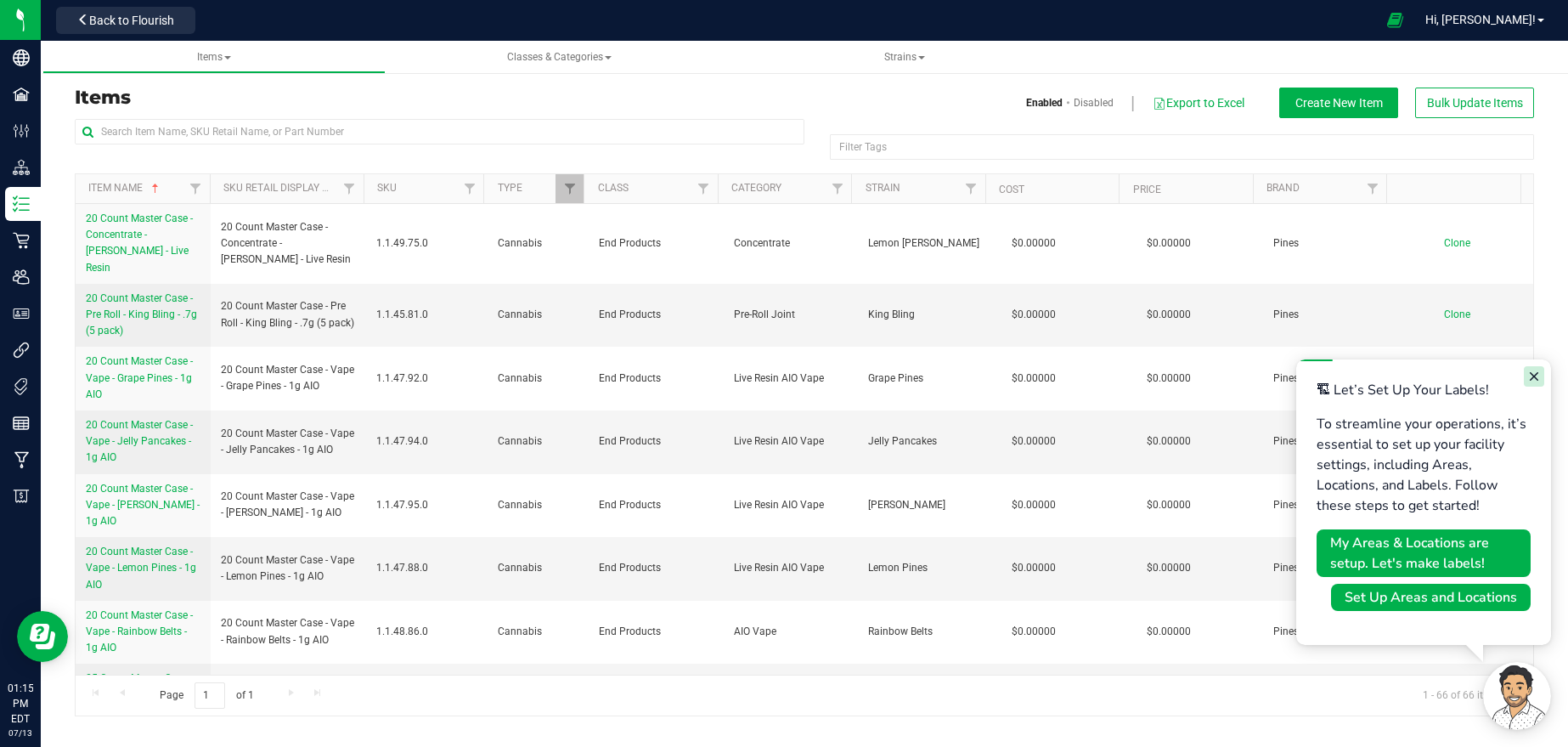 click 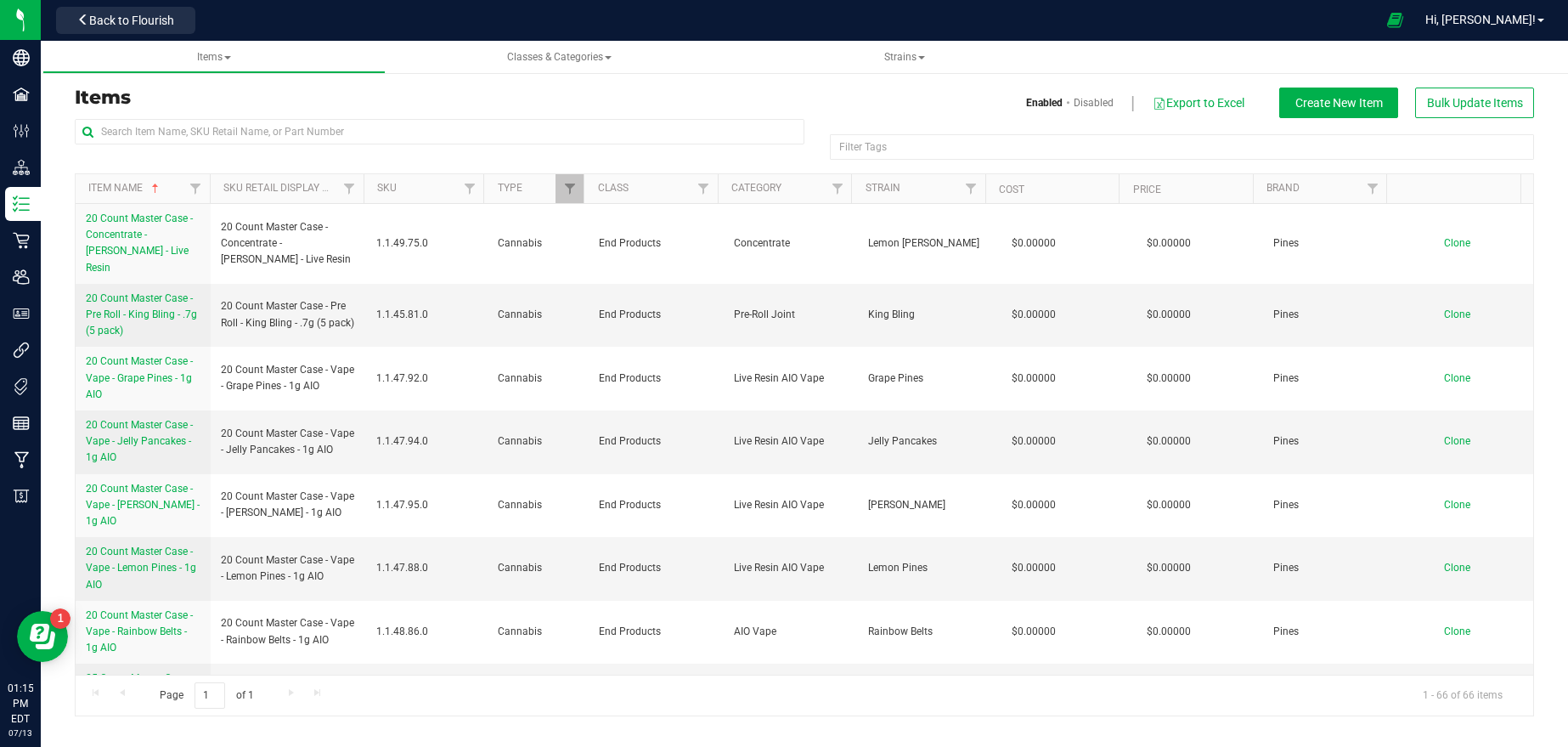 scroll, scrollTop: 0, scrollLeft: 0, axis: both 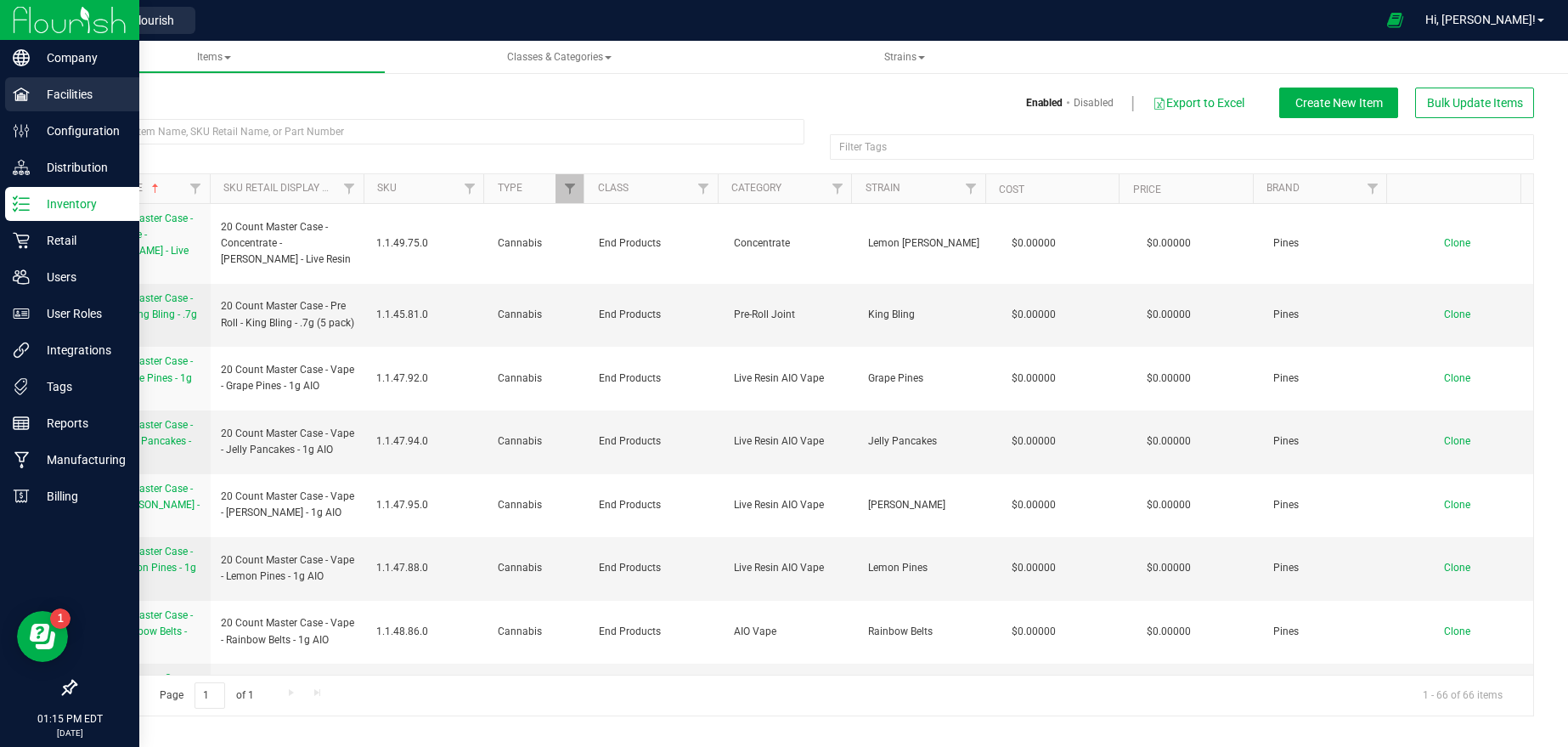click on "Facilities" at bounding box center (81, 94) 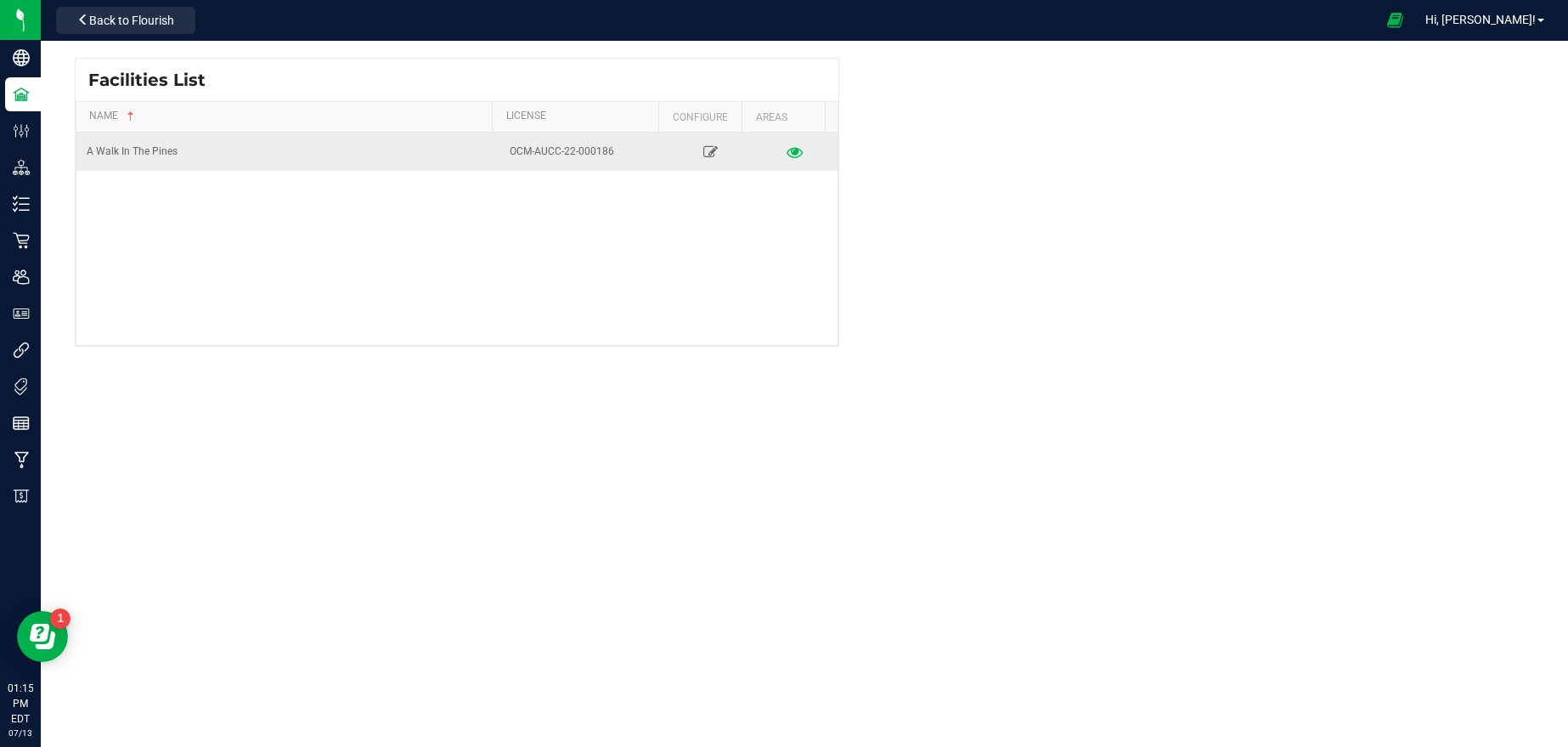 click at bounding box center [795, 151] 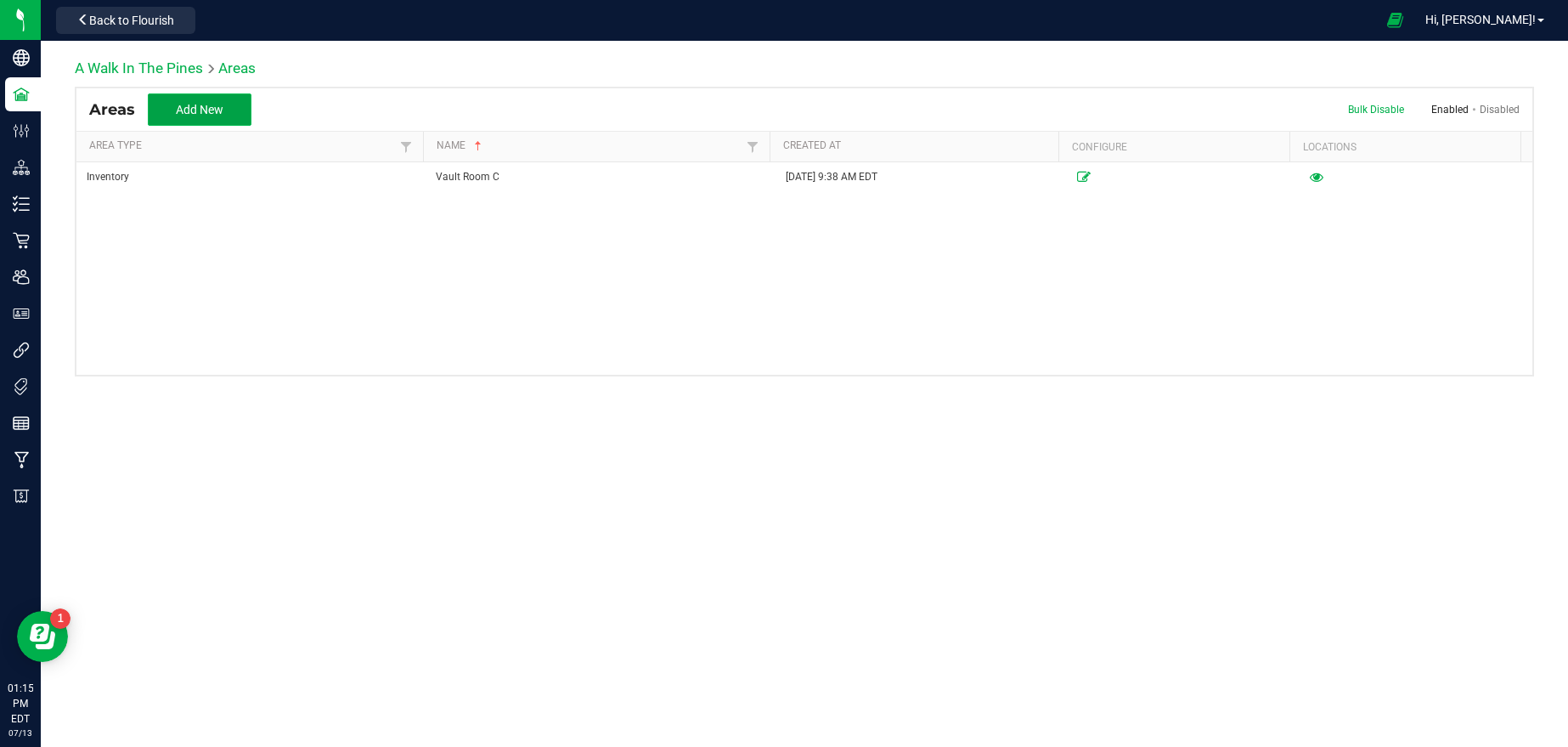 click on "Add New" at bounding box center (200, 110) 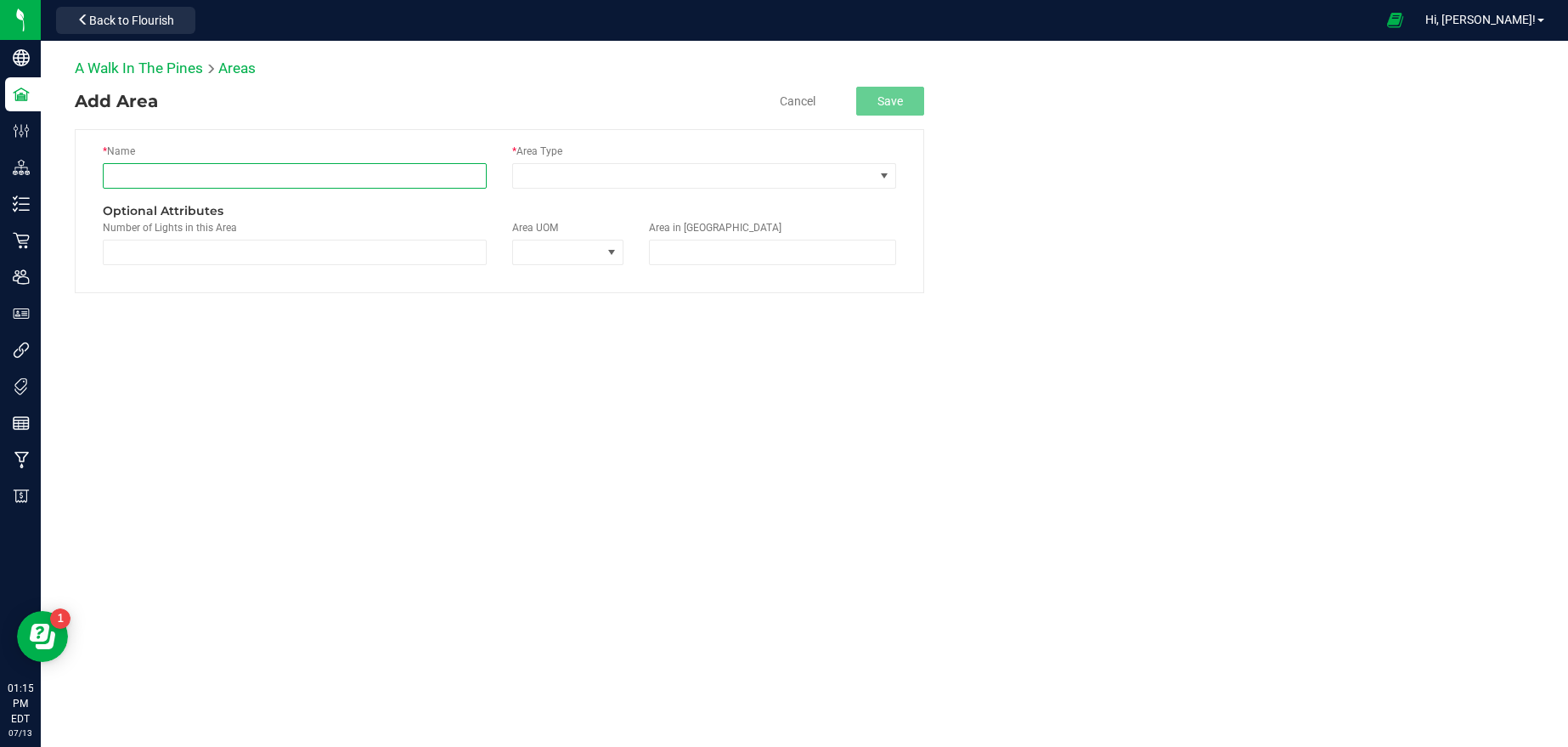 click at bounding box center (295, 176) 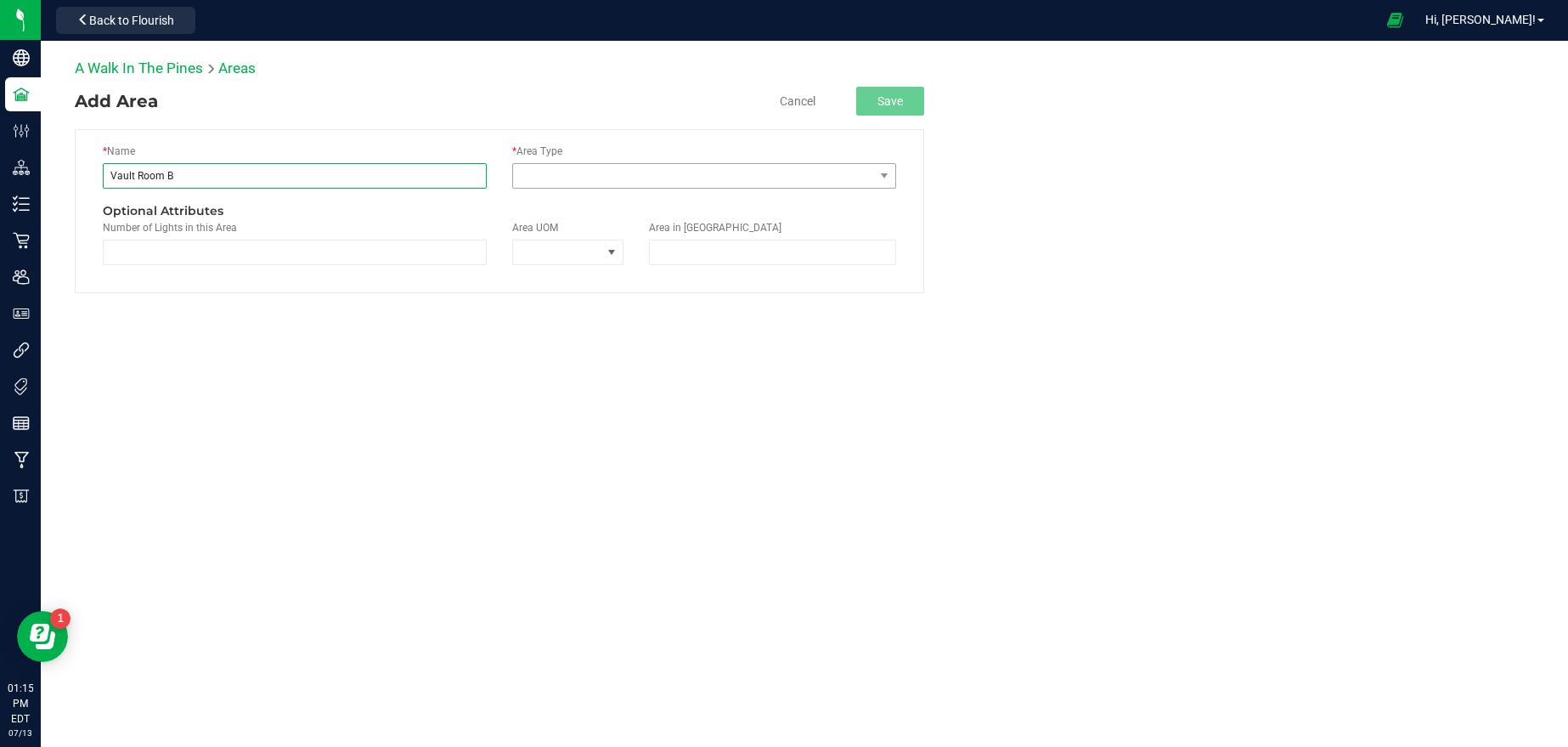 type on "Vault Room B" 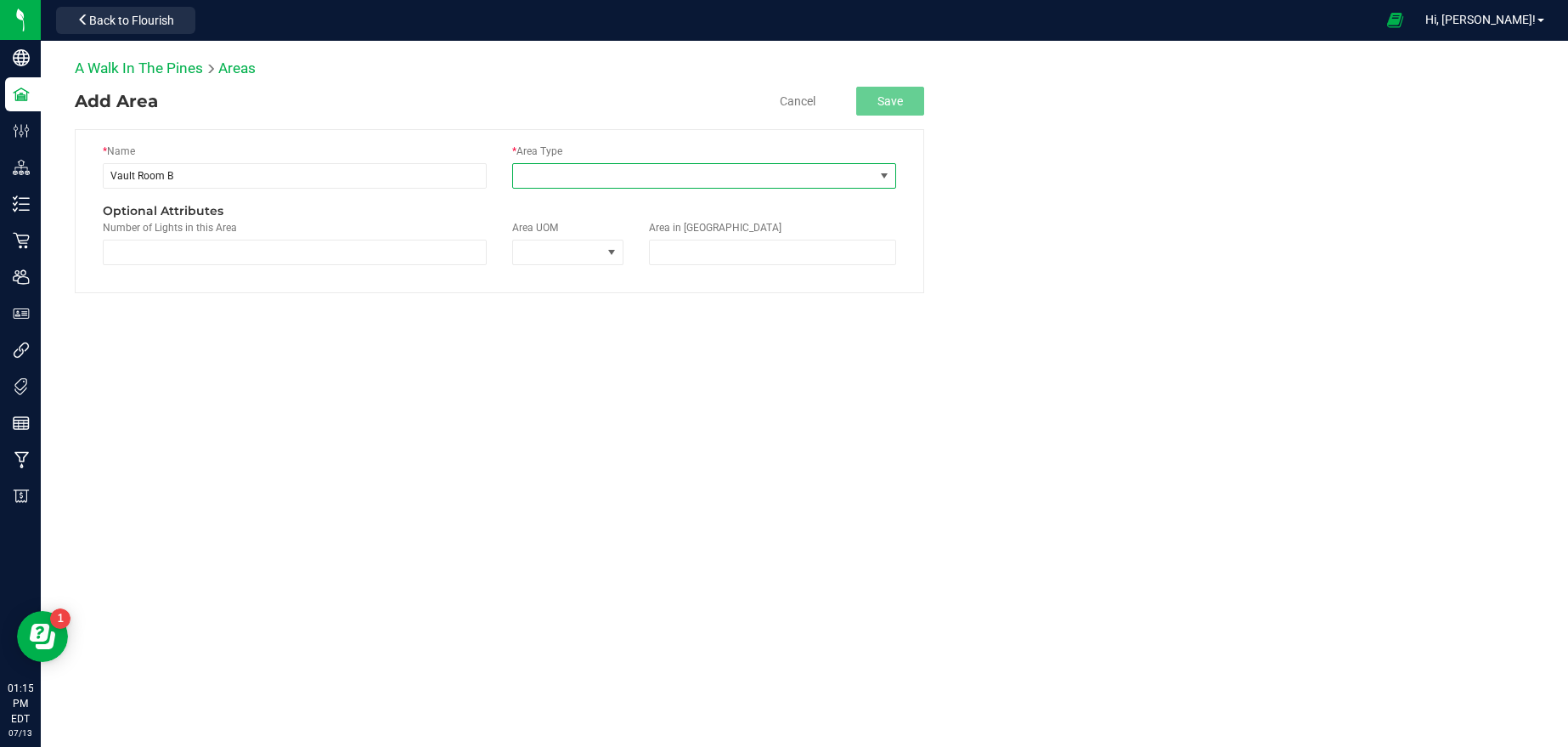 click at bounding box center (693, 176) 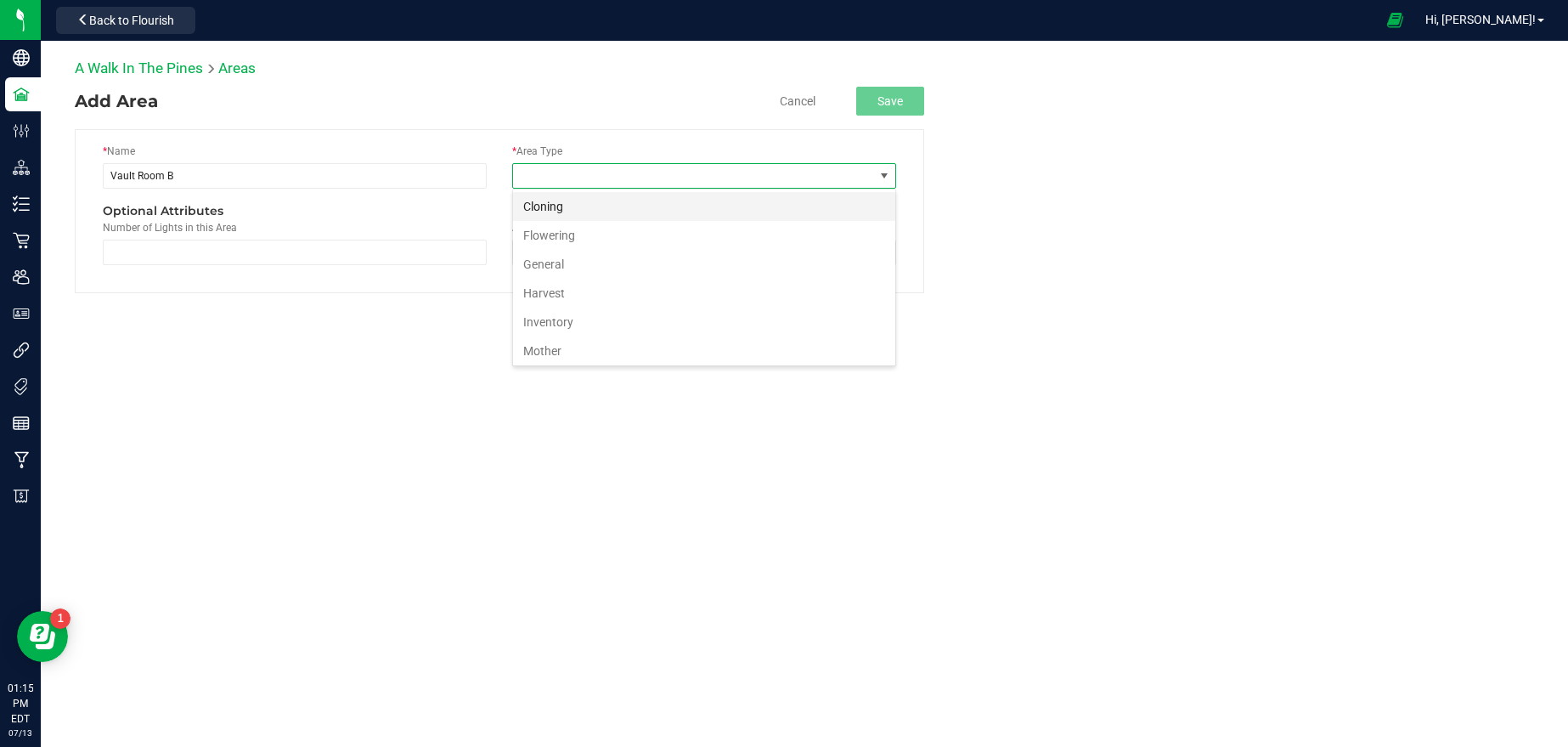 scroll, scrollTop: 84957, scrollLeft: 84556, axis: both 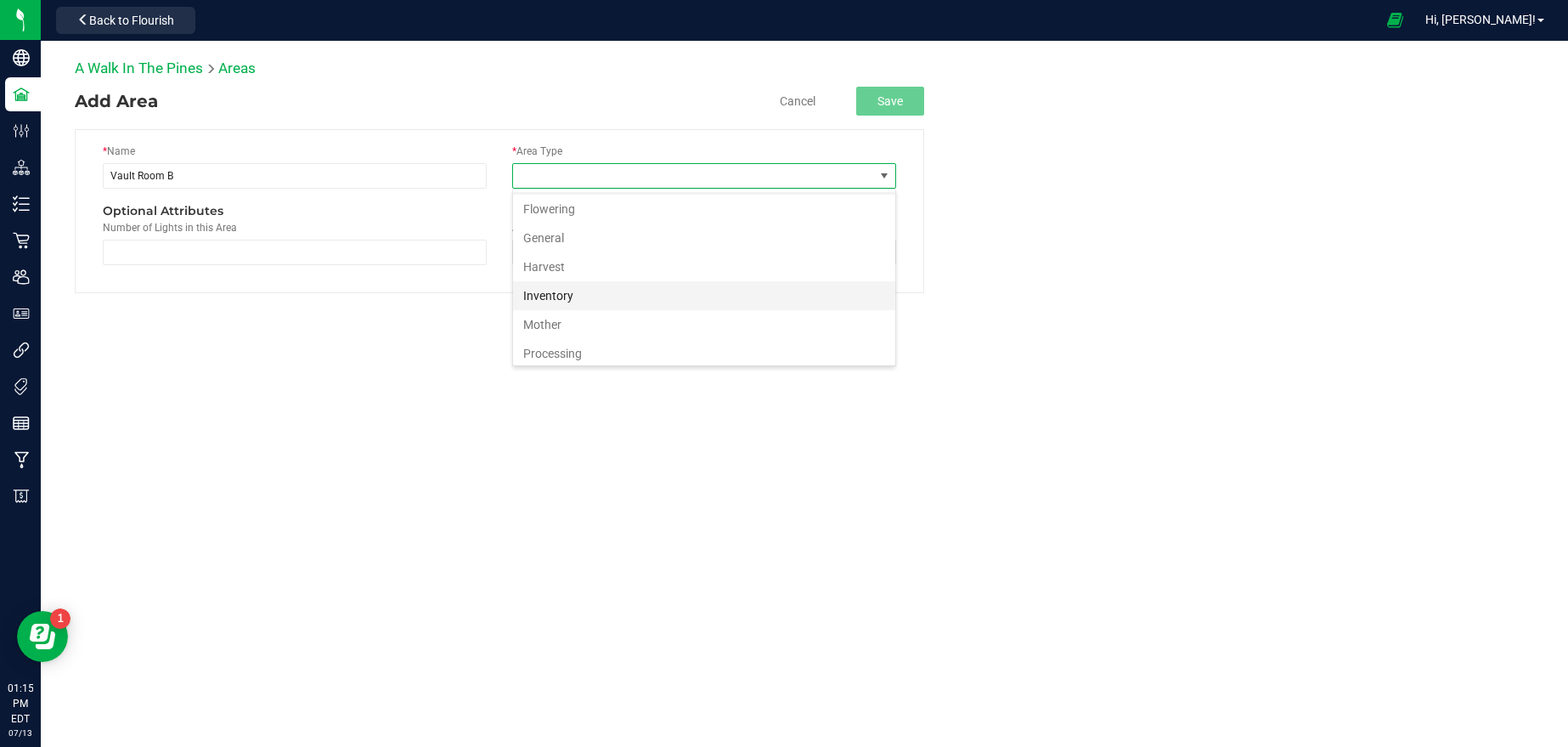 click on "Inventory" at bounding box center (704, 296) 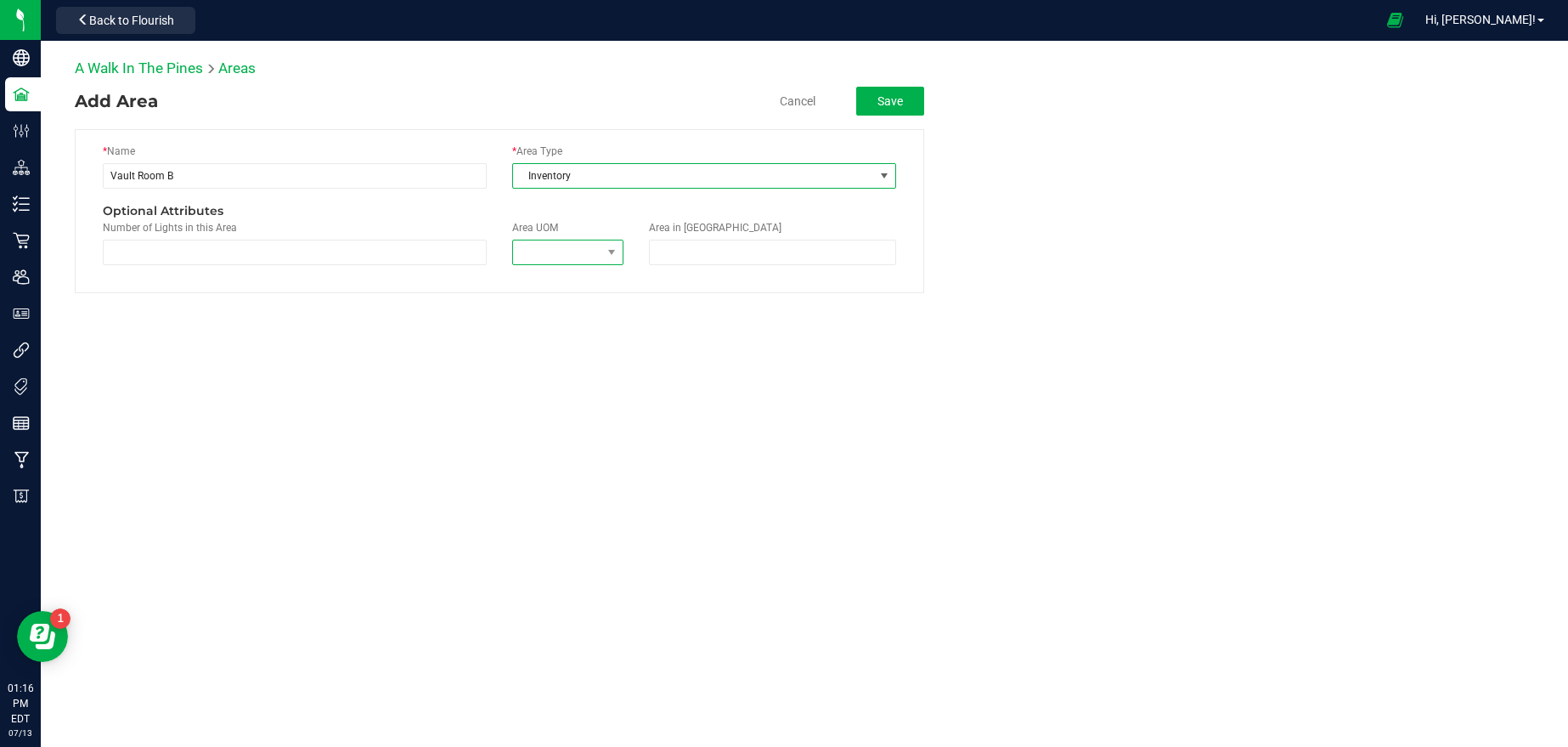click 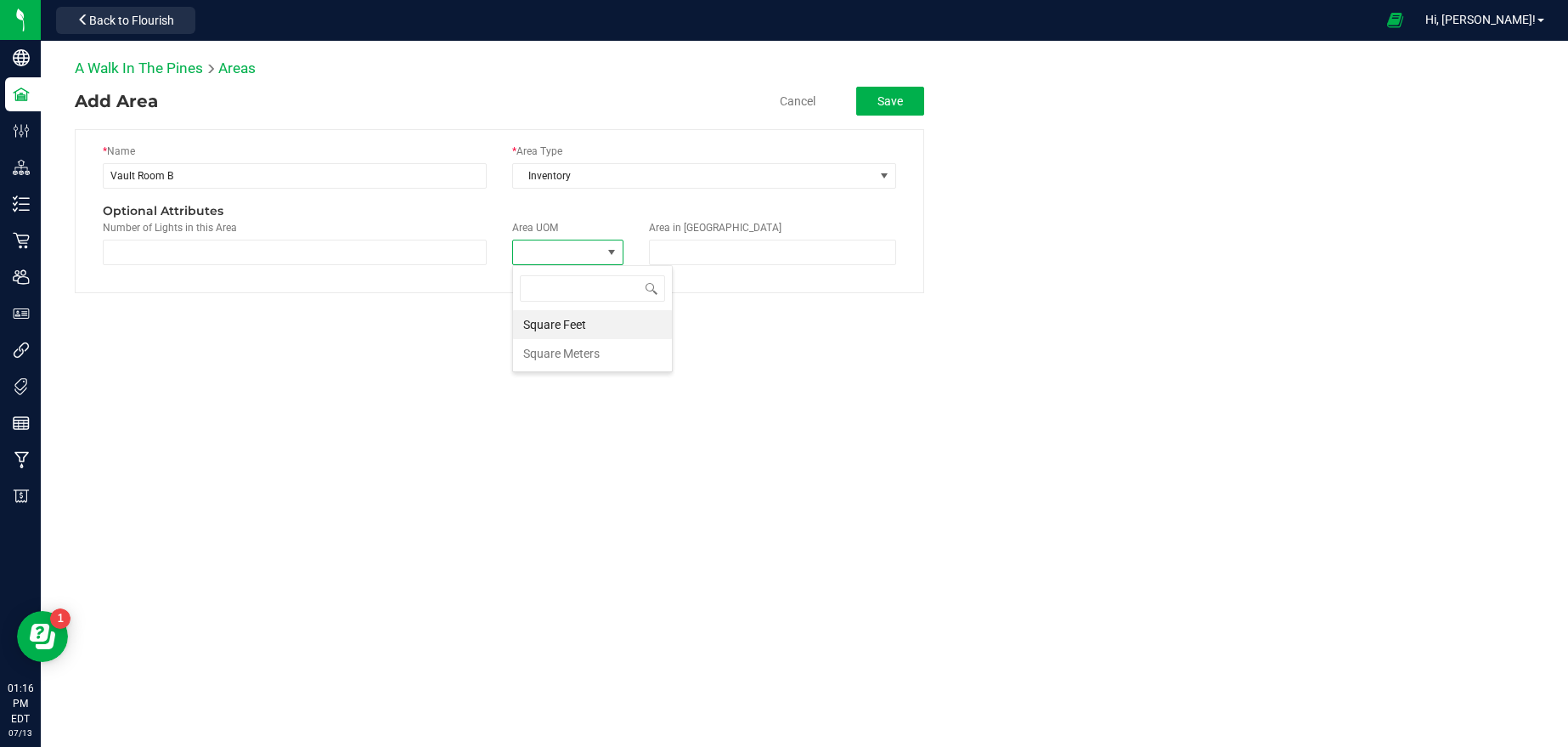 scroll, scrollTop: 84957, scrollLeft: 84829, axis: both 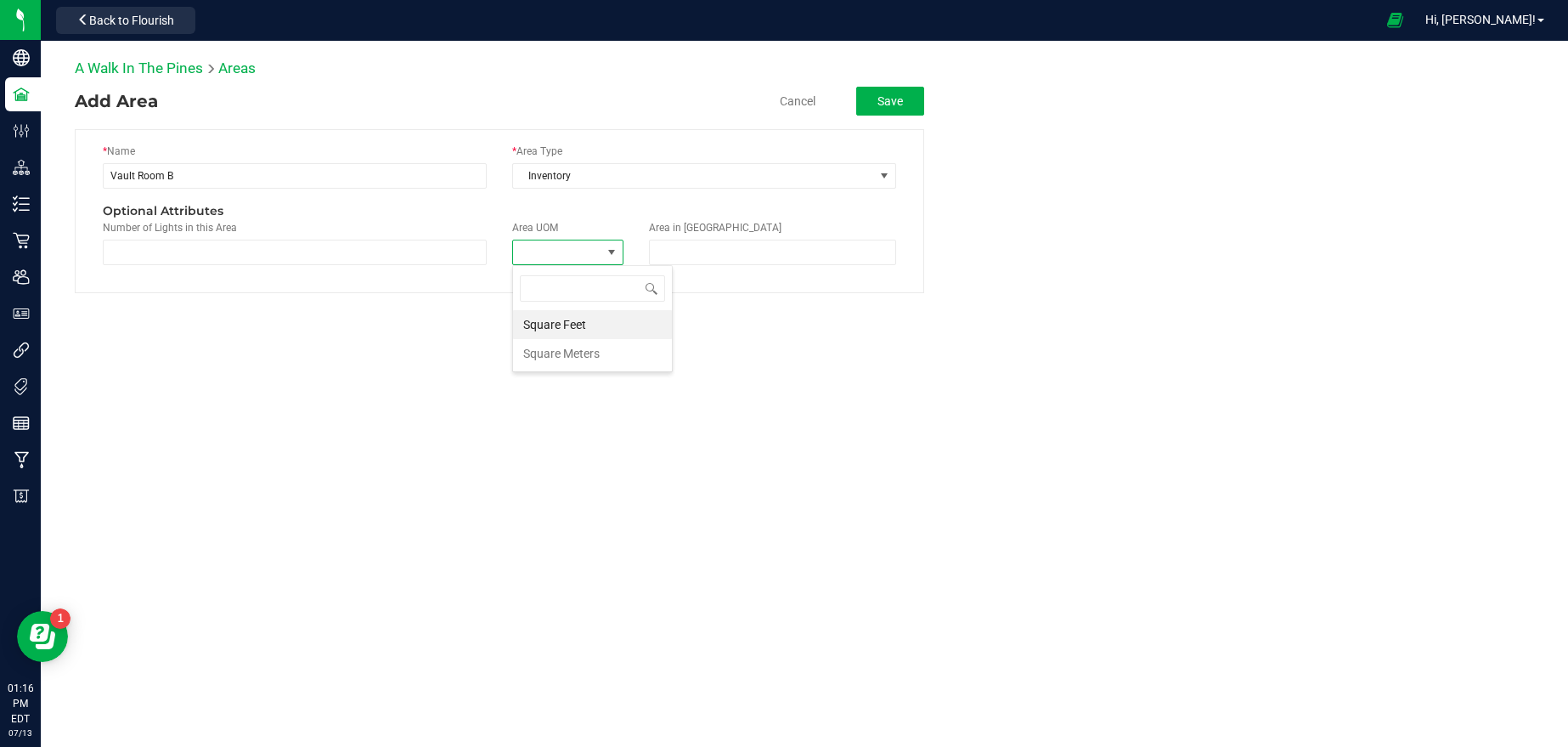 click on "A Walk In The Pines
Areas
Add Area
Cancel
Save
*
Name
Vault Room B
*
Area Type
Inventory
Optional Attributes
Number of Lights in this Area
Area UOM
Area in UOM" at bounding box center (804, 270) 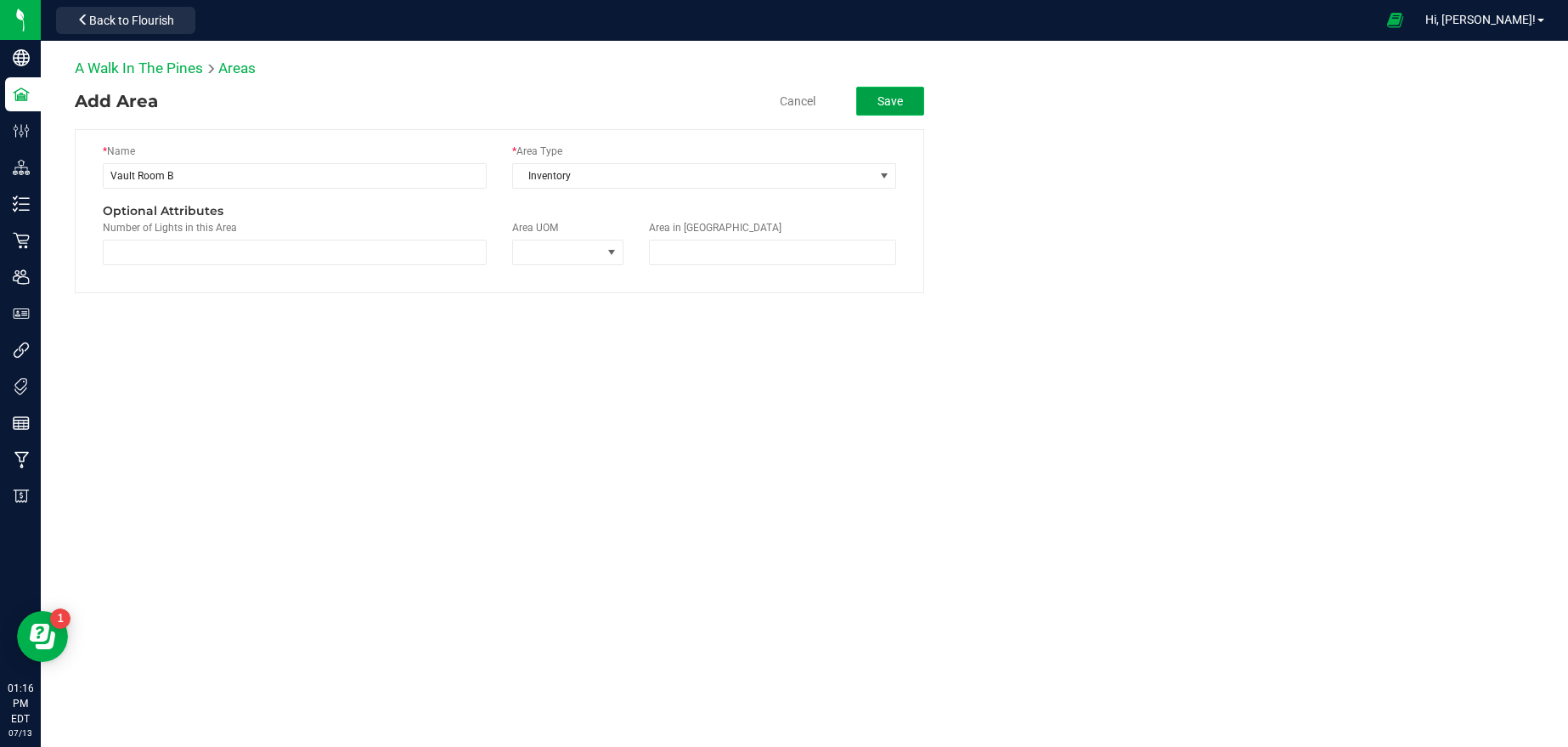 click on "Save" at bounding box center [890, 101] 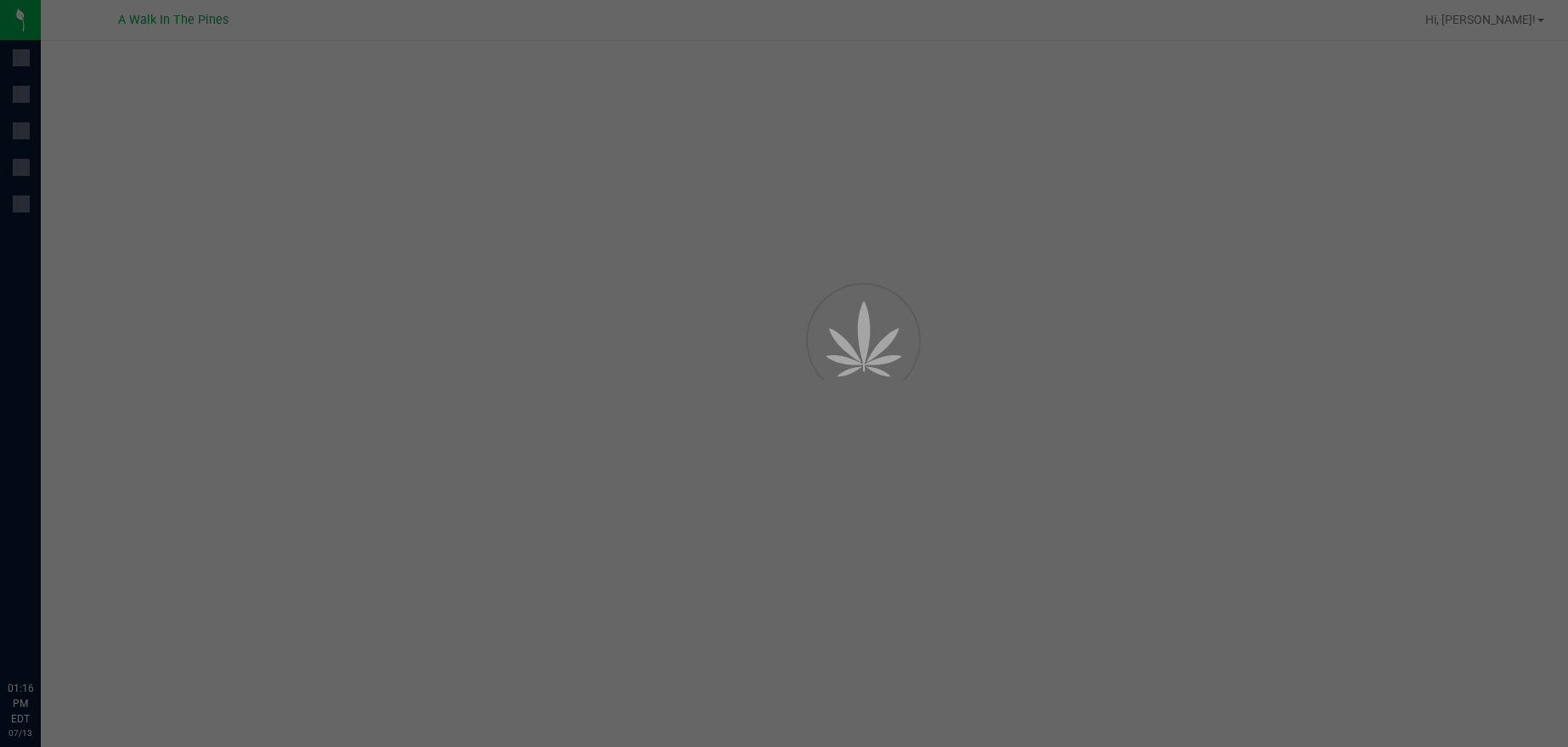 scroll, scrollTop: 0, scrollLeft: 0, axis: both 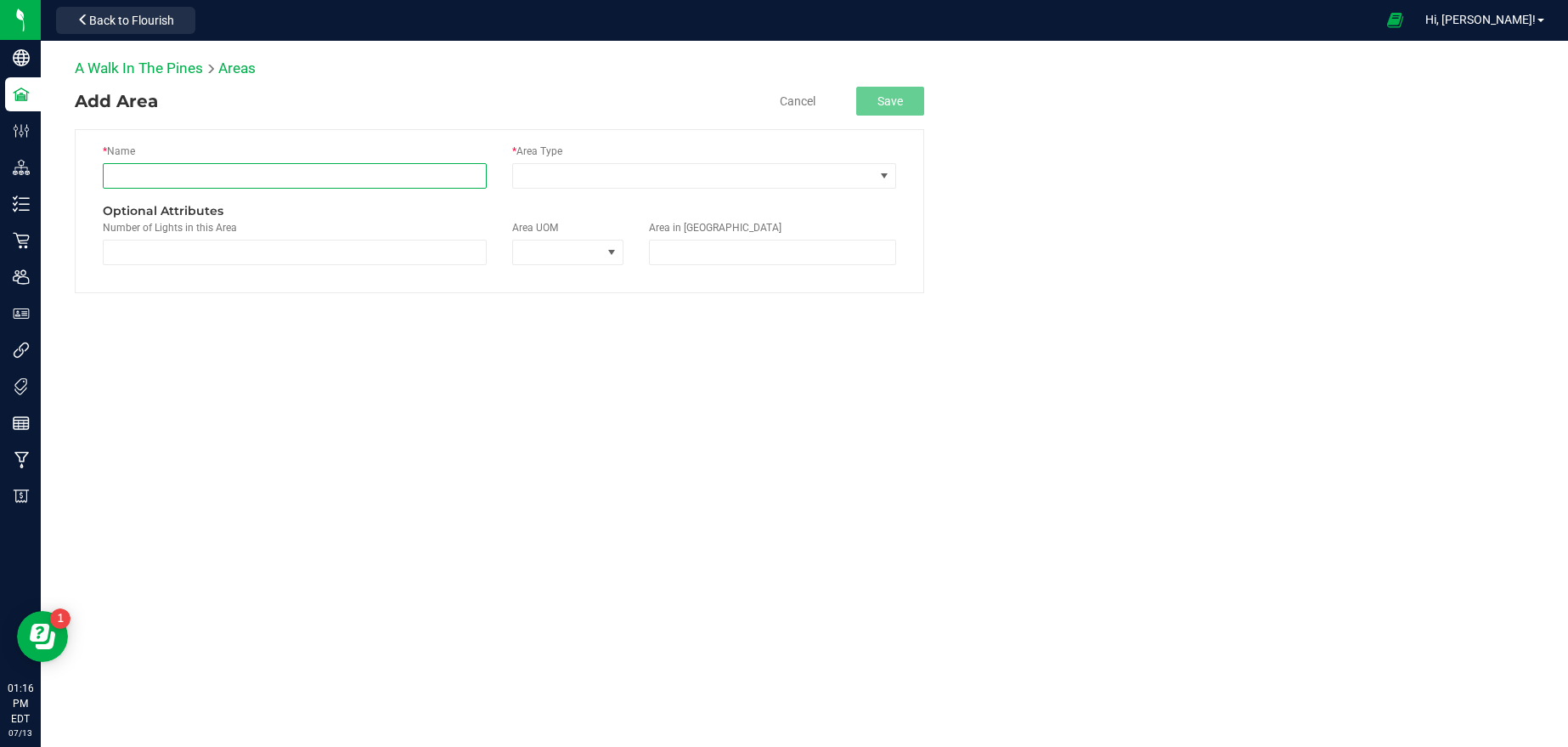 click at bounding box center [295, 176] 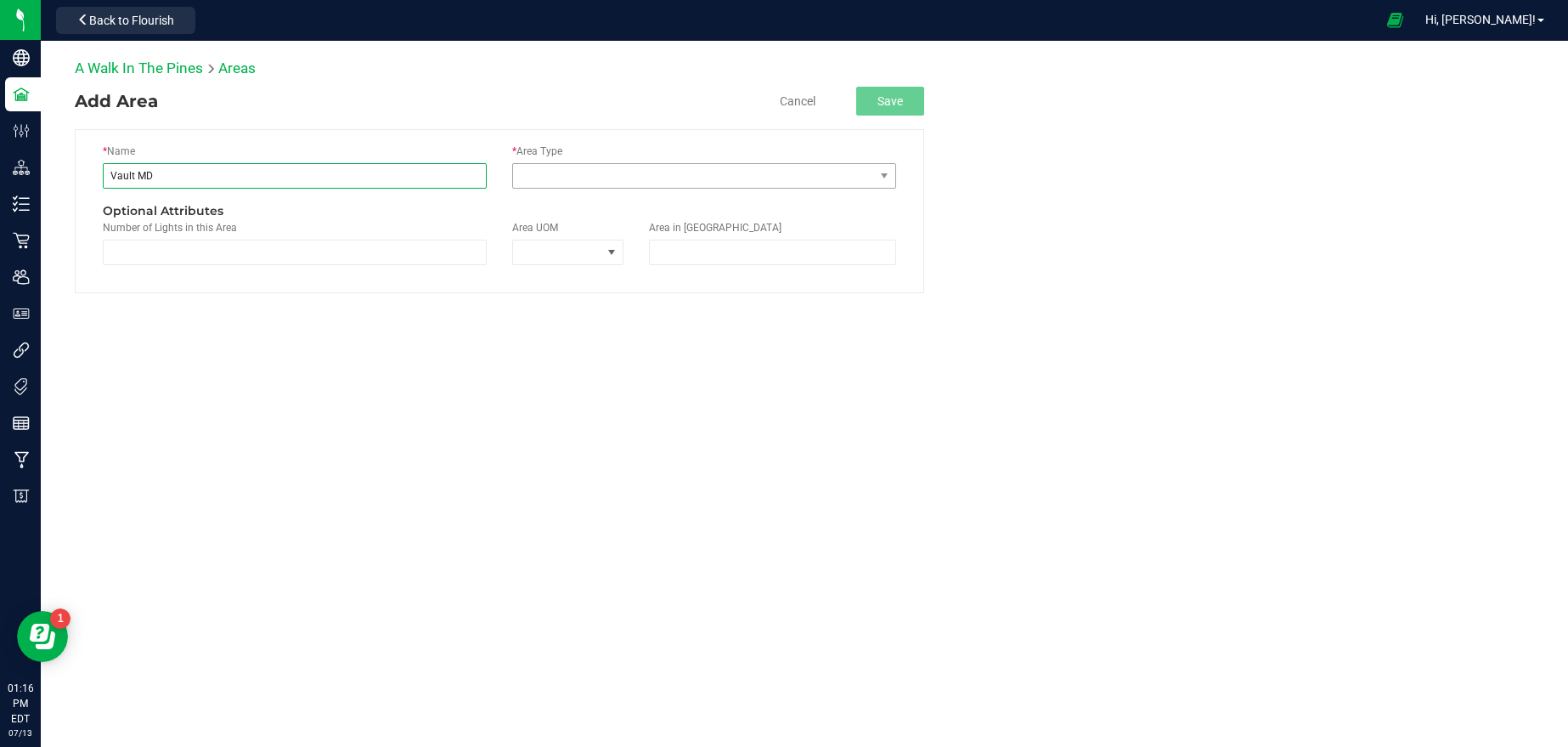 type on "Vault MD" 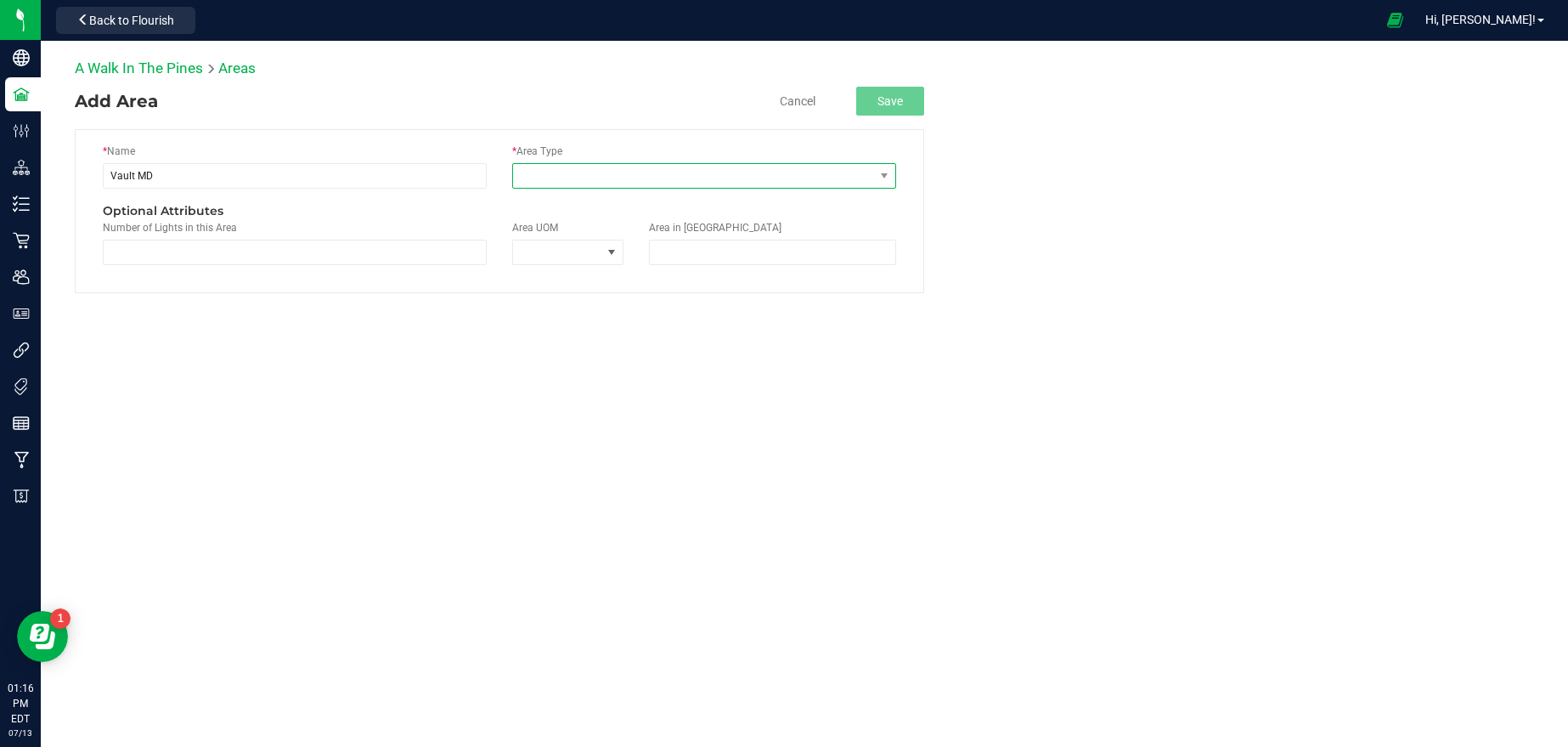 click at bounding box center [693, 176] 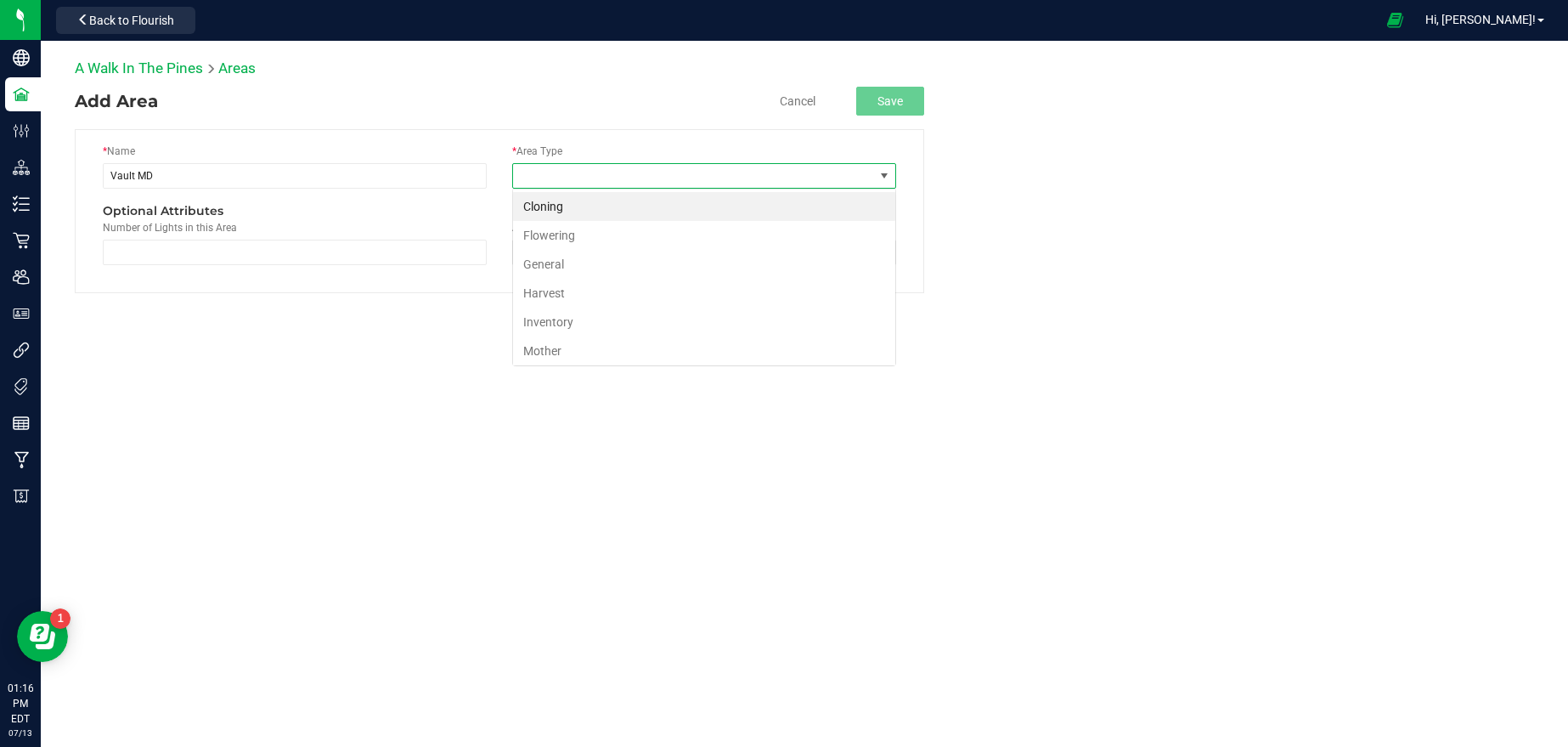 scroll, scrollTop: 84957, scrollLeft: 84556, axis: both 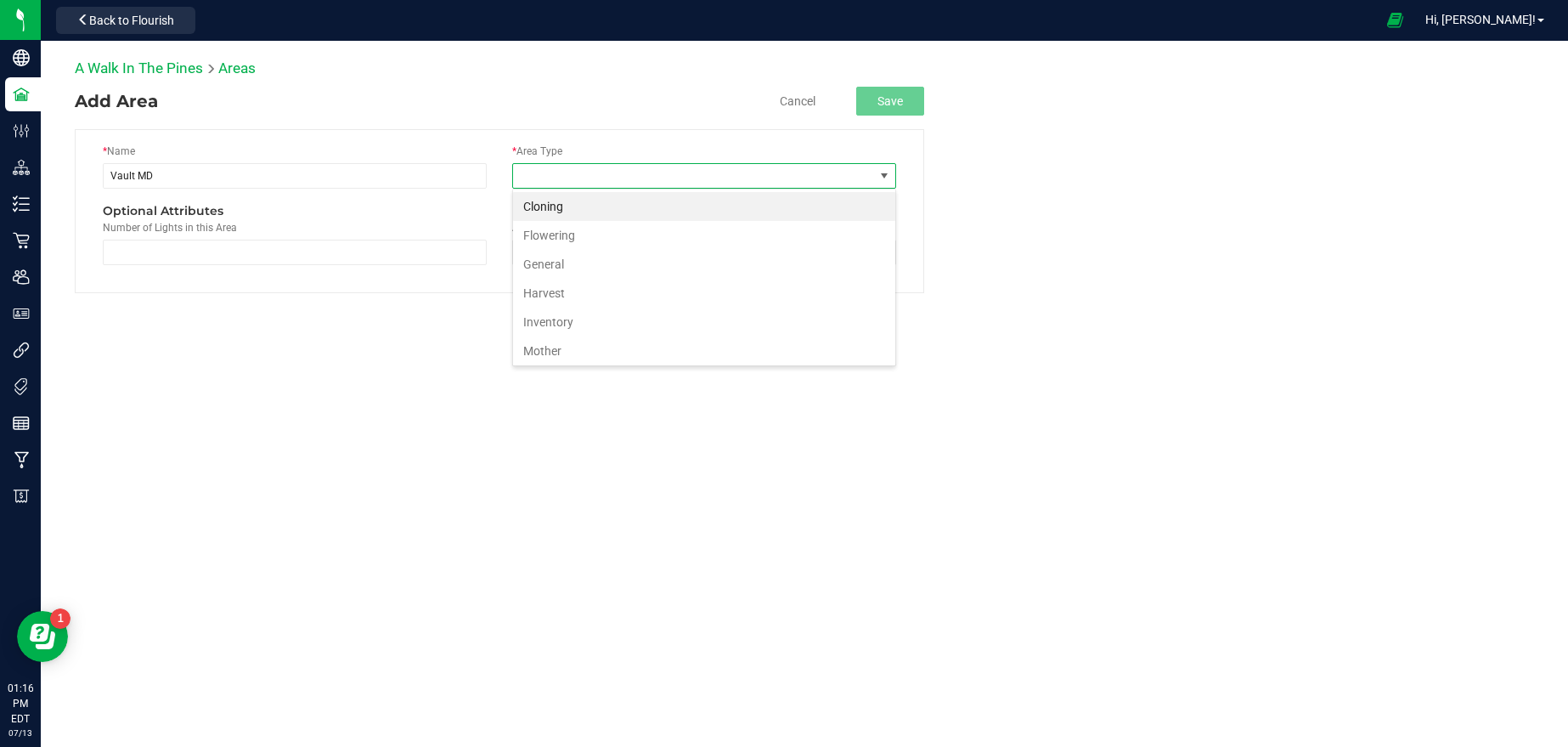 click on "Inventory" at bounding box center [704, 322] 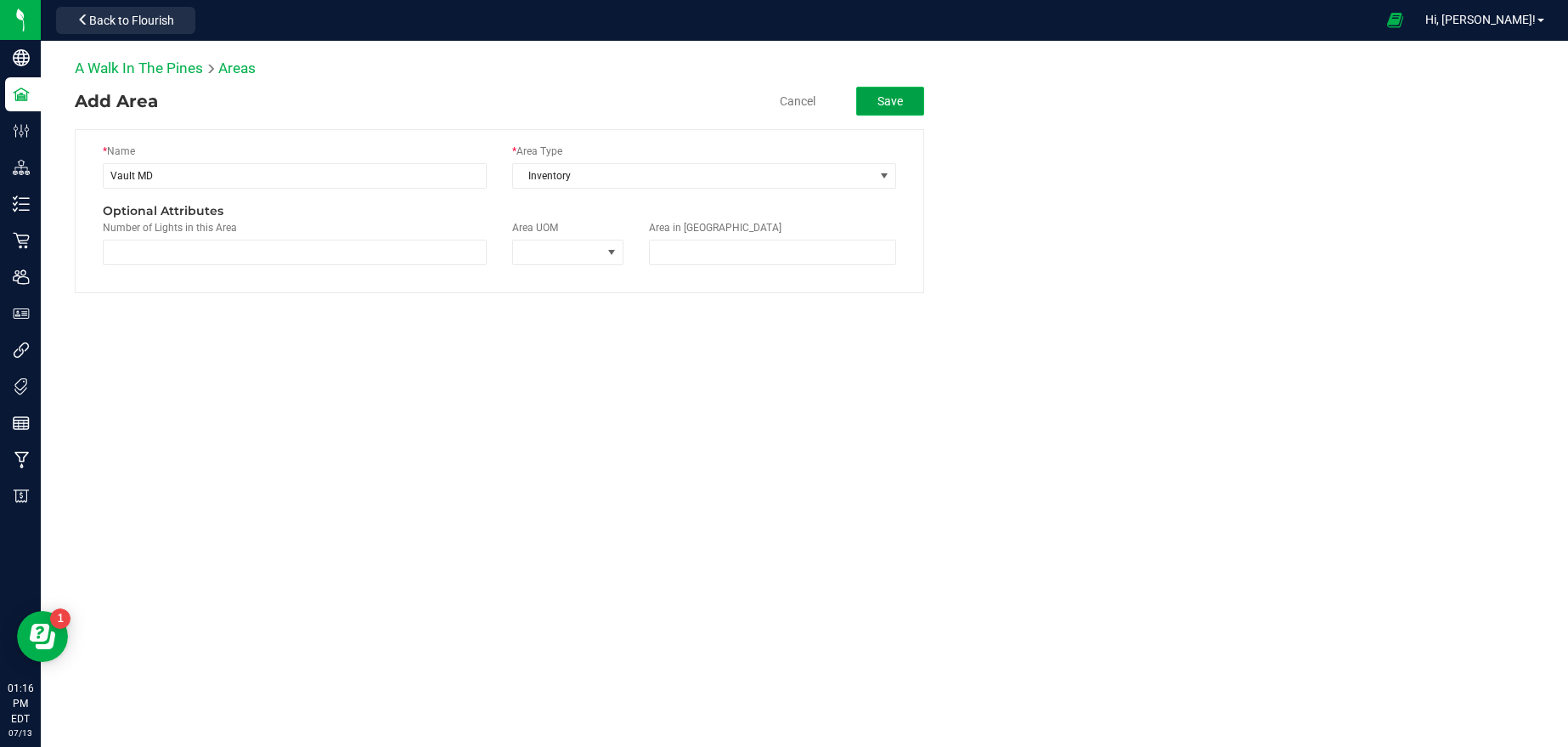 click on "Save" at bounding box center [890, 101] 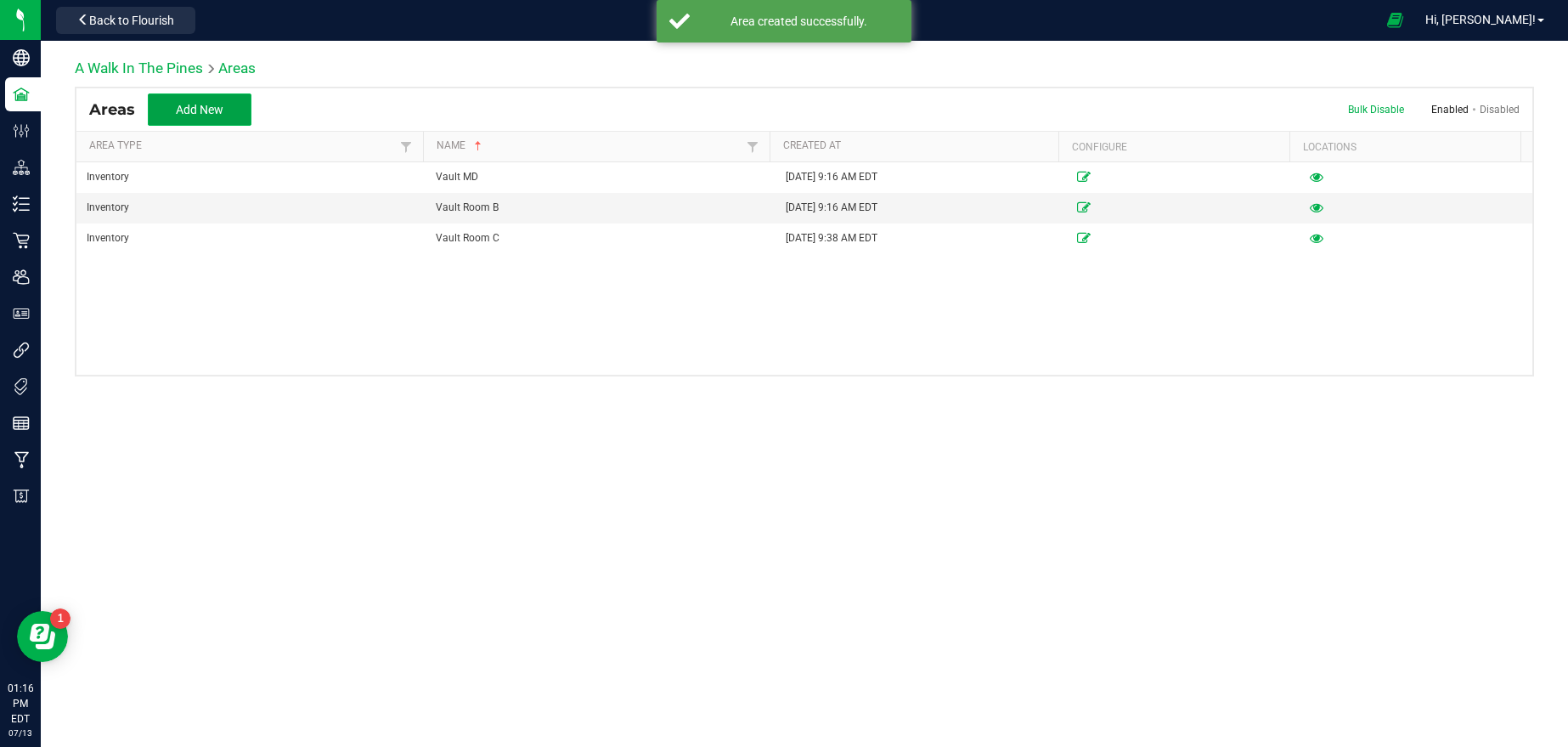 click on "Add New" at bounding box center (200, 110) 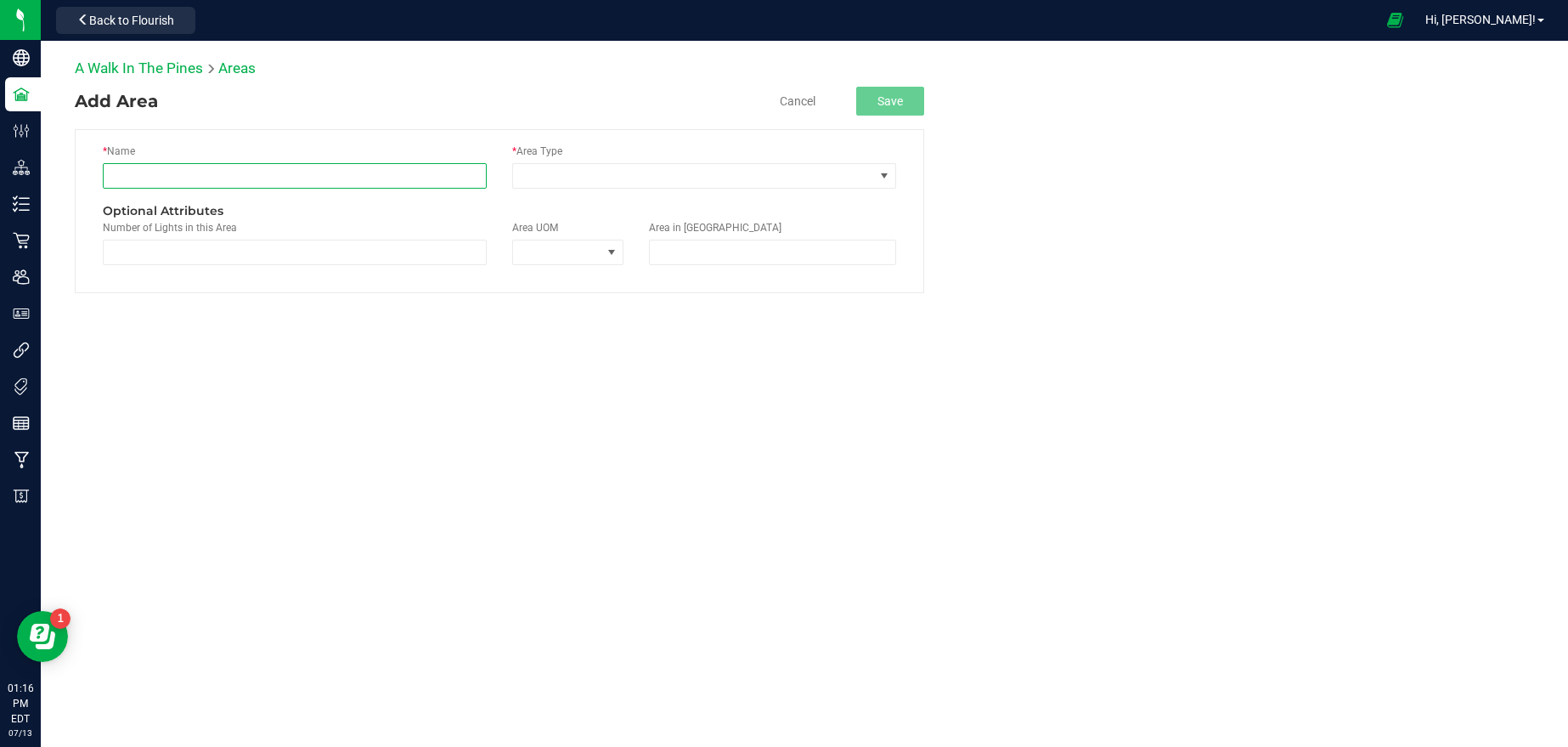 click at bounding box center [295, 176] 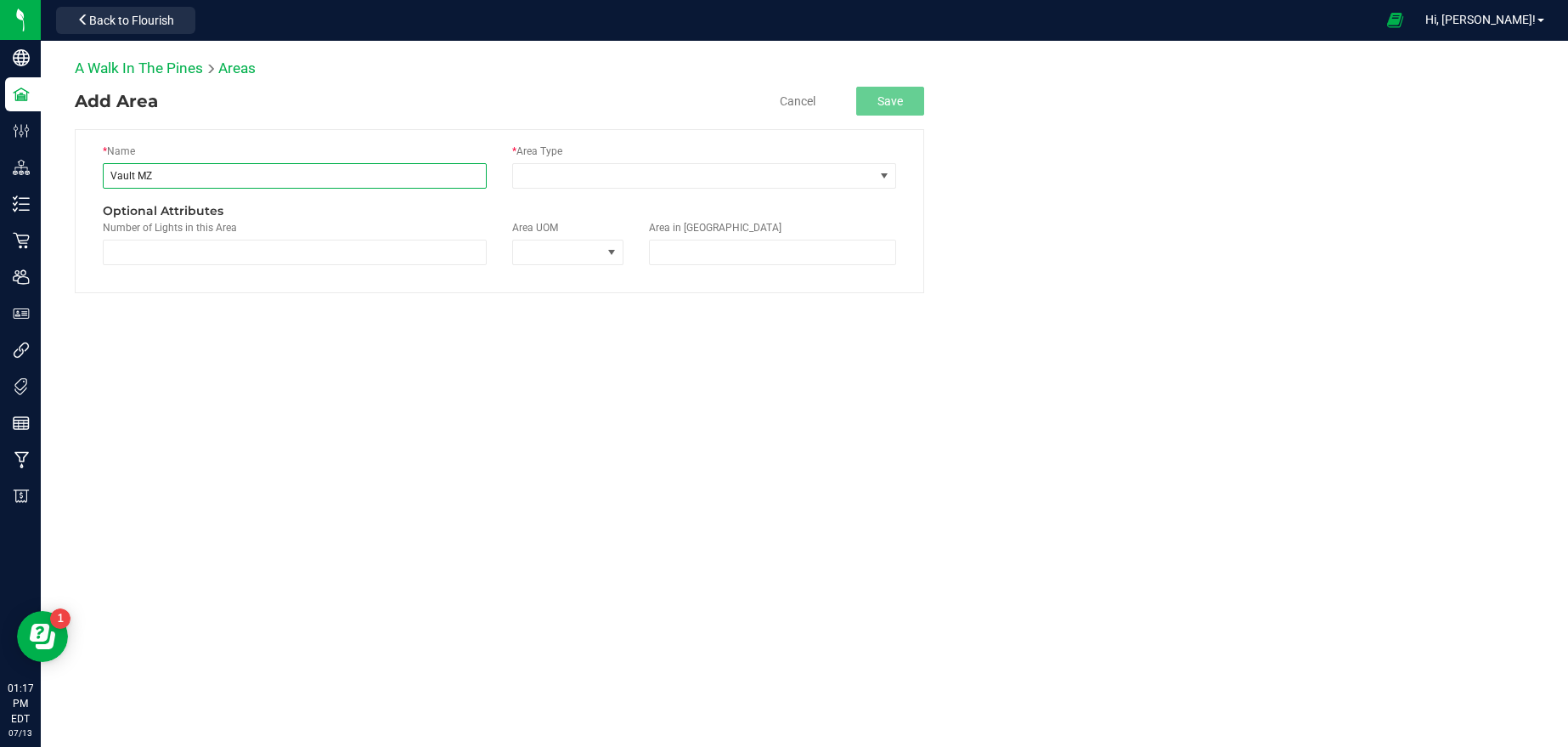type on "Vault MZ" 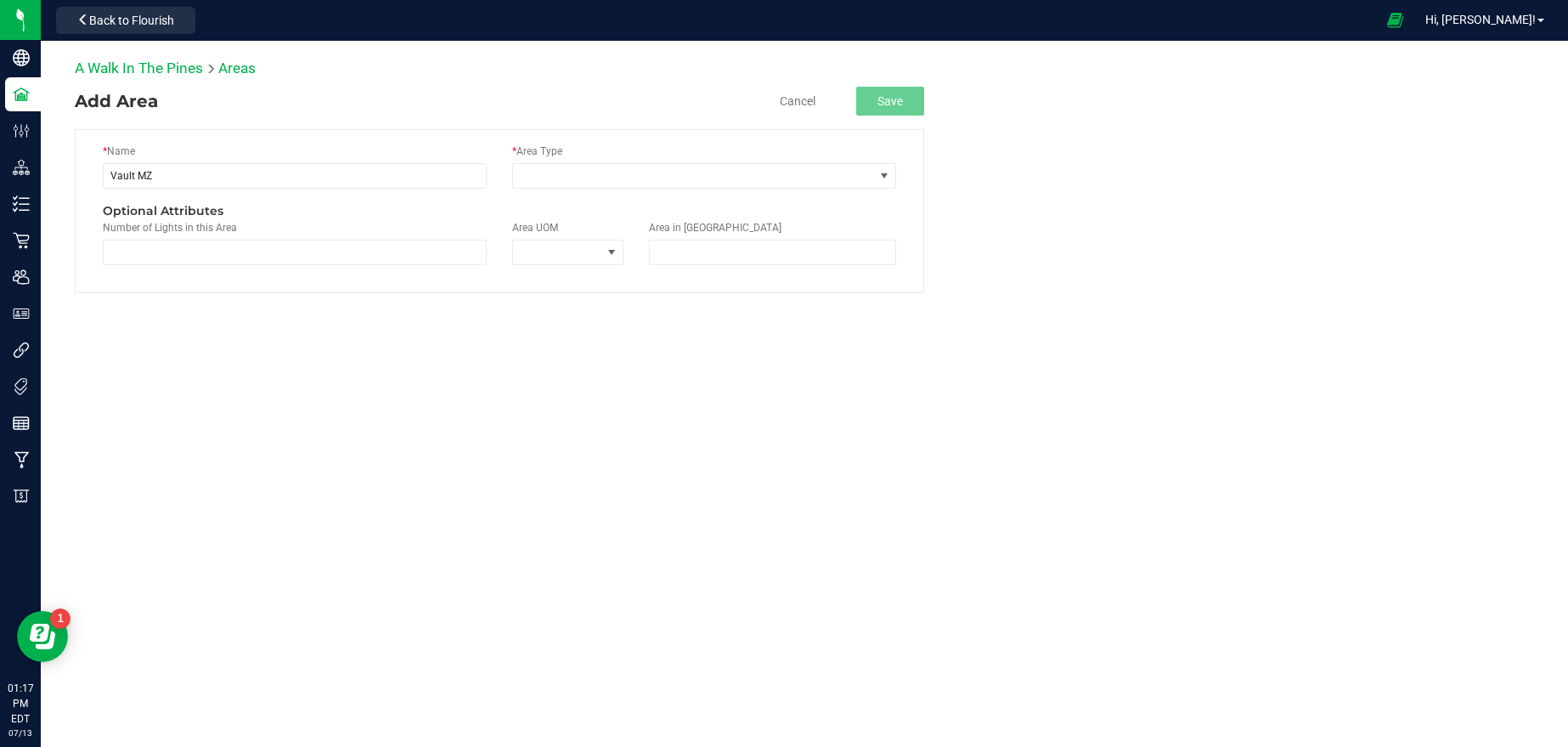 click on "*
Area Type" at bounding box center [704, 173] 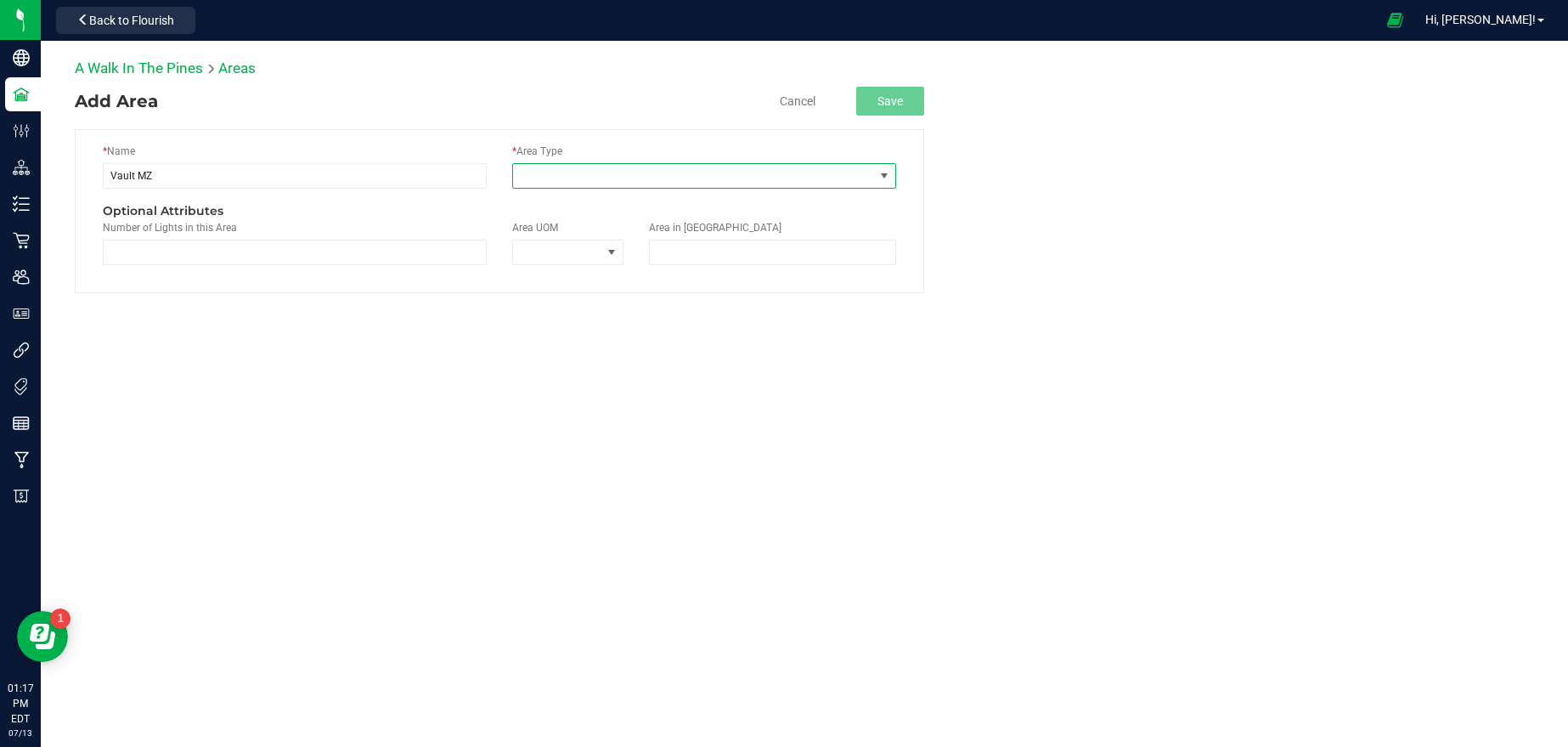 click at bounding box center (693, 176) 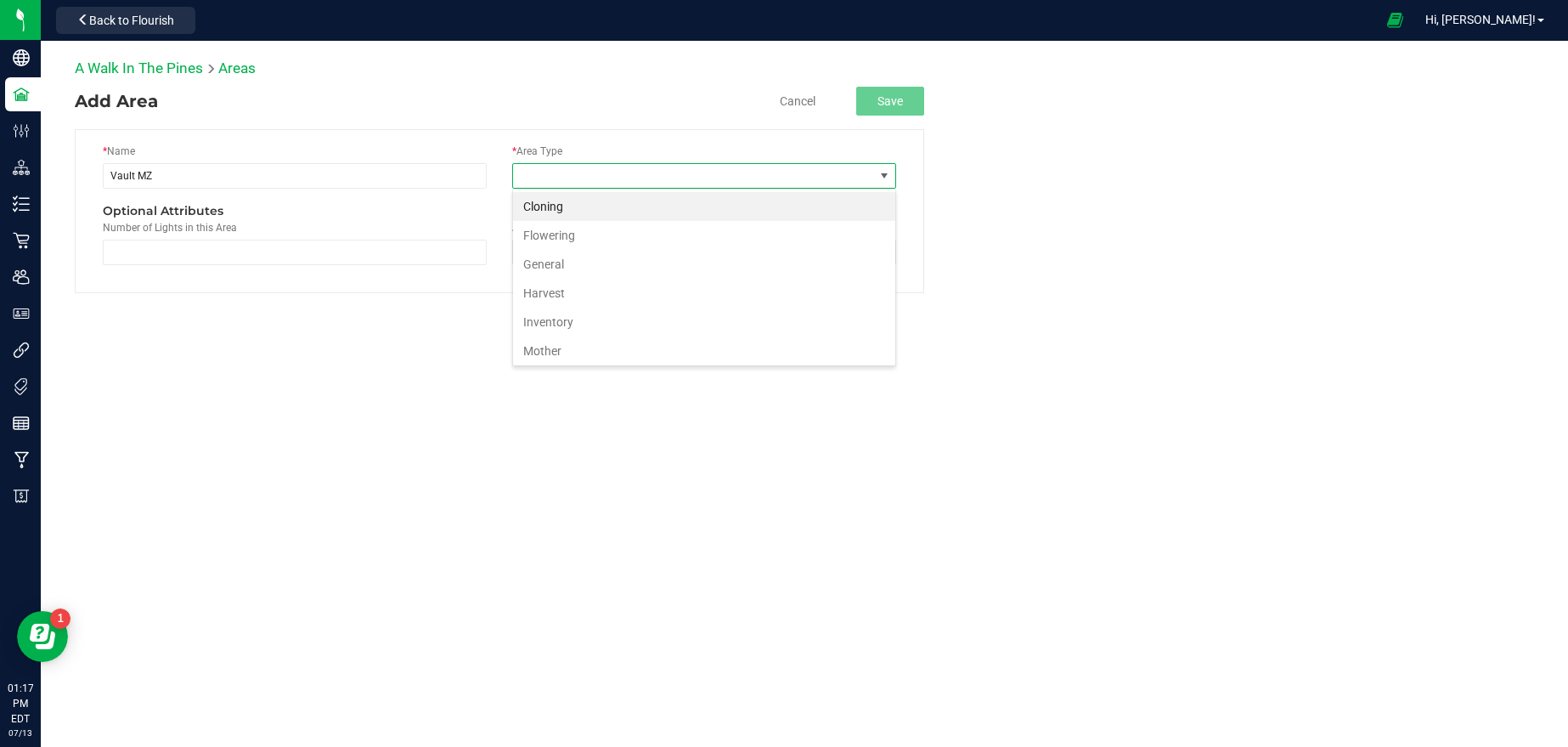scroll, scrollTop: 84957, scrollLeft: 84556, axis: both 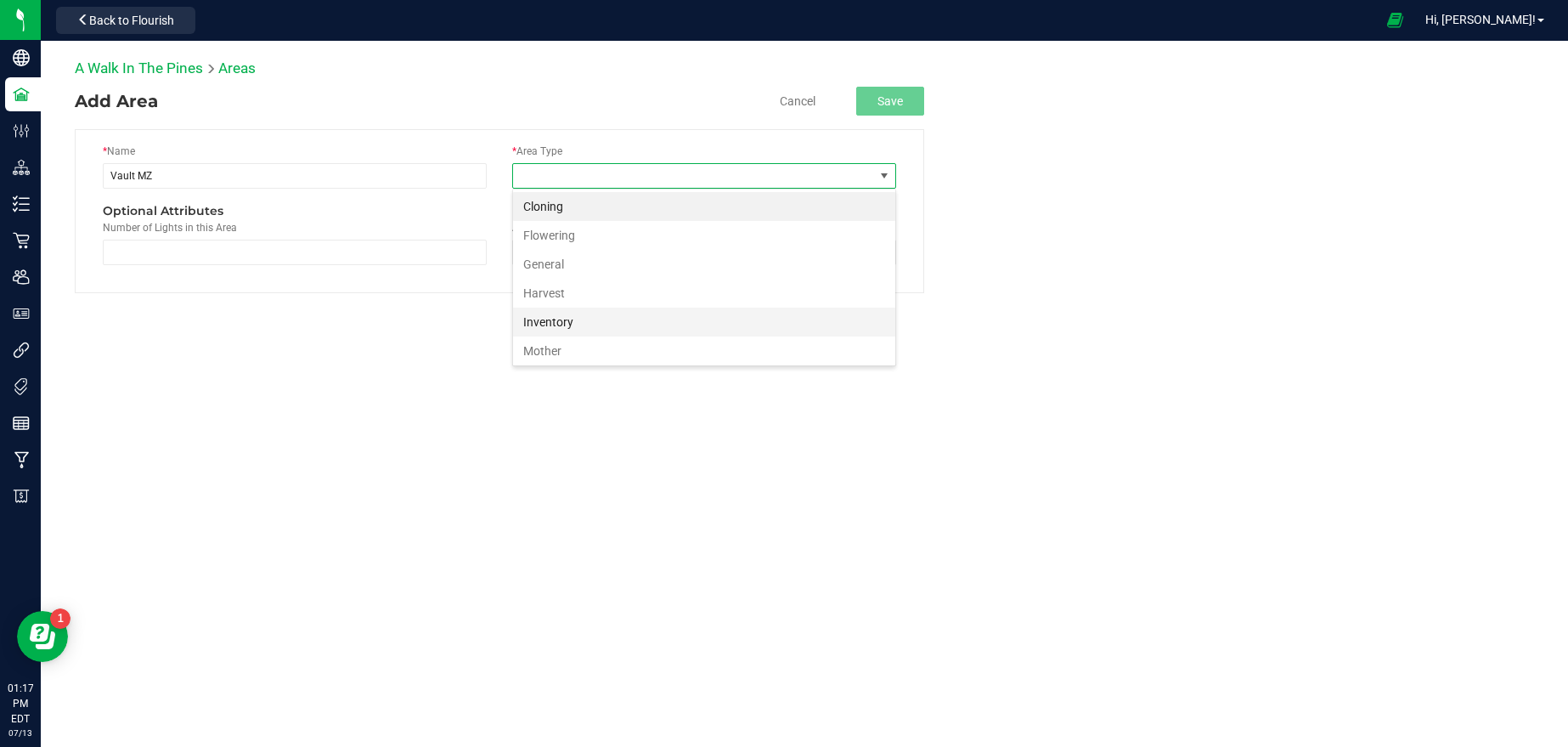 click on "Inventory" at bounding box center [704, 322] 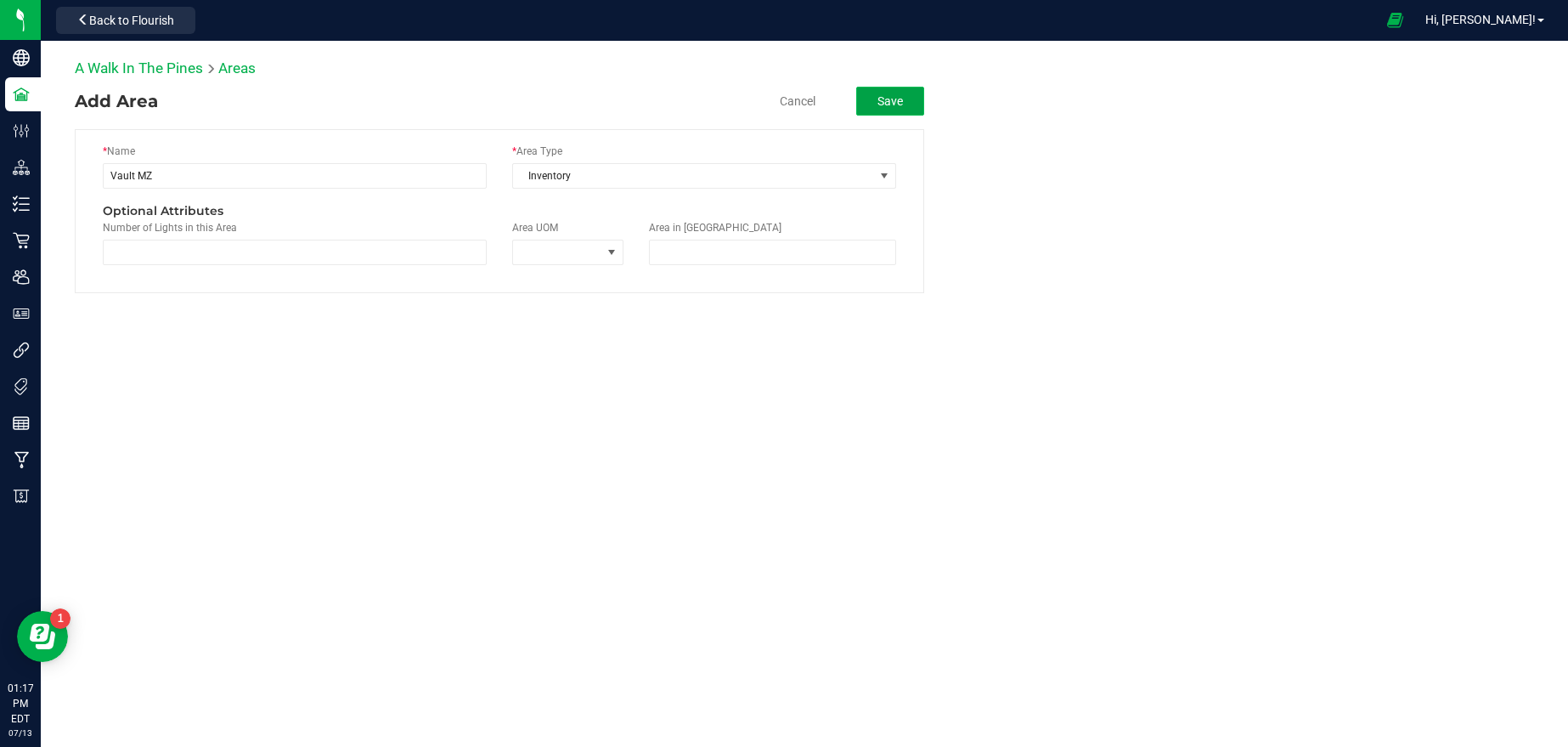 click on "Save" at bounding box center [890, 101] 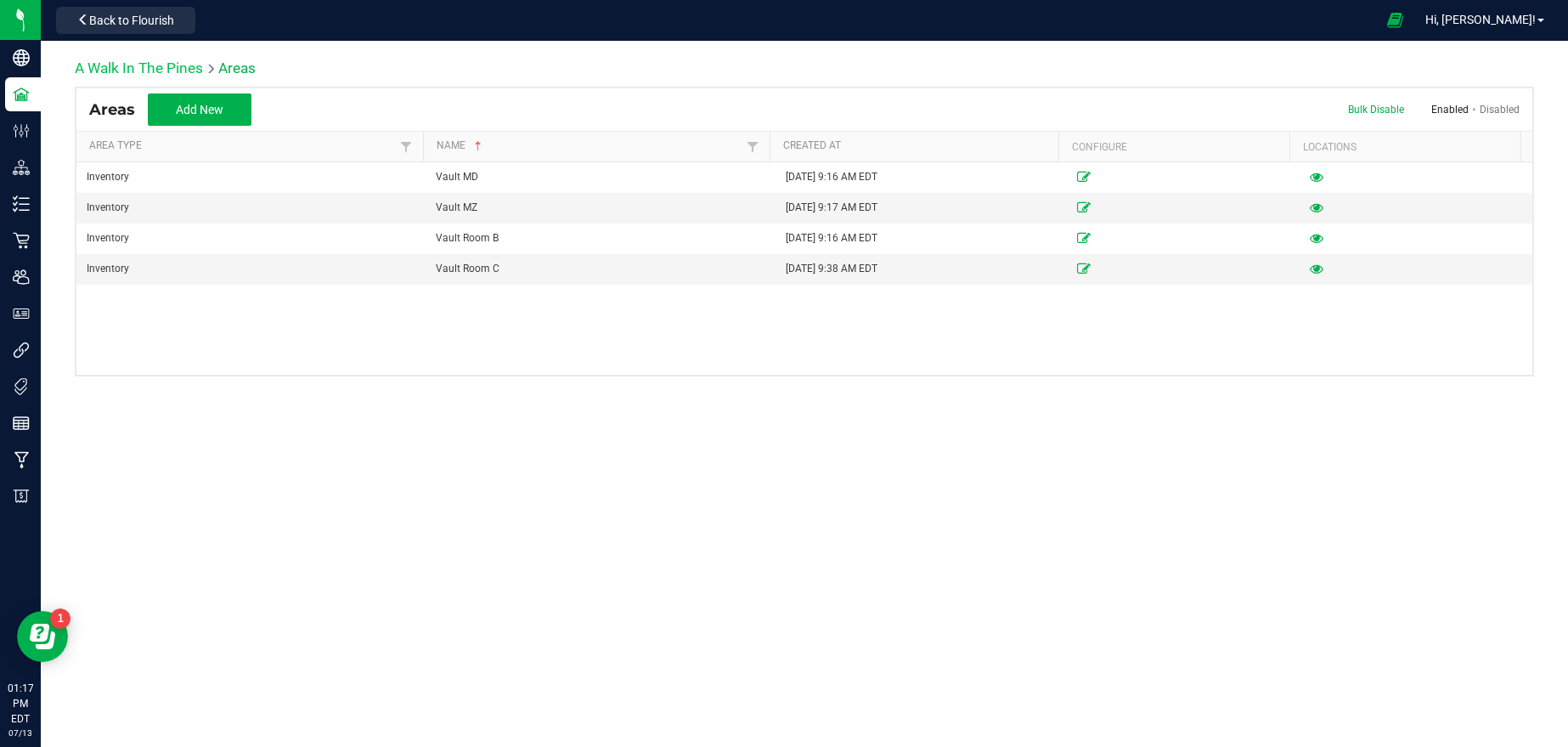 click on "A Walk In The Pines" at bounding box center (138, 68) 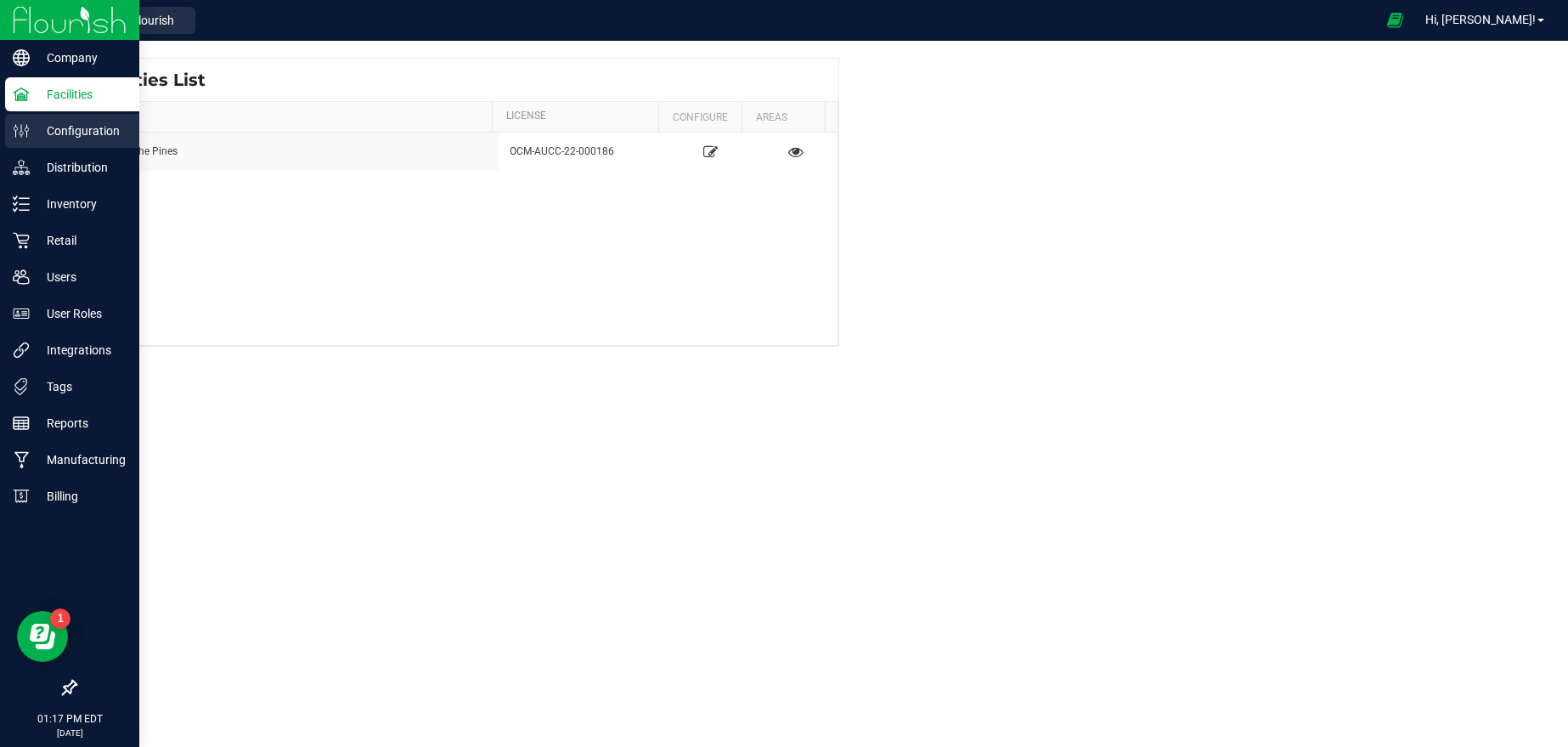 click on "Configuration" at bounding box center [81, 131] 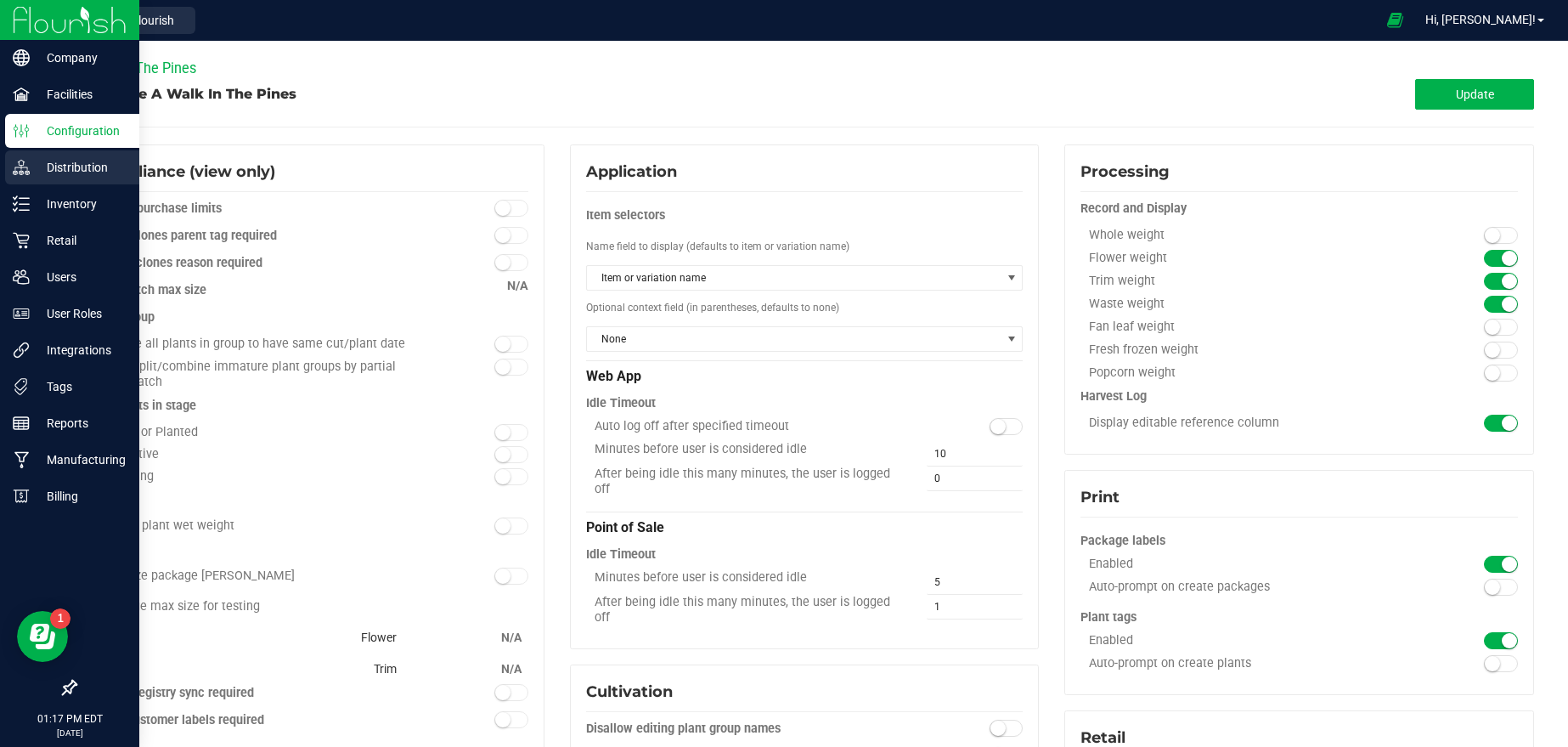 click on "Distribution" at bounding box center [81, 167] 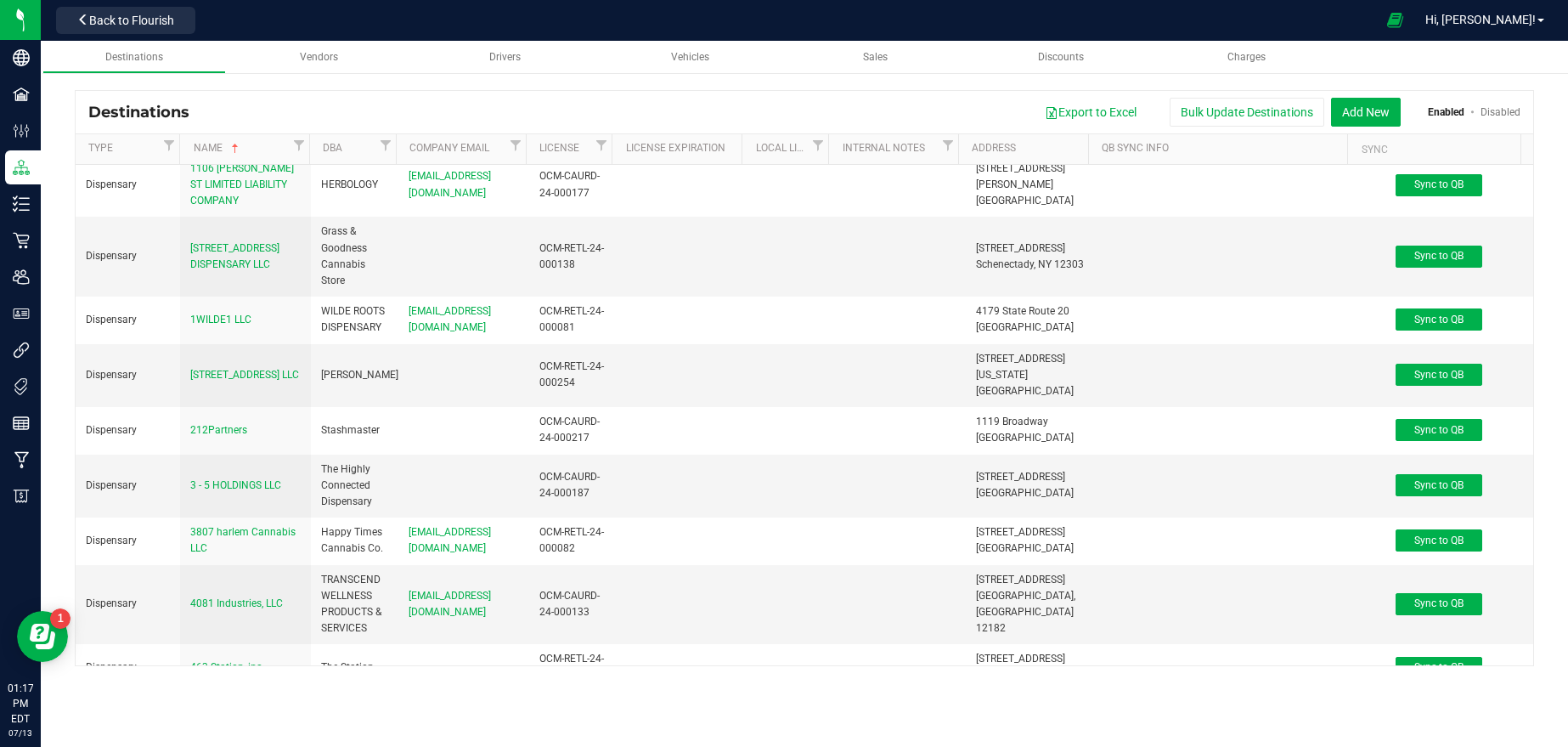 scroll, scrollTop: 0, scrollLeft: 0, axis: both 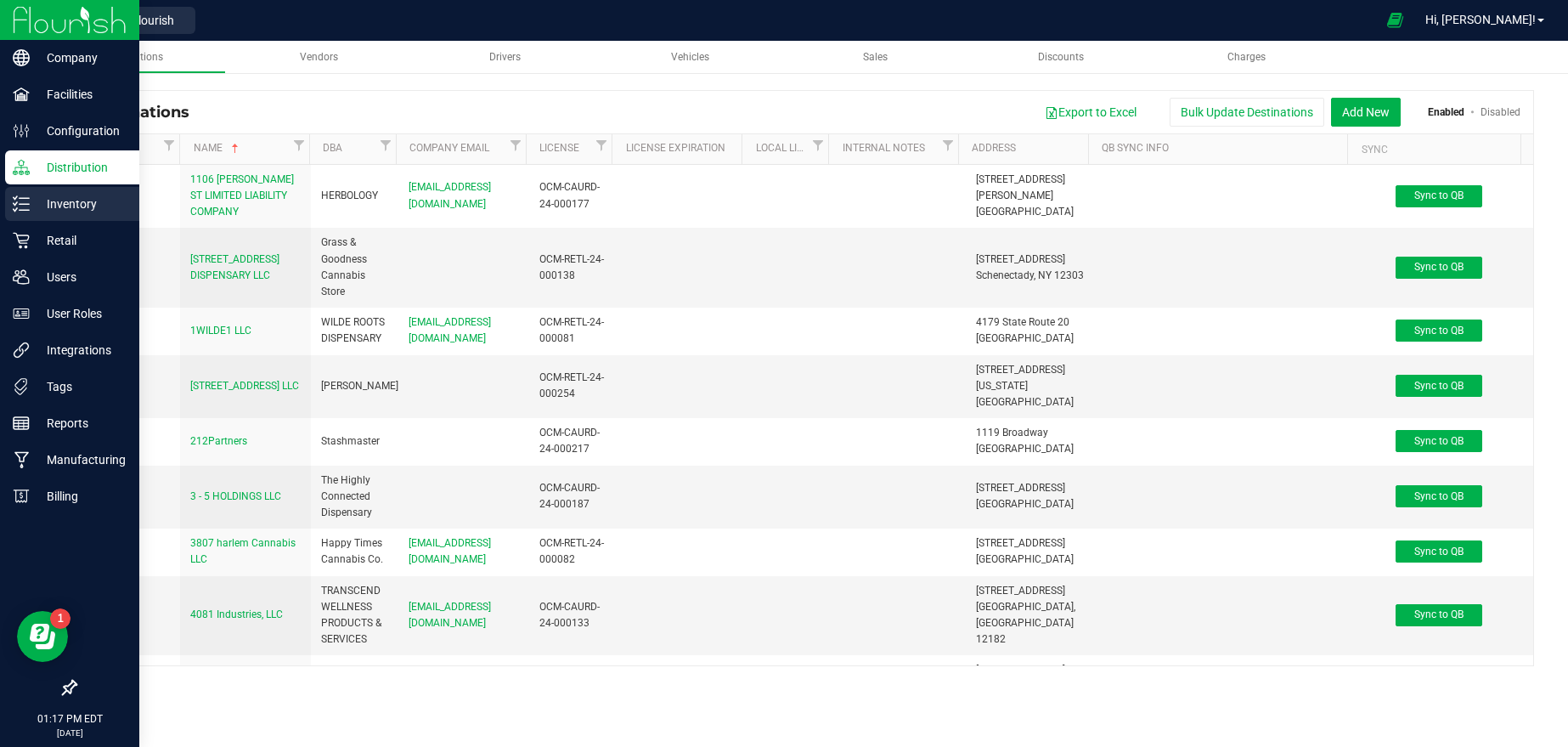 click on "Inventory" at bounding box center (81, 204) 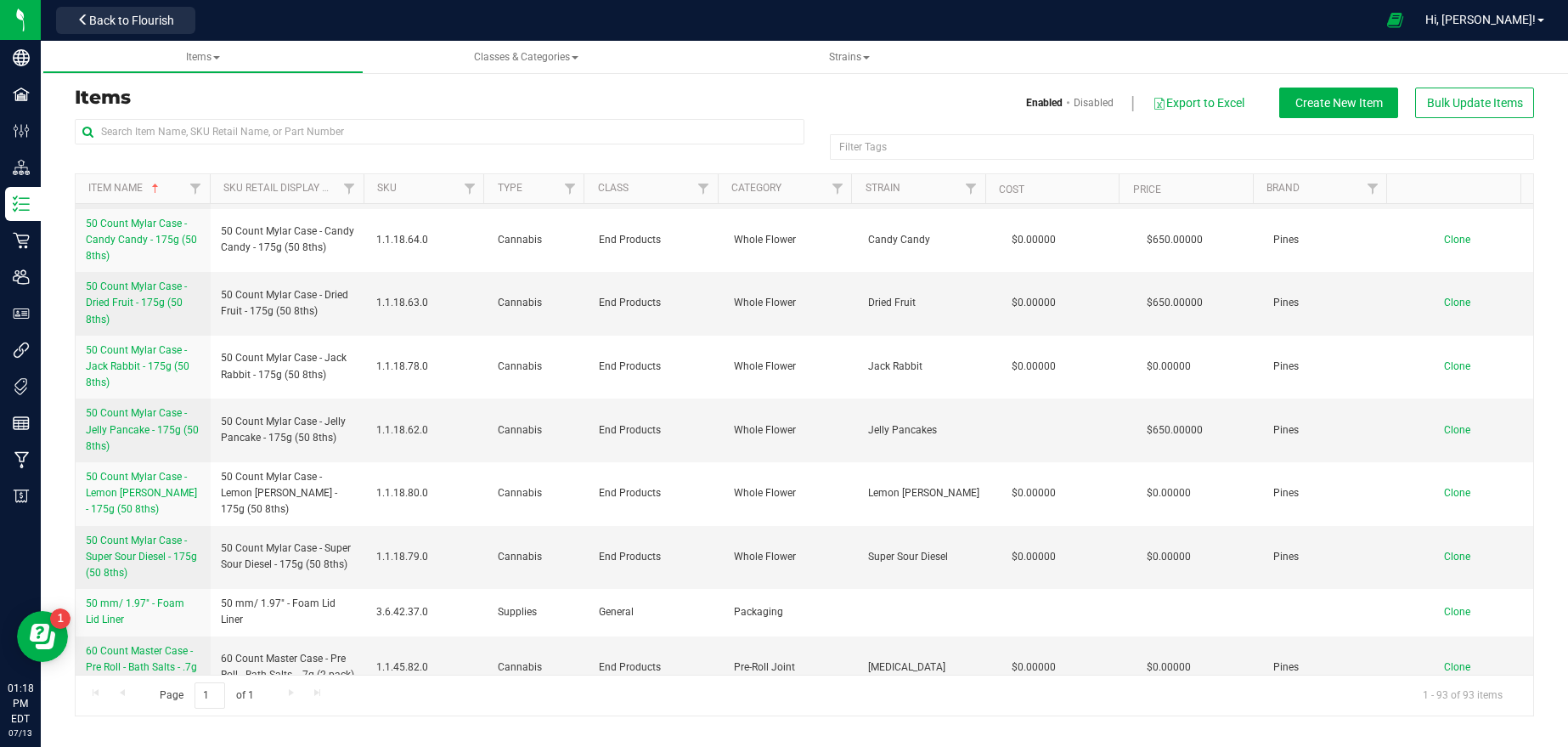 scroll, scrollTop: 1900, scrollLeft: 0, axis: vertical 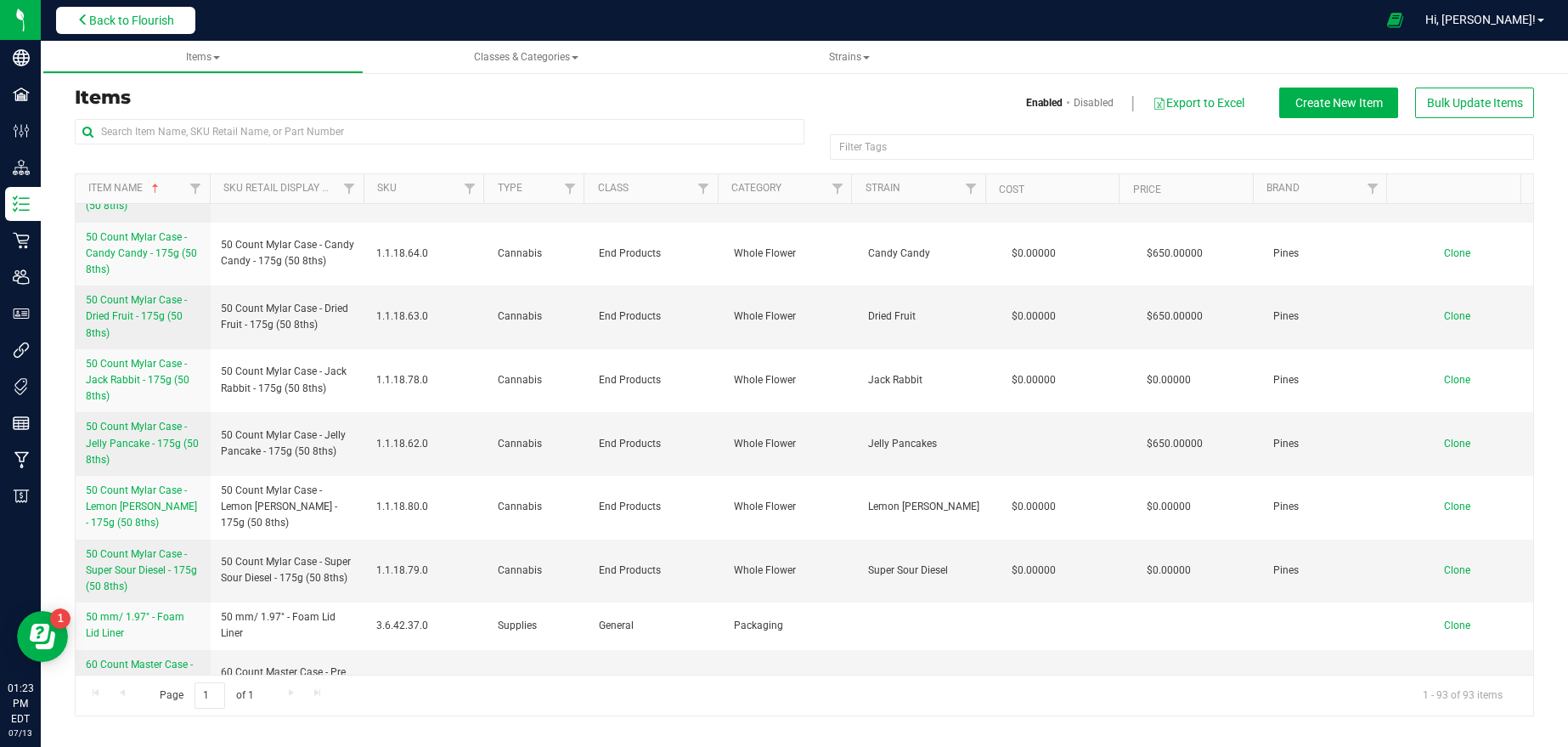 click on "Back to Flourish" at bounding box center (126, 20) 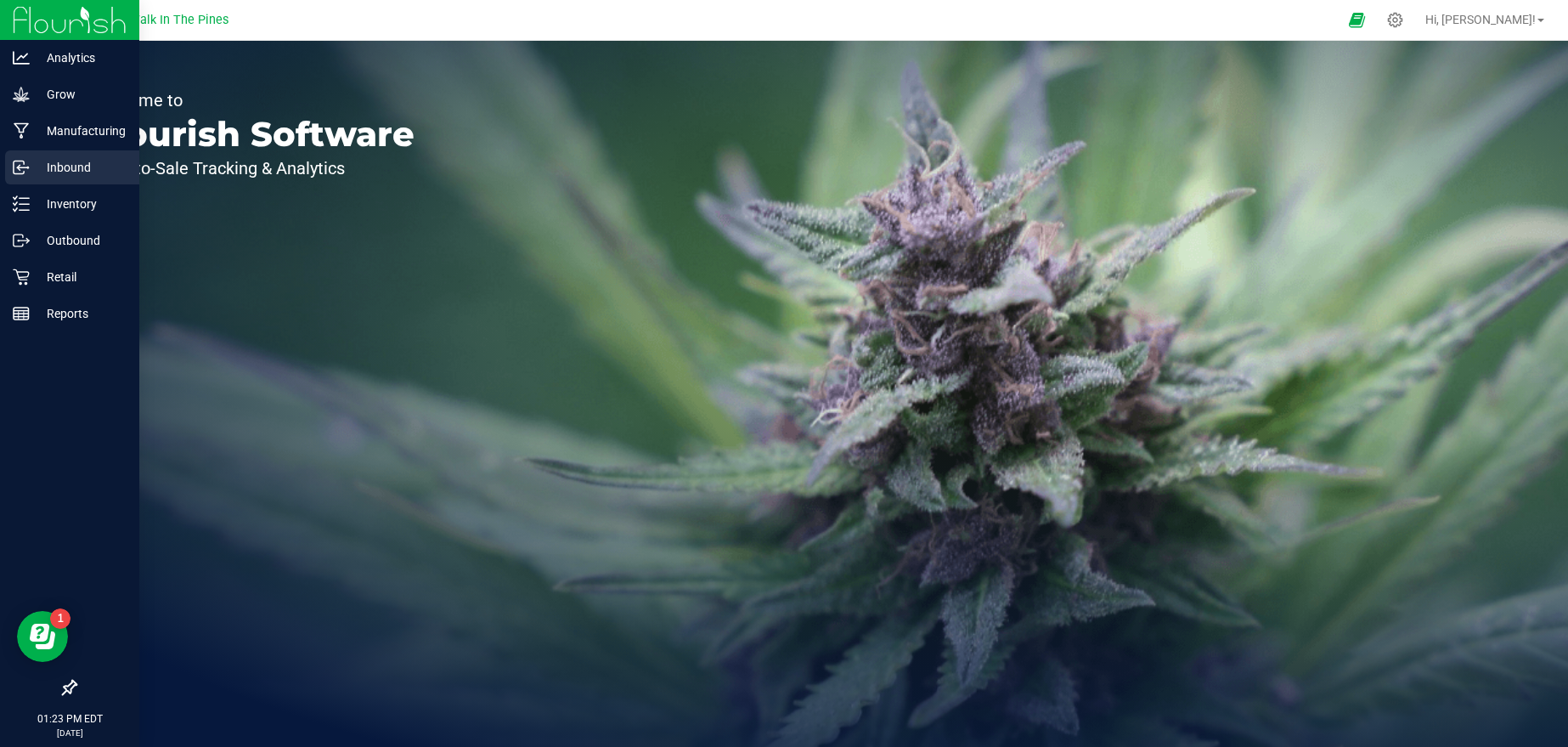 click 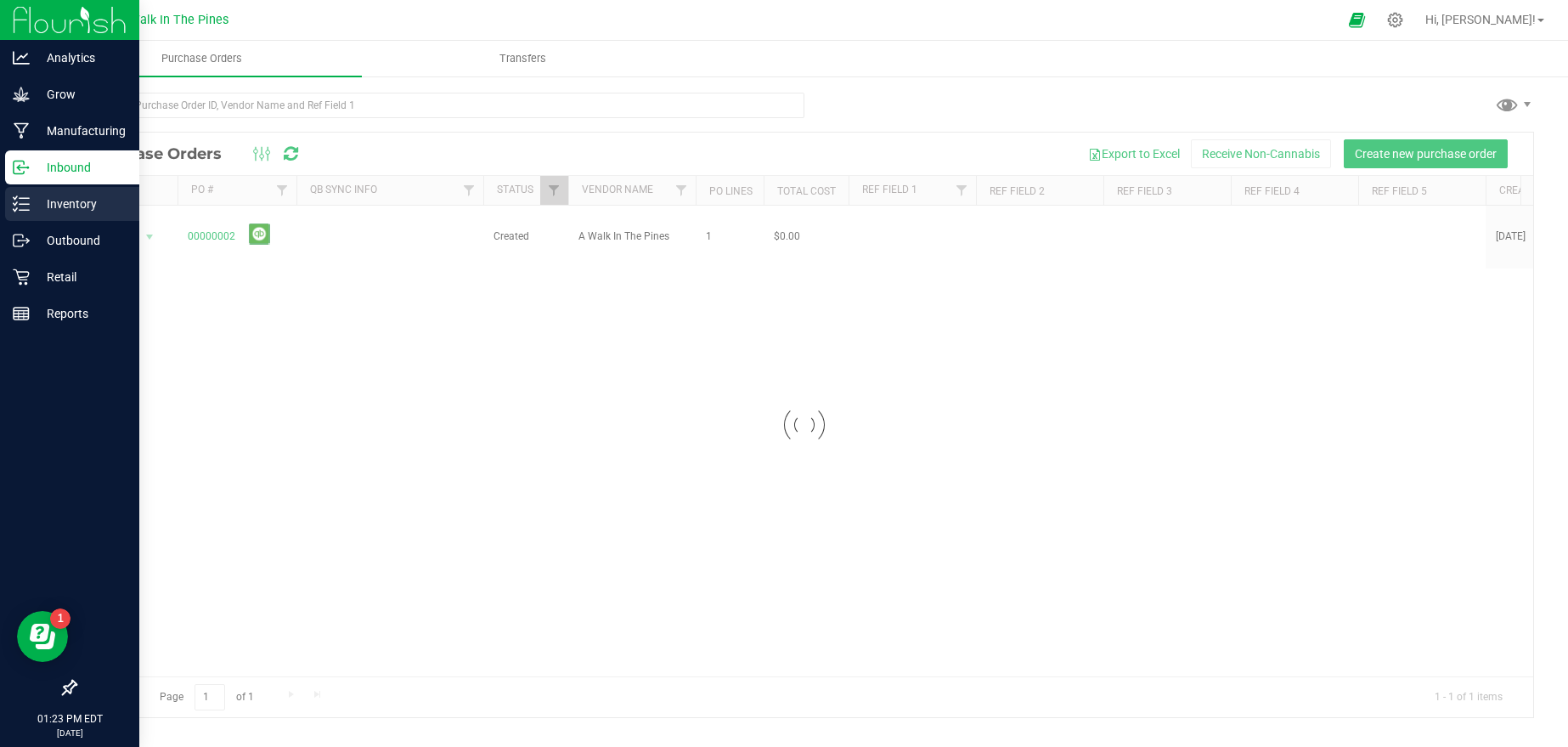 click on "Inventory" at bounding box center [81, 204] 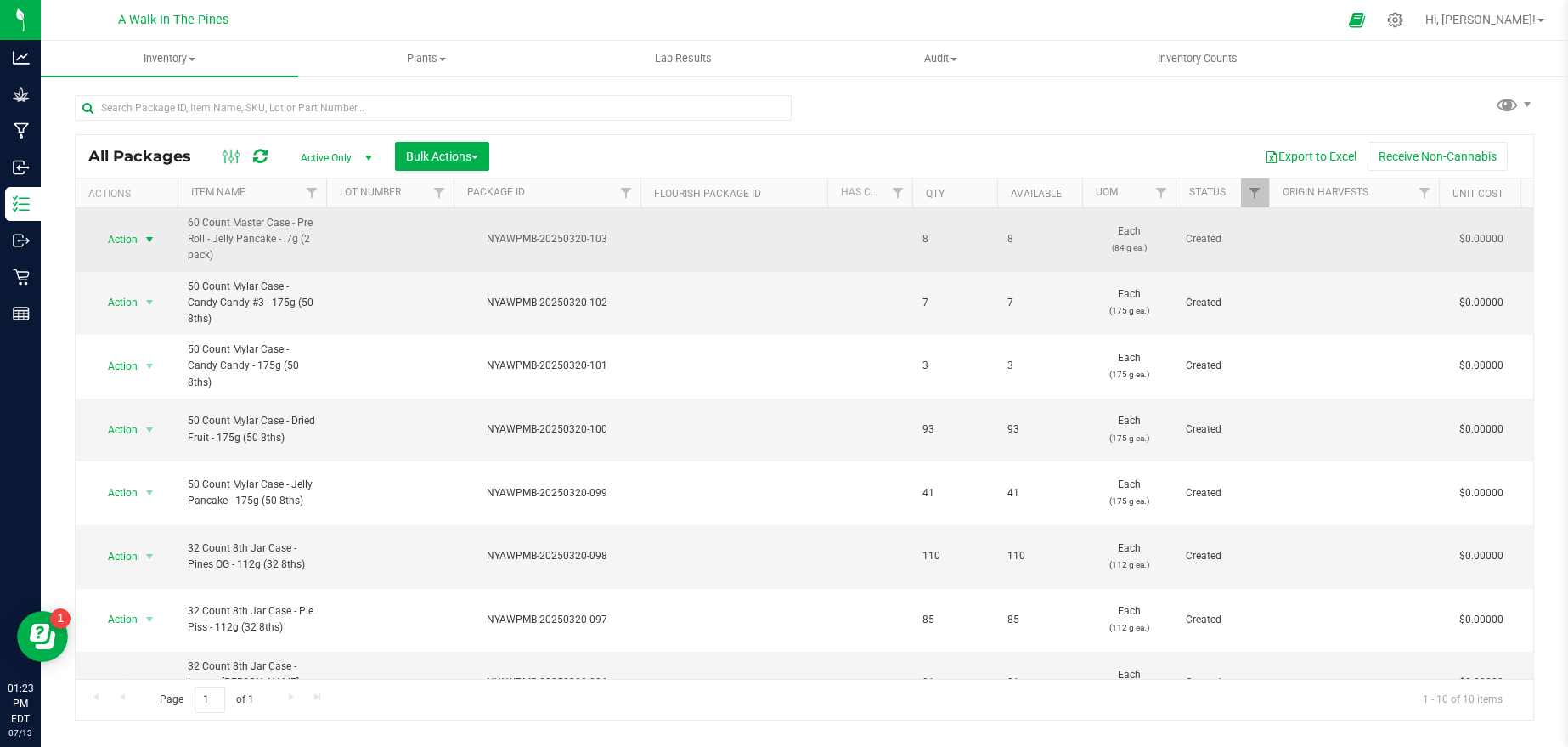 click on "Action" at bounding box center (116, 240) 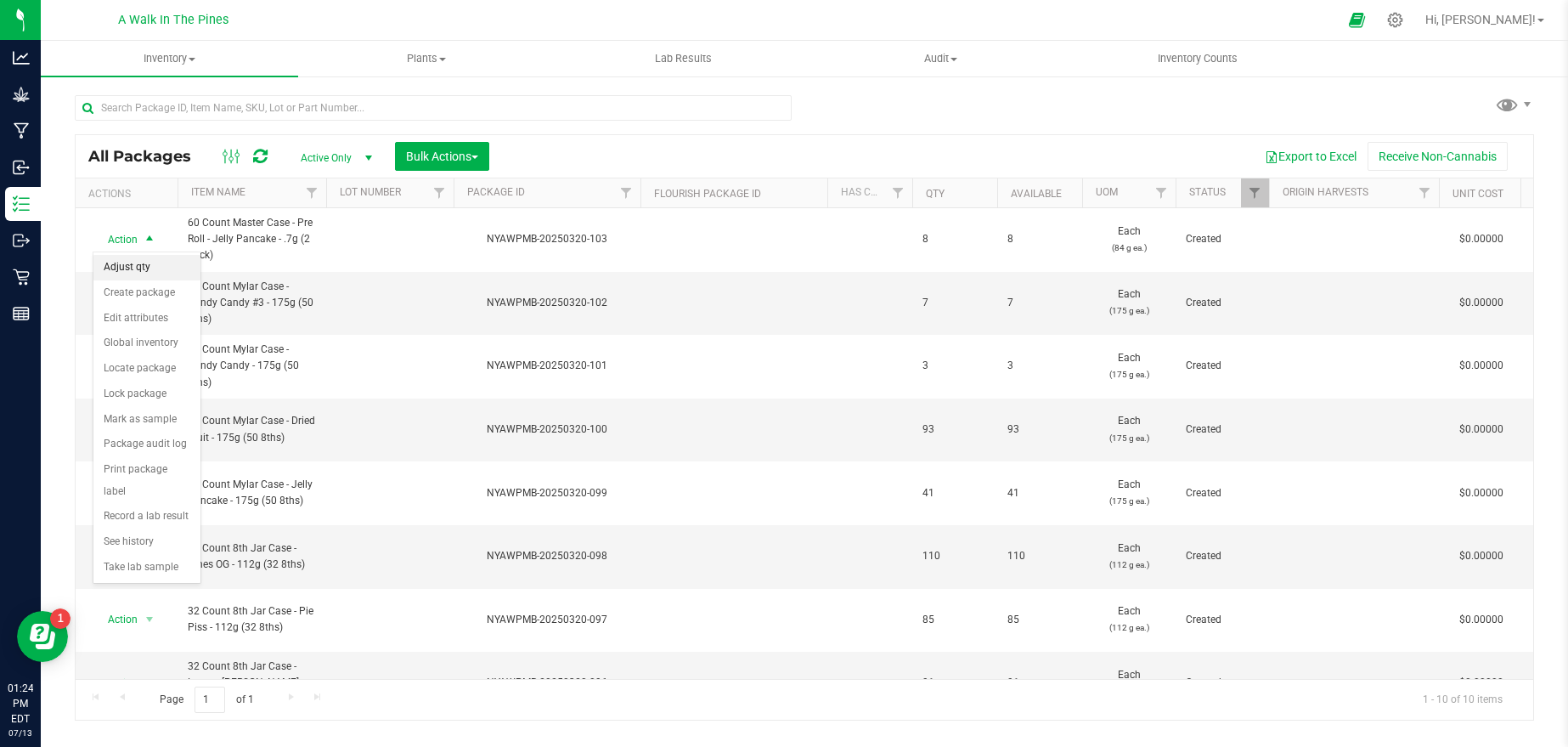click on "Adjust qty" at bounding box center (147, 268) 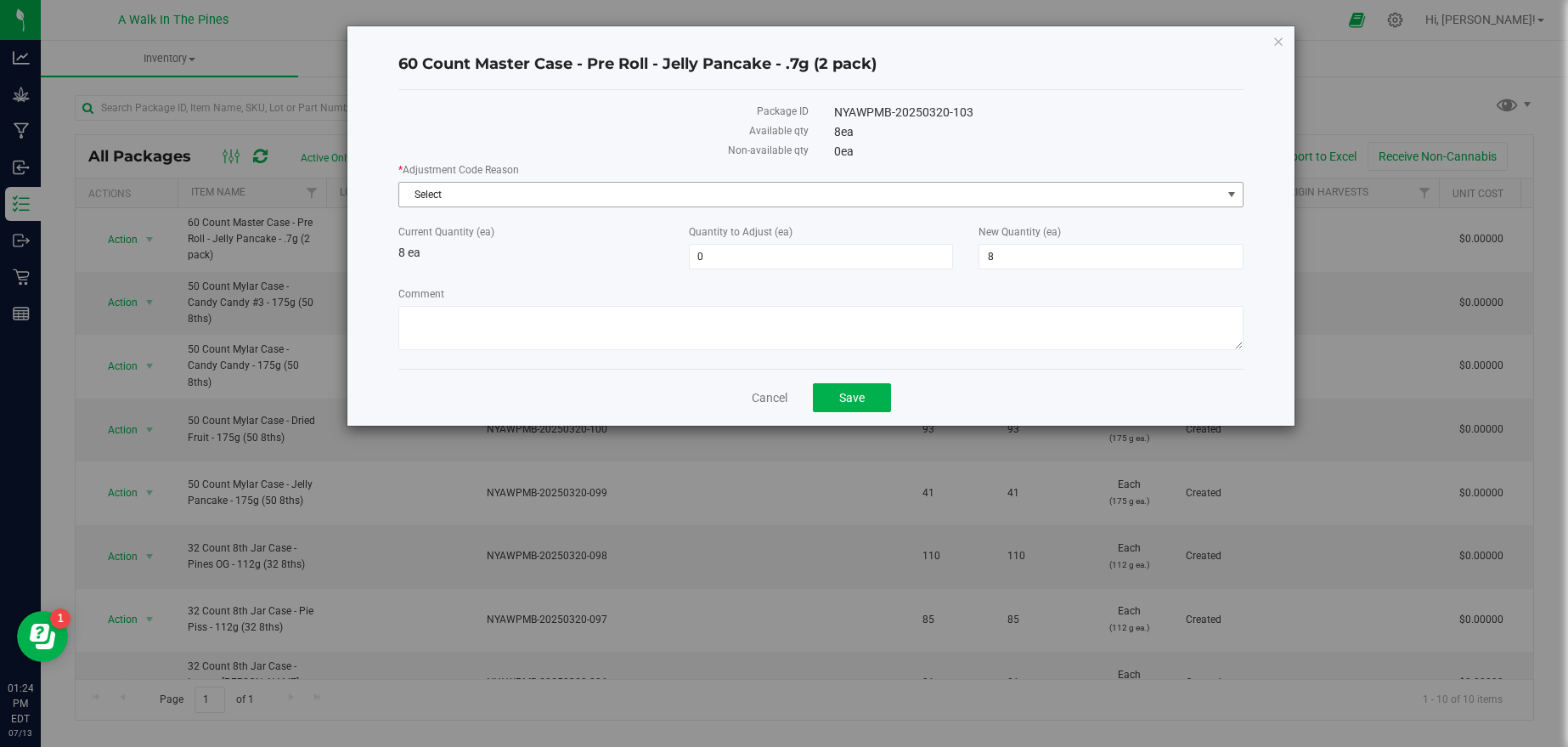 click on "Select" at bounding box center [810, 195] 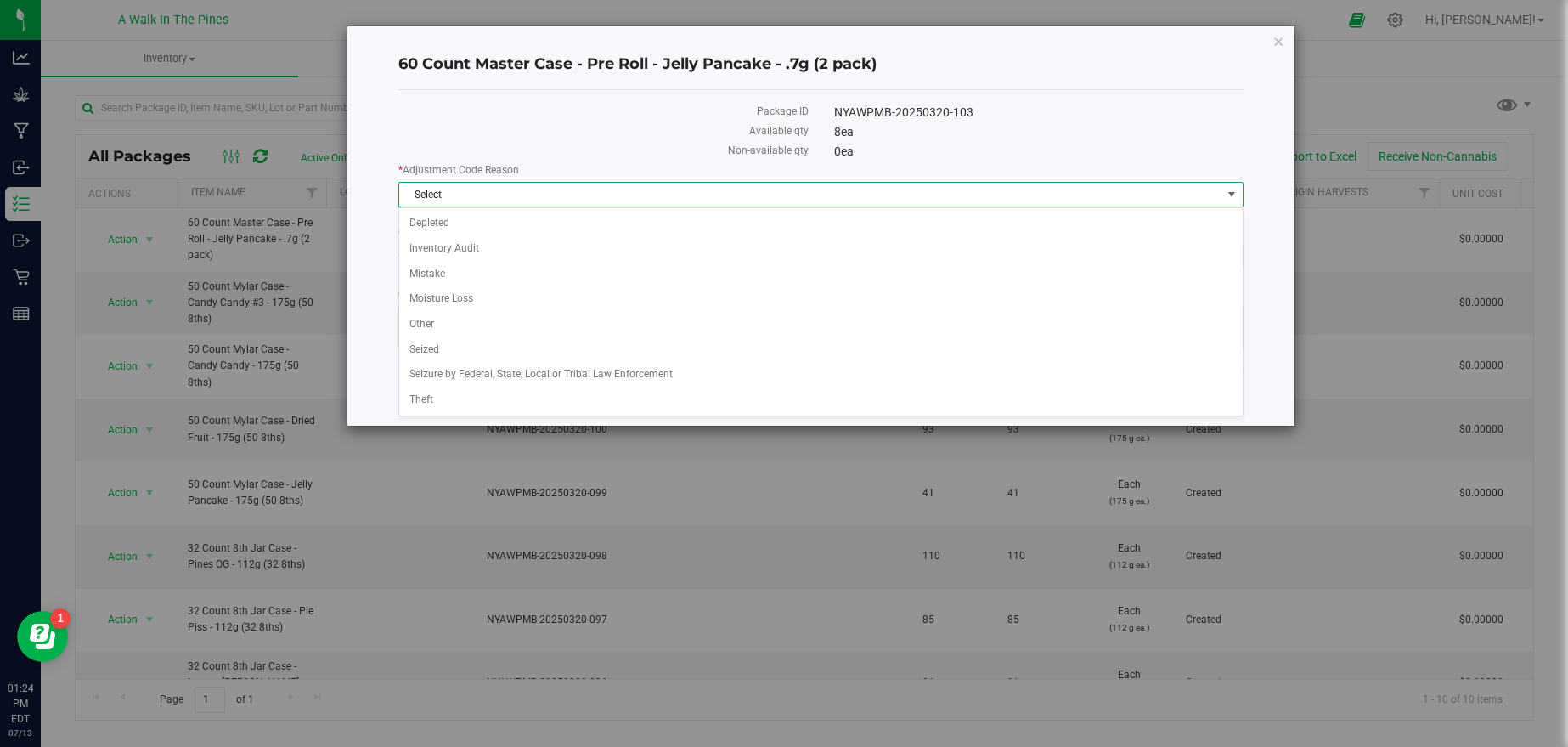 click on "Package ID" at bounding box center [603, 111] 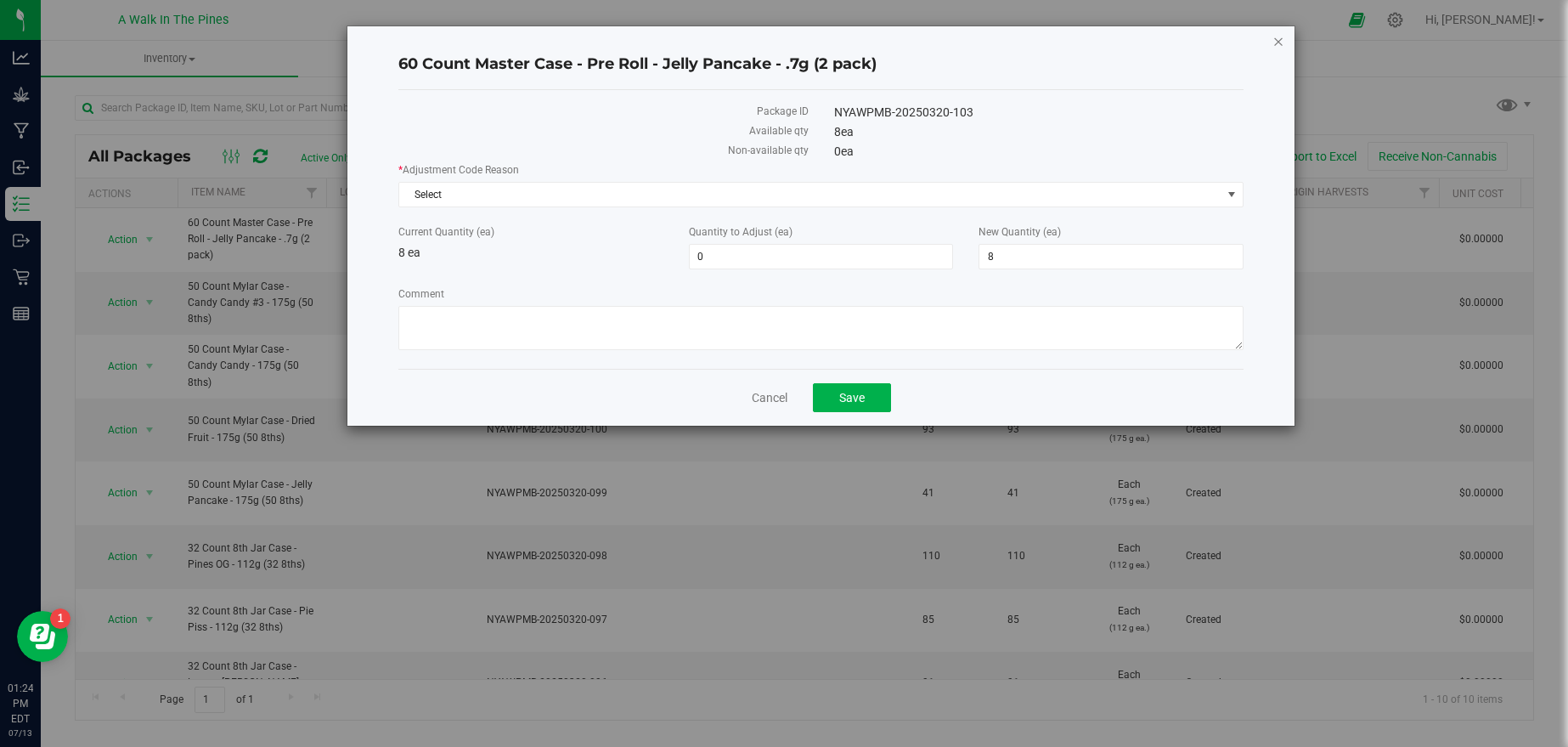 click at bounding box center (1278, 41) 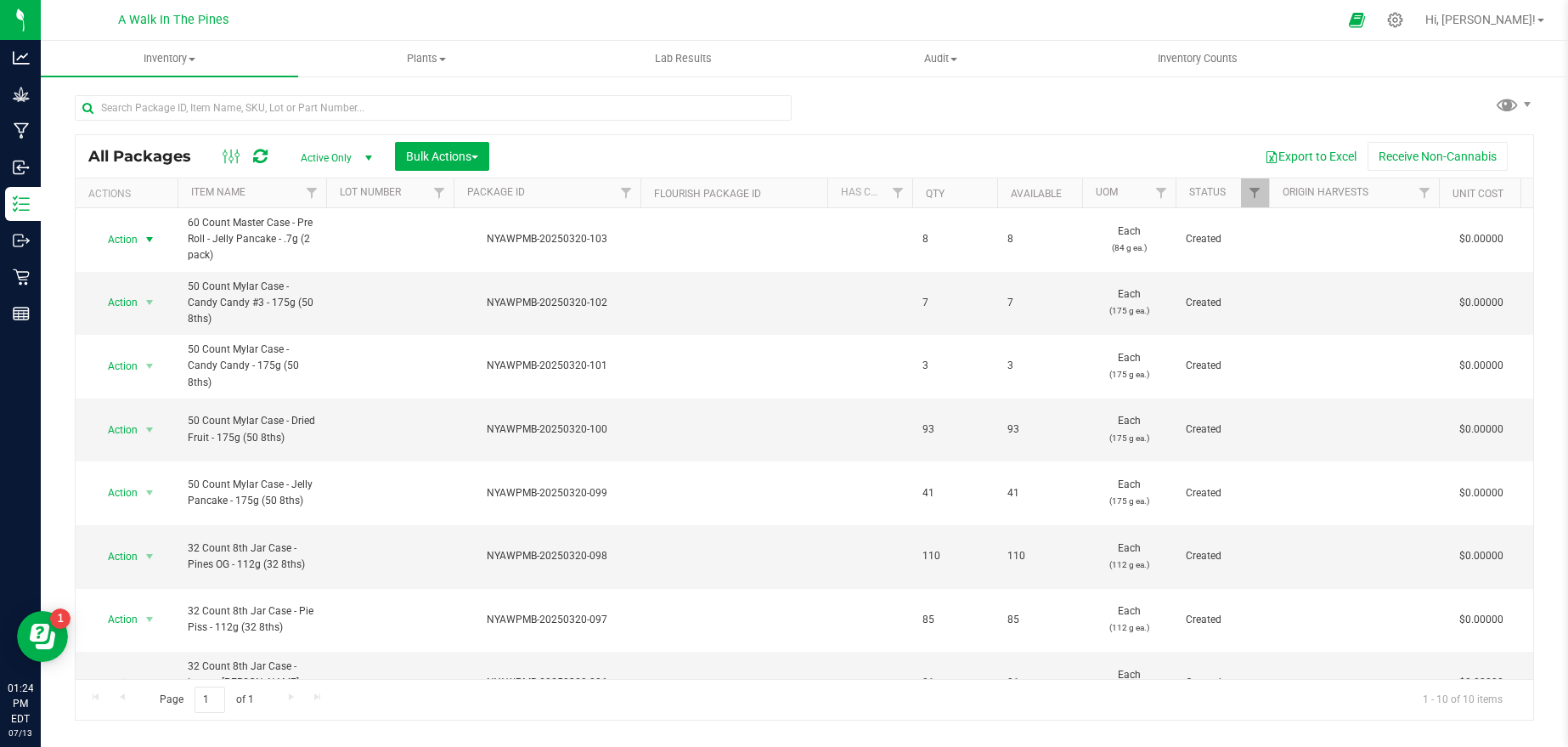 scroll, scrollTop: 93, scrollLeft: 0, axis: vertical 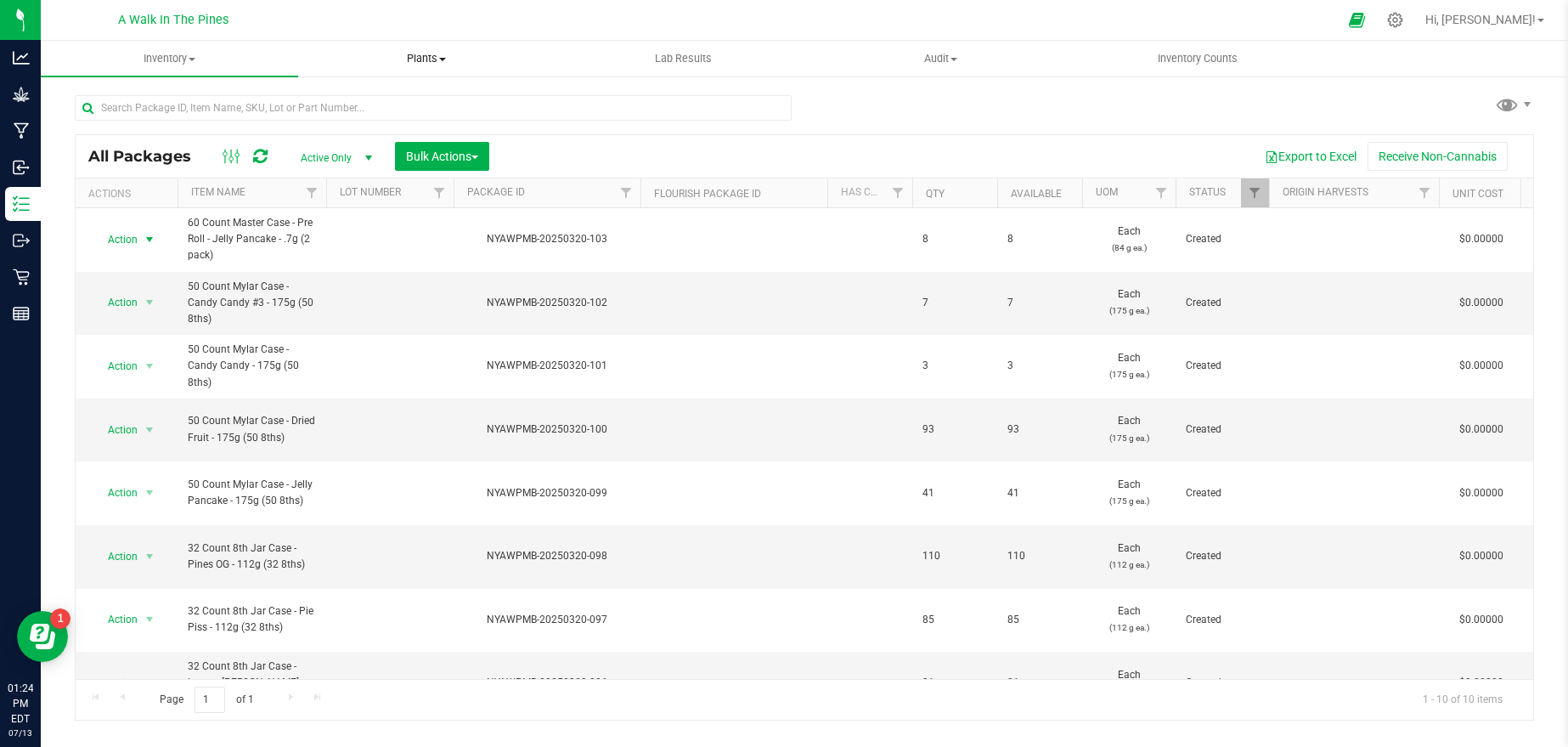 click on "Plants" at bounding box center (426, 59) 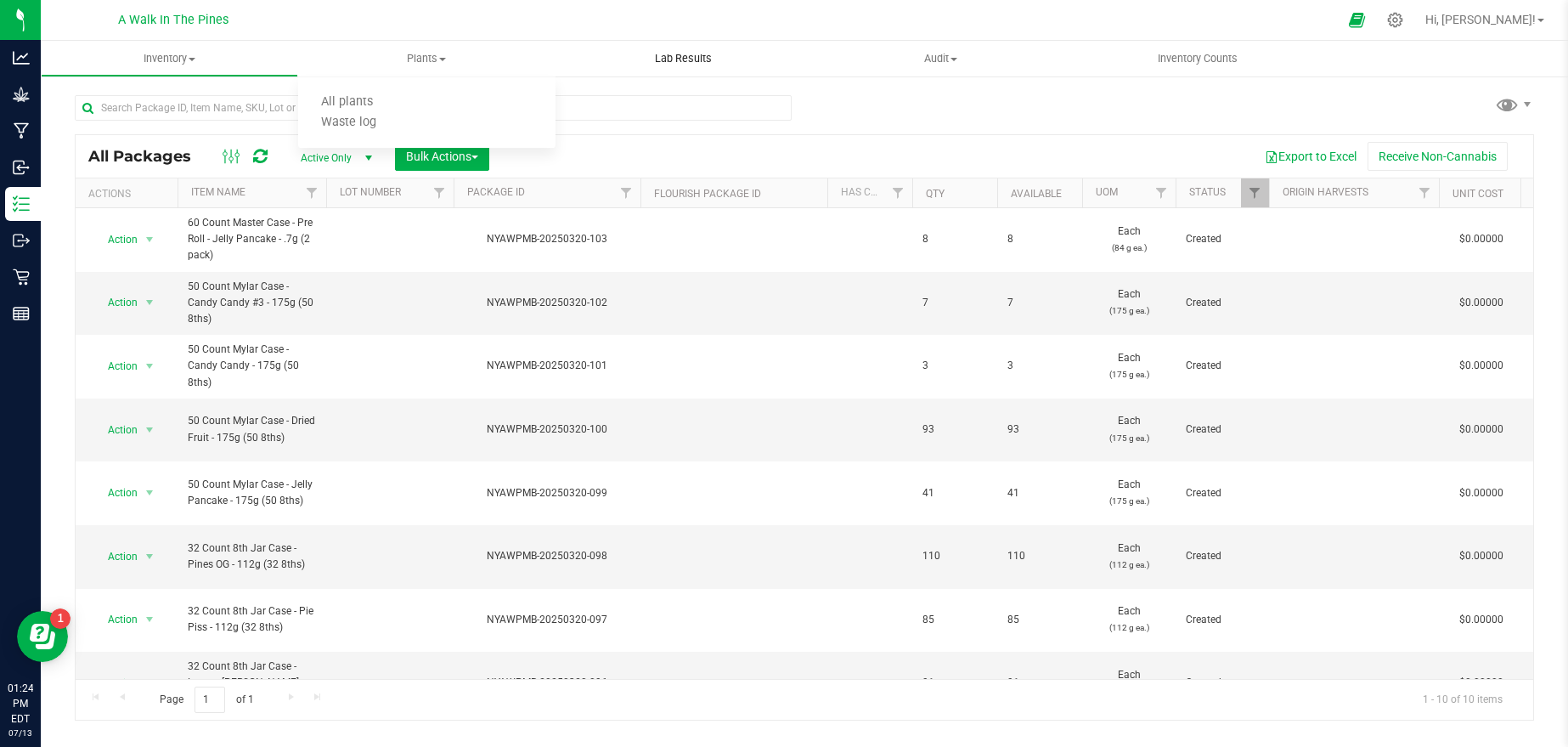 click on "Lab Results" at bounding box center (683, 59) 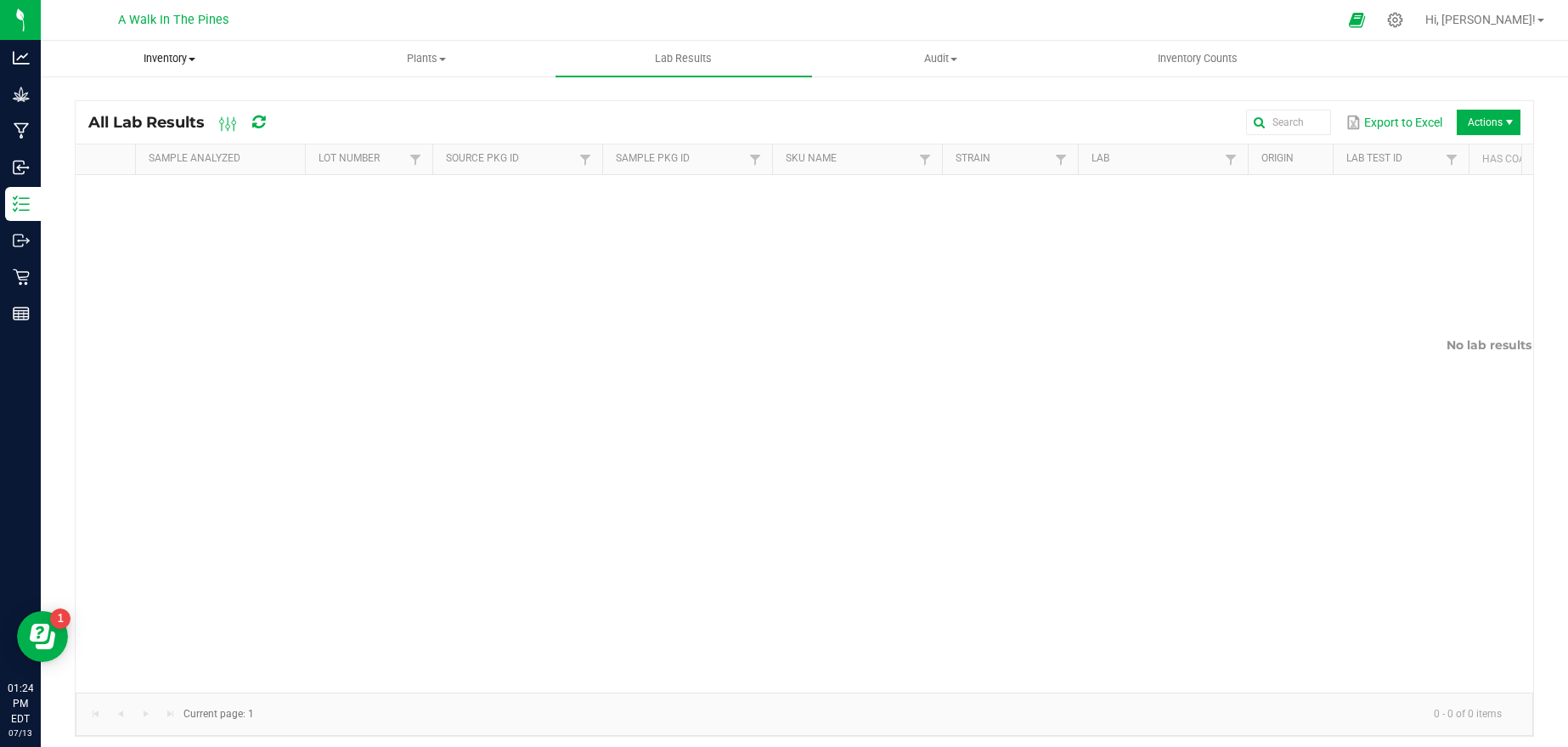 click on "Inventory" at bounding box center [169, 59] 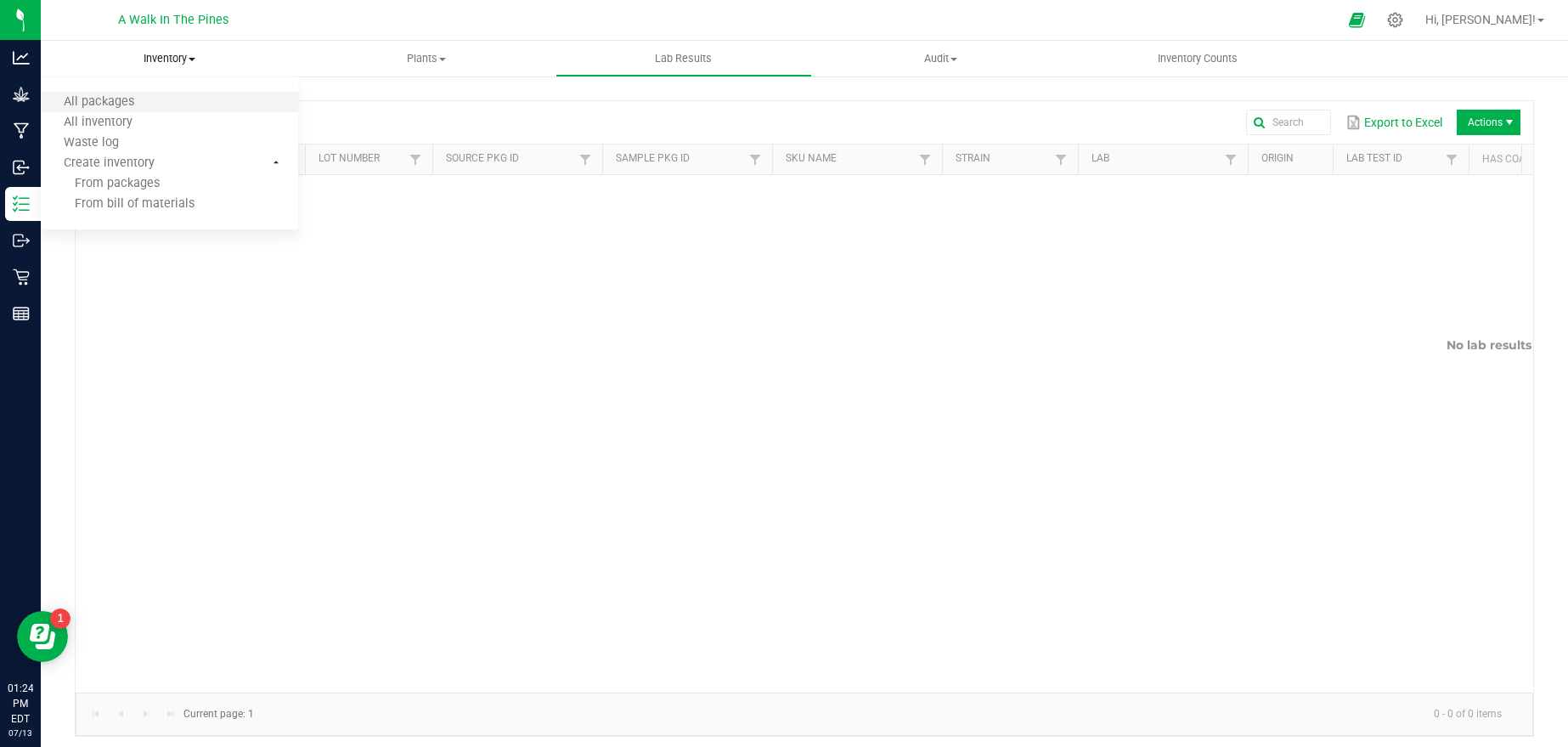 click on "All packages" at bounding box center (169, 103) 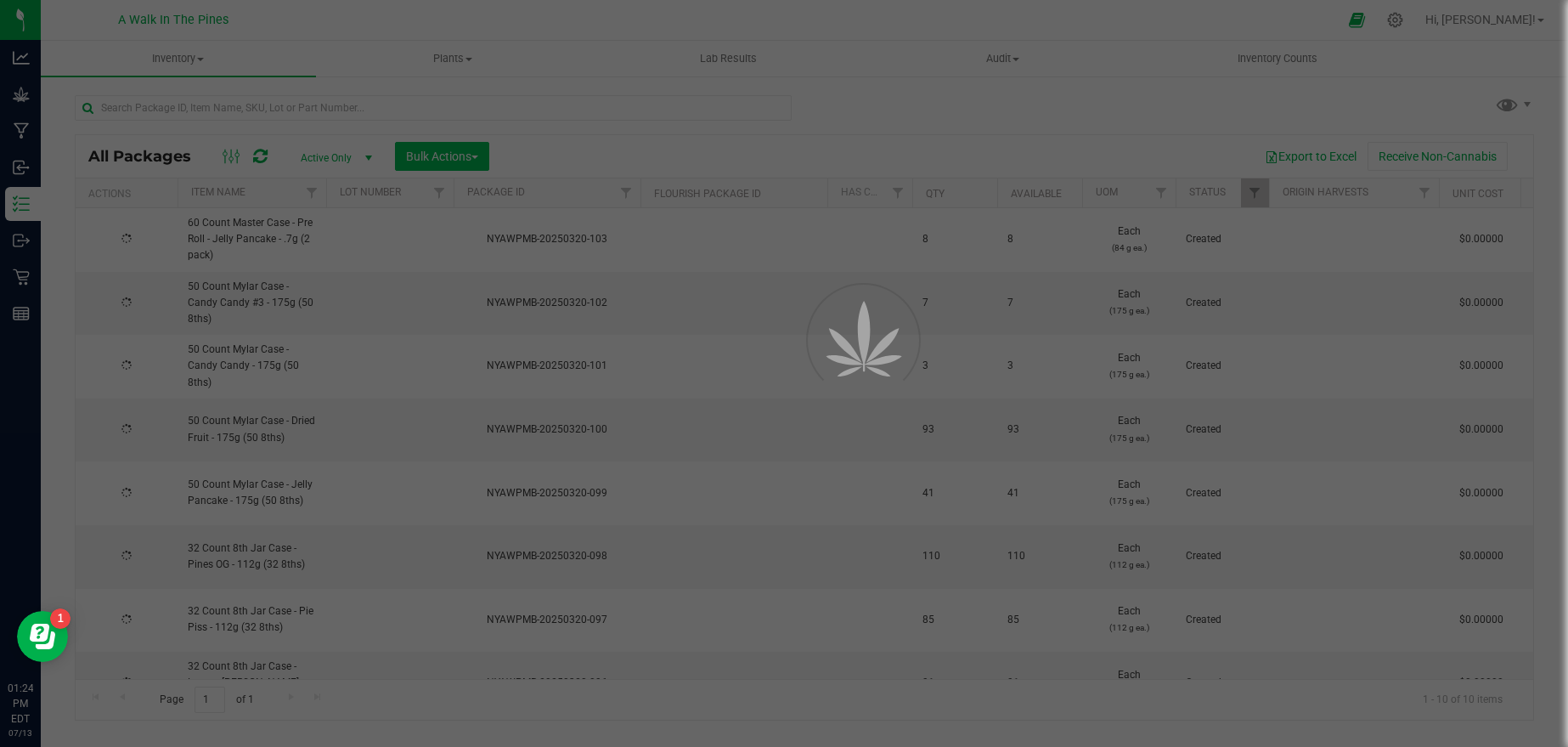type on "[DATE]" 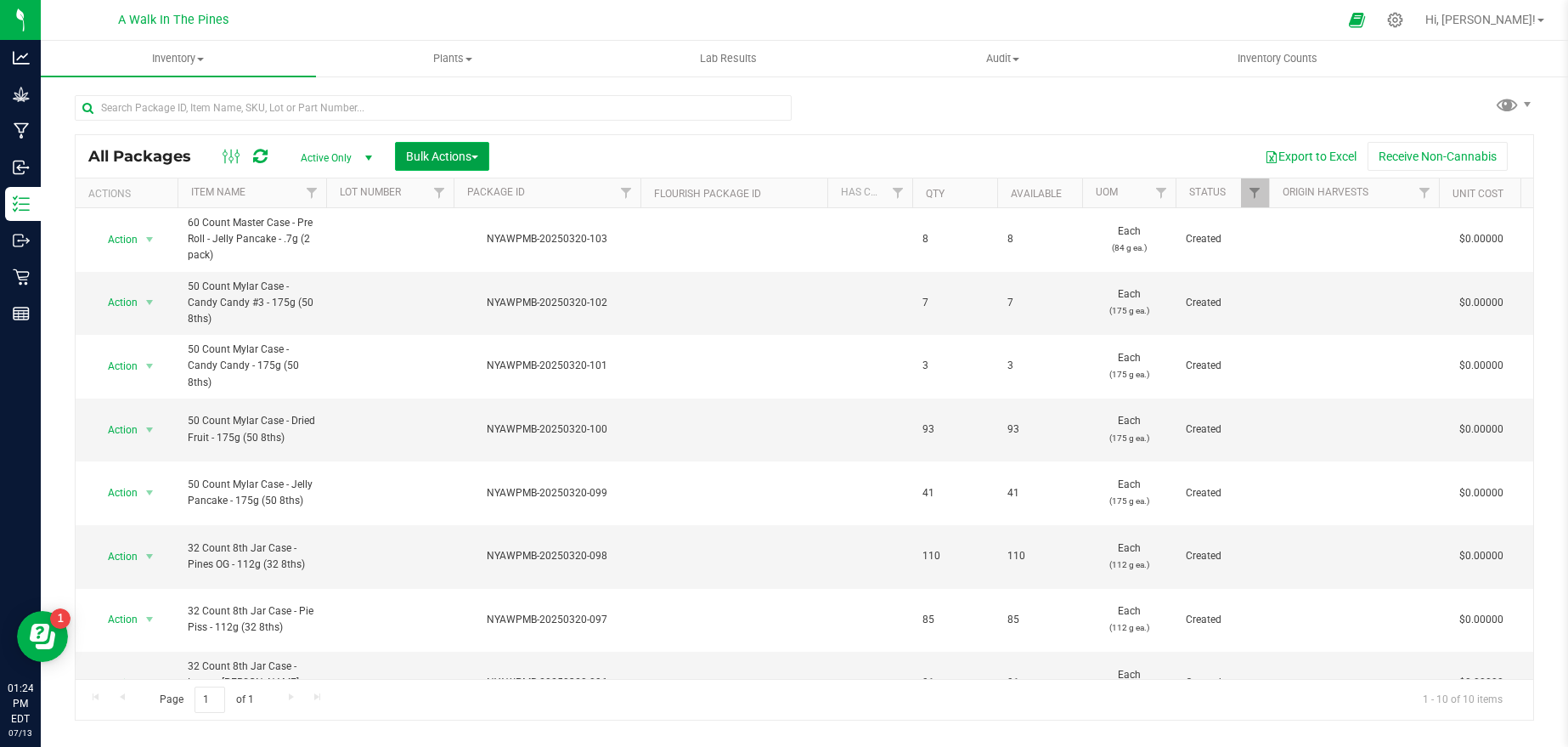 click at bounding box center [475, 157] 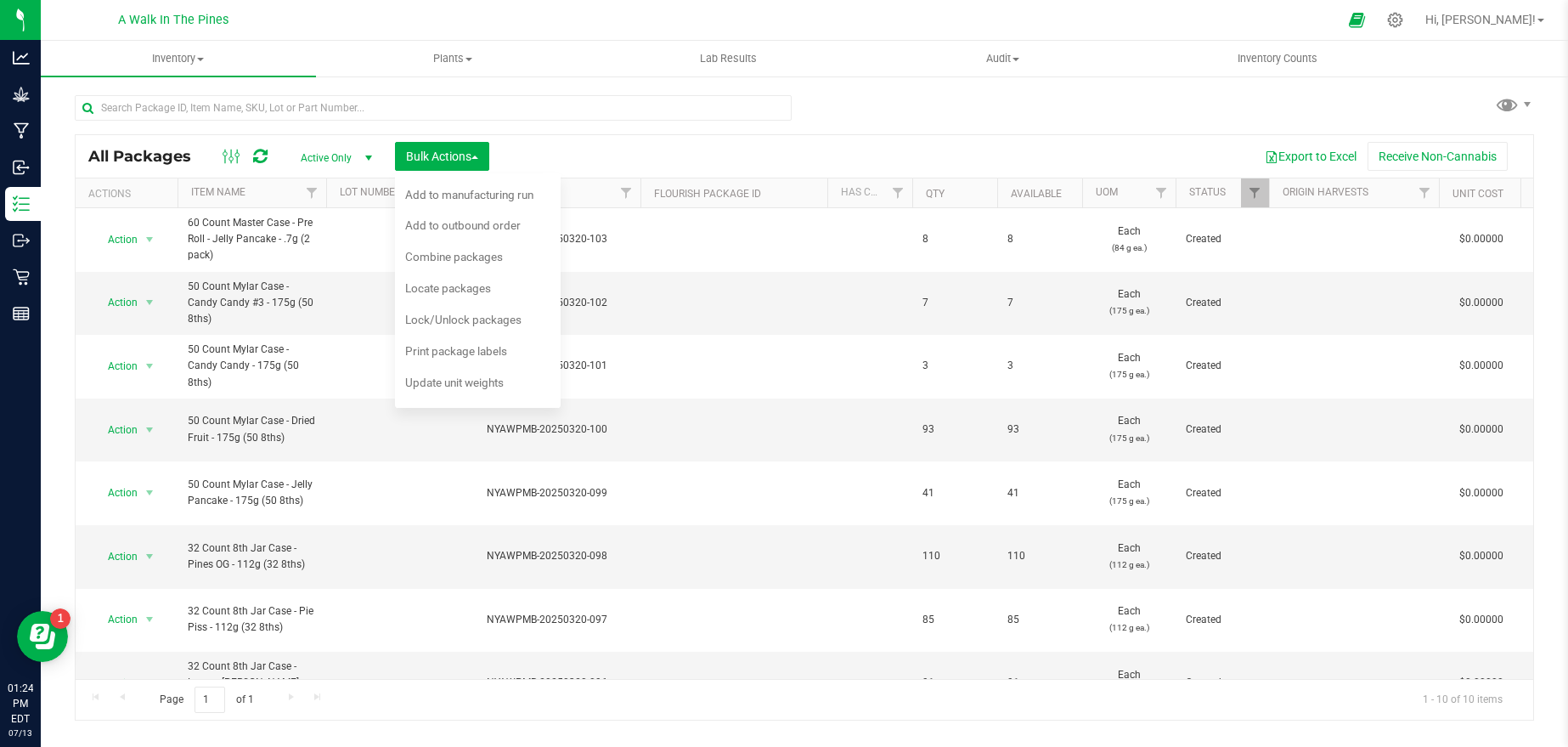 click on "Active Only" at bounding box center (333, 158) 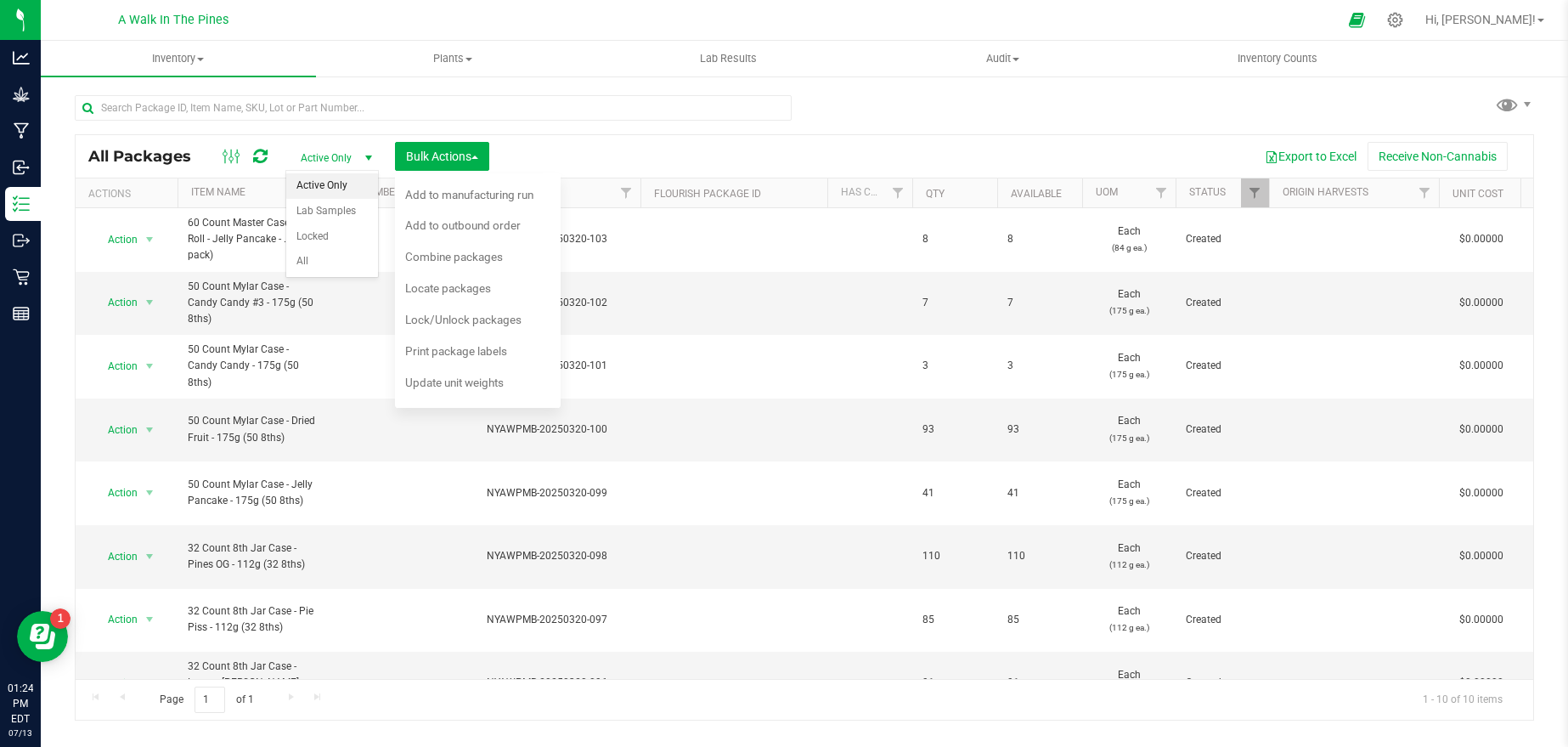 click on "Export to Excel
Receive Non-Cannabis" at bounding box center [1011, 156] 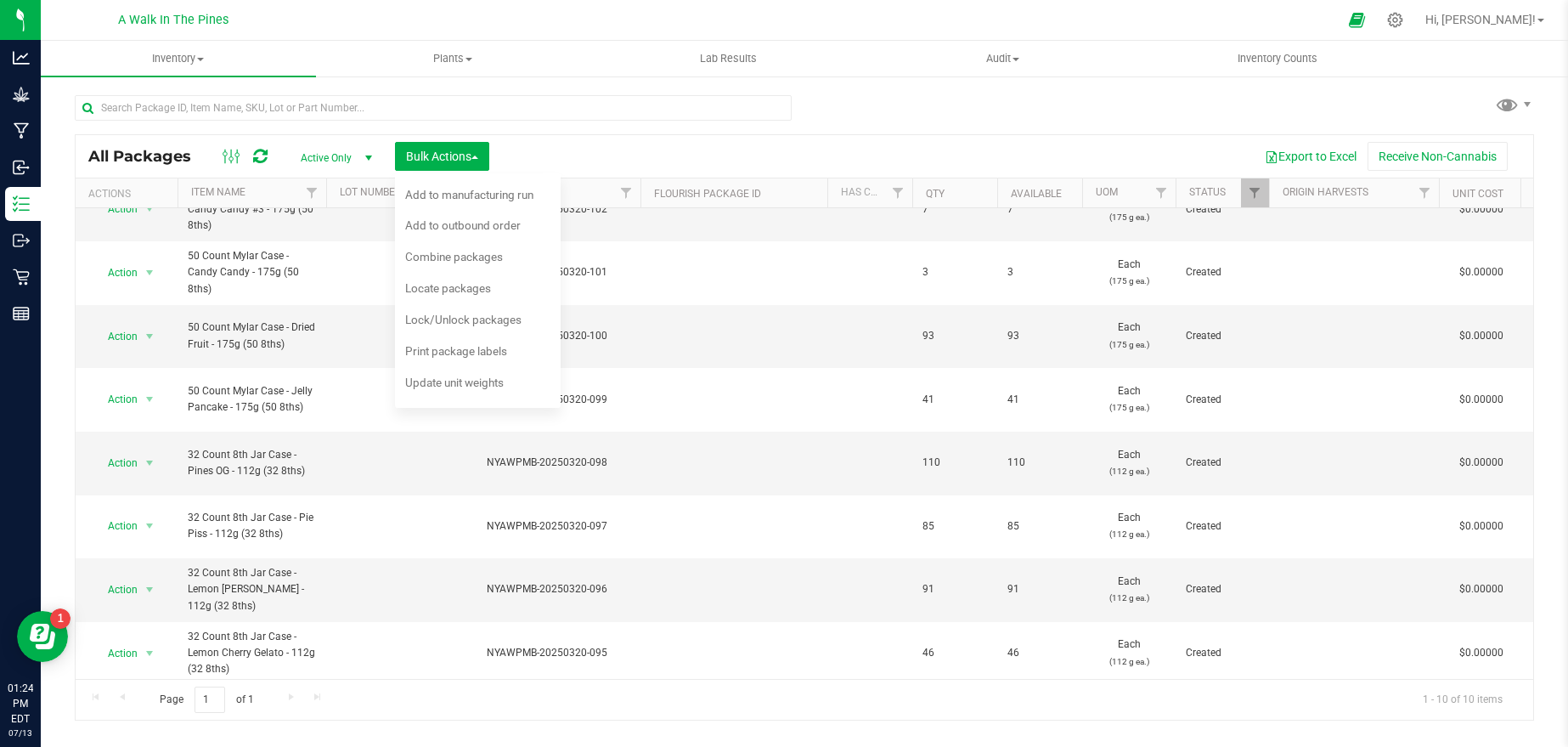 scroll, scrollTop: 0, scrollLeft: 0, axis: both 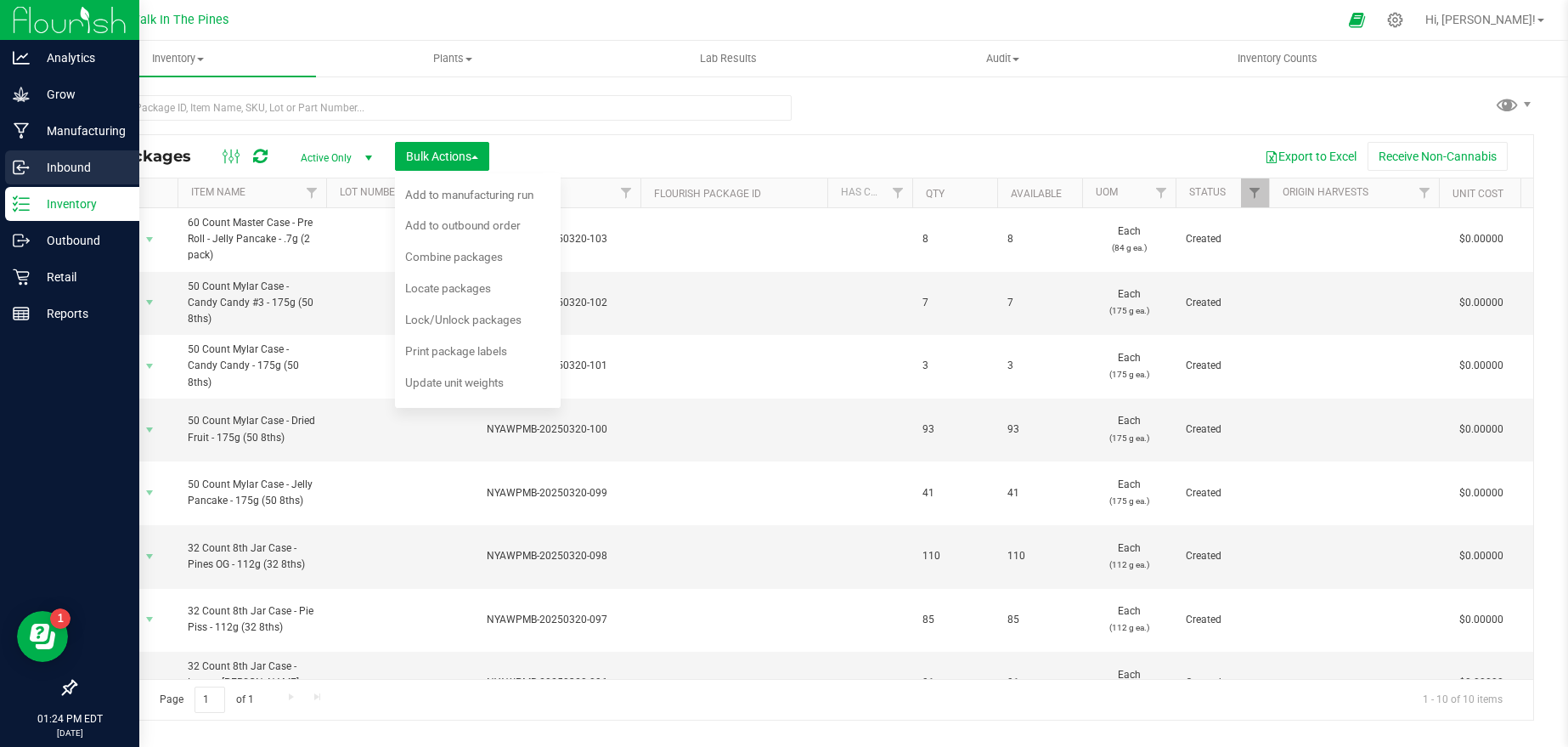 click on "Inbound" at bounding box center [81, 167] 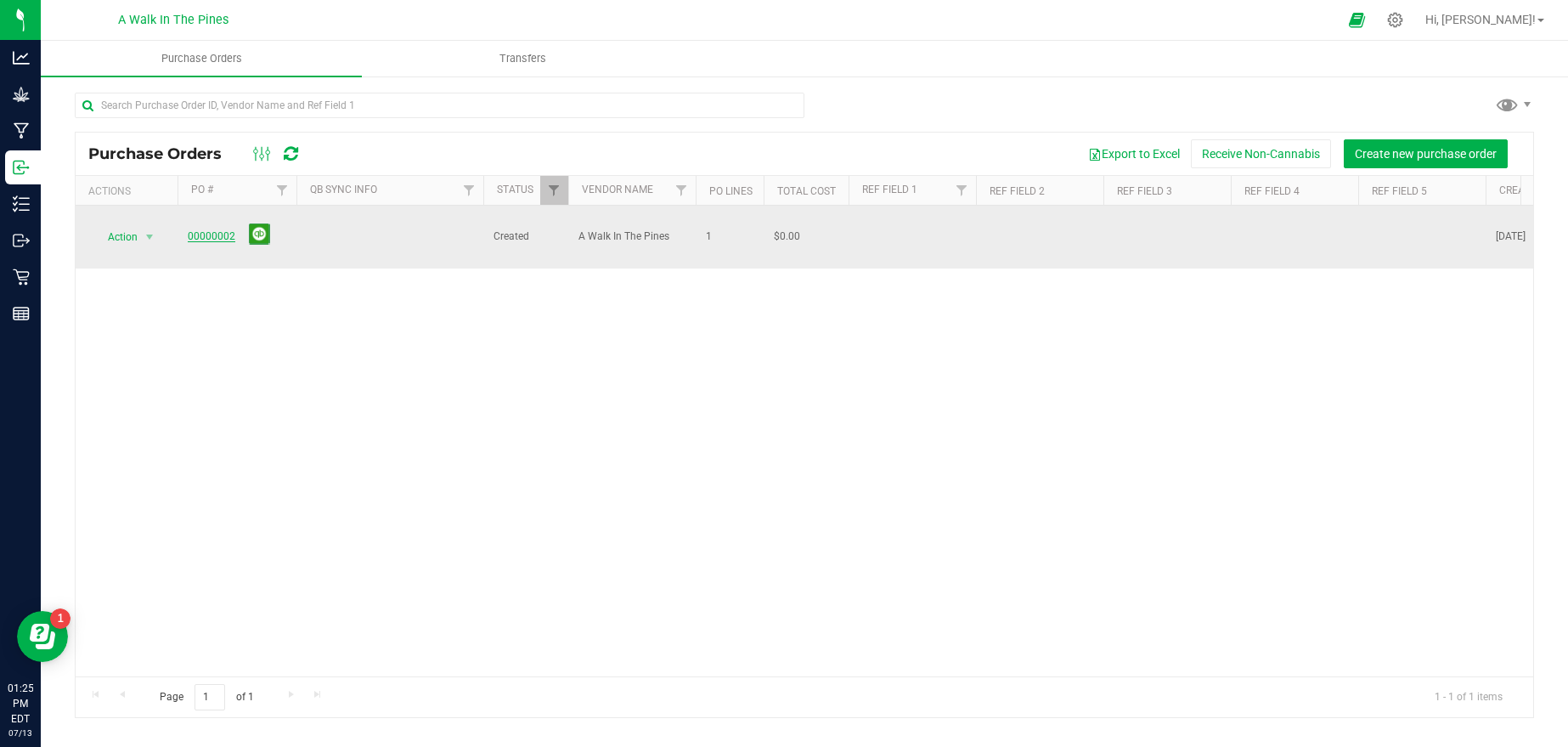click on "00000002" at bounding box center [212, 236] 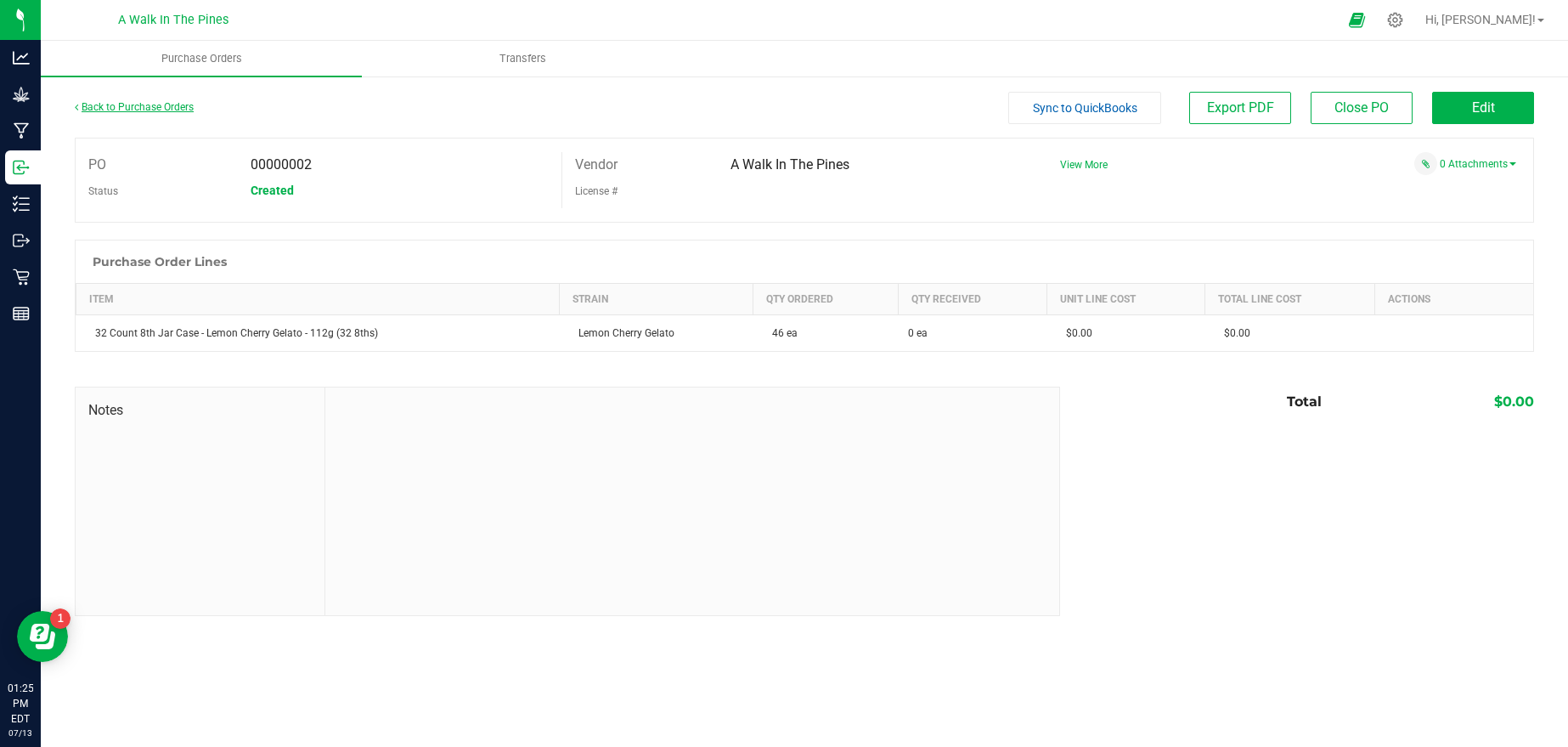 click on "Back to Purchase Orders" at bounding box center (134, 107) 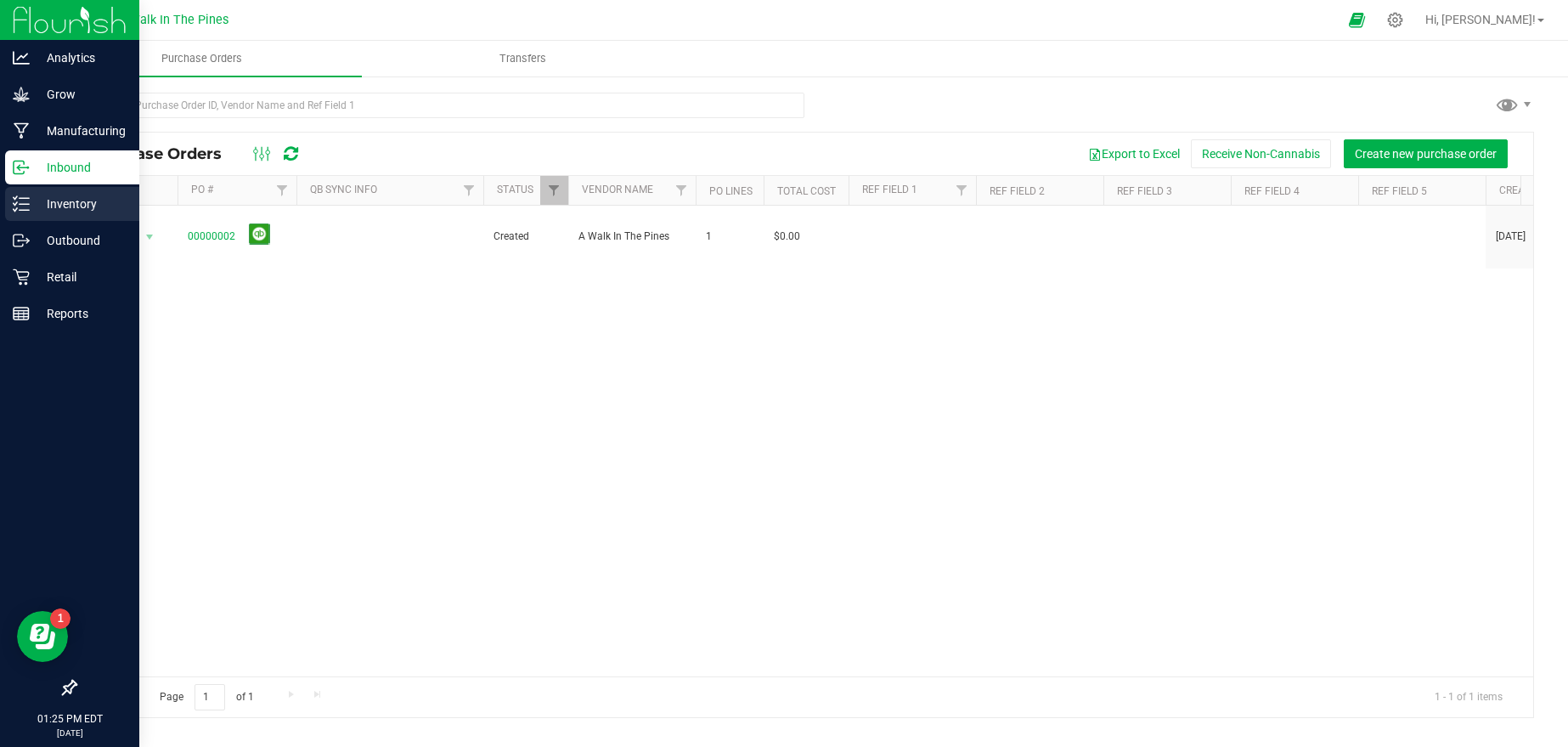 click on "Inventory" at bounding box center (81, 204) 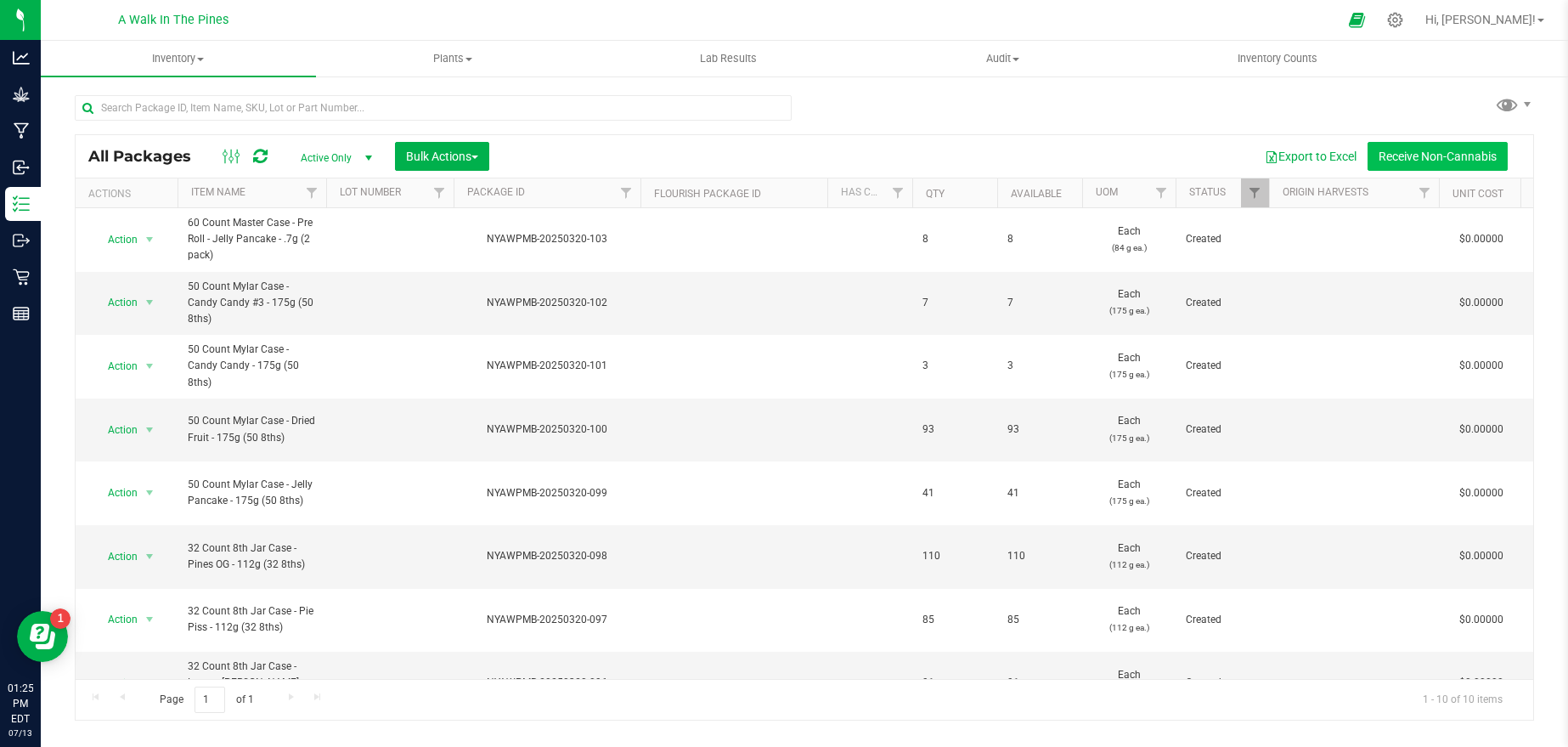 click on "Receive Non-Cannabis" at bounding box center (1437, 156) 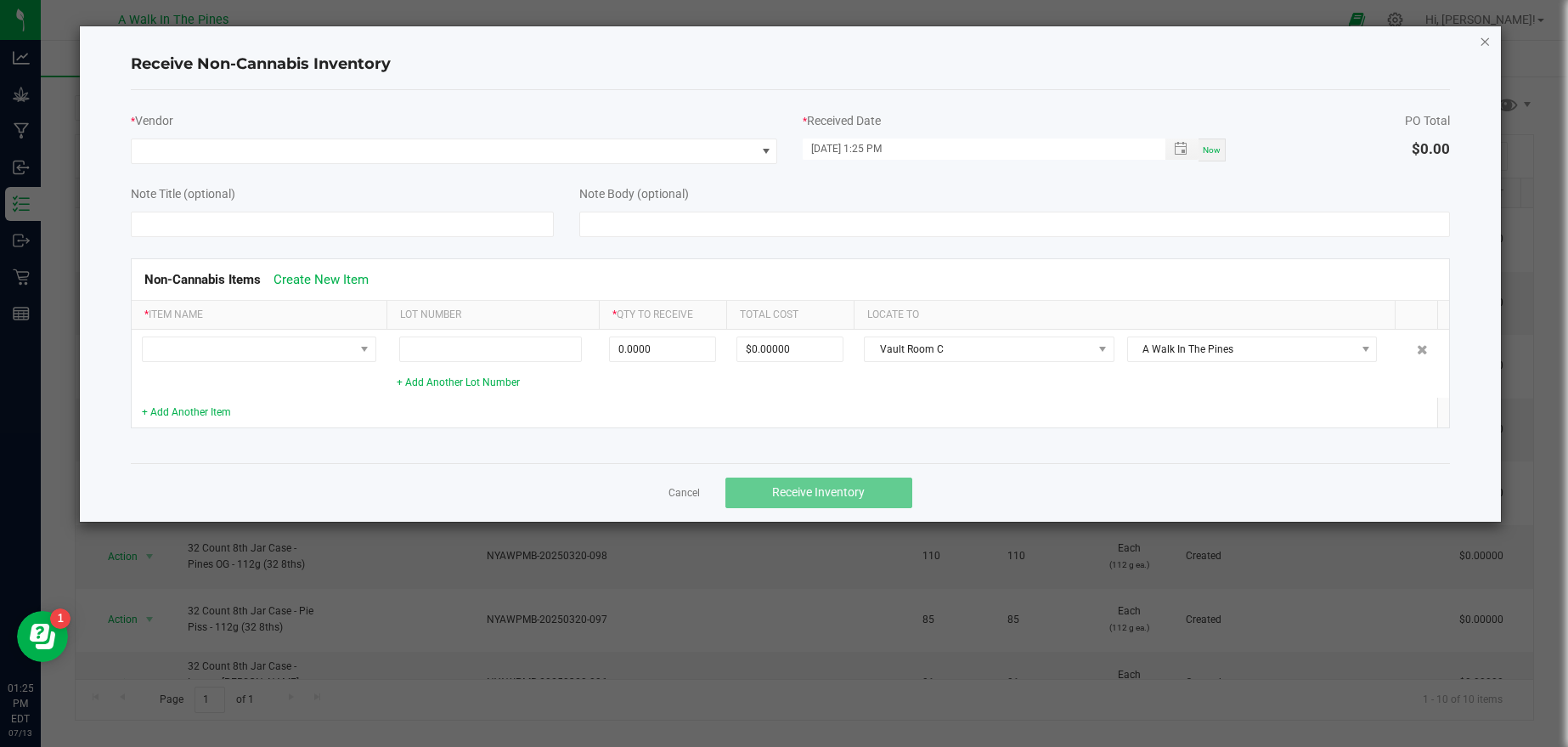click 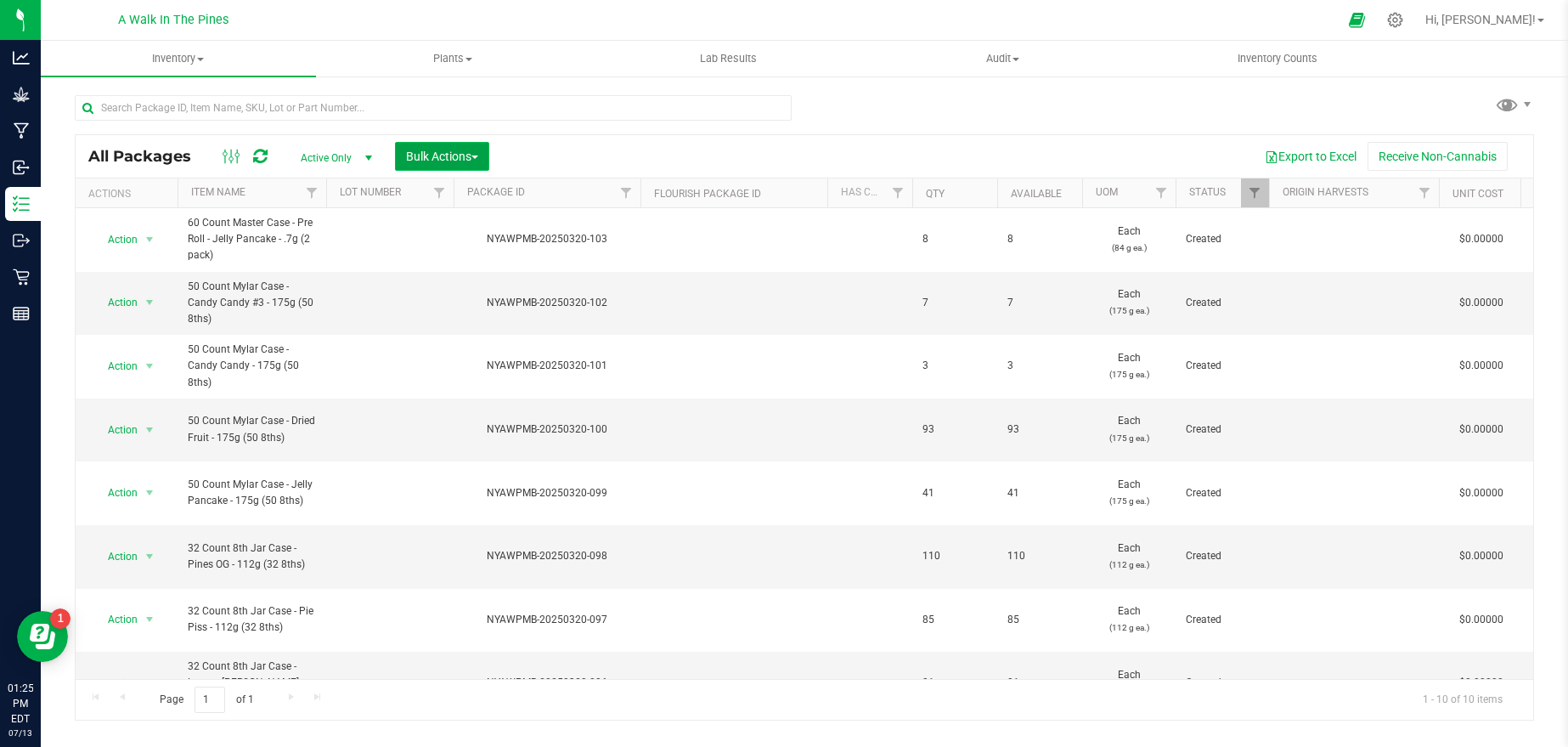 click on "Bulk Actions" at bounding box center [442, 156] 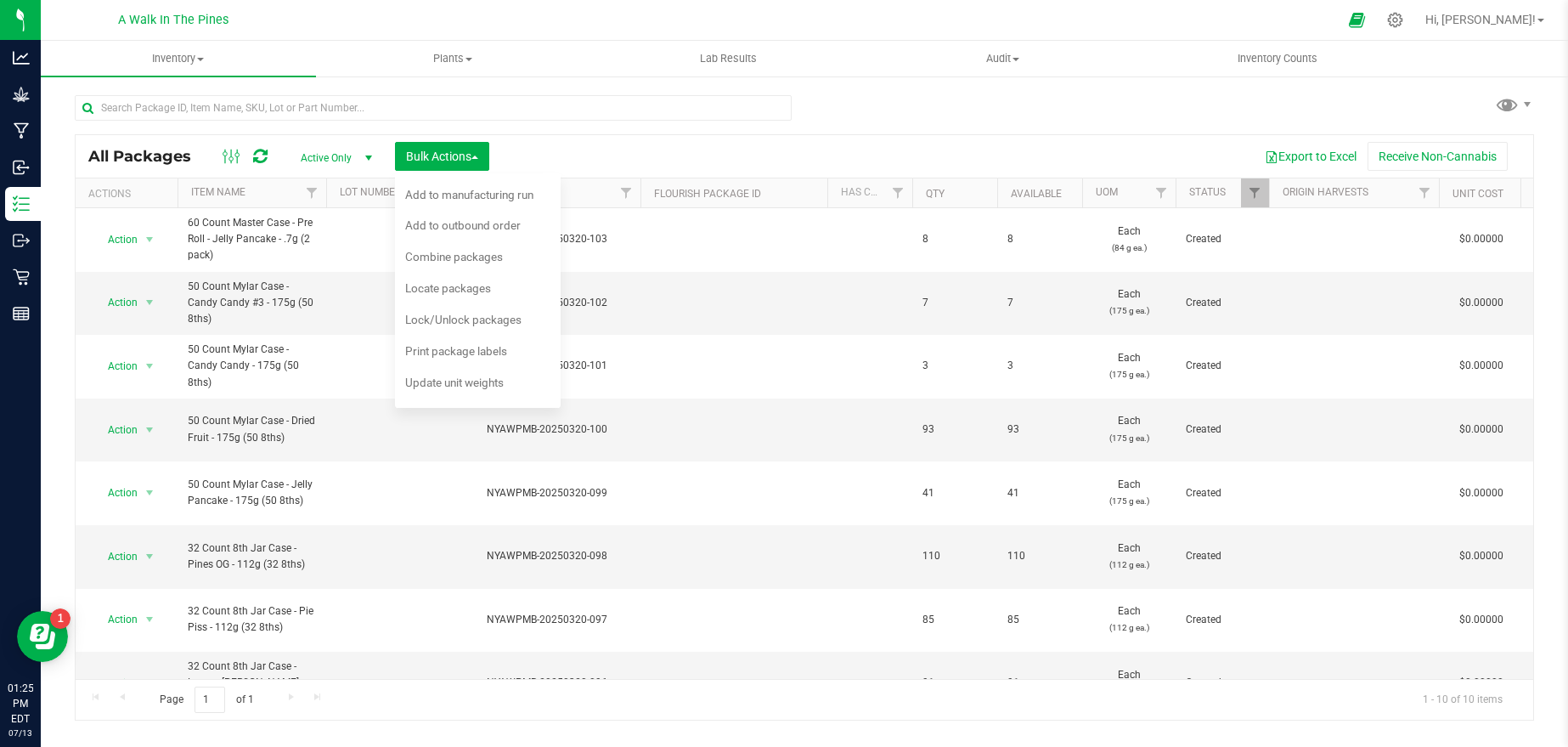 click on "Export to Excel
Receive Non-Cannabis" at bounding box center [1011, 156] 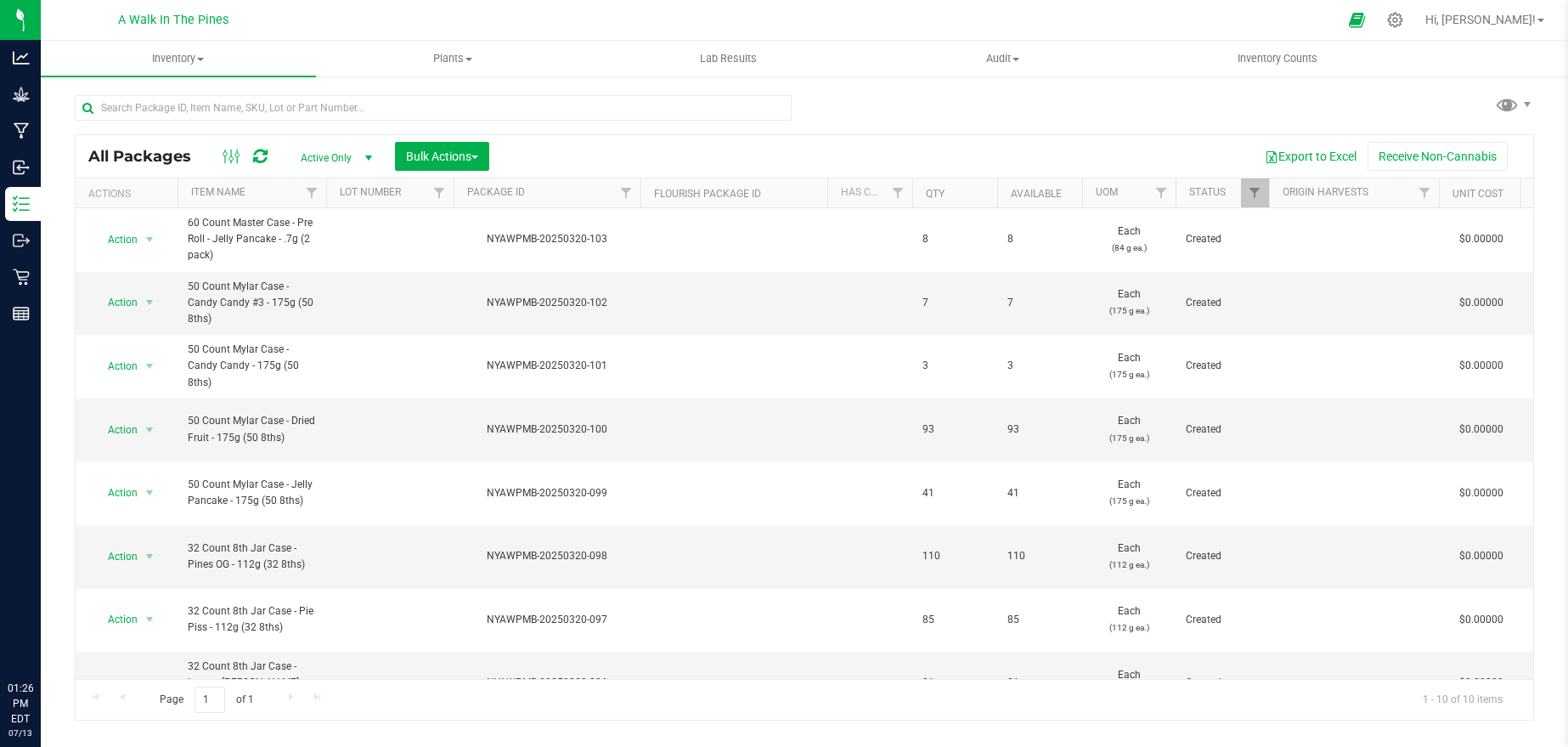 scroll, scrollTop: 0, scrollLeft: 0, axis: both 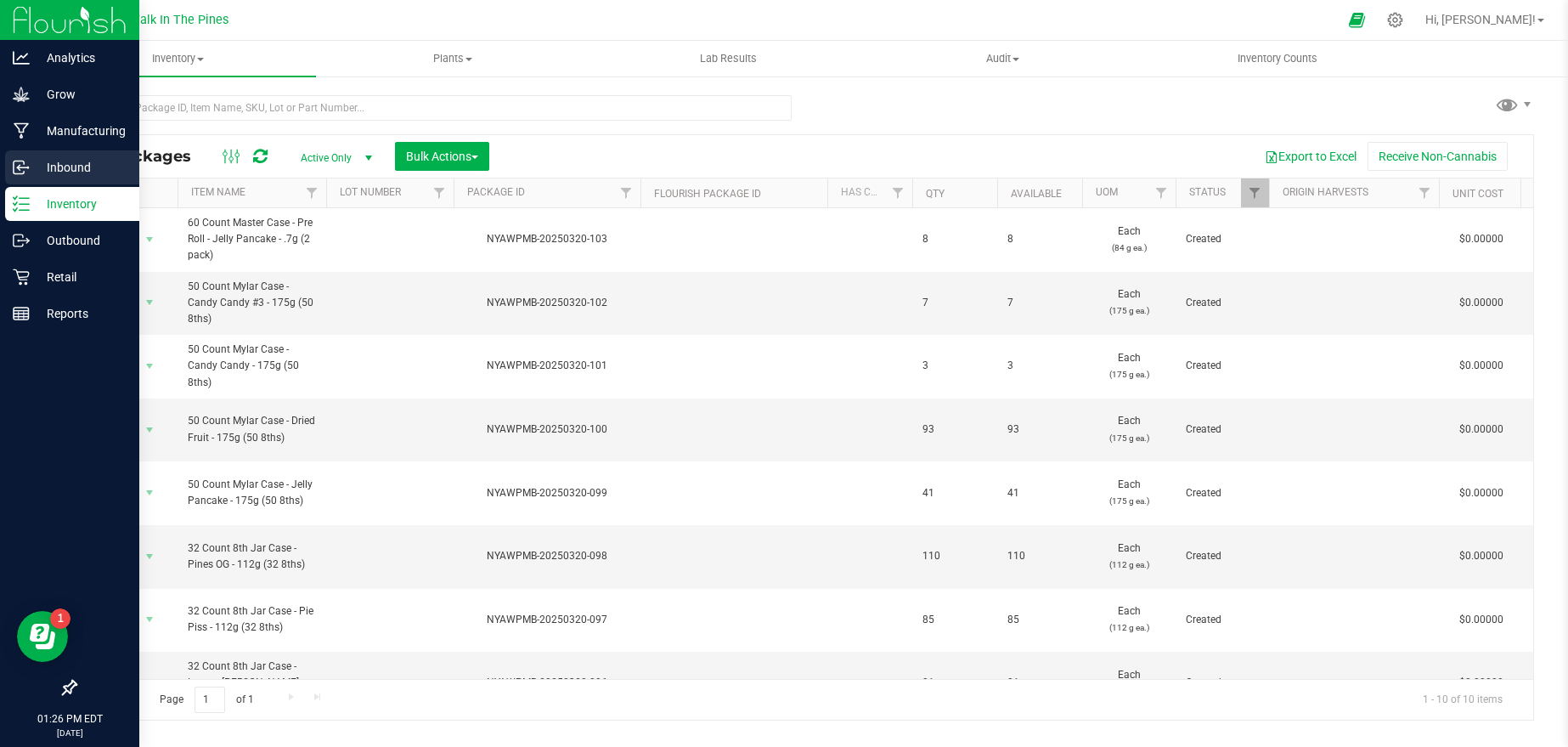 click on "Inbound" at bounding box center (81, 167) 